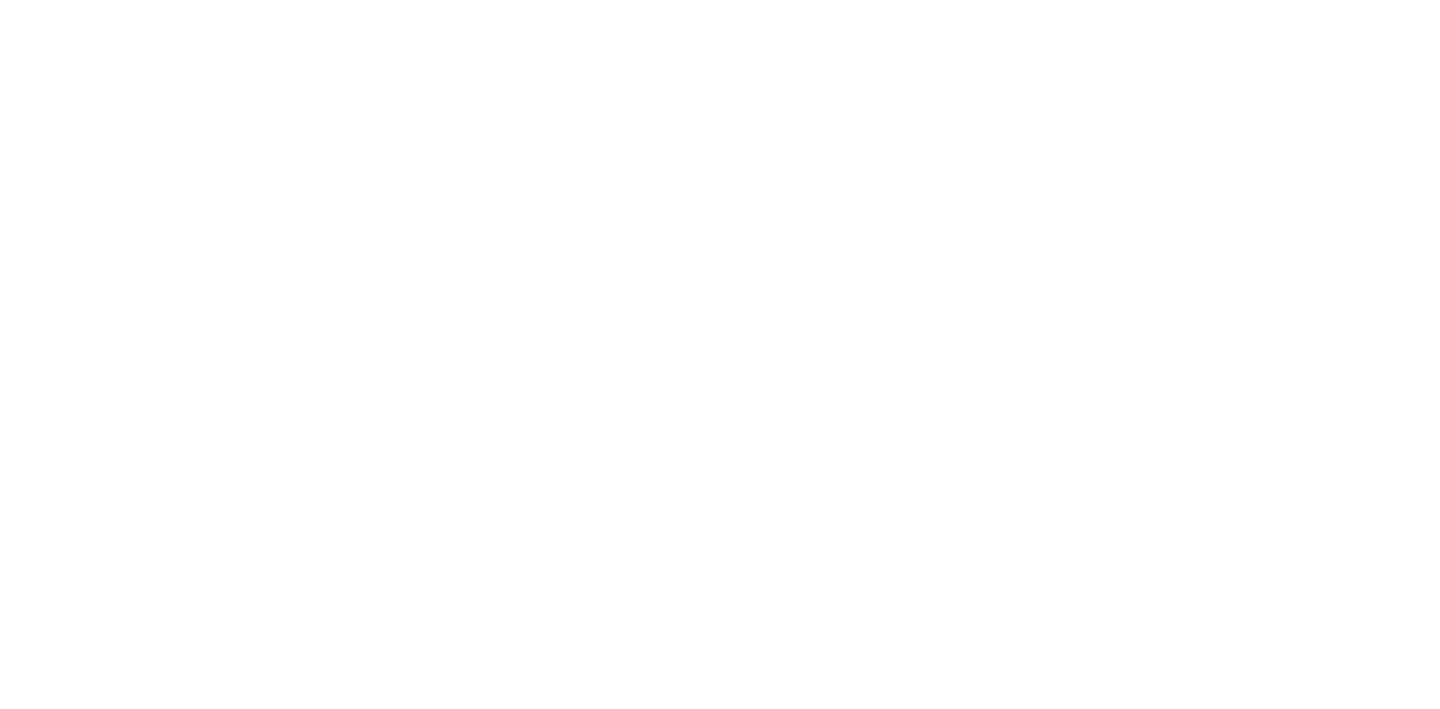 scroll, scrollTop: 0, scrollLeft: 0, axis: both 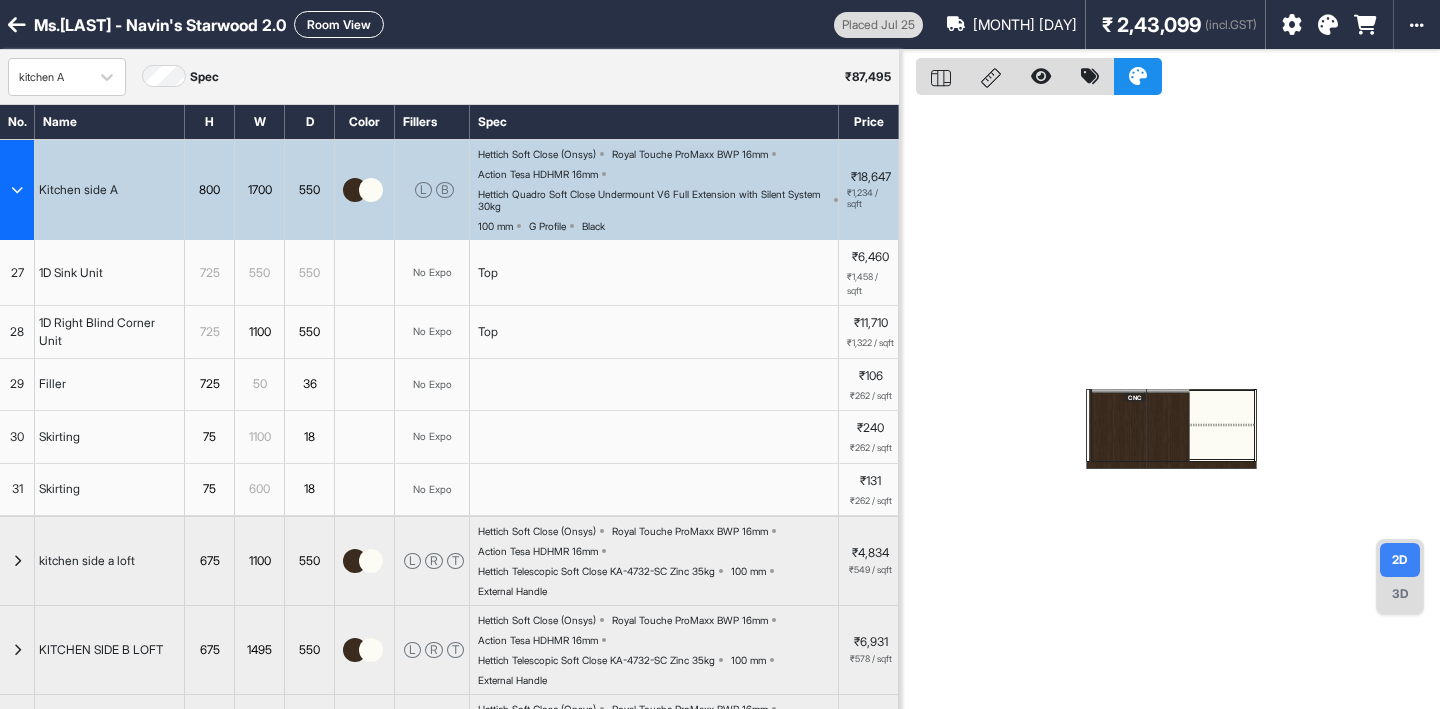 click on "Ms.[LAST] - Navin's Starwood 2.0" at bounding box center [160, 25] 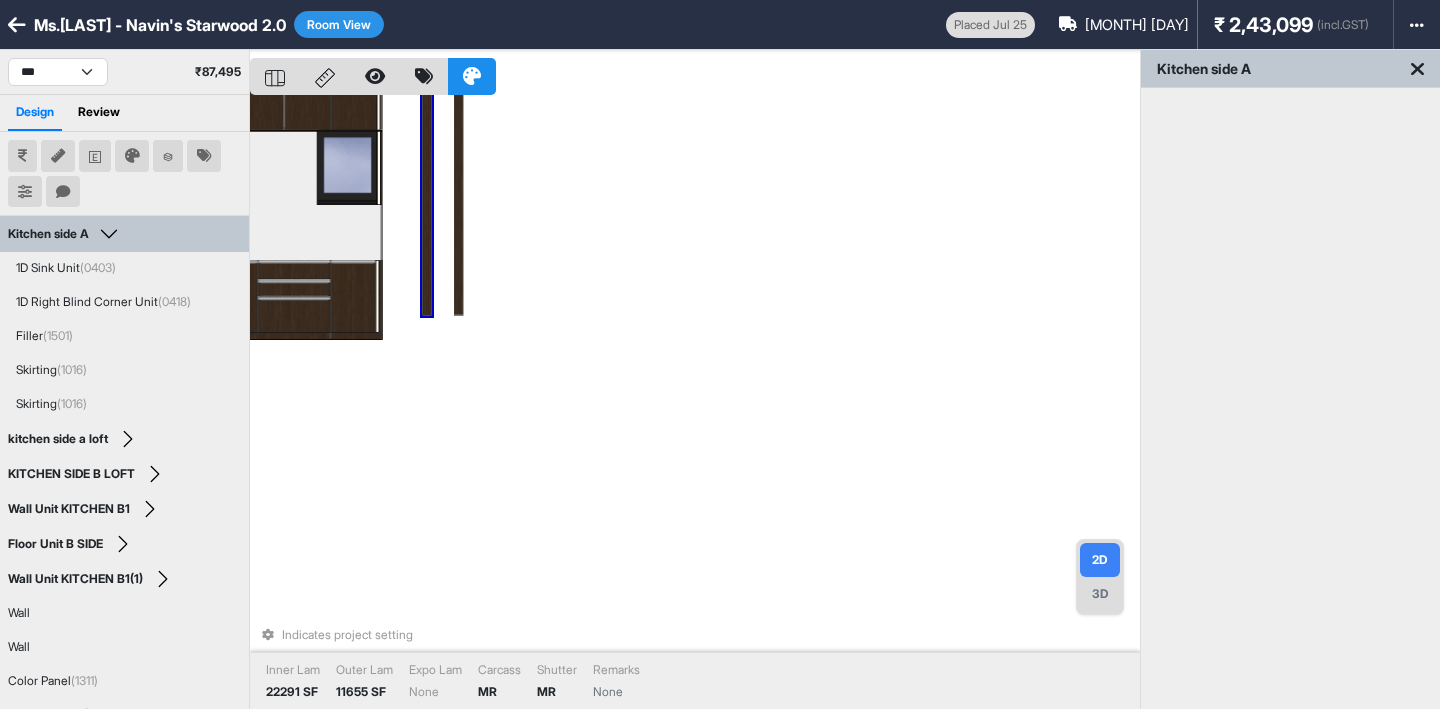 click on "Indicates project setting Inner Lam 22291 SF Outer Lam 11655 SF Expo Lam None Carcass MR Shutter MR Remarks None" at bounding box center (695, 404) 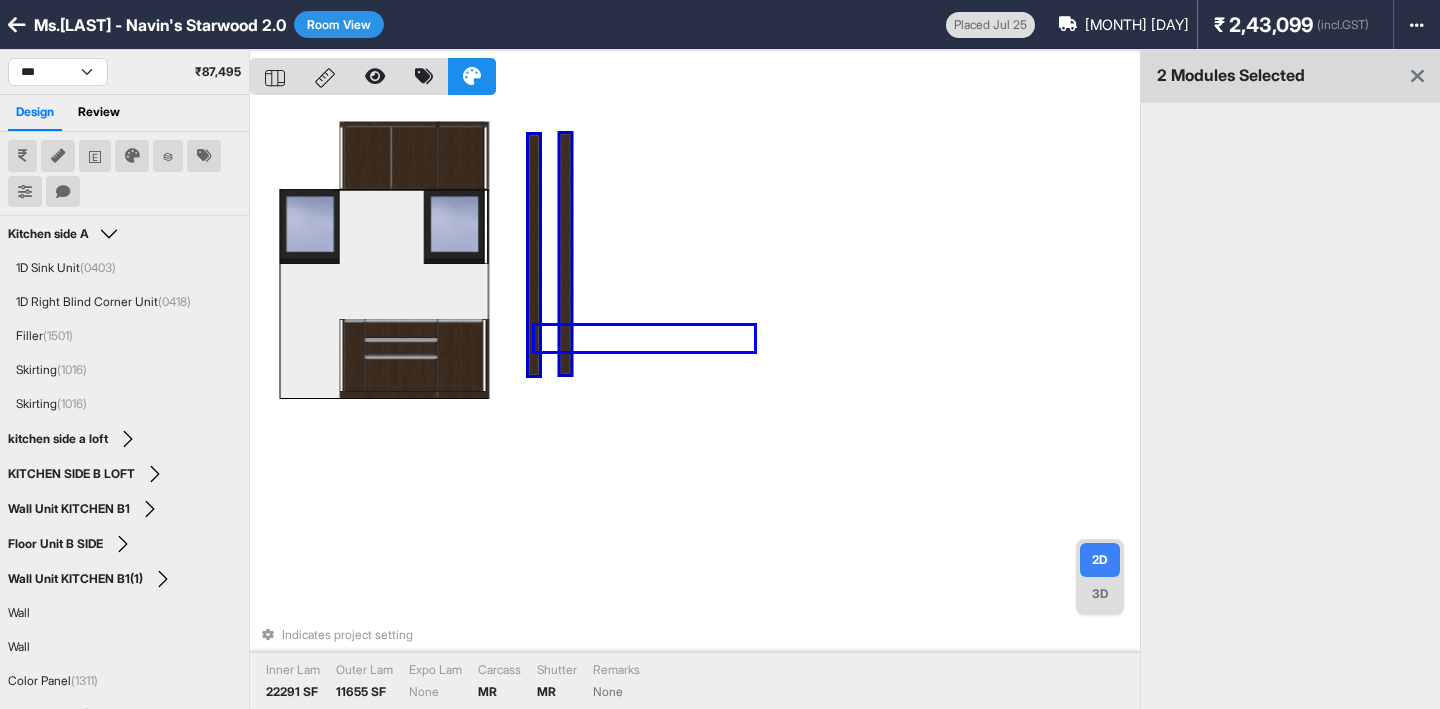 click on "Indicates project setting Inner Lam 22291 SF Outer Lam 11655 SF Expo Lam None Carcass MR Shutter MR Remarks None" at bounding box center [695, 404] 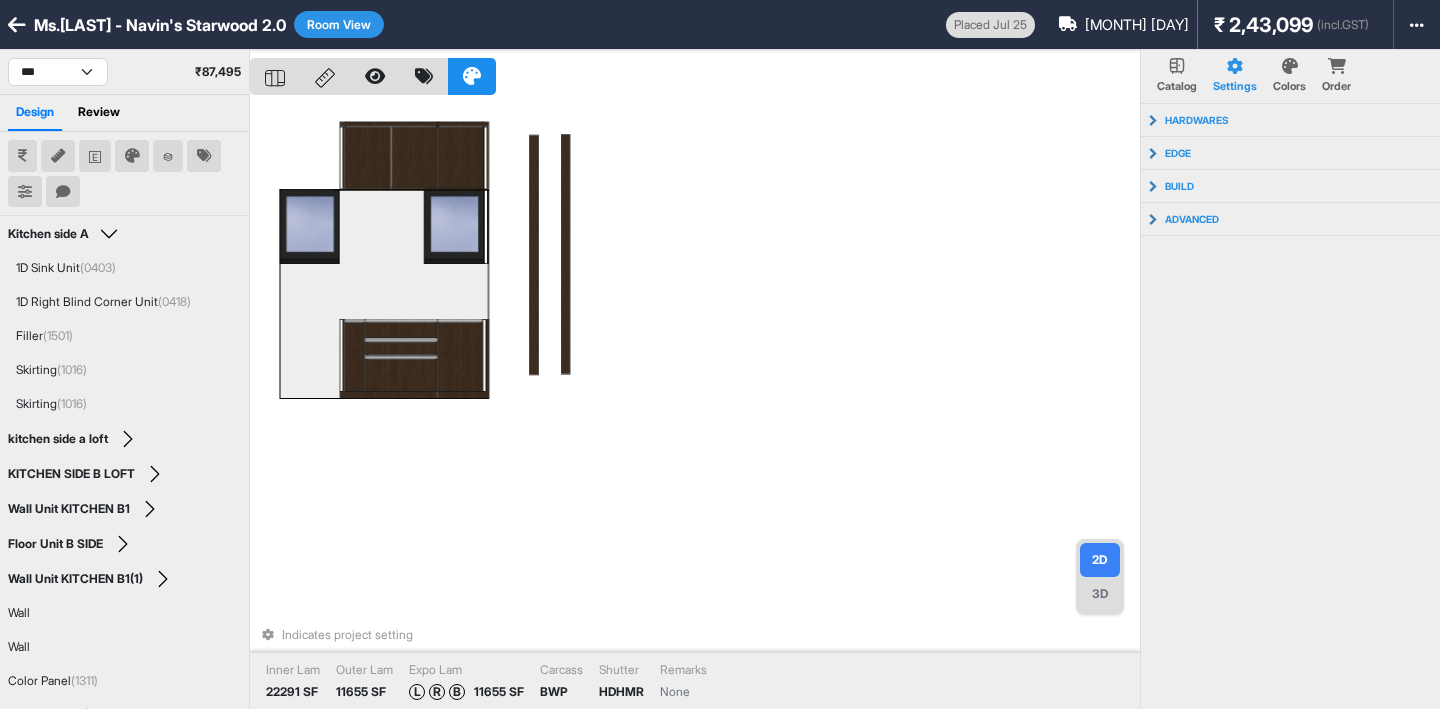 click on "Room View" at bounding box center [339, 24] 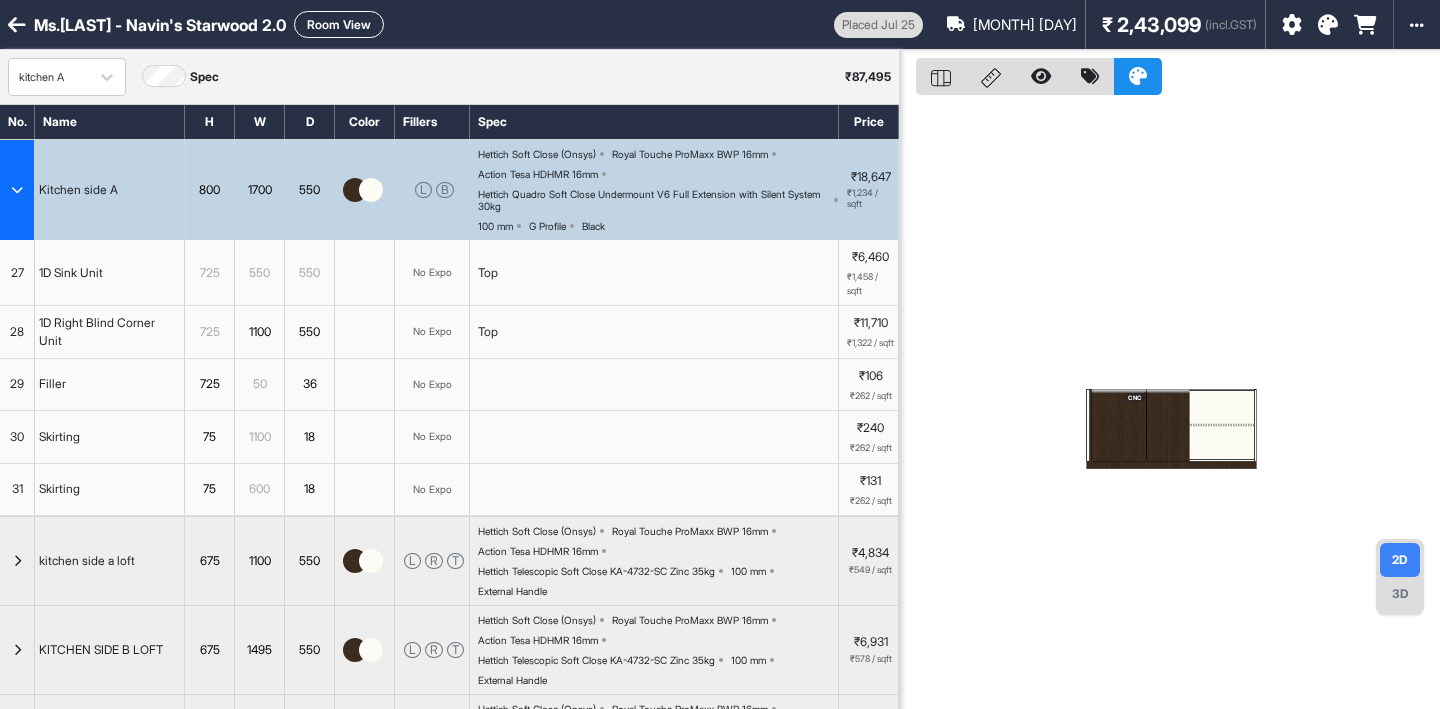 click on "Ms.Bhargavi - Navin's Starwood 2.0  Room View" at bounding box center [417, 24] 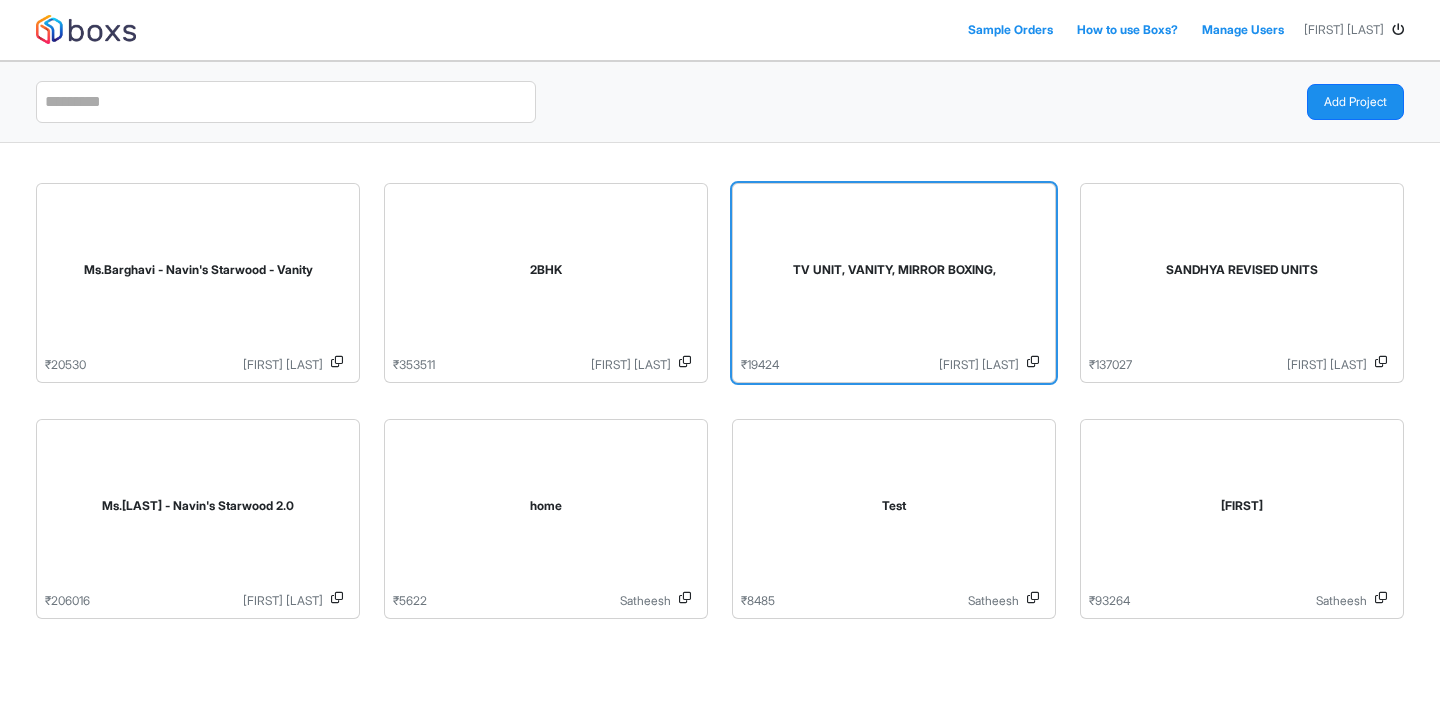 click on "TV UNIT, VANITY, MIRROR BOXING," at bounding box center (894, 274) 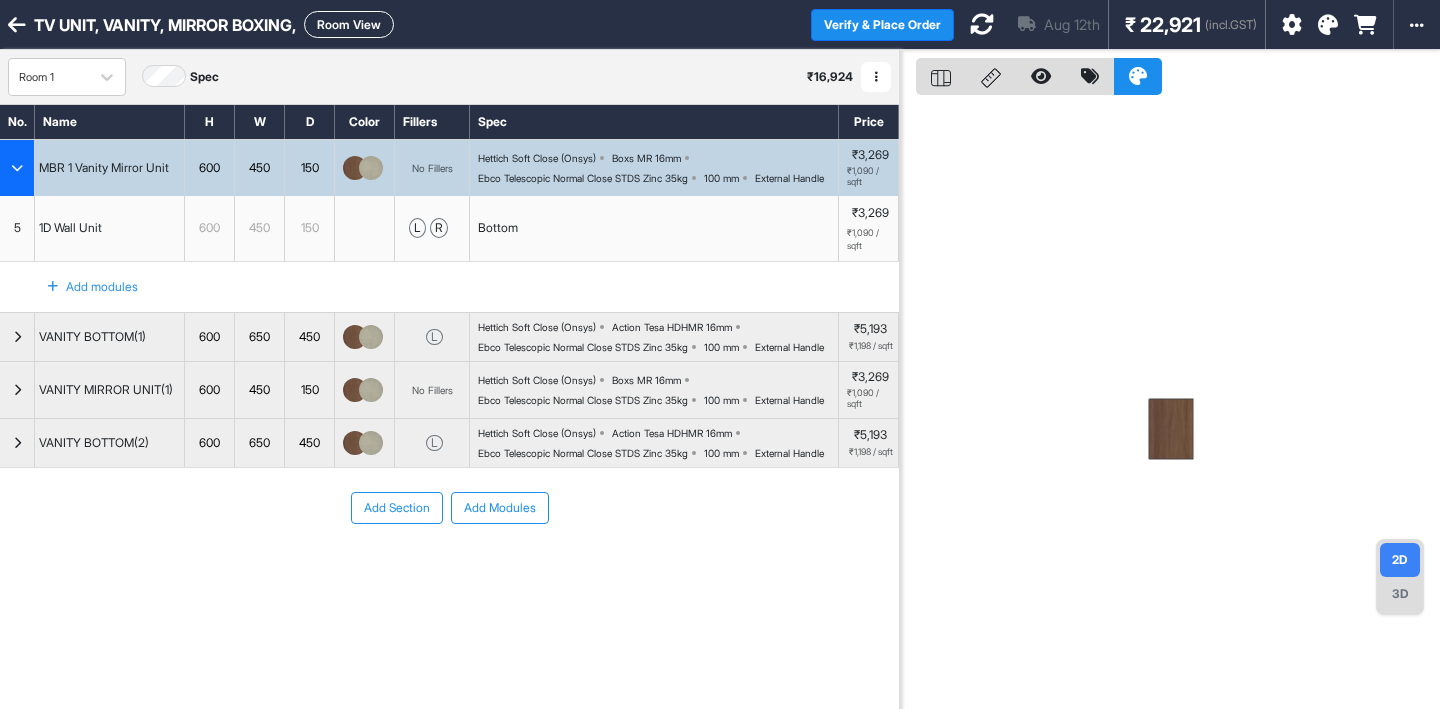 click on "600" at bounding box center [209, 168] 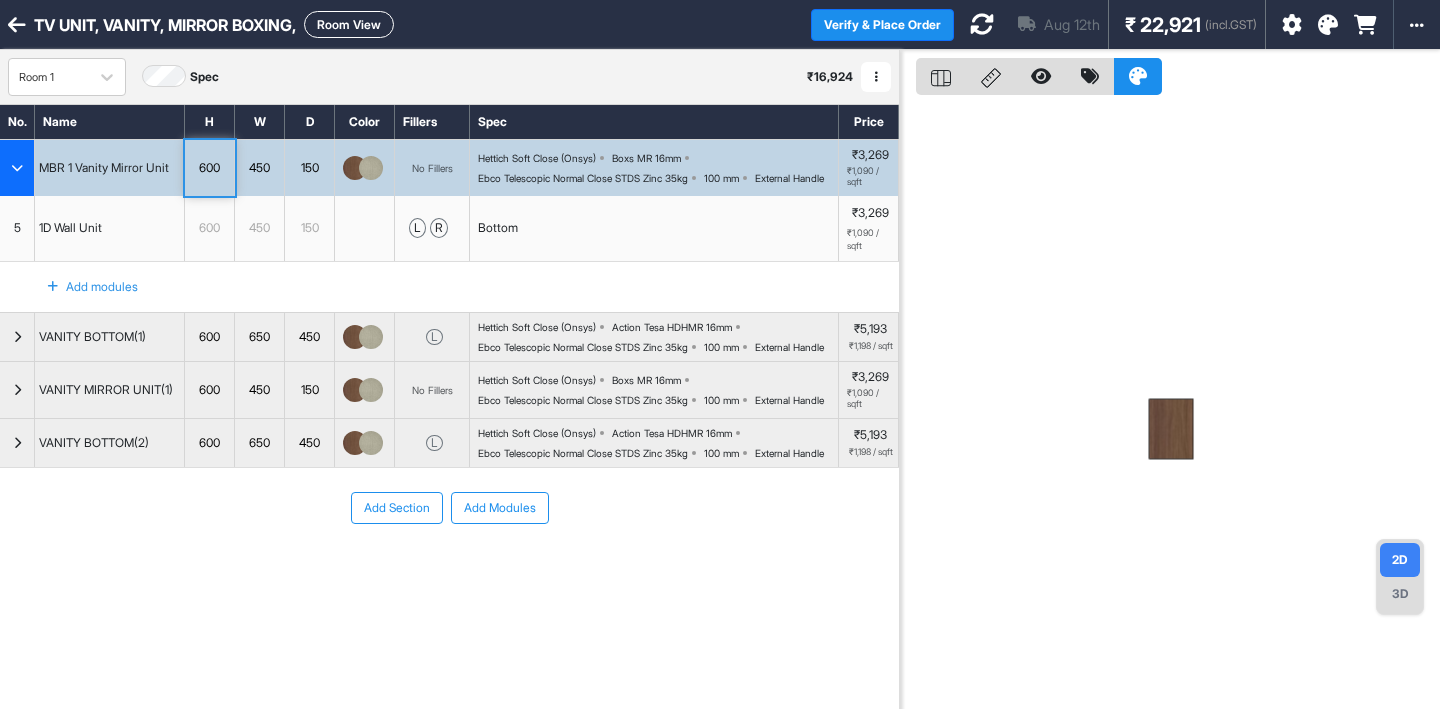 click at bounding box center [17, 168] 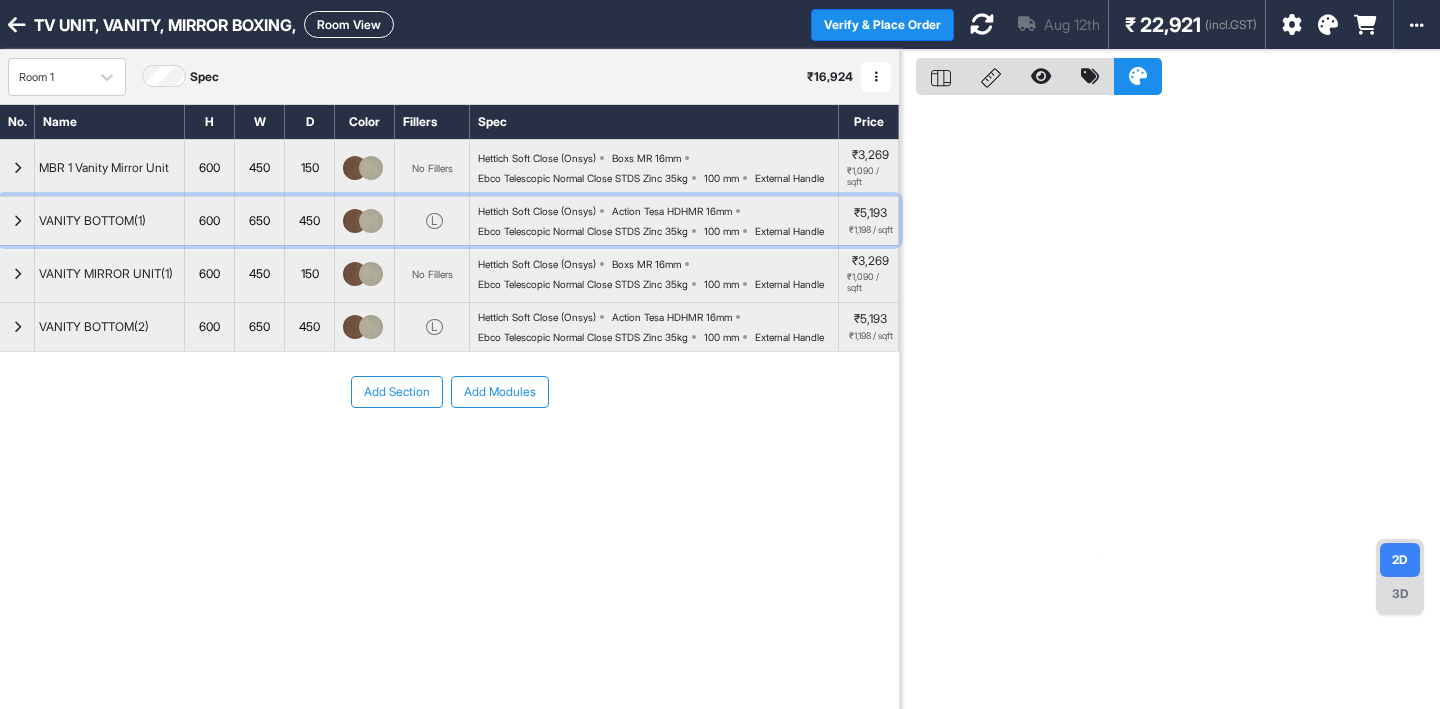 click on "450" at bounding box center [310, 221] 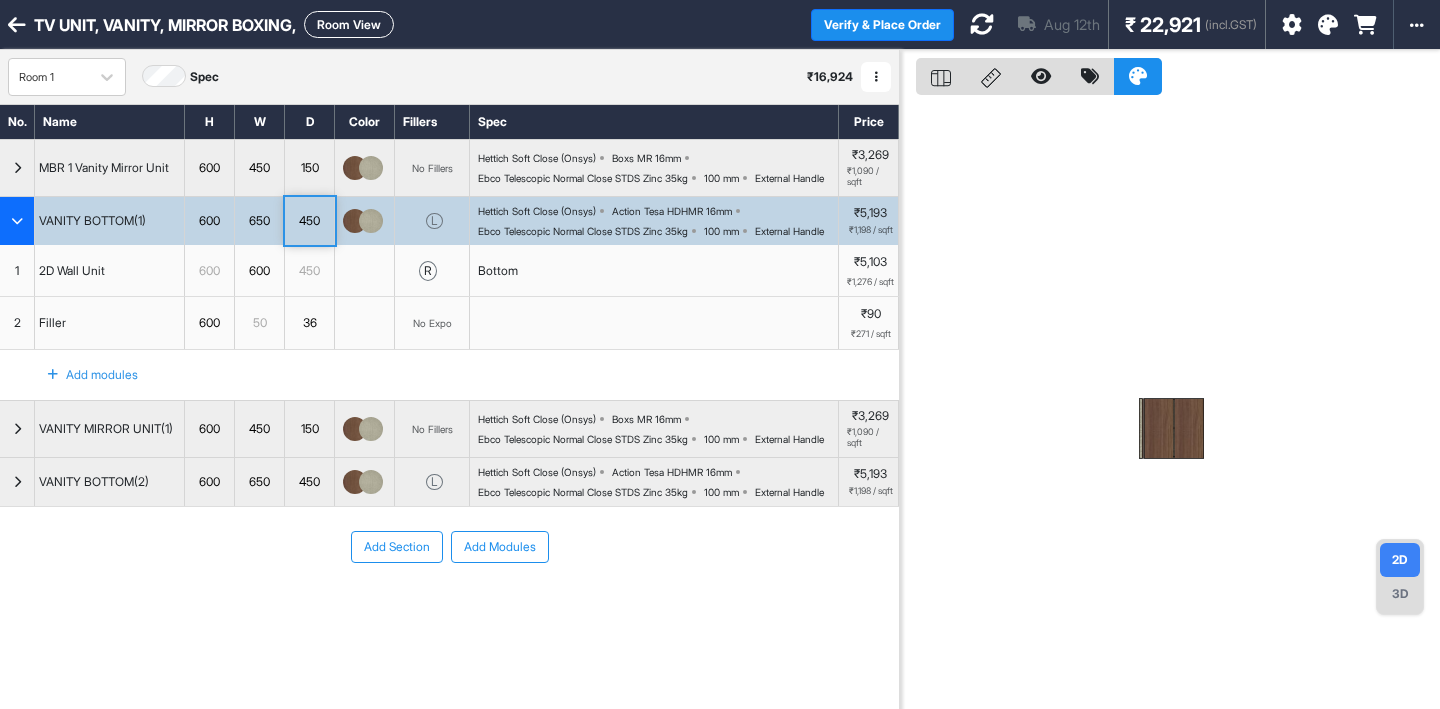 click on "450" at bounding box center [310, 221] 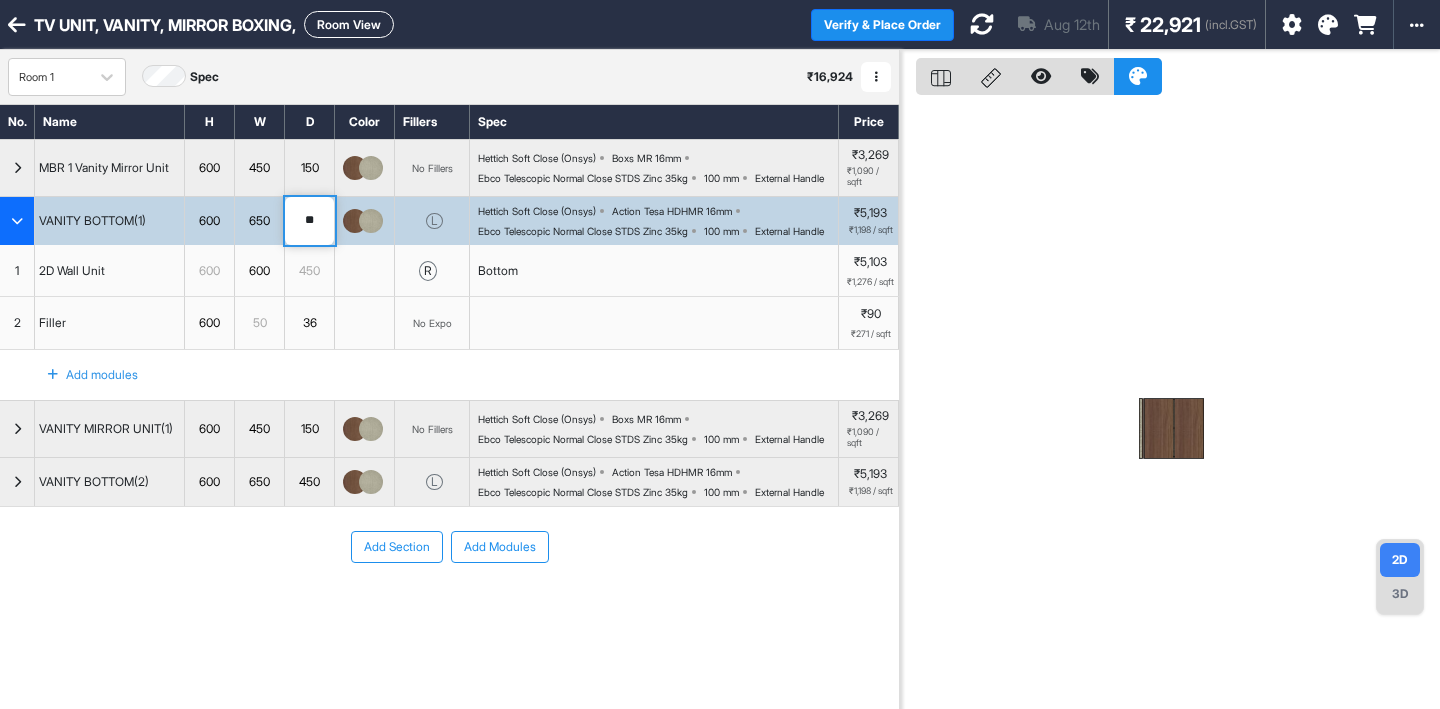type on "*" 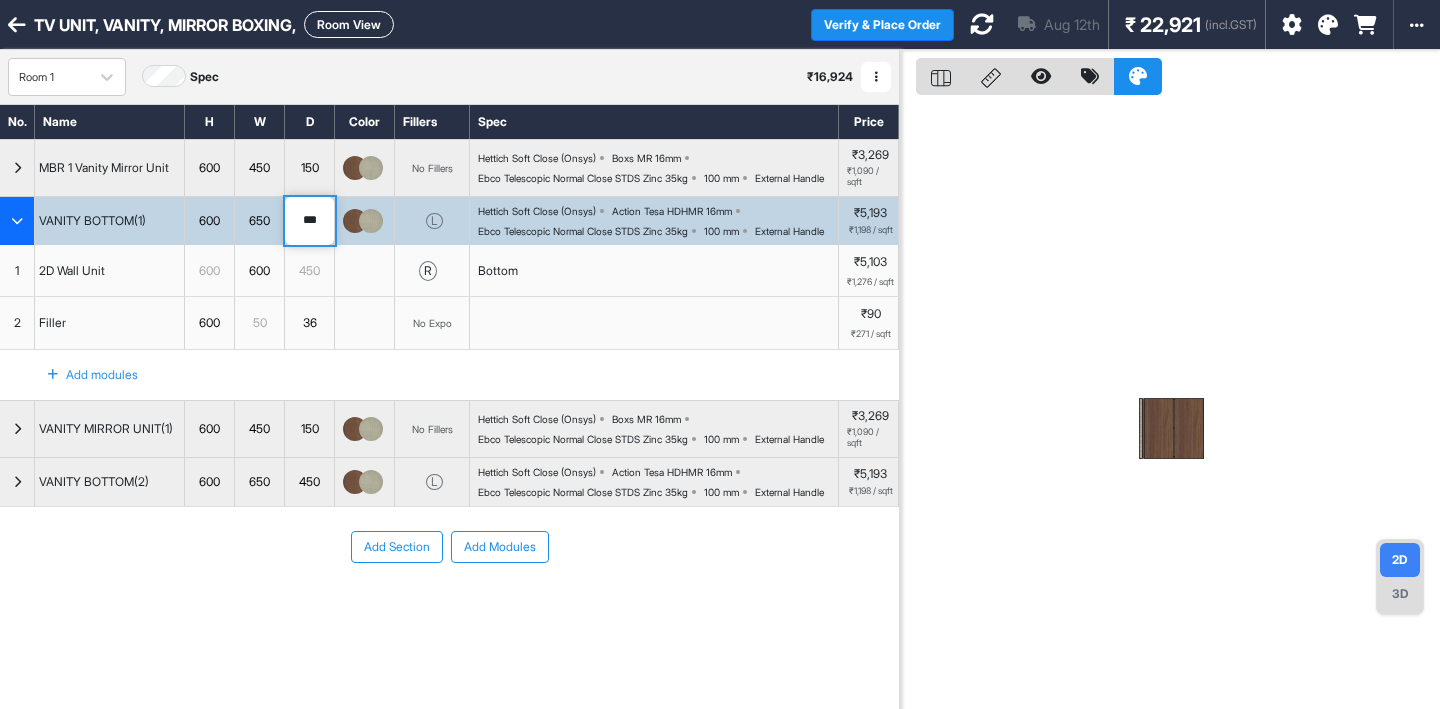 type on "***" 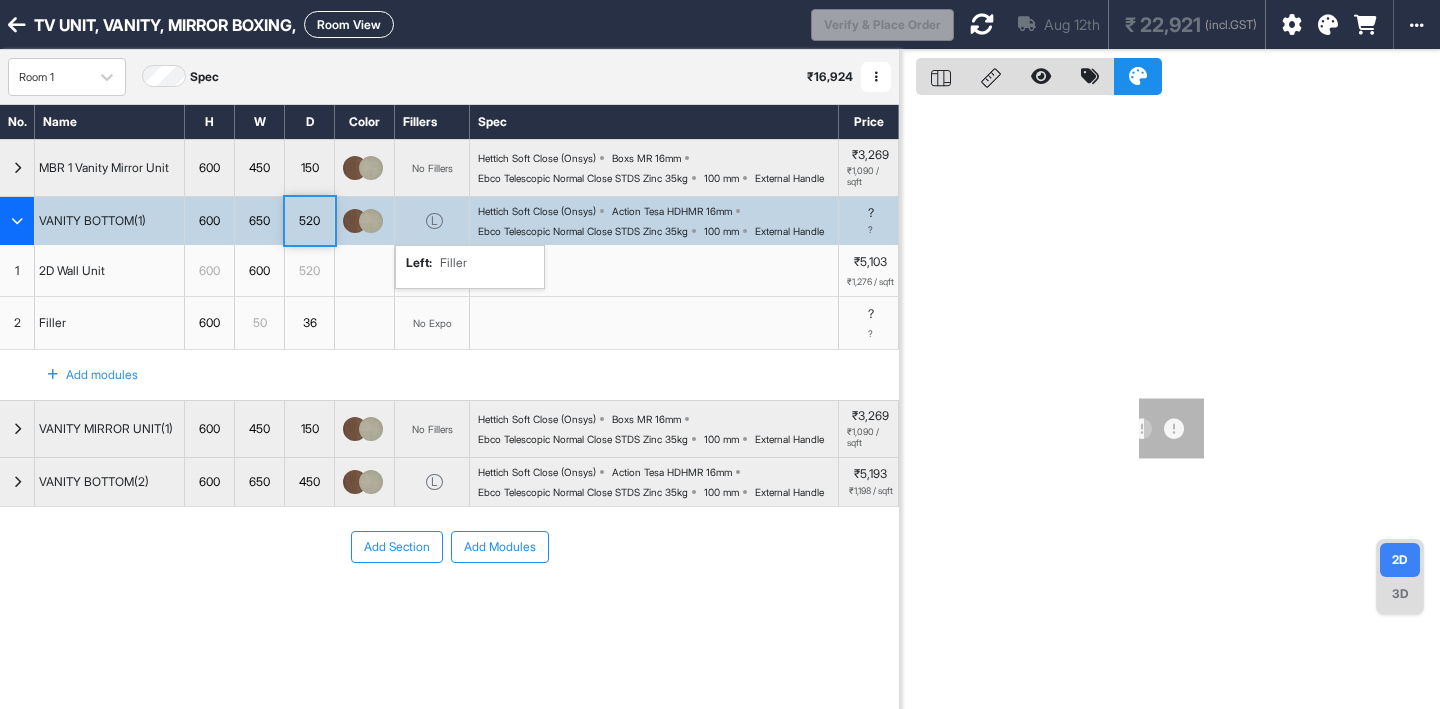 click on "L left : Filler" at bounding box center (432, 221) 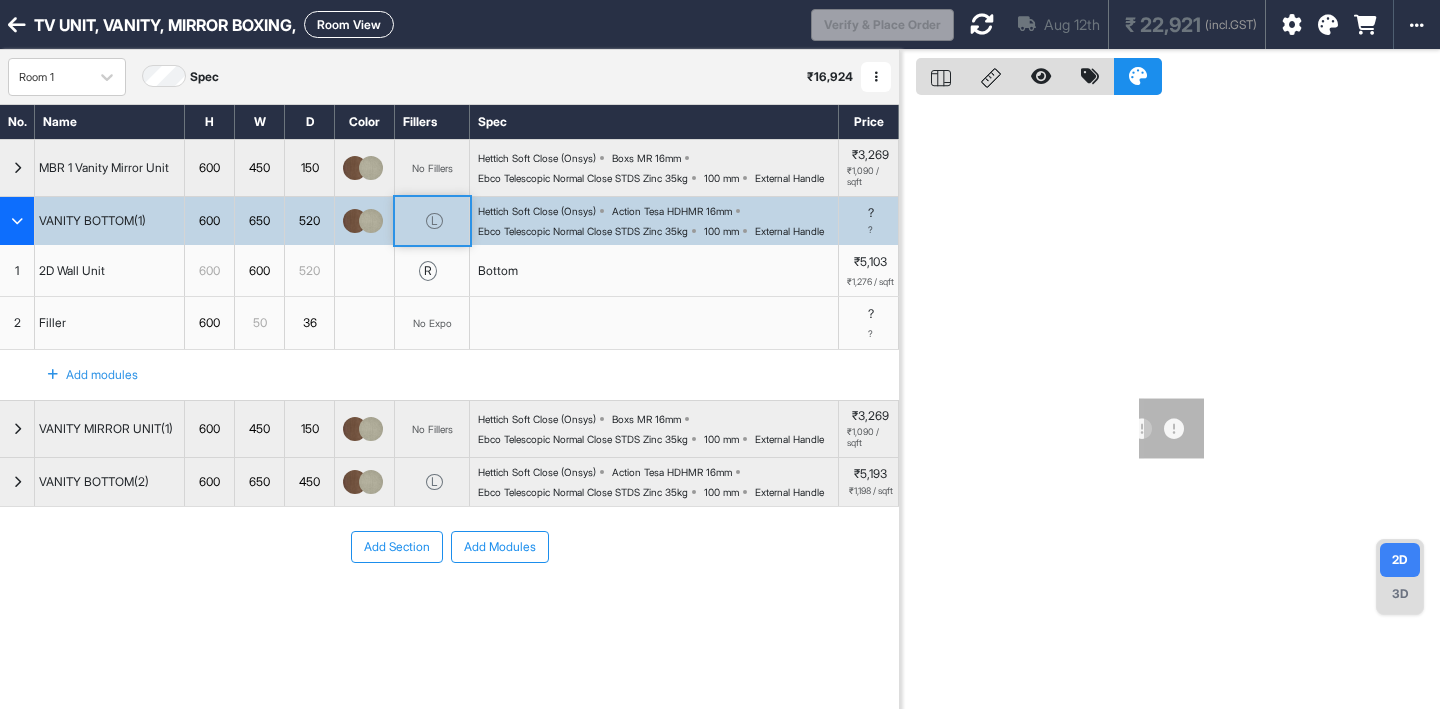 click on "Hettich Soft Close (Onsys) Action Tesa HDHMR 16mm Ebco Telescopic Normal Close STDS Zinc 35kg 100 mm External Handle" at bounding box center (658, 221) 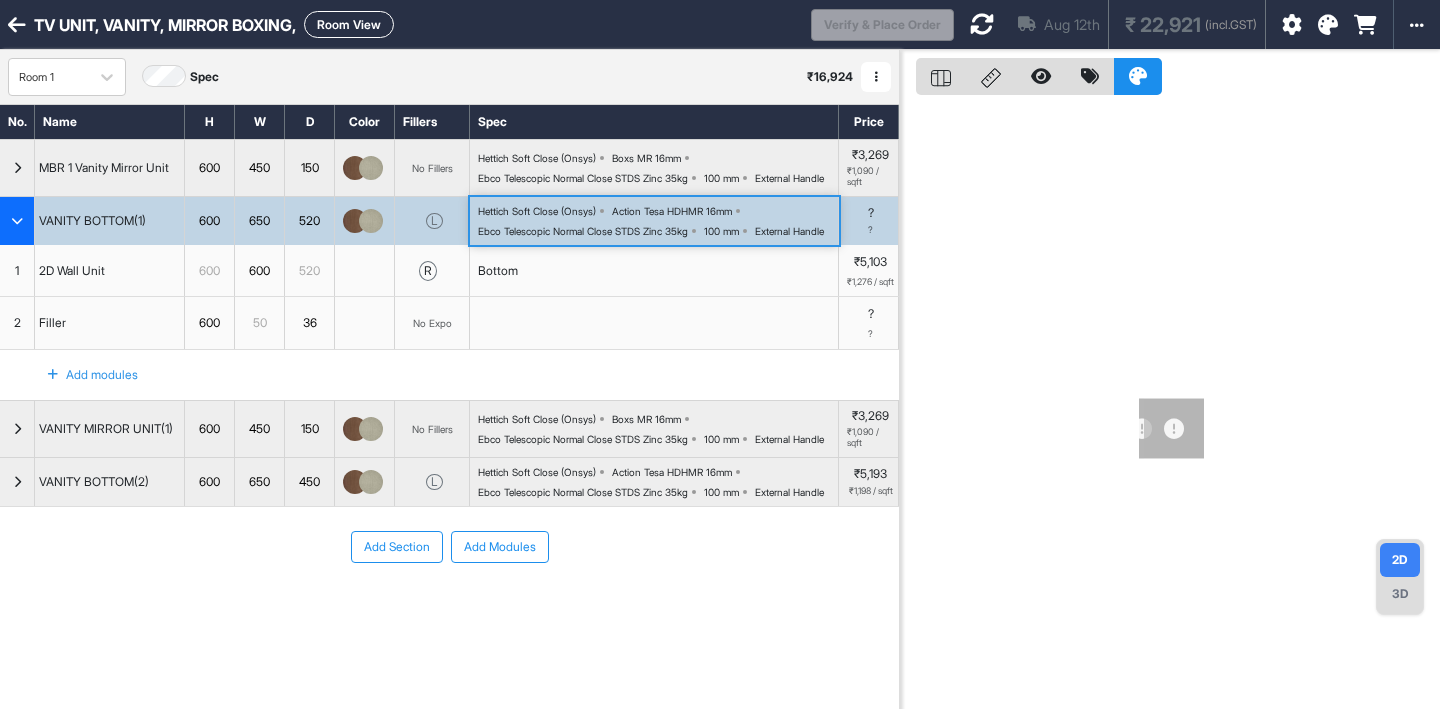 click on "Hettich Soft Close (Onsys) Action Tesa HDHMR 16mm Ebco Telescopic Normal Close STDS Zinc 35kg 100 mm External Handle" at bounding box center [658, 221] 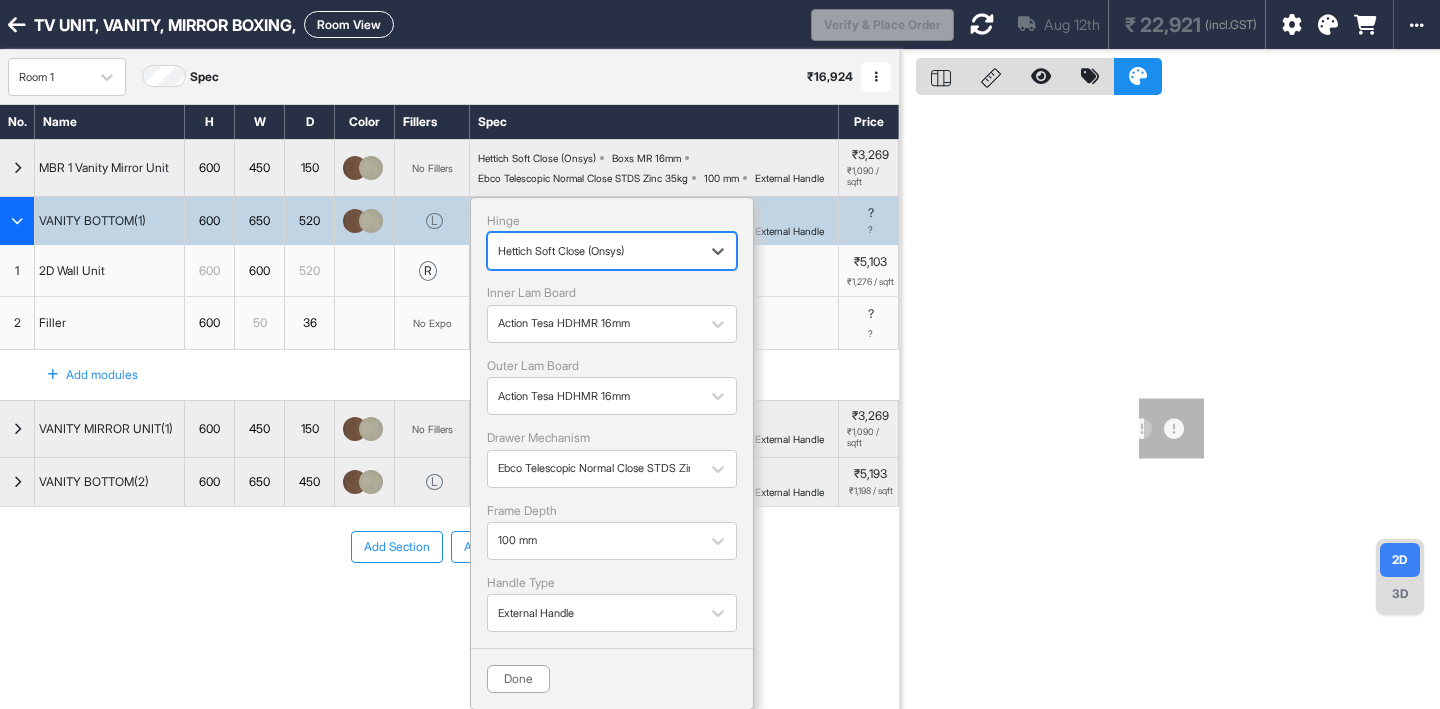 click on "Hinge" at bounding box center (612, 221) 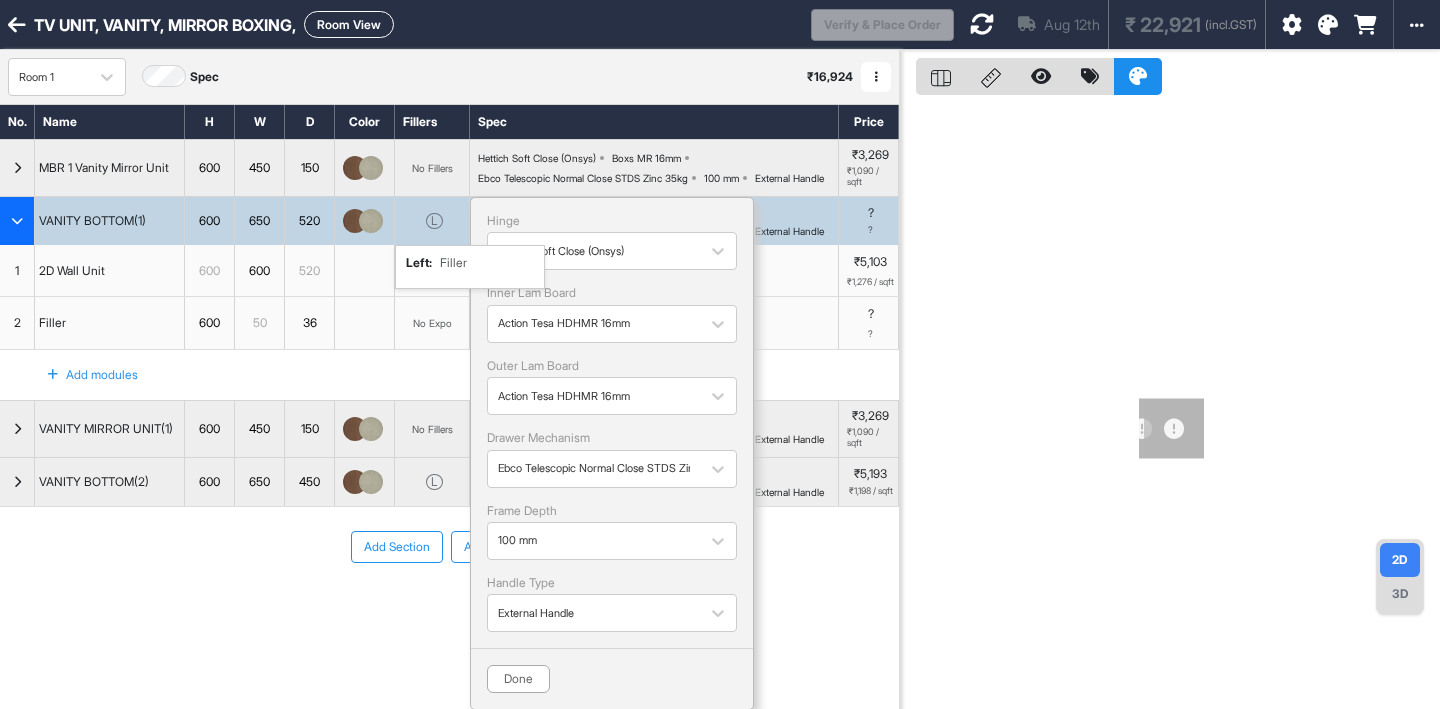click on "L left : Filler" at bounding box center (432, 221) 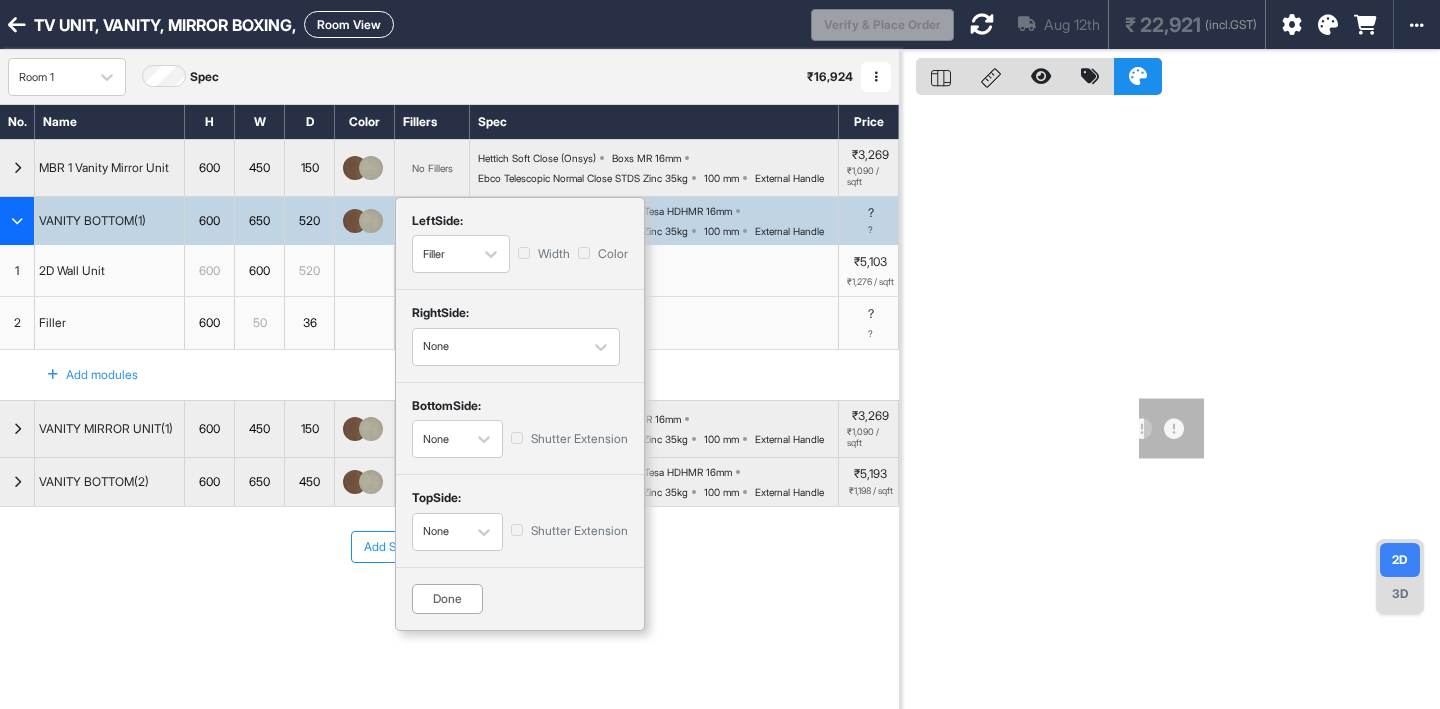 click on "Done" at bounding box center [447, 599] 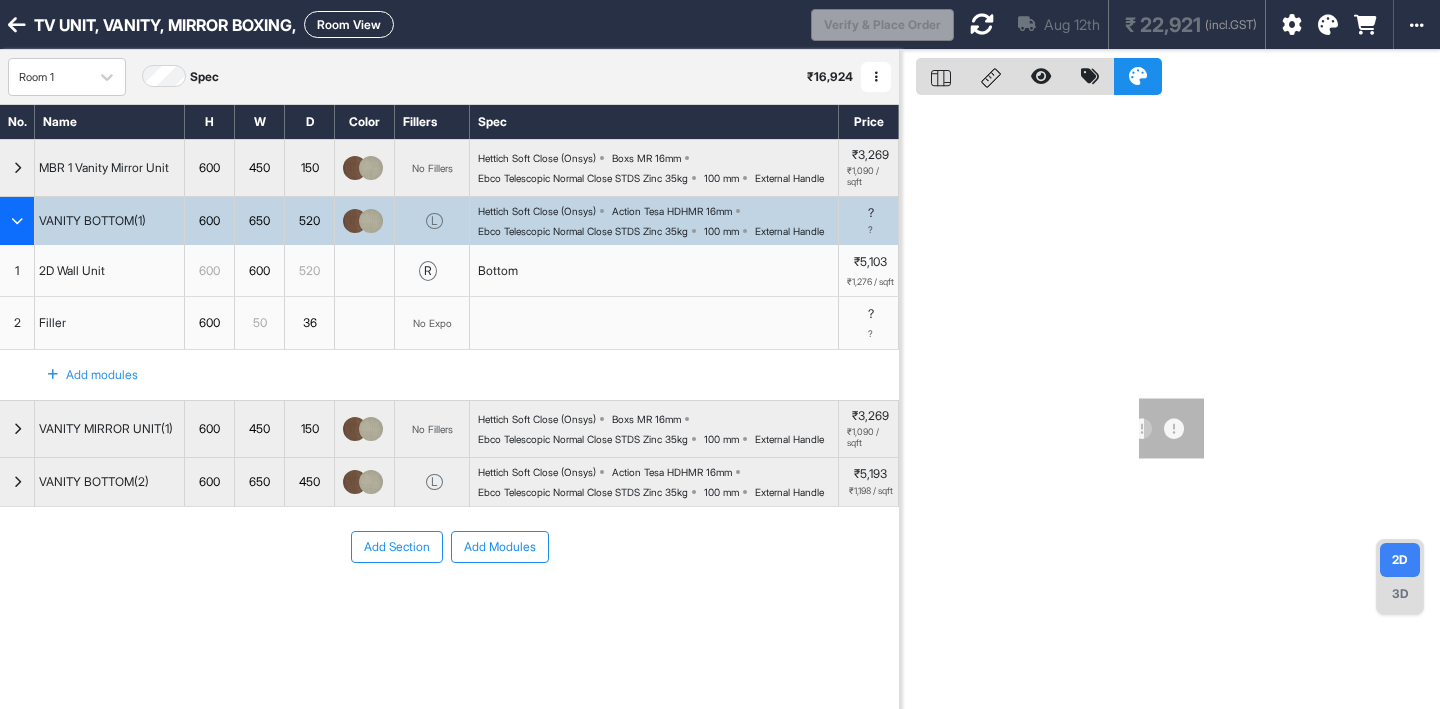 click on "Room View" at bounding box center (349, 24) 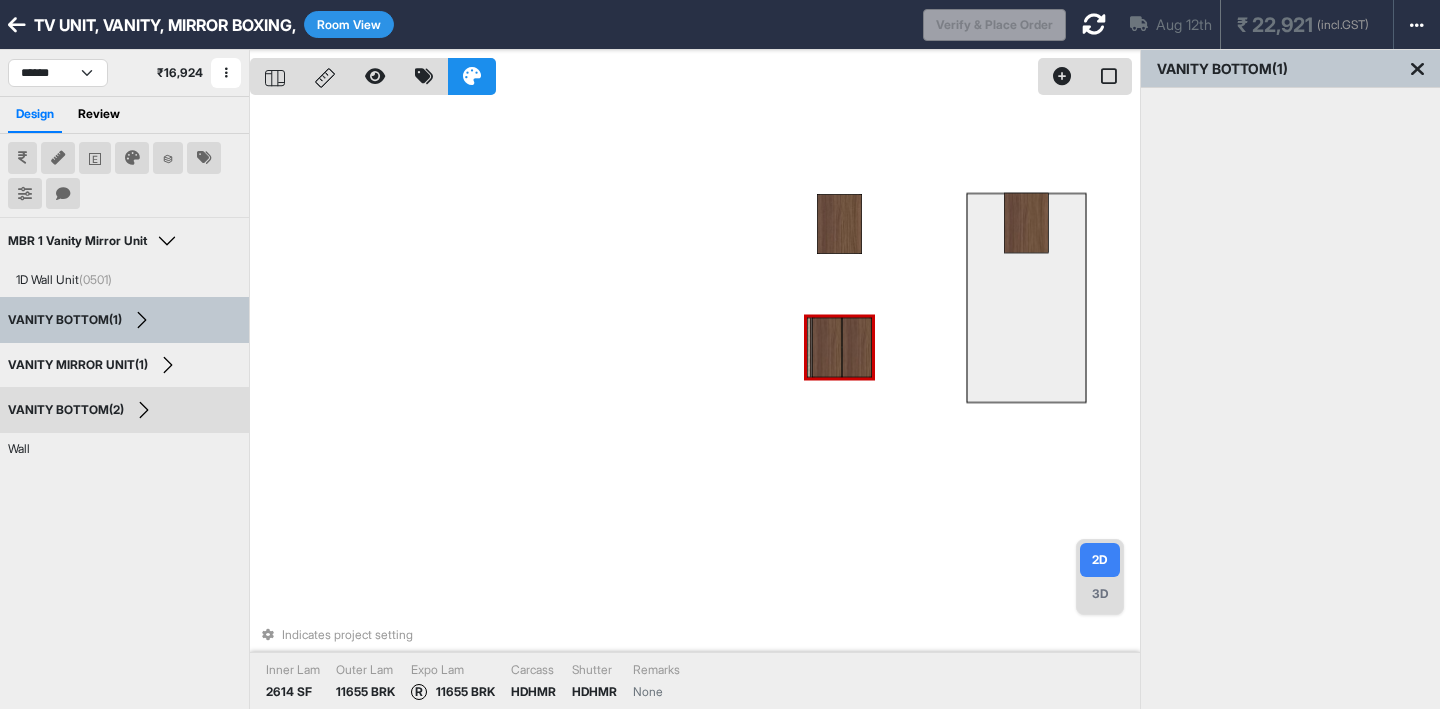 click at bounding box center [827, 347] 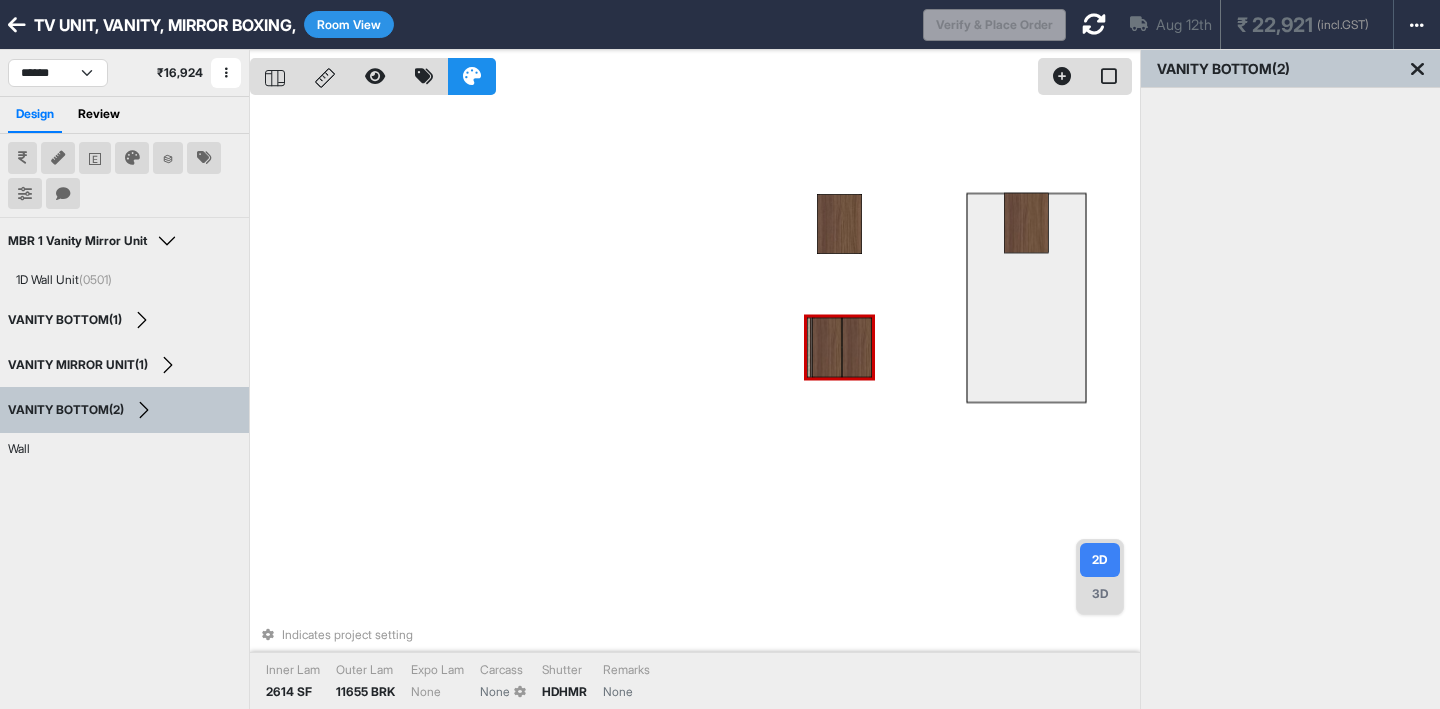 click on "Indicates project setting Inner Lam 2614 SF Outer Lam 11655 BRK Expo Lam None Carcass None Shutter HDHMR Remarks None" at bounding box center (695, 404) 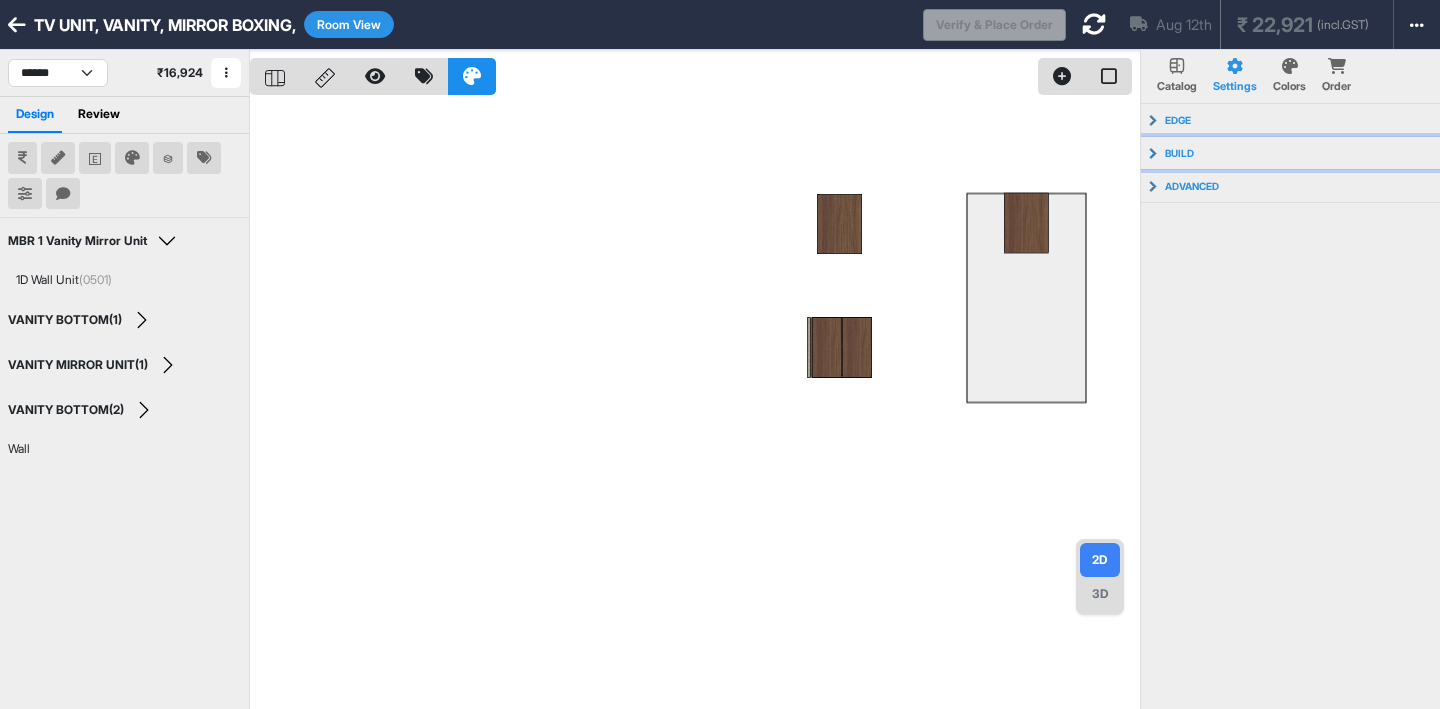 click on "build" at bounding box center (1179, 153) 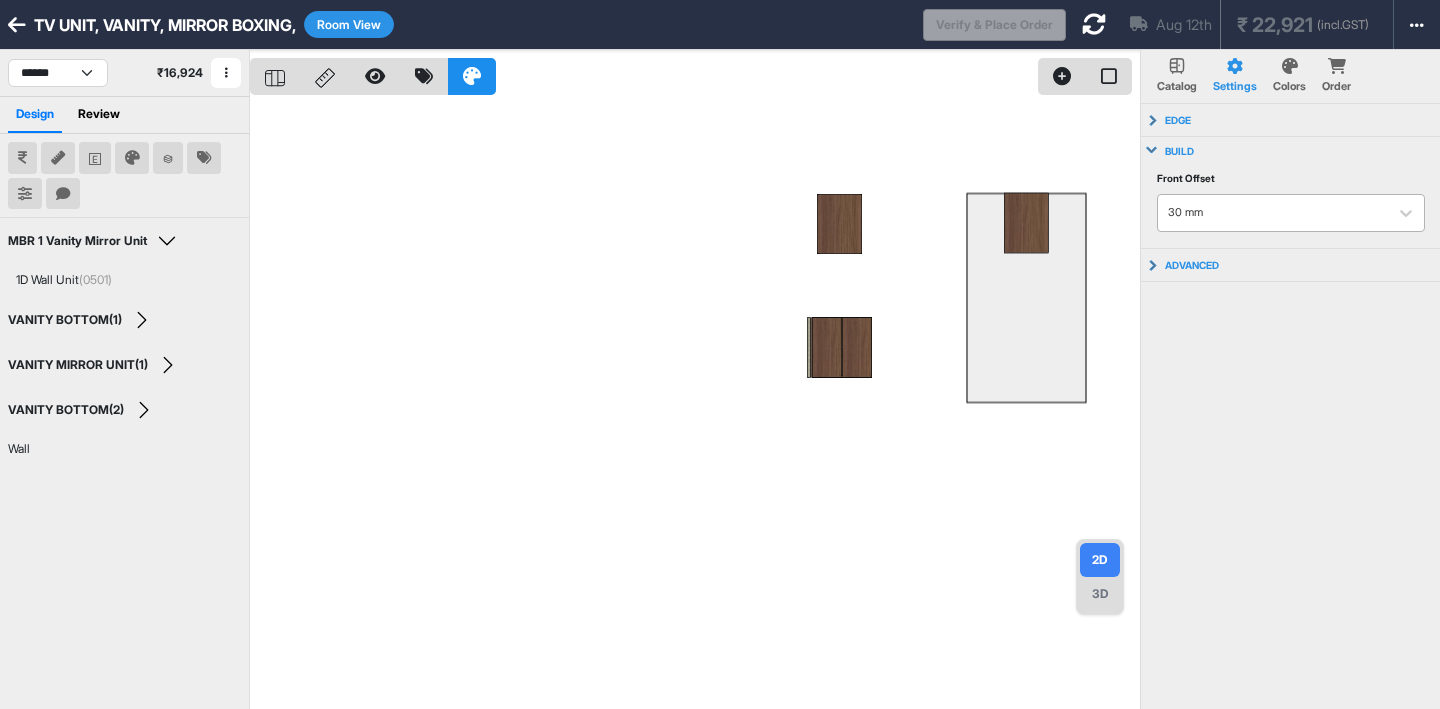 click at bounding box center [1273, 213] 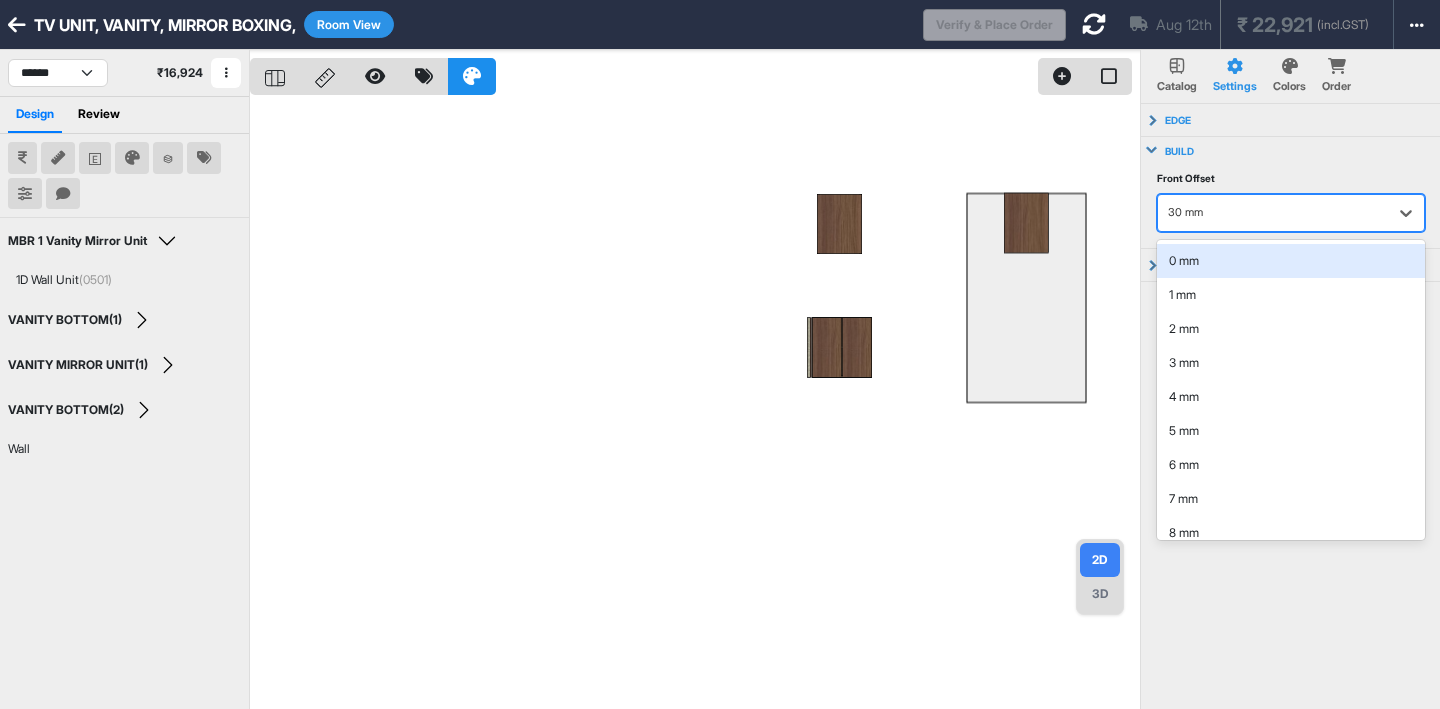 click at bounding box center [1273, 213] 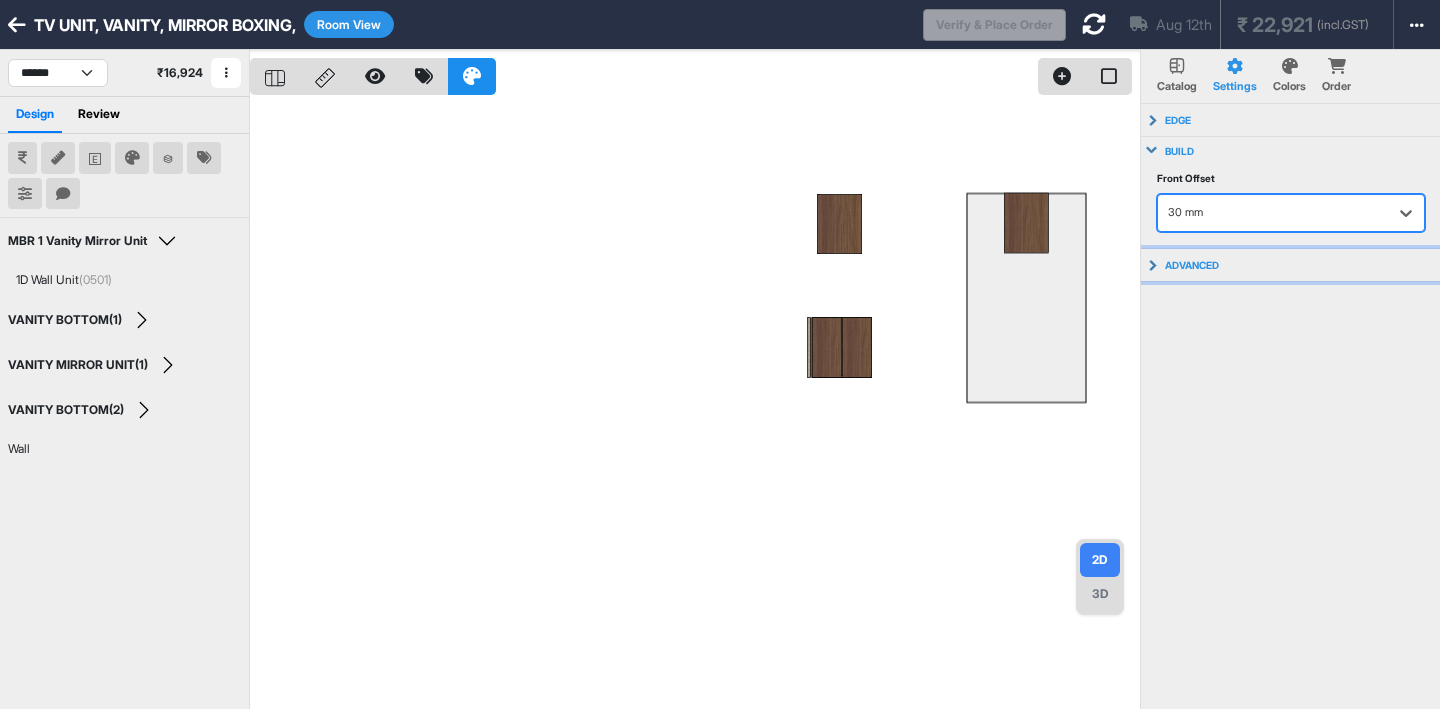 click on "advanced" at bounding box center [1291, 265] 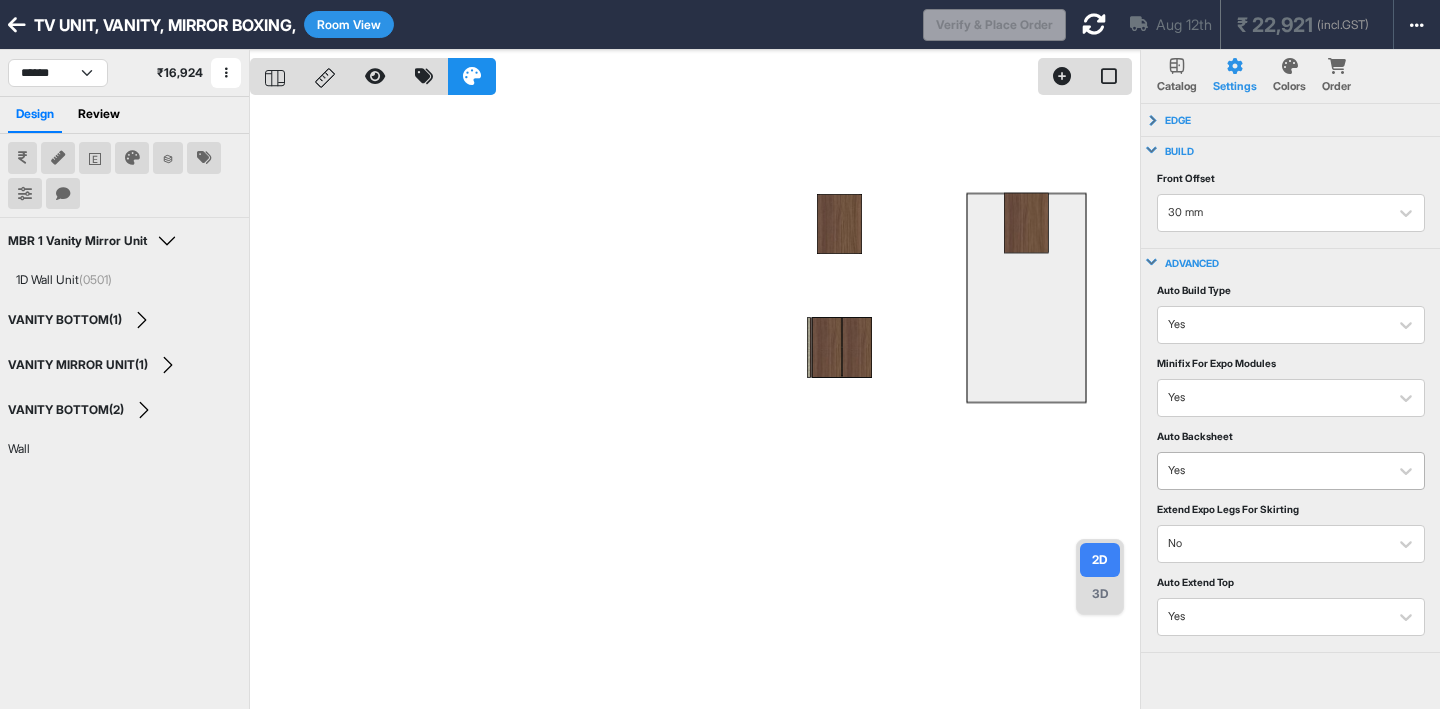 click on "Yes" at bounding box center (1273, 471) 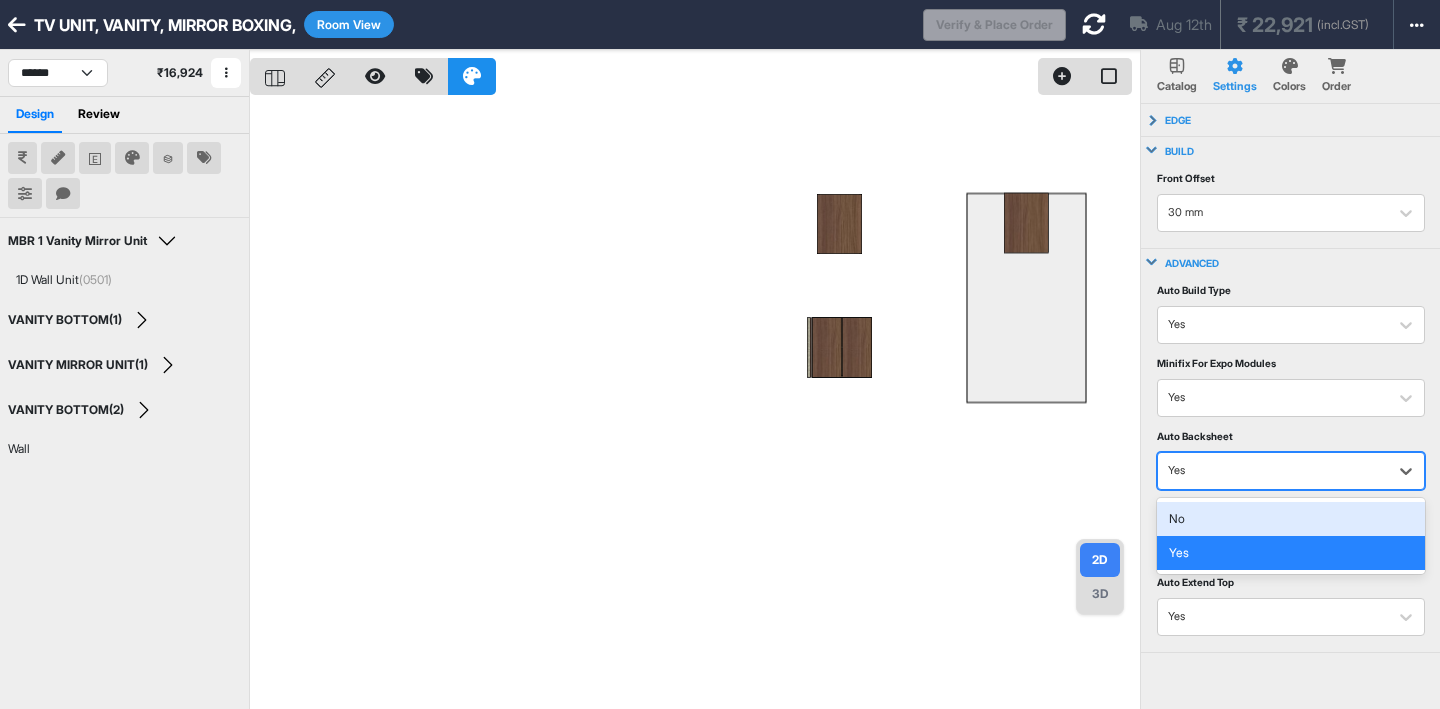 click on "No" at bounding box center [1291, 519] 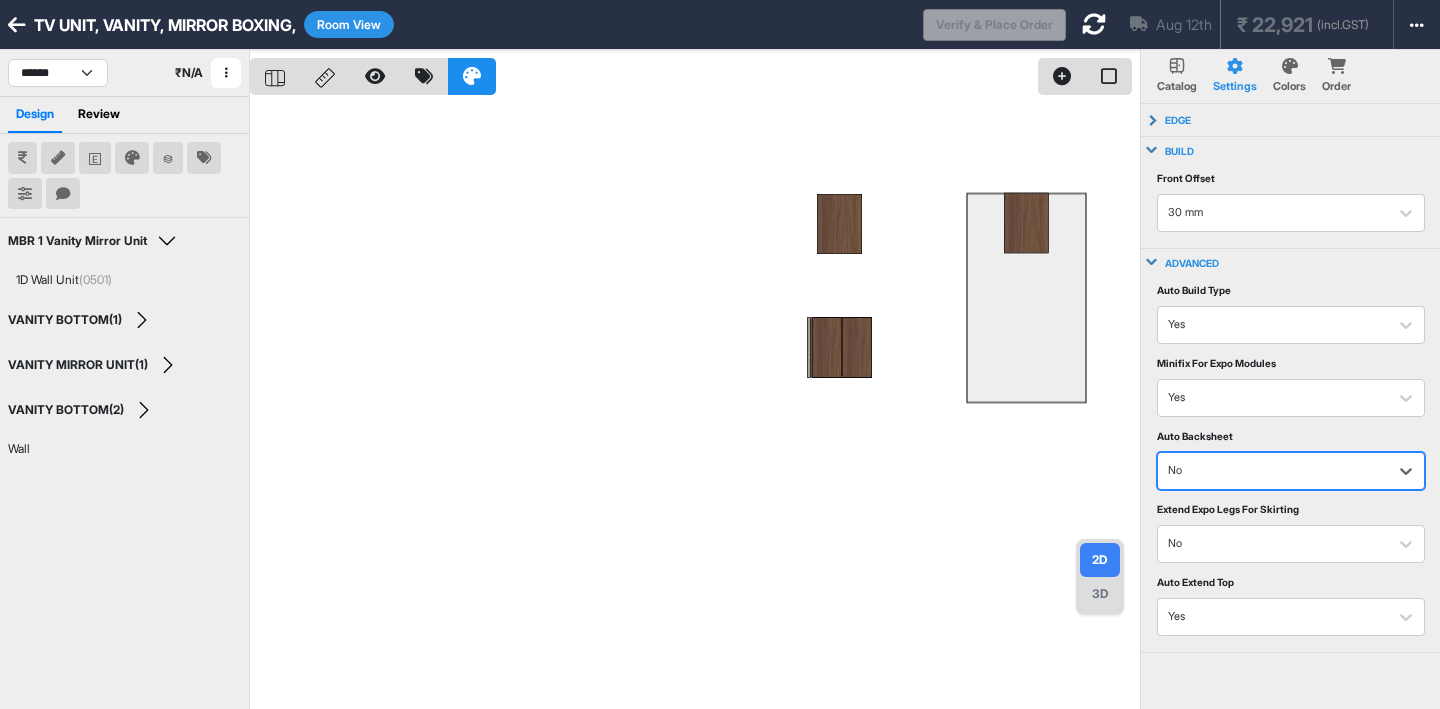 click on "3D" at bounding box center [1100, 594] 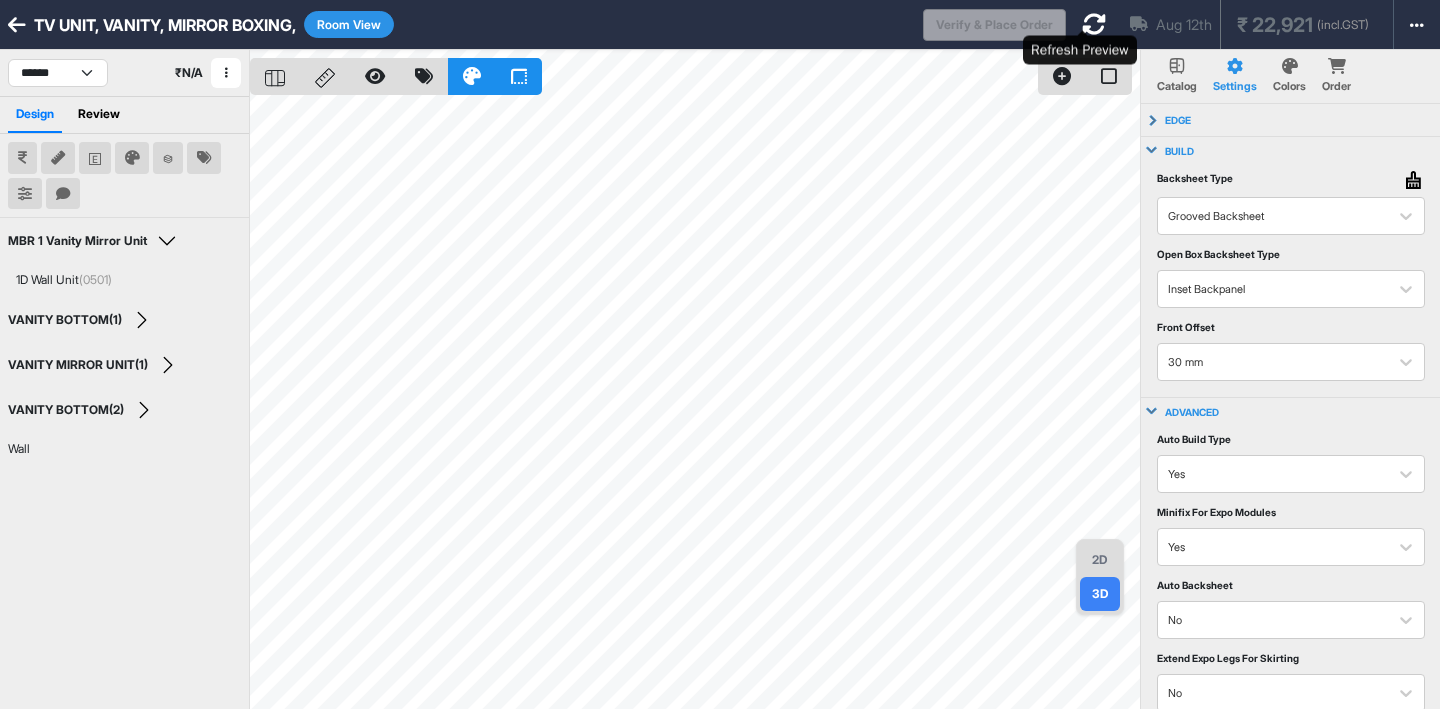 click at bounding box center [1094, 24] 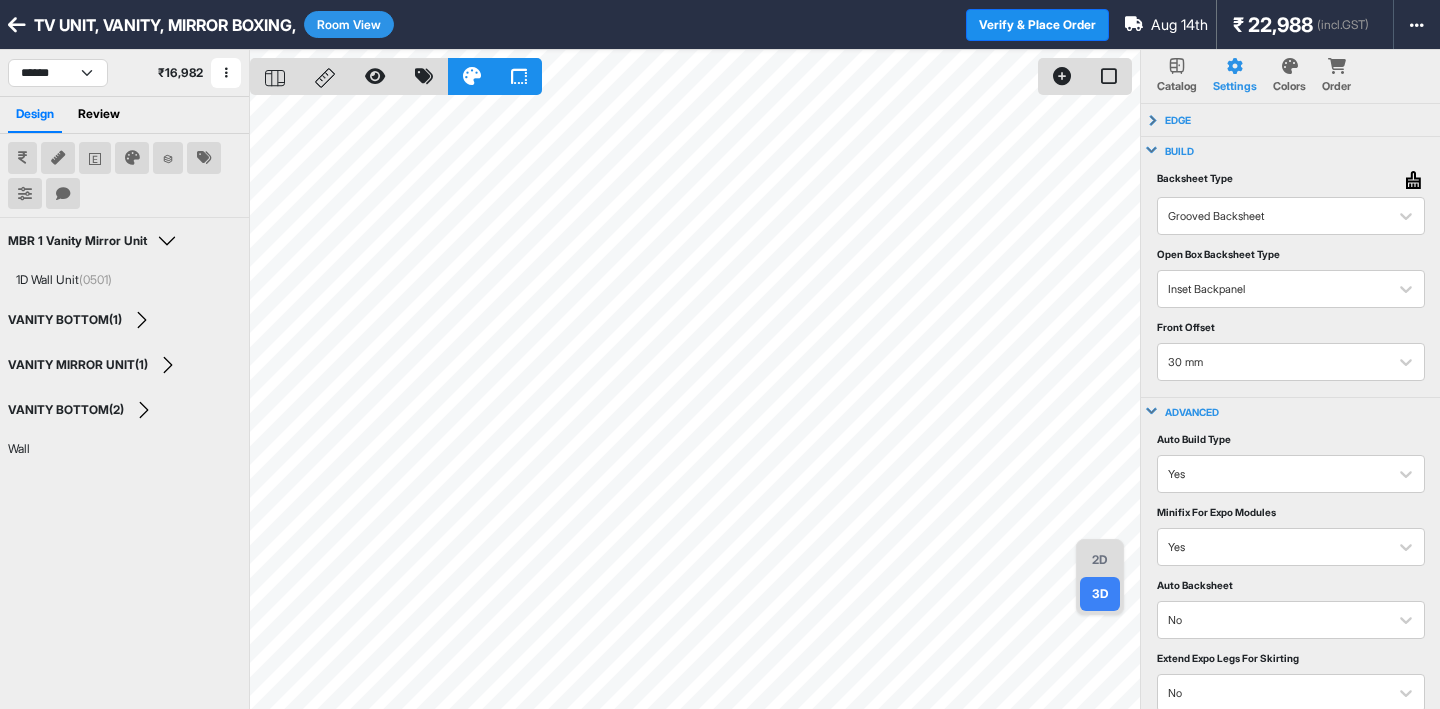 click on "TV UNIT, VANITY, MIRROR BOXING, Room View Verify & Place Order Aug 14th ₹   22,988 (incl.GST) Import Assembly Archive Rename Refresh Price" at bounding box center (720, 25) 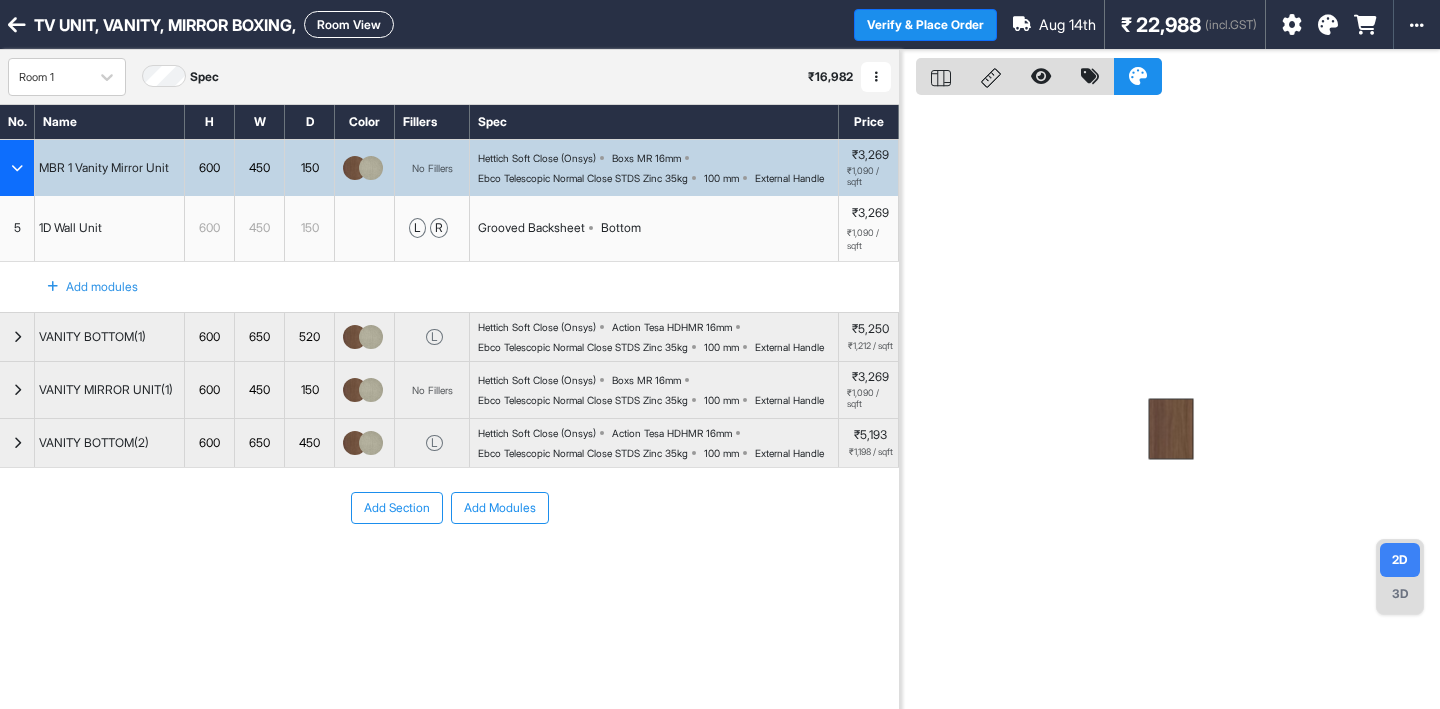 click on "Room View" at bounding box center [349, 24] 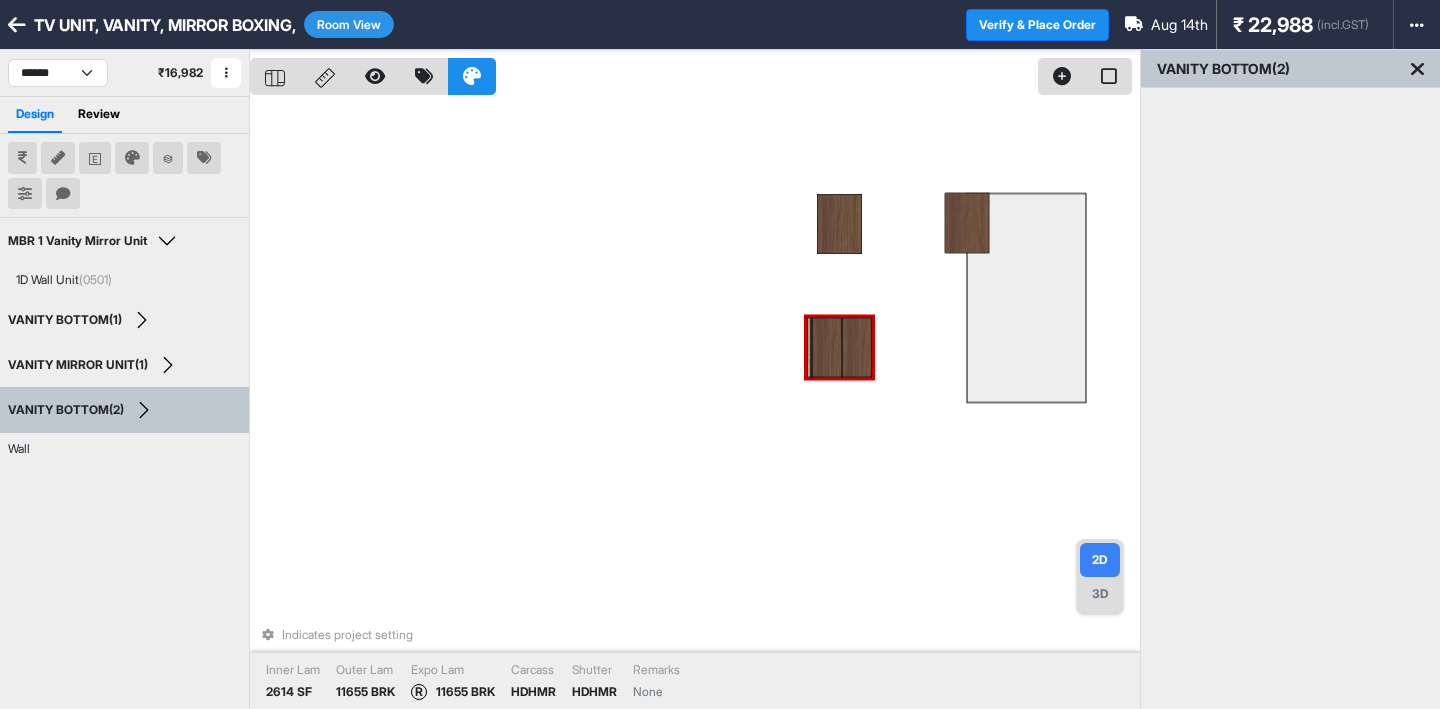 drag, startPoint x: 808, startPoint y: 356, endPoint x: 897, endPoint y: 352, distance: 89.08984 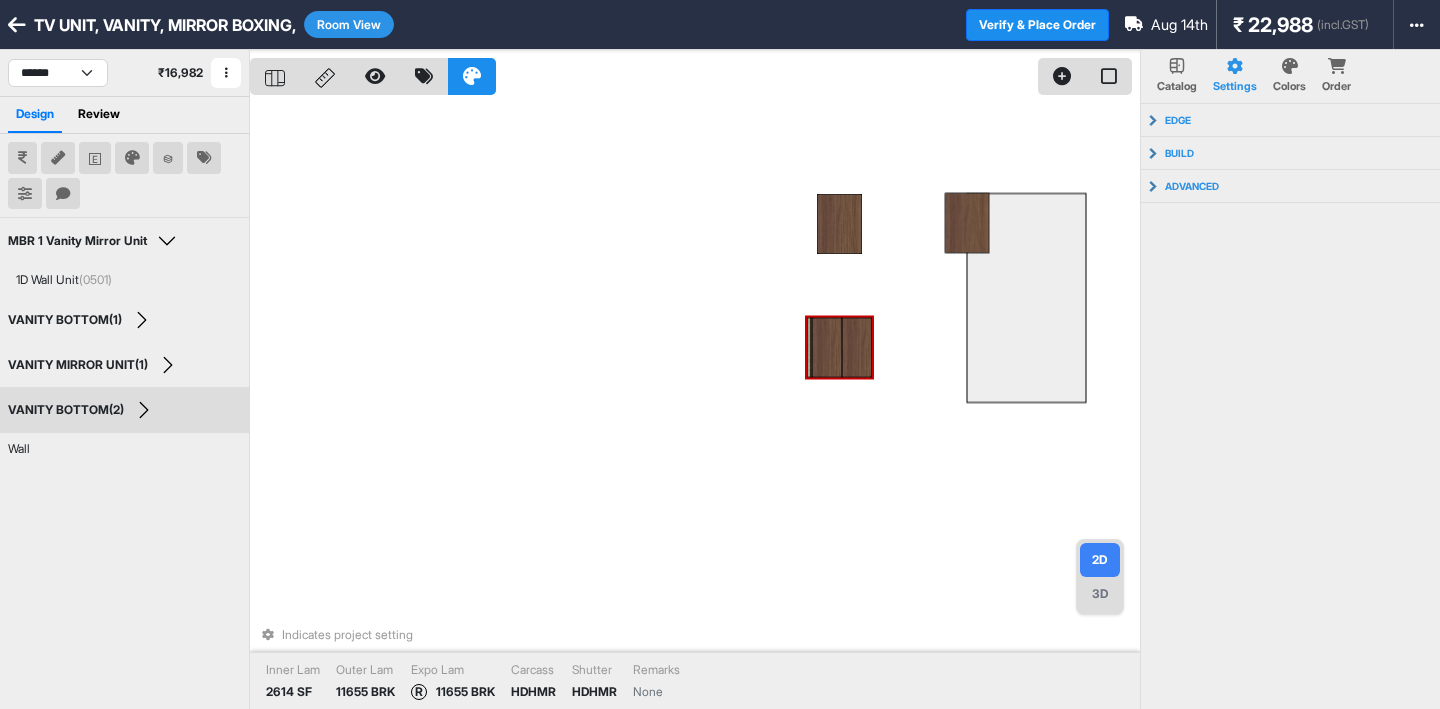 click at bounding box center (827, 347) 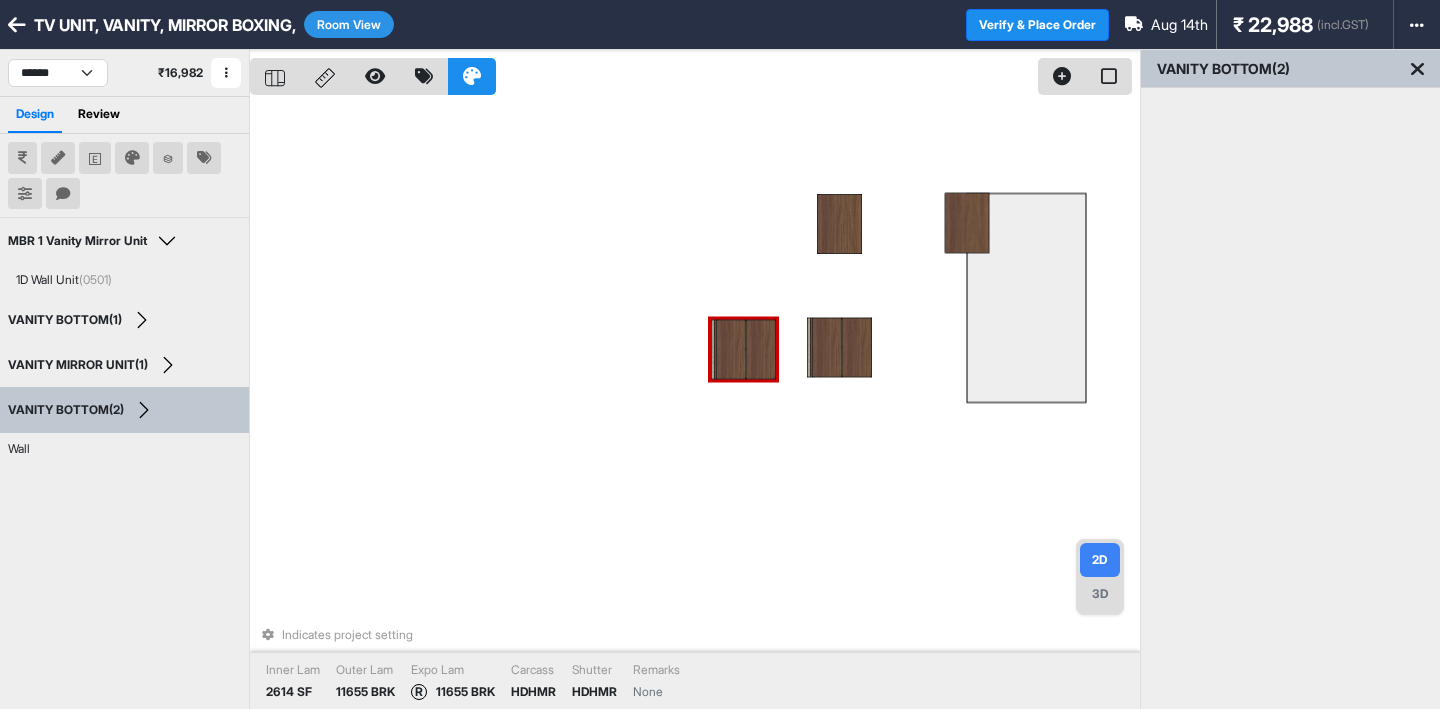click at bounding box center (731, 349) 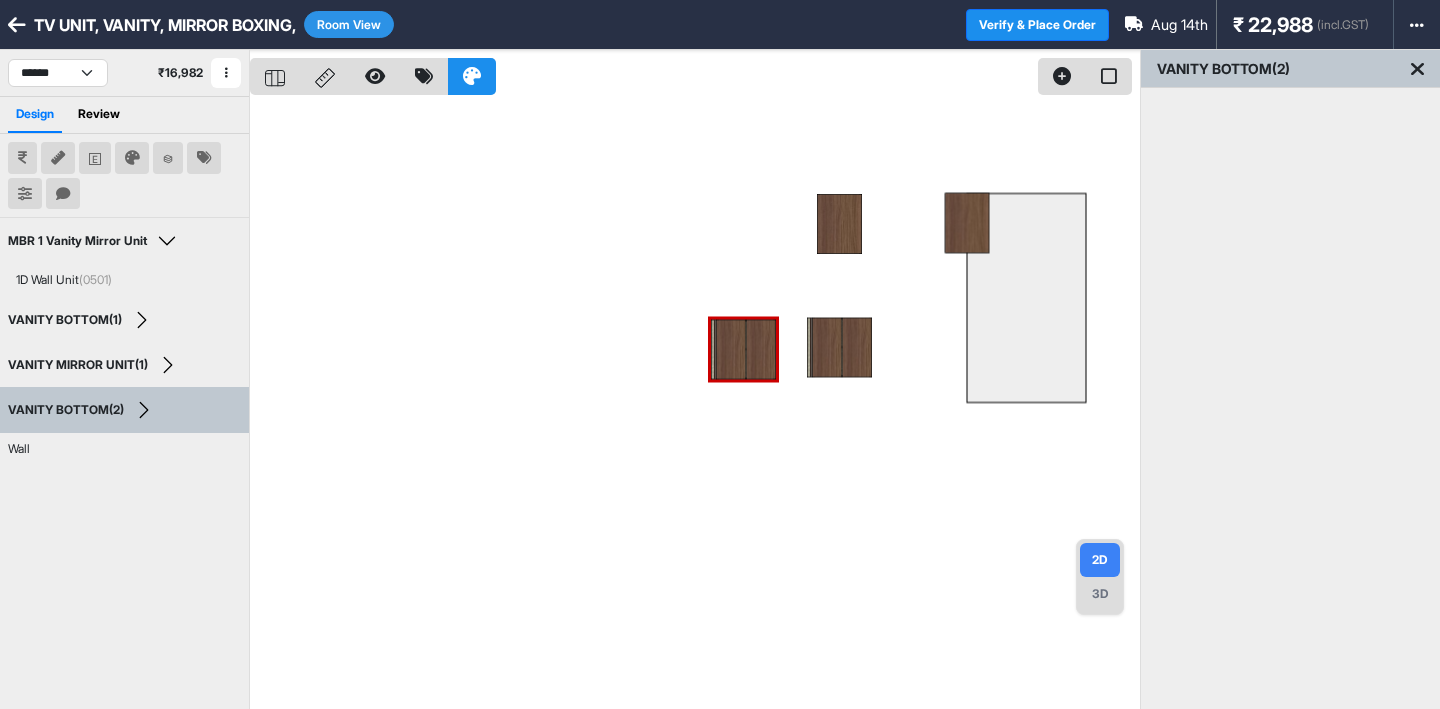 click at bounding box center [695, 404] 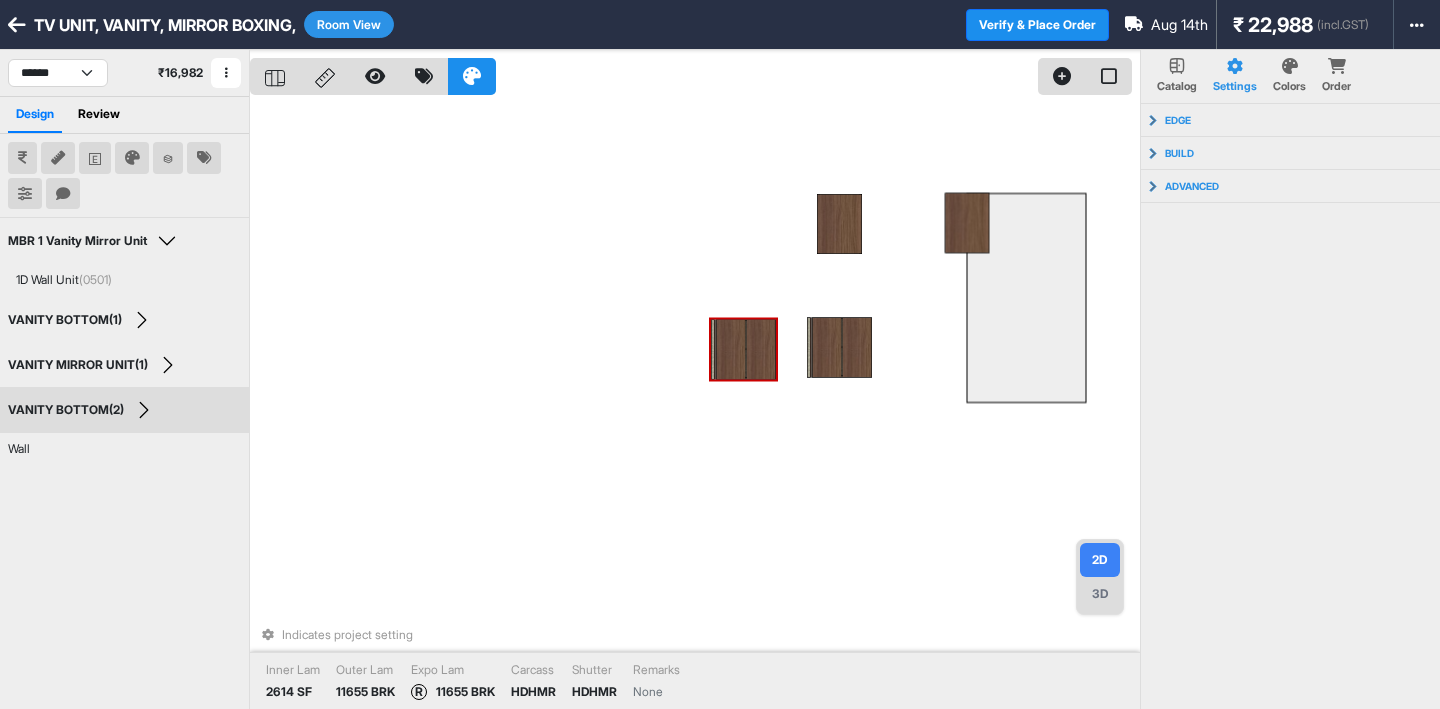 click on "3D" at bounding box center (1100, 594) 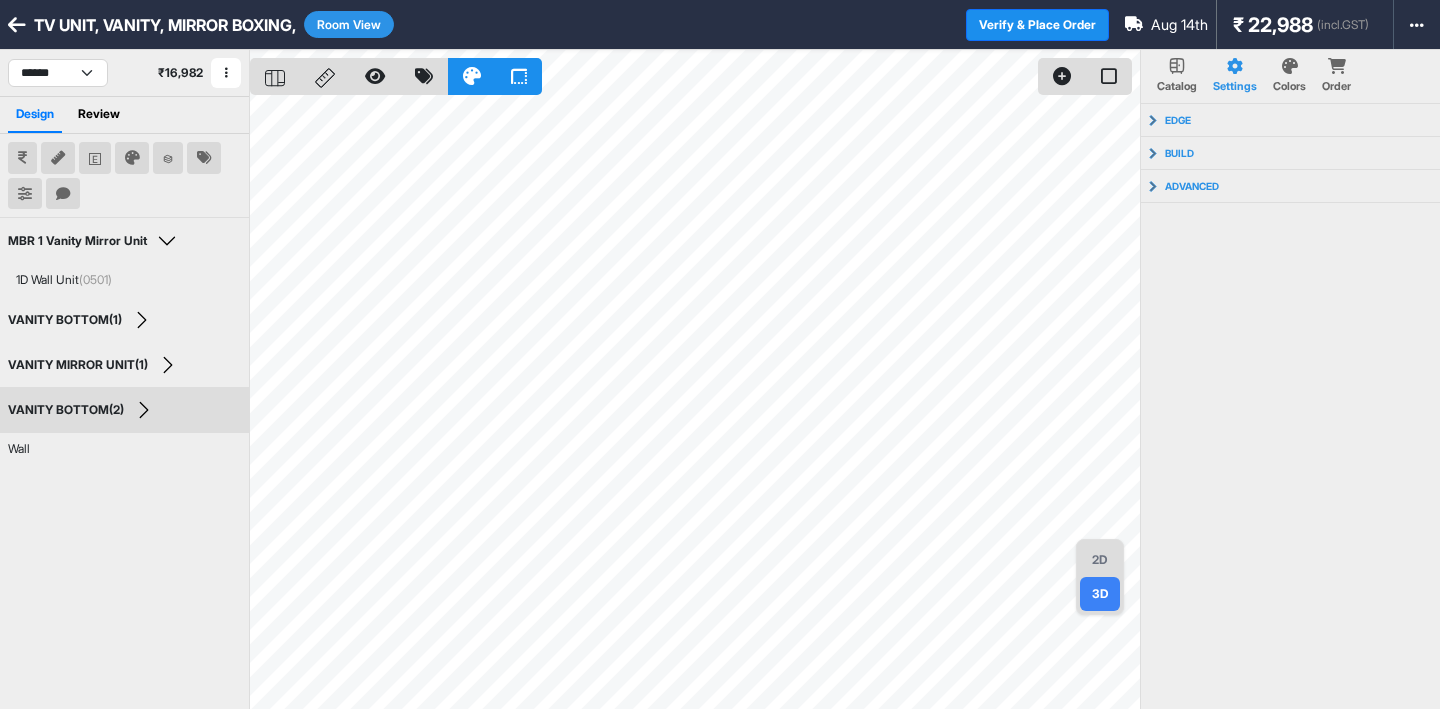 click on "Room View" at bounding box center [349, 24] 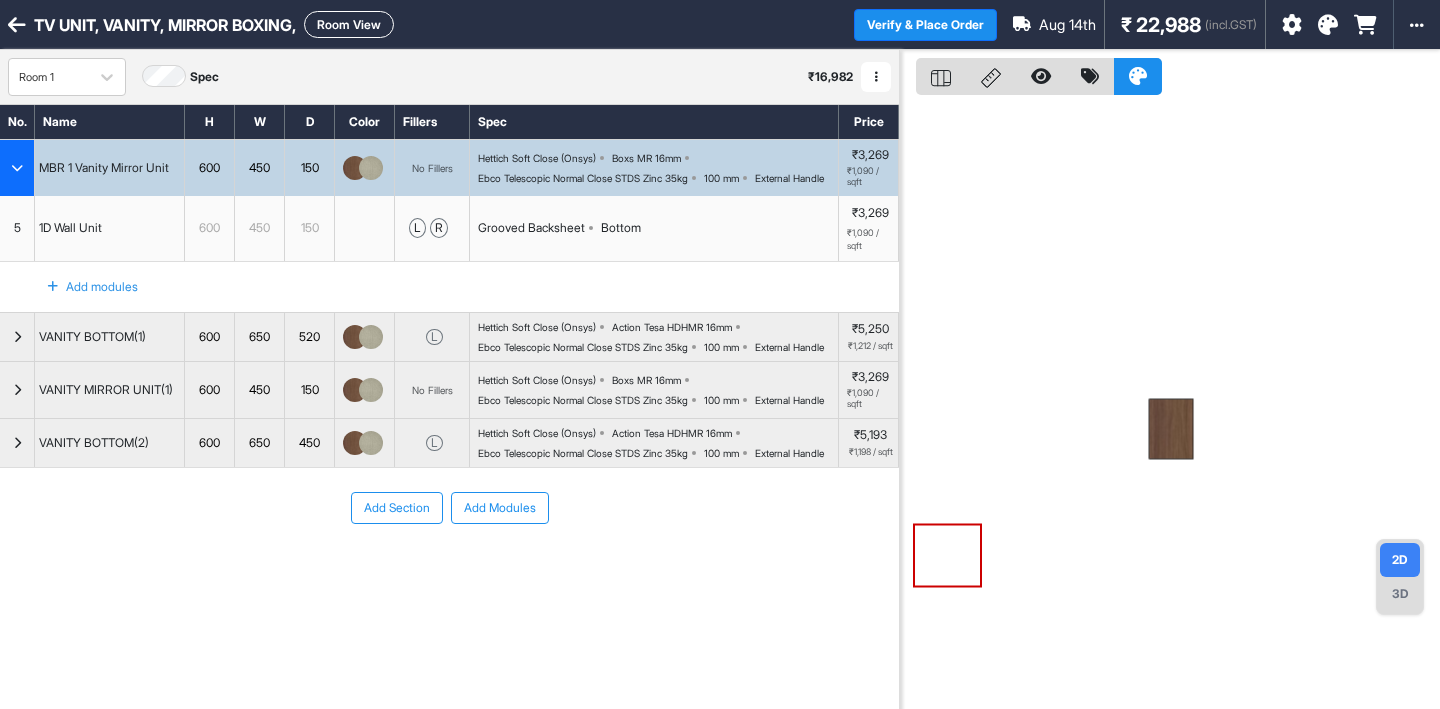 click at bounding box center (17, 168) 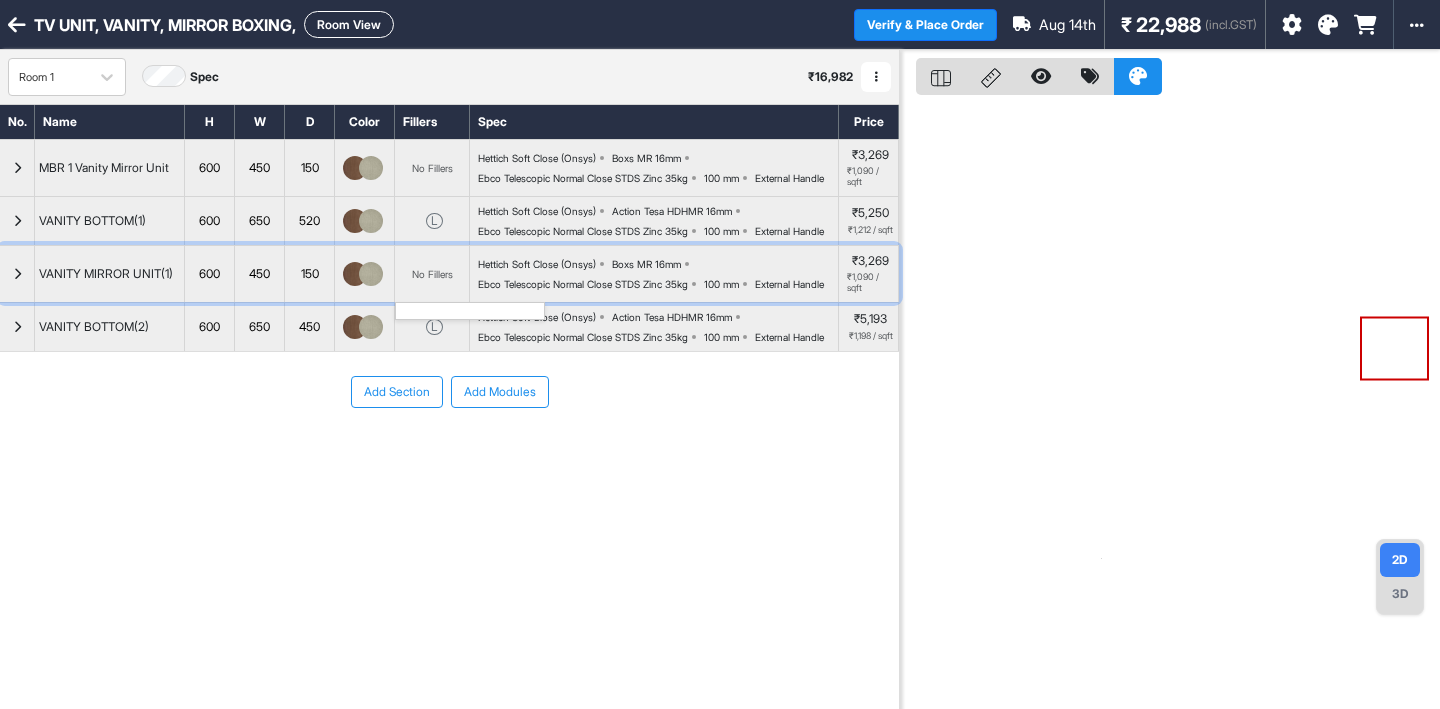 click on "No Fillers" at bounding box center (432, 274) 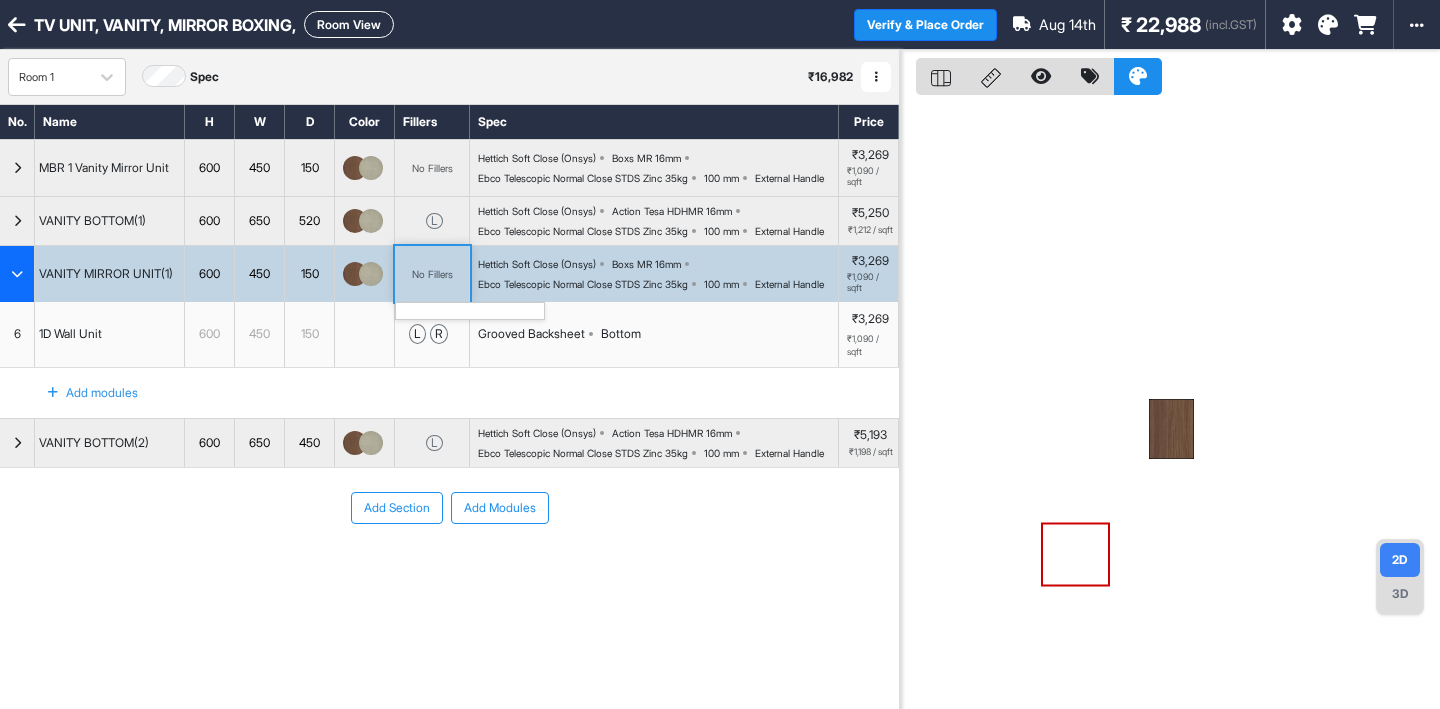 click on "No Fillers" at bounding box center (432, 274) 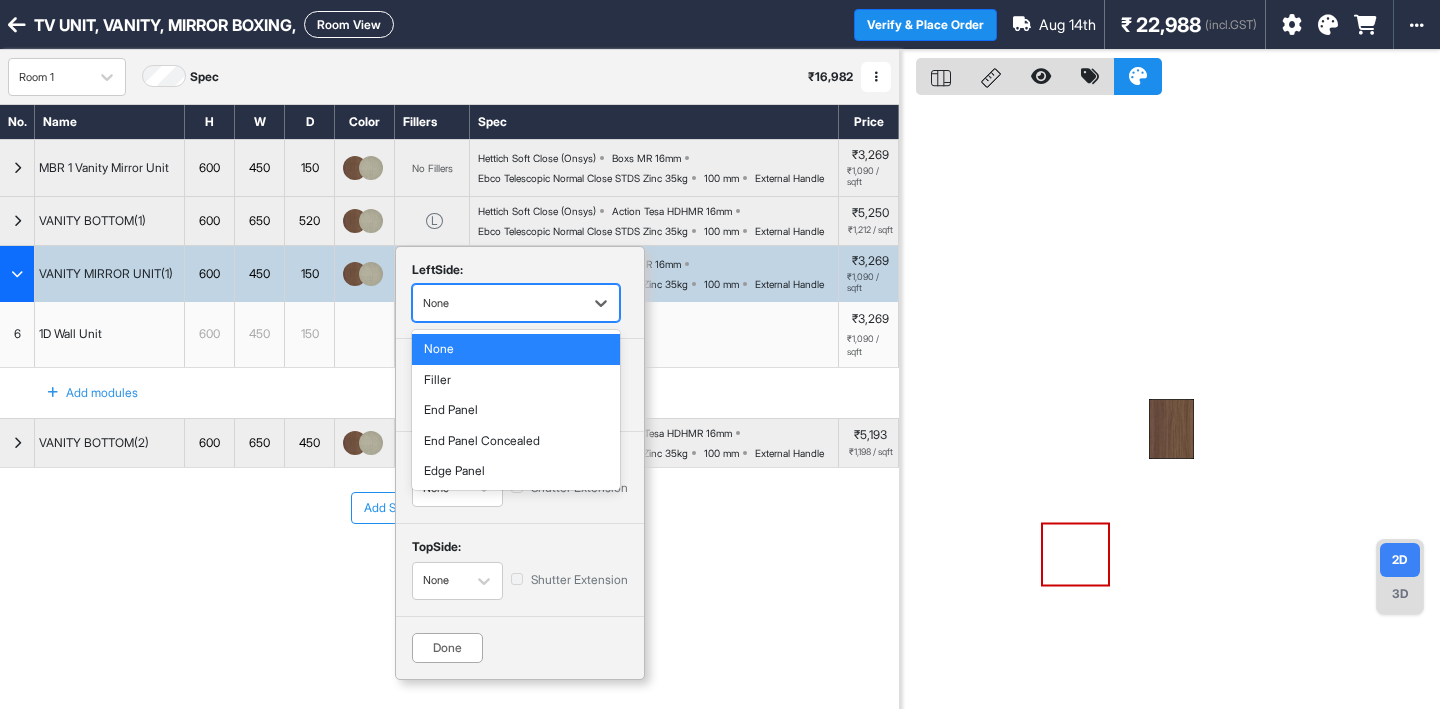 click on "None" at bounding box center [516, 303] 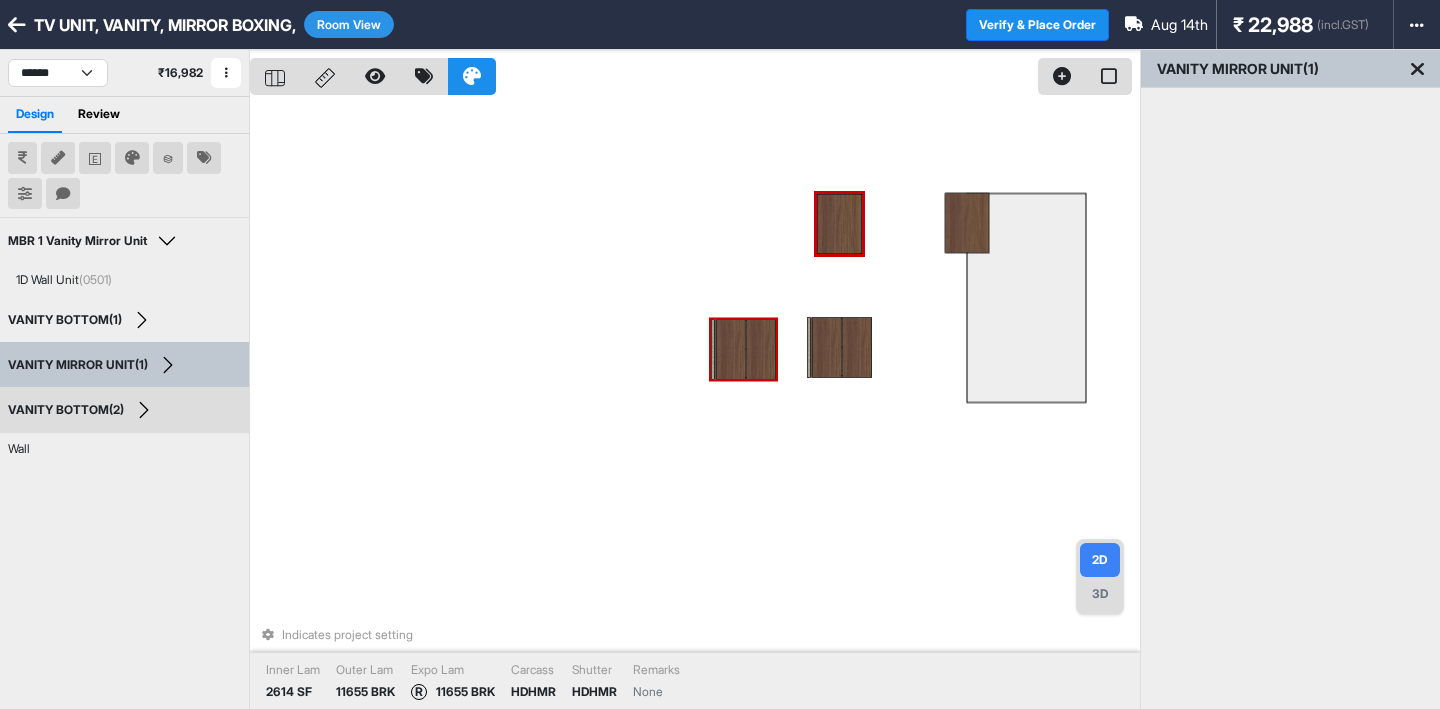 click at bounding box center [731, 349] 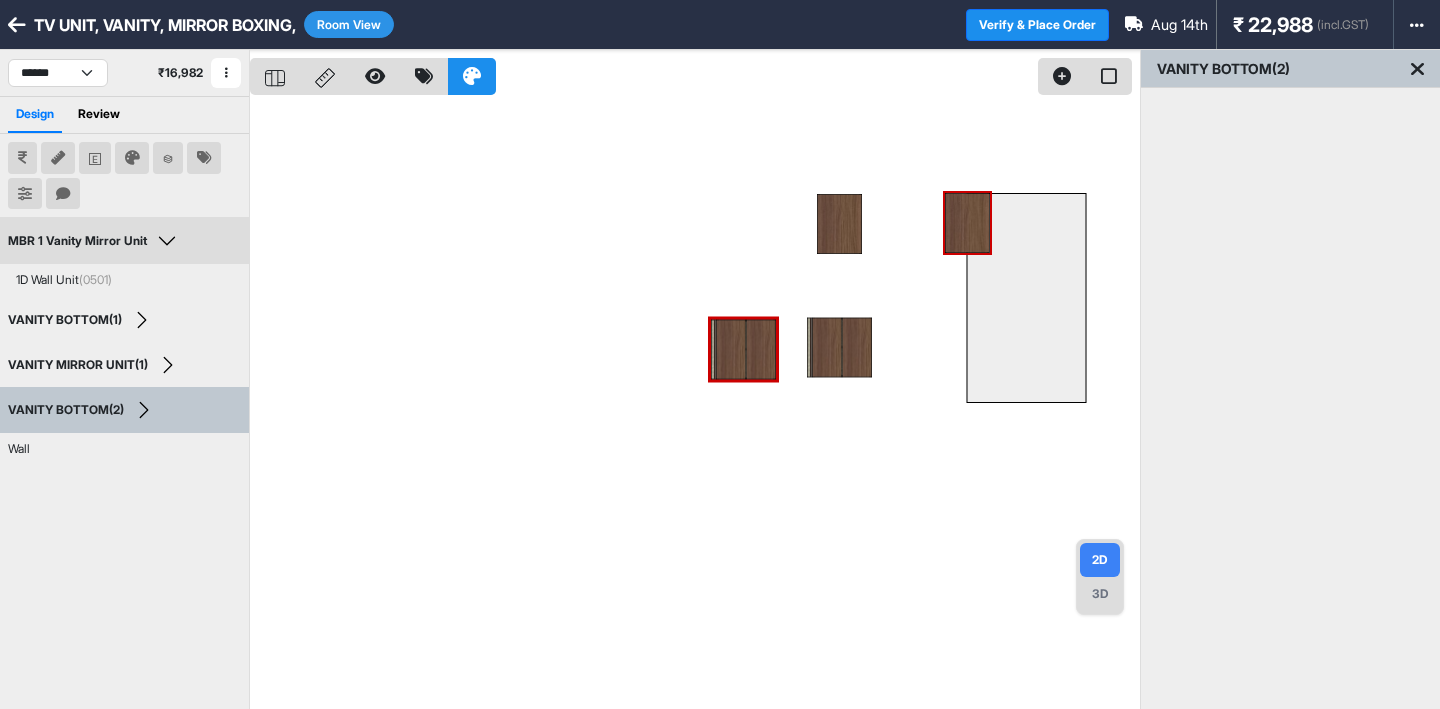 click on "MBR 1 Vanity Mirror Unit" at bounding box center [95, 241] 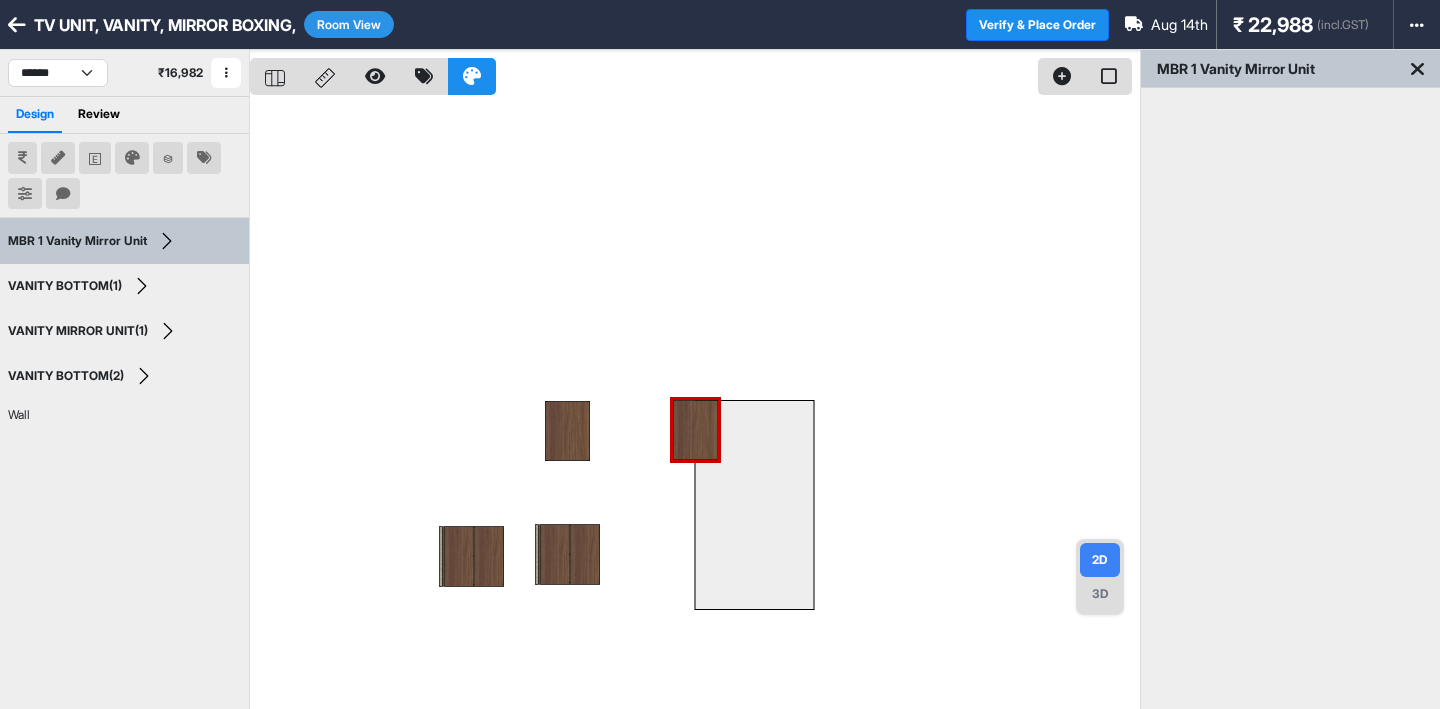 click at bounding box center [695, 404] 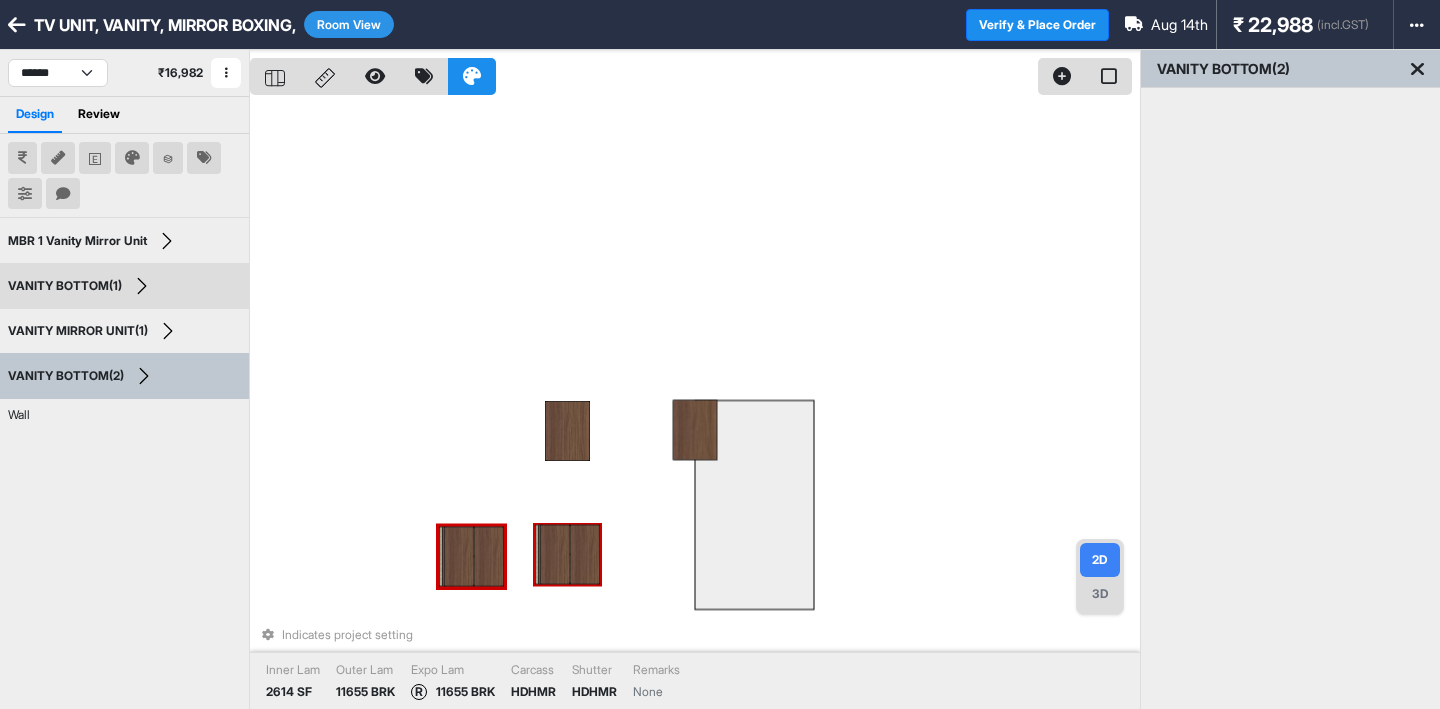 click at bounding box center (555, 554) 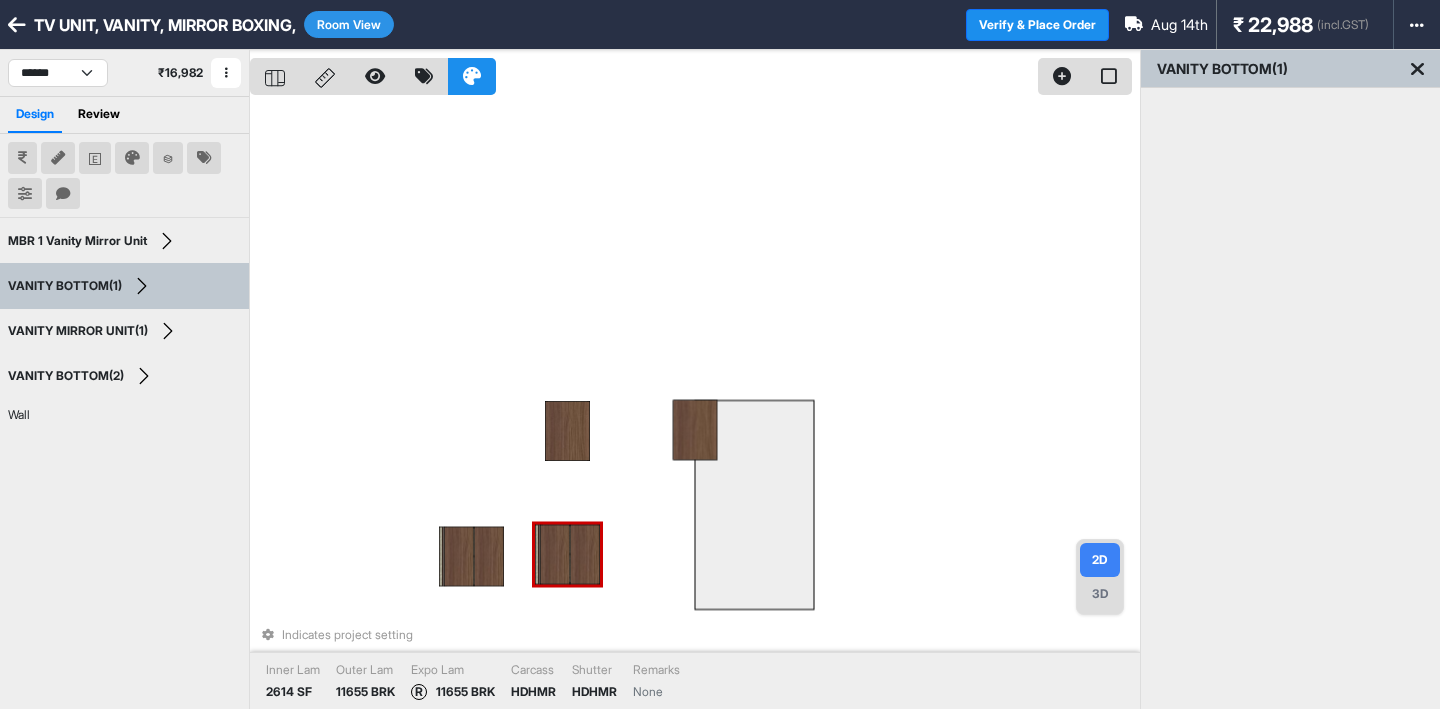 click at bounding box center [585, 554] 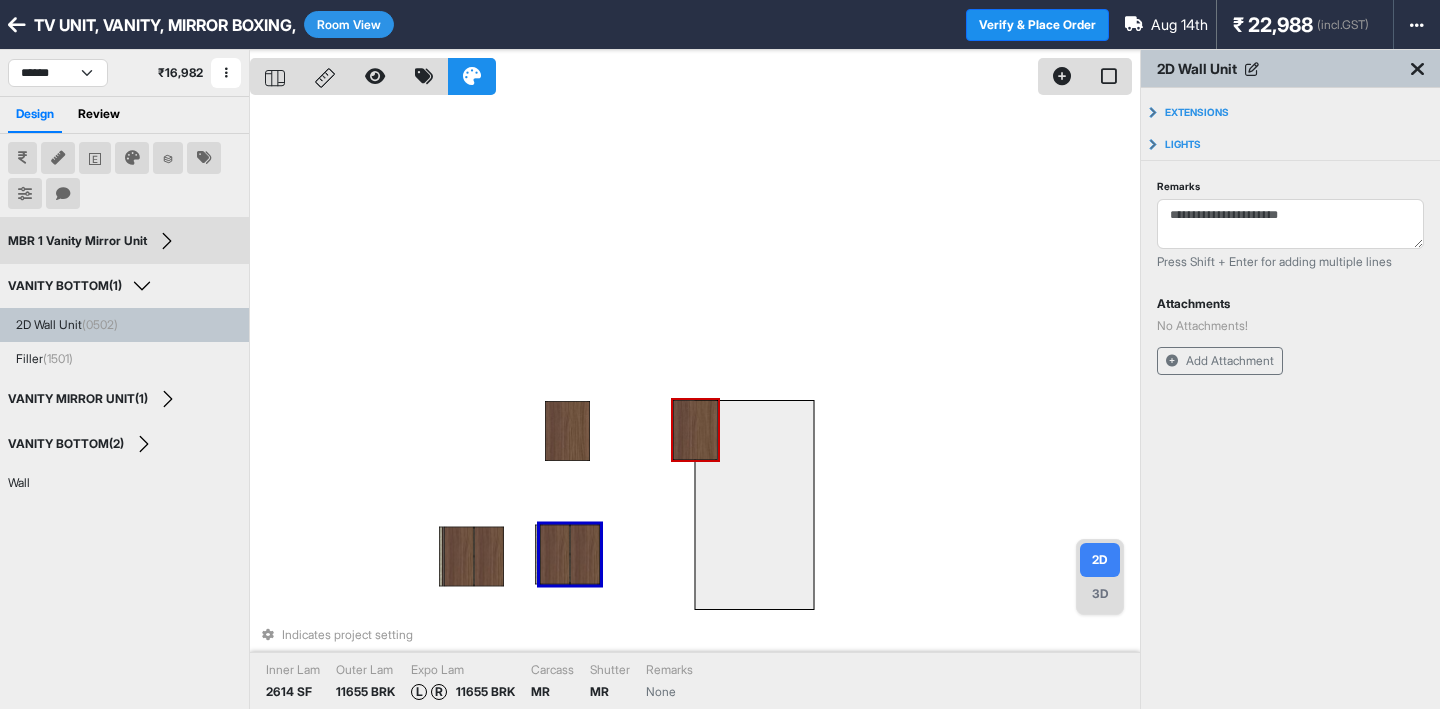 click on "Indicates project setting Inner Lam 2614 SF Outer Lam 11655 BRK Expo Lam L R 11655 BRK Carcass MR Shutter MR Remarks None" at bounding box center (695, 404) 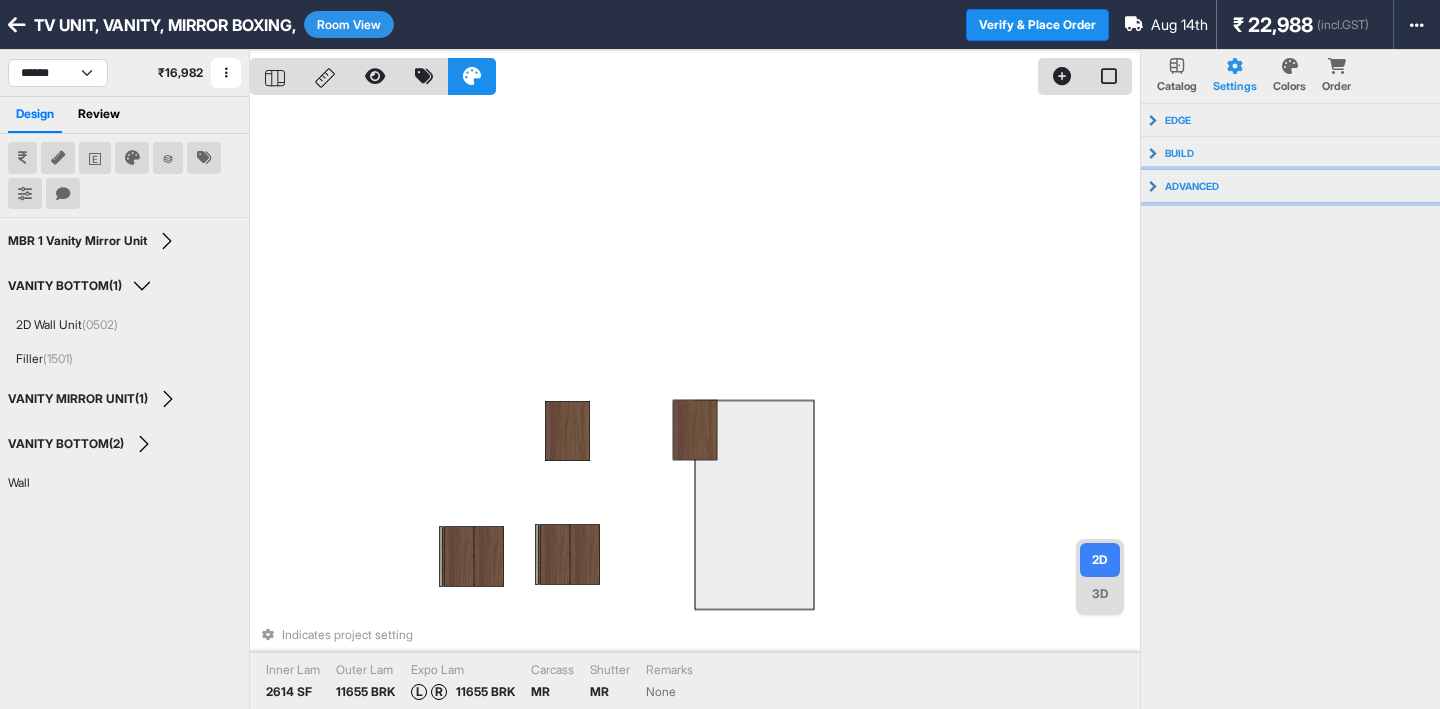 click on "advanced" at bounding box center [1291, 186] 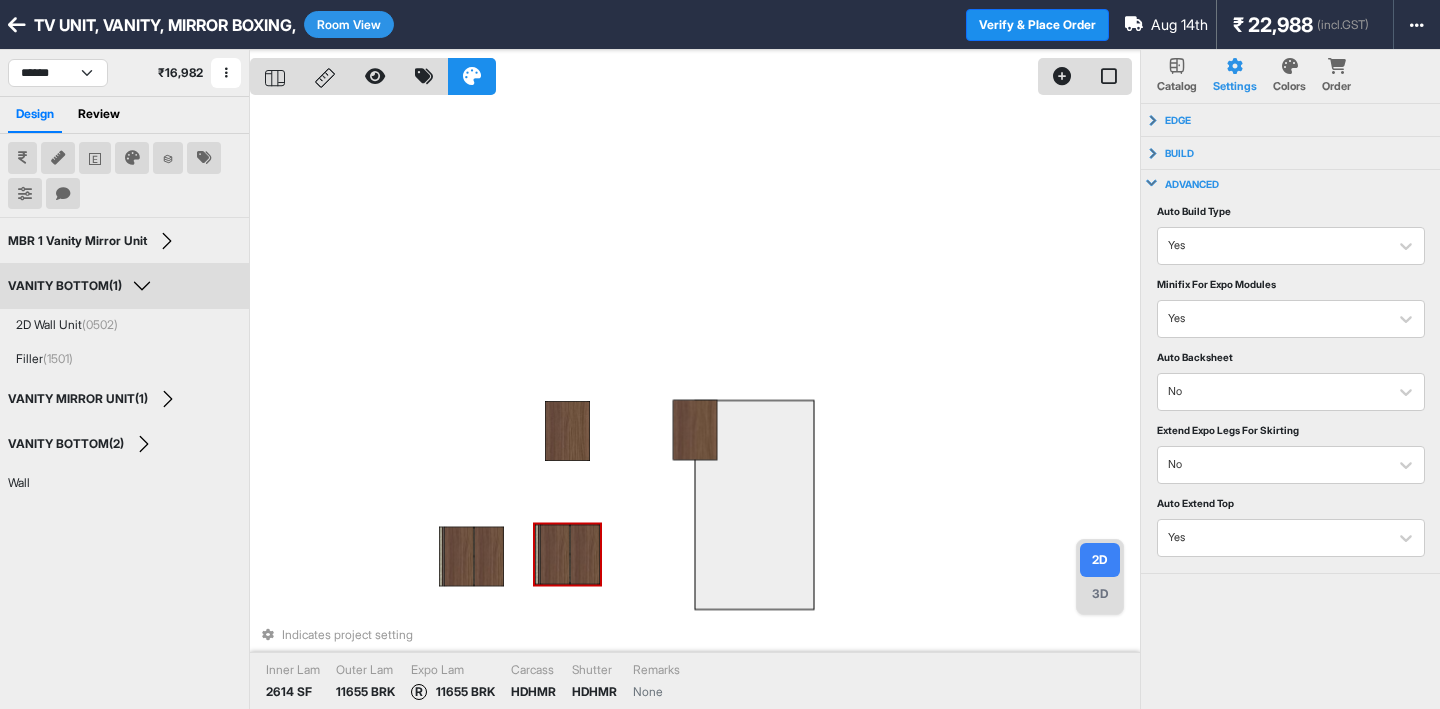 click at bounding box center (585, 554) 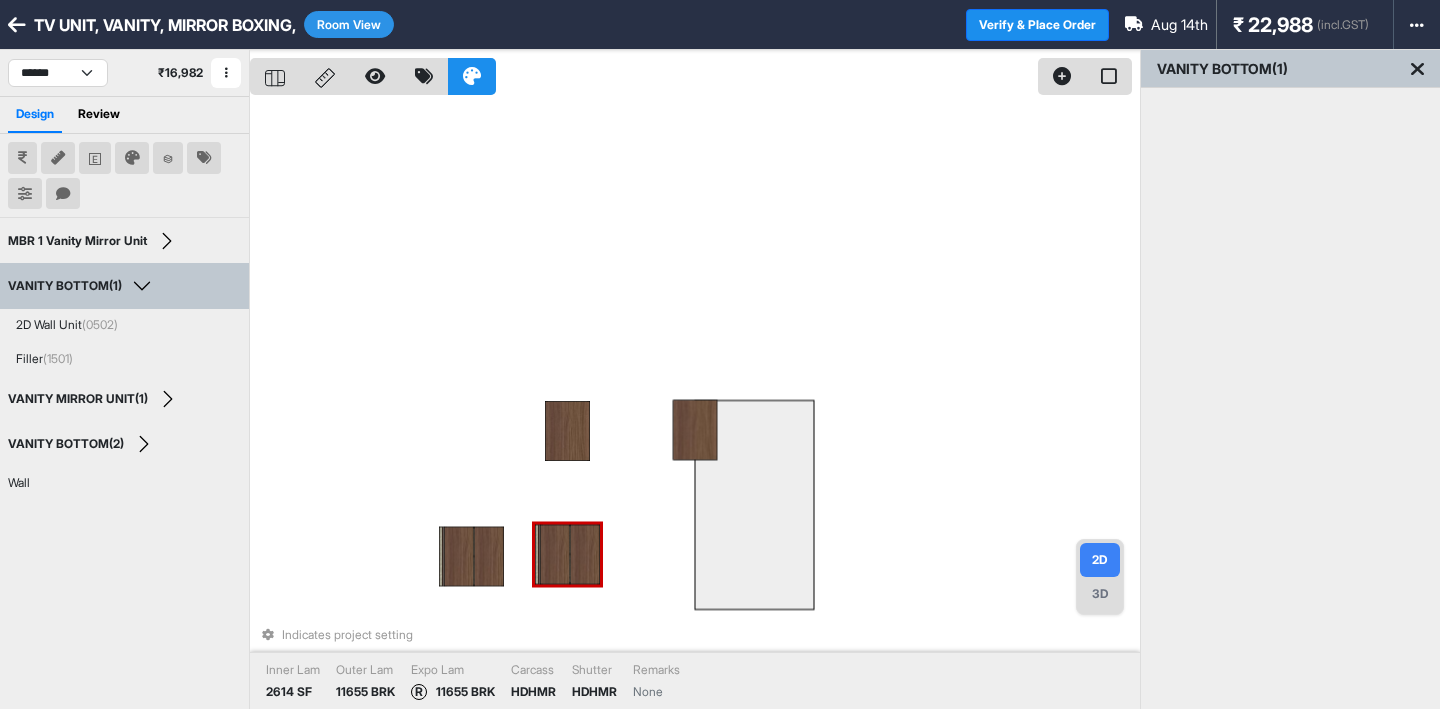 click at bounding box center (585, 554) 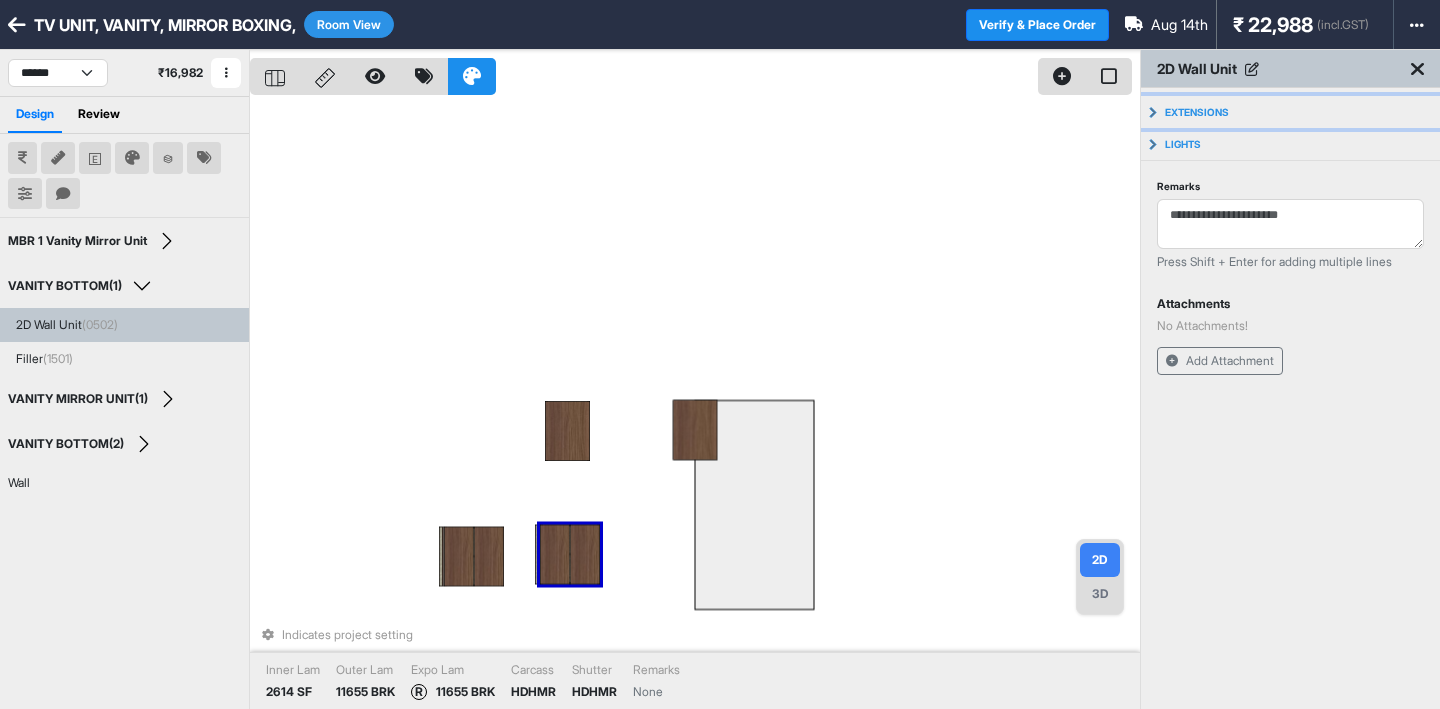 click on "Extensions" at bounding box center (1197, 112) 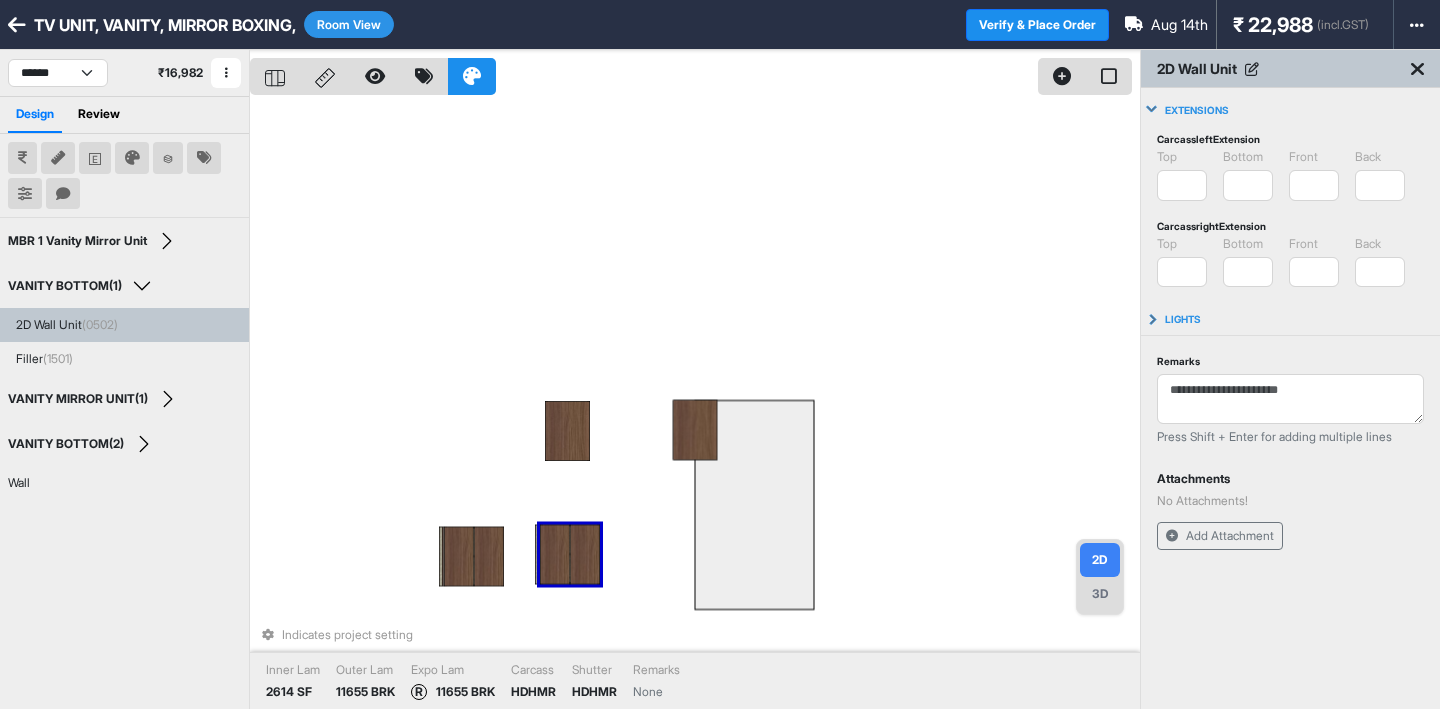 click on "Extensions" at bounding box center [1197, 110] 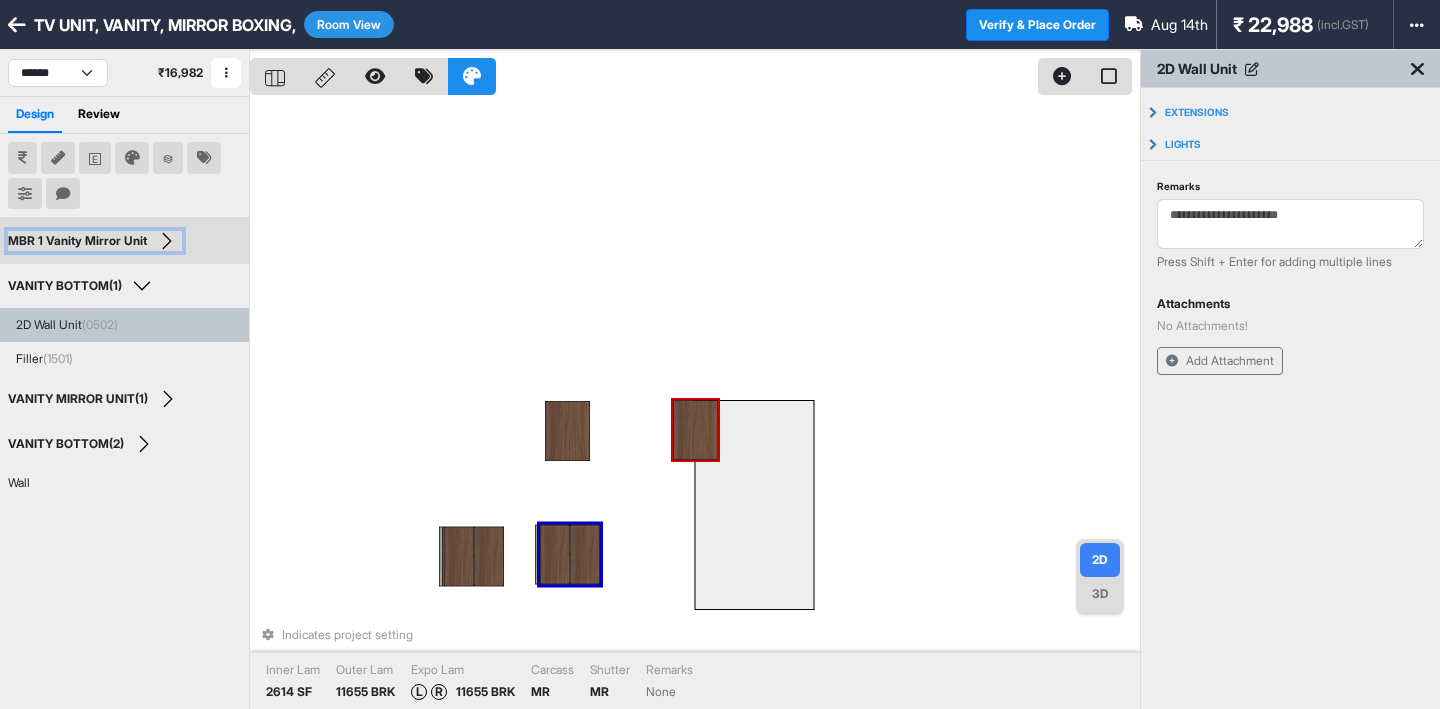 click on "MBR 1 Vanity Mirror Unit" at bounding box center [95, 241] 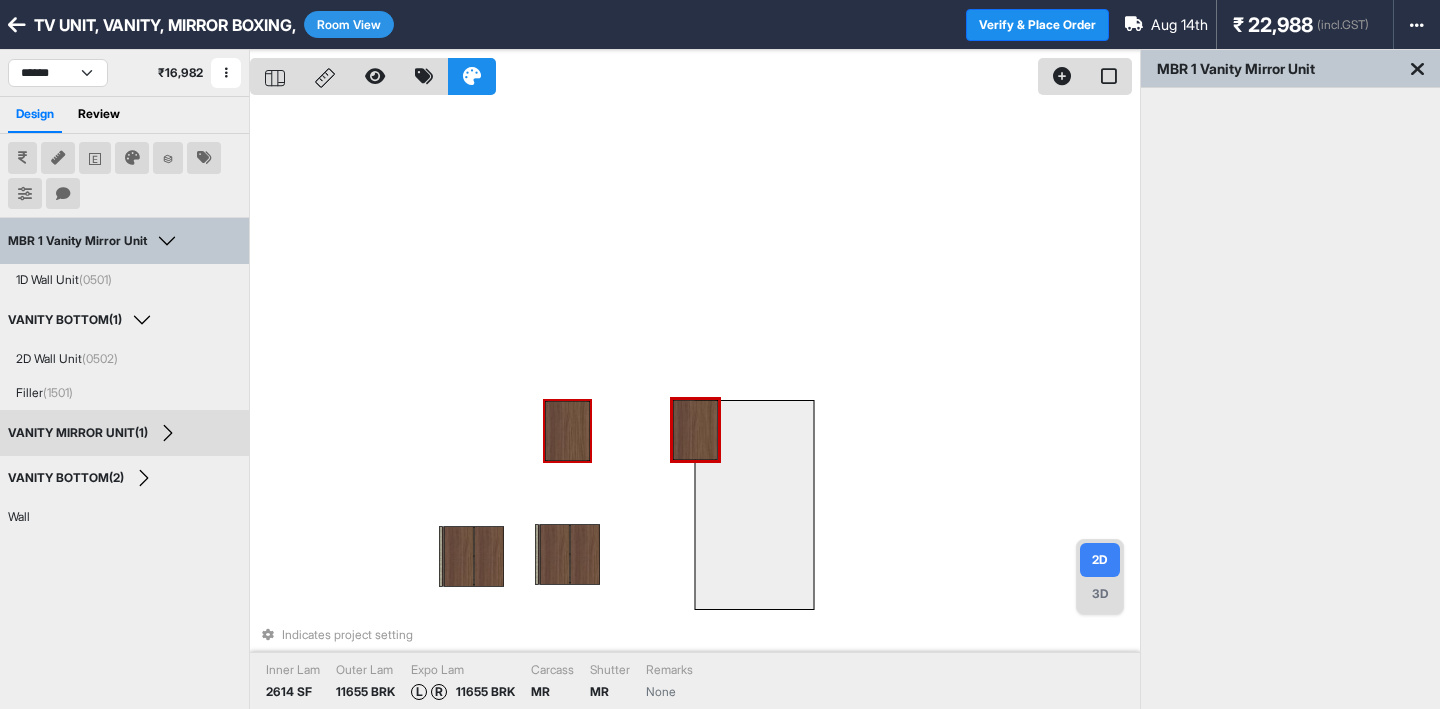 click on "VANITY MIRROR UNIT(1)   Edit  Group  Name" at bounding box center [124, 433] 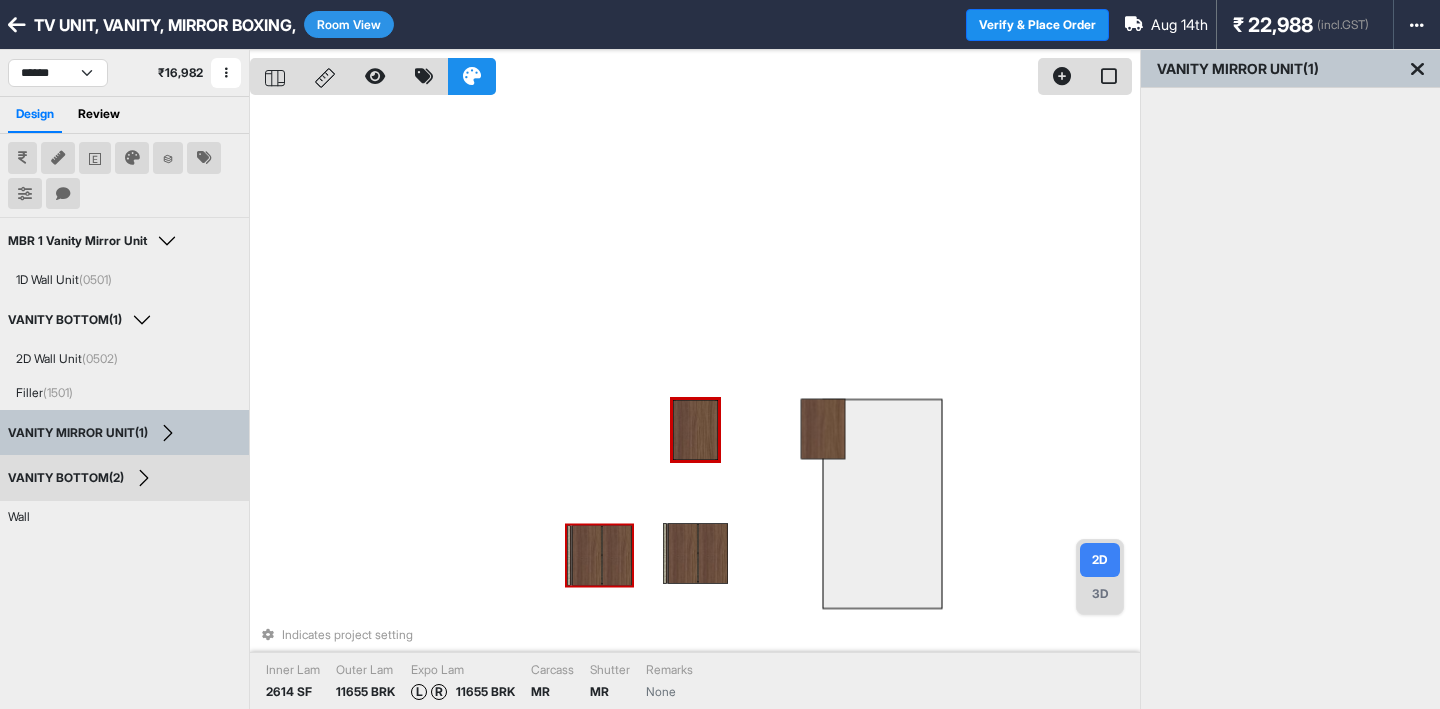click on "VANITY BOTTOM(2)   Edit  Group  Name" at bounding box center (124, 478) 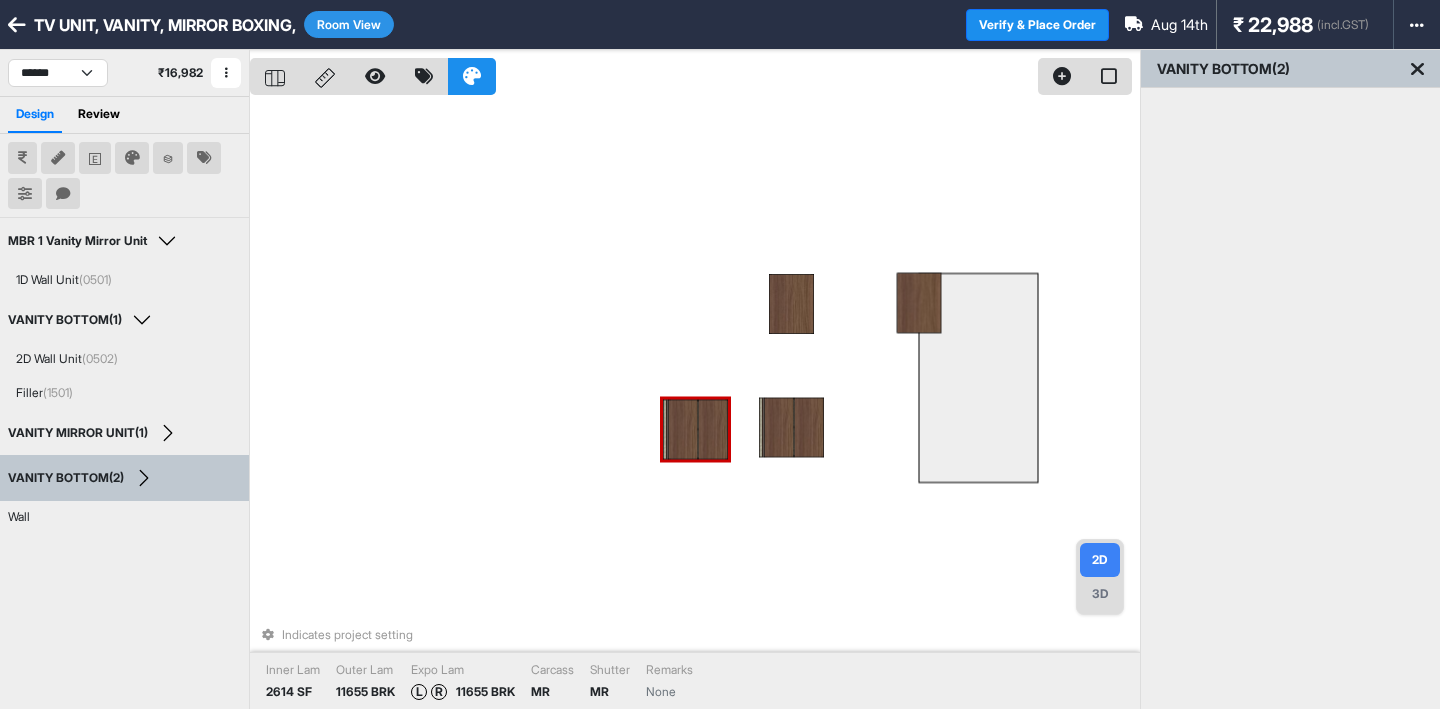 click on "VANITY BOTTOM(2)   Edit  Group  Name" at bounding box center [124, 478] 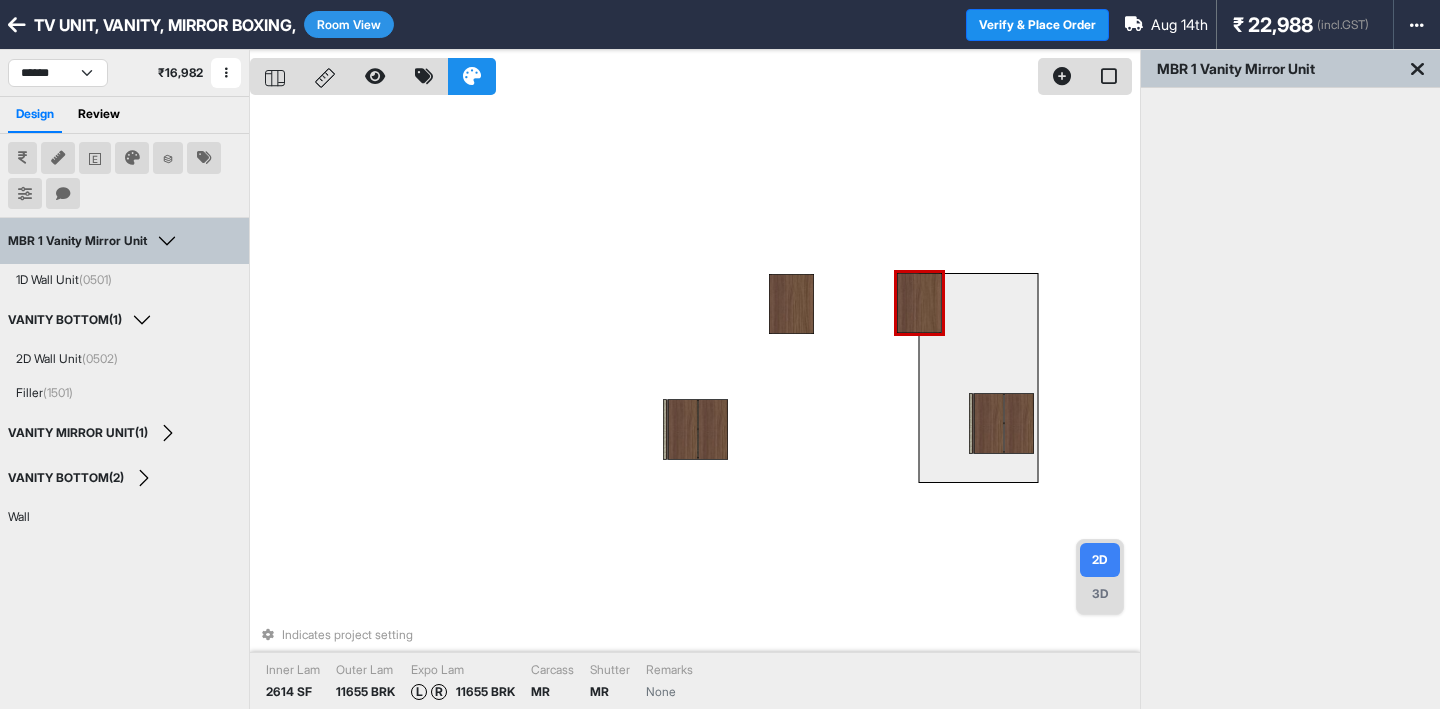 drag, startPoint x: 916, startPoint y: 320, endPoint x: 907, endPoint y: 331, distance: 14.21267 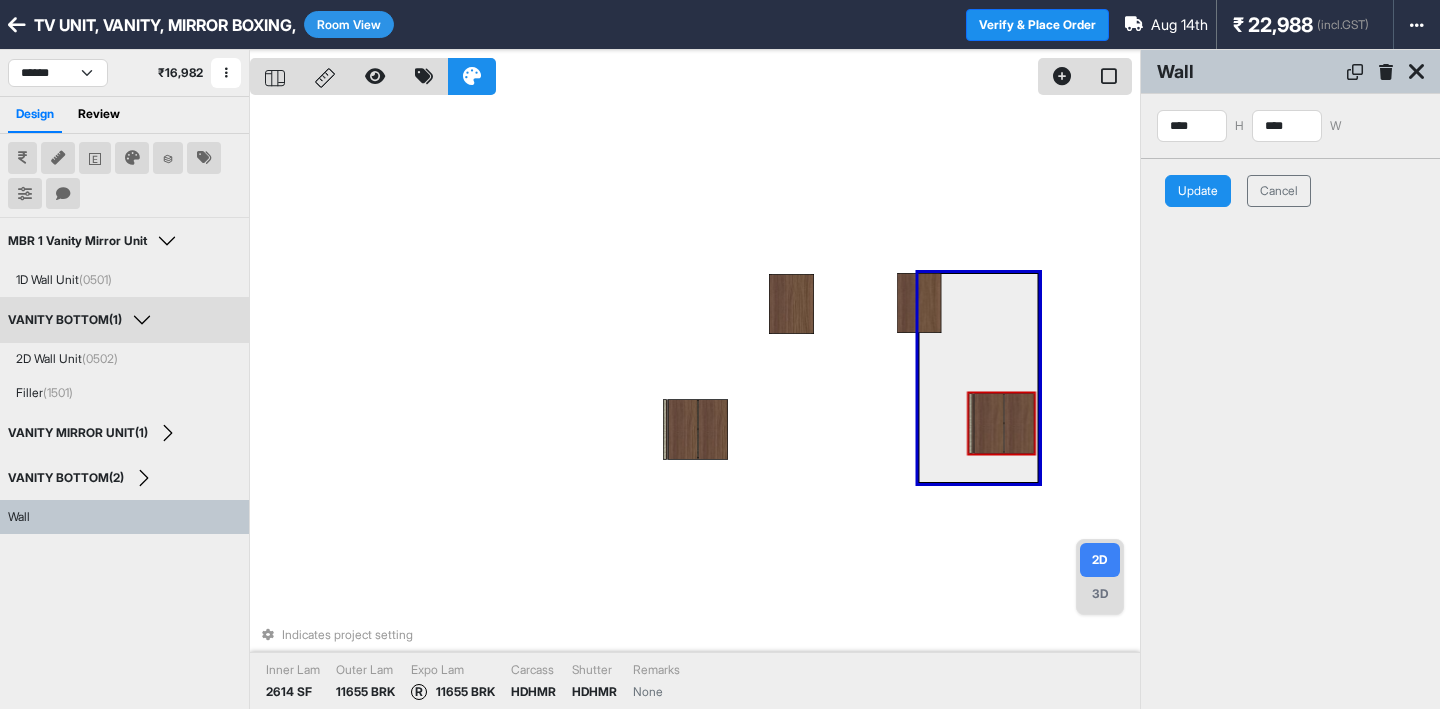 click at bounding box center [989, 424] 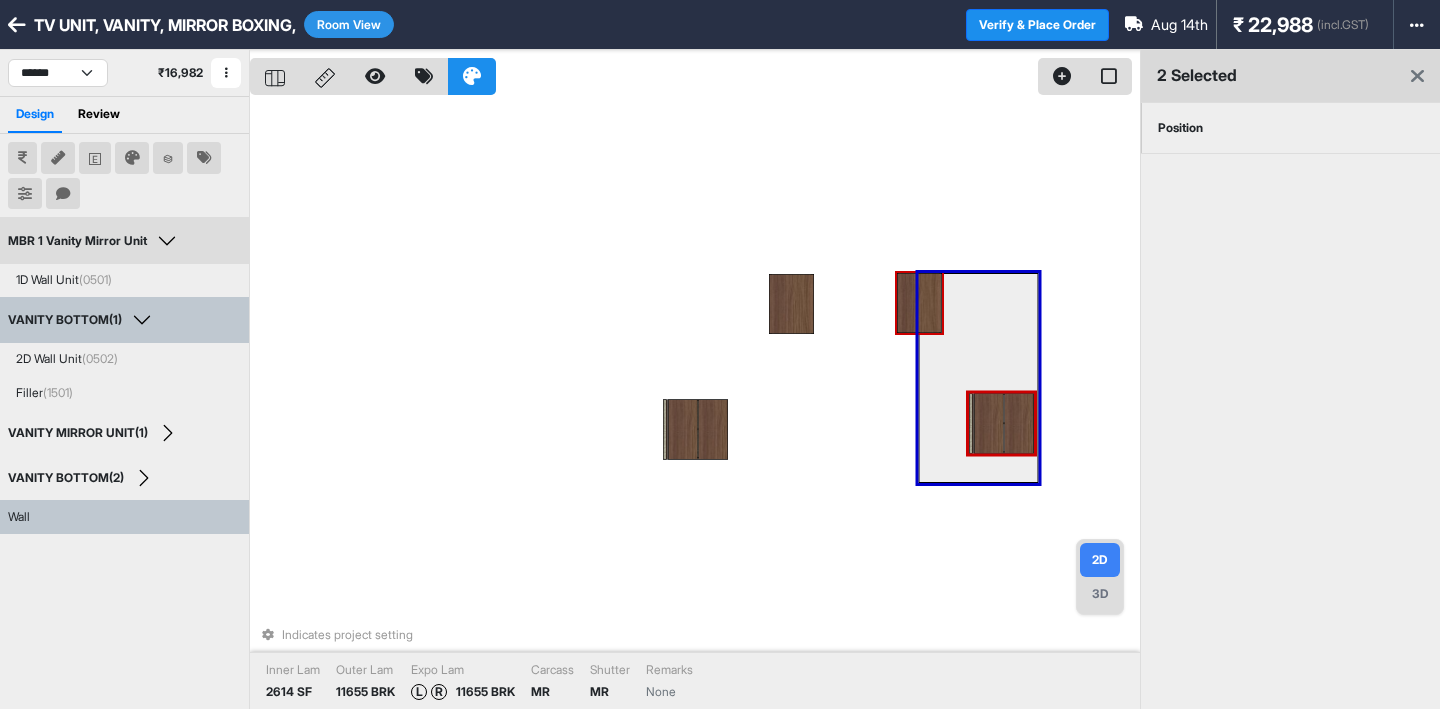 click at bounding box center (918, 303) 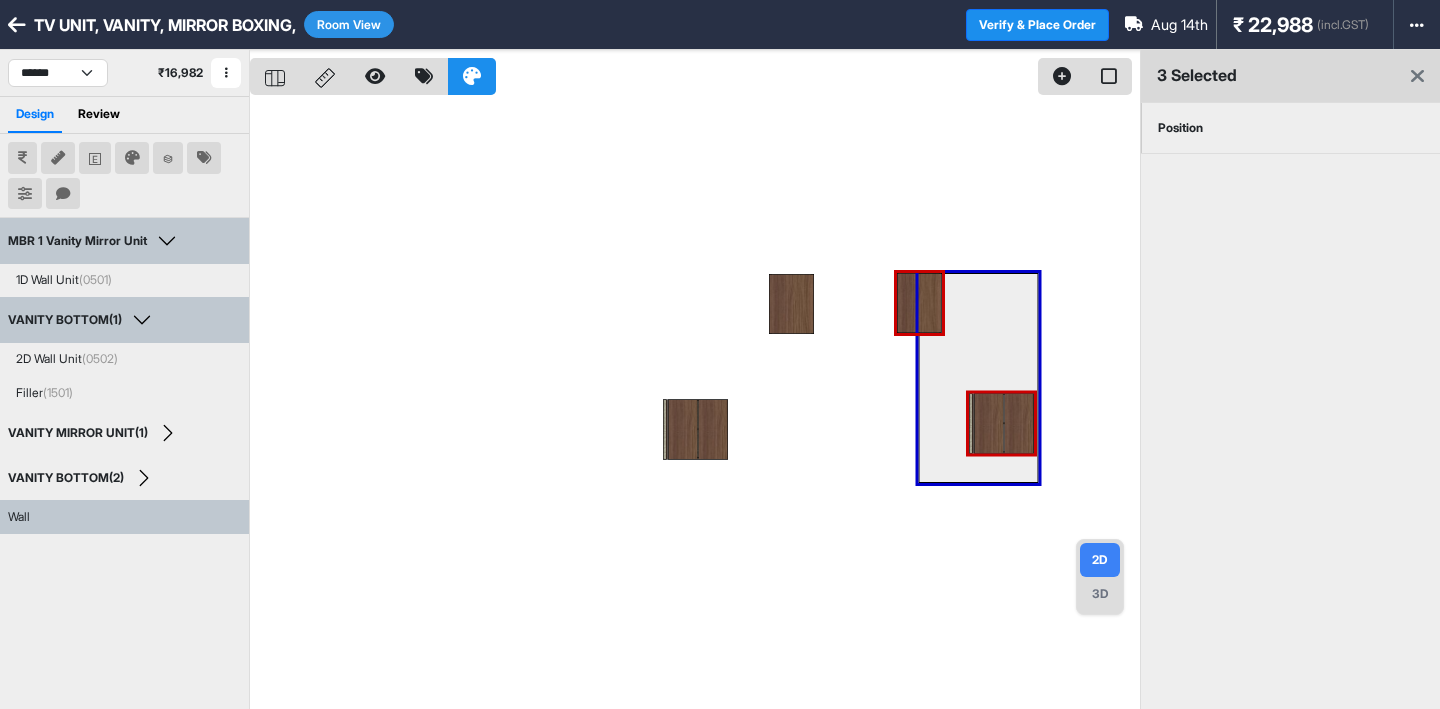 click on "Position" at bounding box center [1180, 128] 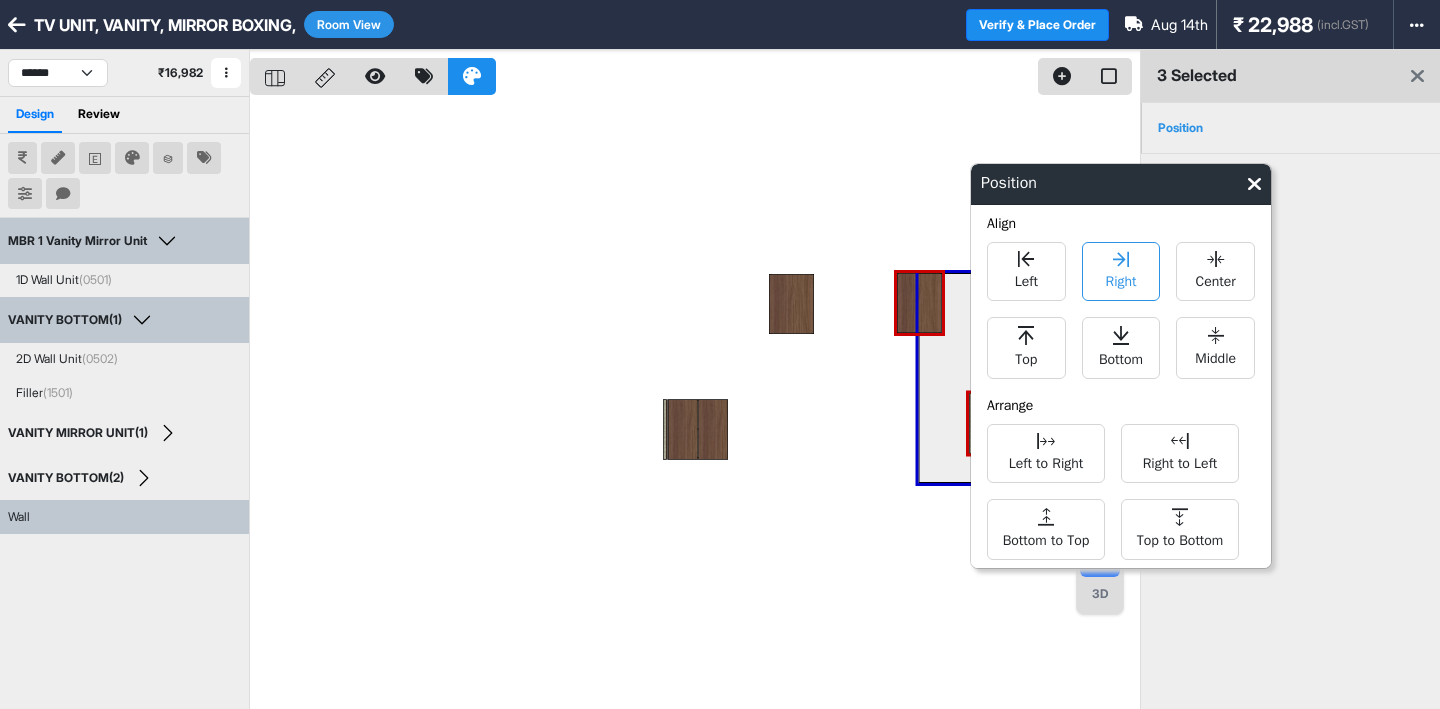 click on "Right" at bounding box center (1120, 279) 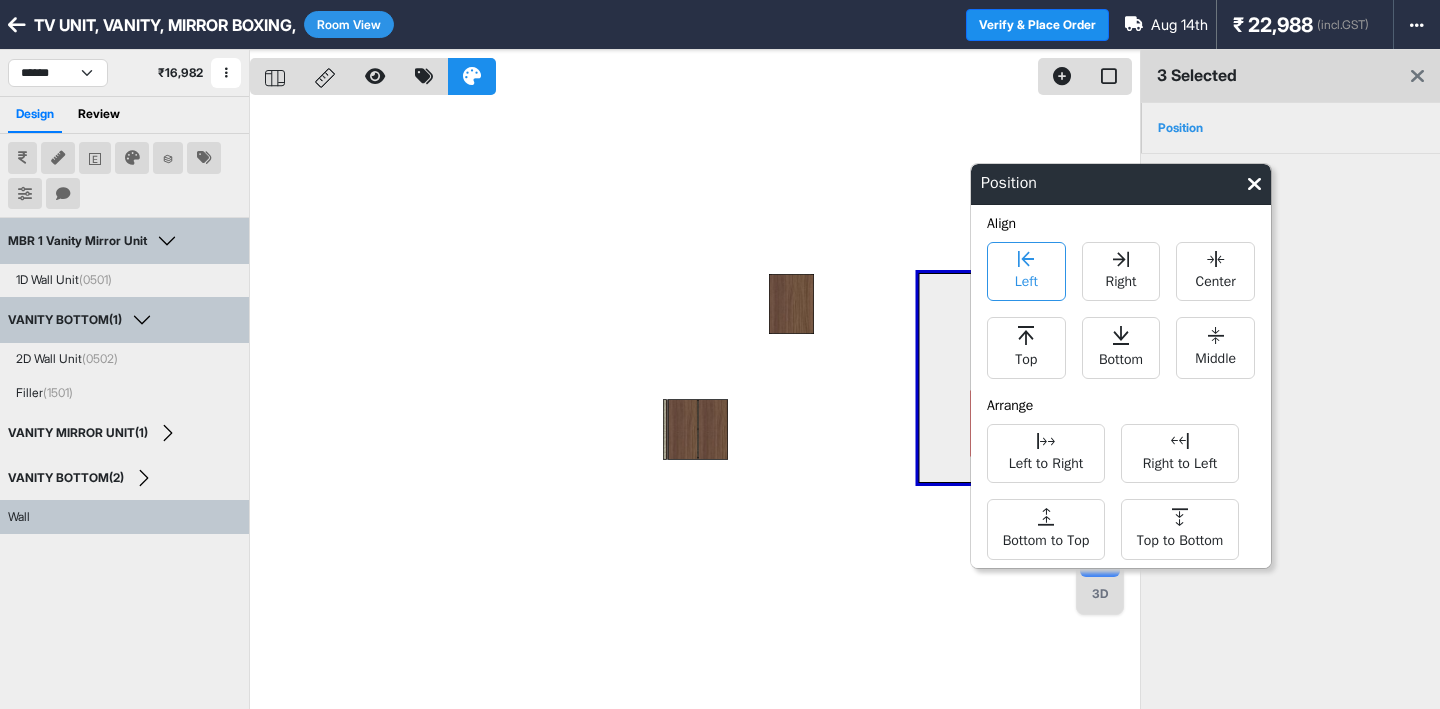 click on "Left" at bounding box center [1026, 271] 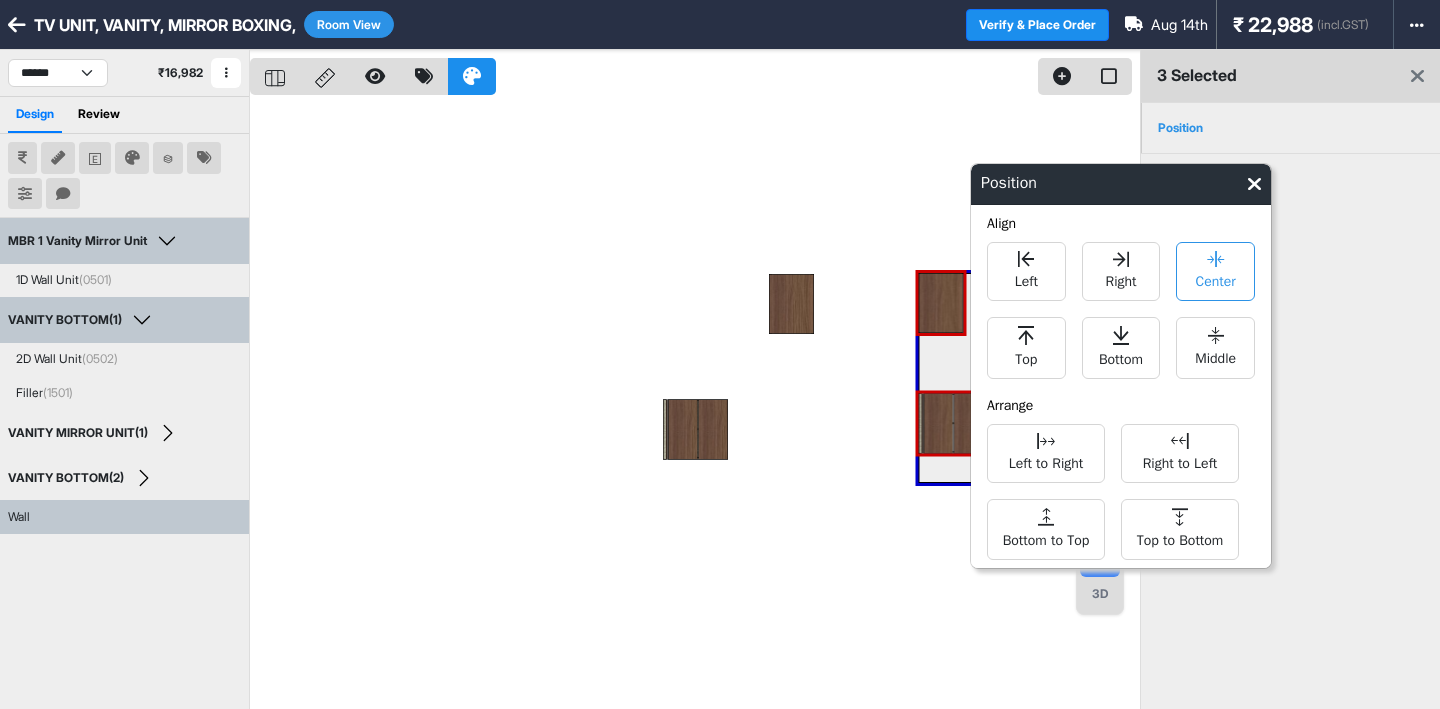 click on "Center" at bounding box center (1216, 279) 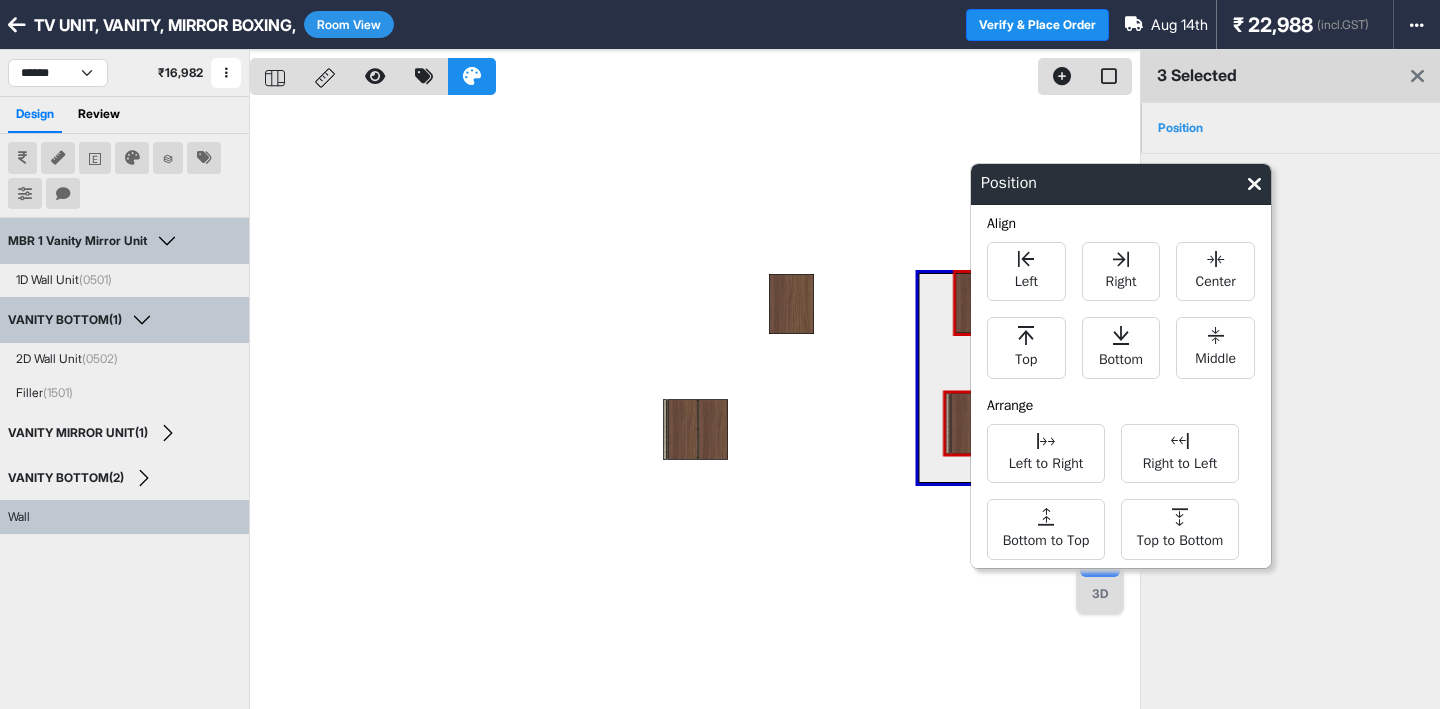 click at bounding box center [695, 404] 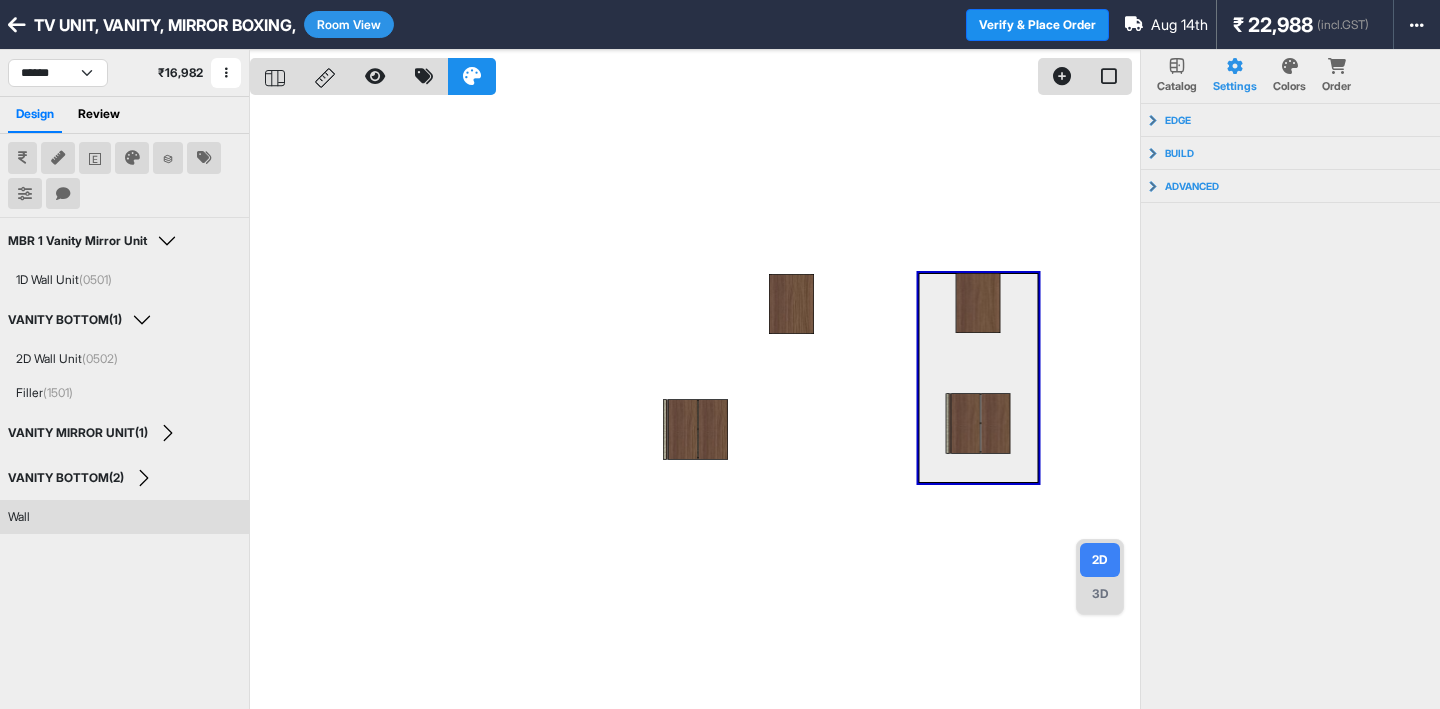 click on "3D" at bounding box center (1100, 594) 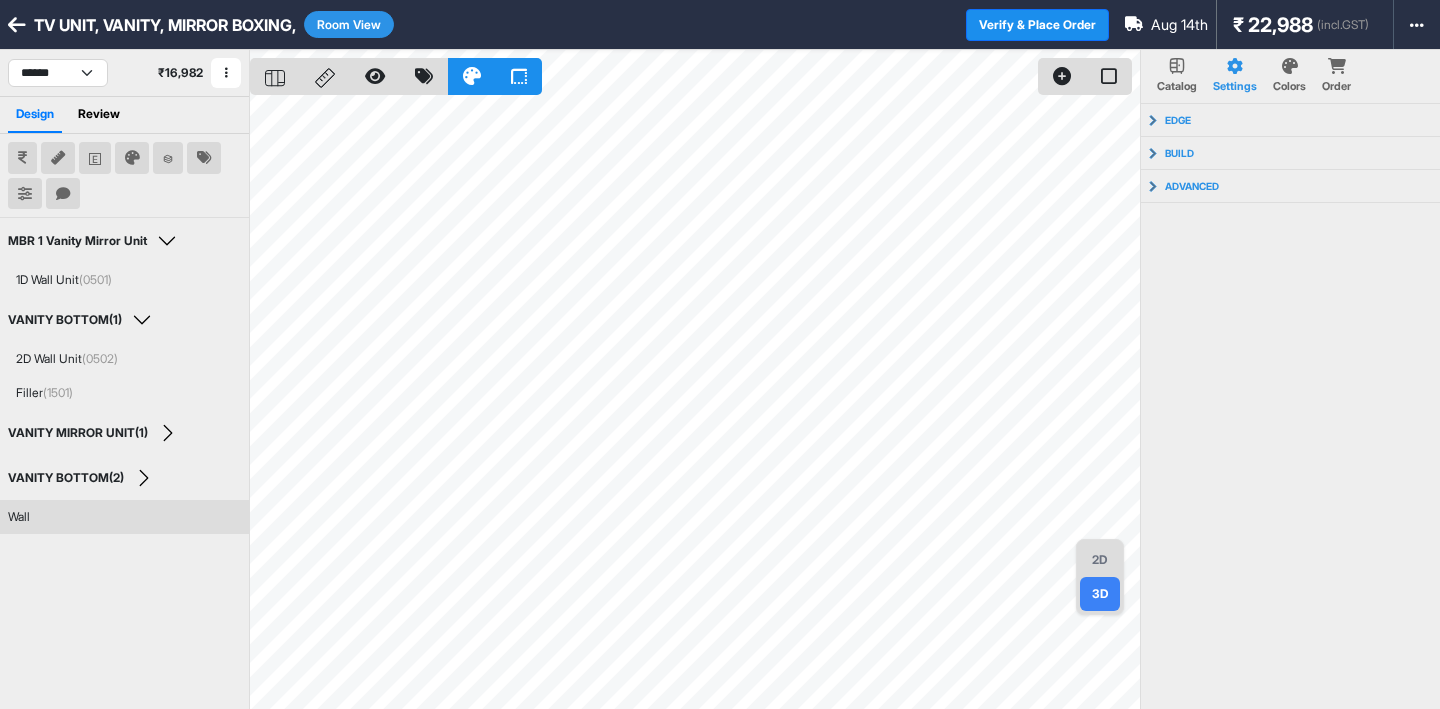 click on "2D" at bounding box center (1100, 560) 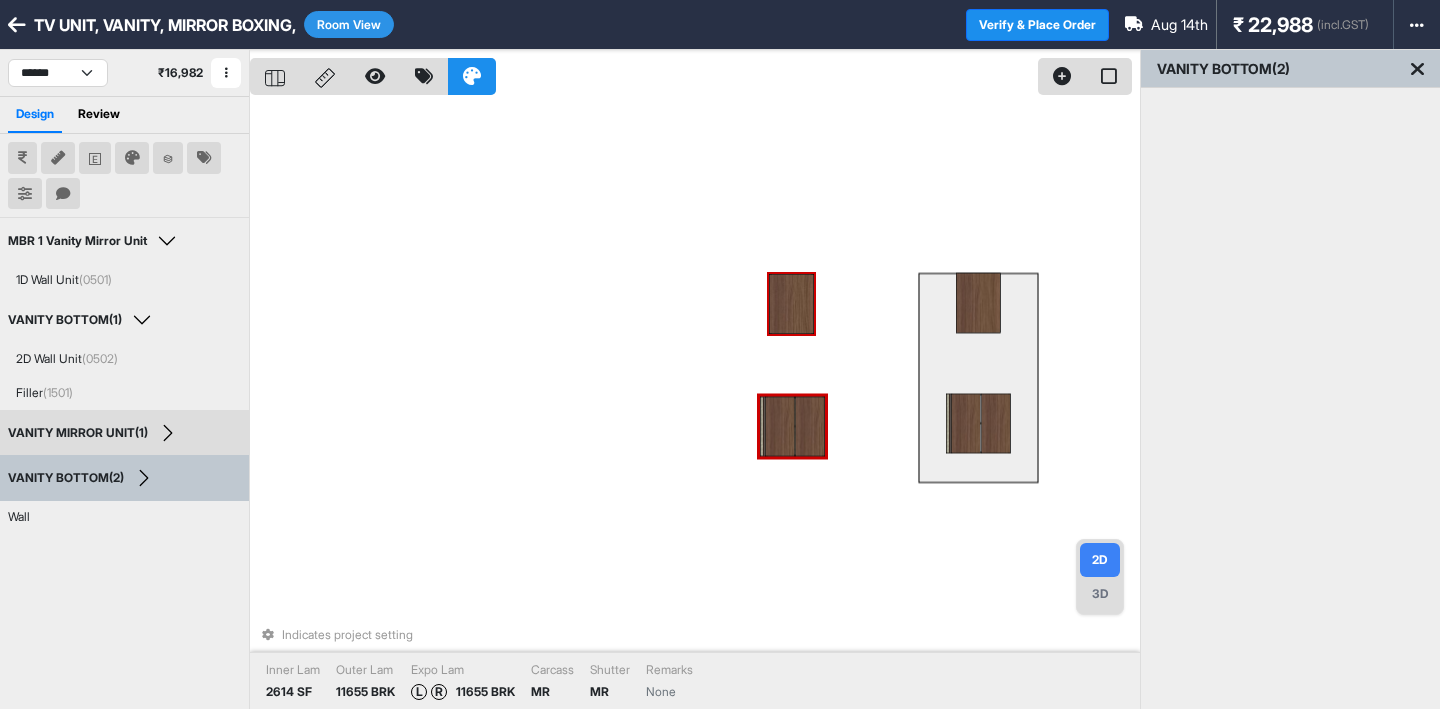 click at bounding box center [791, 304] 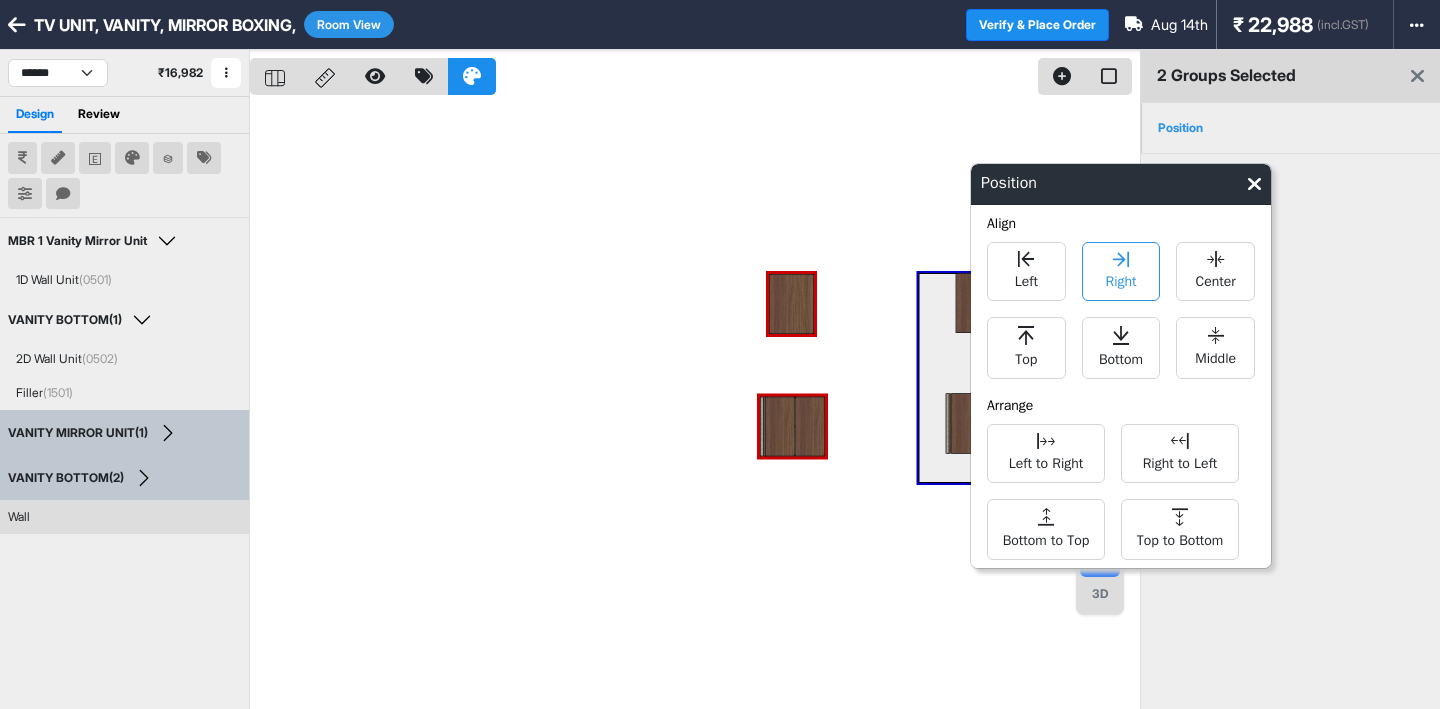 click on "Right" at bounding box center [1121, 271] 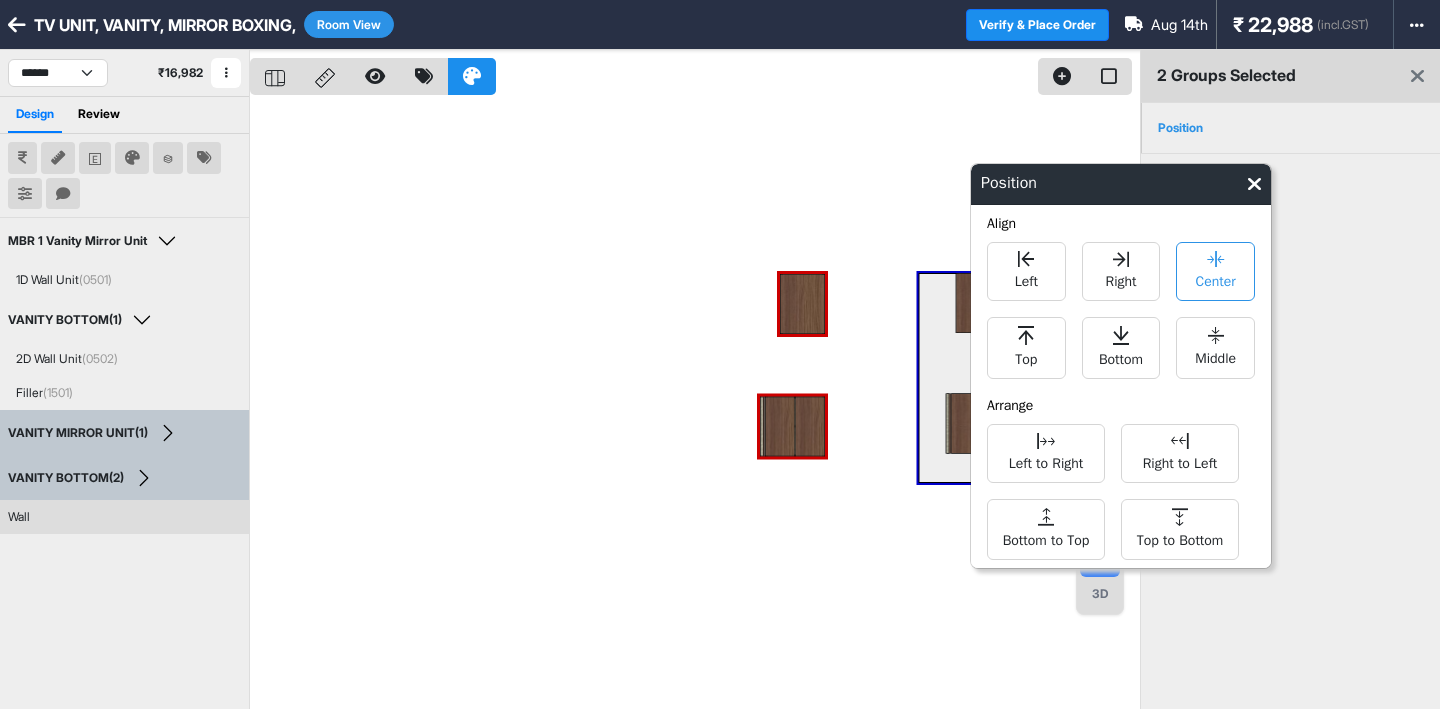 click on "Center" at bounding box center [1215, 271] 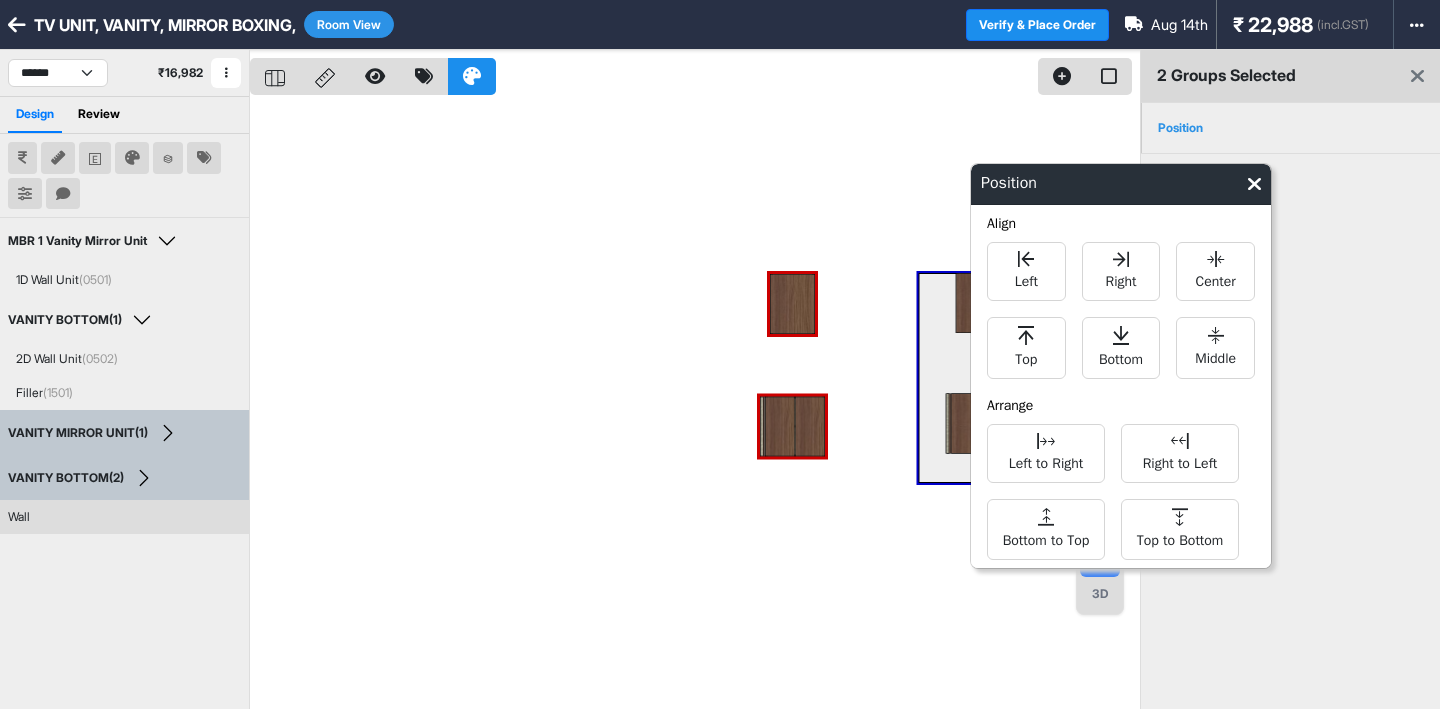 click at bounding box center (695, 404) 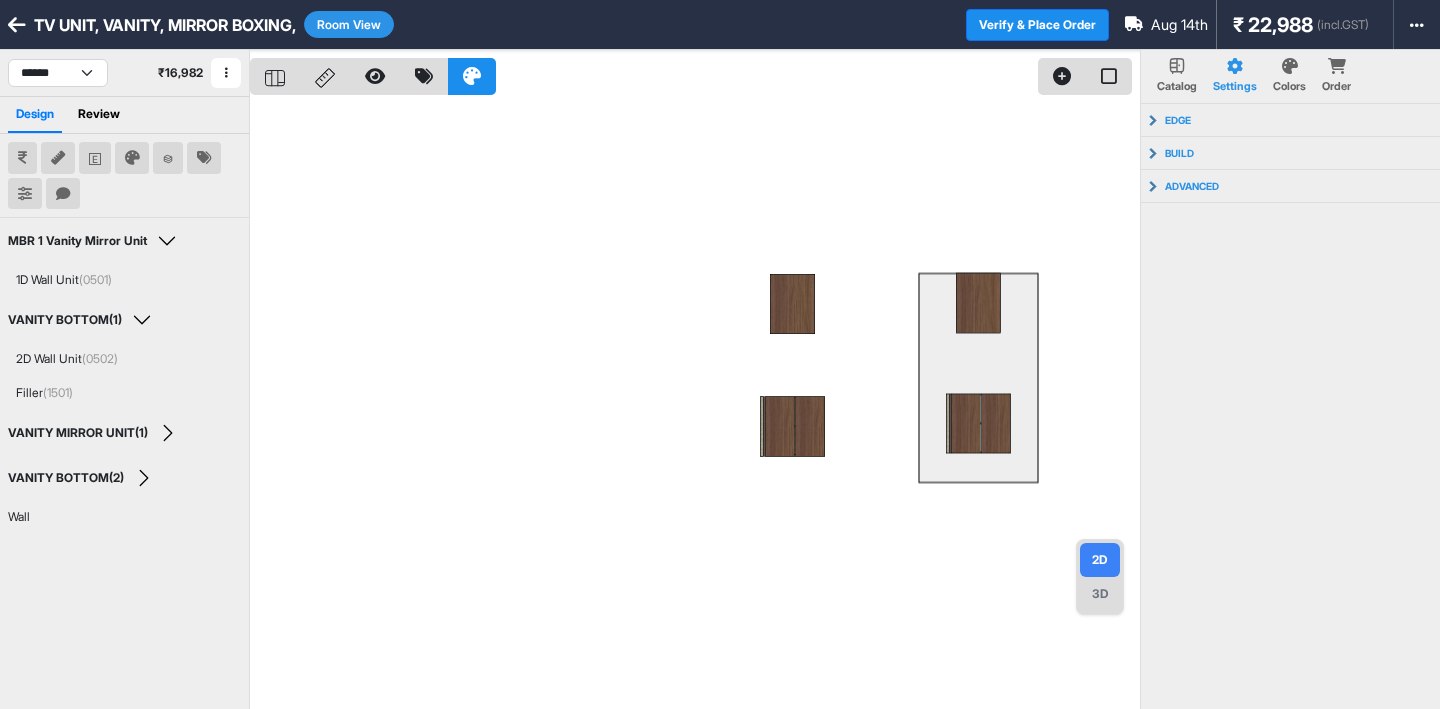 click at bounding box center [695, 404] 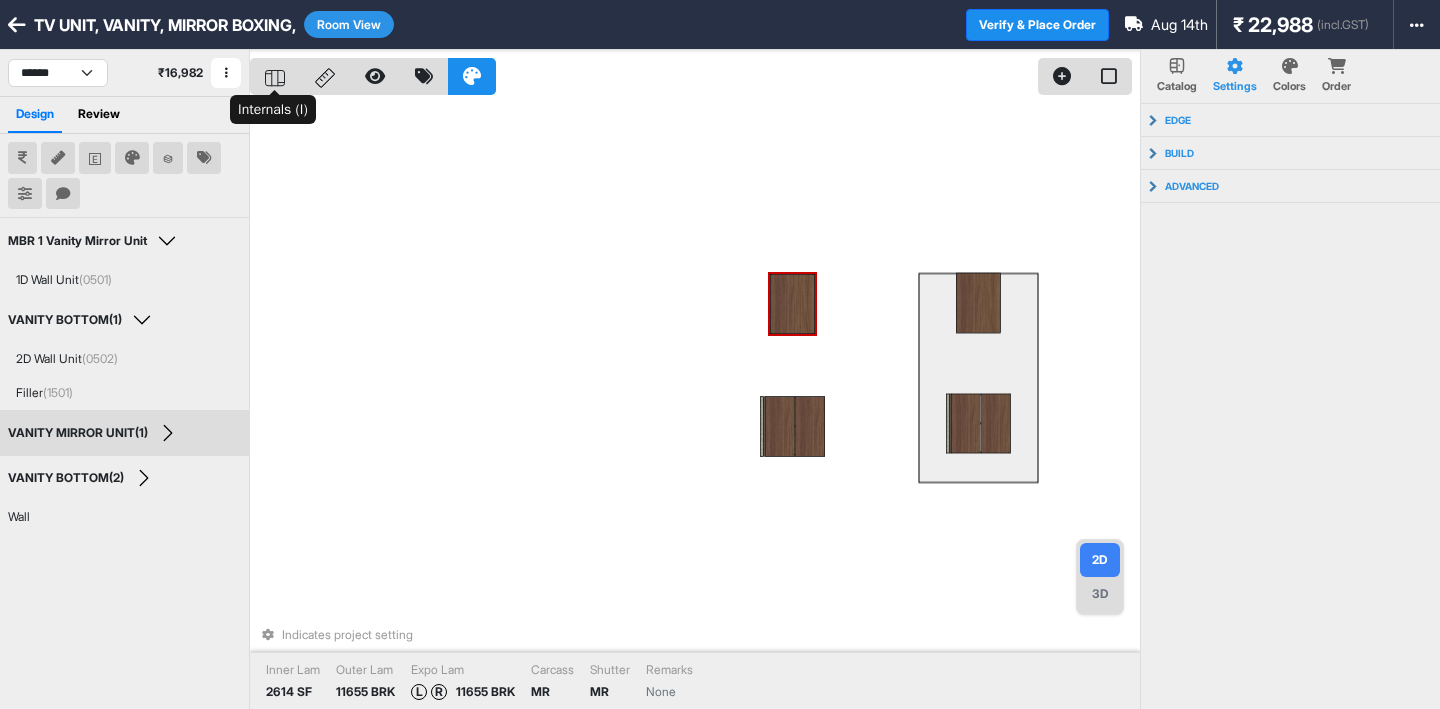 click at bounding box center [275, 76] 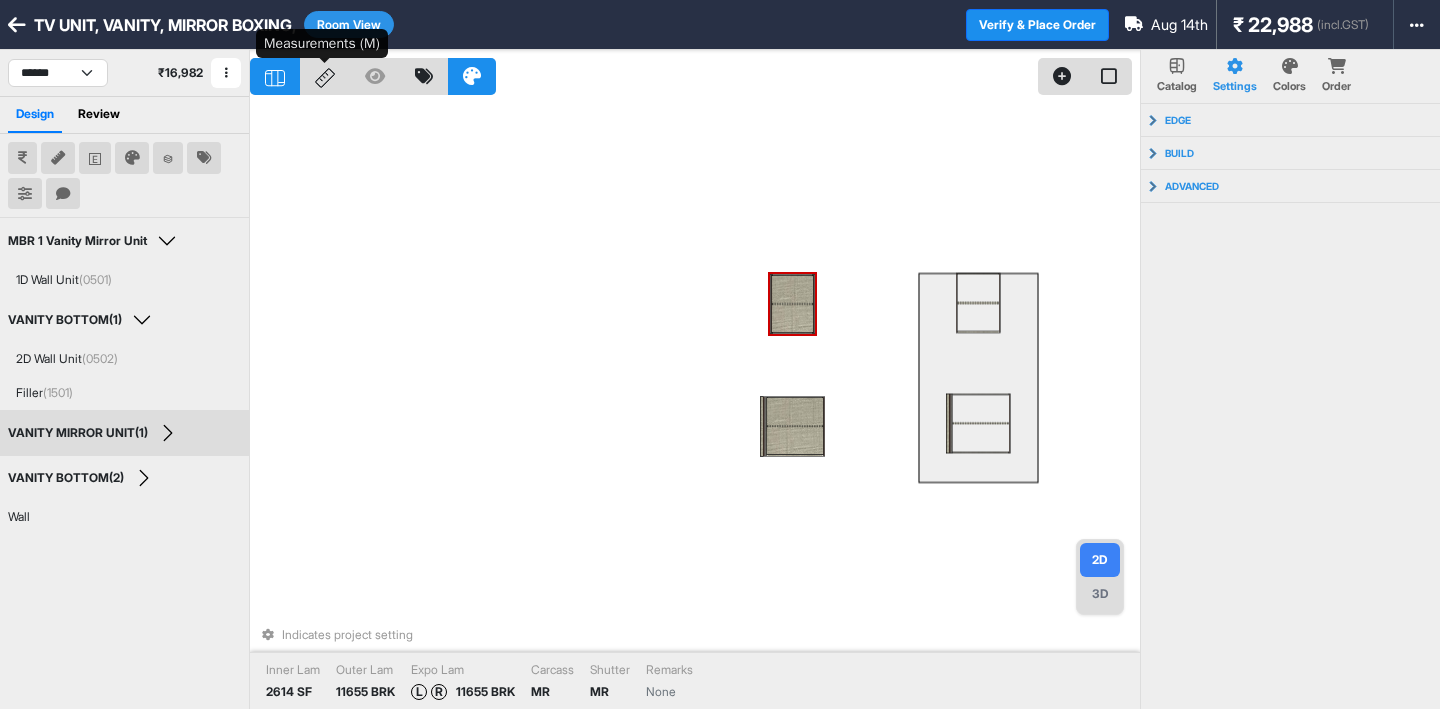 click at bounding box center (325, 76) 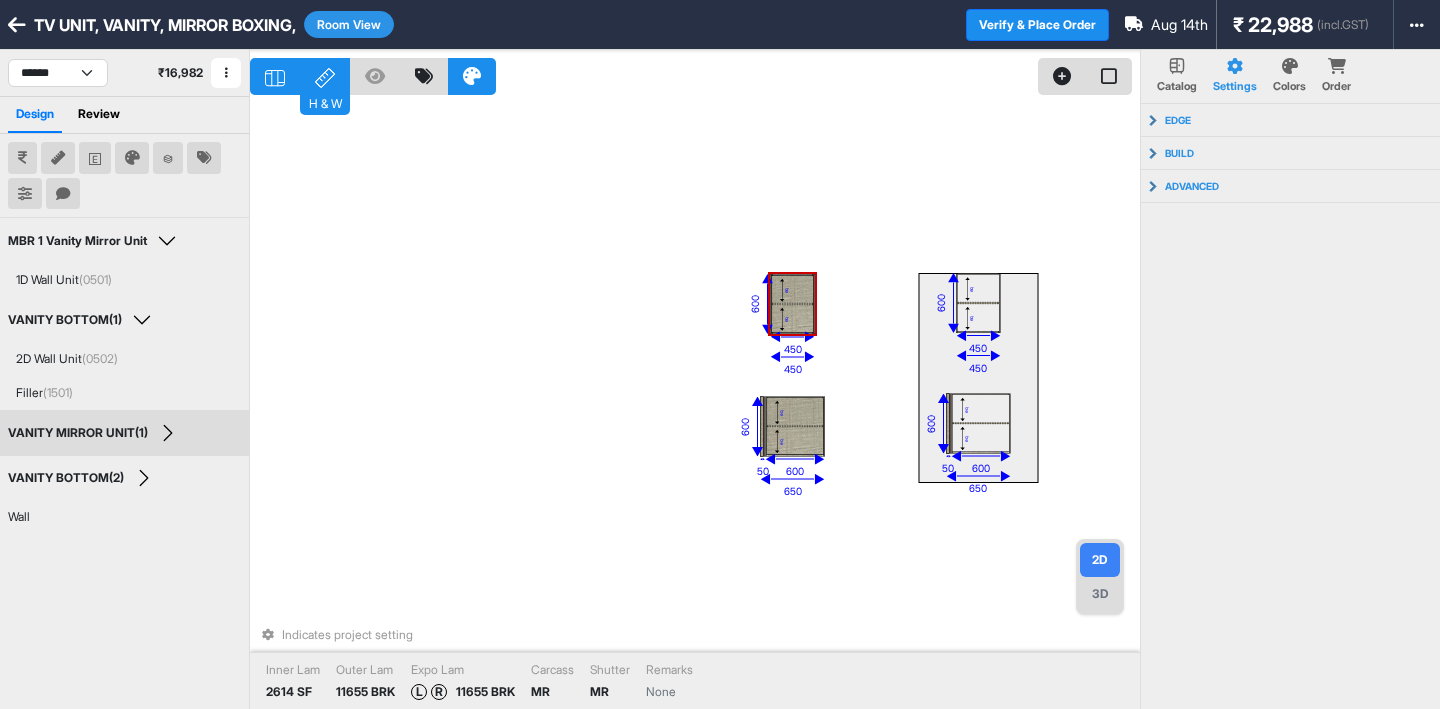 click on "Room View" at bounding box center [349, 24] 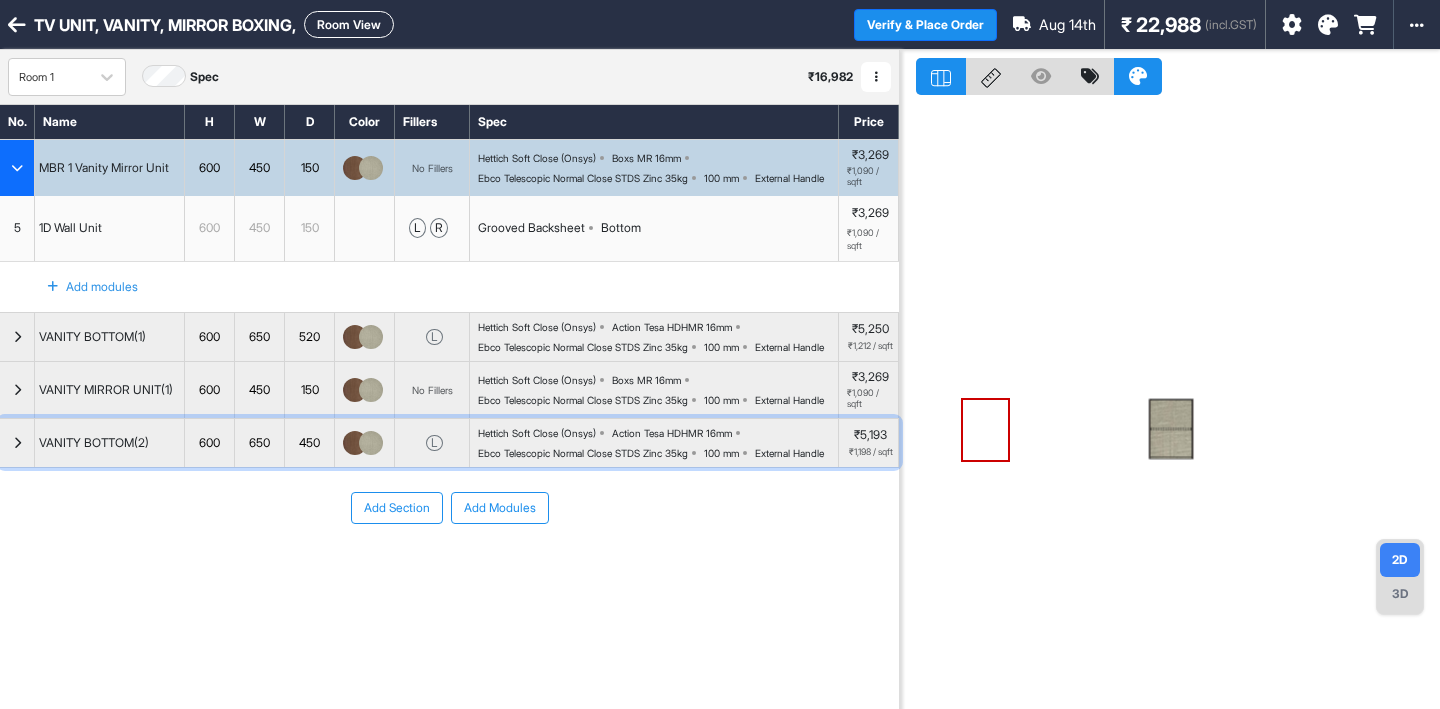 click on "450" at bounding box center (310, 443) 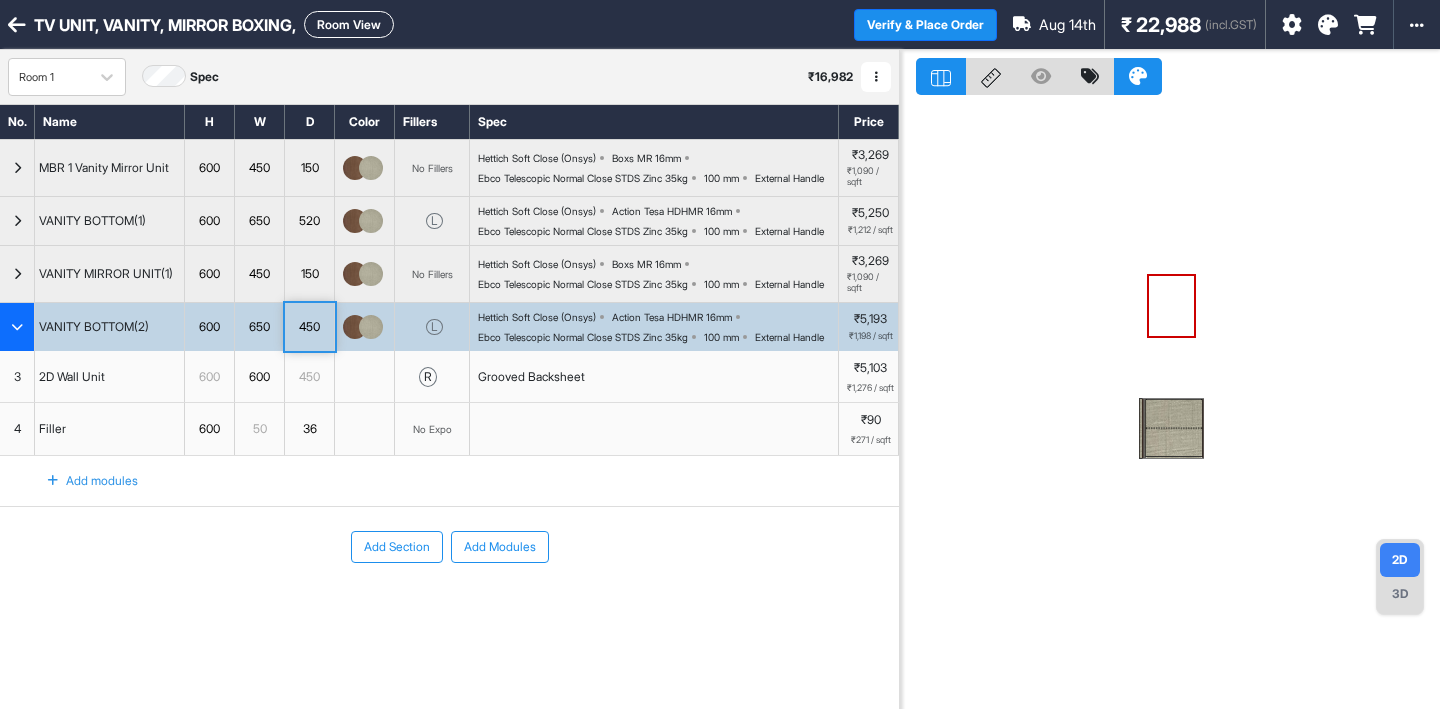 click on "450" at bounding box center (310, 377) 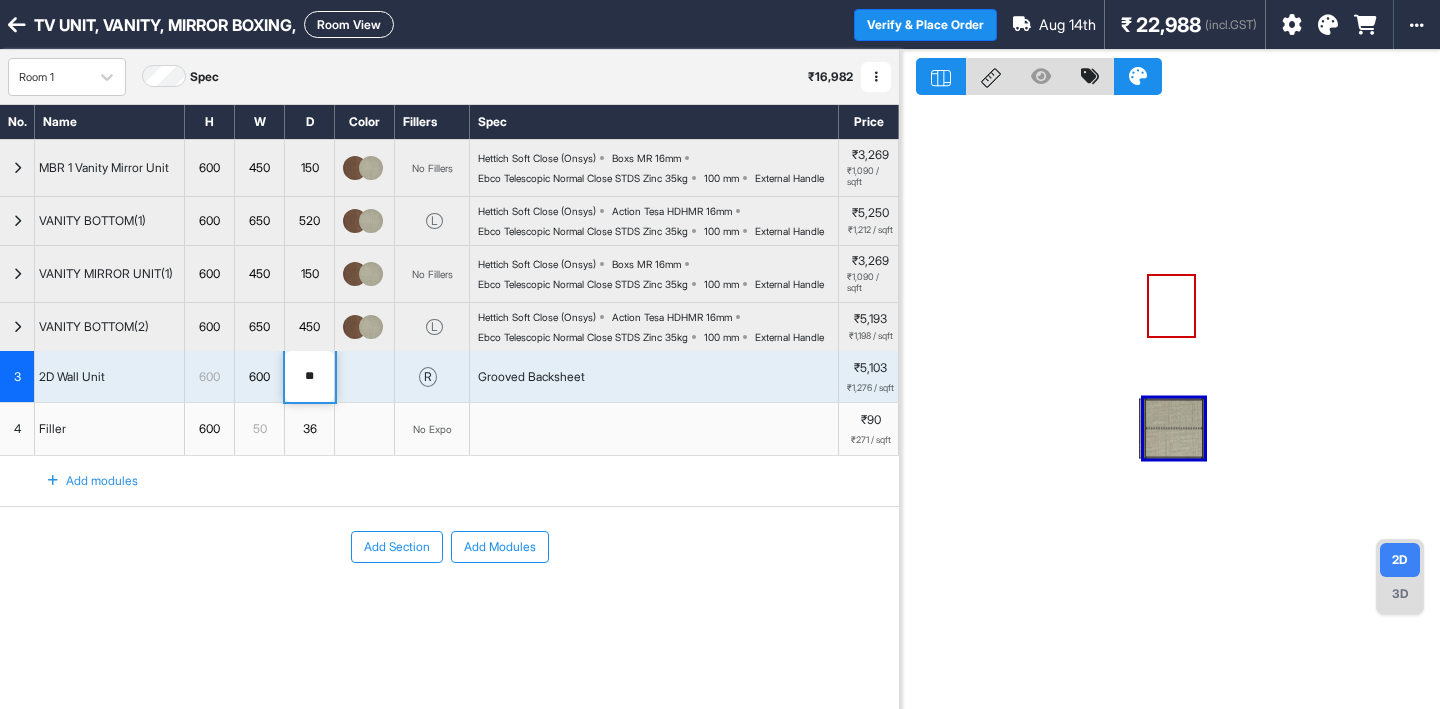 type on "*" 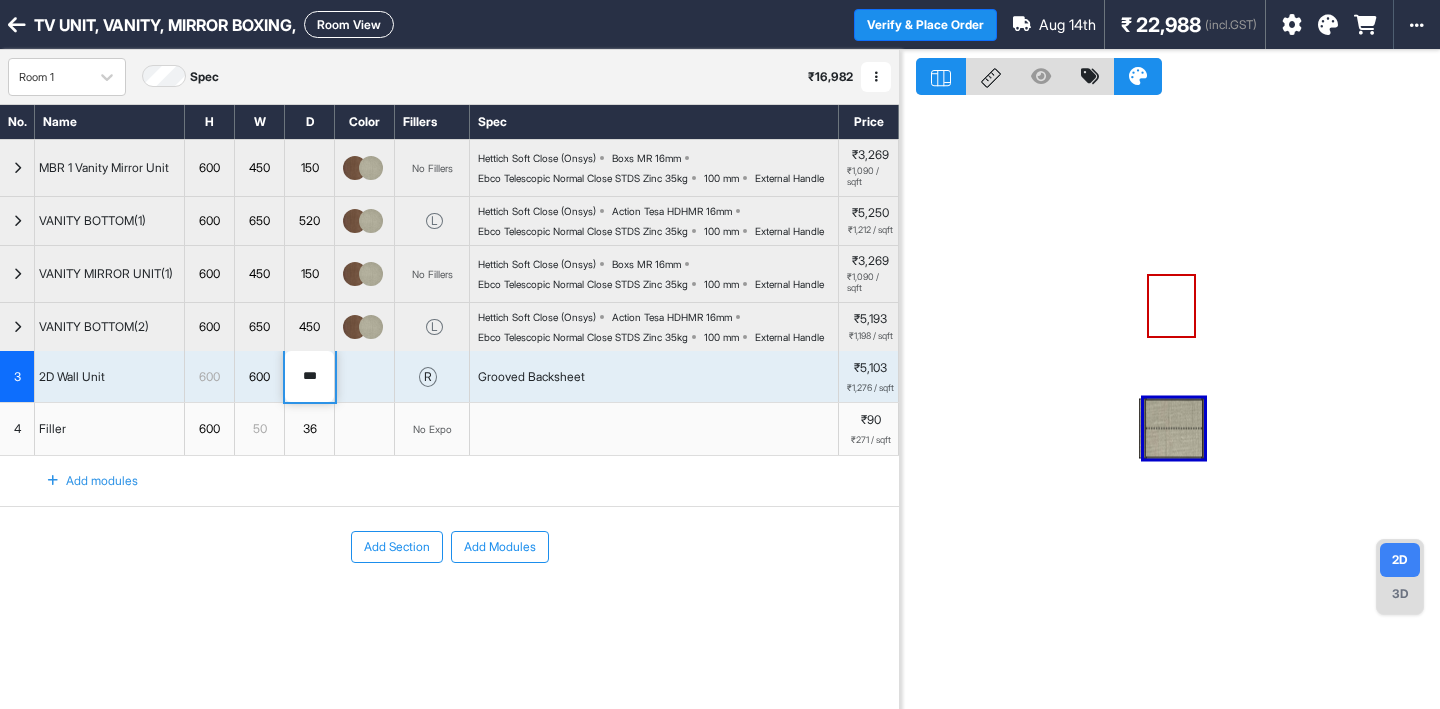 type on "***" 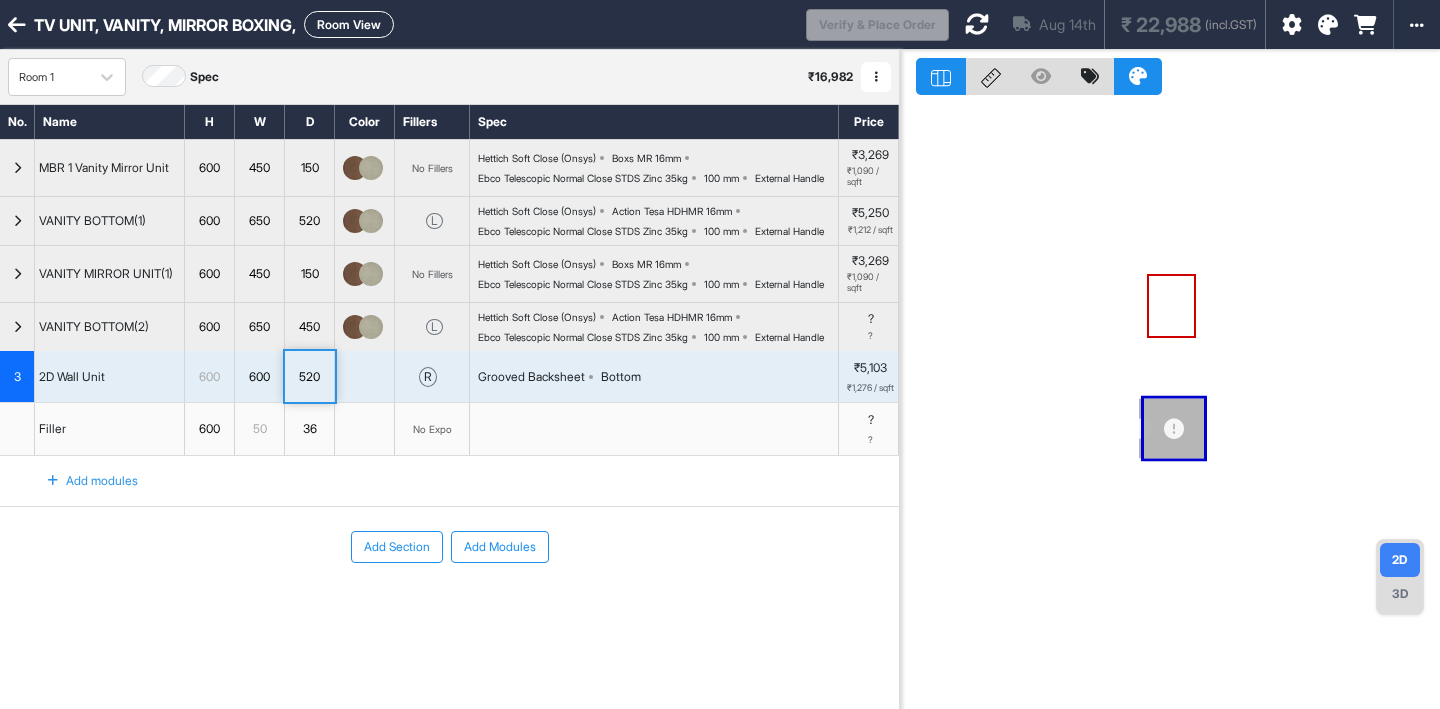 click at bounding box center (977, 24) 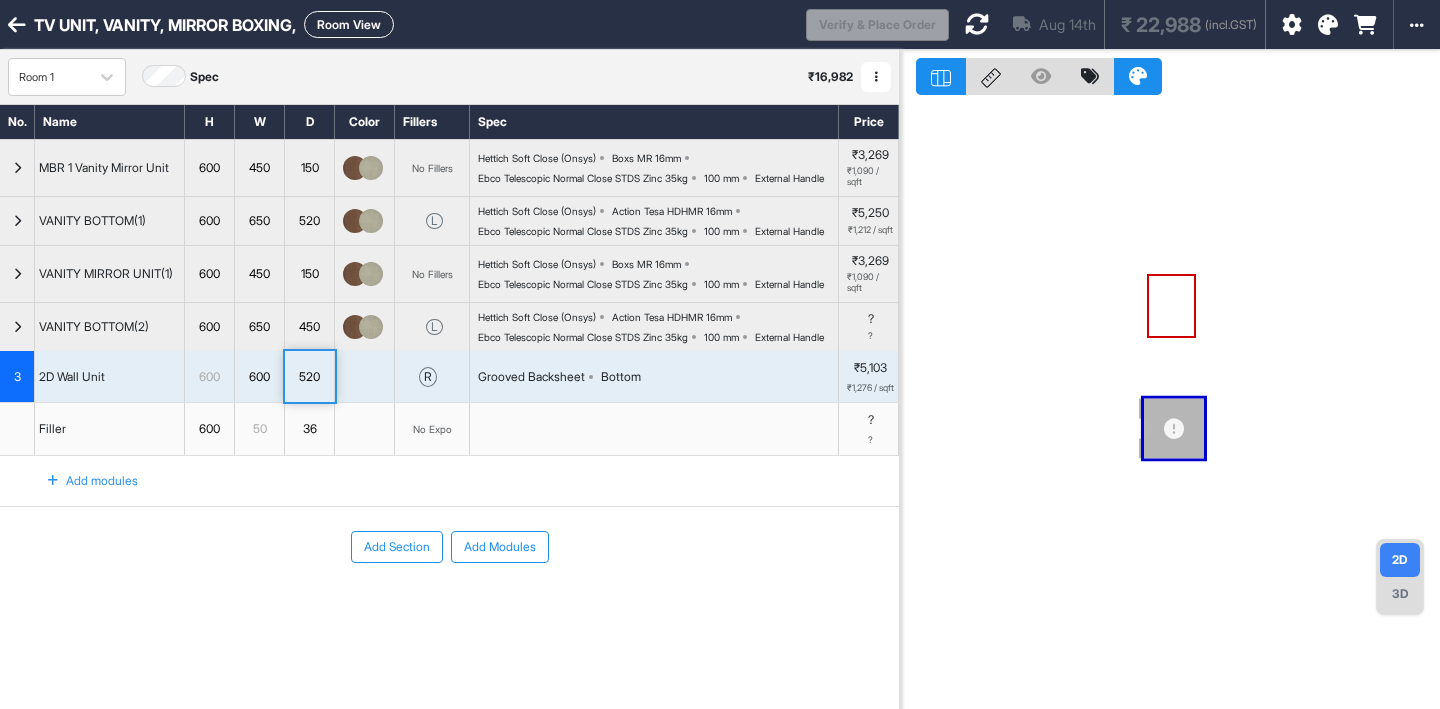 click at bounding box center (977, 24) 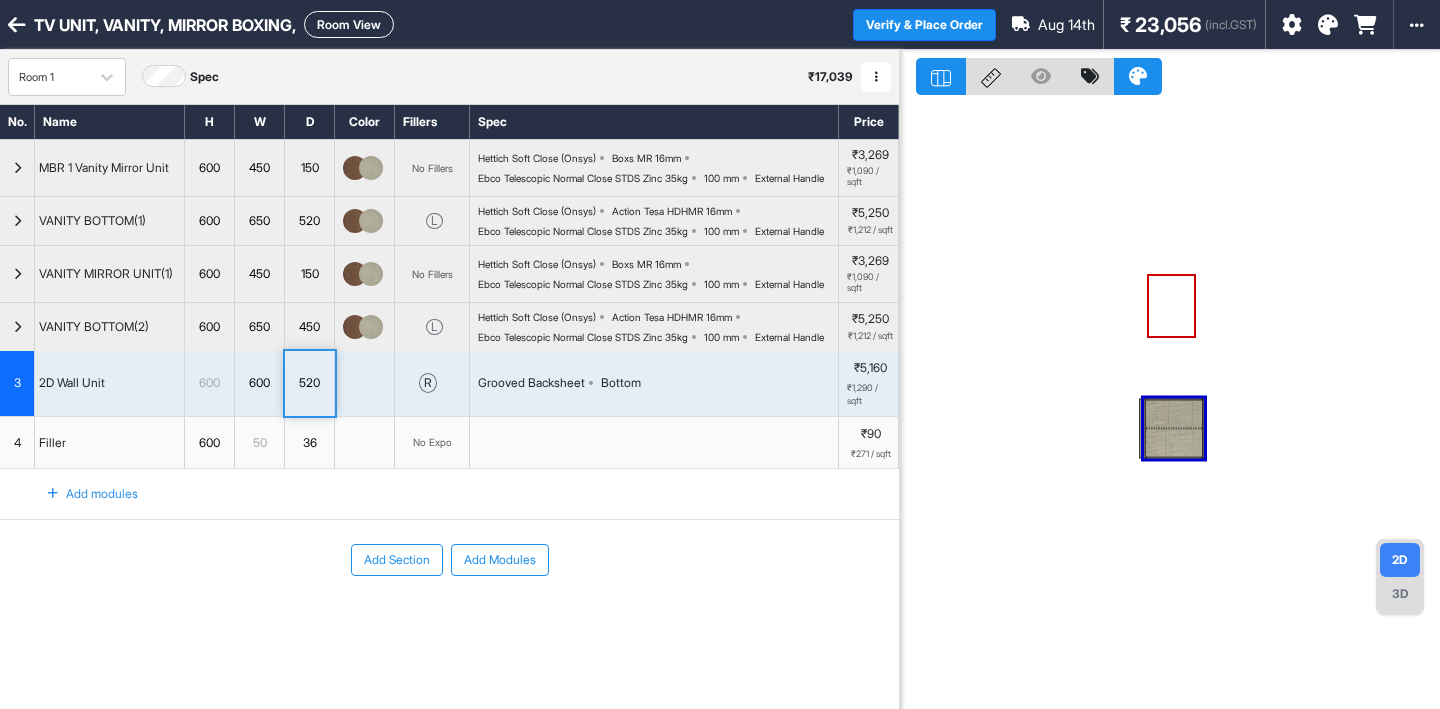 click on "Add Section Add Modules" at bounding box center (449, 560) 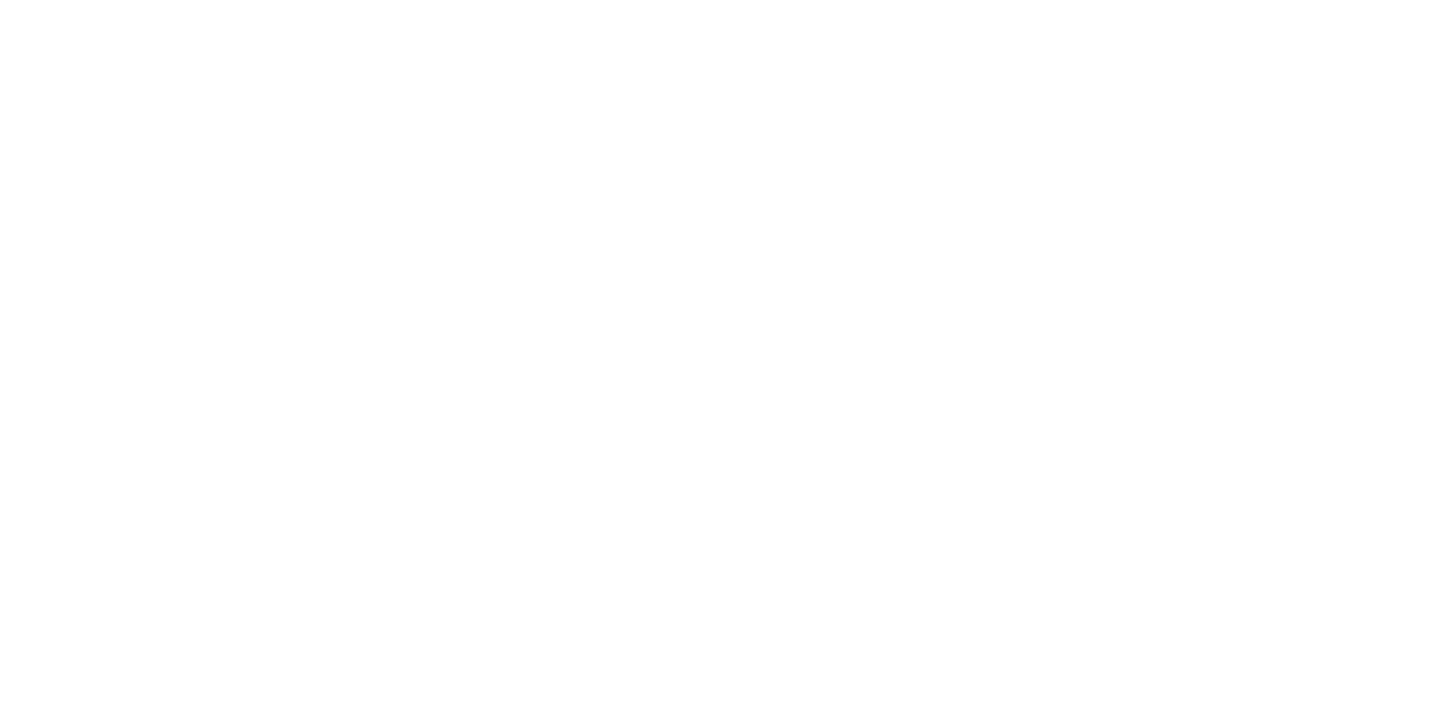 scroll, scrollTop: 0, scrollLeft: 0, axis: both 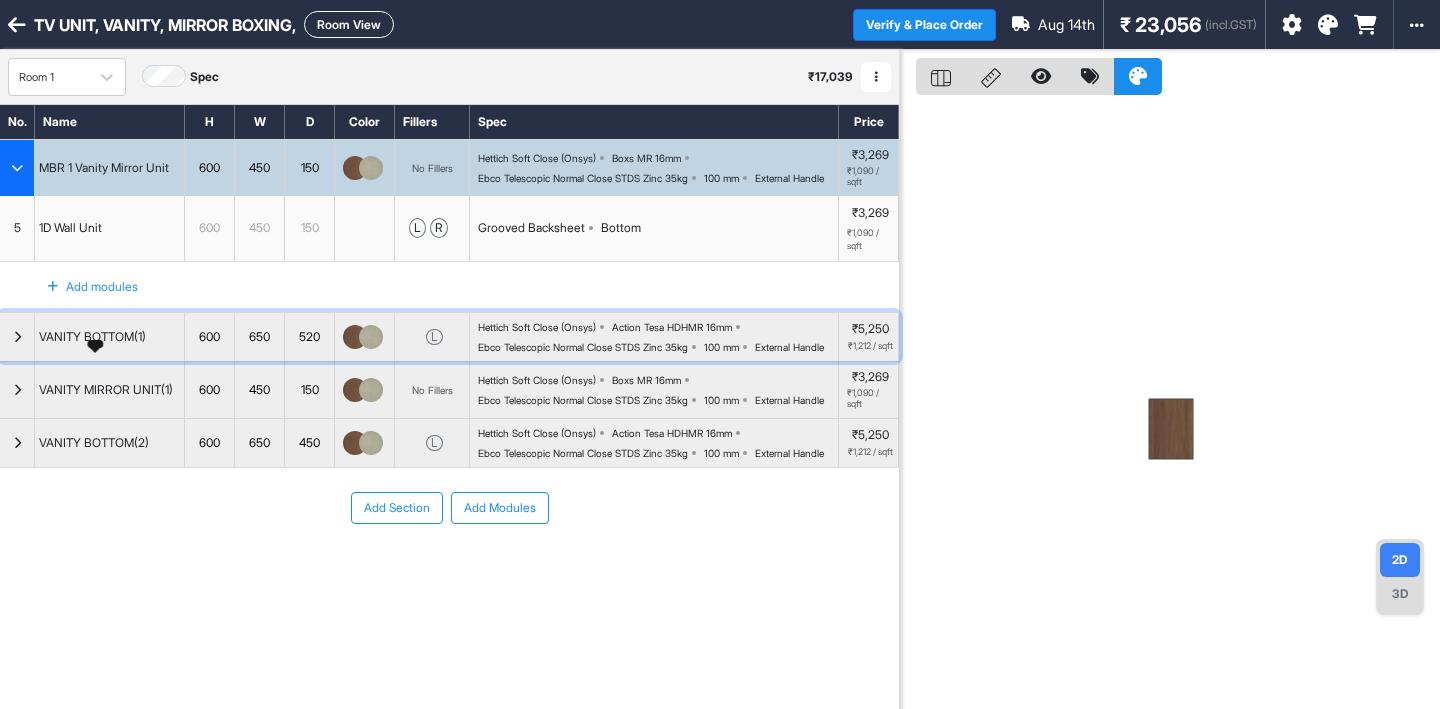 click on "VANITY BOTTOM(1)" at bounding box center (92, 337) 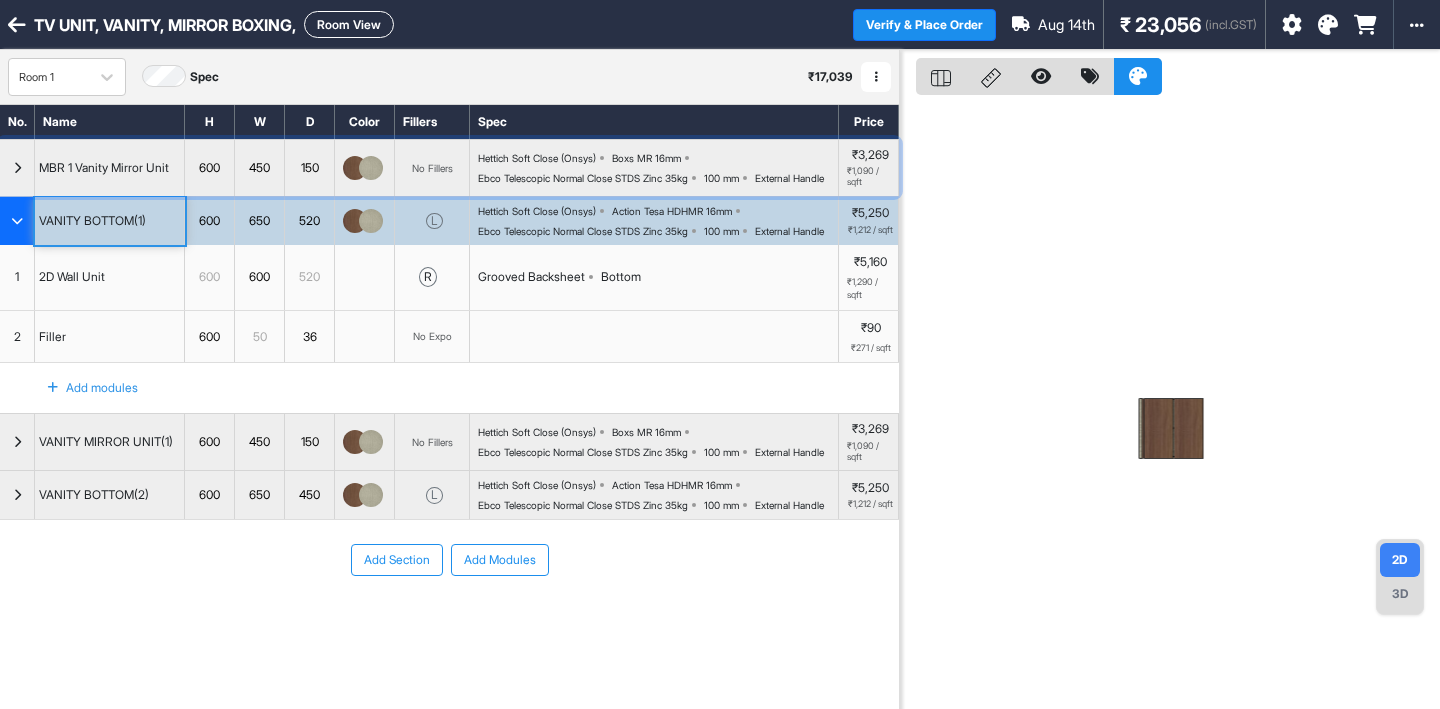 click on "Hettich Soft Close (Onsys) Boxs MR 16mm Ebco Telescopic Normal Close STDS Zinc 35kg 100 mm External Handle" at bounding box center (658, 168) 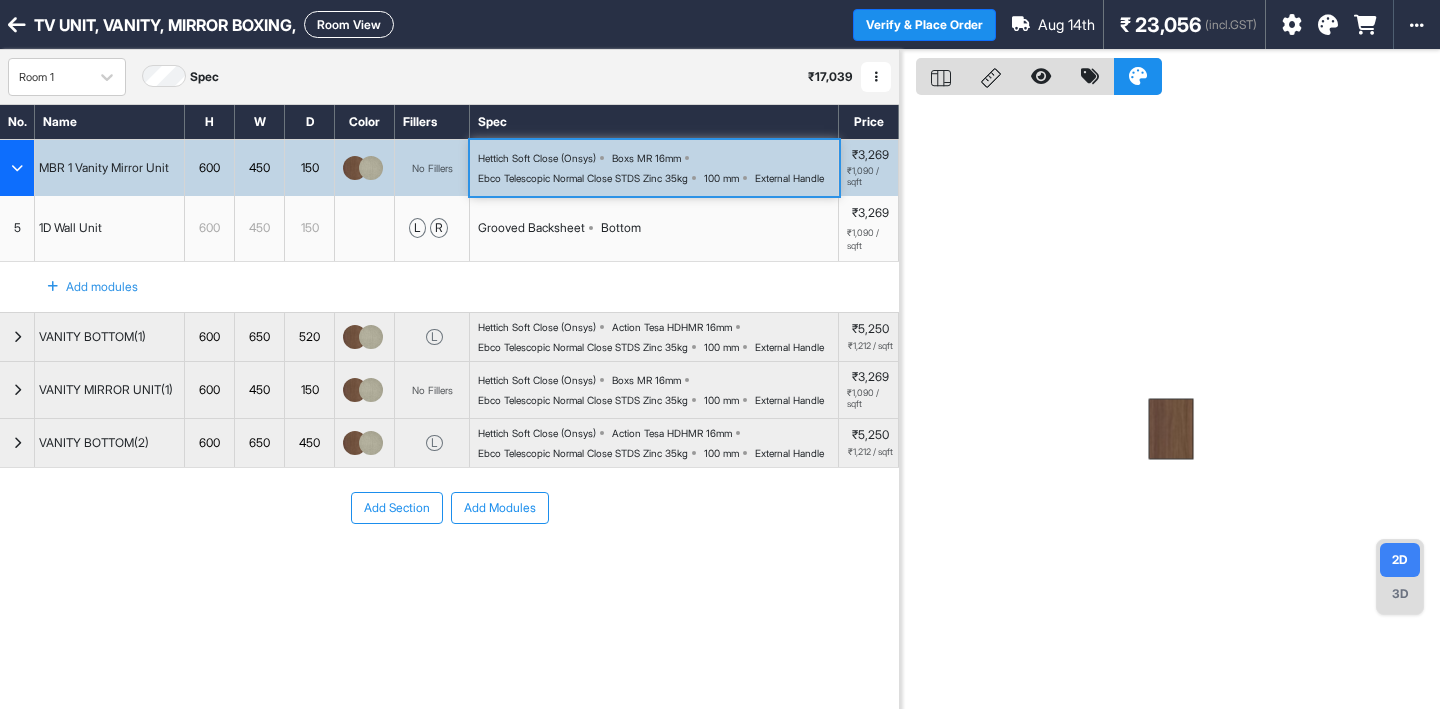 click on "Hettich Soft Close (Onsys) Boxs MR 16mm Ebco Telescopic Normal Close STDS Zinc 35kg 100 mm External Handle" at bounding box center (658, 168) 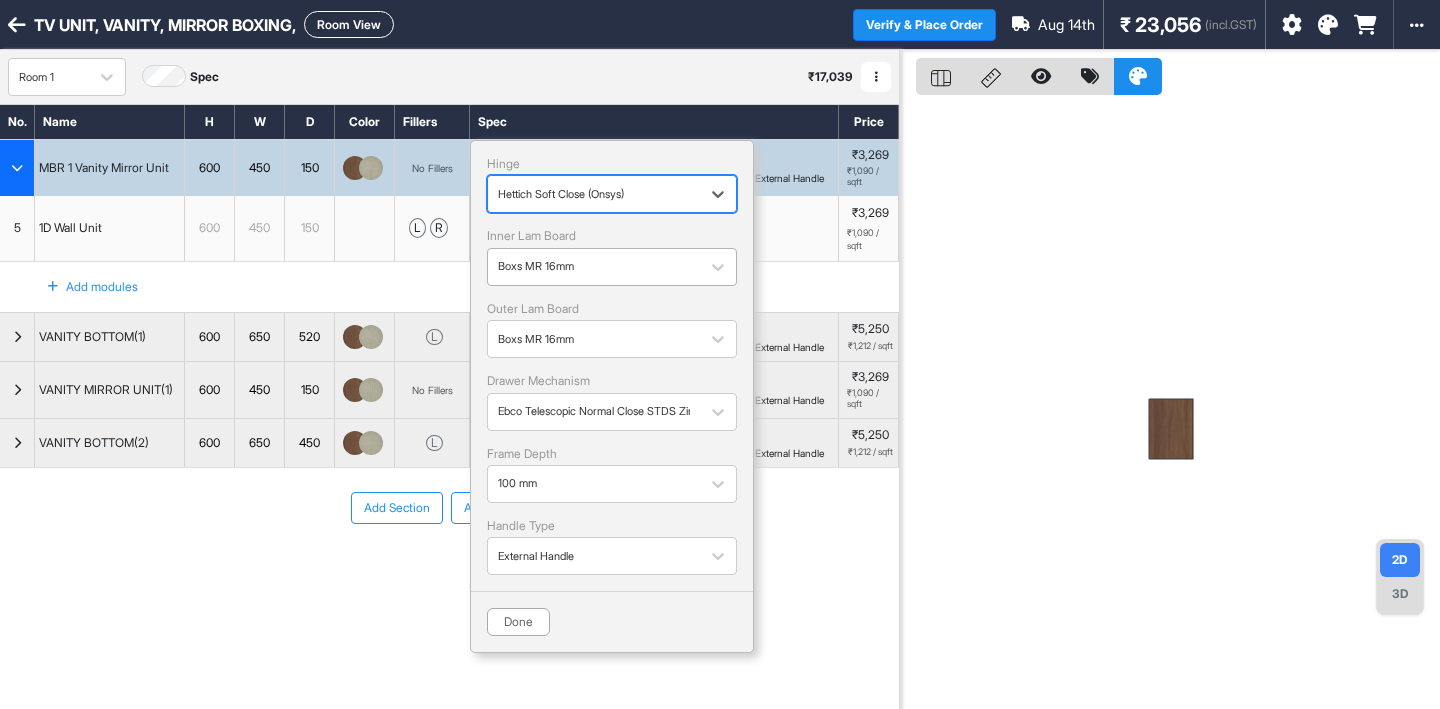 click on "Boxs MR 16mm" at bounding box center [594, 266] 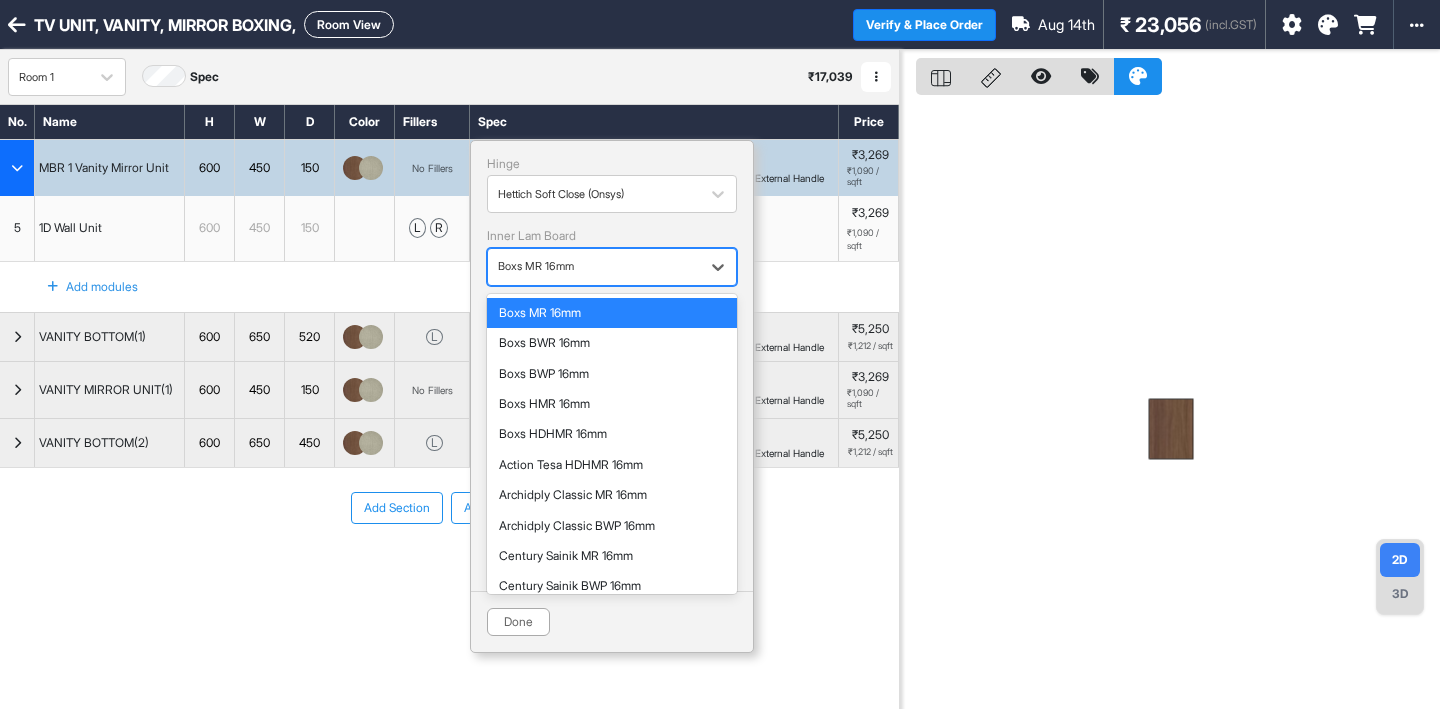 click on "Boxs MR 16mm" at bounding box center [594, 266] 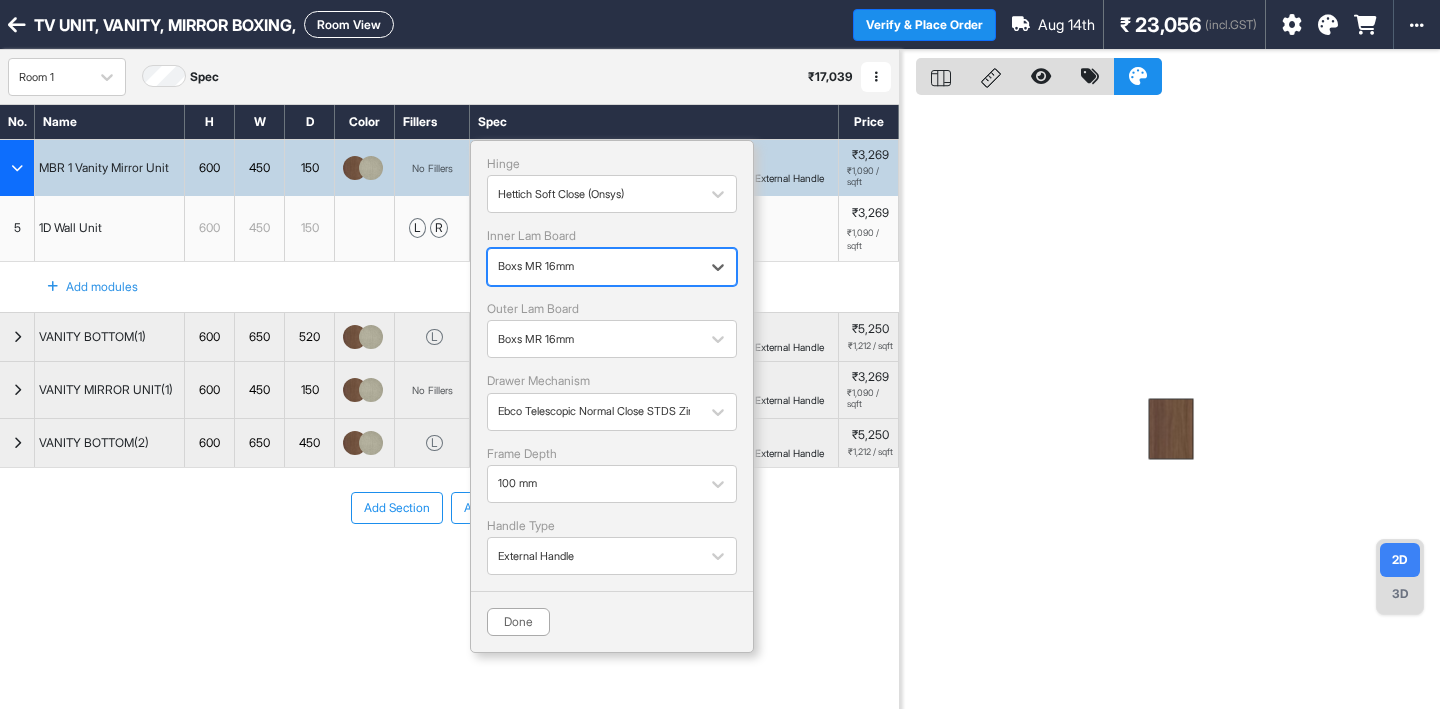 click on "Boxs MR 16mm" at bounding box center [594, 266] 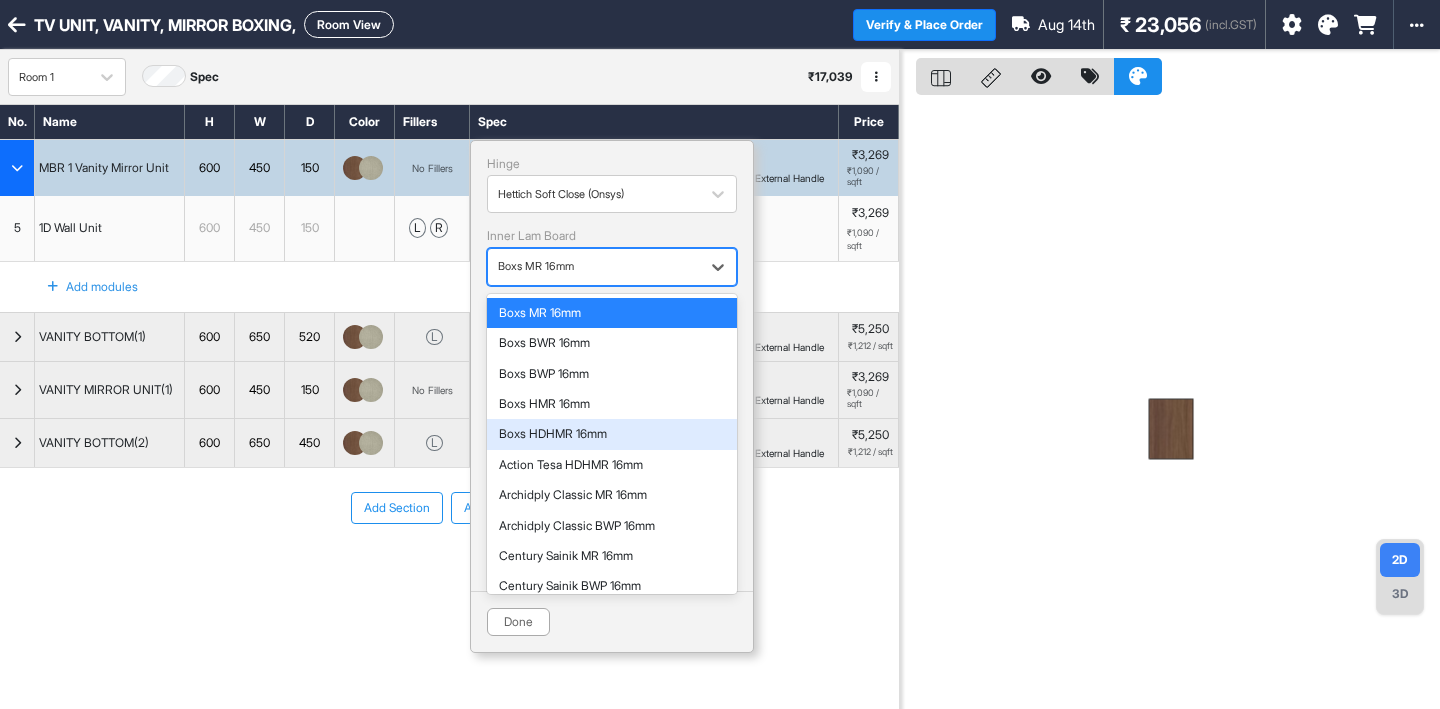 click on "Boxs HDHMR 16mm" at bounding box center (612, 434) 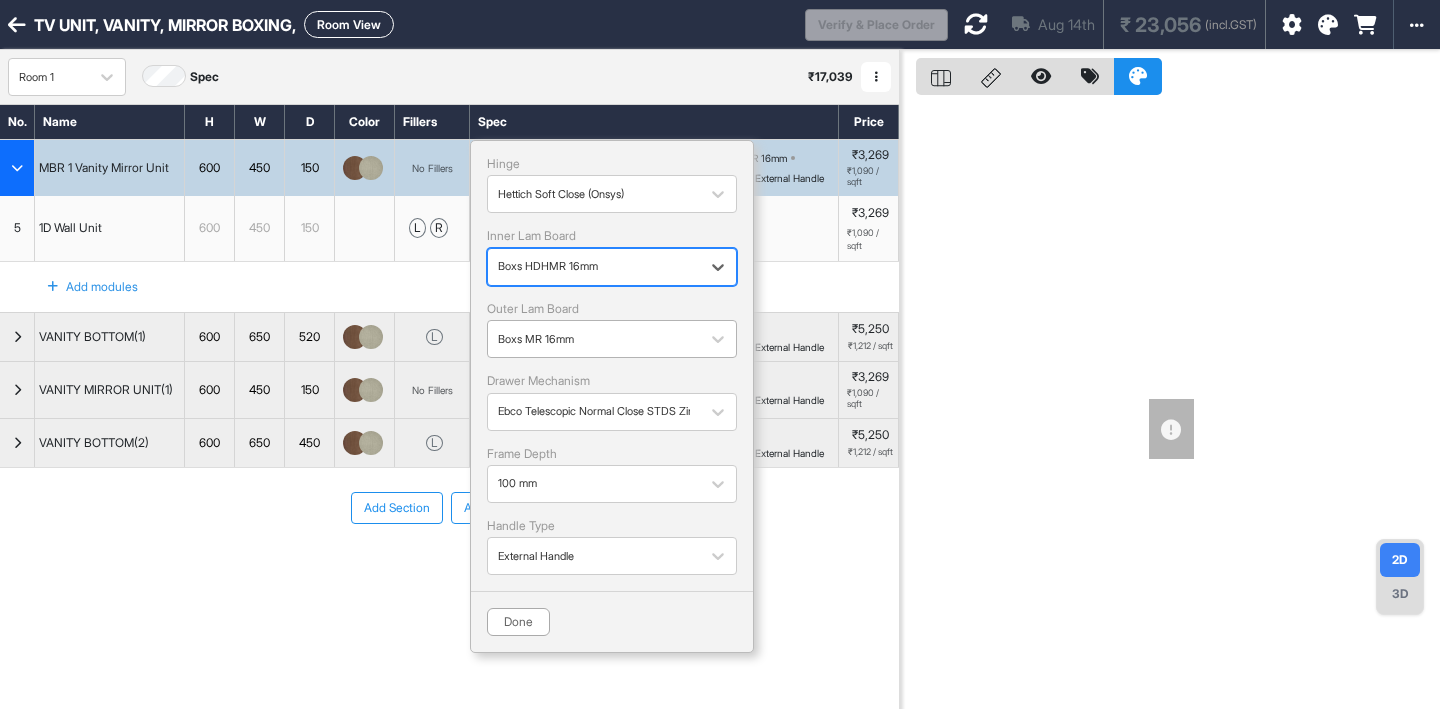 click at bounding box center [594, 339] 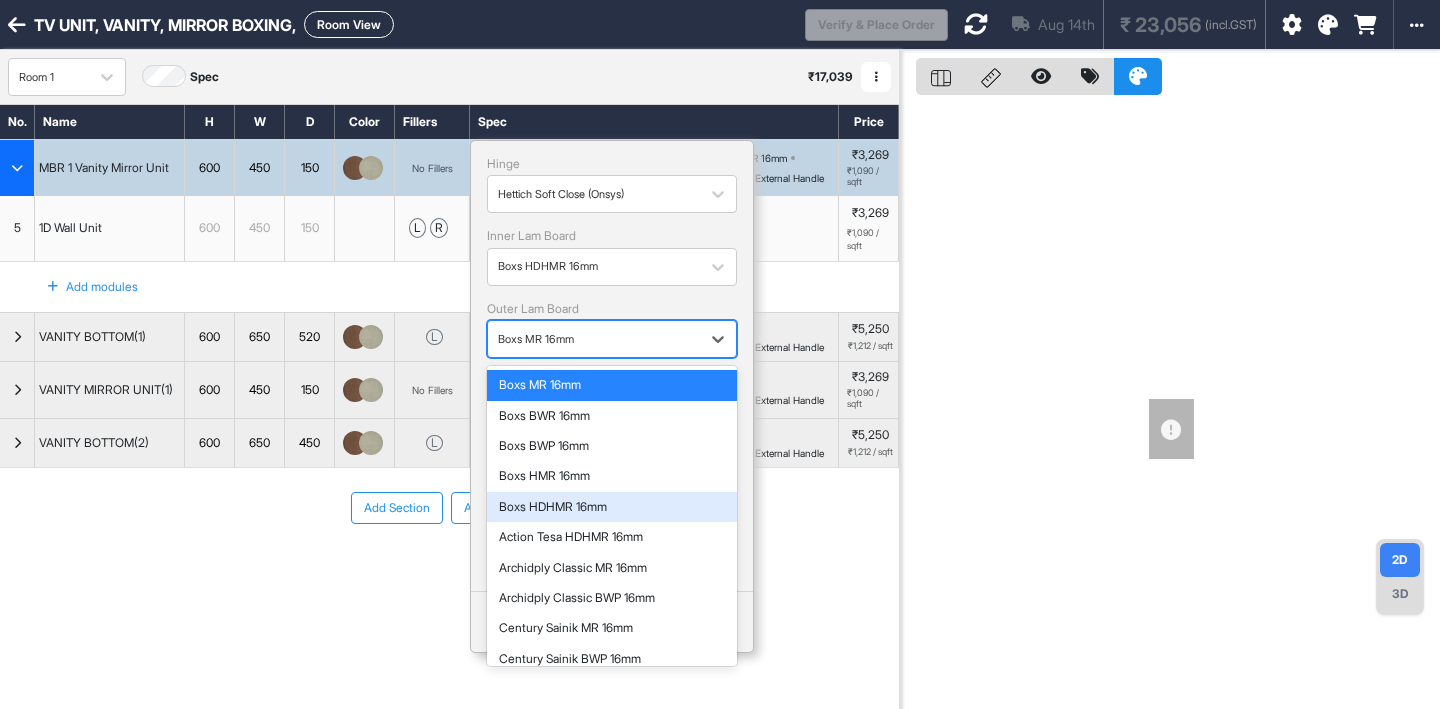 click on "Boxs HDHMR 16mm" at bounding box center [612, 507] 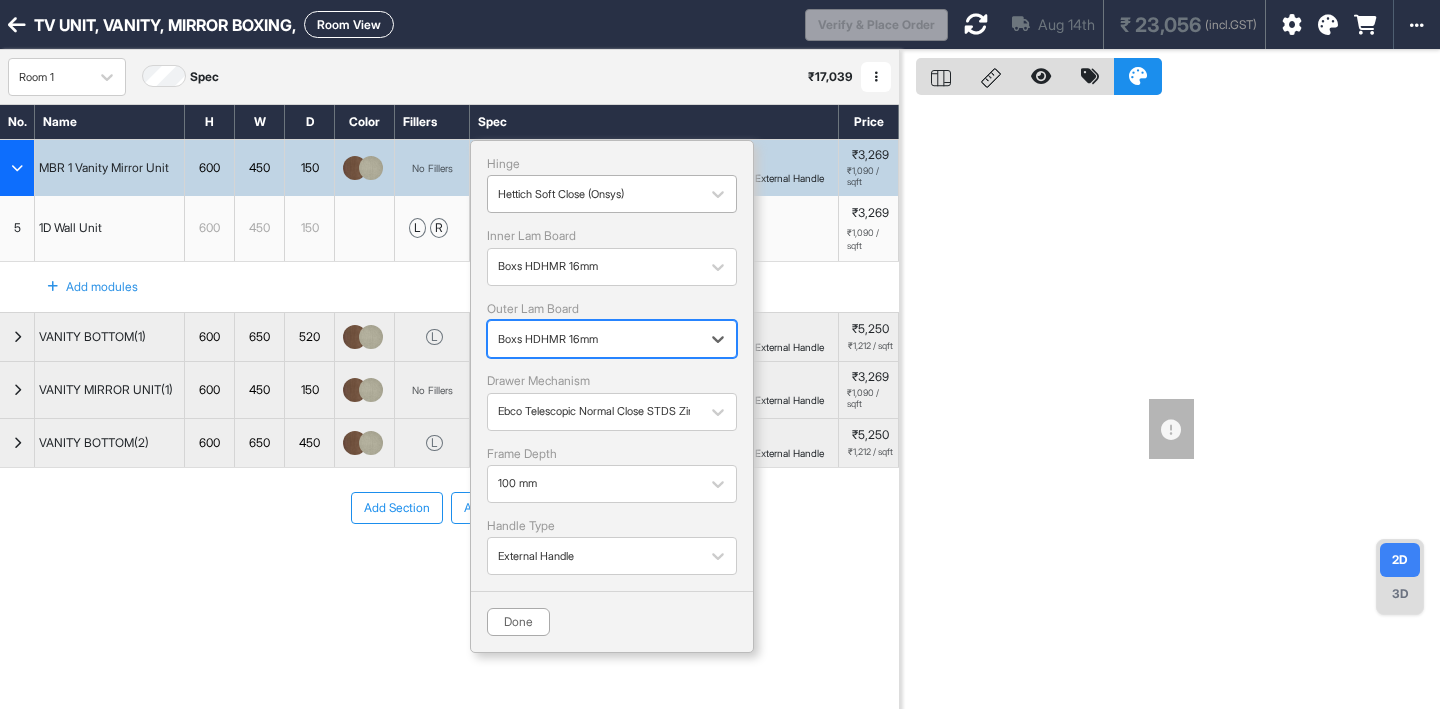 click on "Hettich Soft Close (Onsys)" at bounding box center (594, 194) 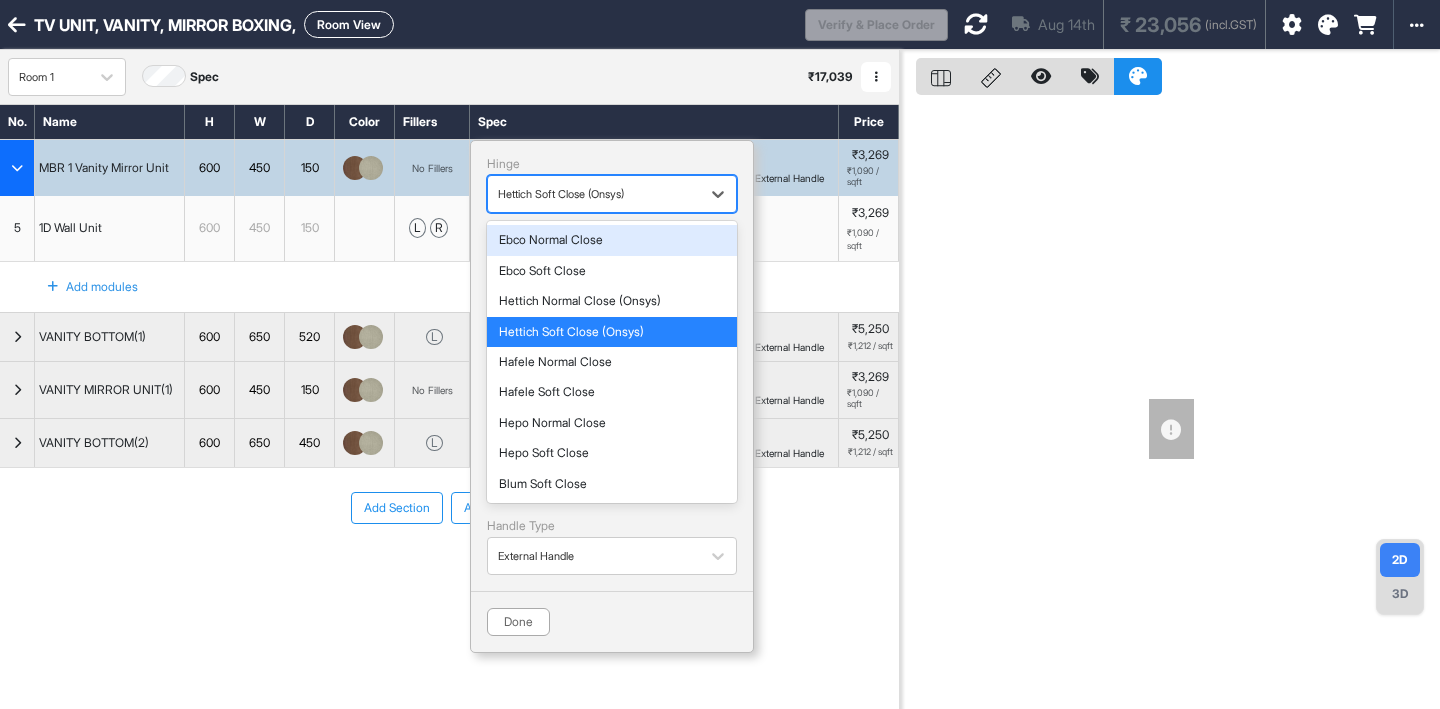 click on "Hettich Soft Close (Onsys)" at bounding box center (594, 194) 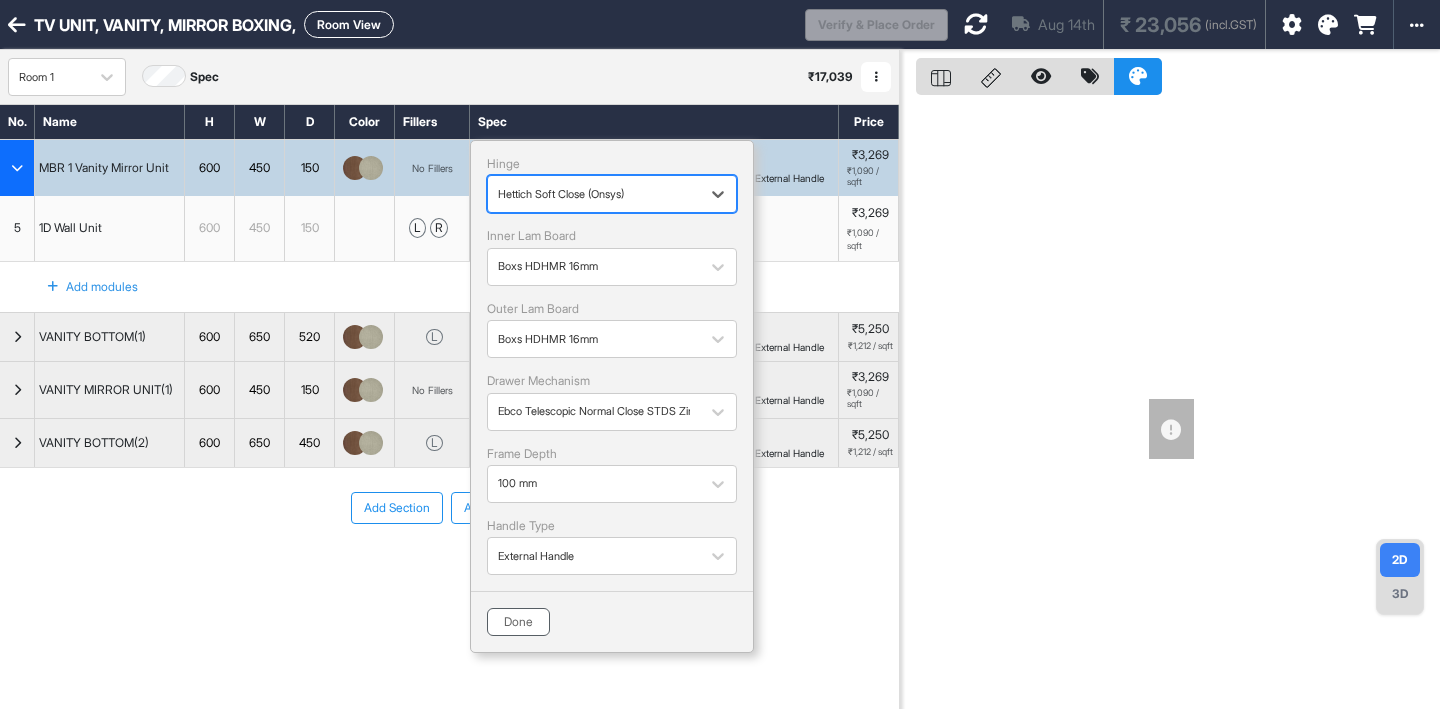 click on "Done" at bounding box center [518, 622] 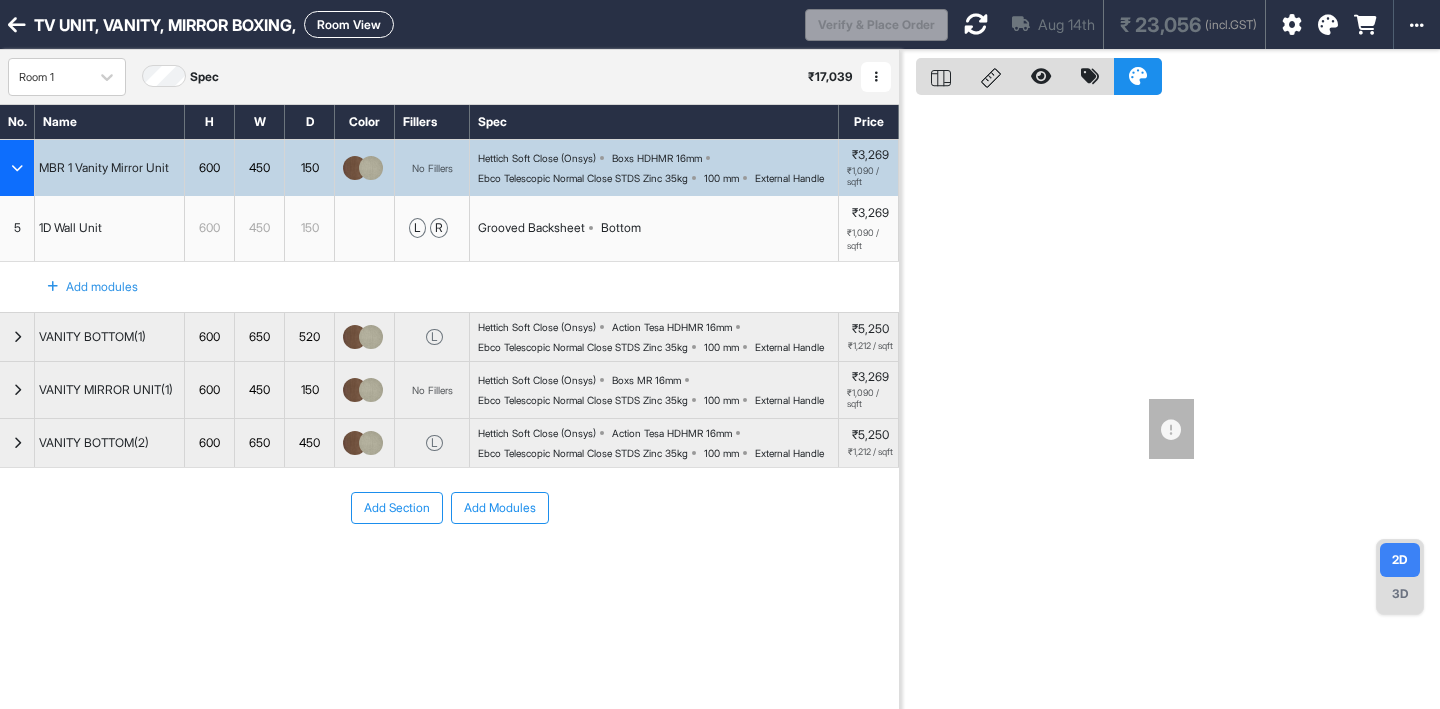 click on "Grooved Backsheet" at bounding box center [531, 228] 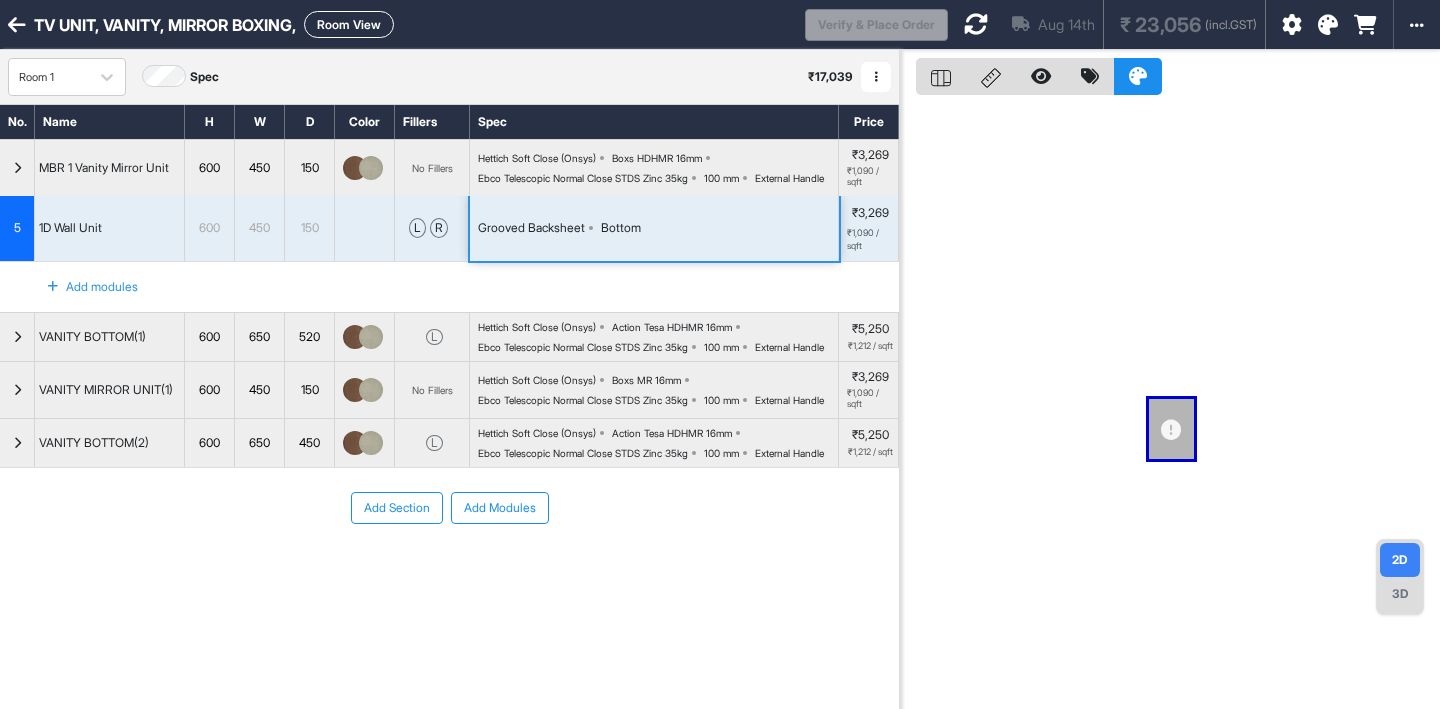 click on "Grooved Backsheet" at bounding box center [531, 228] 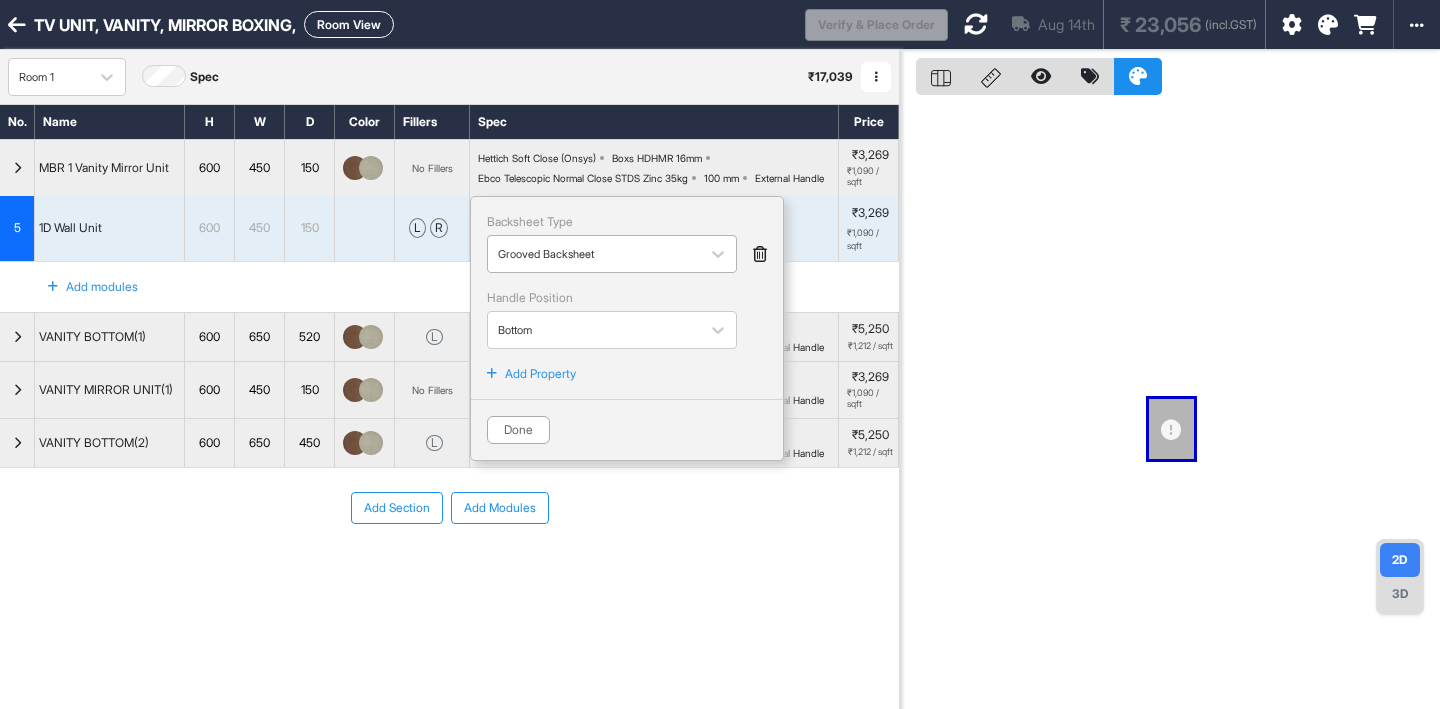 click at bounding box center [594, 254] 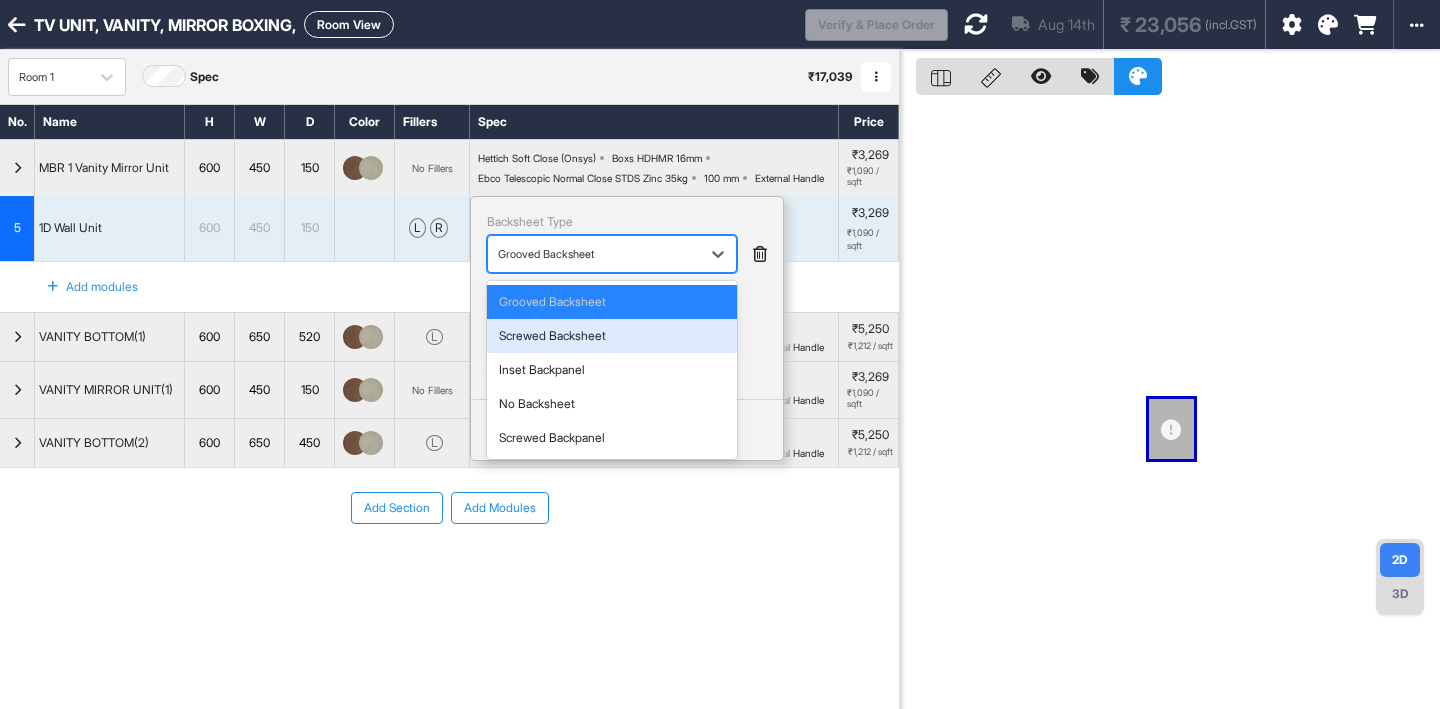 click at bounding box center [760, 254] 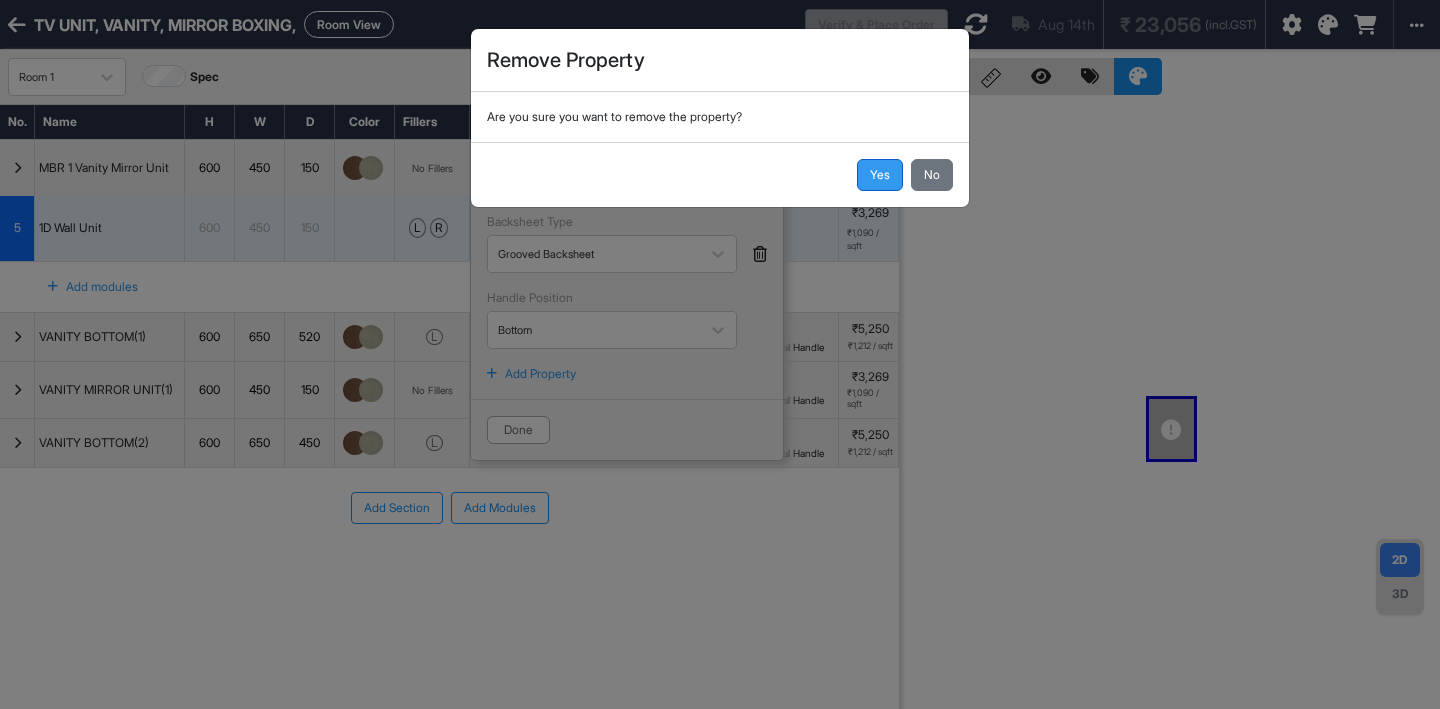 click on "Yes" at bounding box center (880, 175) 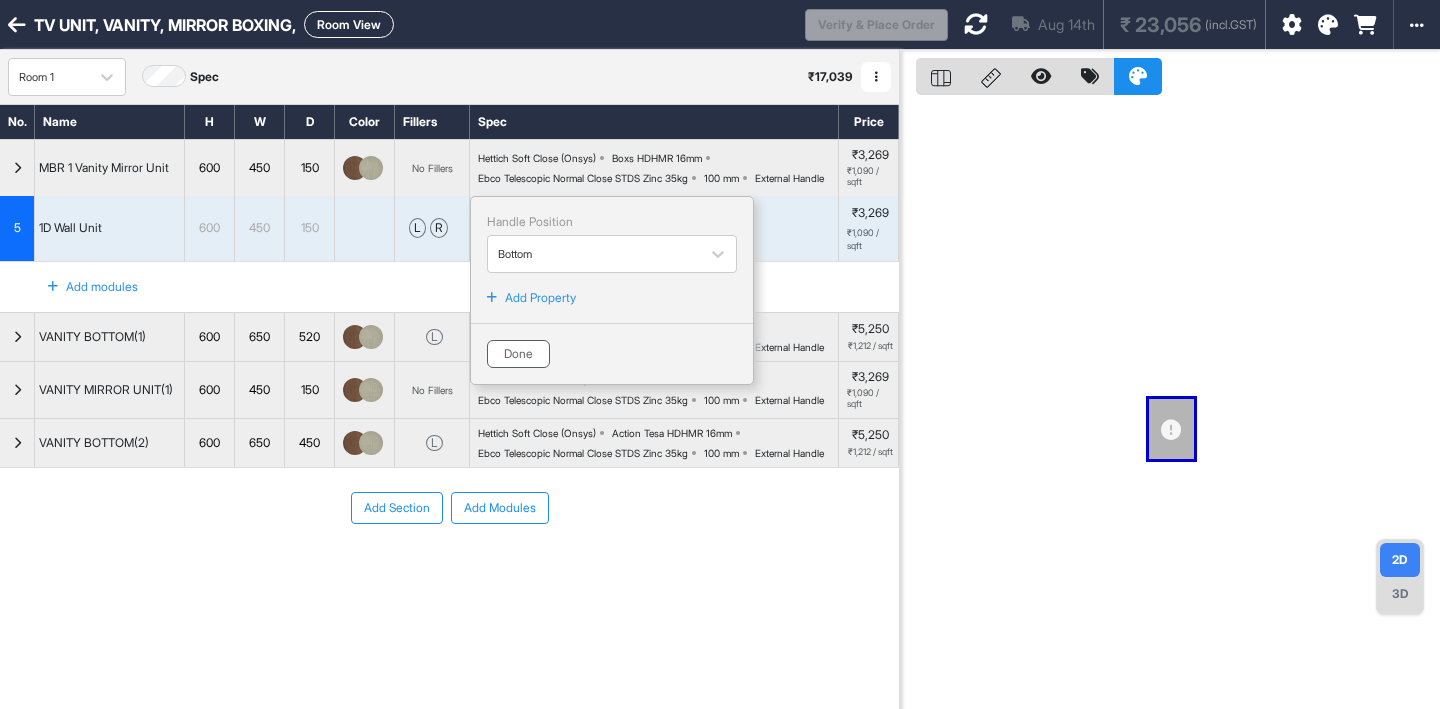 click on "Done" at bounding box center [518, 354] 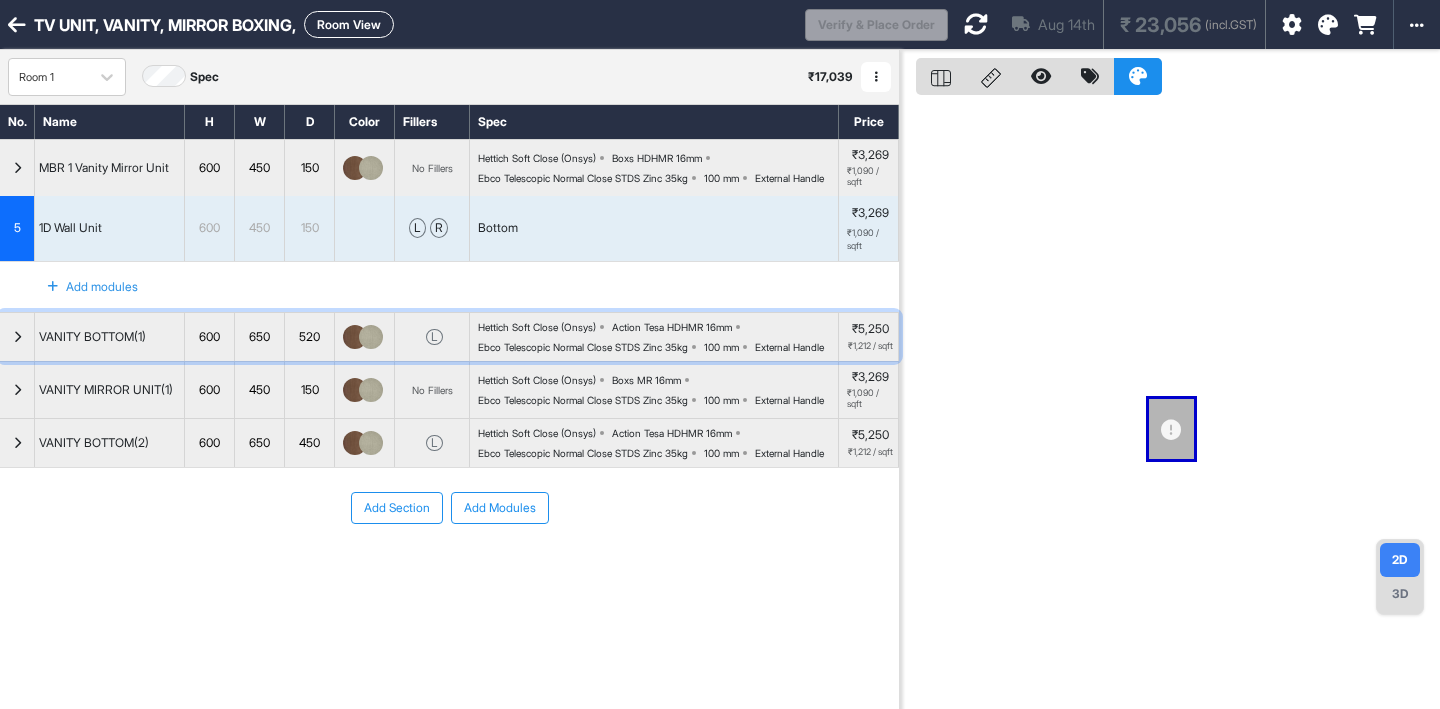 click on "Ebco Telescopic Normal Close STDS Zinc 35kg" at bounding box center [583, 347] 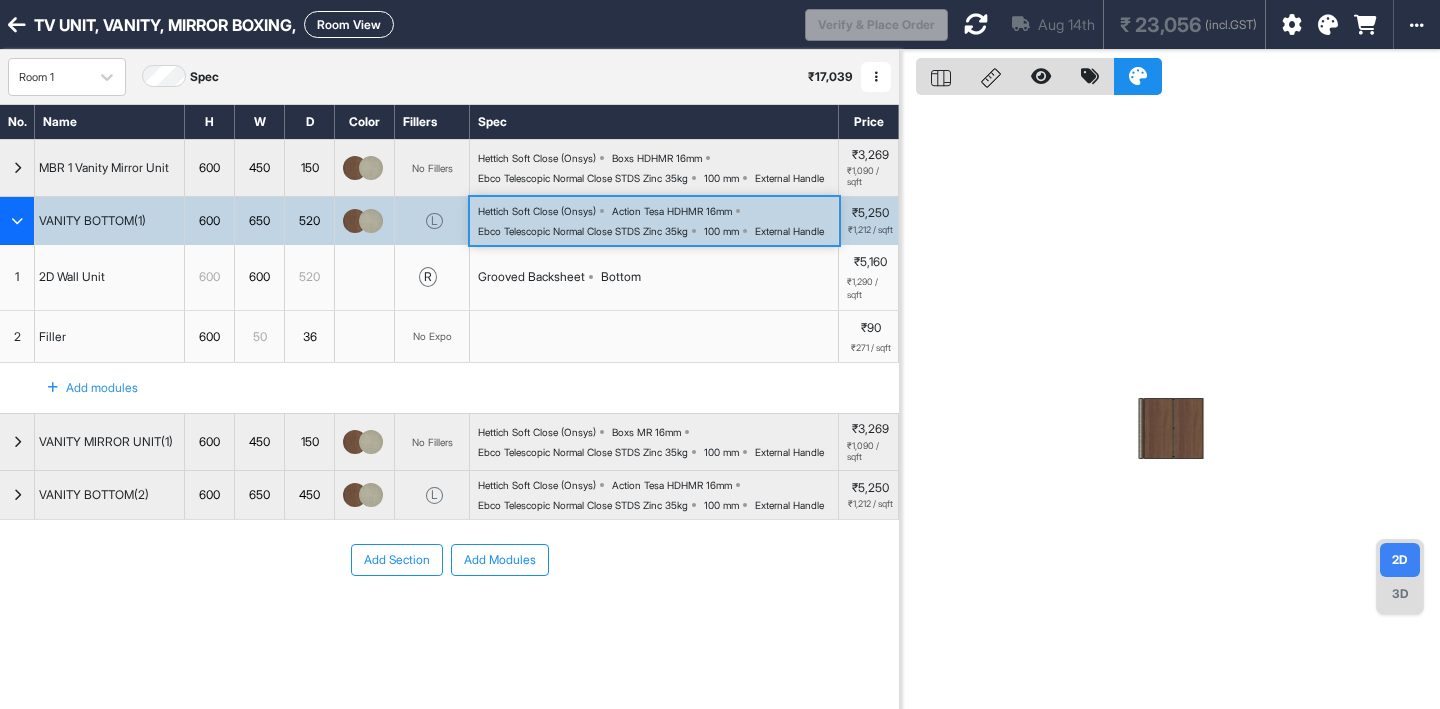 click on "Hettich Soft Close (Onsys) Action Tesa HDHMR 16mm Ebco Telescopic Normal Close STDS Zinc 35kg 100 mm External Handle" at bounding box center [658, 221] 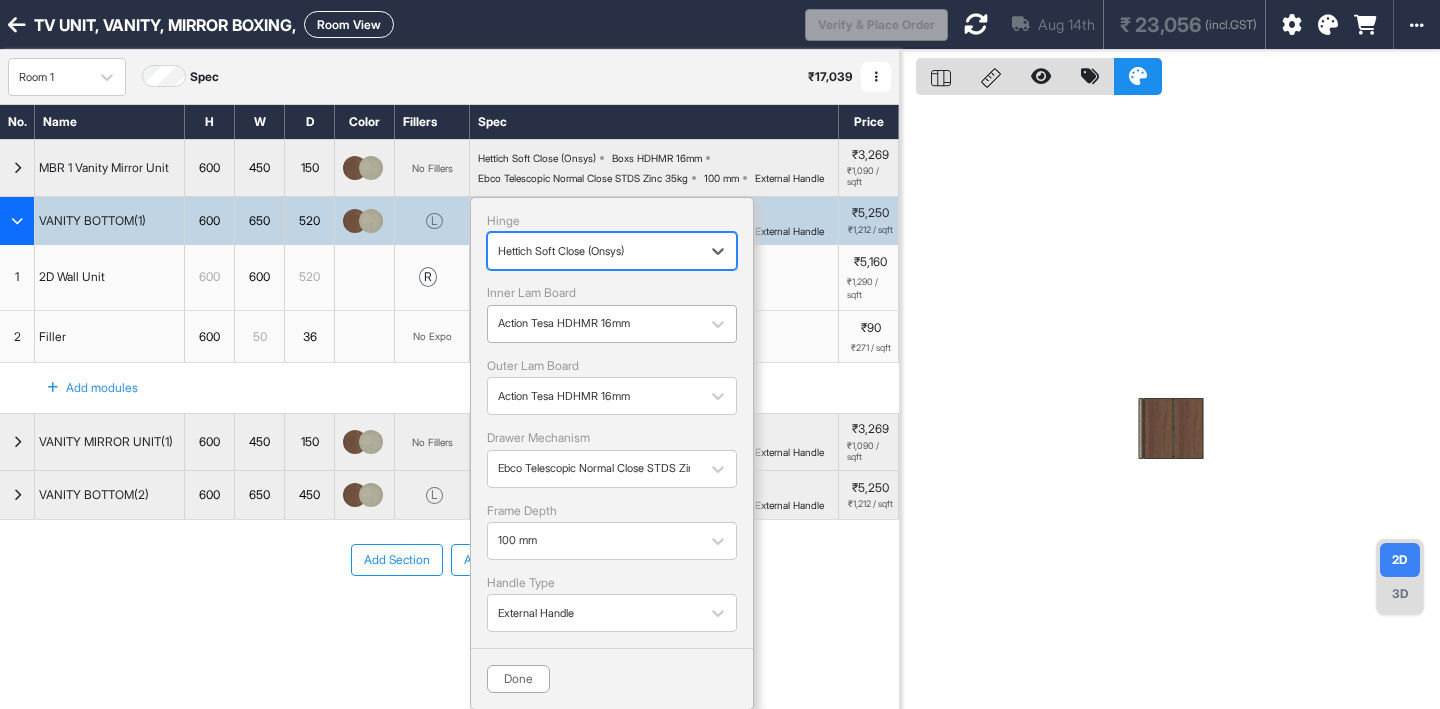 click at bounding box center [594, 324] 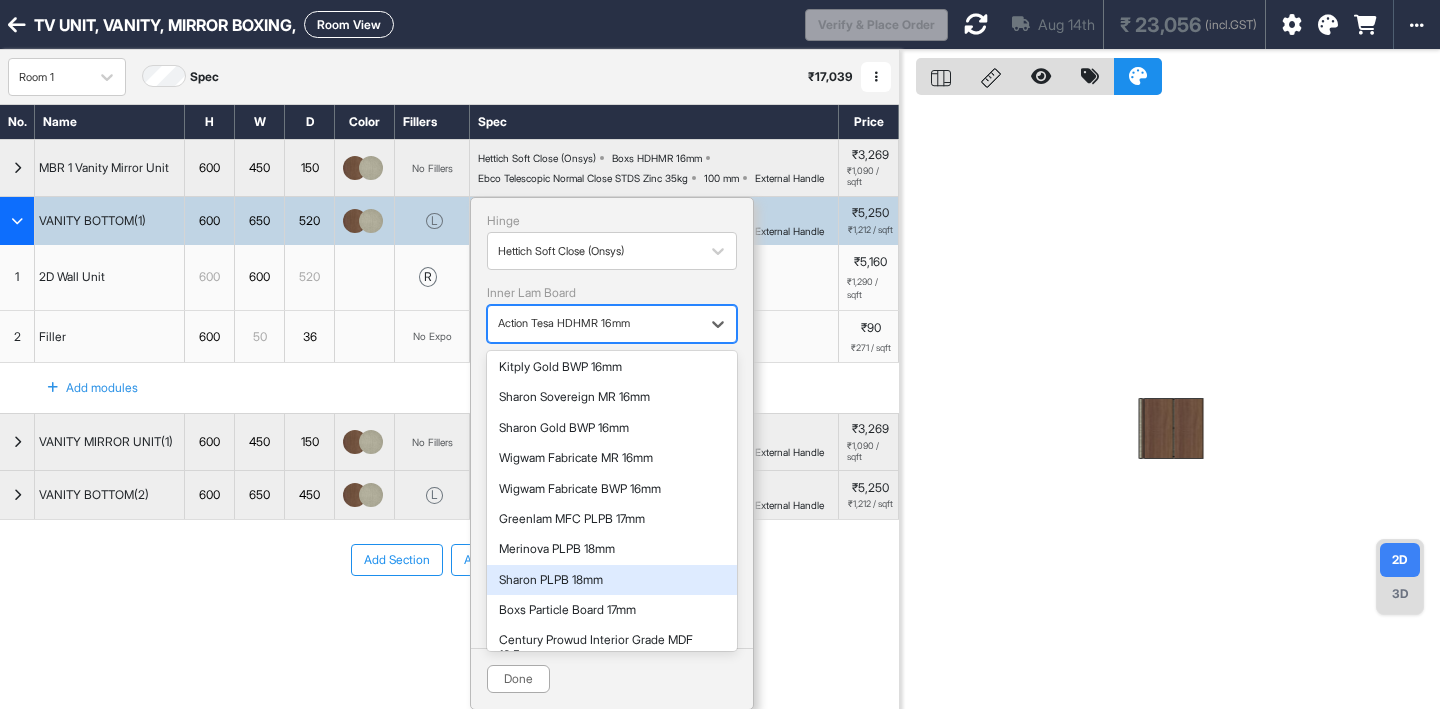 scroll, scrollTop: 695, scrollLeft: 0, axis: vertical 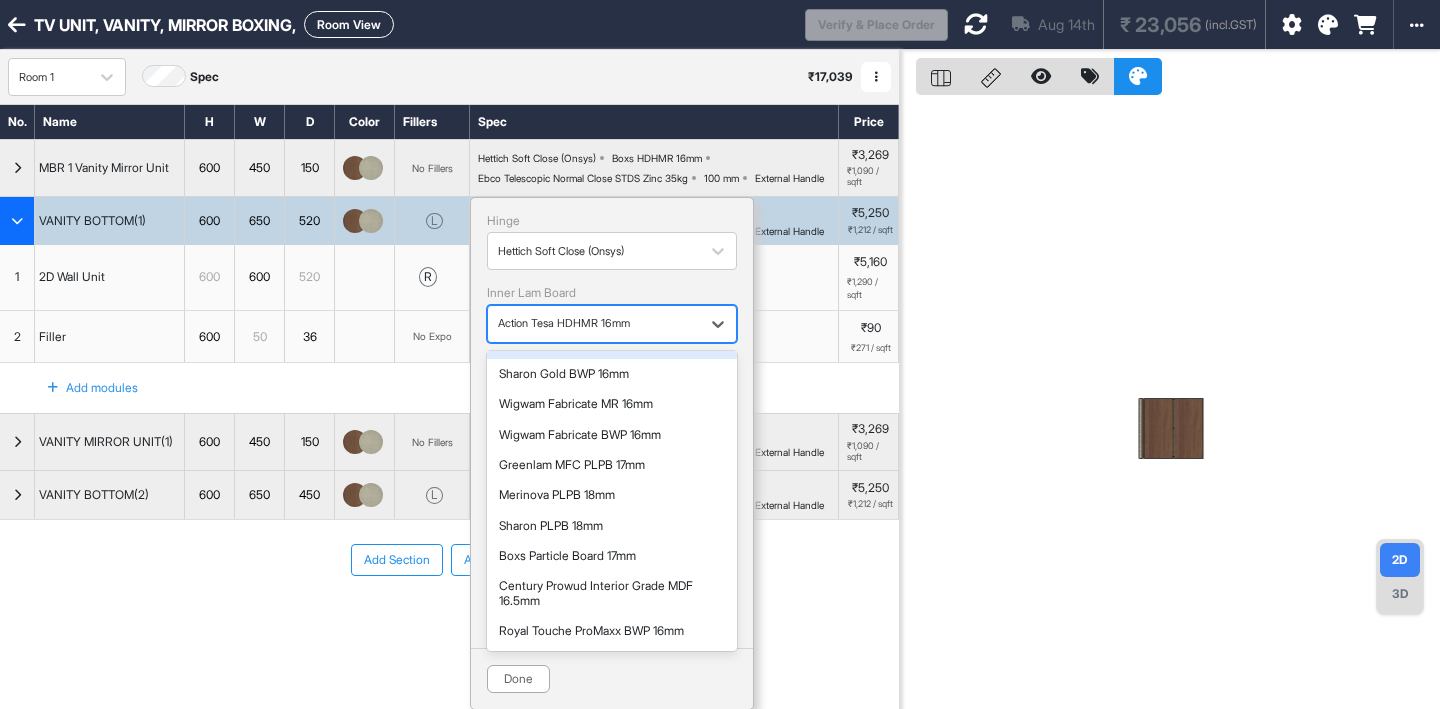 click on "Hinge Hettich Soft Close (Onsys) Inner Lam Board [object Object], 23 of 32. 32 results available. Use Up and Down to choose options, press Enter to select the currently focused option, press Escape to exit the menu, press Tab to select the option and exit the menu. Action Tesa HDHMR 16mm Boxs MR 16mm Boxs BWR 16mm Boxs BWP 16mm Boxs HMR 16mm Boxs HDHMR 16mm Action Tesa HDHMR 16mm Archidply Classic MR 16mm Archidply Classic BWP 16mm Century Sainik MR 16mm Century Sainik BWP 16mm Century Bond BWP 16mm Century Club Prime BWP 16mm Century Architect 16mm Century Prowud HDF 16mm Greenply Absolute MR 16mm Greenply Absolute BWP 16mm Greenply Ecotec MR 16mm Greenply Ecotec BWP 16mm Greenply Optima BWP 16mm Greenply Gold BWP 16mm Greenpanel HDWR 16mm Kitply Gold BWP 16mm Sharon Sovereign MR 16mm Sharon Gold BWP 16mm Wigwam Fabricate MR 16mm Wigwam Fabricate BWP 16mm Greenlam MFC PLPB 17mm Merinova PLPB 18mm Sharon PLPB 18mm Boxs Particle Board 17mm Century Prowud Interior Grade MDF 16.5mm Royal Touche ProMaxx BWP 16mm" at bounding box center [612, 423] 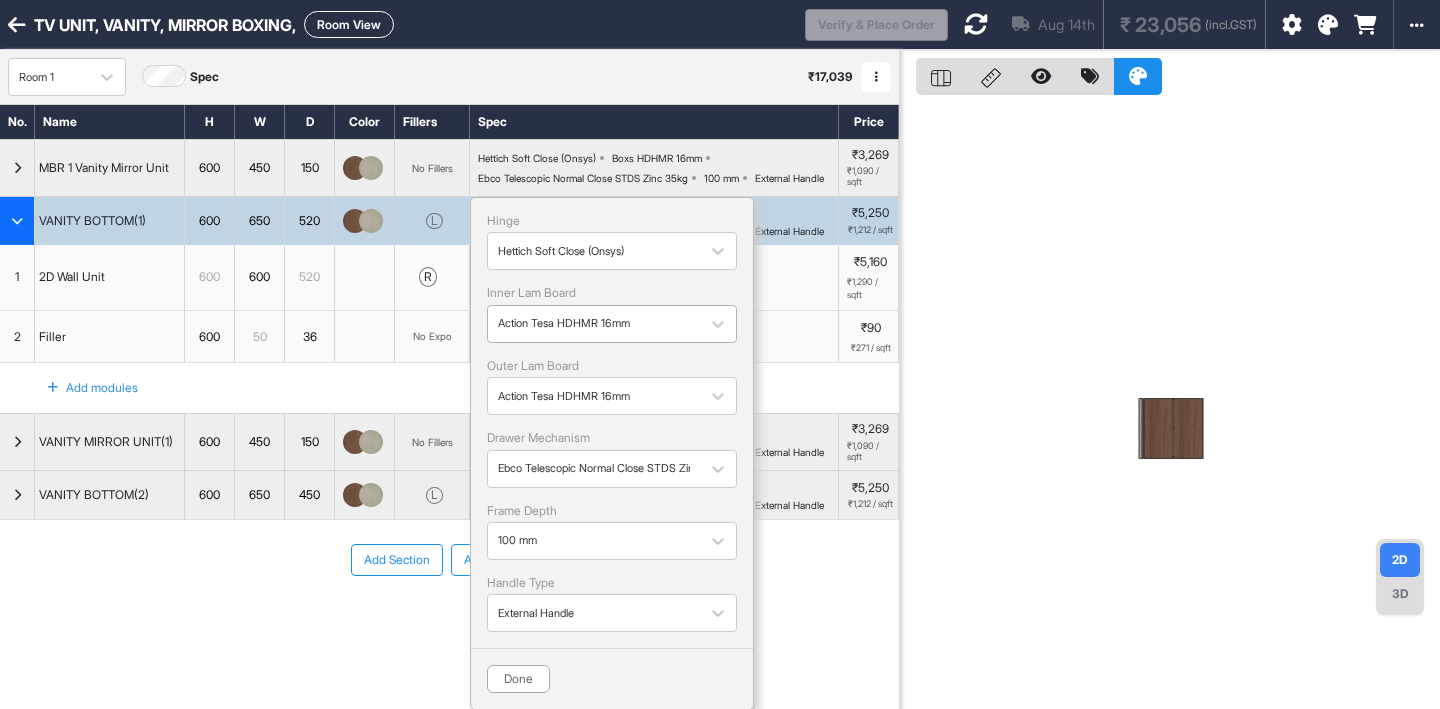click on "Action Tesa HDHMR 16mm" at bounding box center (612, 324) 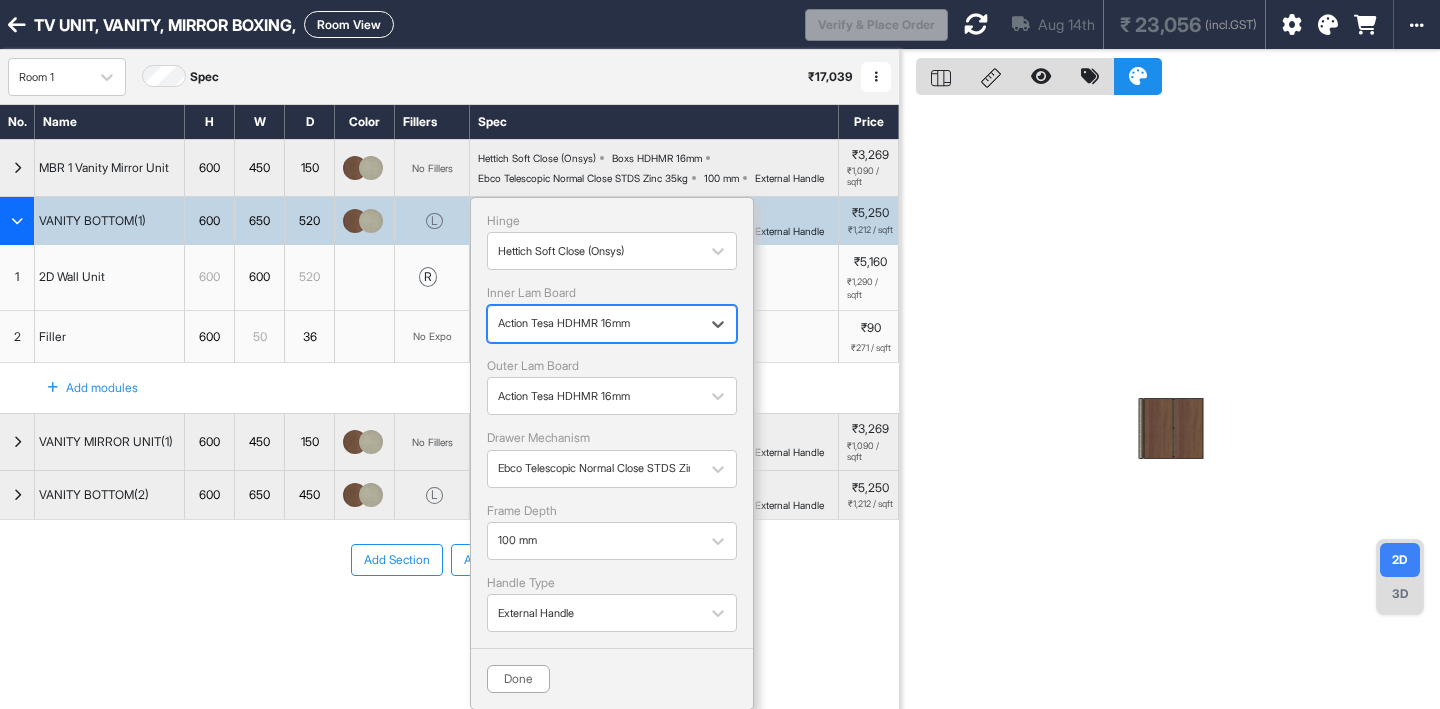 click on "Action Tesa HDHMR 16mm" at bounding box center [612, 324] 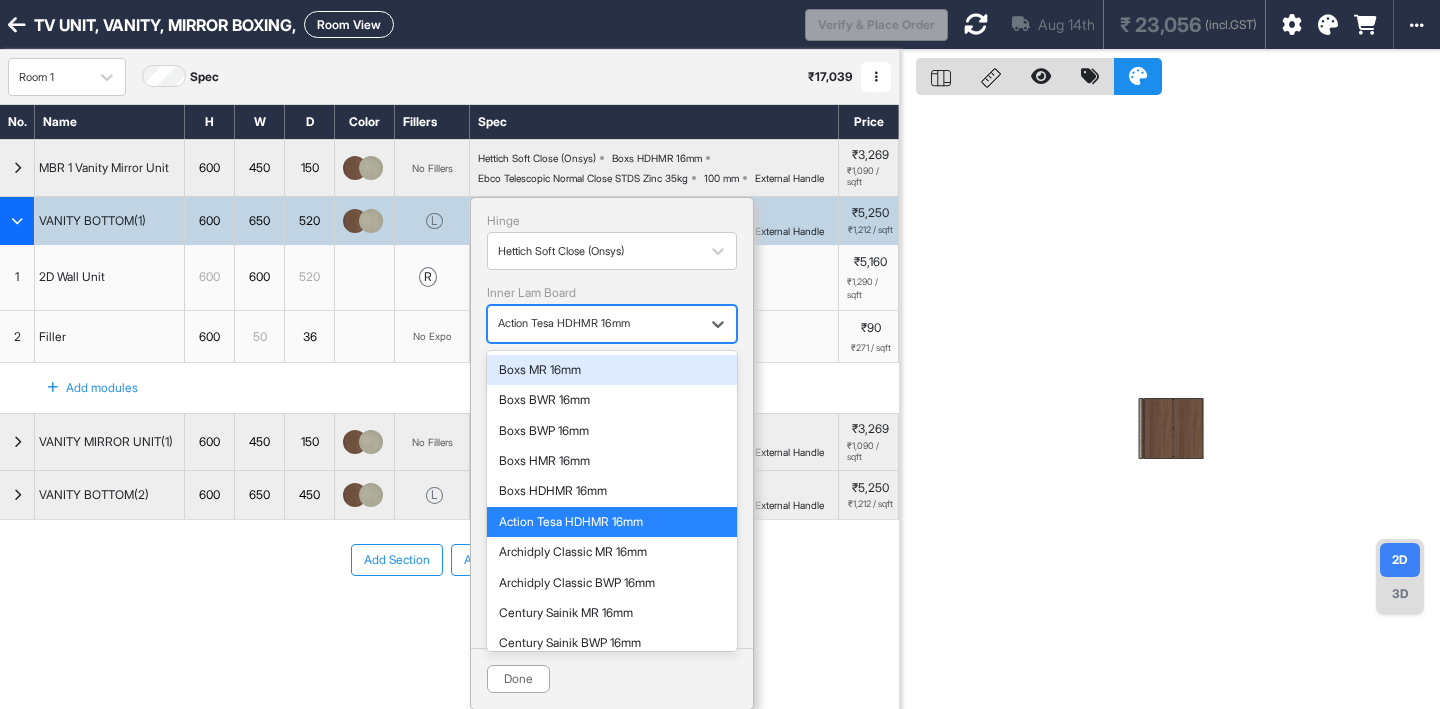 click on "Action Tesa HDHMR 16mm" at bounding box center [612, 324] 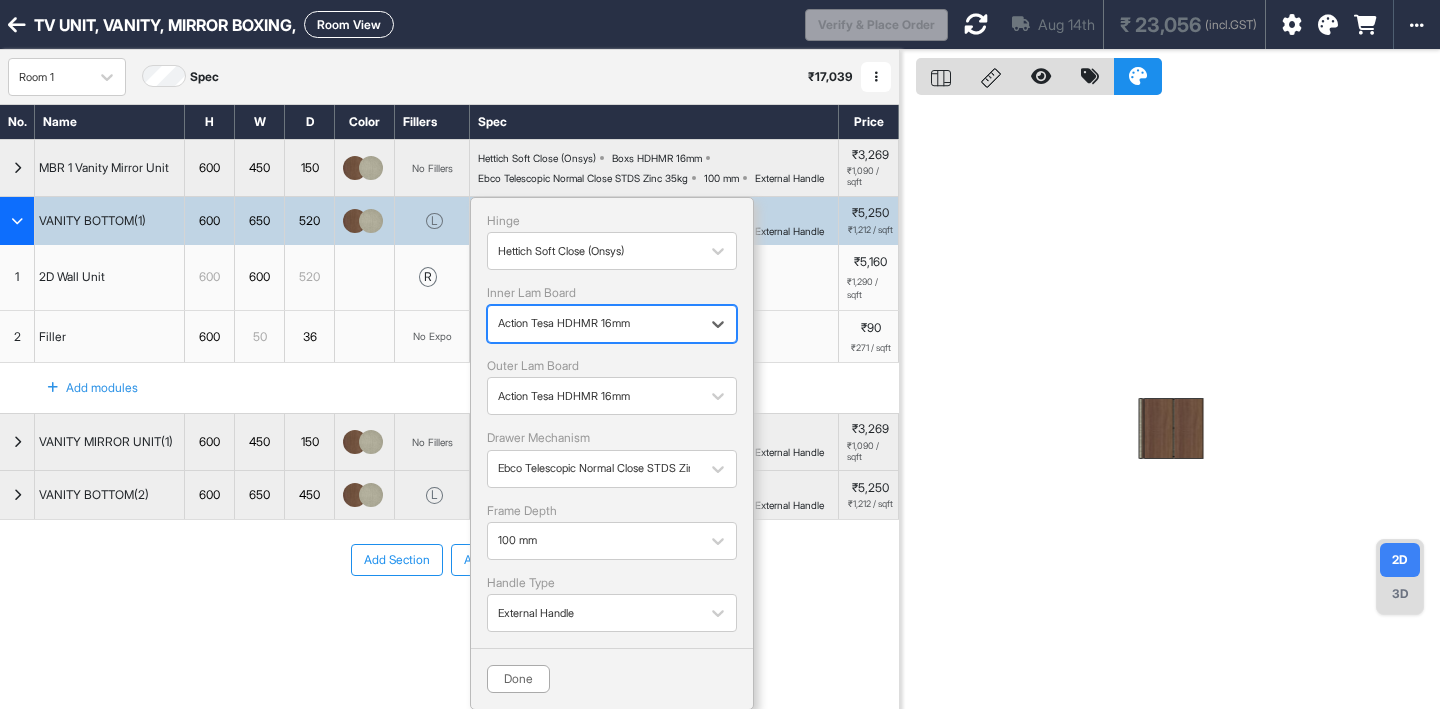 click at bounding box center [594, 324] 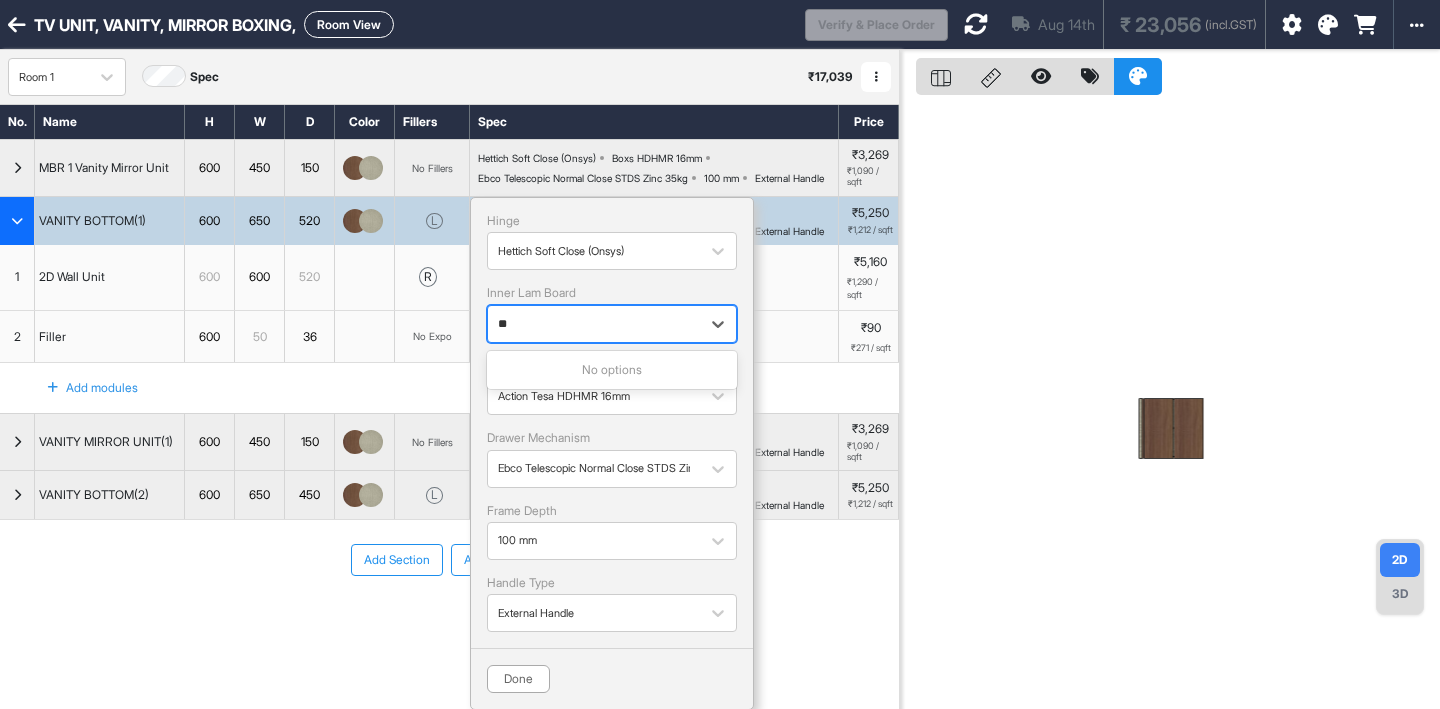 type on "*" 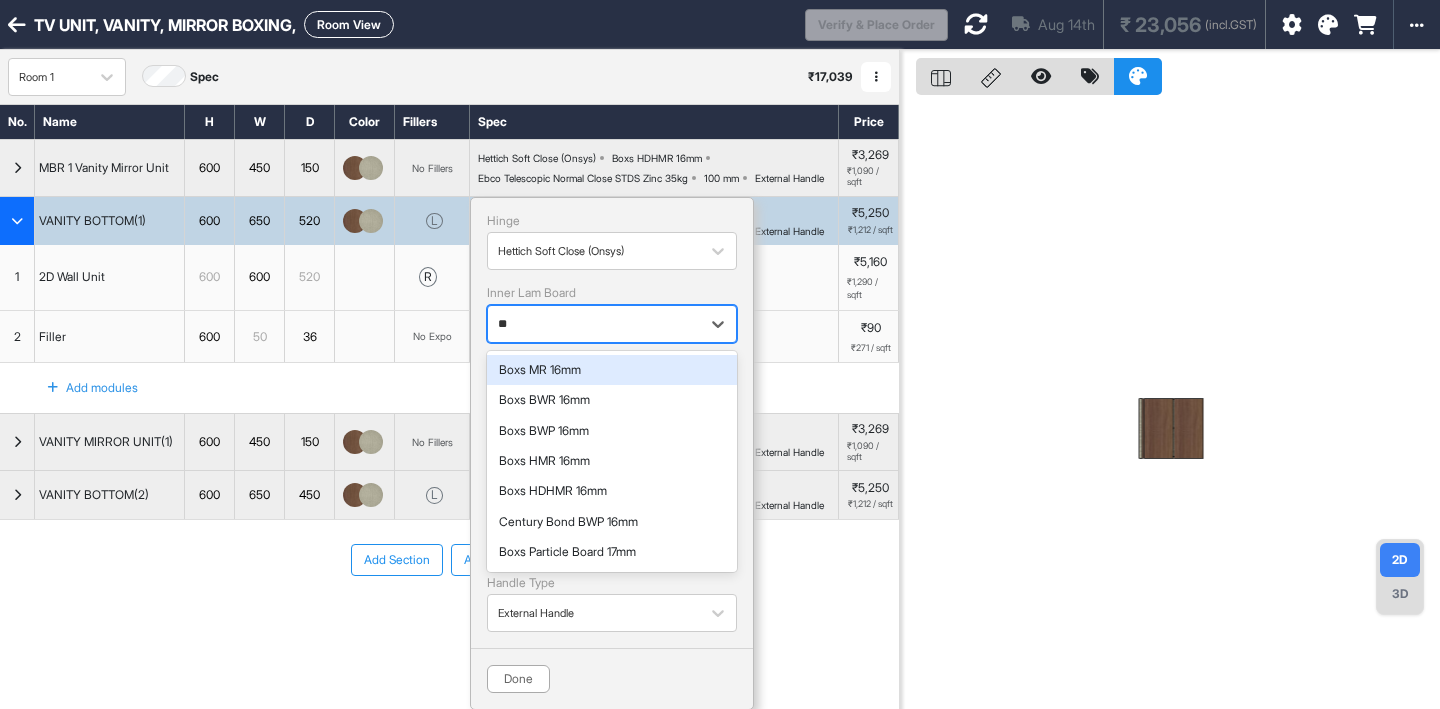 type on "*" 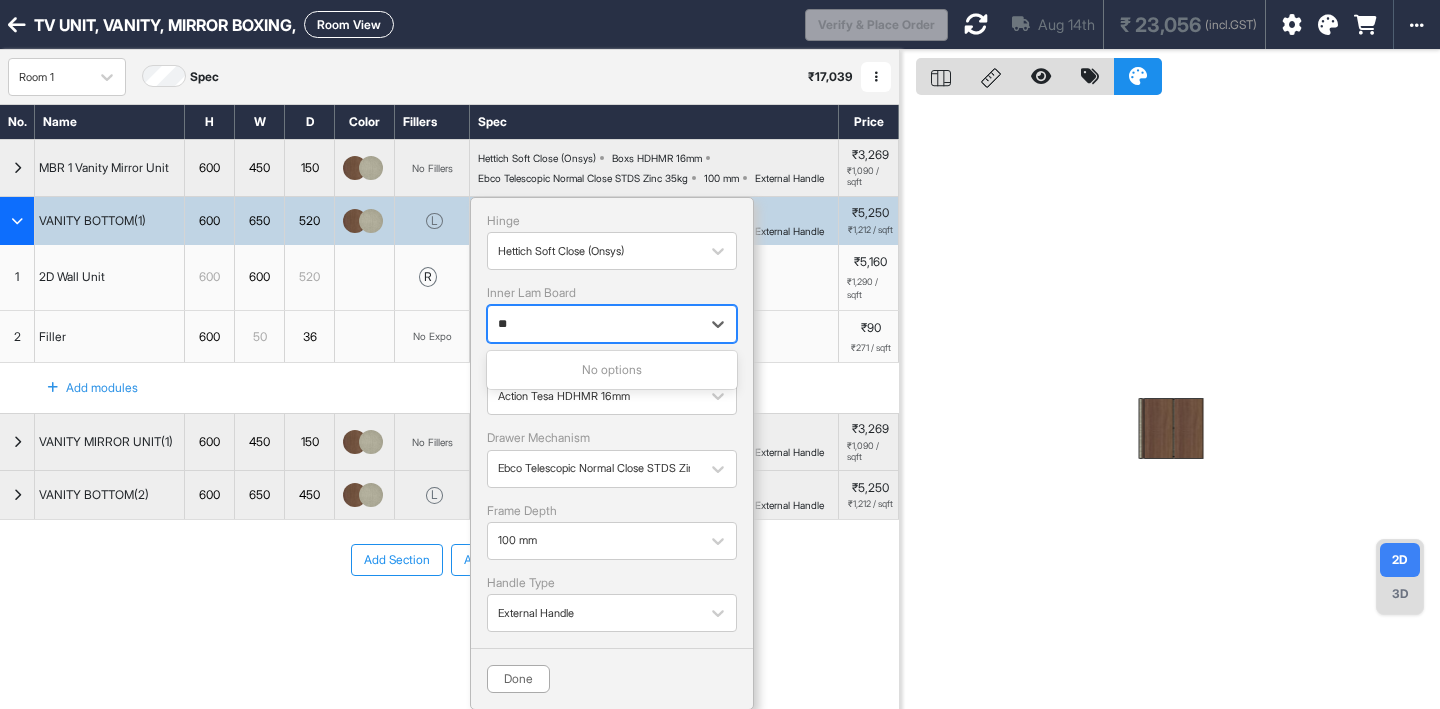 type on "*" 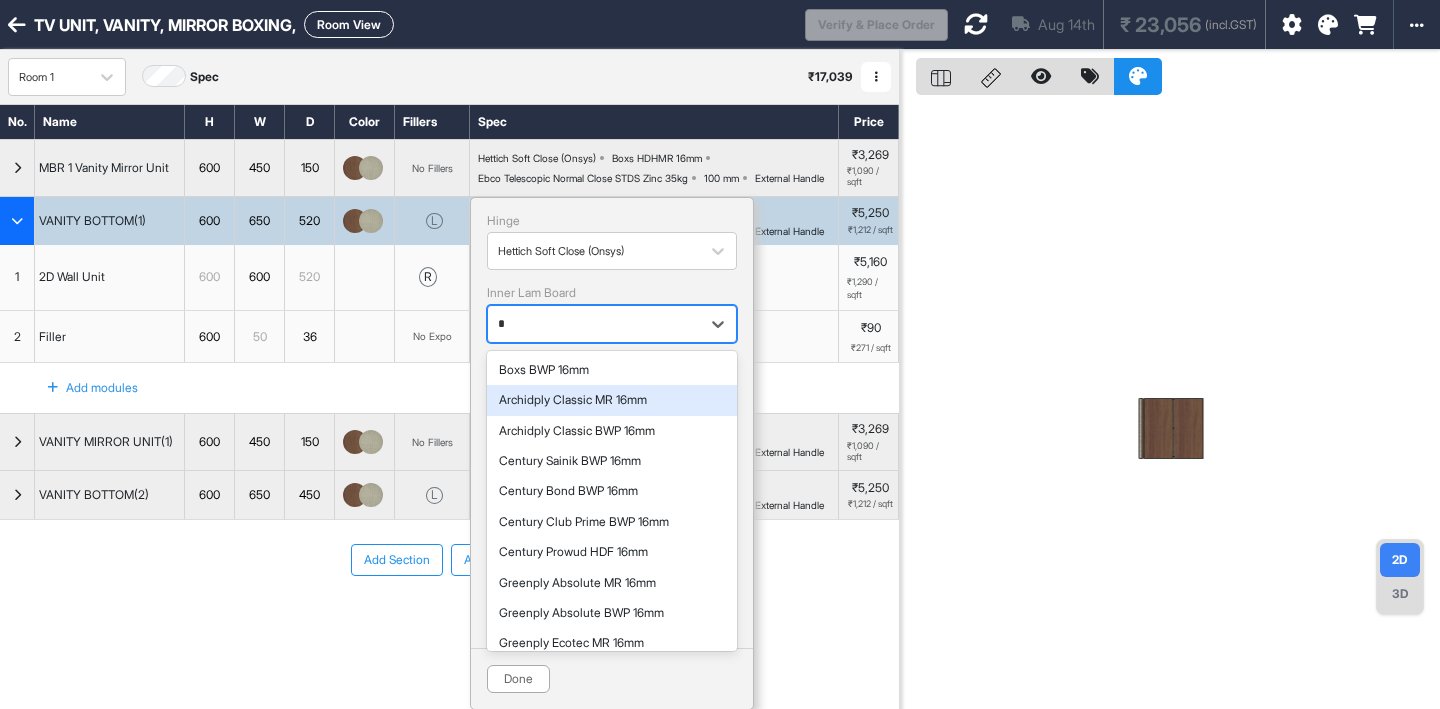 type 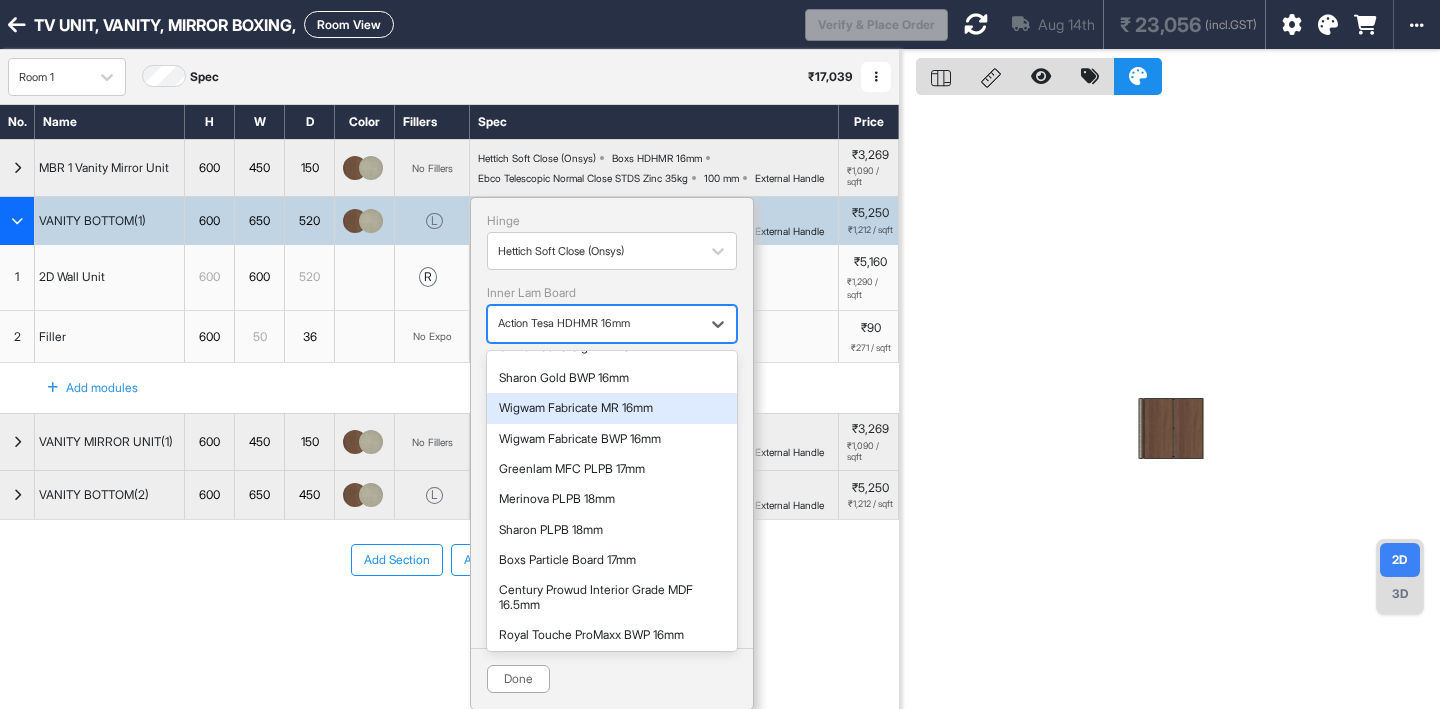 scroll, scrollTop: 695, scrollLeft: 0, axis: vertical 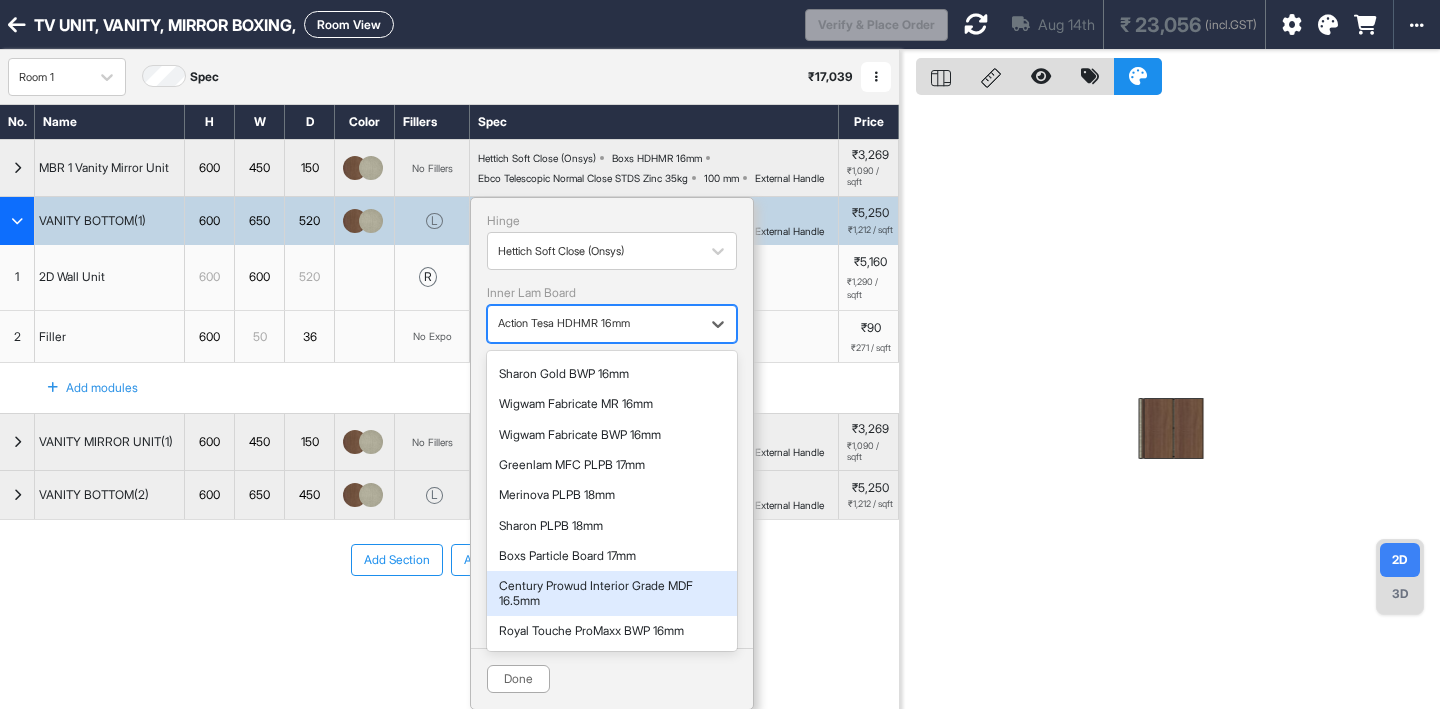 click on "Century Prowud Interior Grade MDF 16.5mm" at bounding box center (612, 593) 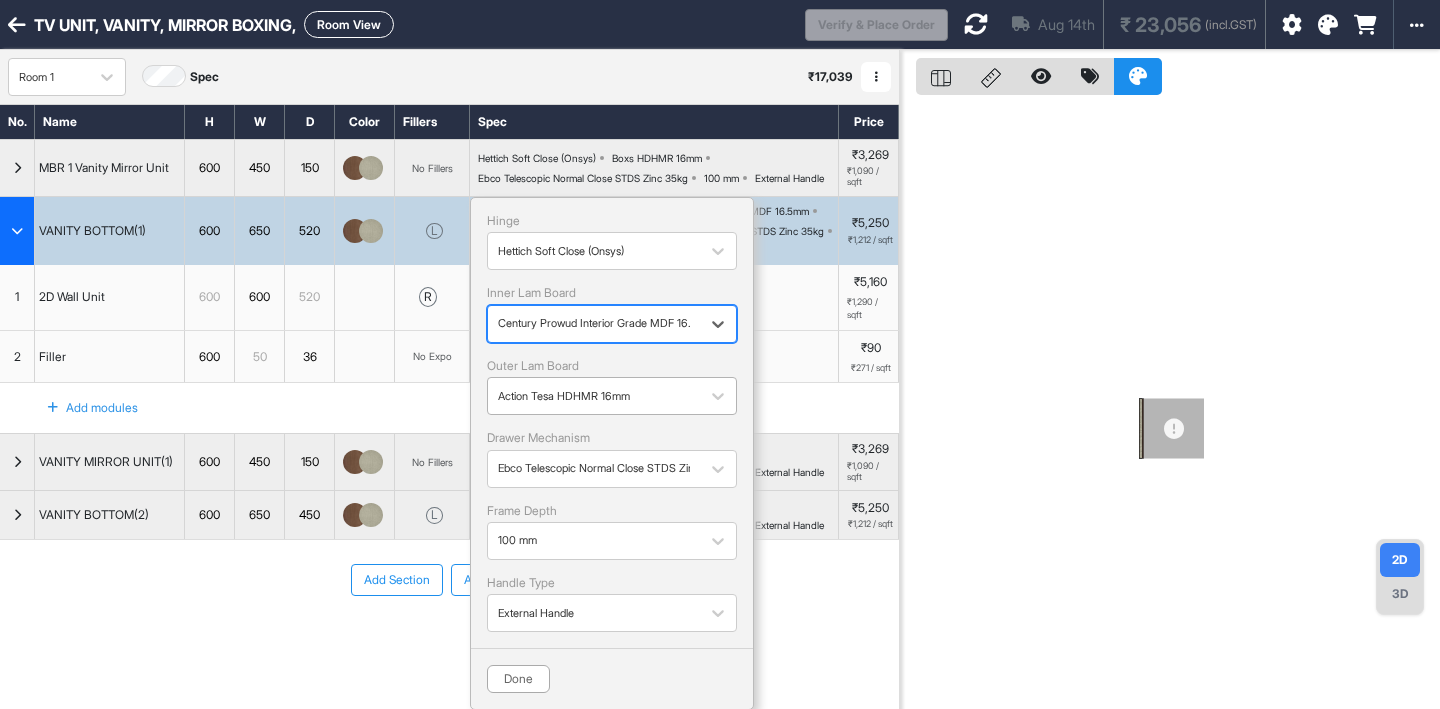 click at bounding box center (594, 396) 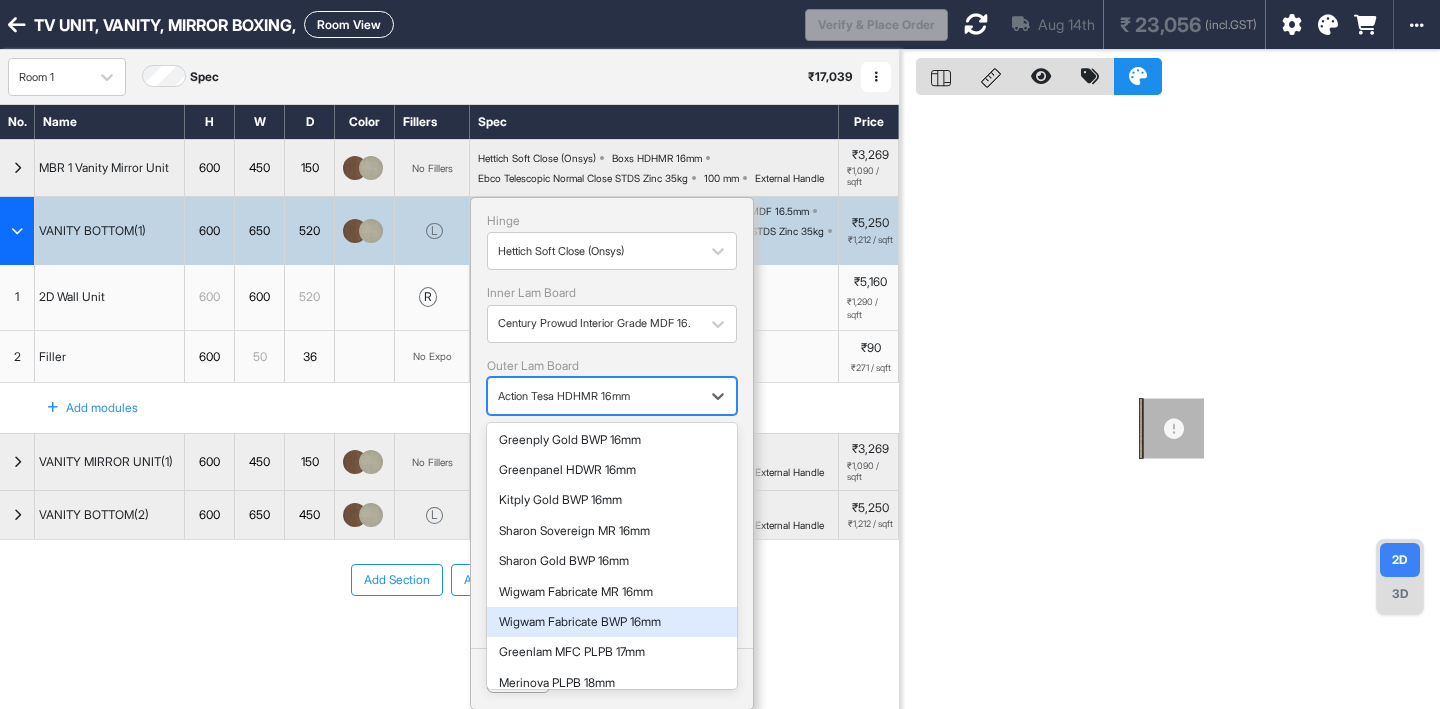 scroll, scrollTop: 729, scrollLeft: 0, axis: vertical 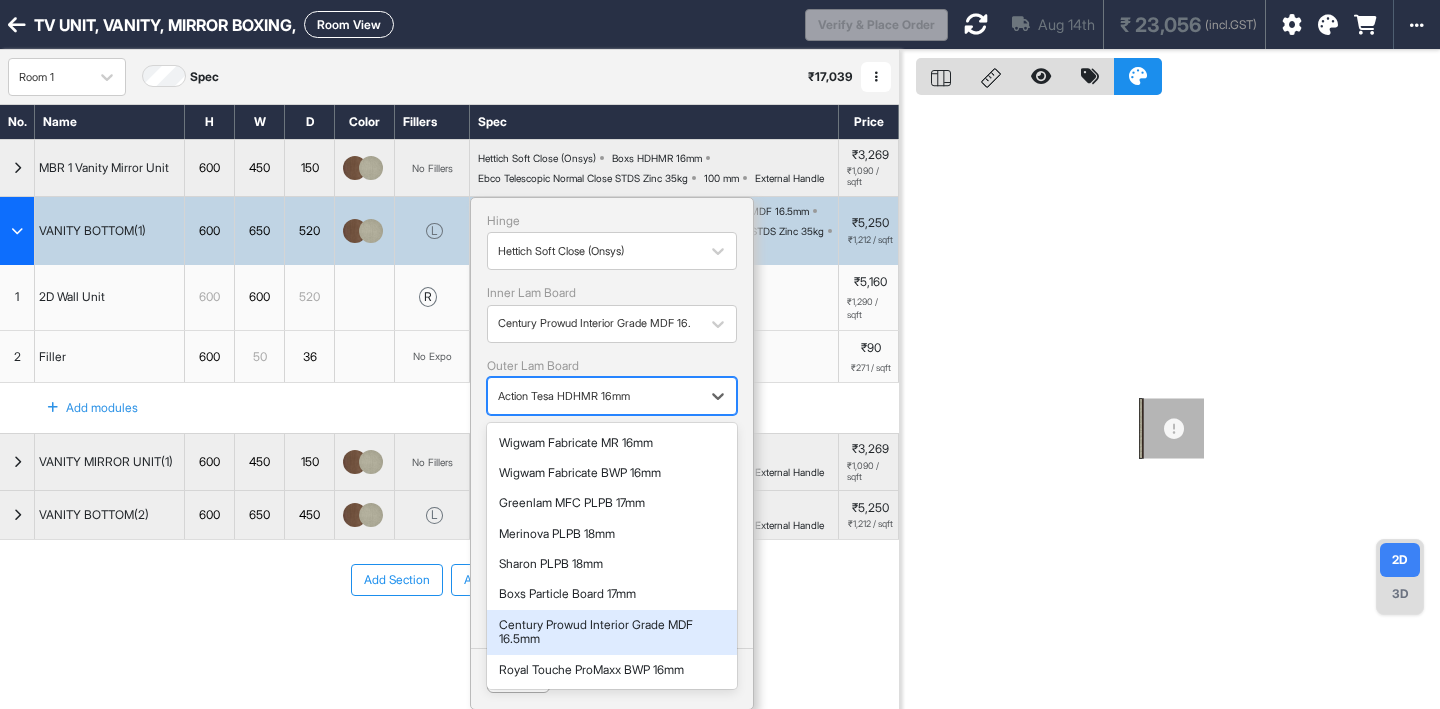 click on "Century Prowud Interior Grade MDF 16.5mm" at bounding box center [612, 632] 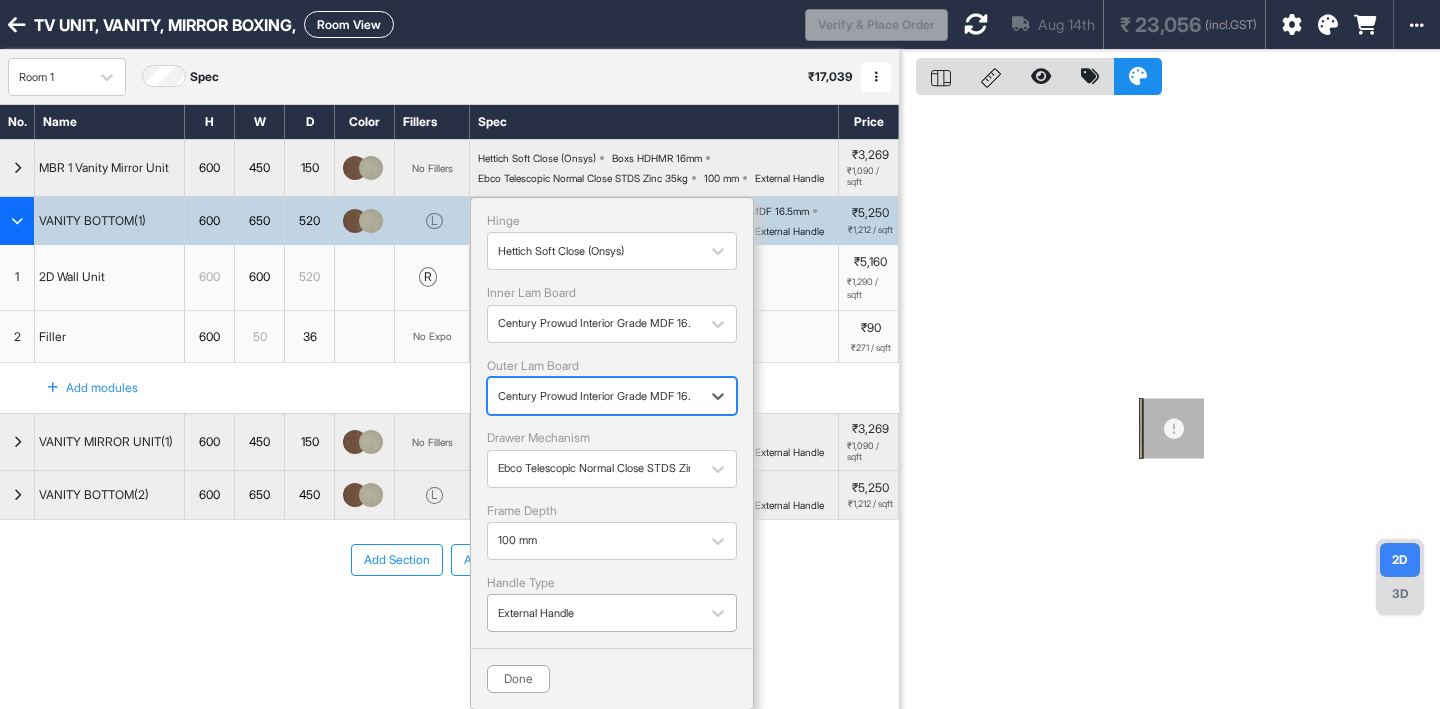 click on "External Handle" at bounding box center (594, 613) 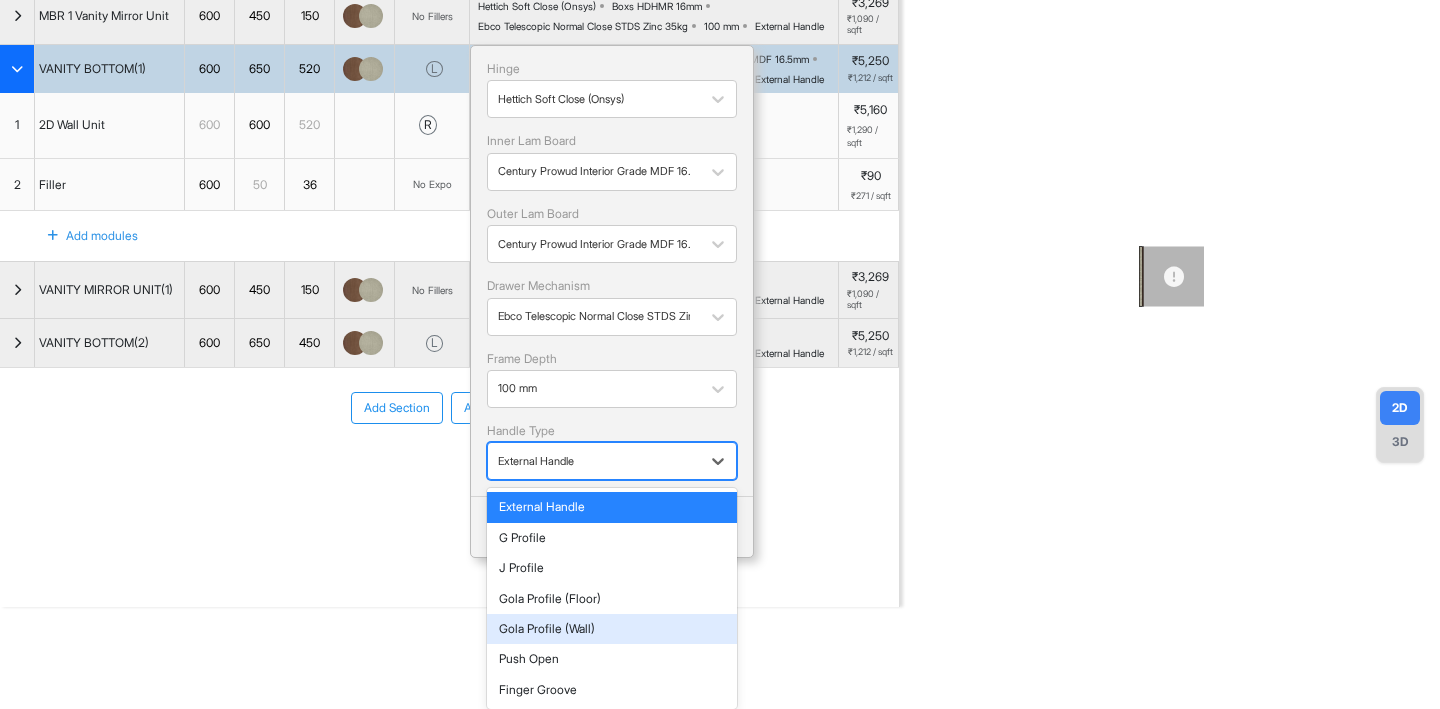 scroll, scrollTop: 164, scrollLeft: 0, axis: vertical 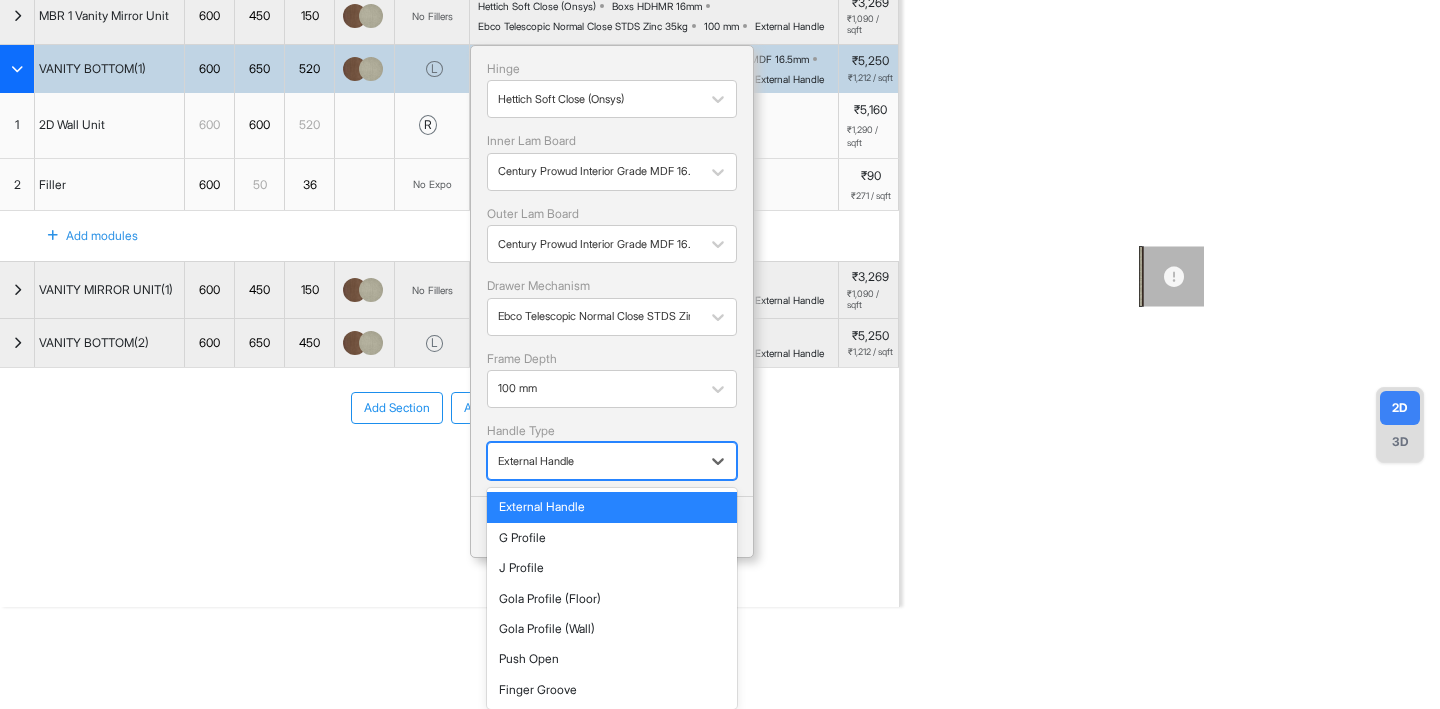 click on "External Handle" at bounding box center [612, 507] 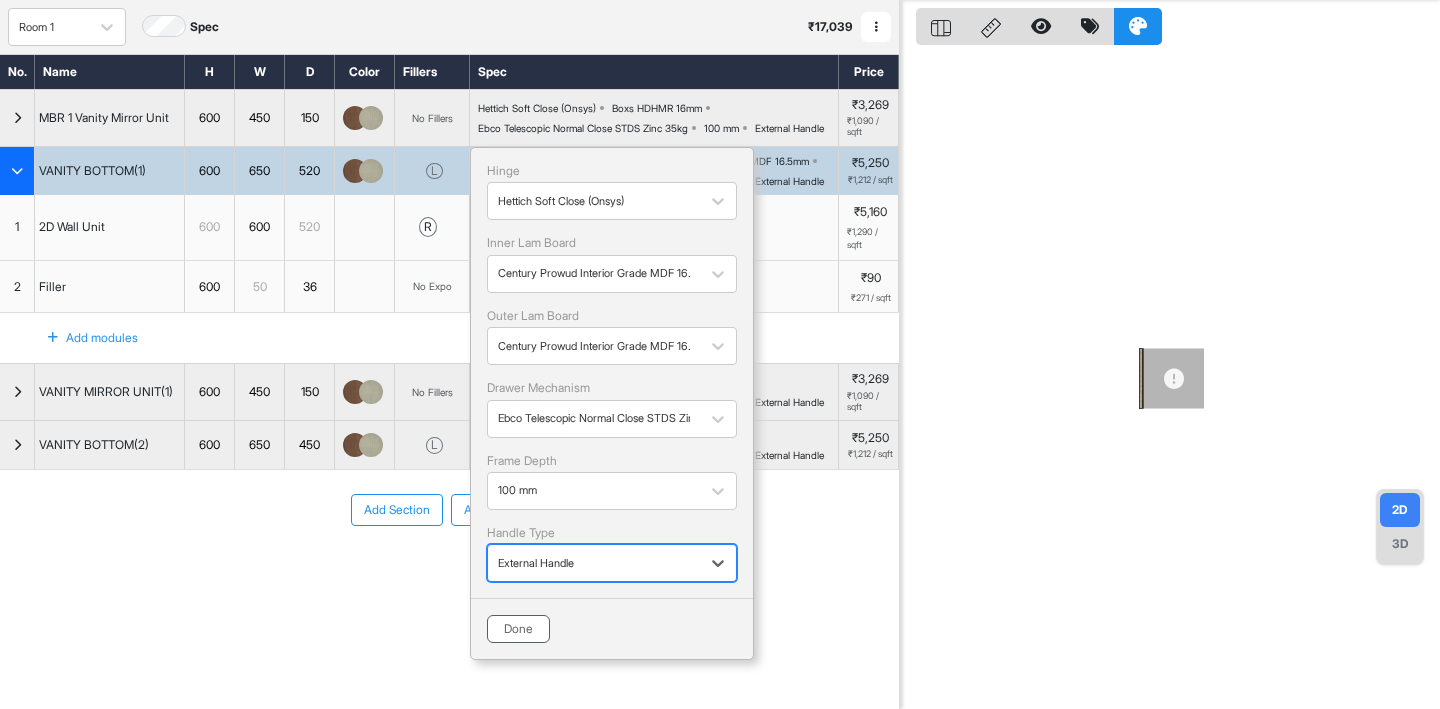 click on "Done" at bounding box center [518, 629] 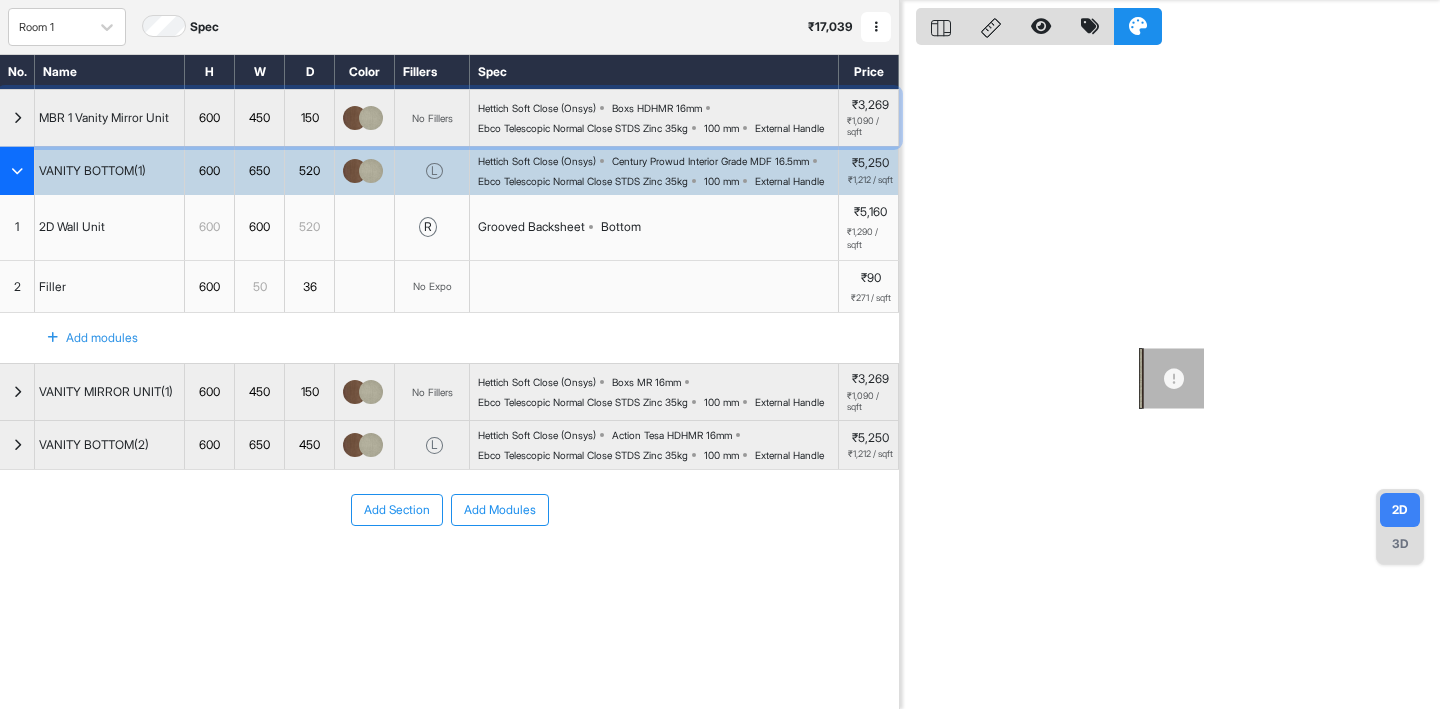 click on "Ebco Telescopic Normal Close STDS Zinc 35kg" at bounding box center [583, 128] 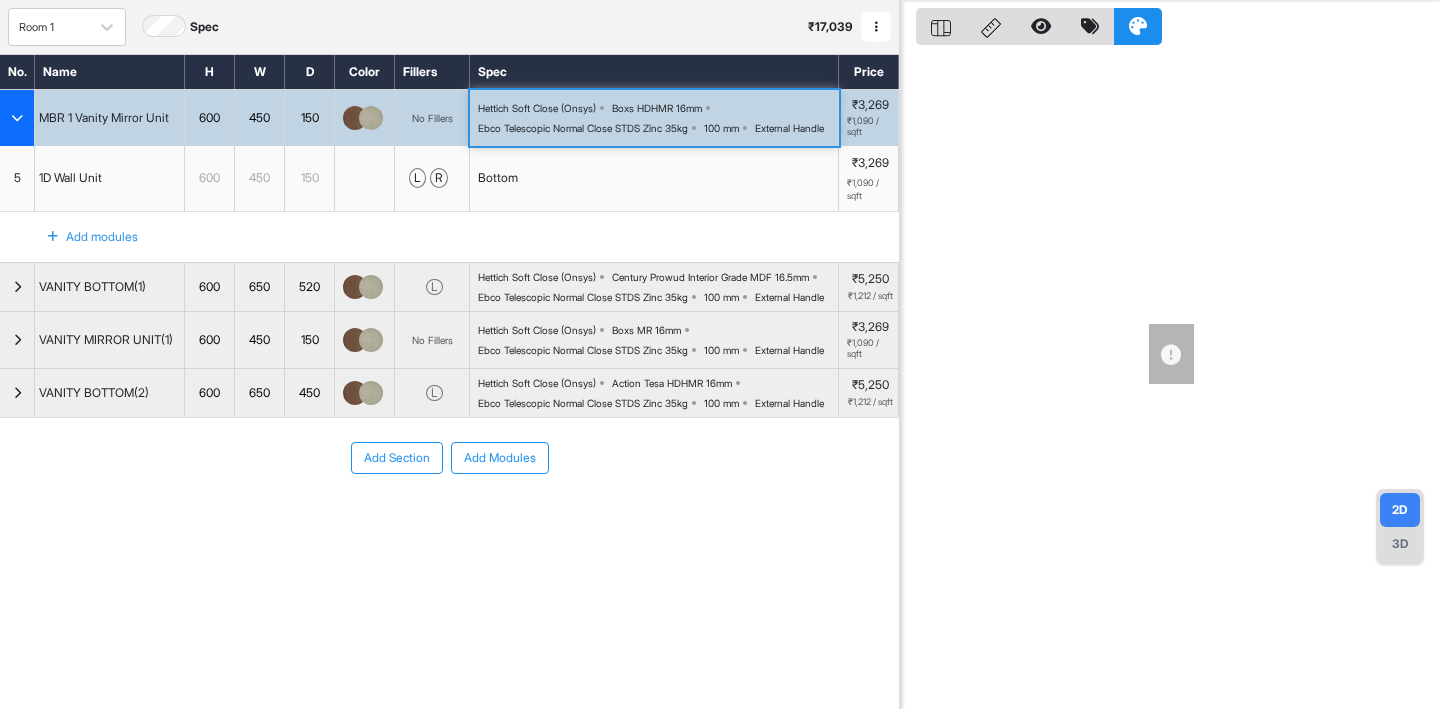 scroll, scrollTop: 50, scrollLeft: 0, axis: vertical 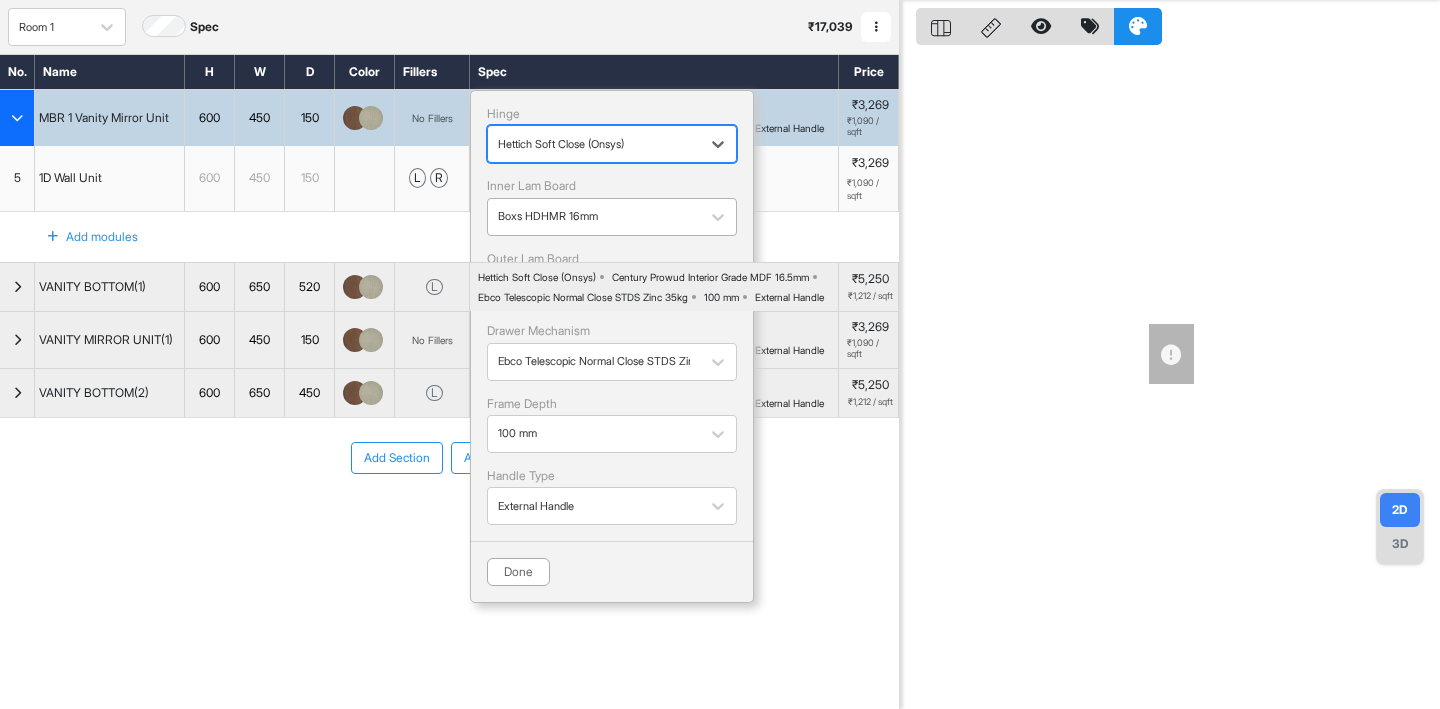 click at bounding box center [594, 217] 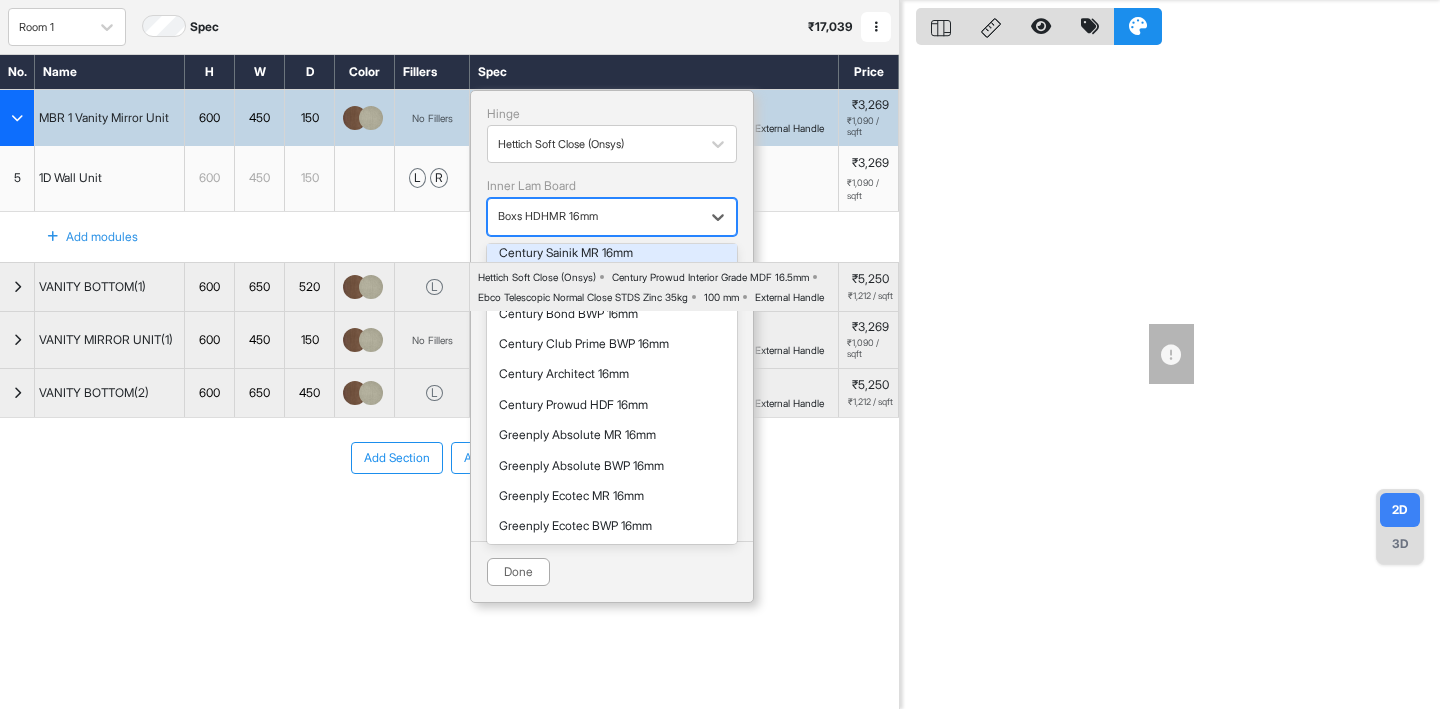 scroll, scrollTop: 695, scrollLeft: 0, axis: vertical 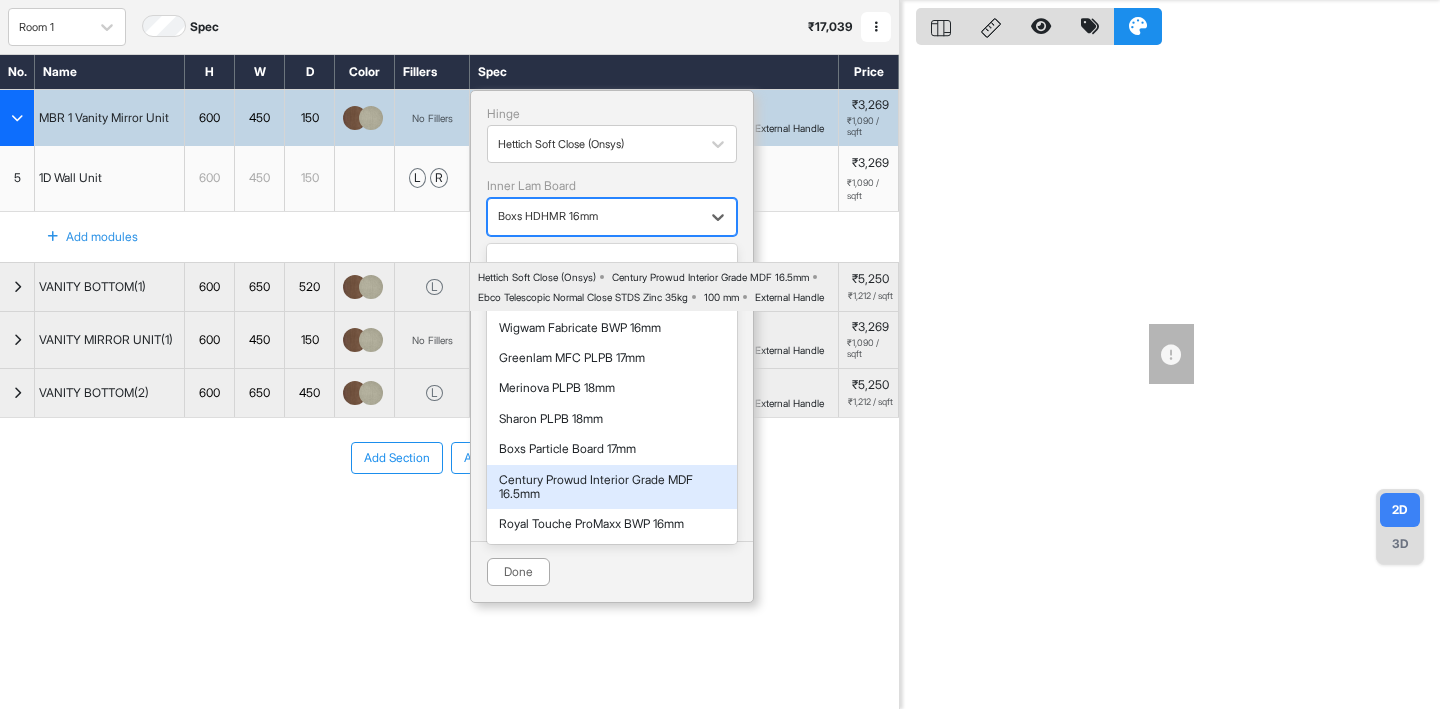 click on "Century Prowud Interior Grade MDF 16.5mm" at bounding box center (612, 487) 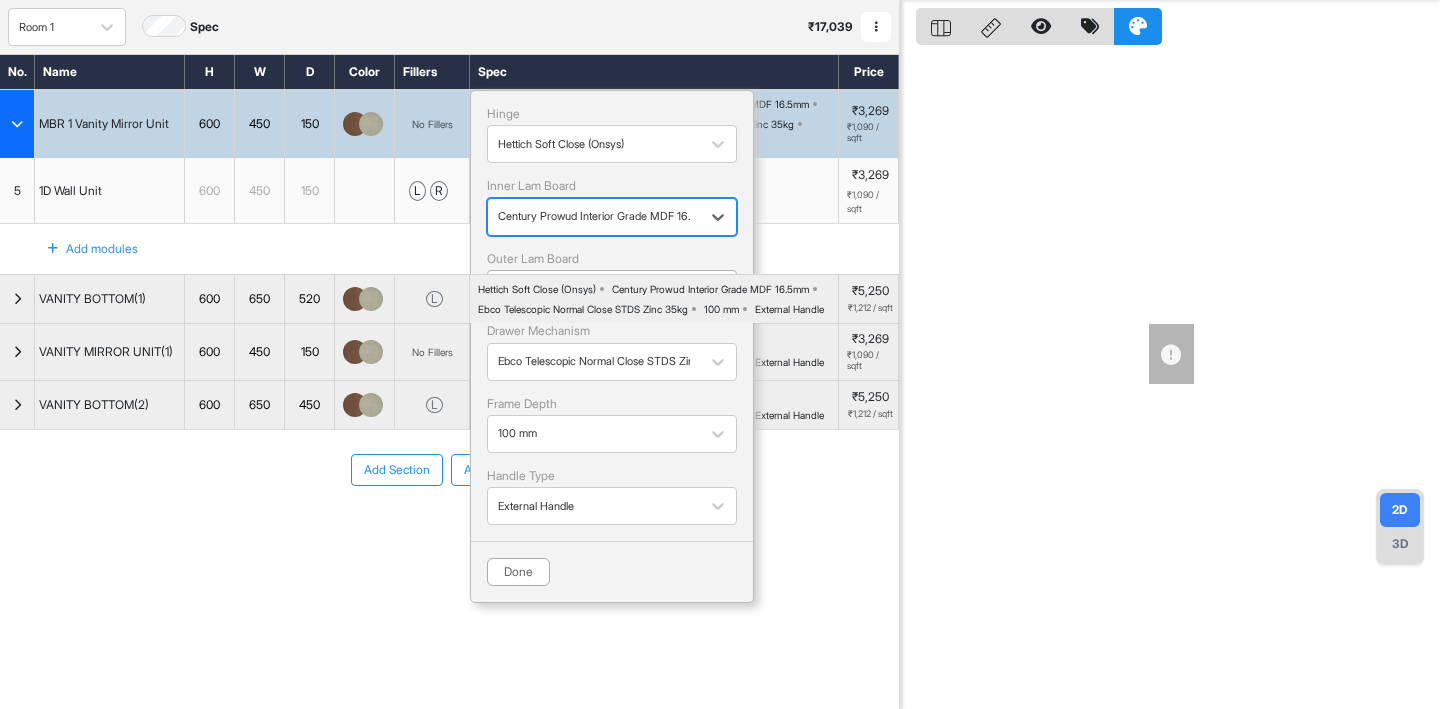 click at bounding box center [594, 289] 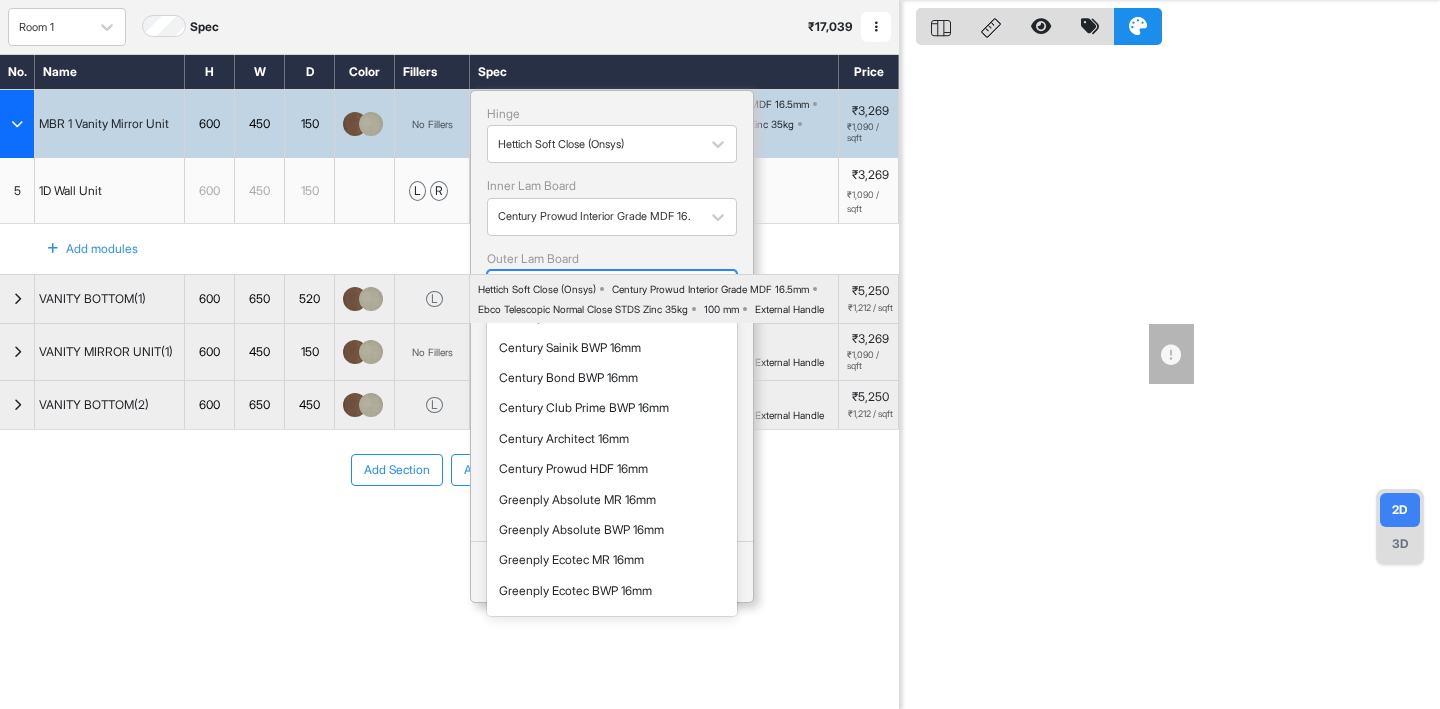 scroll, scrollTop: 695, scrollLeft: 0, axis: vertical 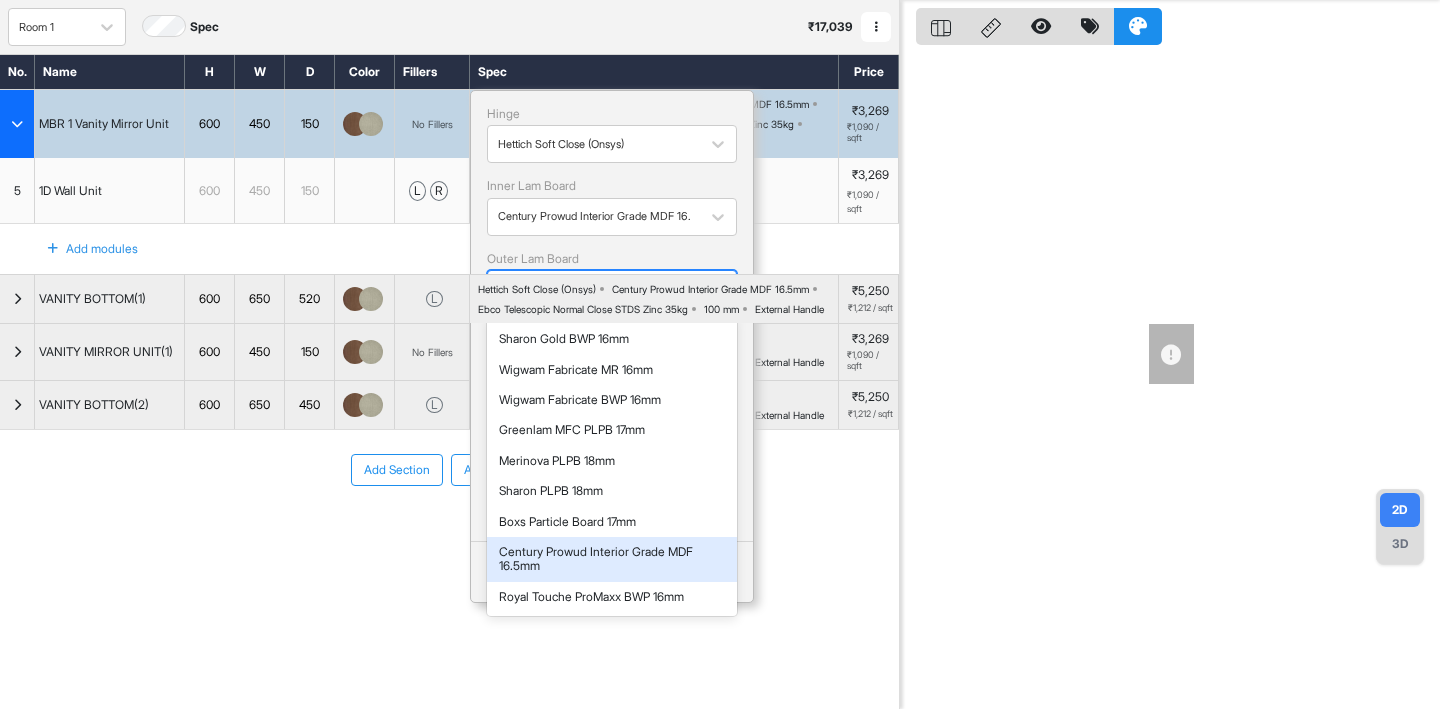click on "Century Prowud Interior Grade MDF 16.5mm" at bounding box center (612, 559) 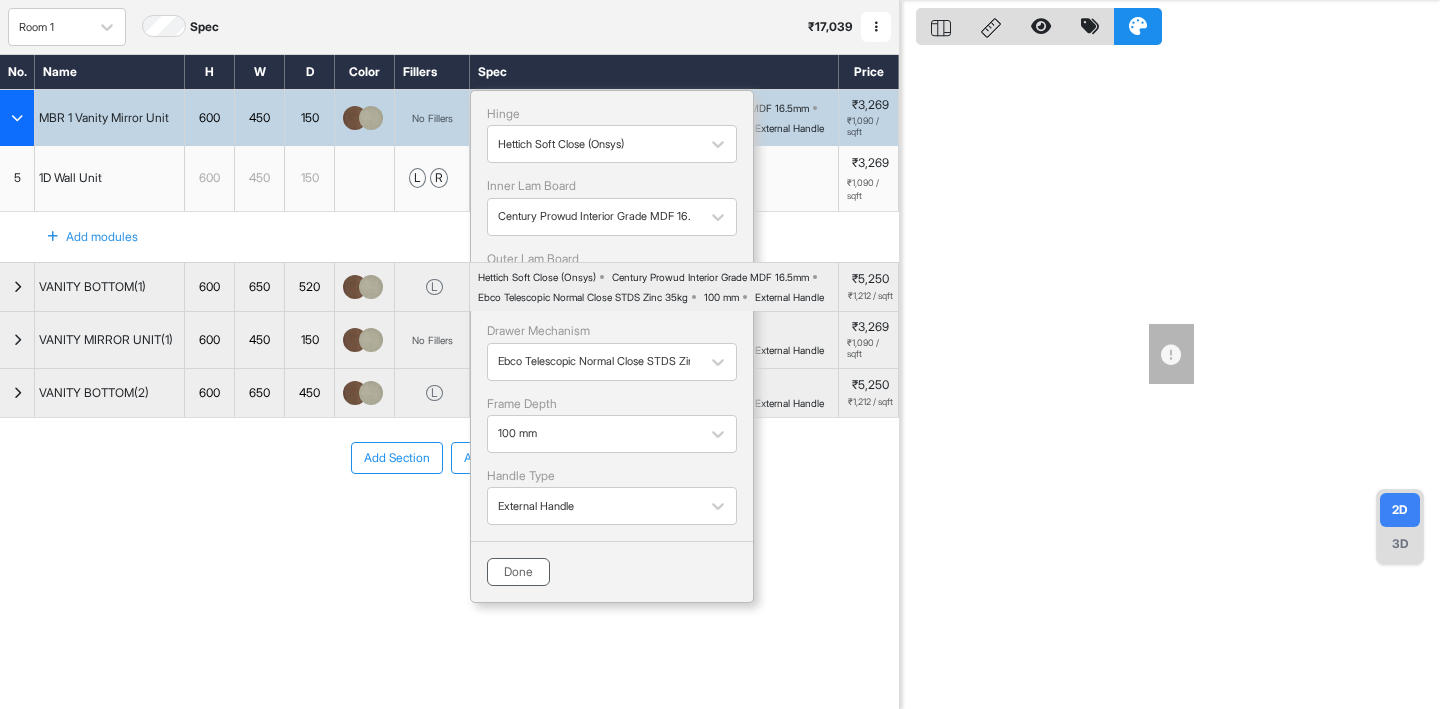 click on "Done" at bounding box center (518, 572) 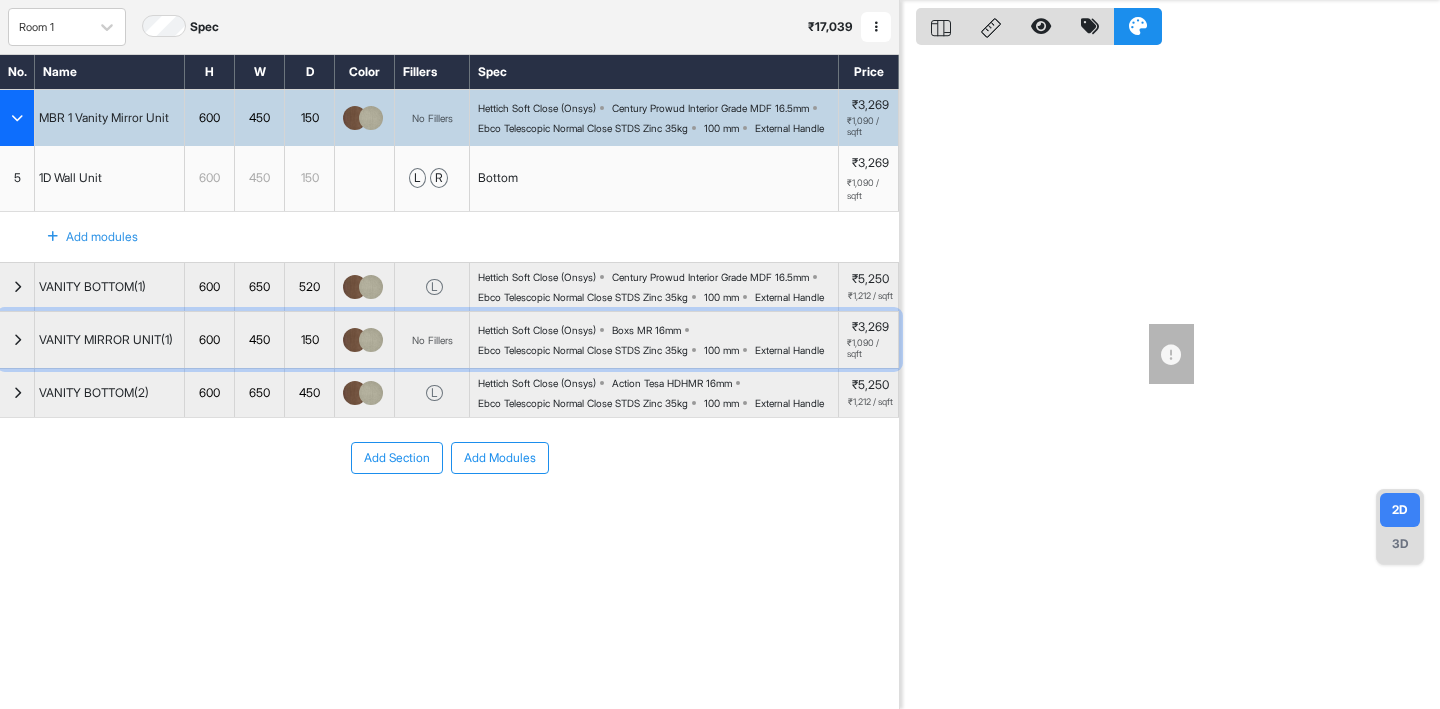 click on "Hettich Soft Close (Onsys) Boxs MR 16mm Ebco Telescopic Normal Close STDS Zinc 35kg 100 mm External Handle" at bounding box center (658, 340) 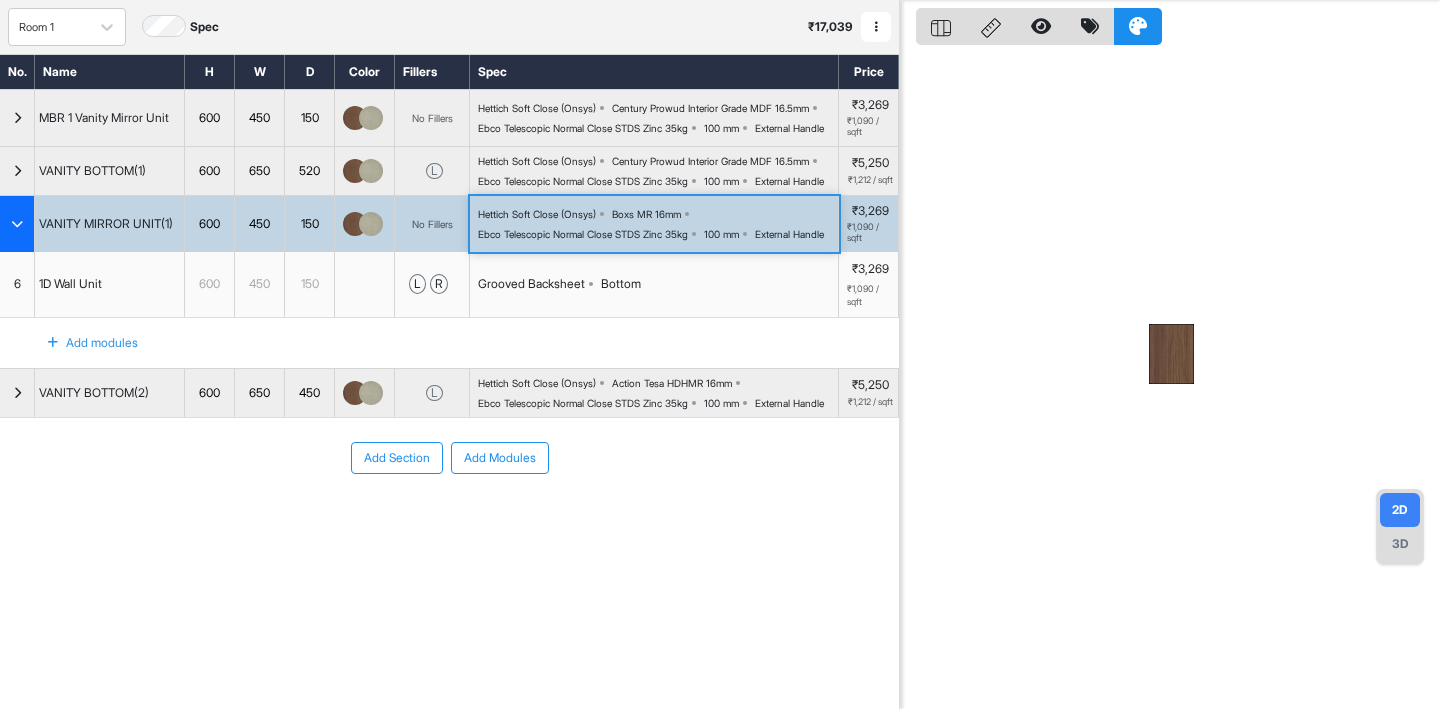 click on "Add modules" at bounding box center (449, 343) 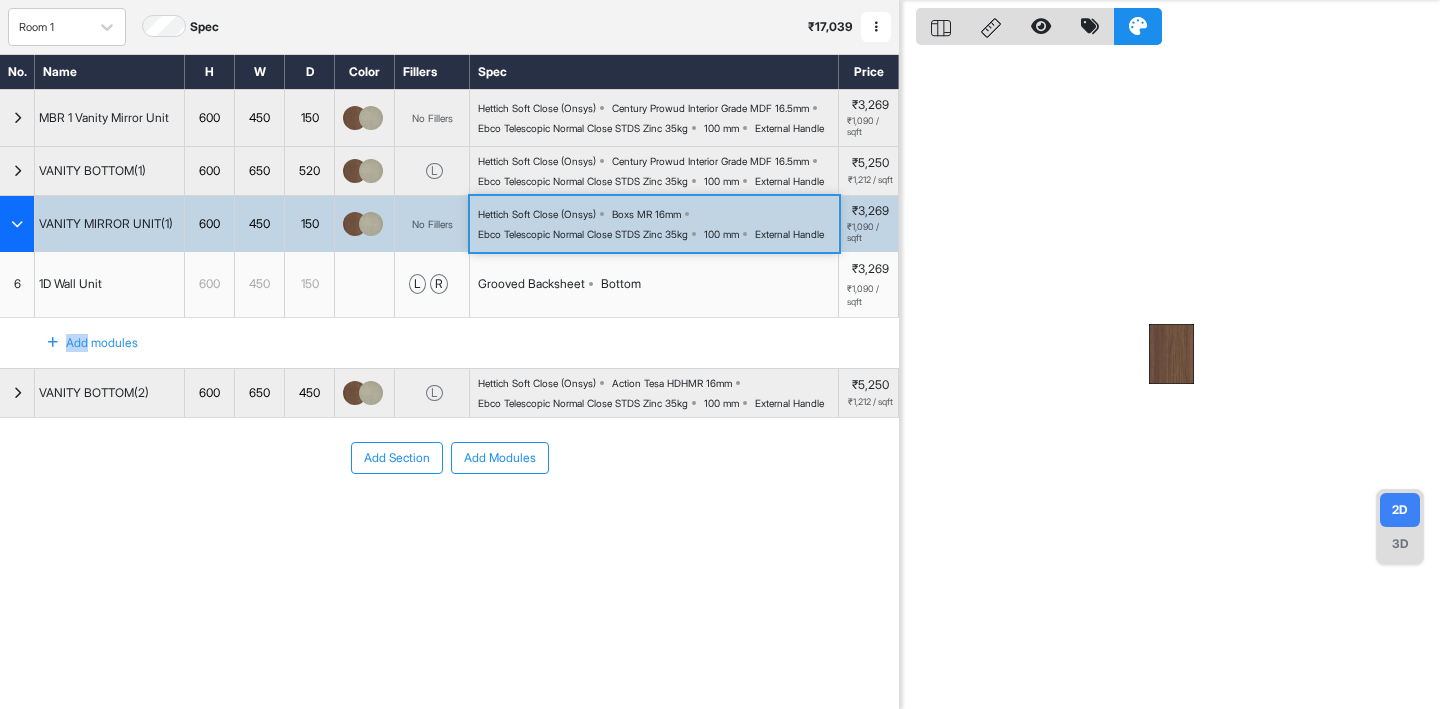 click on "Hettich Soft Close (Onsys) Boxs MR 16mm Ebco Telescopic Normal Close STDS Zinc 35kg 100 mm External Handle" at bounding box center (654, 224) 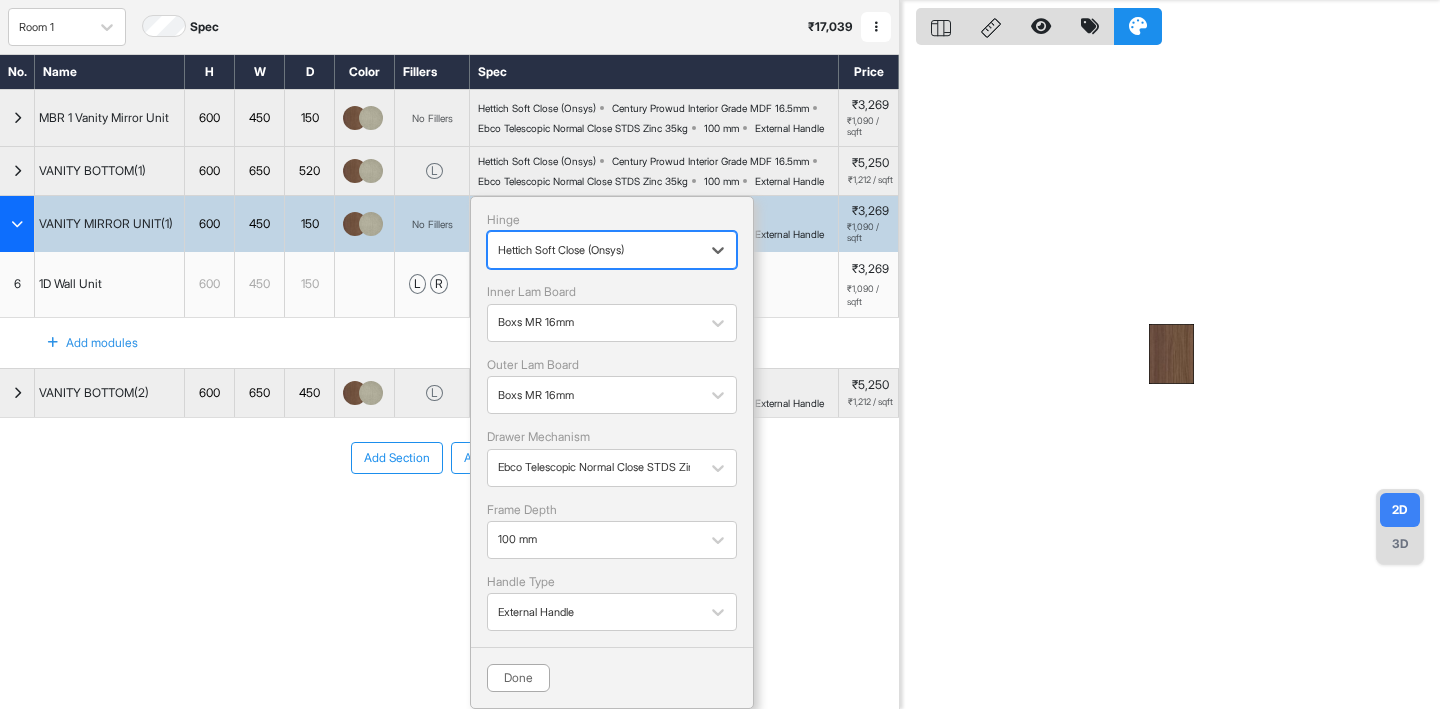 click at bounding box center (594, 250) 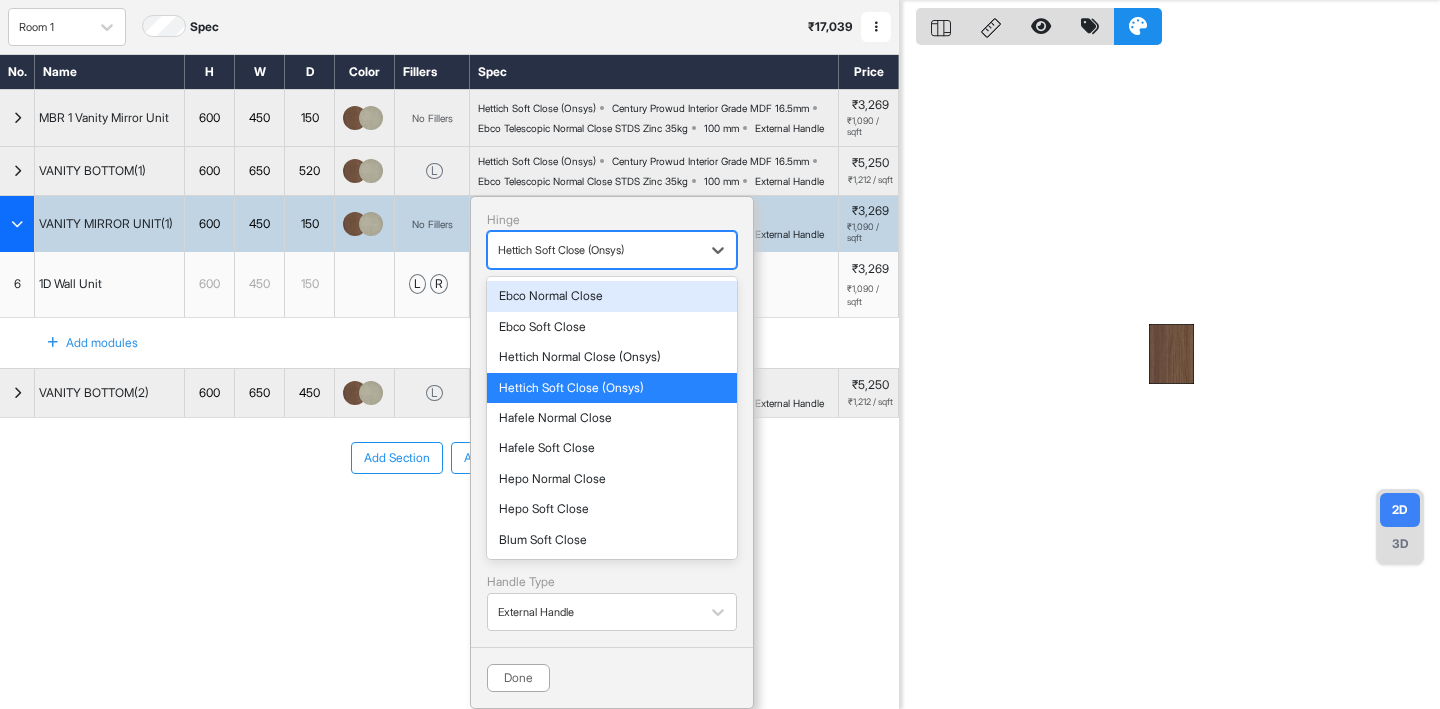 click at bounding box center (594, 250) 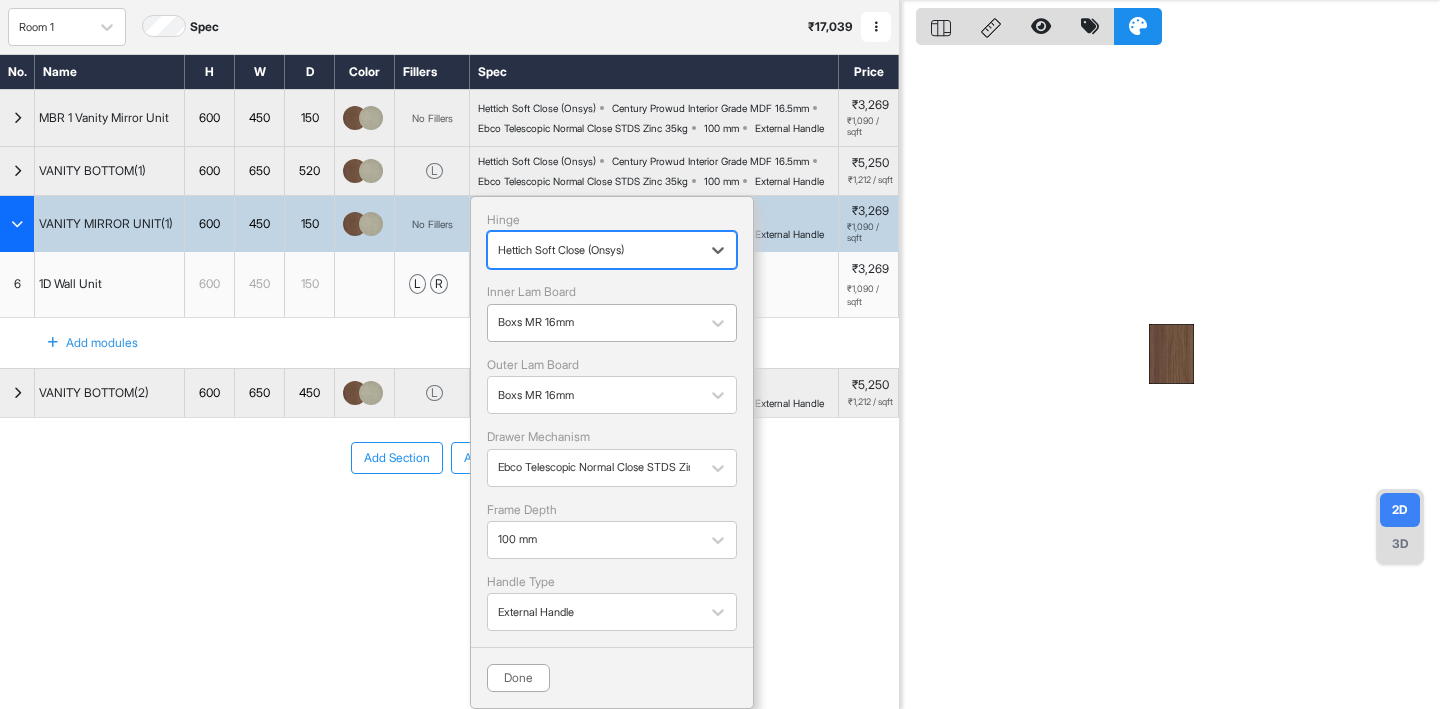 click at bounding box center (594, 323) 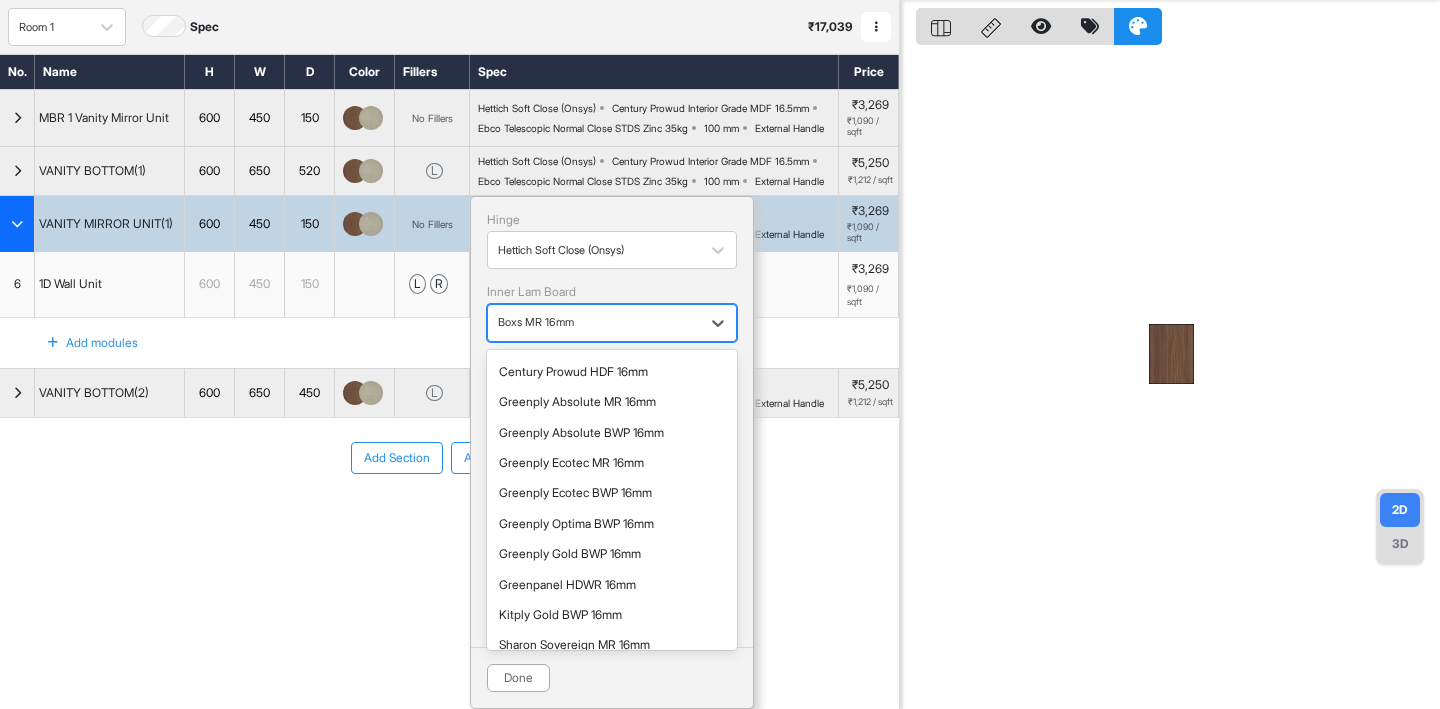 scroll, scrollTop: 695, scrollLeft: 0, axis: vertical 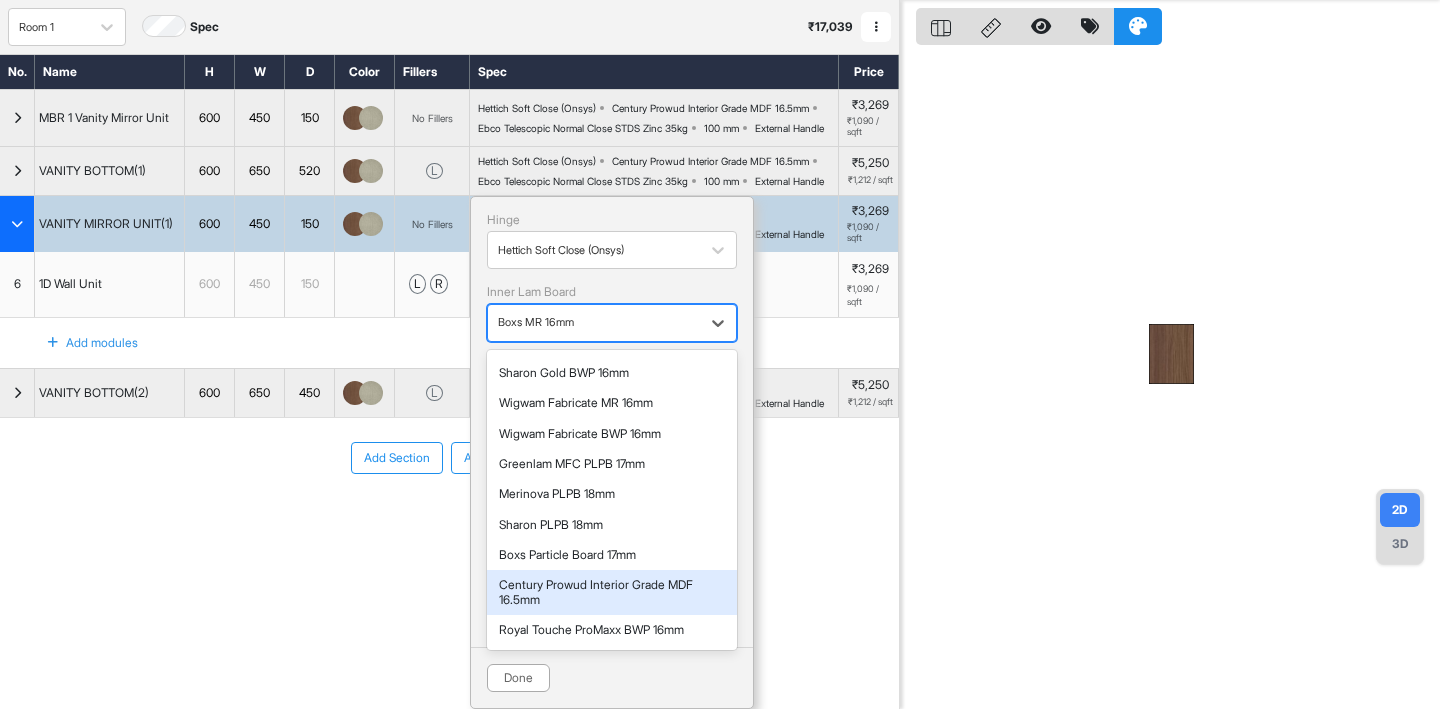 click on "Century Prowud Interior Grade MDF 16.5mm" at bounding box center [612, 592] 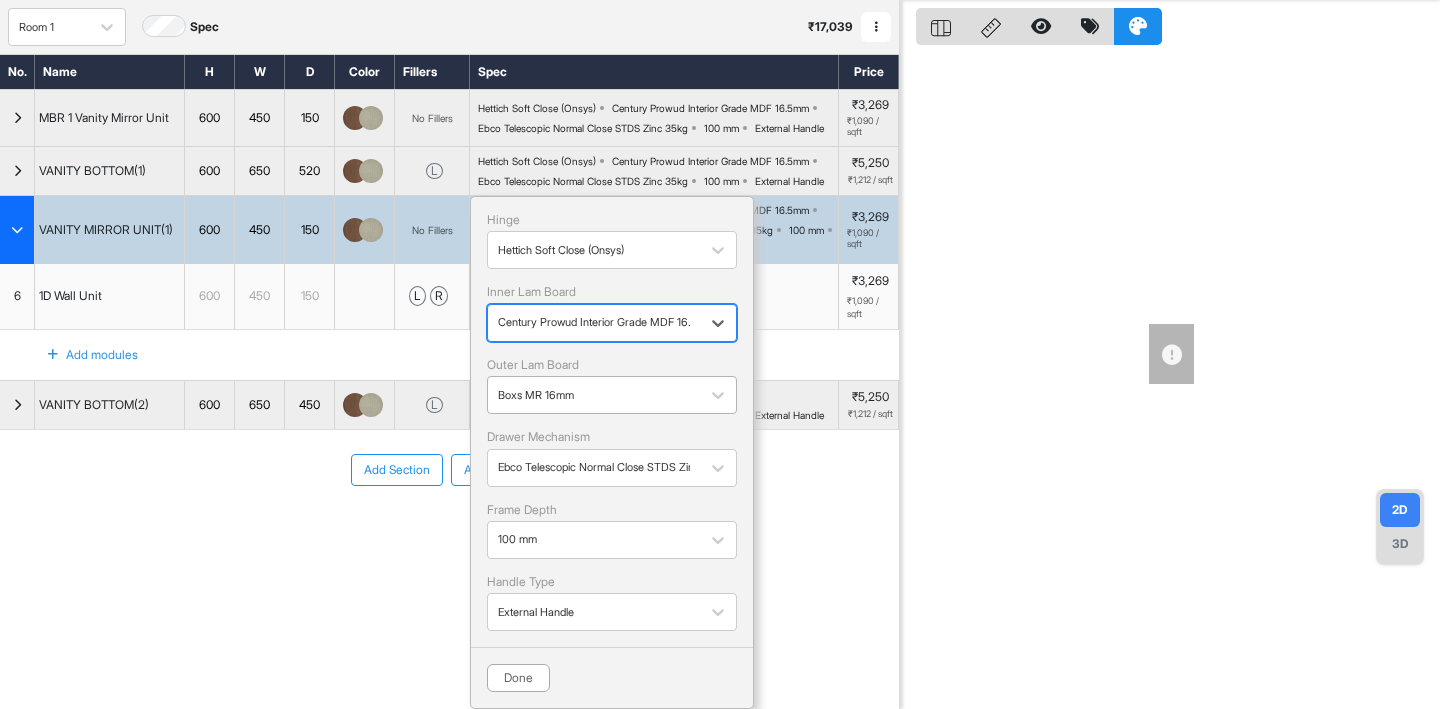 click at bounding box center [594, 395] 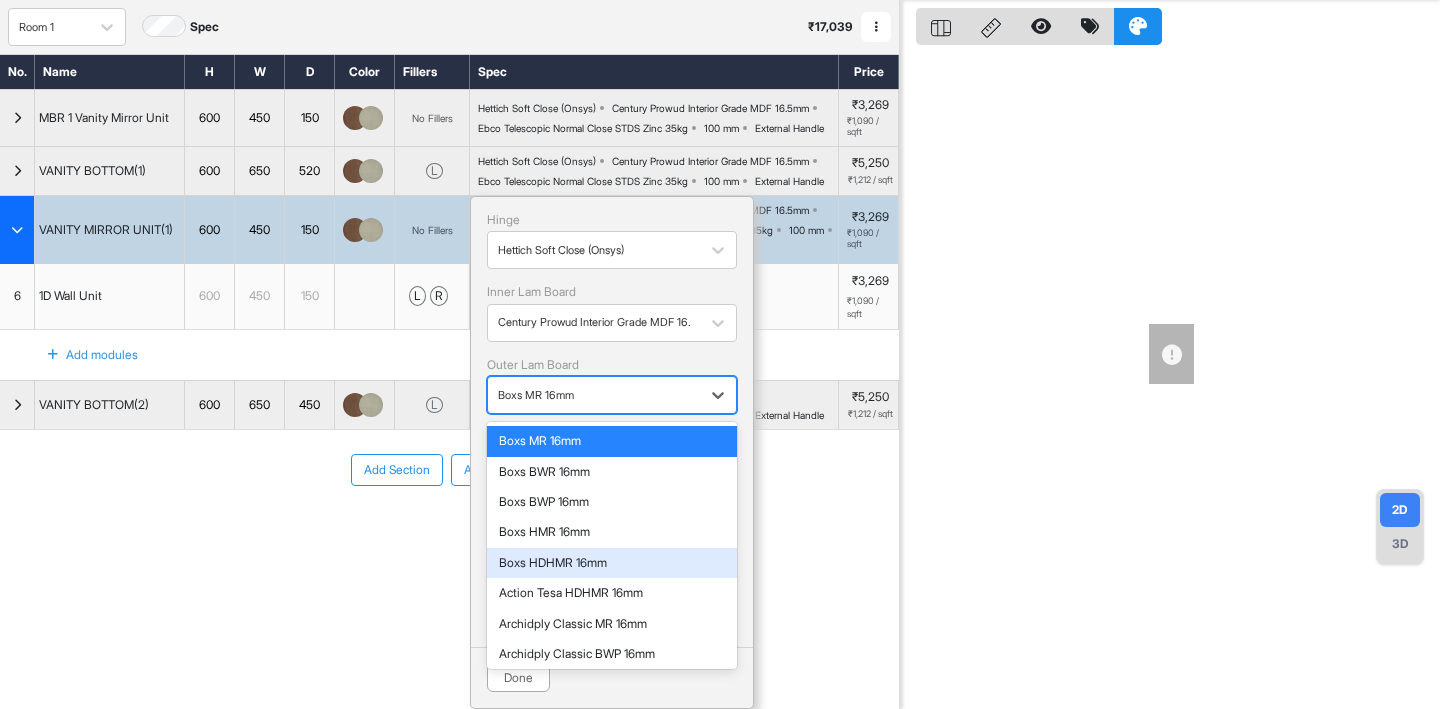scroll, scrollTop: 748, scrollLeft: 0, axis: vertical 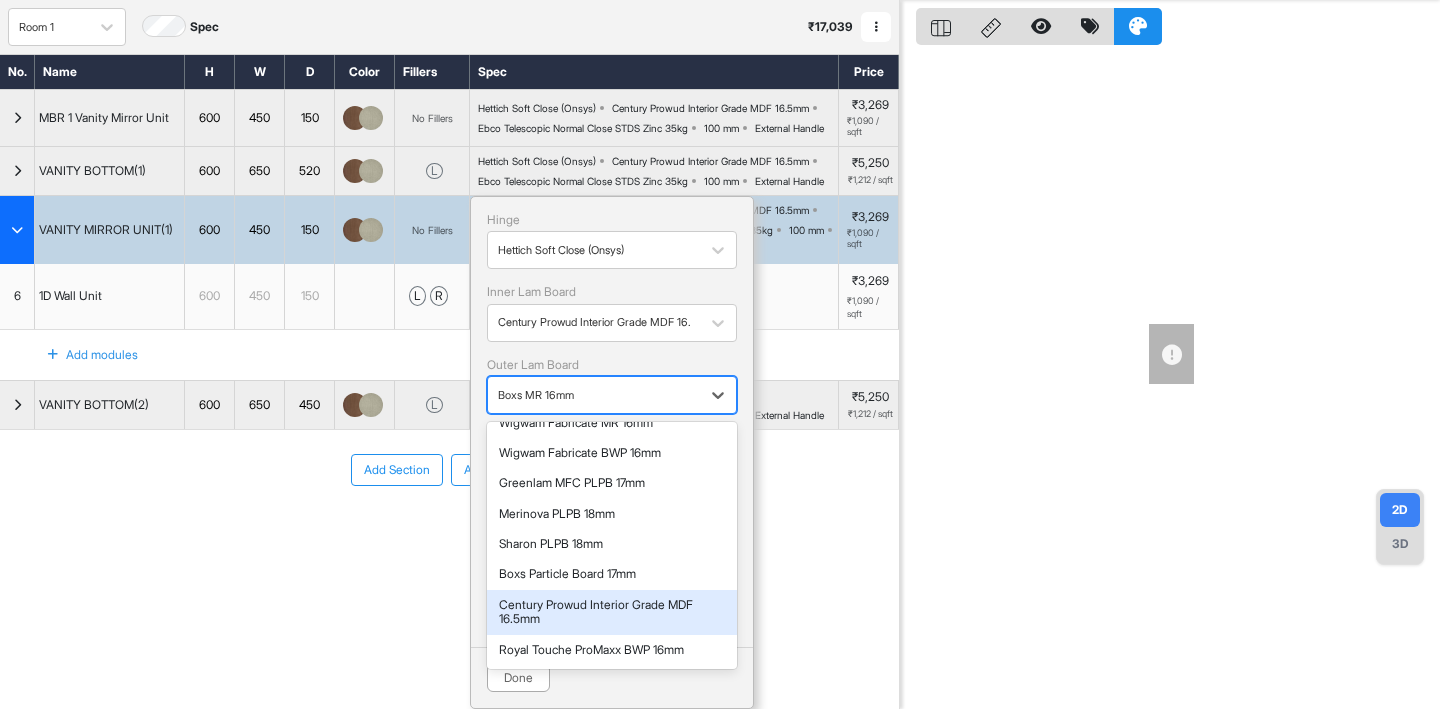 click on "Century Prowud Interior Grade MDF 16.5mm" at bounding box center (612, 612) 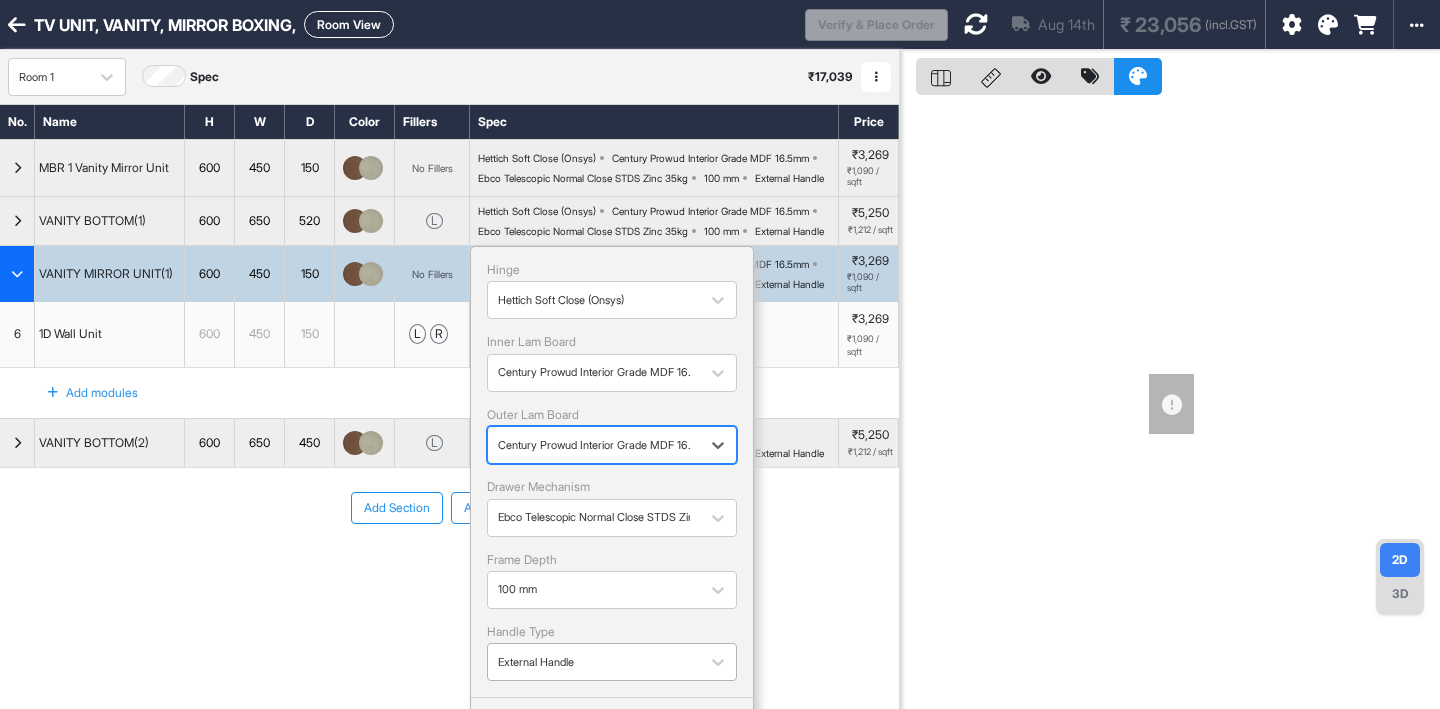 scroll, scrollTop: 82, scrollLeft: 0, axis: vertical 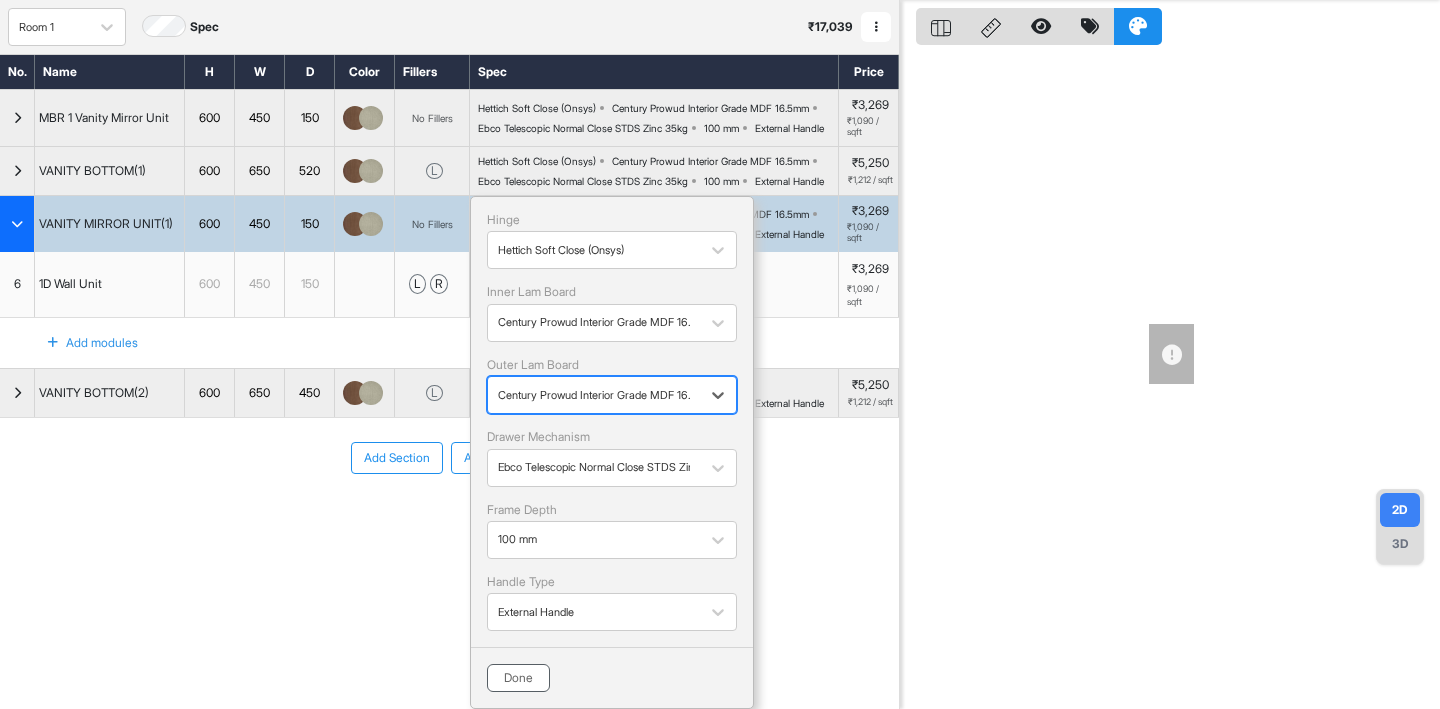 click on "Done" at bounding box center [518, 678] 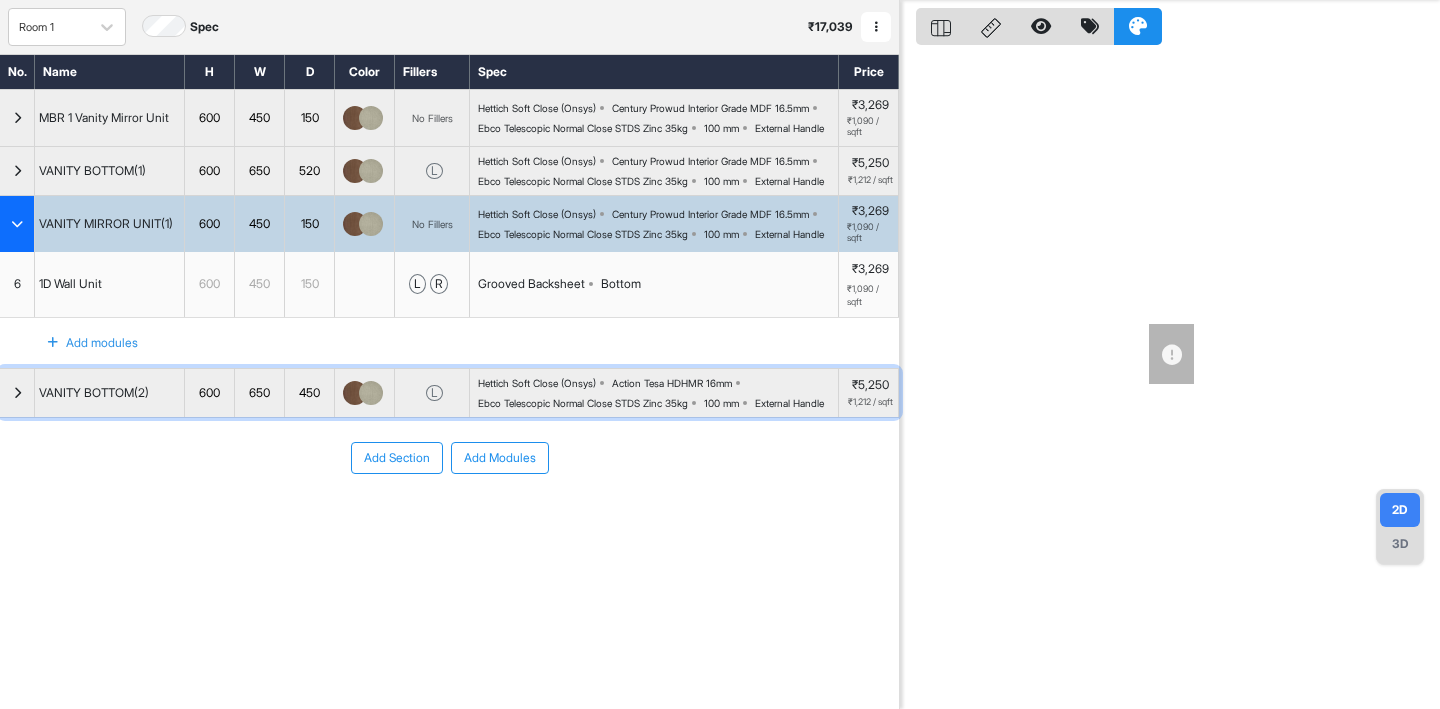 click on "Ebco Telescopic Normal Close STDS Zinc 35kg" at bounding box center [583, 403] 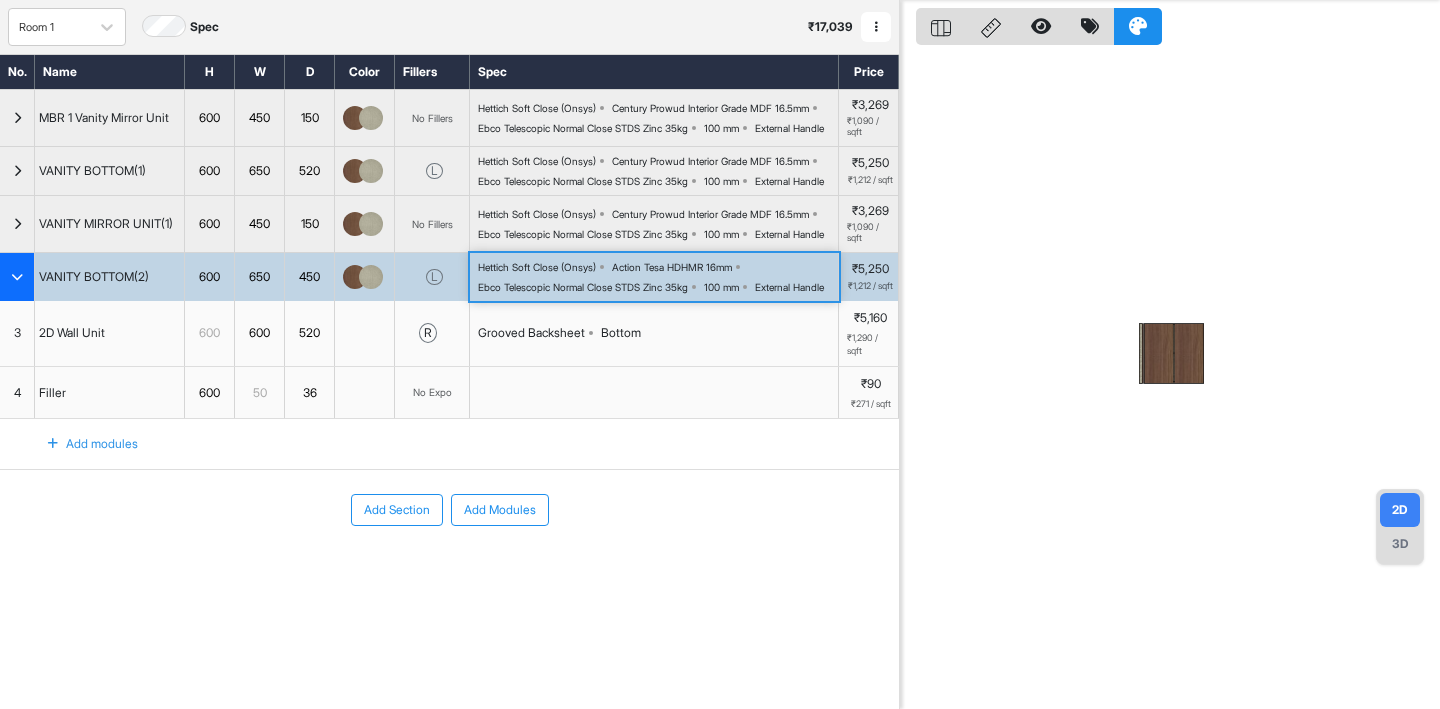 click on "External Handle" at bounding box center [789, 287] 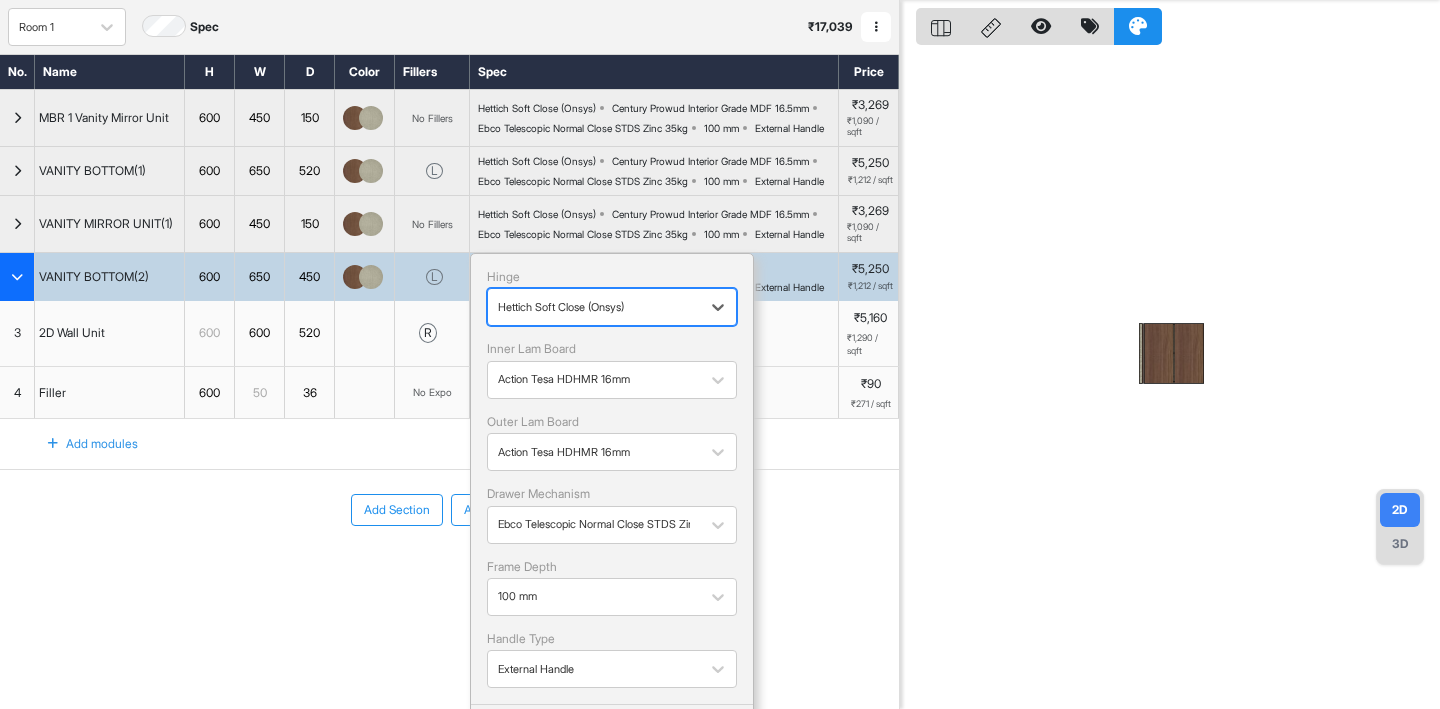 click at bounding box center (594, 307) 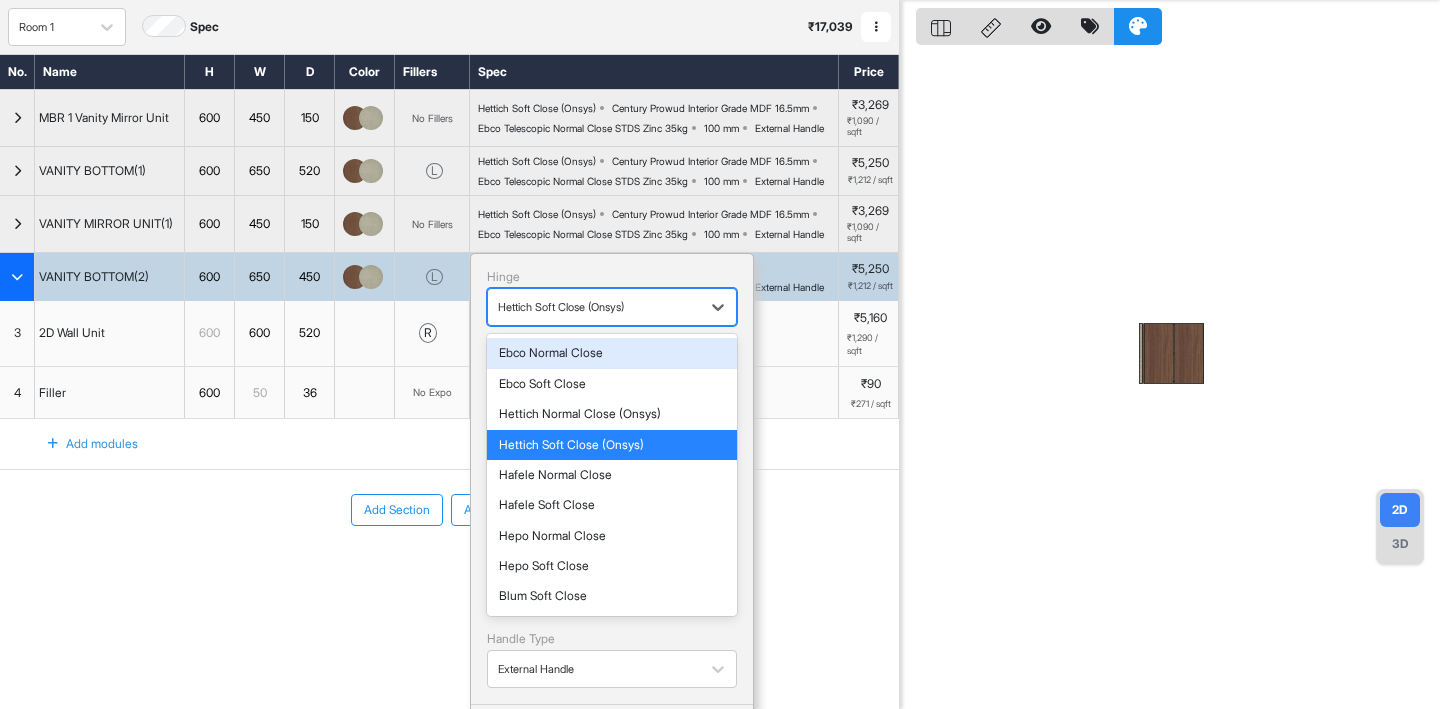 click on "Hettich Soft Close (Onsys)" at bounding box center [612, 307] 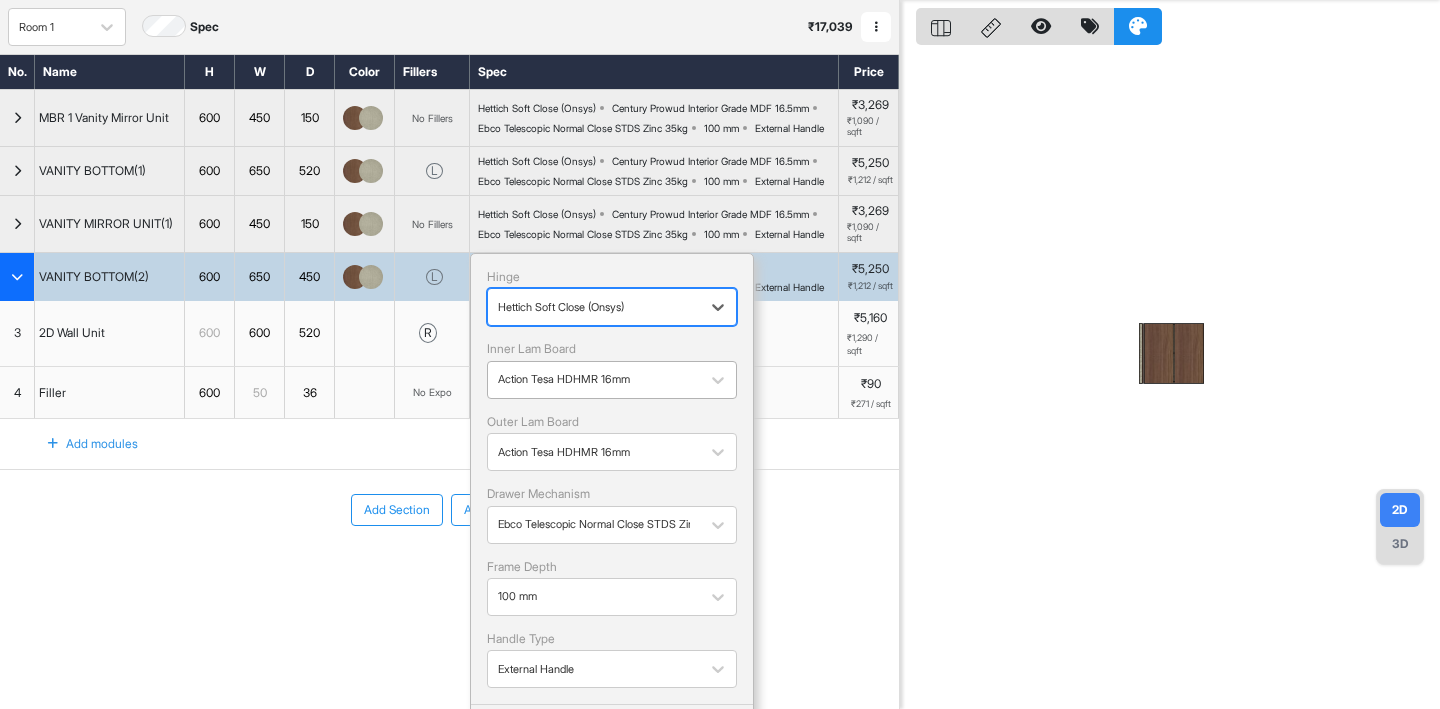 click on "Action Tesa HDHMR 16mm" at bounding box center (594, 379) 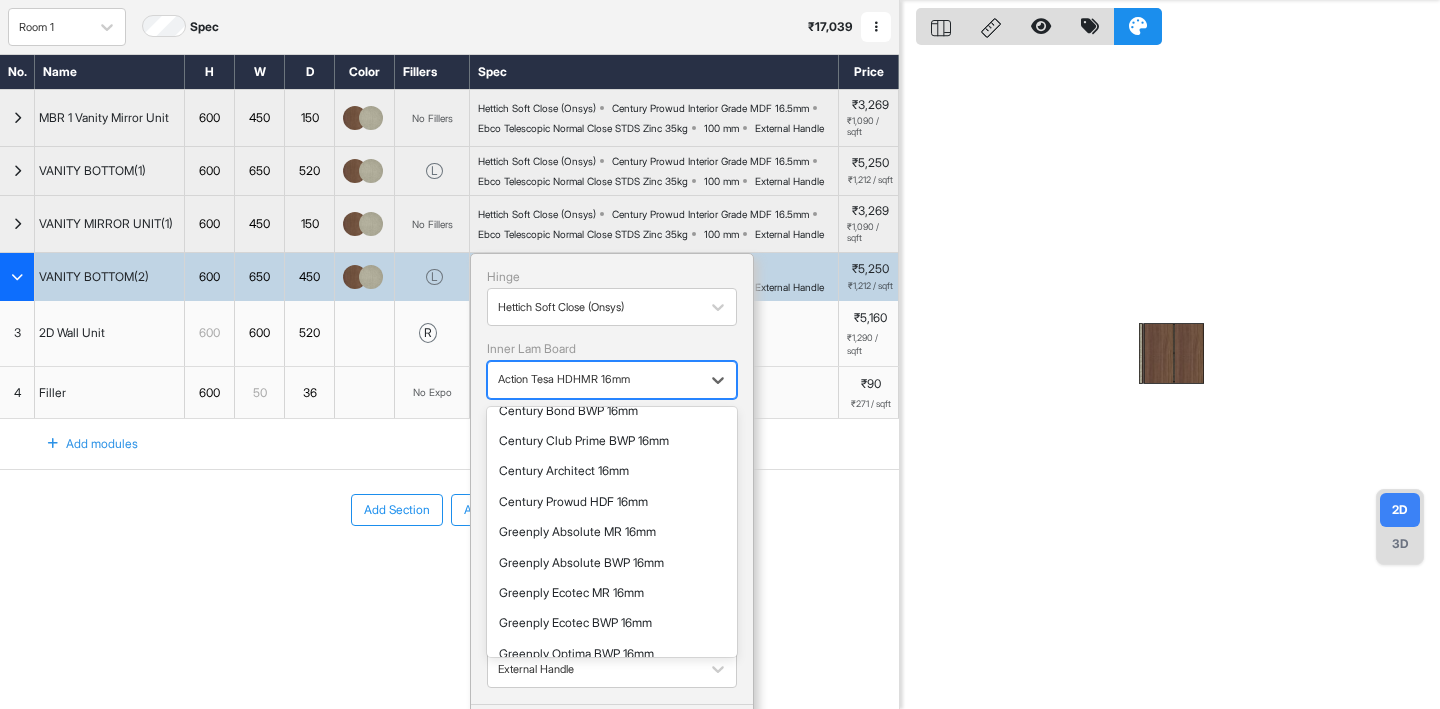 scroll, scrollTop: 745, scrollLeft: 0, axis: vertical 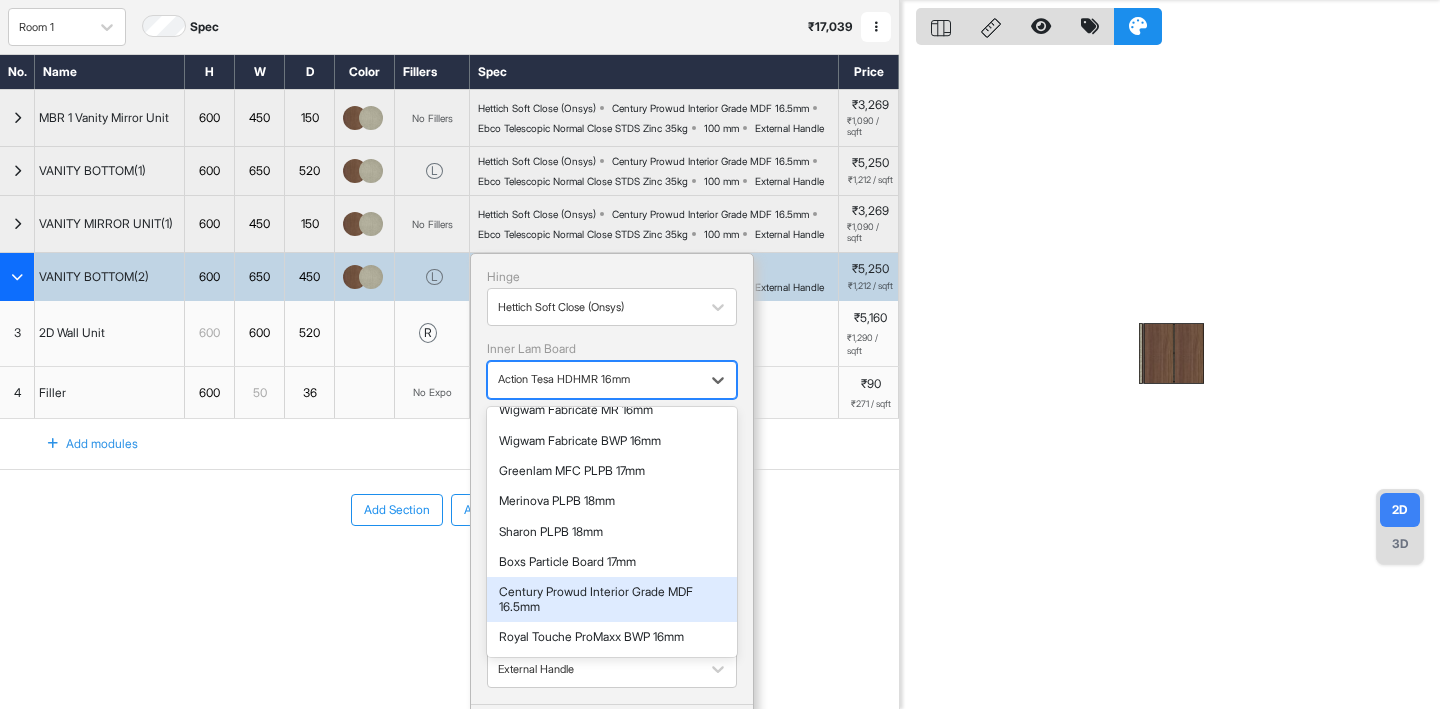 click on "Century Prowud Interior Grade MDF 16.5mm" at bounding box center (612, 599) 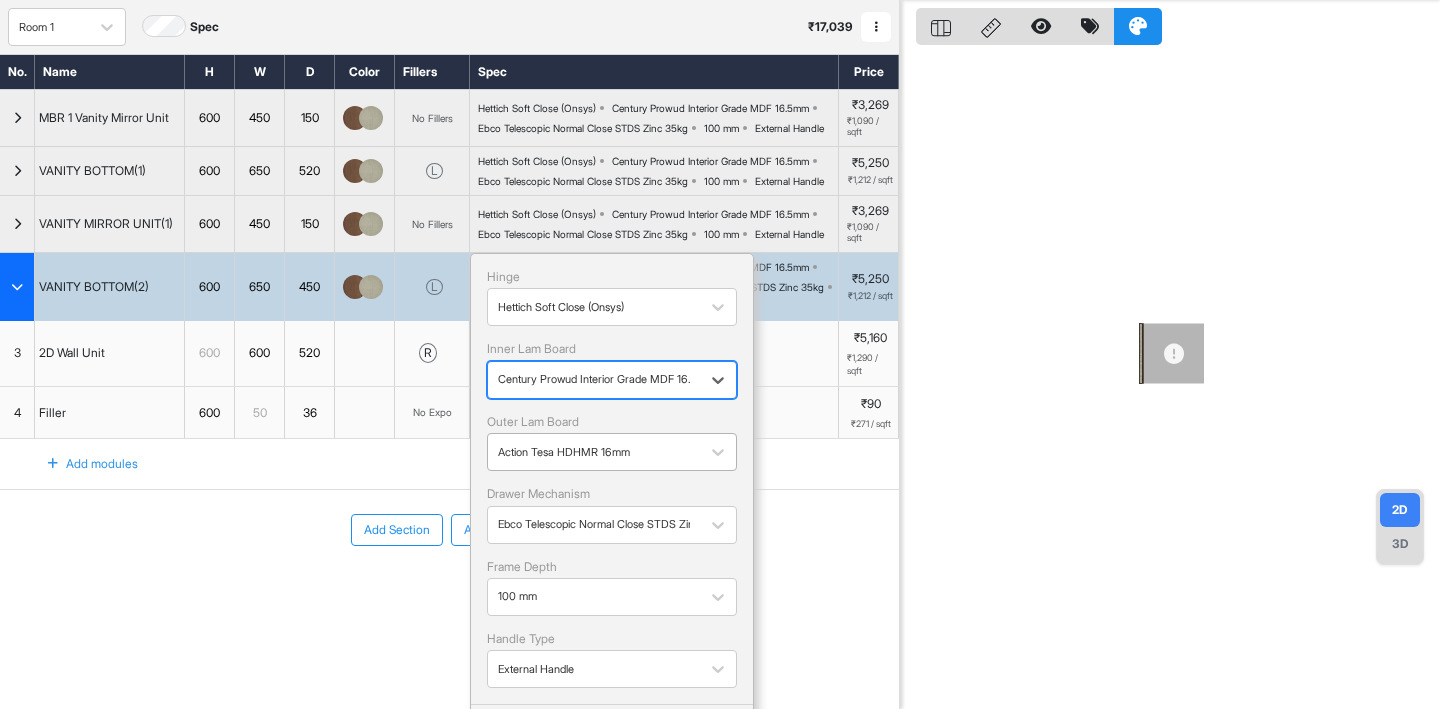 click at bounding box center (594, 452) 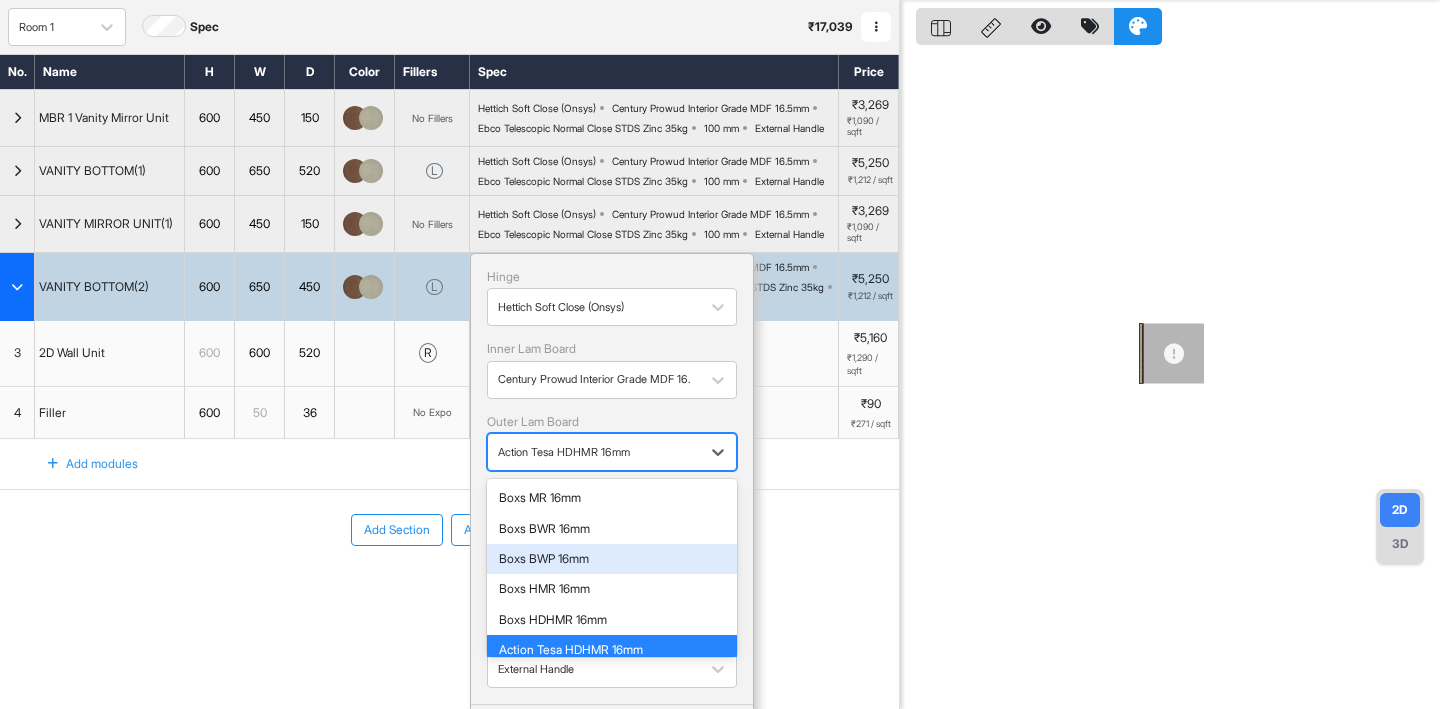 scroll, scrollTop: 817, scrollLeft: 0, axis: vertical 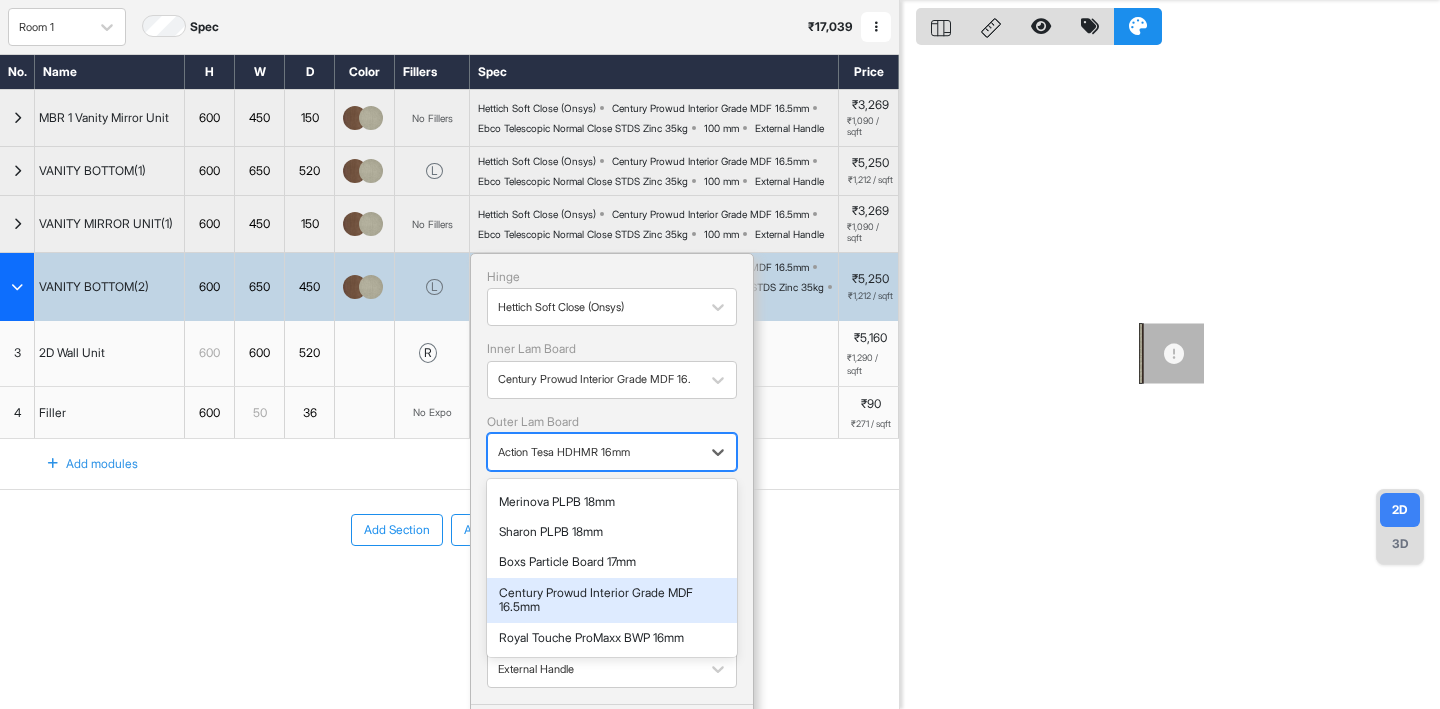 click on "Century Prowud Interior Grade MDF 16.5mm" at bounding box center [612, 600] 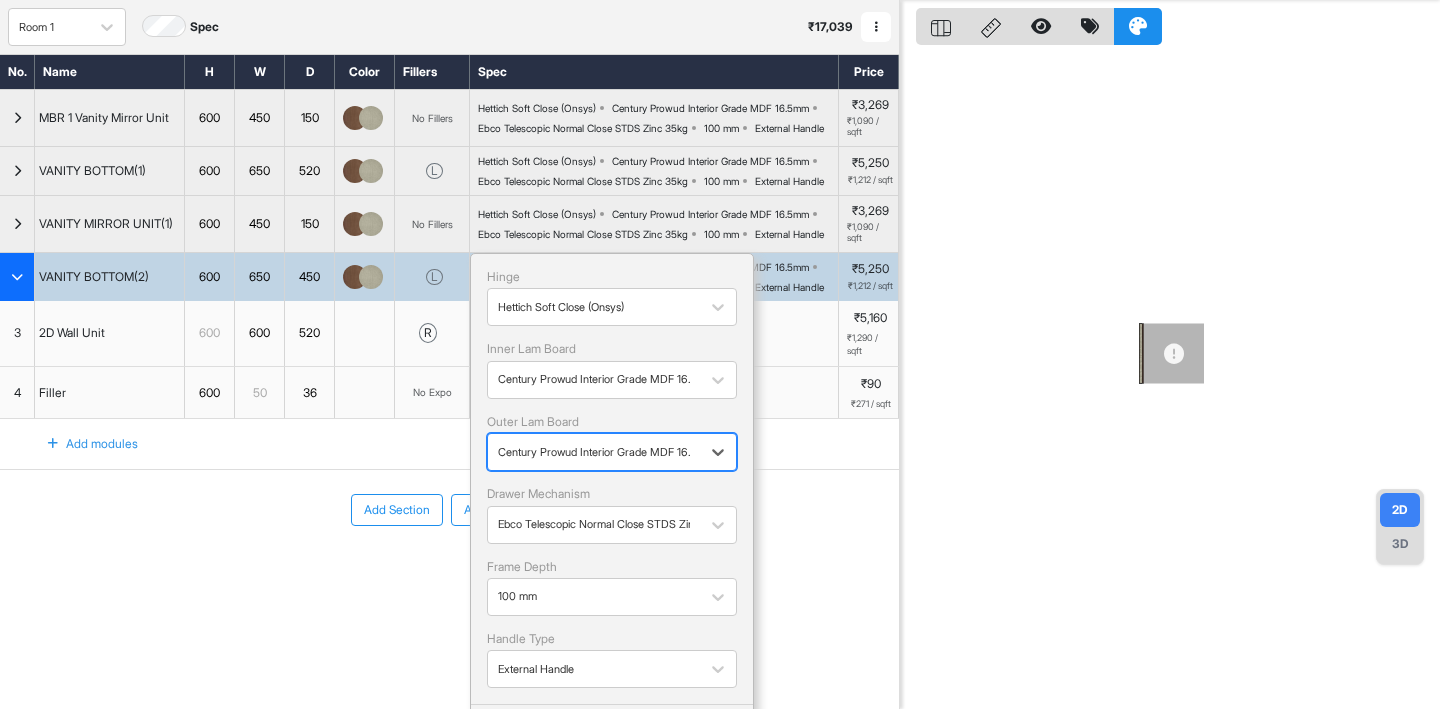 click on "Add Section Add Modules" at bounding box center (449, 570) 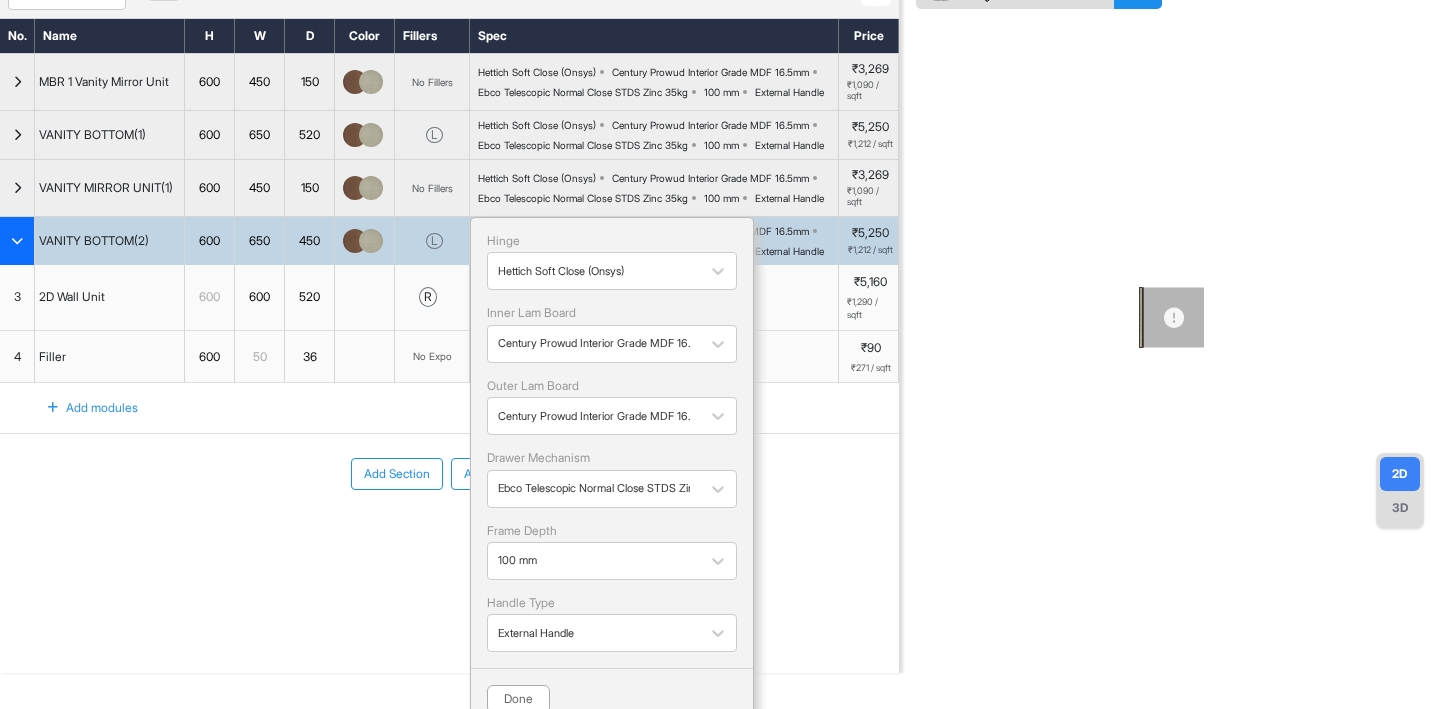 scroll, scrollTop: 151, scrollLeft: 0, axis: vertical 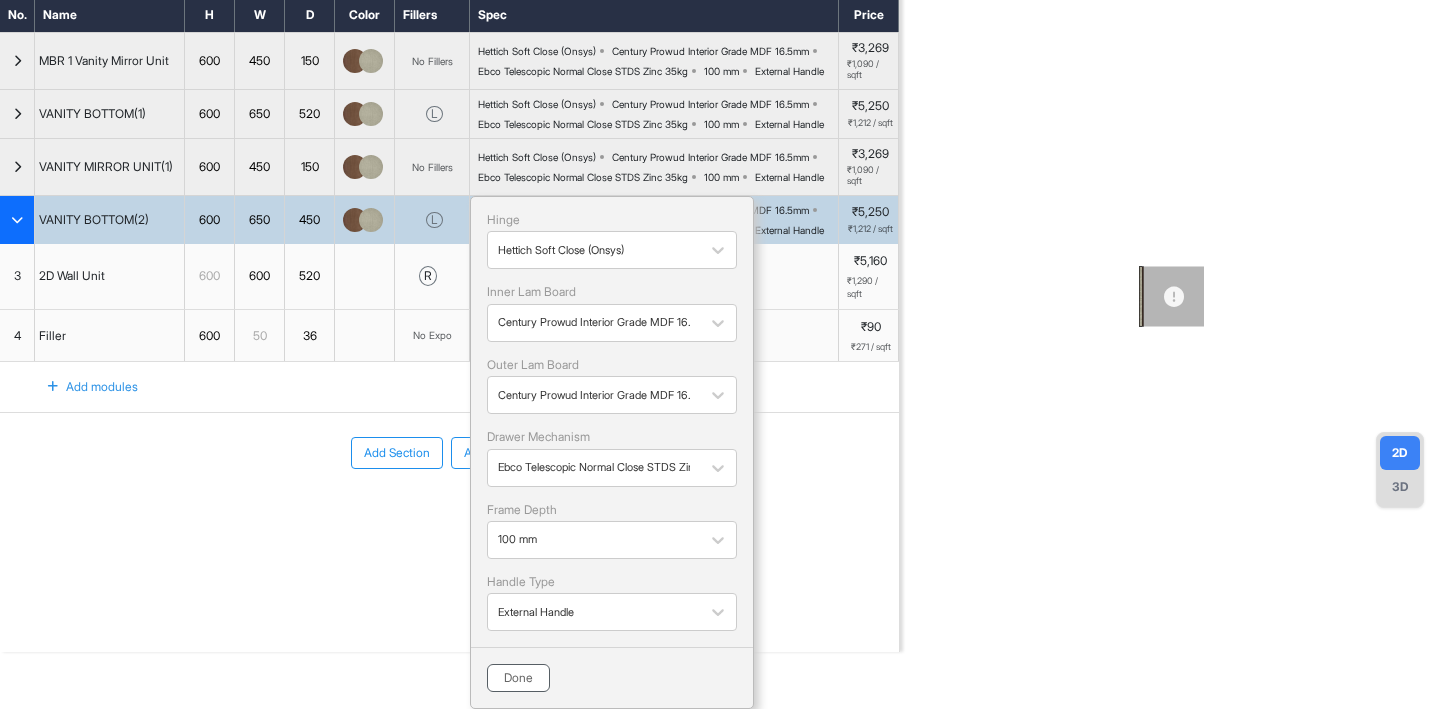 click on "Done" at bounding box center [518, 678] 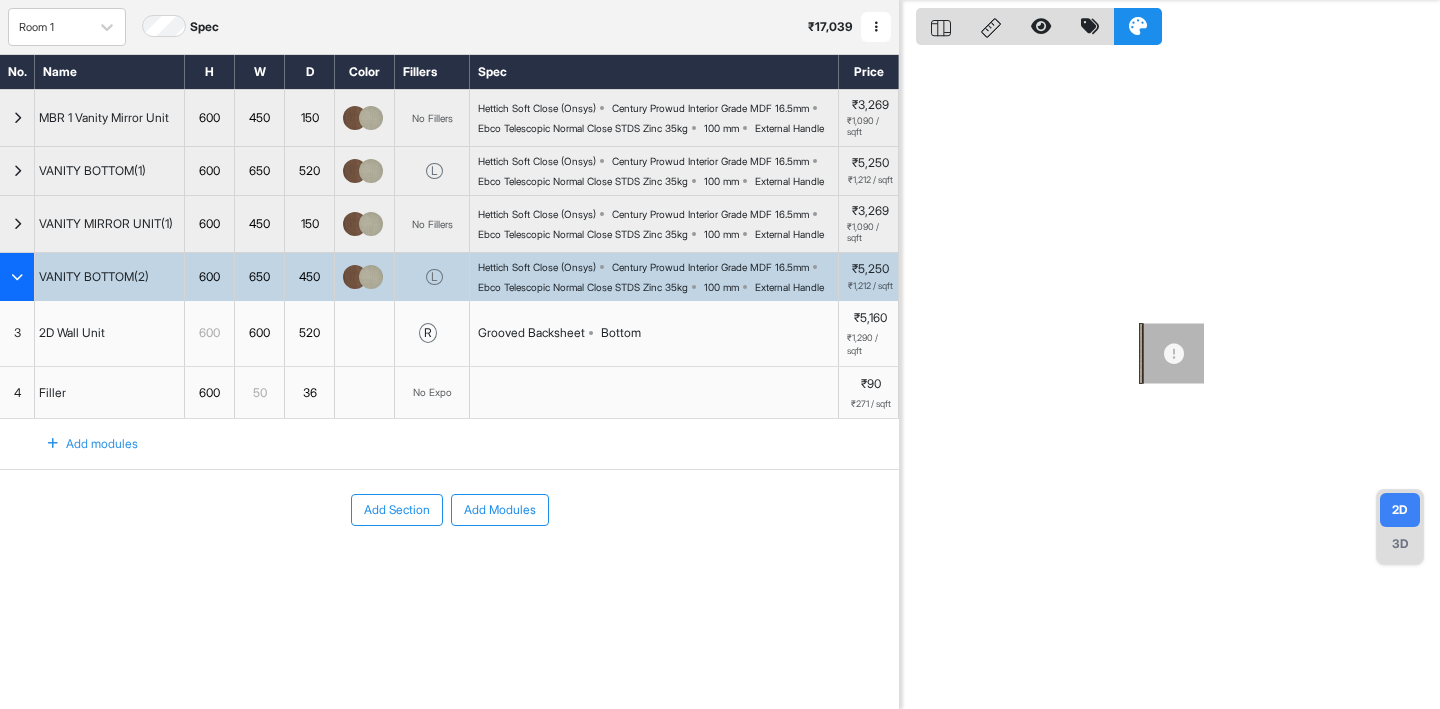 click on "Grooved Backsheet Bottom" at bounding box center (654, 333) 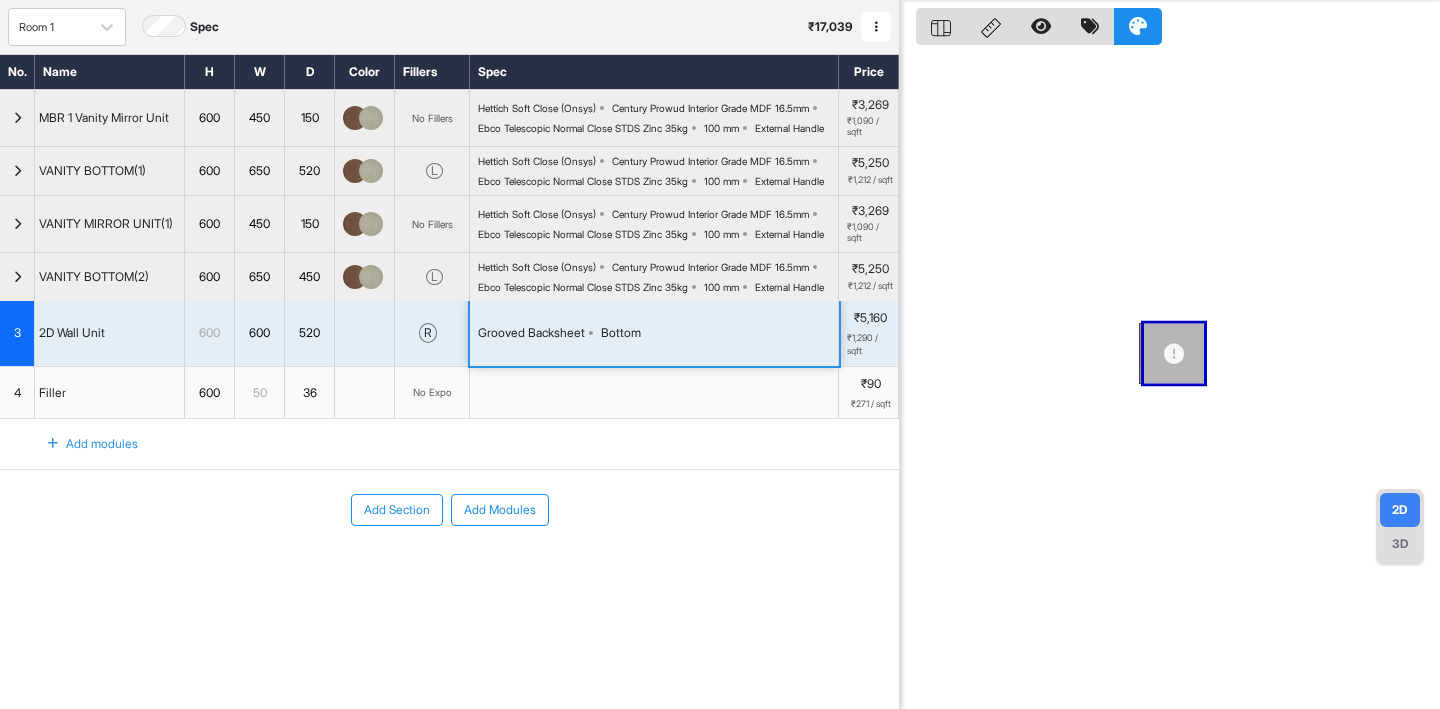 click on "Grooved Backsheet Bottom" at bounding box center [654, 333] 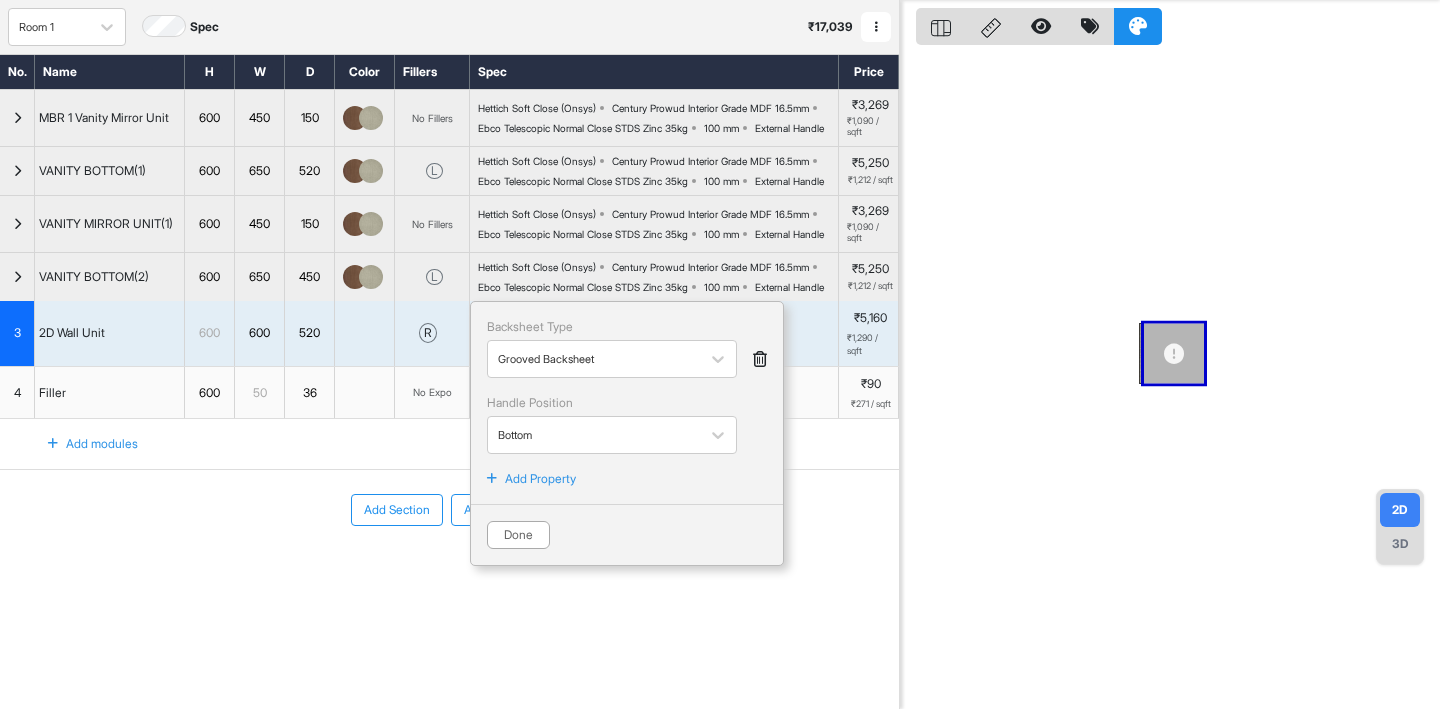 click at bounding box center [760, 359] 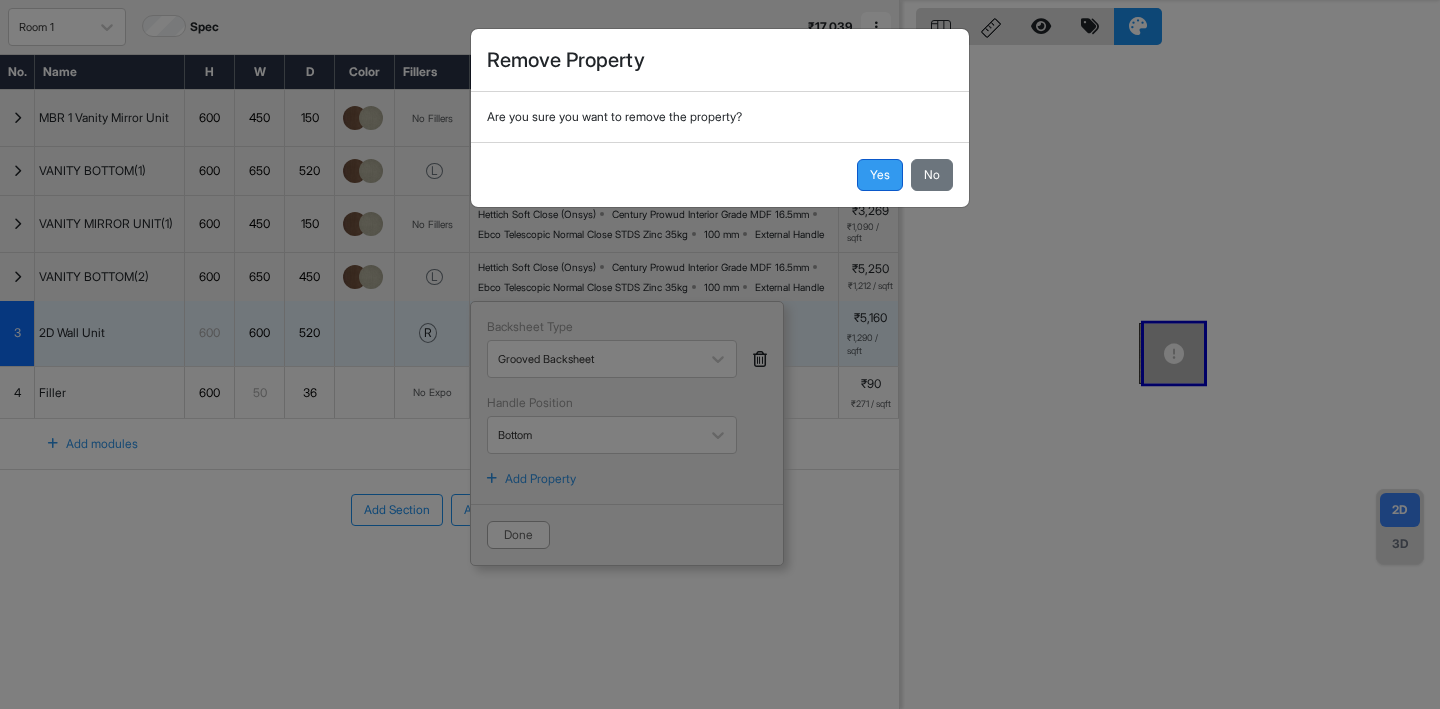 click on "Yes" at bounding box center (880, 175) 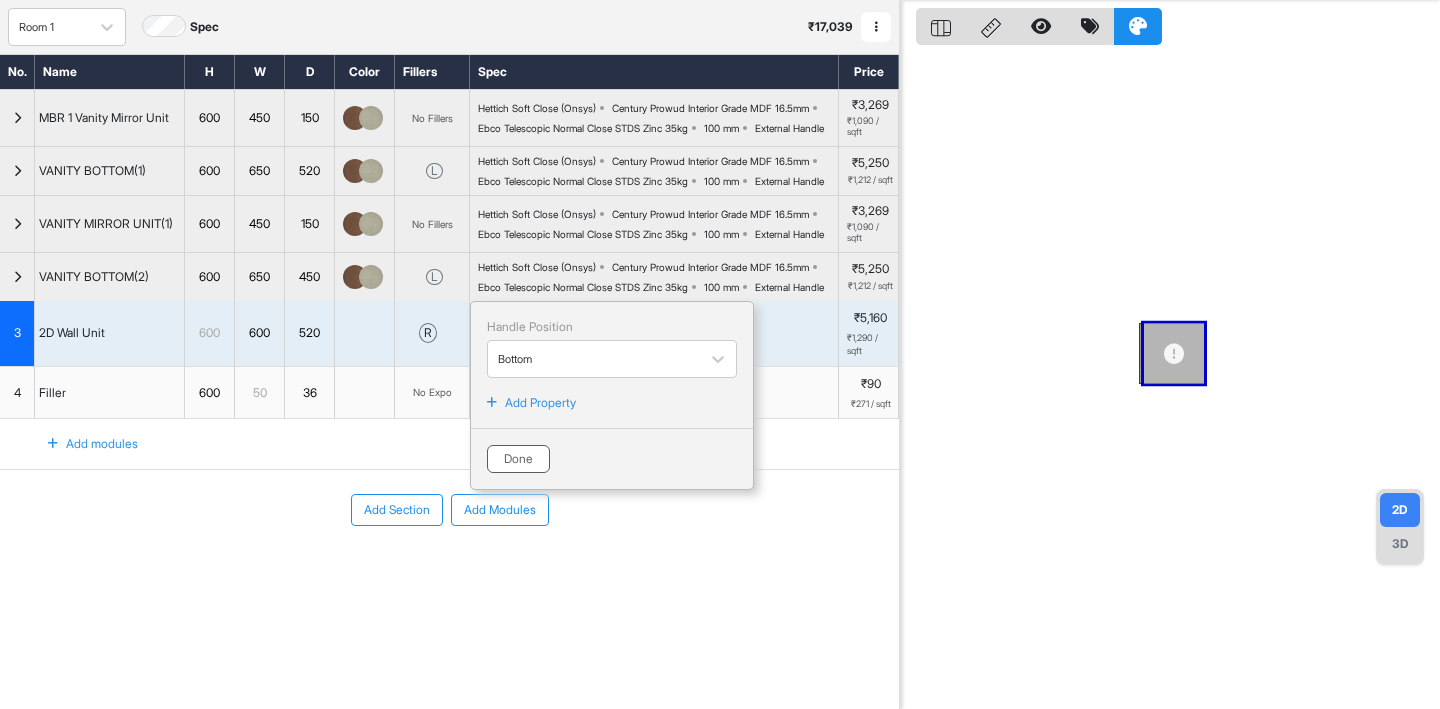 click on "Done" at bounding box center [518, 459] 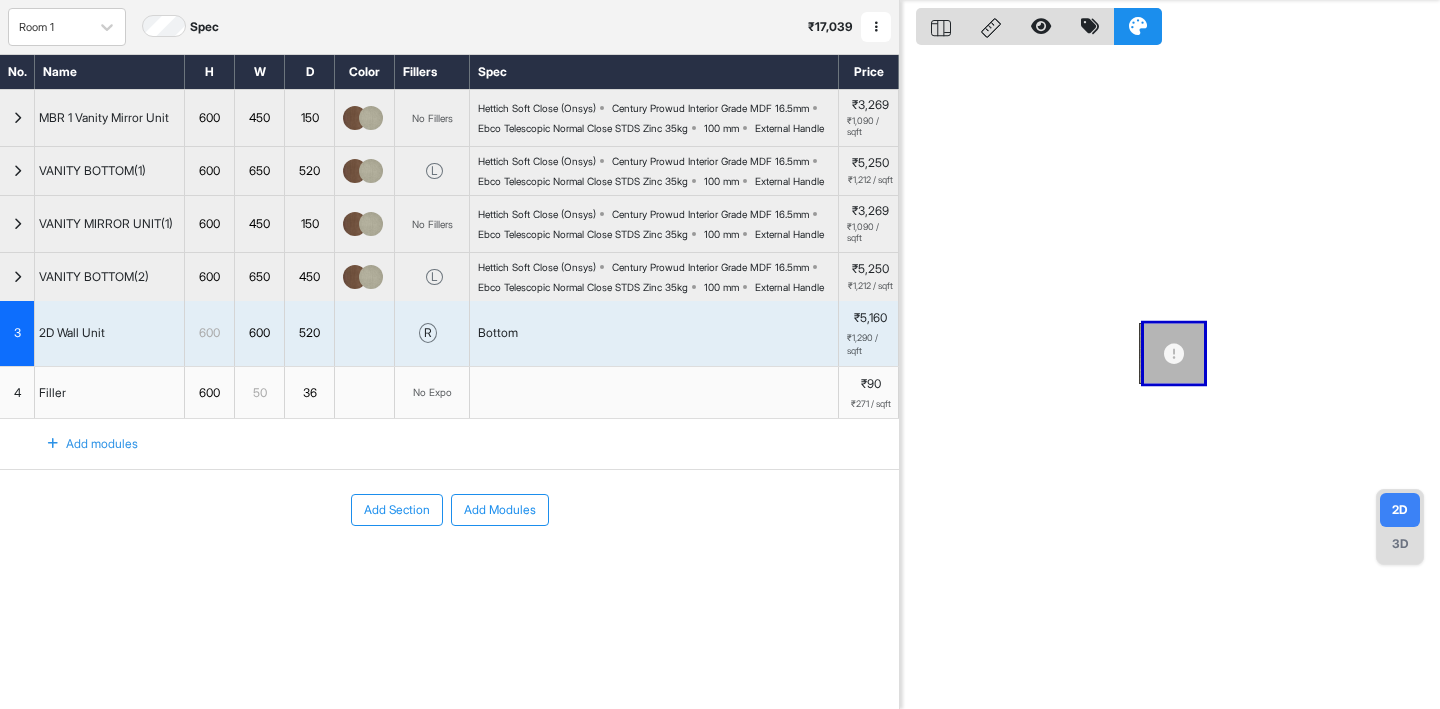scroll, scrollTop: 0, scrollLeft: 0, axis: both 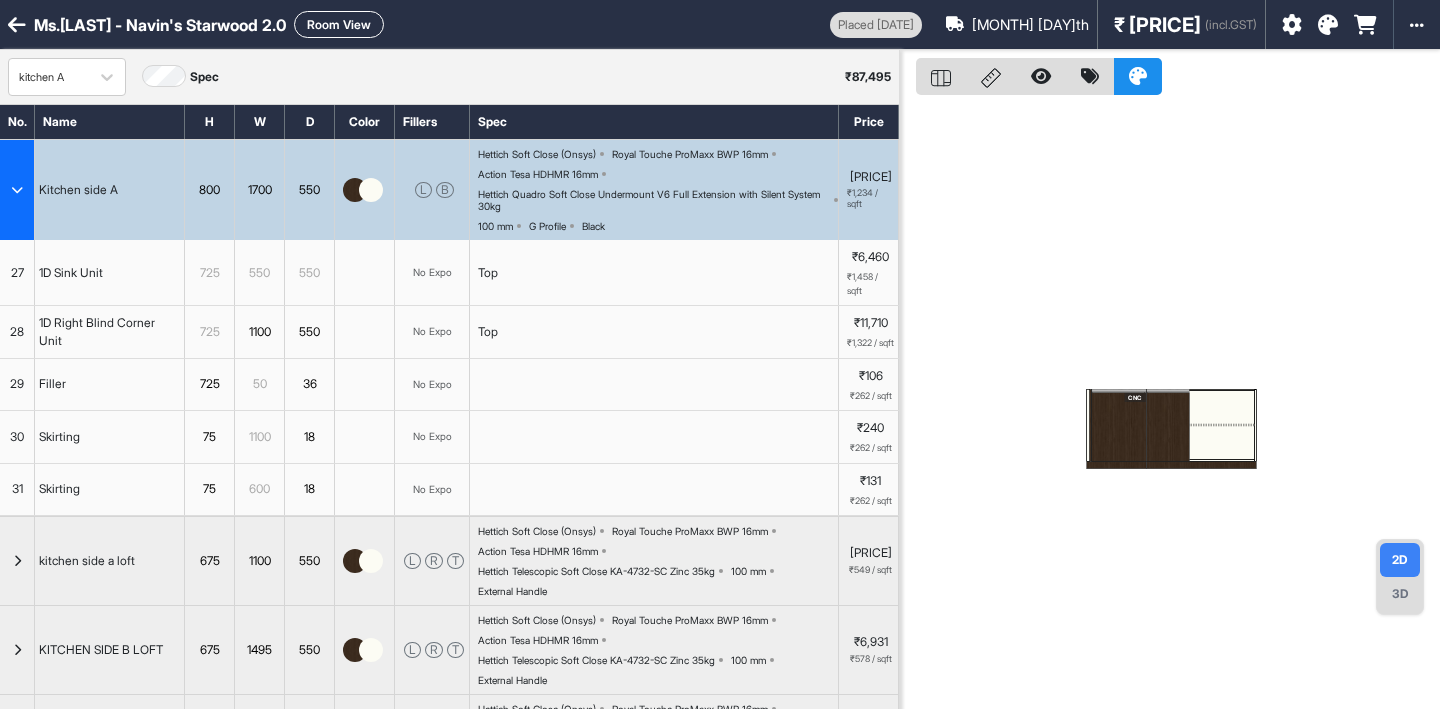 click on "Room View" at bounding box center (339, 24) 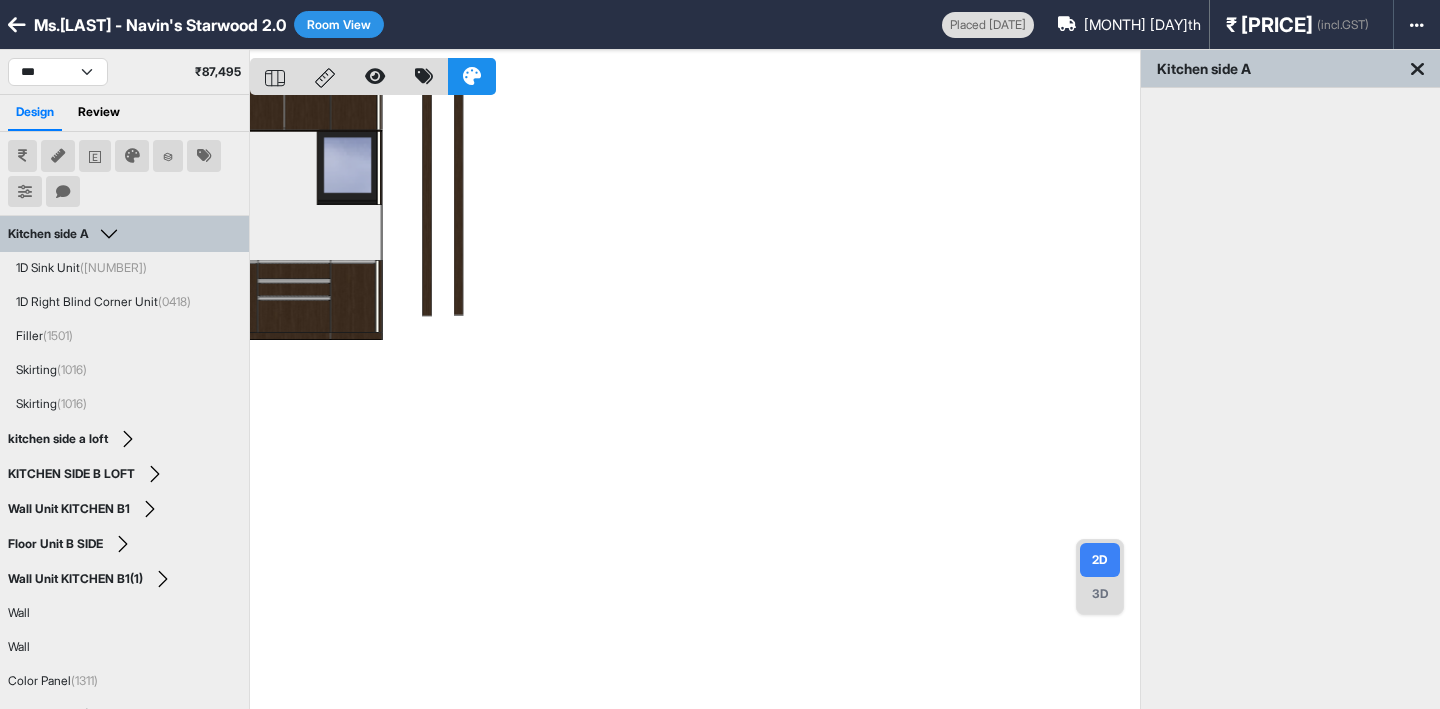 click on "Room View" at bounding box center (339, 24) 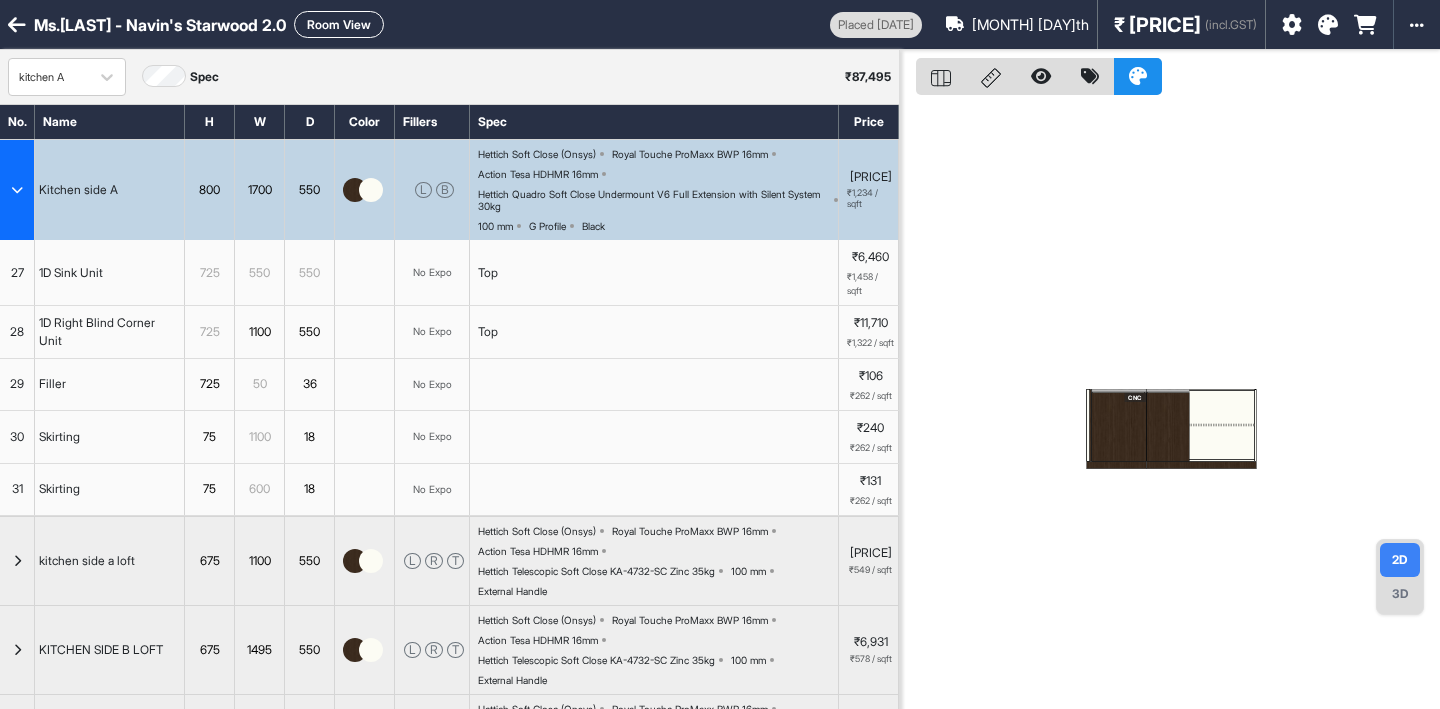 click on "Ms.Bhargavi - Navin's Starwood 2.0  Room View" at bounding box center [415, 24] 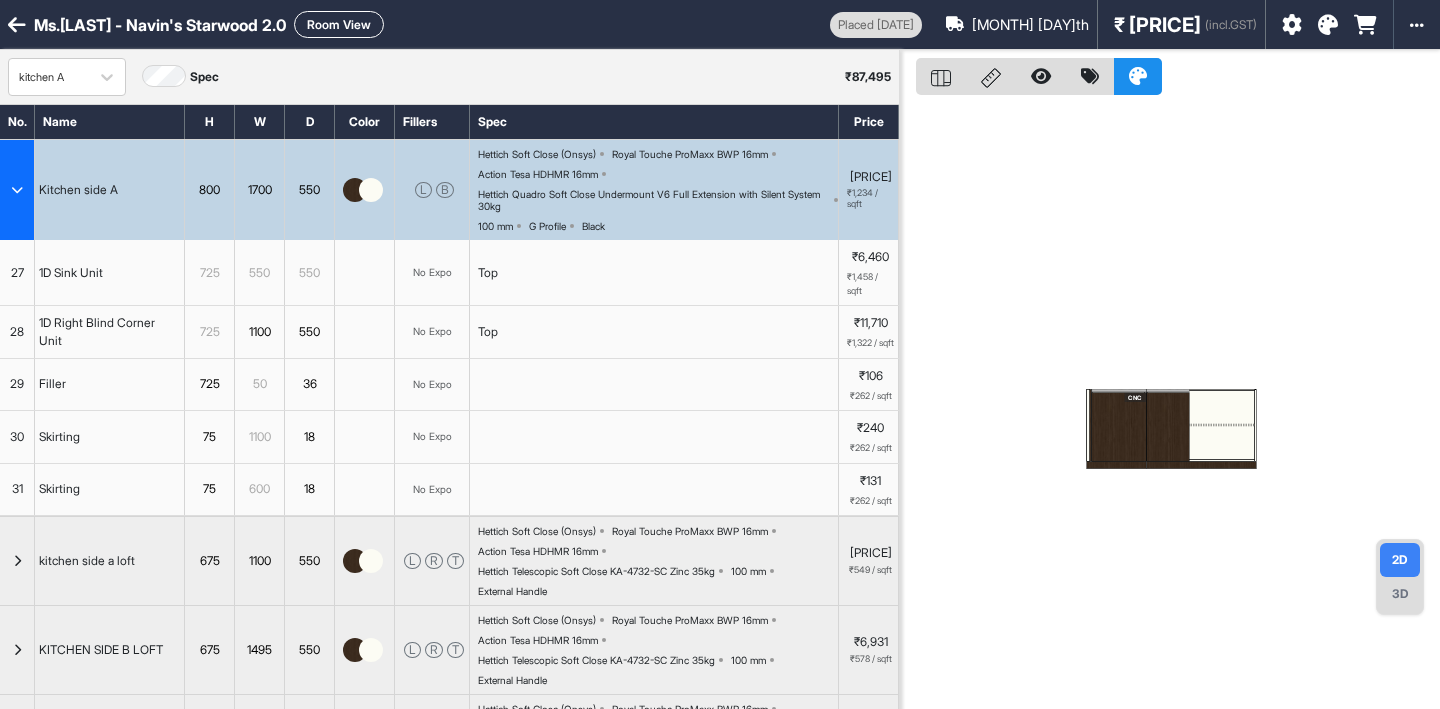 click at bounding box center (17, 25) 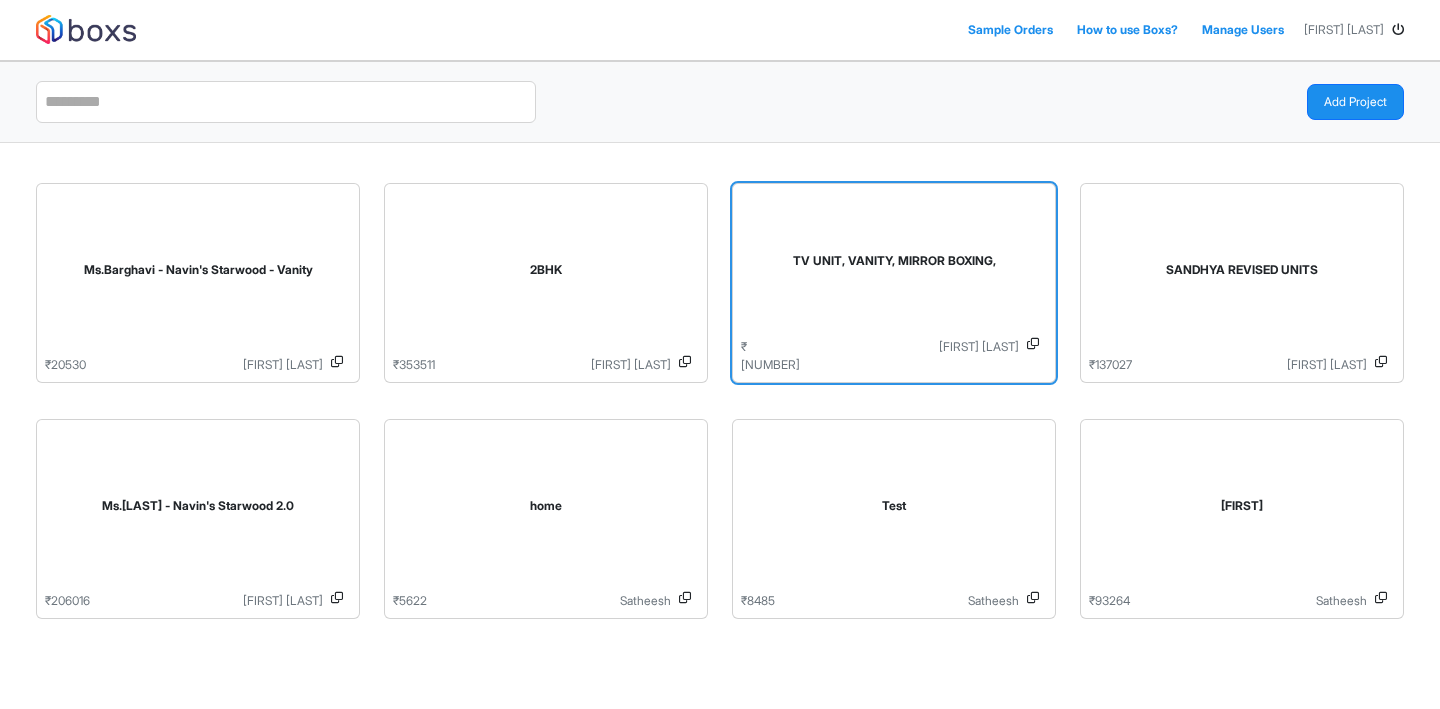 click on "TV UNIT, VANITY, MIRROR BOXING," at bounding box center (894, 265) 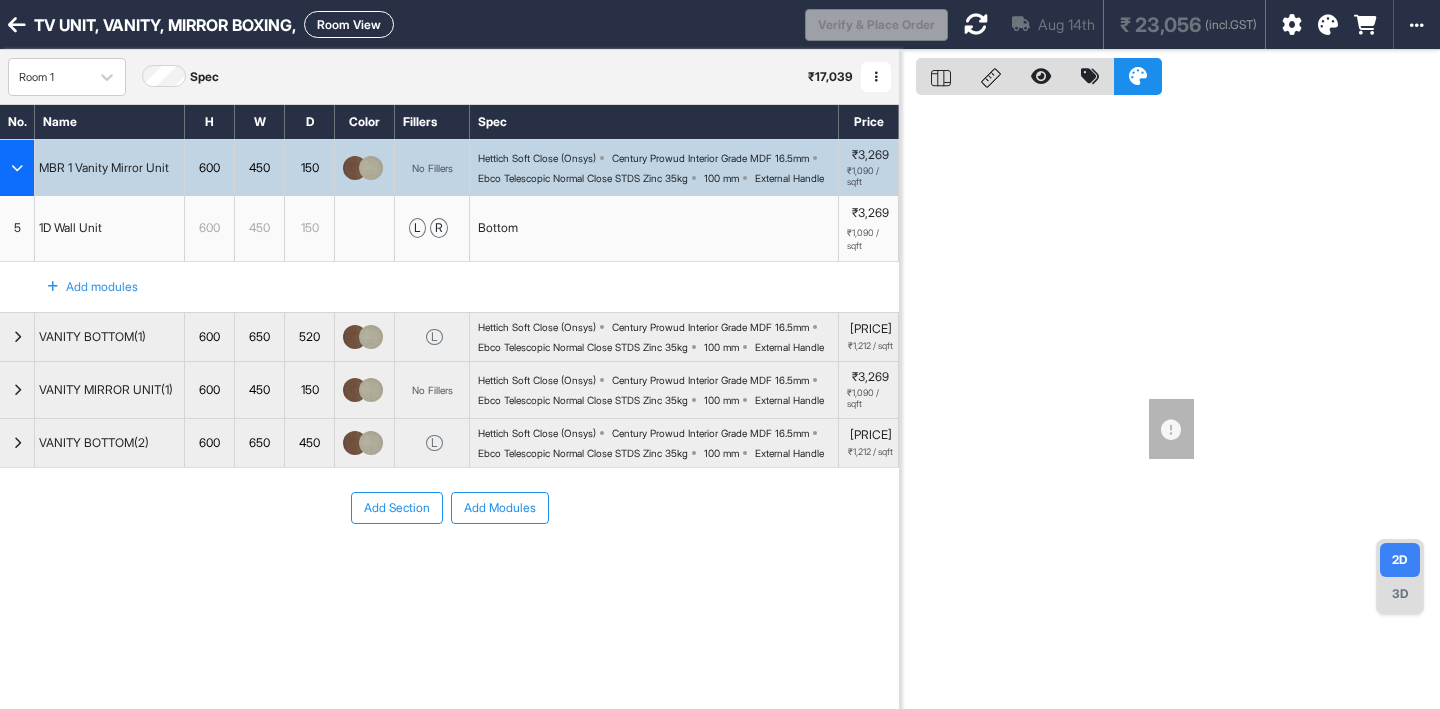 click at bounding box center [17, 168] 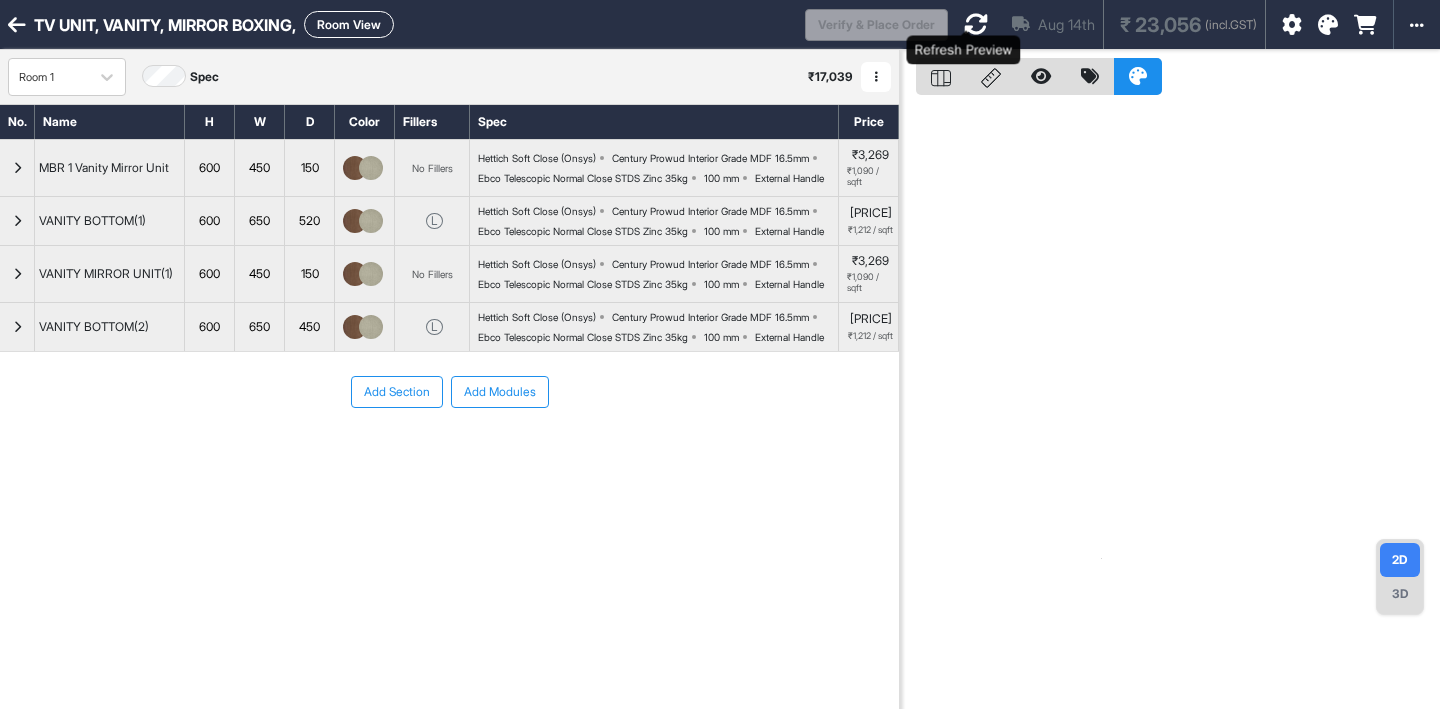 click at bounding box center (976, 24) 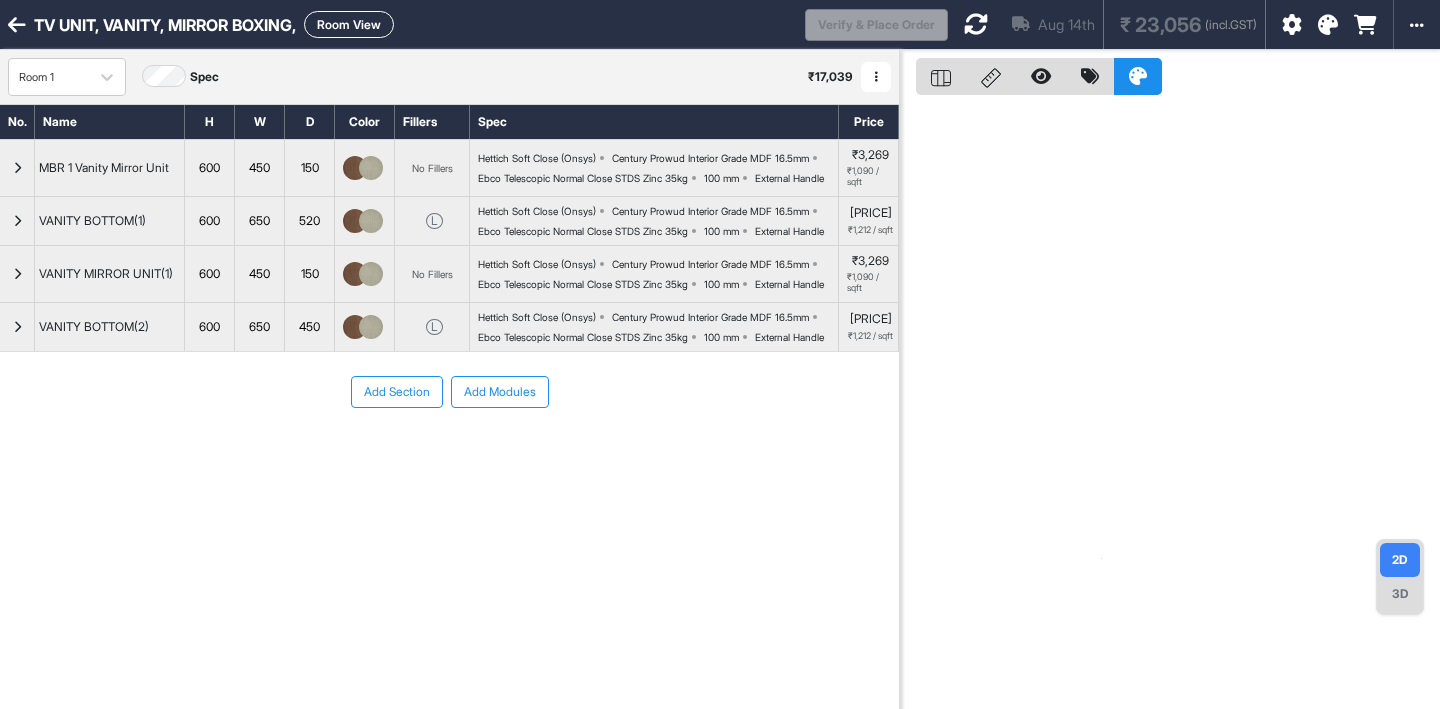 click at bounding box center [976, 24] 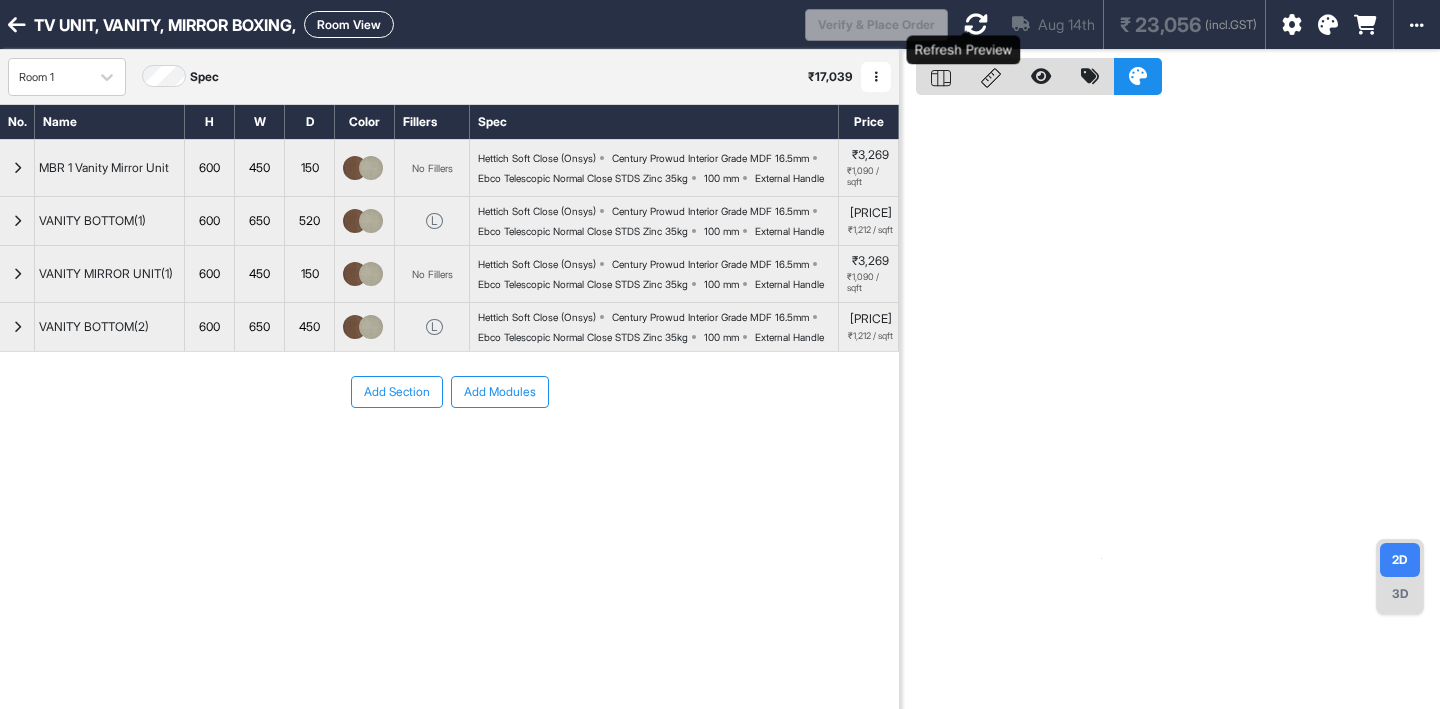 click at bounding box center (976, 24) 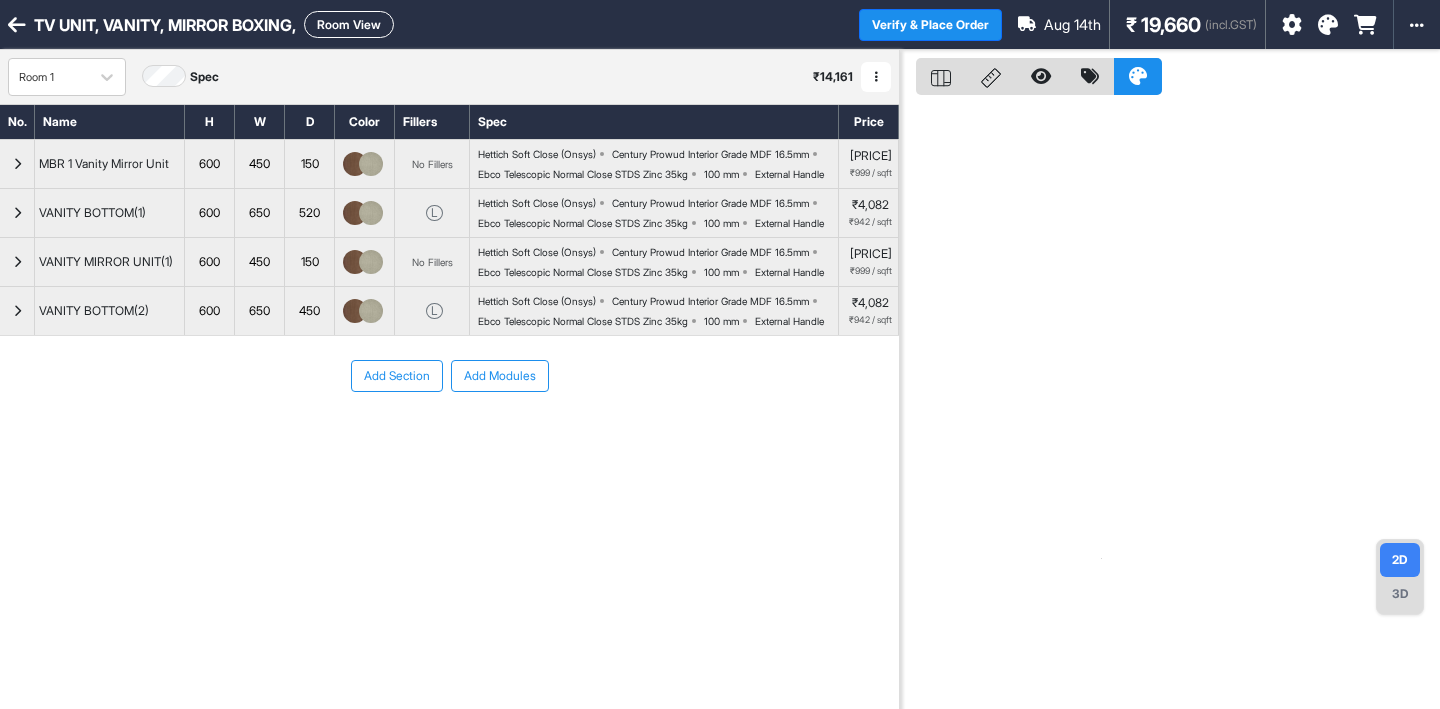 click on "Place Order" at bounding box center (720, 7) 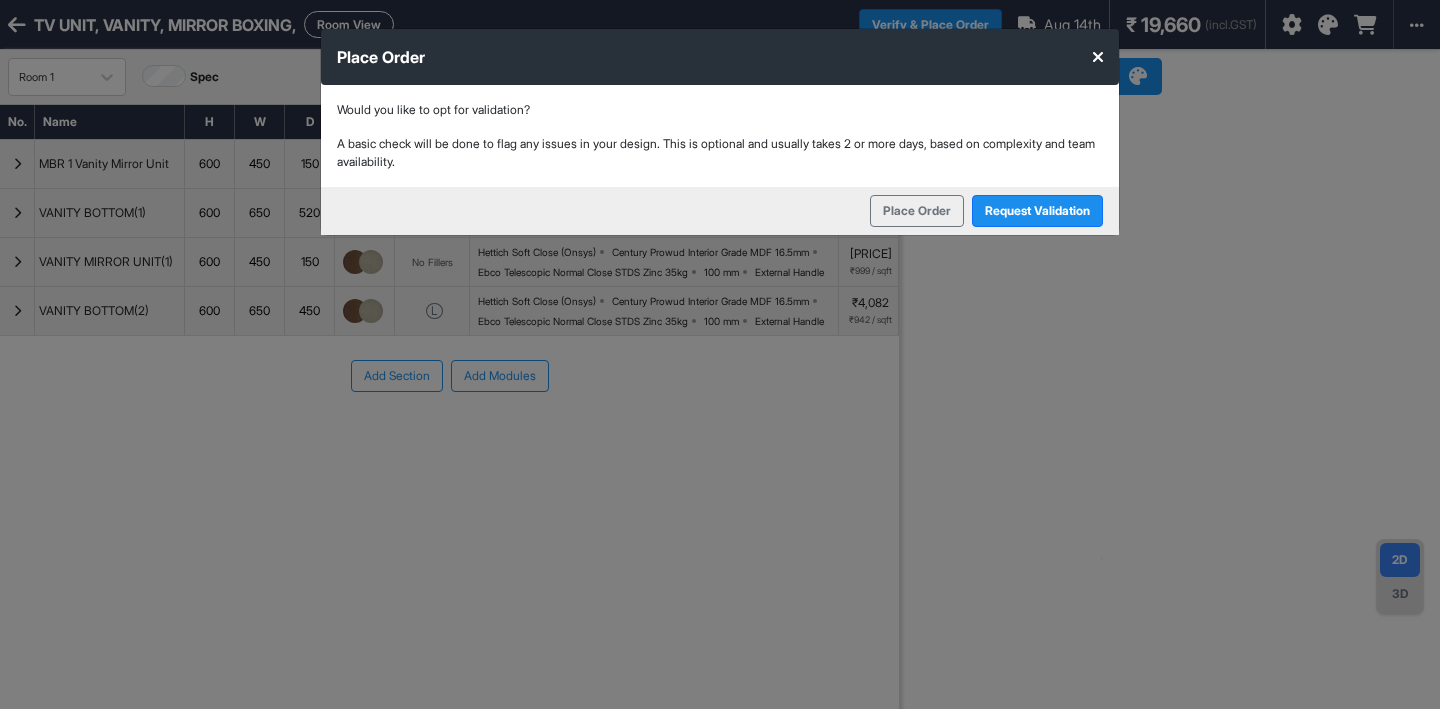 click at bounding box center (1098, 57) 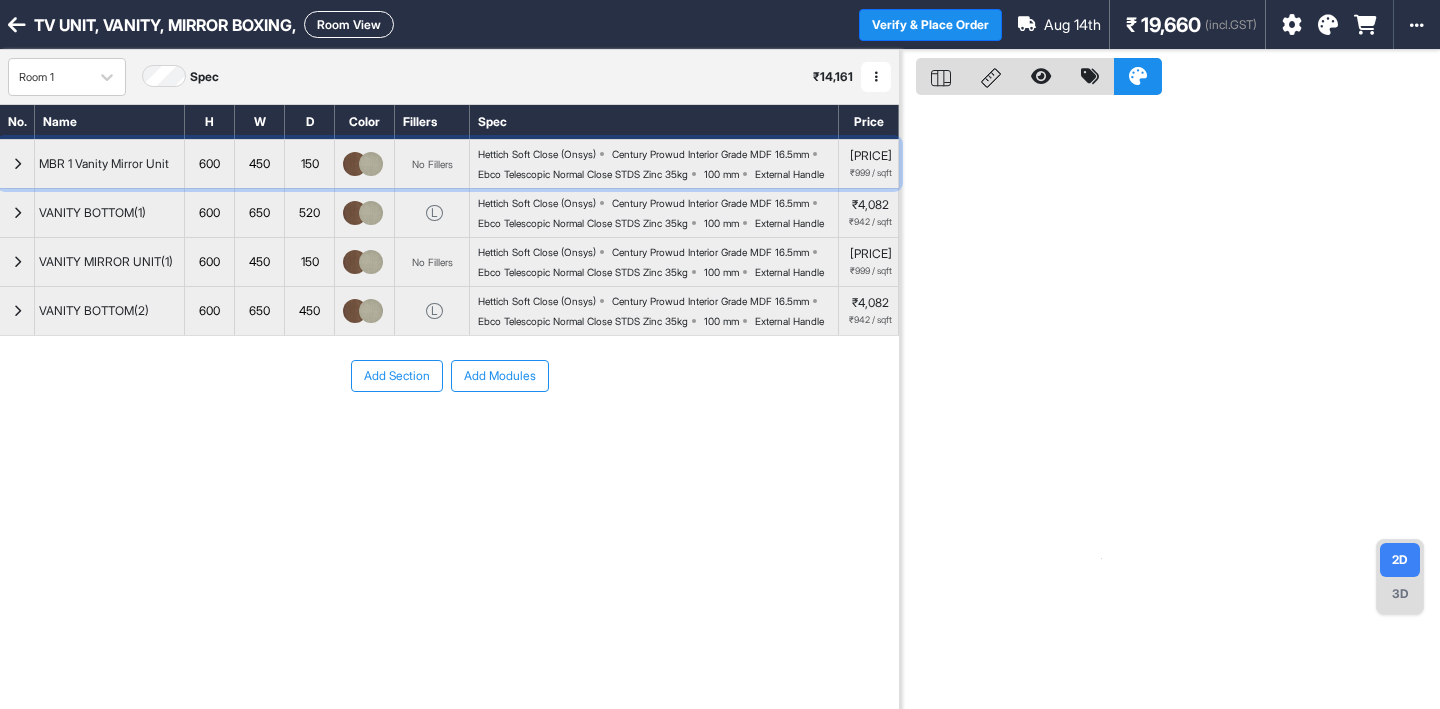 click on "Hettich Soft Close (Onsys) Century Prowud Interior Grade MDF 16.5mm Ebco Telescopic Normal Close STDS Zinc 35kg 100 mm External Handle" at bounding box center [658, 164] 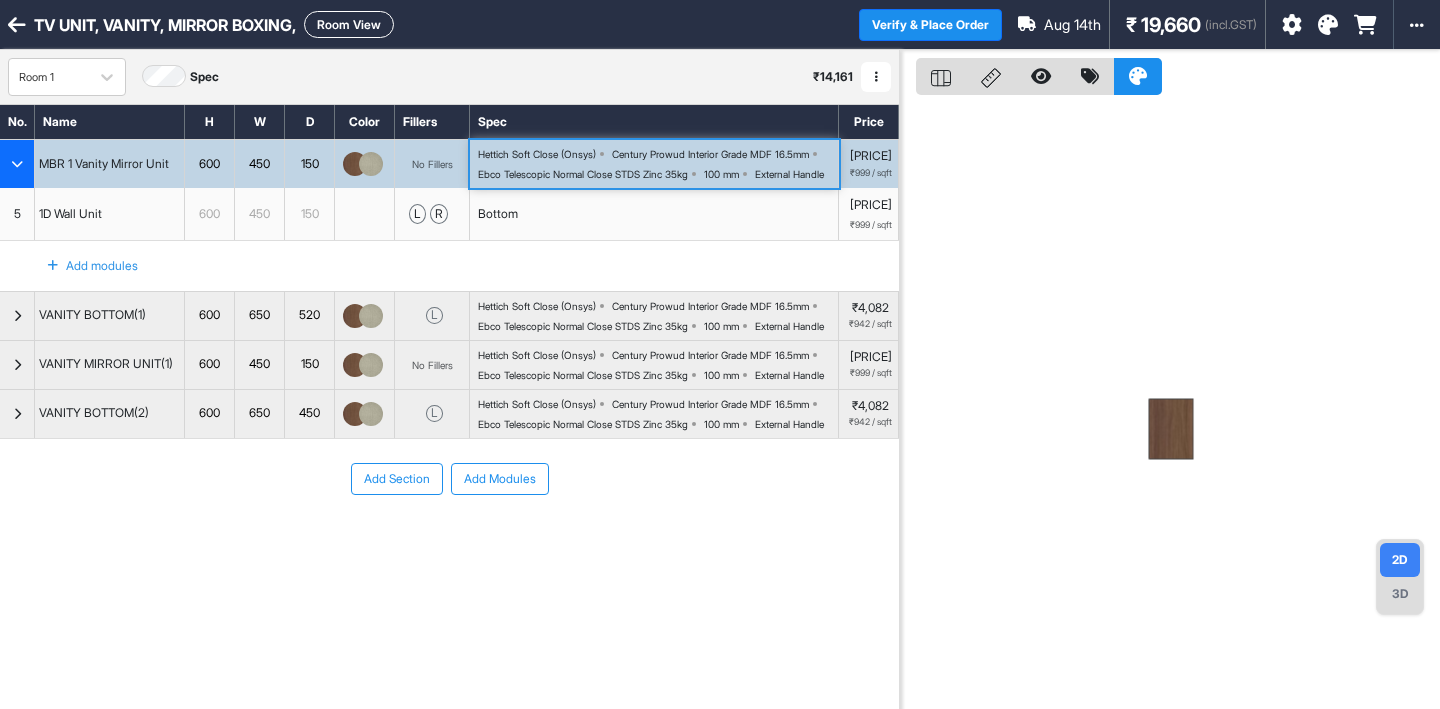 click on "Hettich Soft Close (Onsys) Century Prowud Interior Grade MDF 16.5mm Ebco Telescopic Normal Close STDS Zinc 35kg 100 mm External Handle" at bounding box center (658, 164) 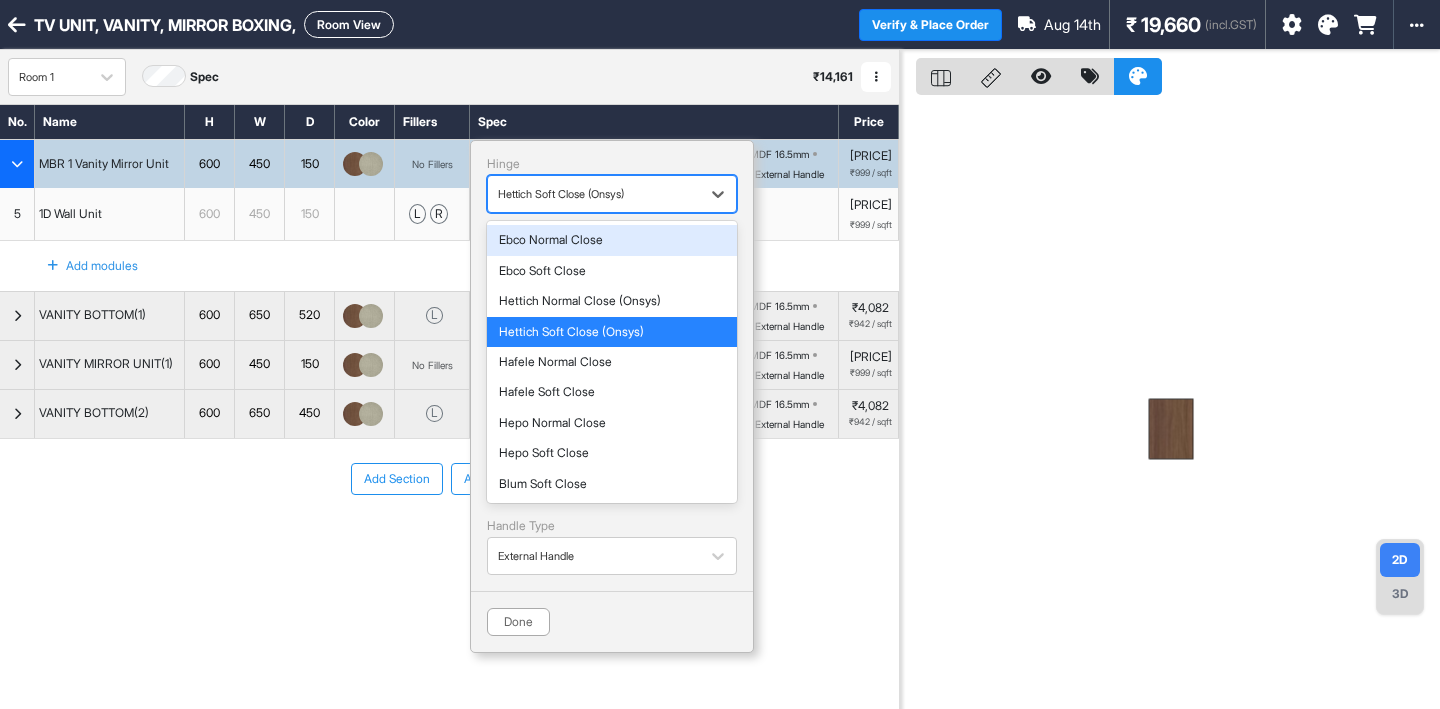 click at bounding box center [594, 194] 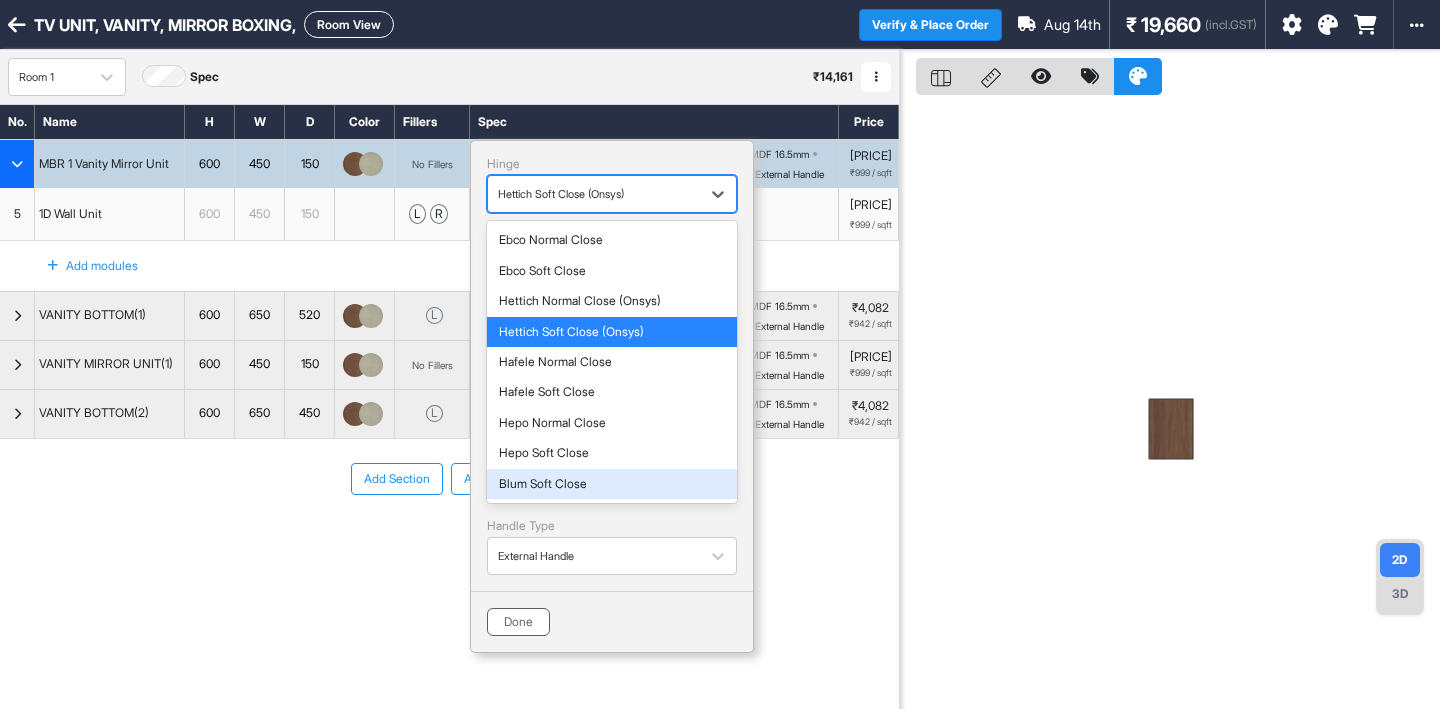 click on "Done" at bounding box center [518, 622] 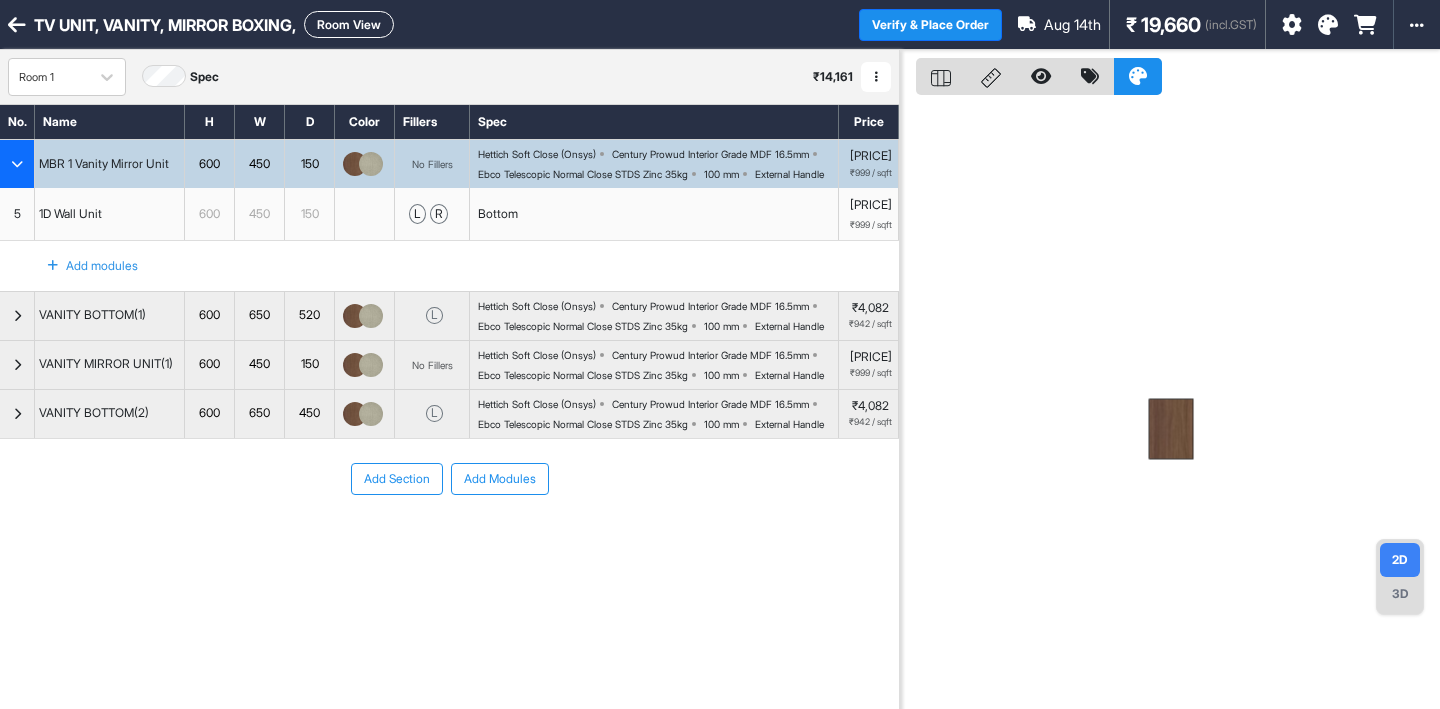 click on "Ebco Telescopic Normal Close STDS Zinc 35kg" at bounding box center (583, 174) 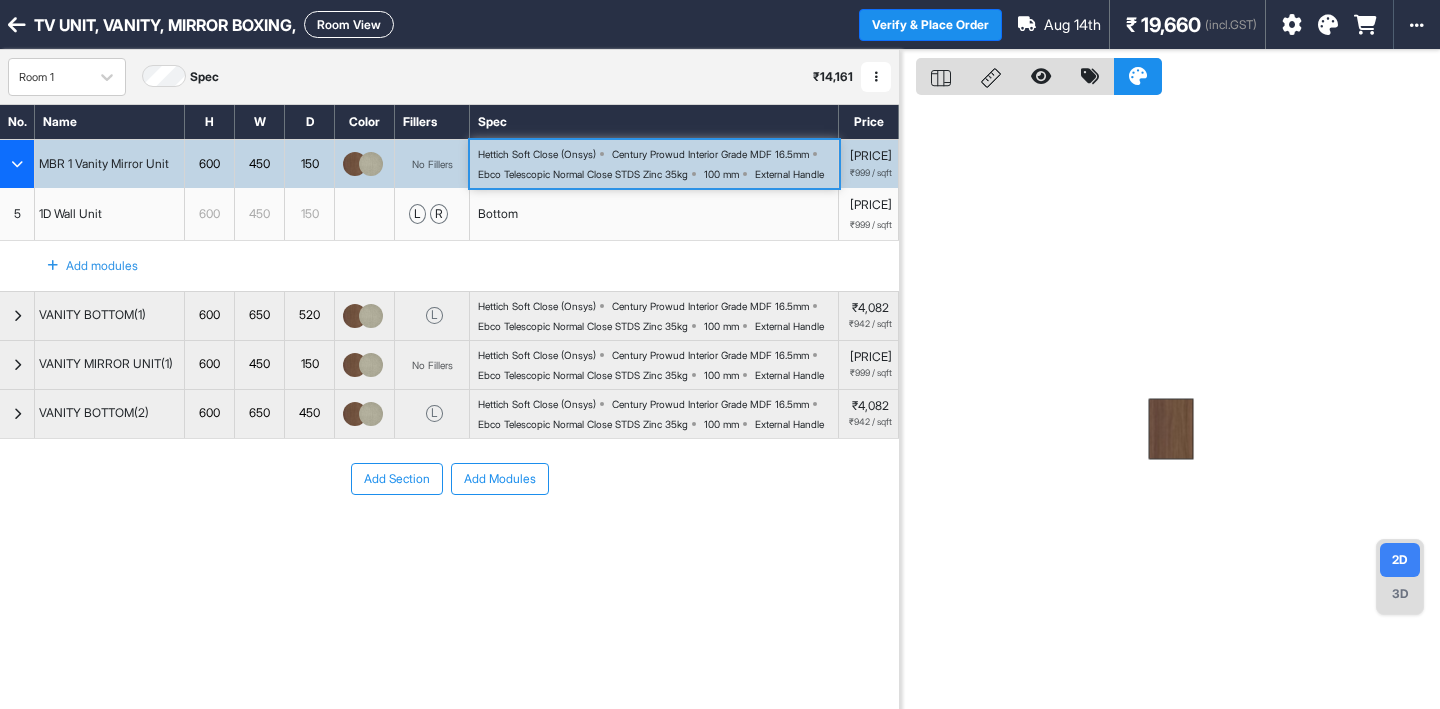 click on "Ebco Telescopic Normal Close STDS Zinc 35kg" at bounding box center (583, 174) 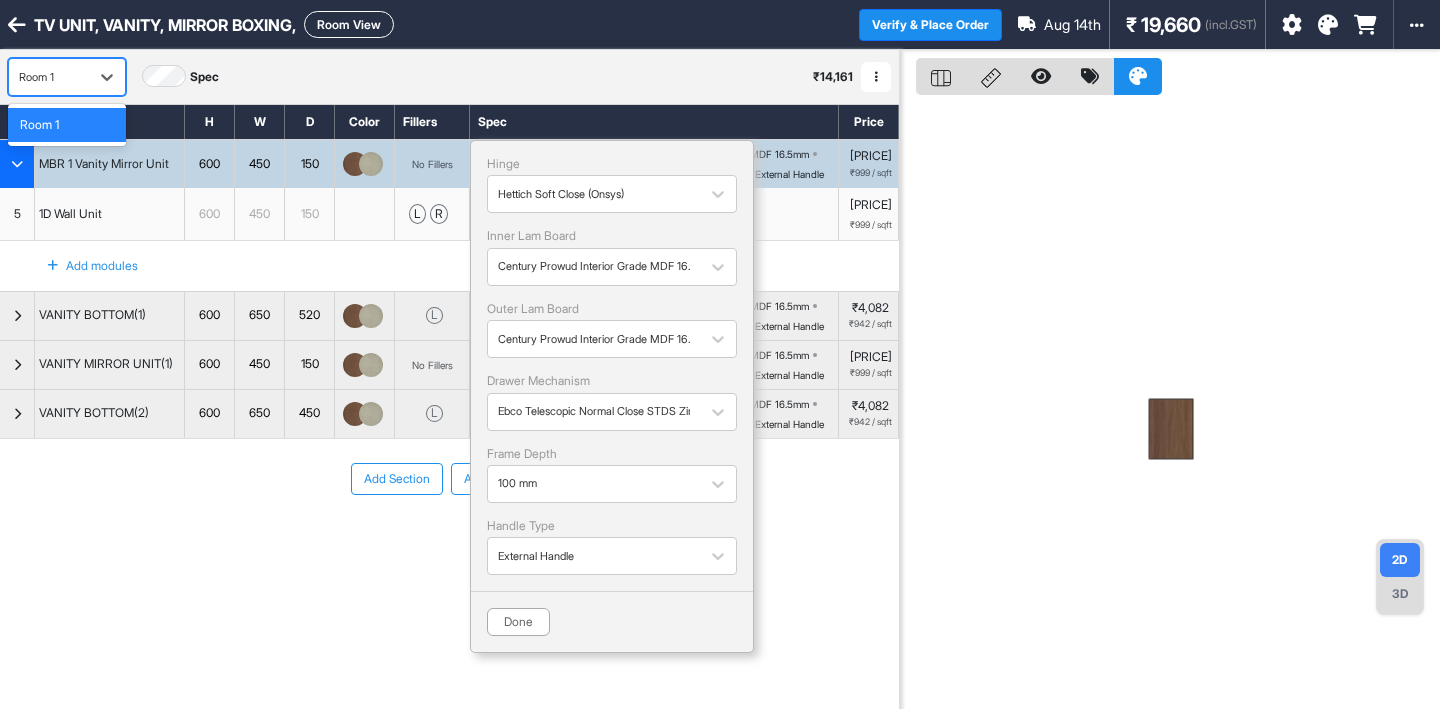 click on "Room 1" at bounding box center [49, 77] 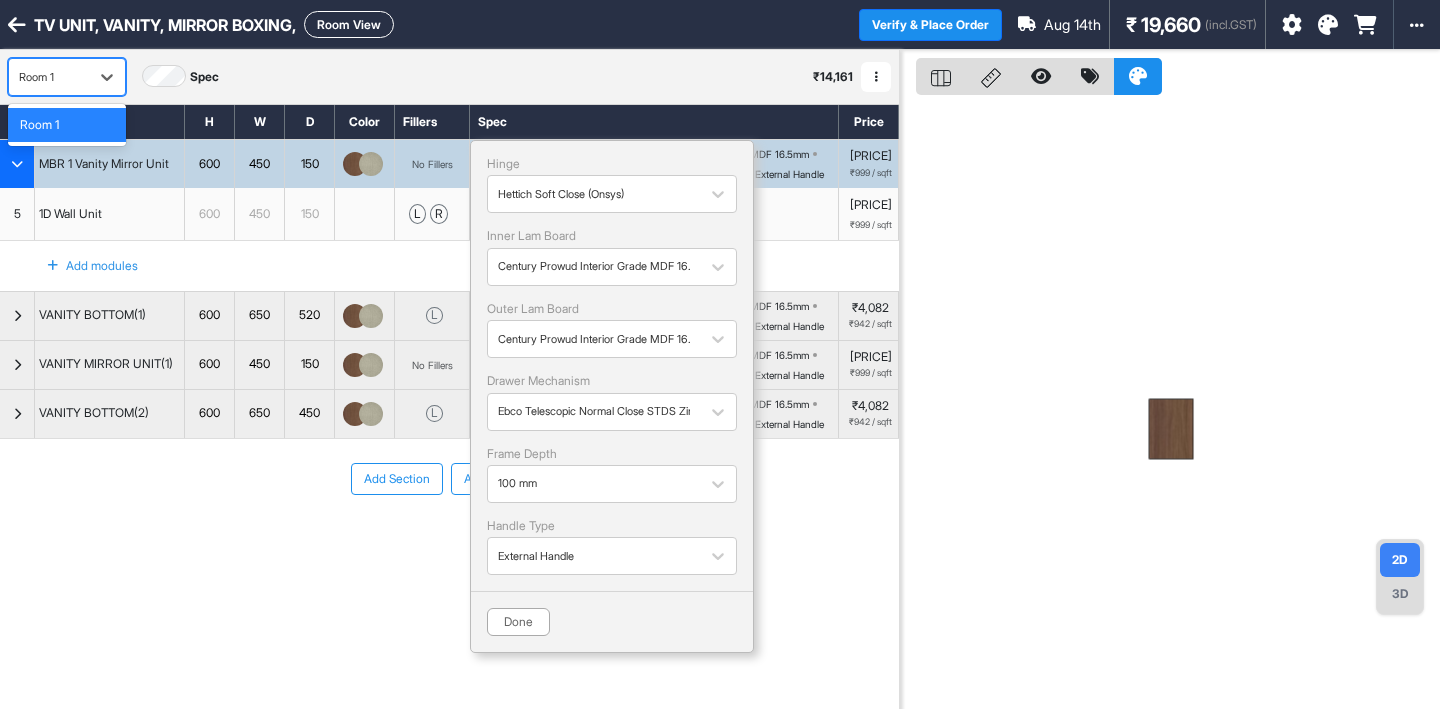 click on "TV UNIT, VANITY, MIRROR BOXING, Room View" at bounding box center [429, 24] 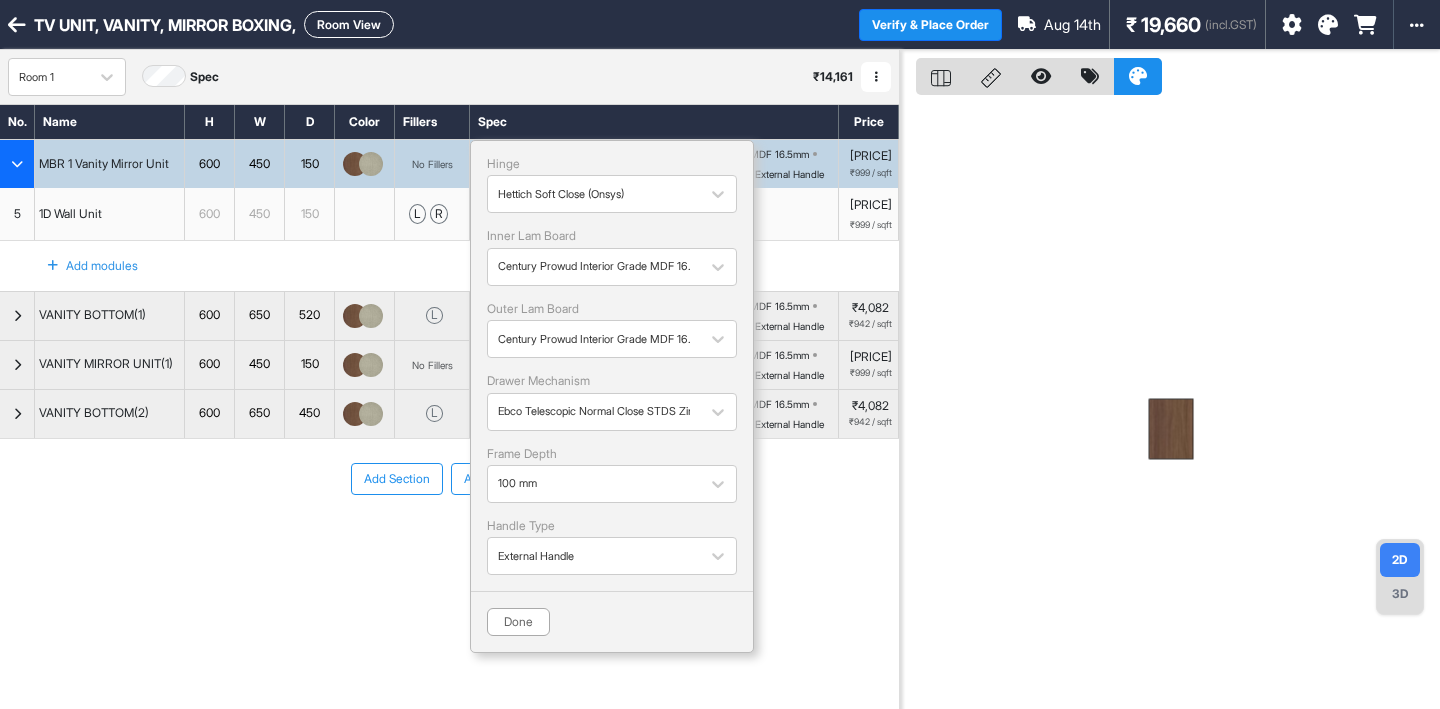 click on "TV UNIT, VANITY, MIRROR BOXING, Room View" at bounding box center [429, 24] 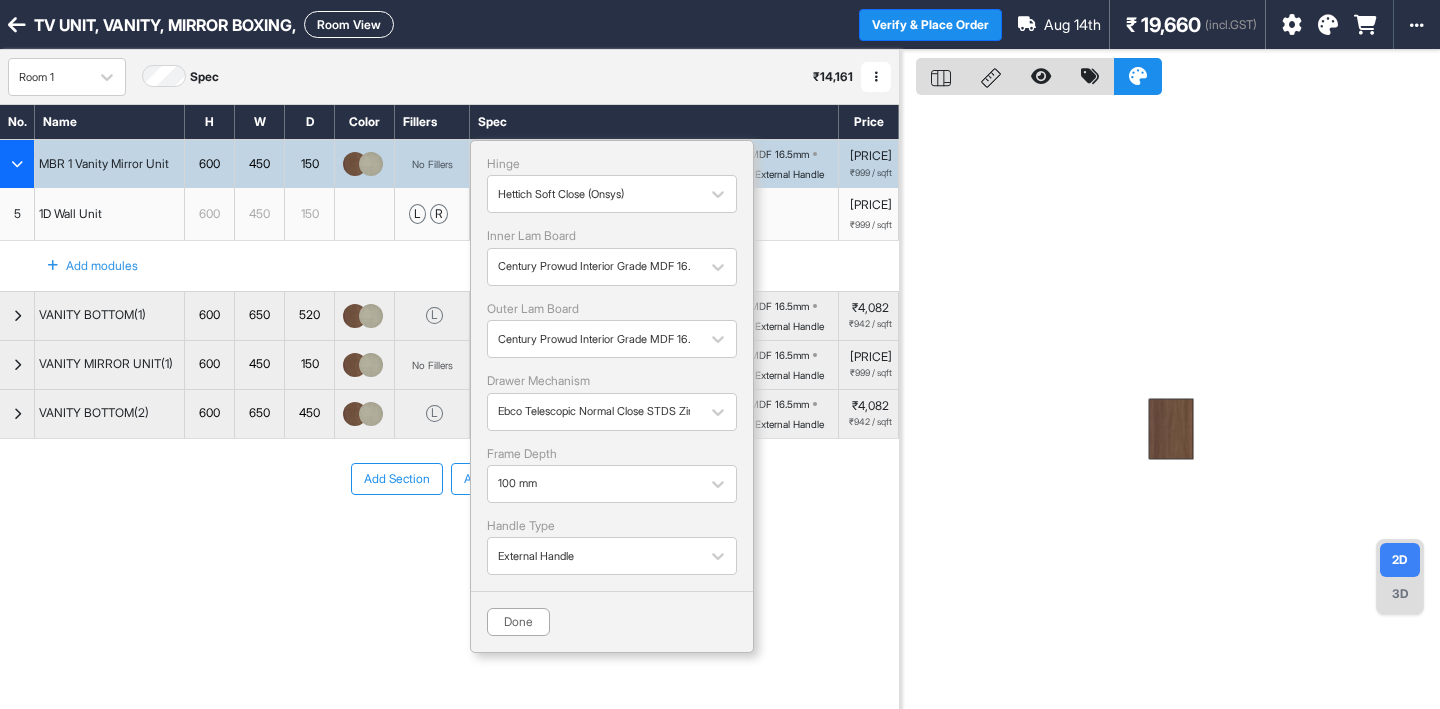click at bounding box center (17, 25) 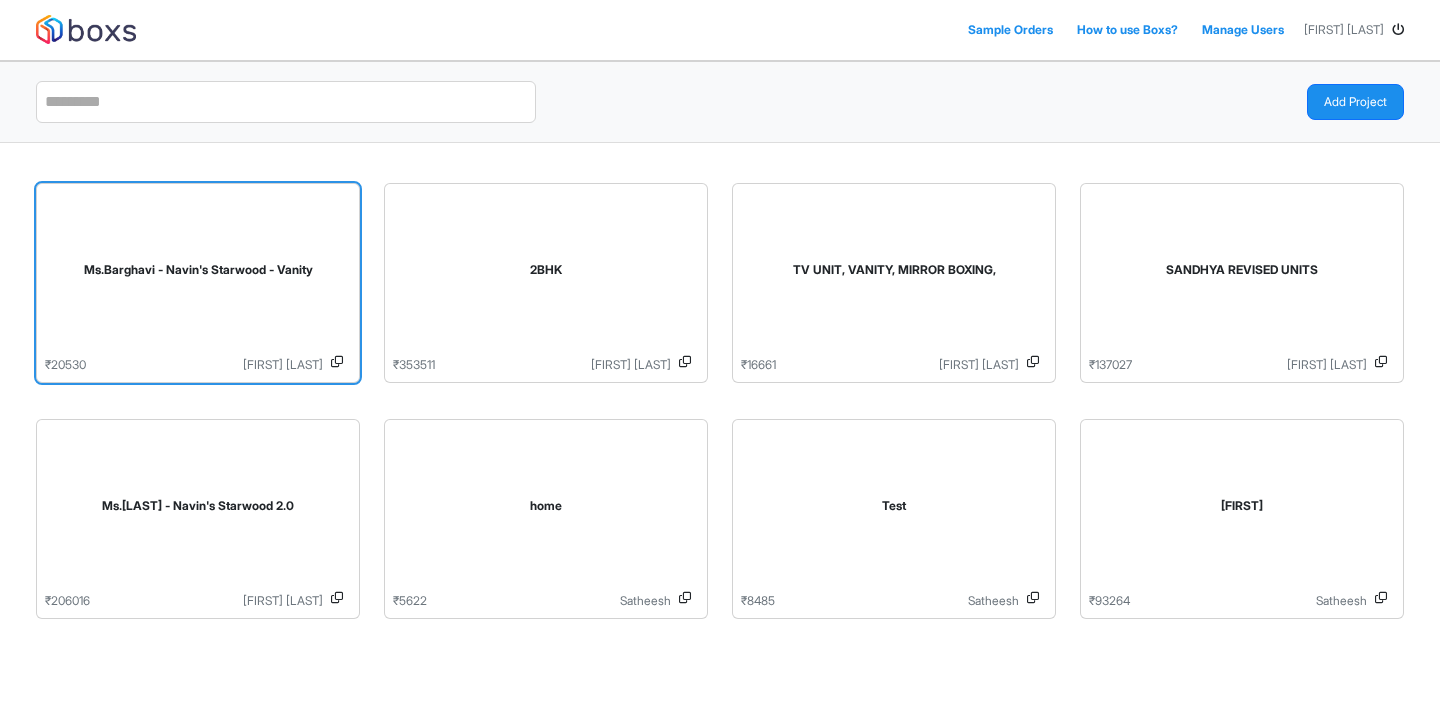 click on "Ms.Barghavi - Navin's Starwood - Vanity" at bounding box center (198, 274) 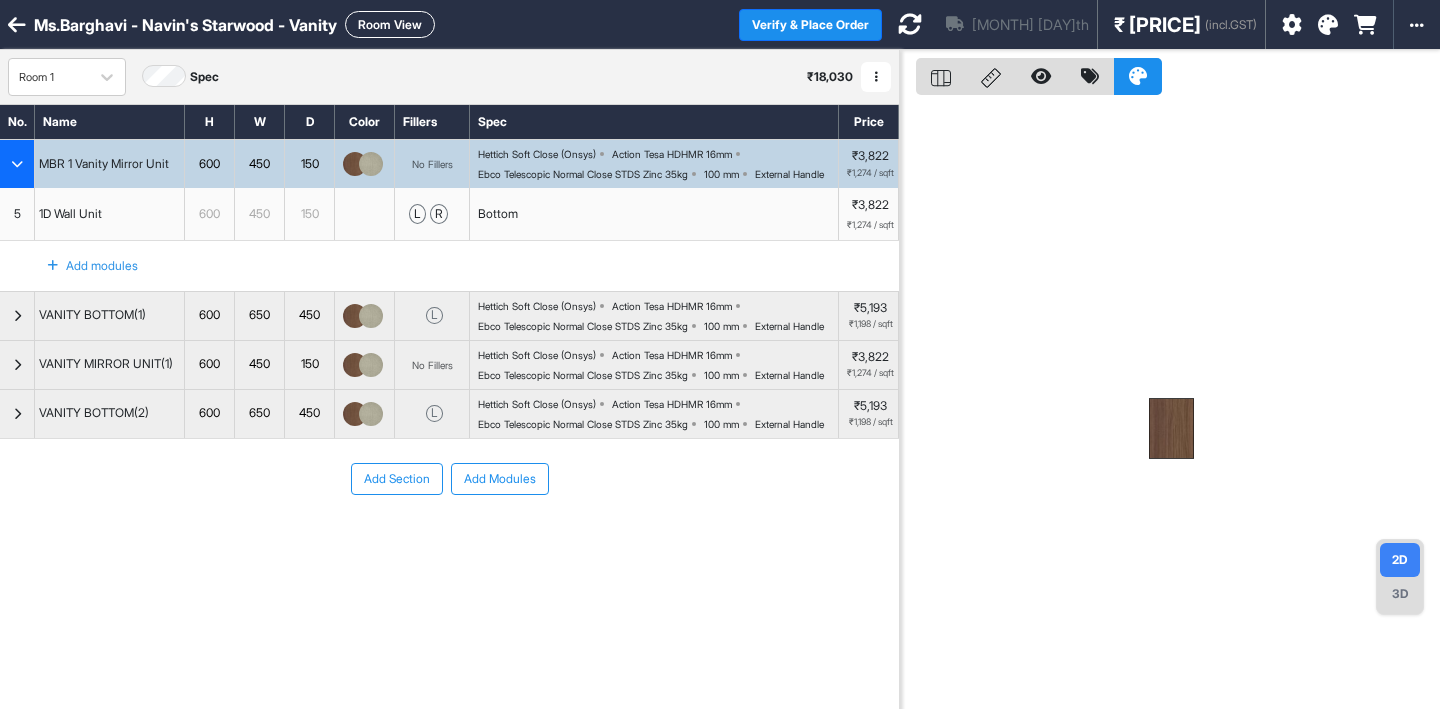 click on "Hettich Soft Close (Onsys) Action Tesa HDHMR 16mm Ebco Telescopic Normal Close STDS Zinc 35kg 100 mm External Handle" at bounding box center [658, 164] 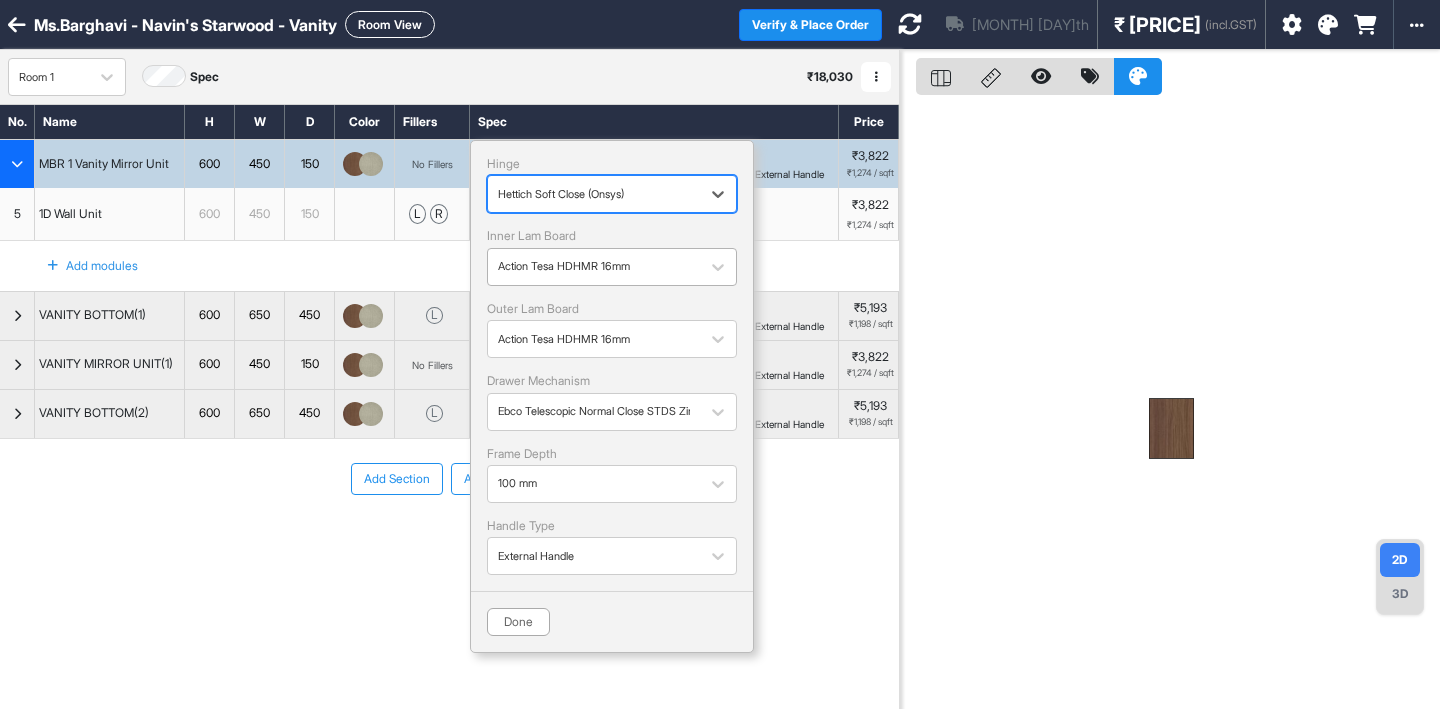 click at bounding box center (594, 267) 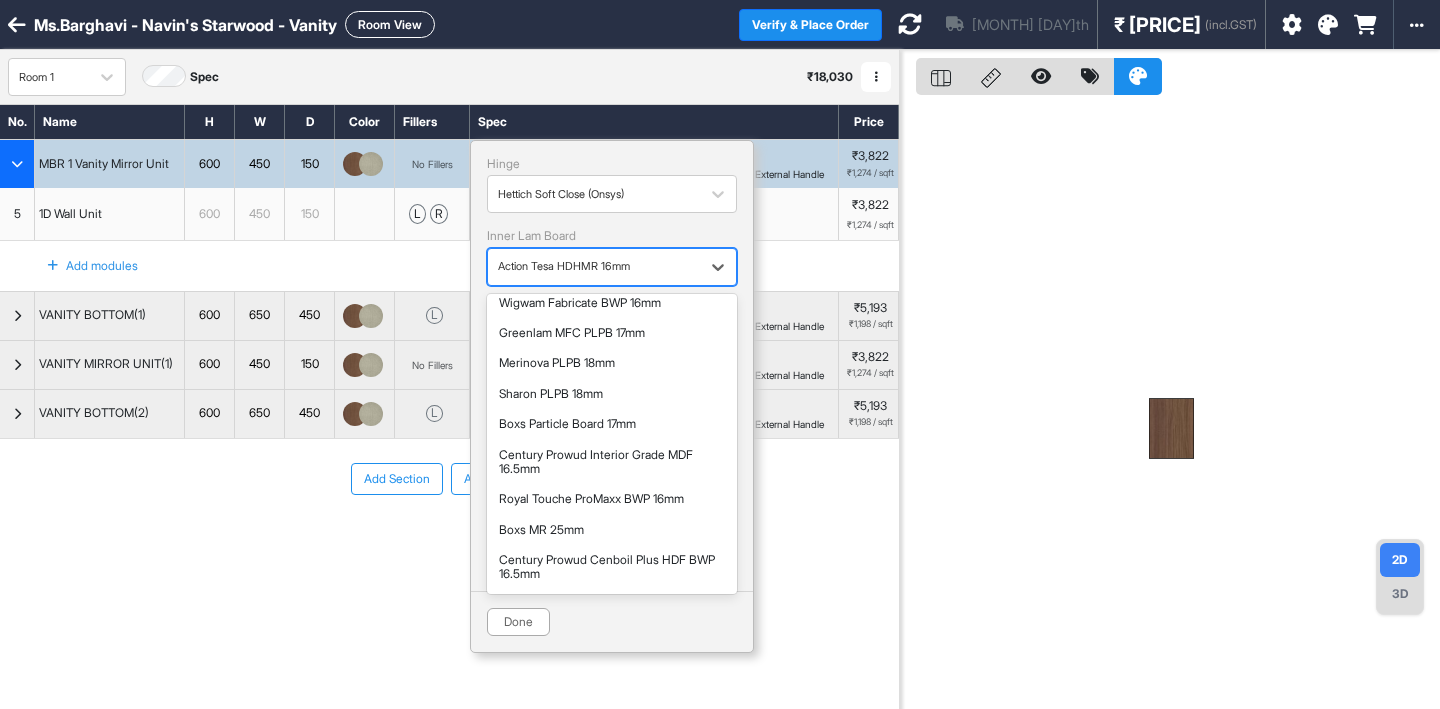 scroll, scrollTop: 770, scrollLeft: 0, axis: vertical 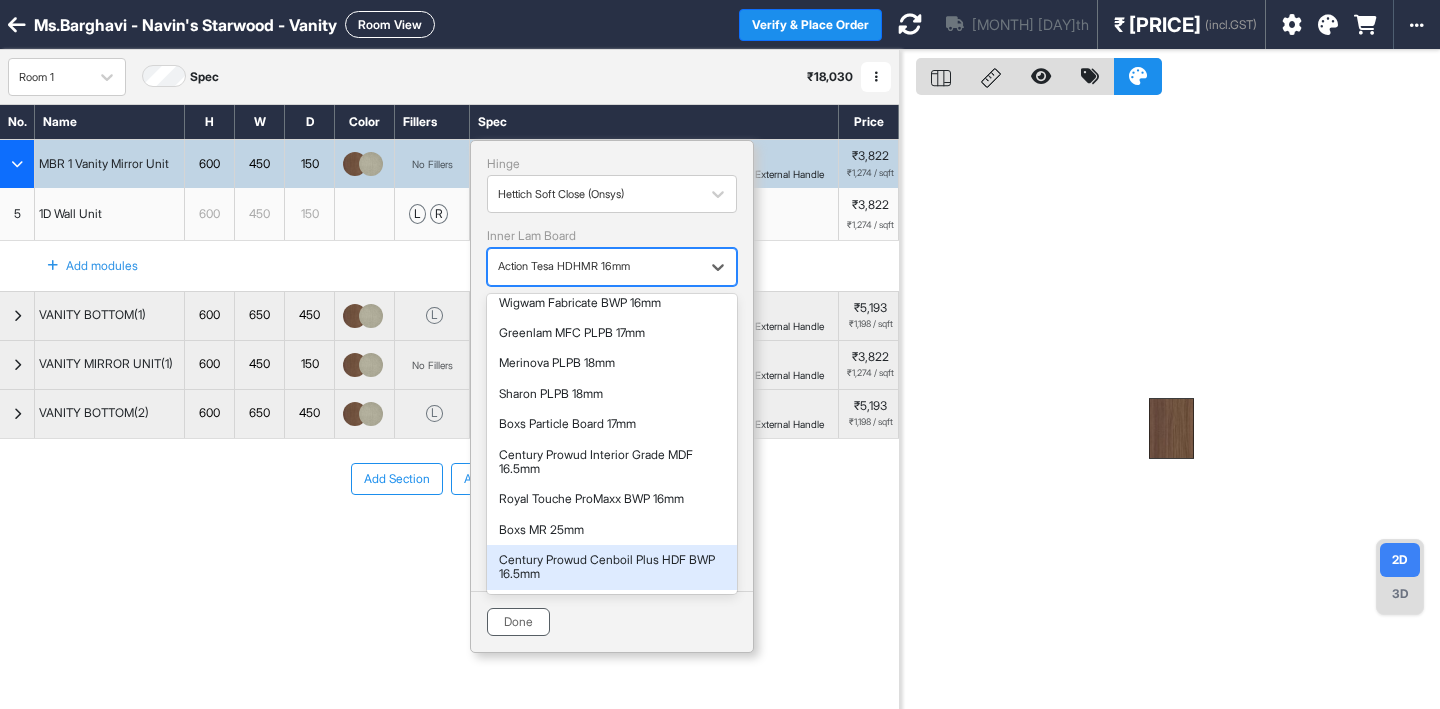 click on "Done" at bounding box center [518, 622] 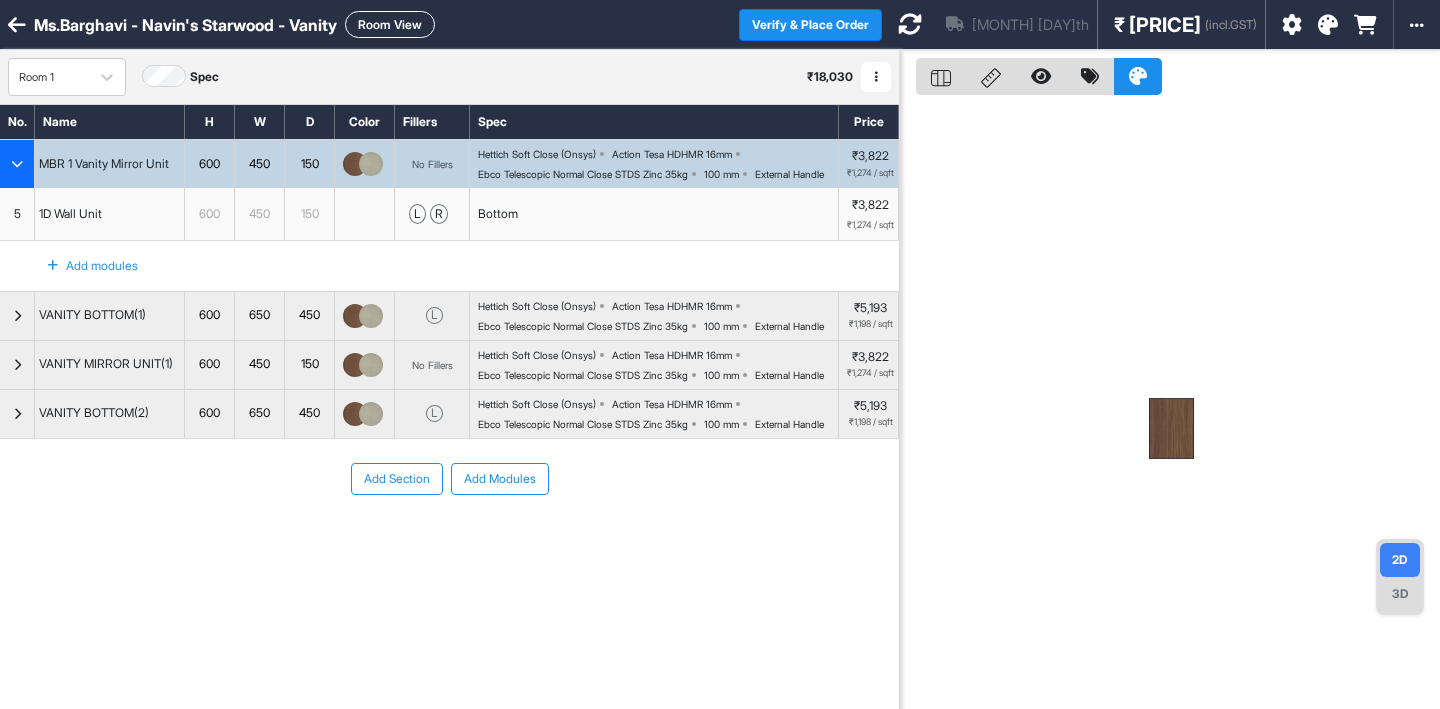click on "150" at bounding box center (309, 164) 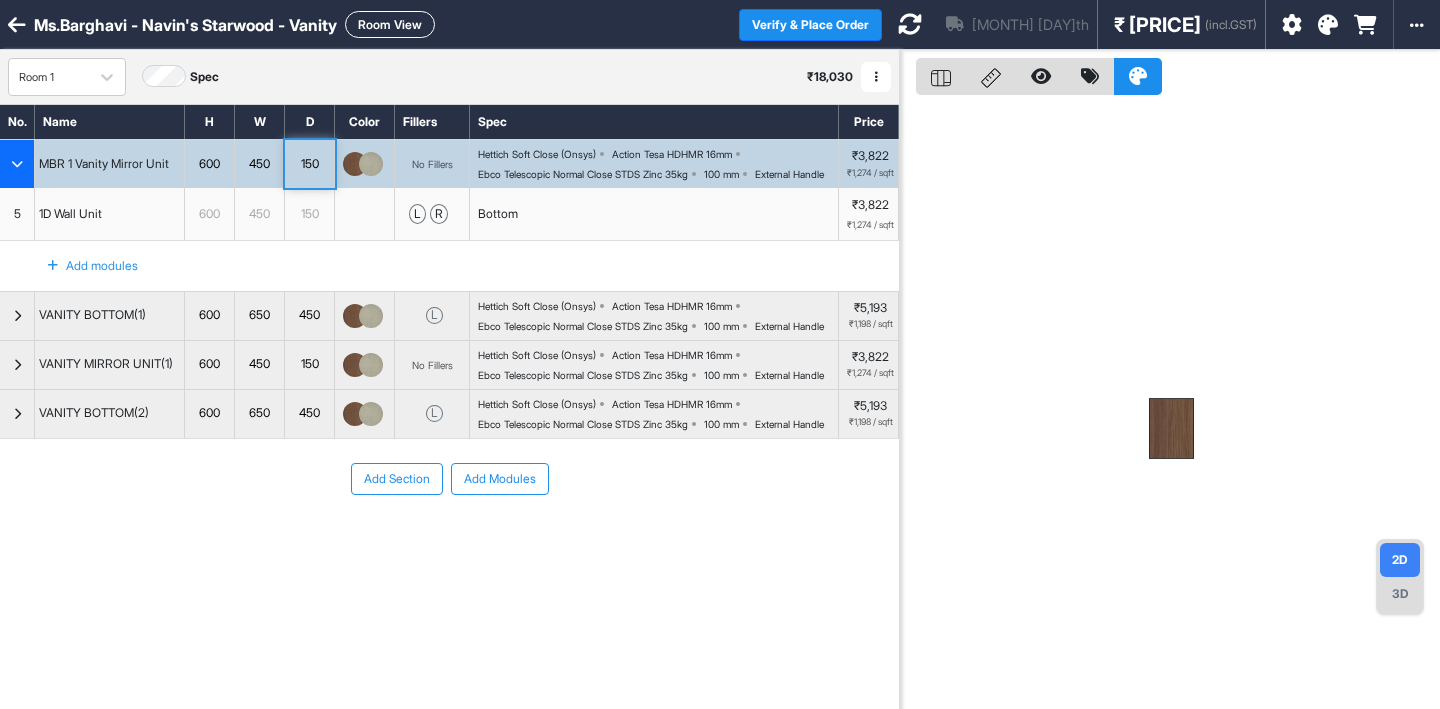click on "150" at bounding box center (309, 164) 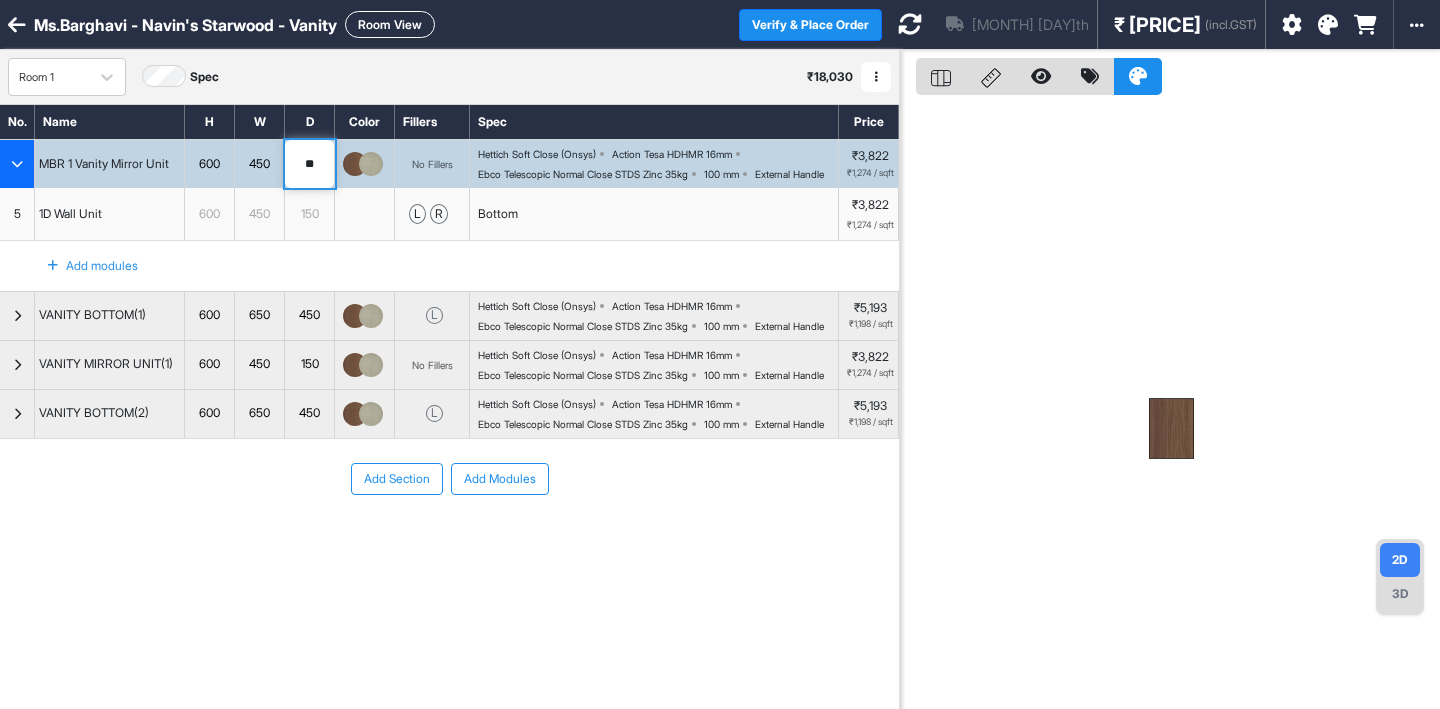 type on "*" 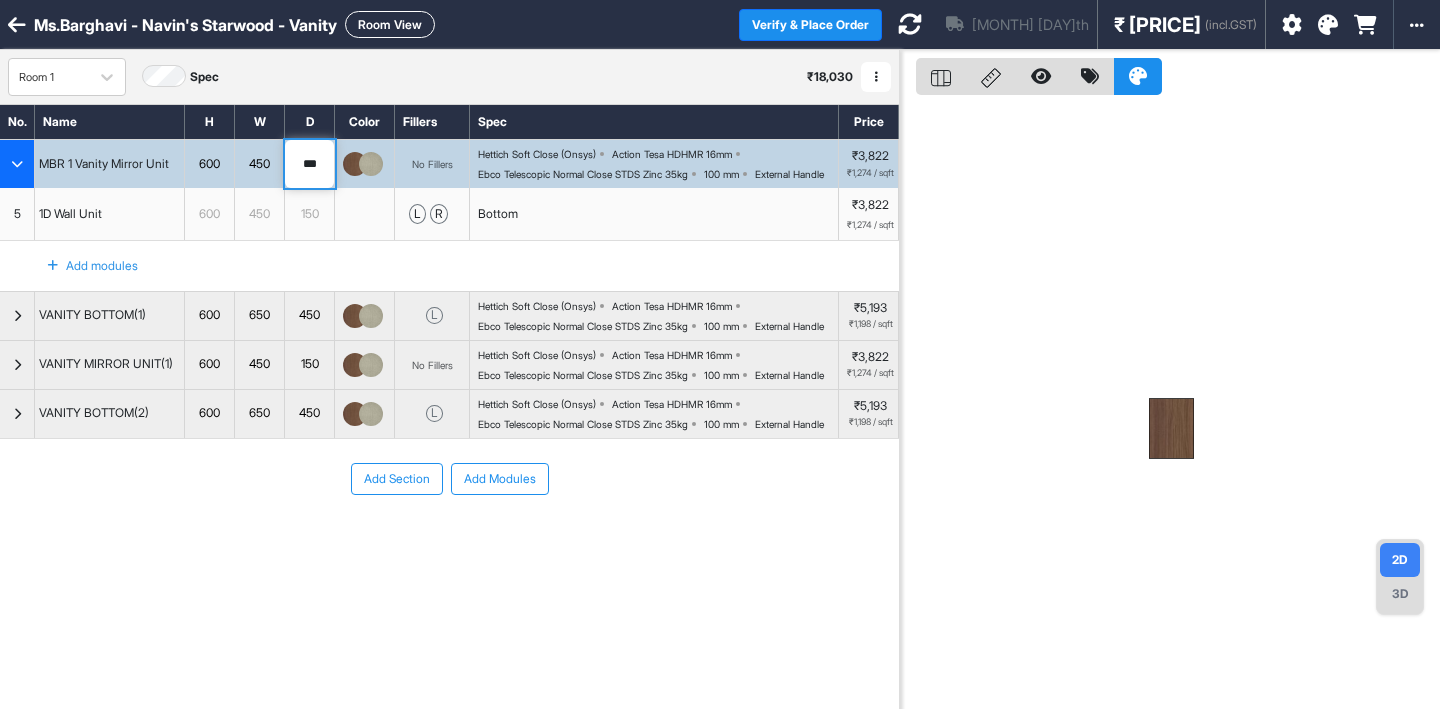 type on "***" 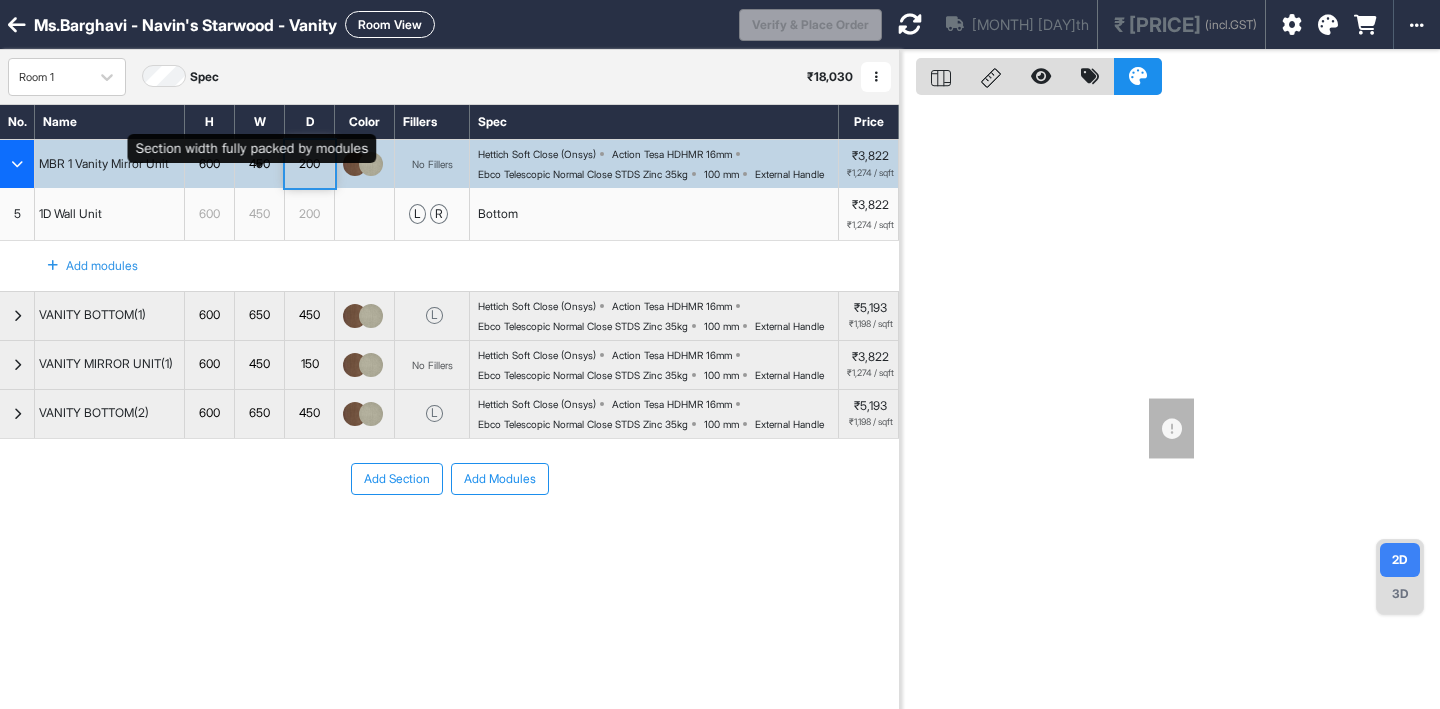 click on "450" at bounding box center [259, 164] 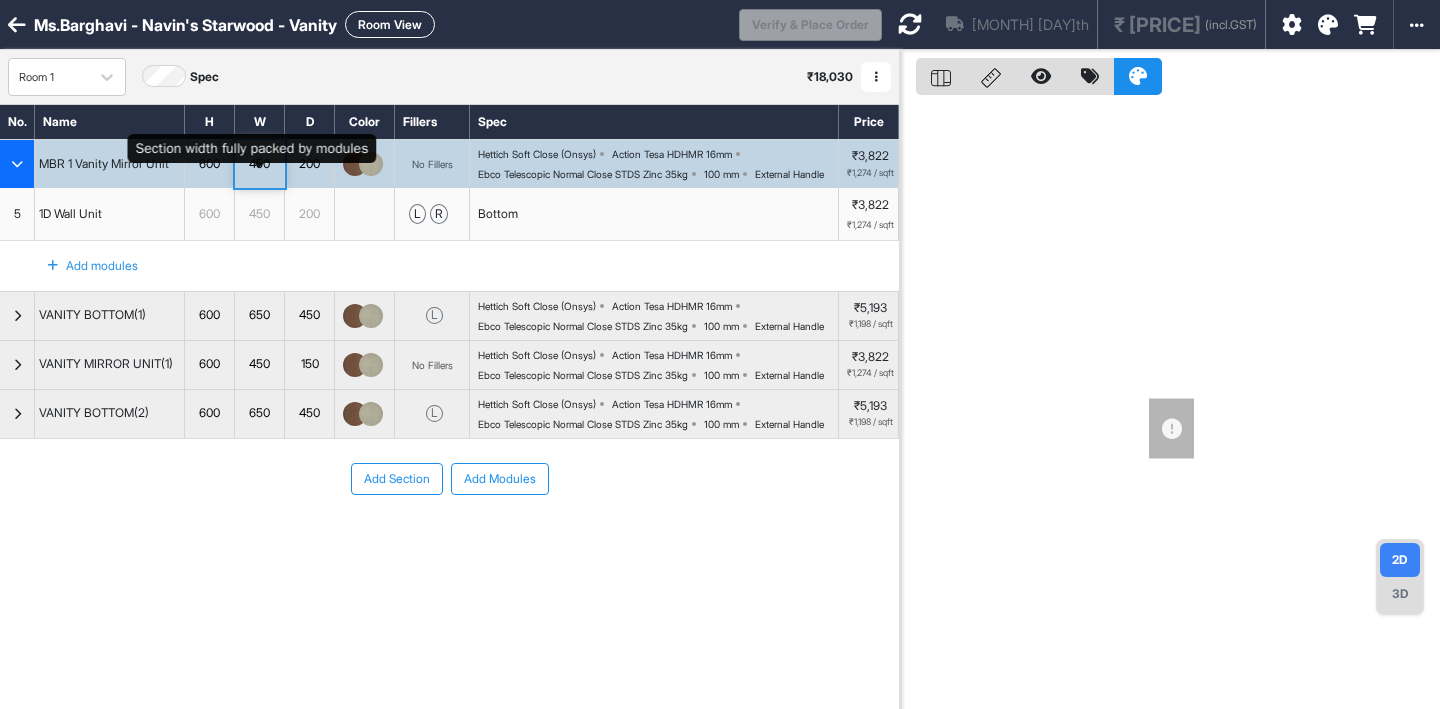 click on "450" at bounding box center (259, 164) 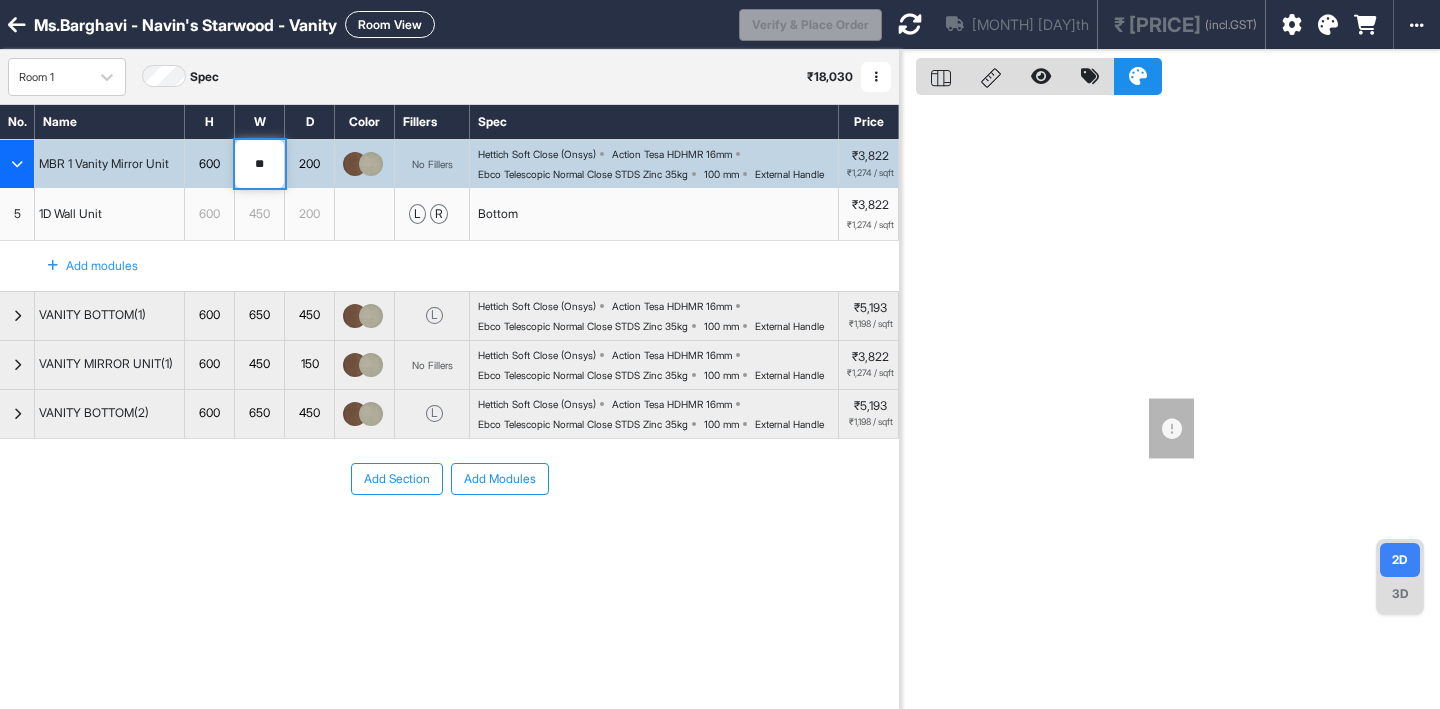 type on "*" 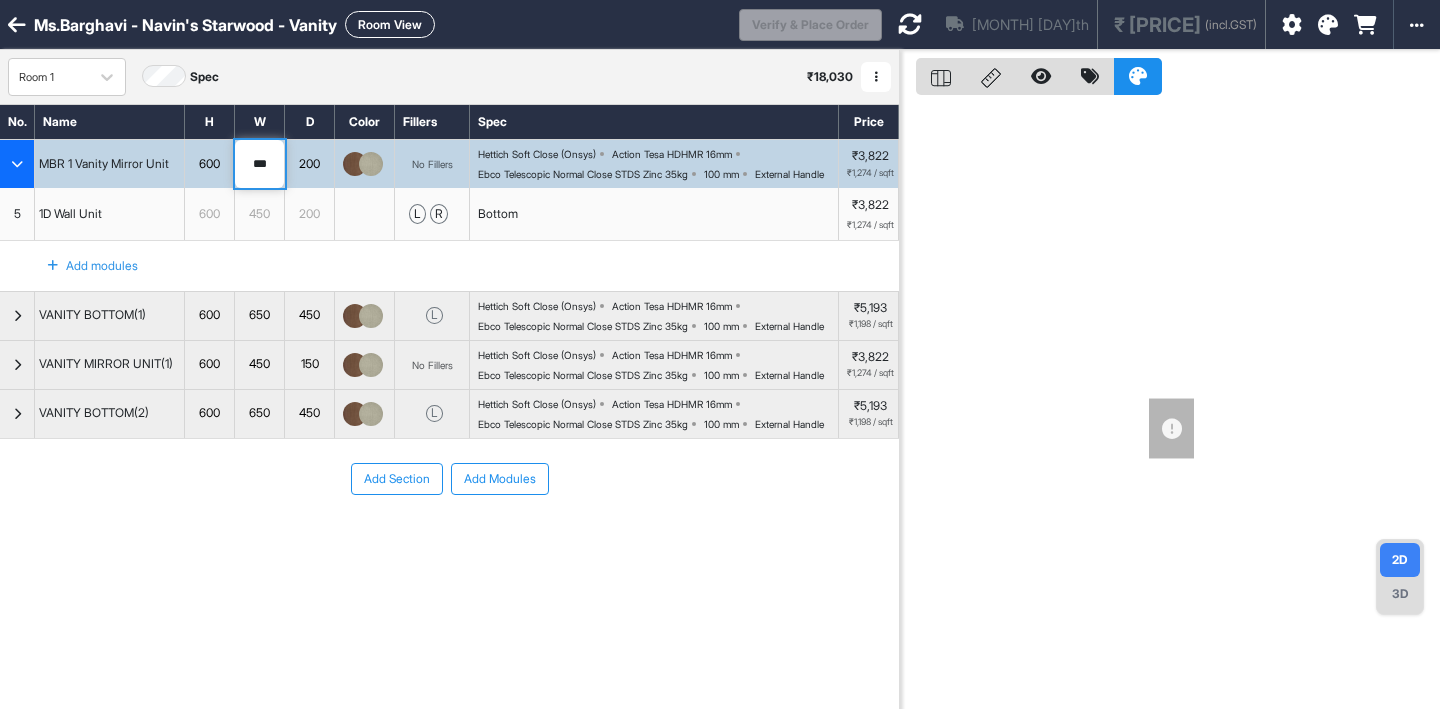 type on "***" 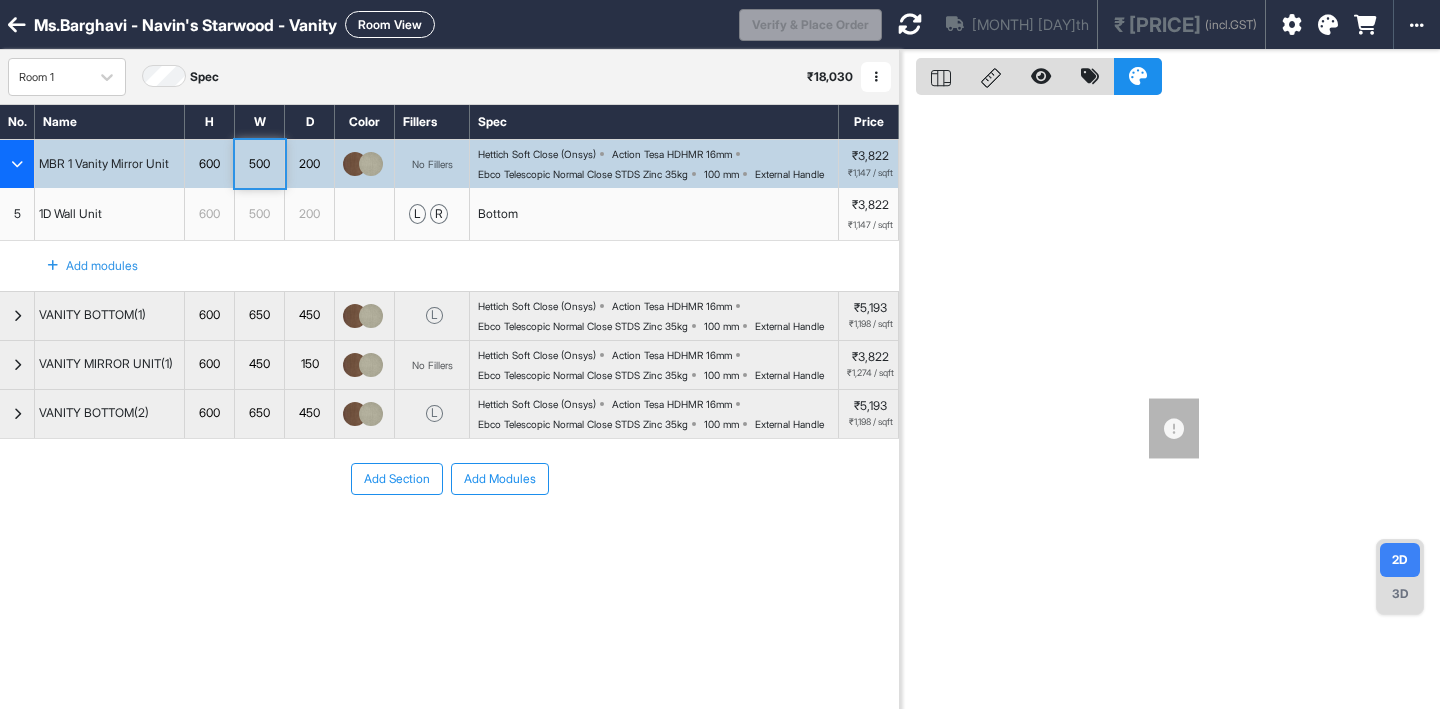 click on "600" at bounding box center (209, 164) 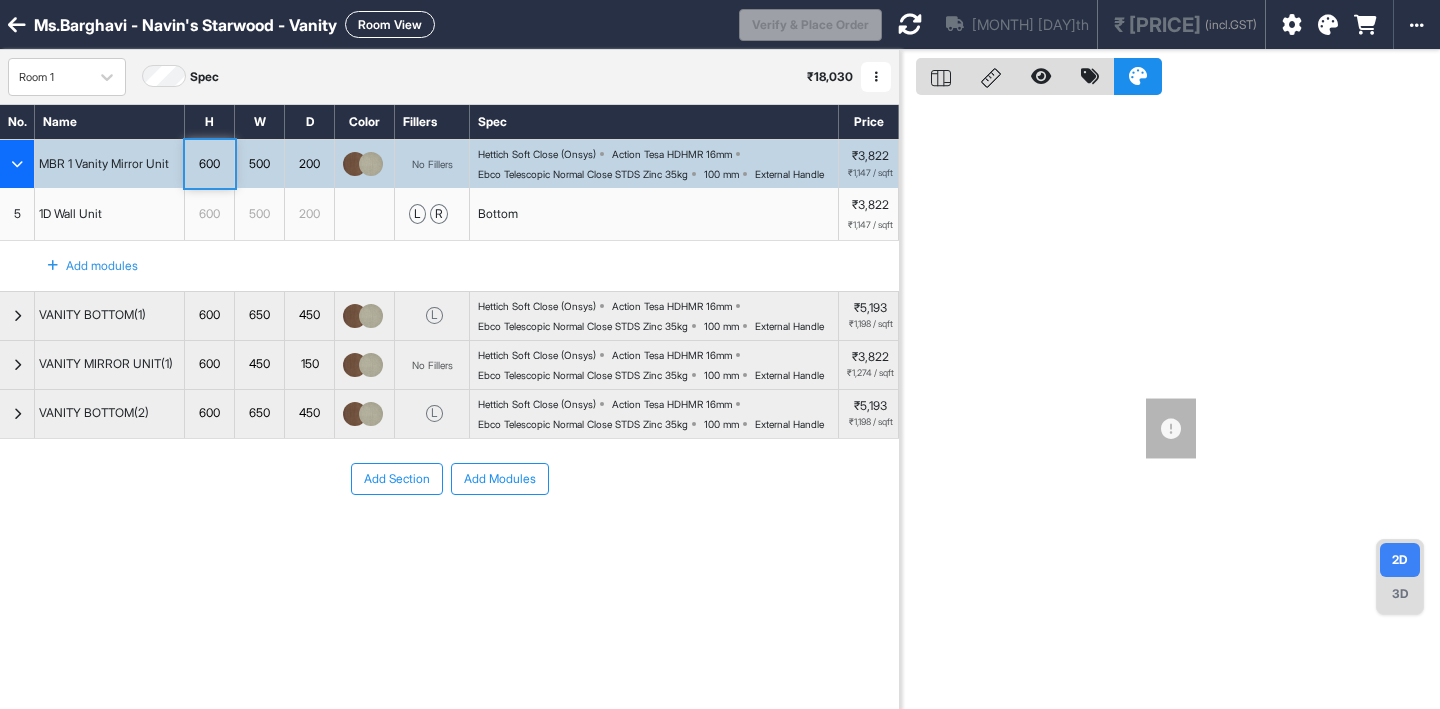 click on "600" at bounding box center [209, 164] 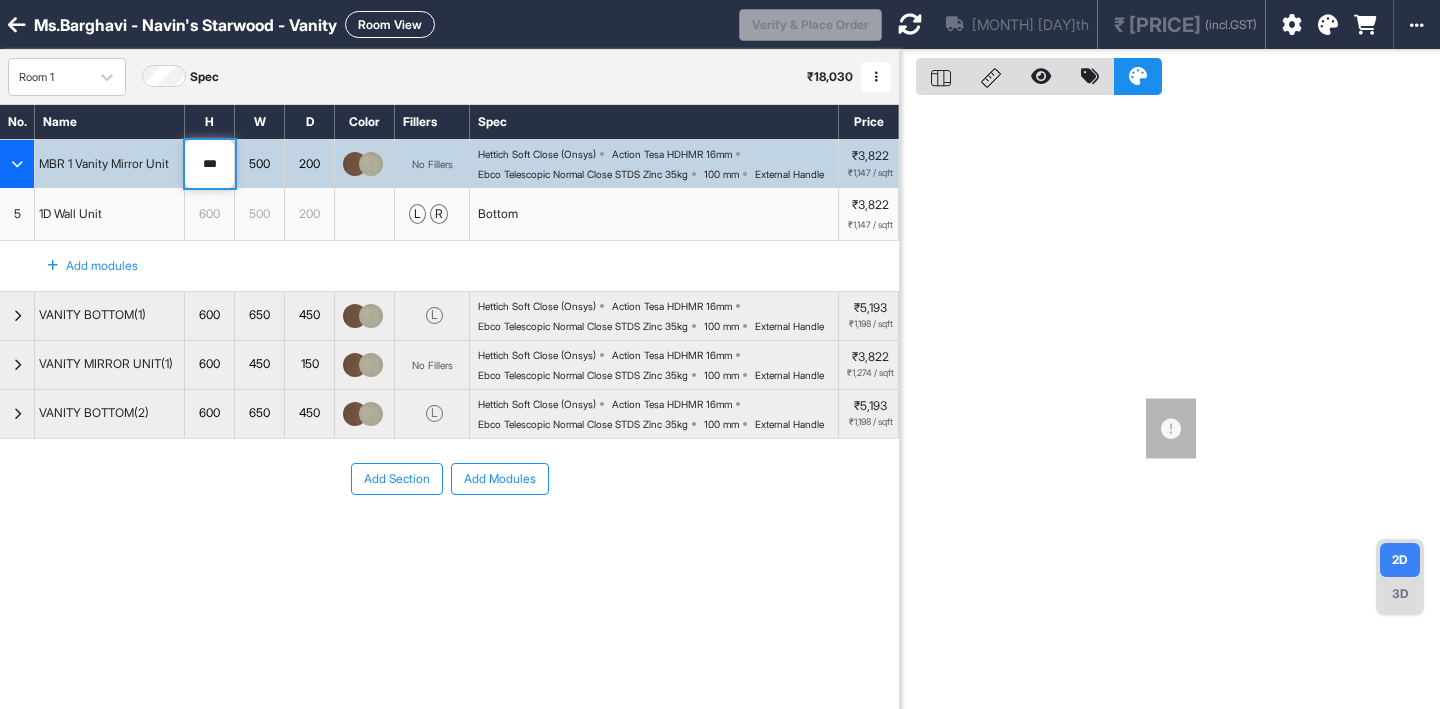 type on "***" 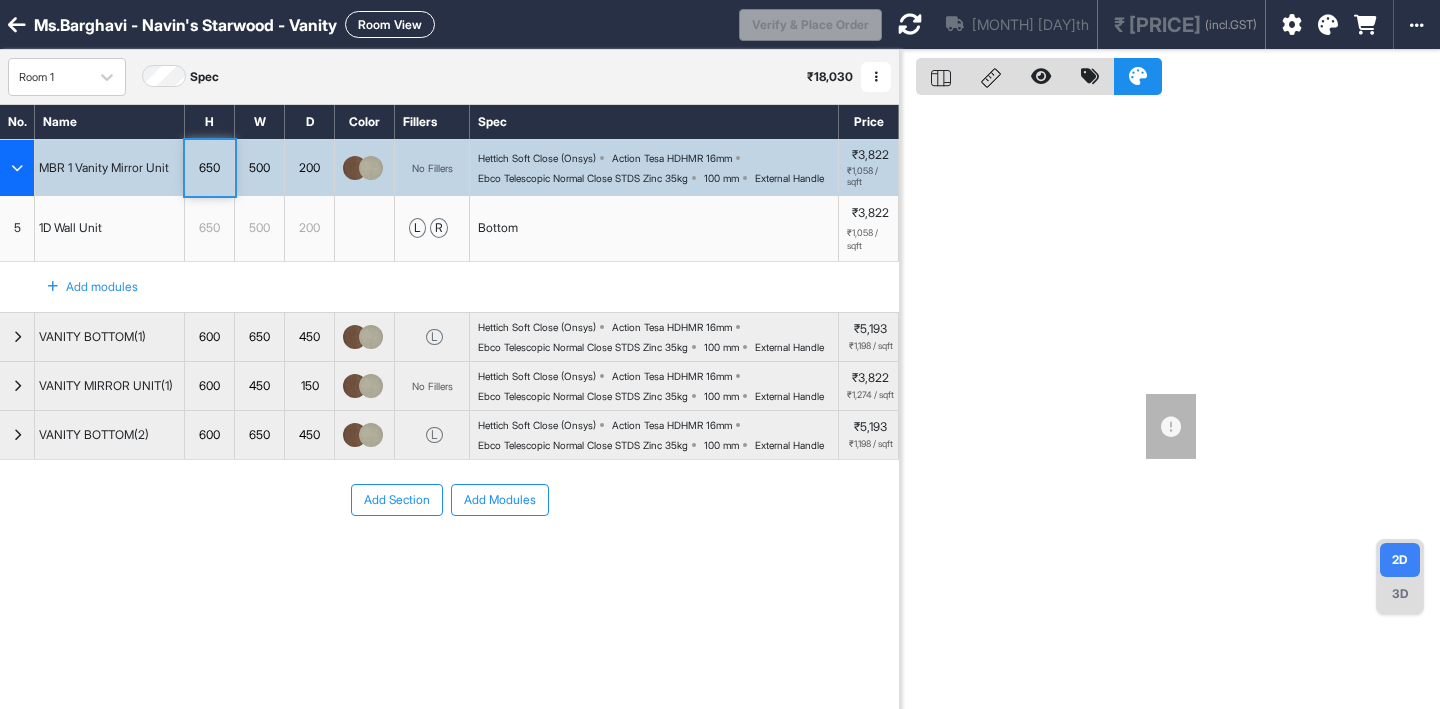 click on "650" at bounding box center (209, 168) 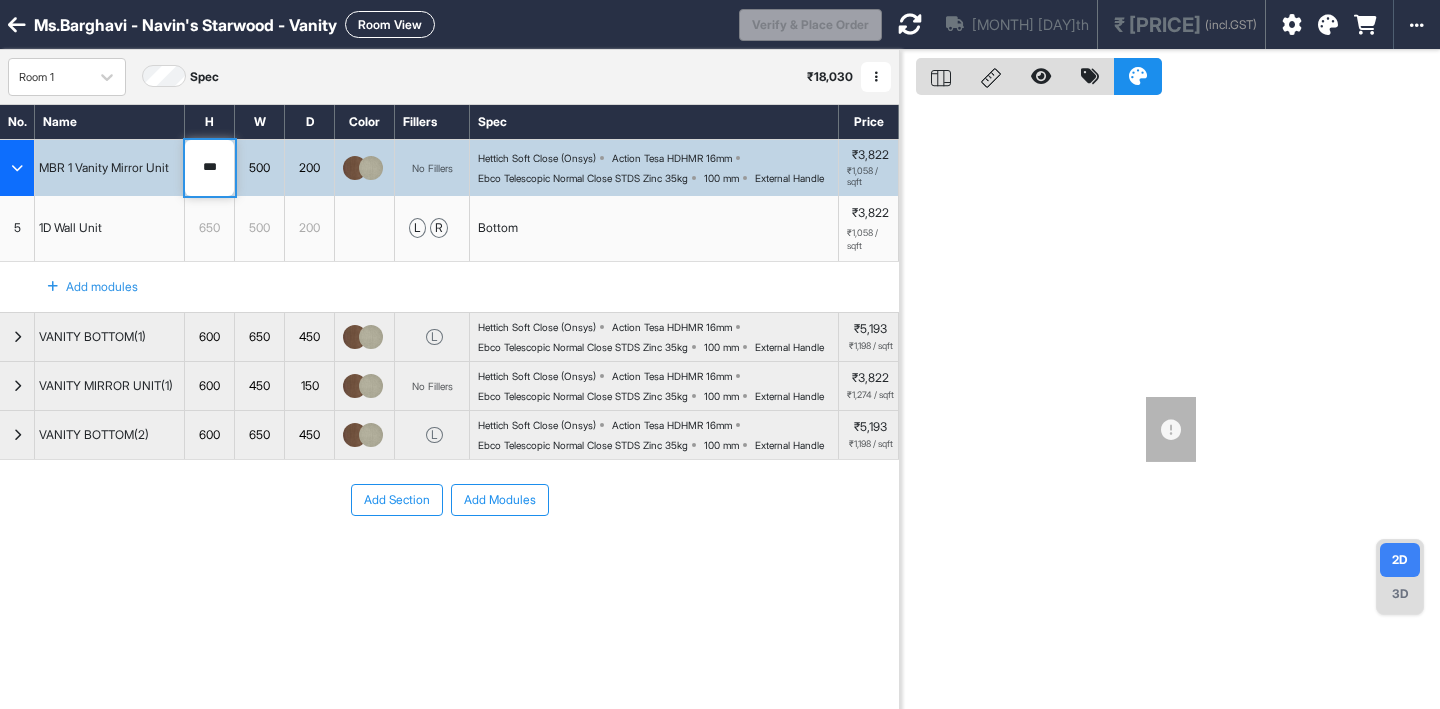 type on "***" 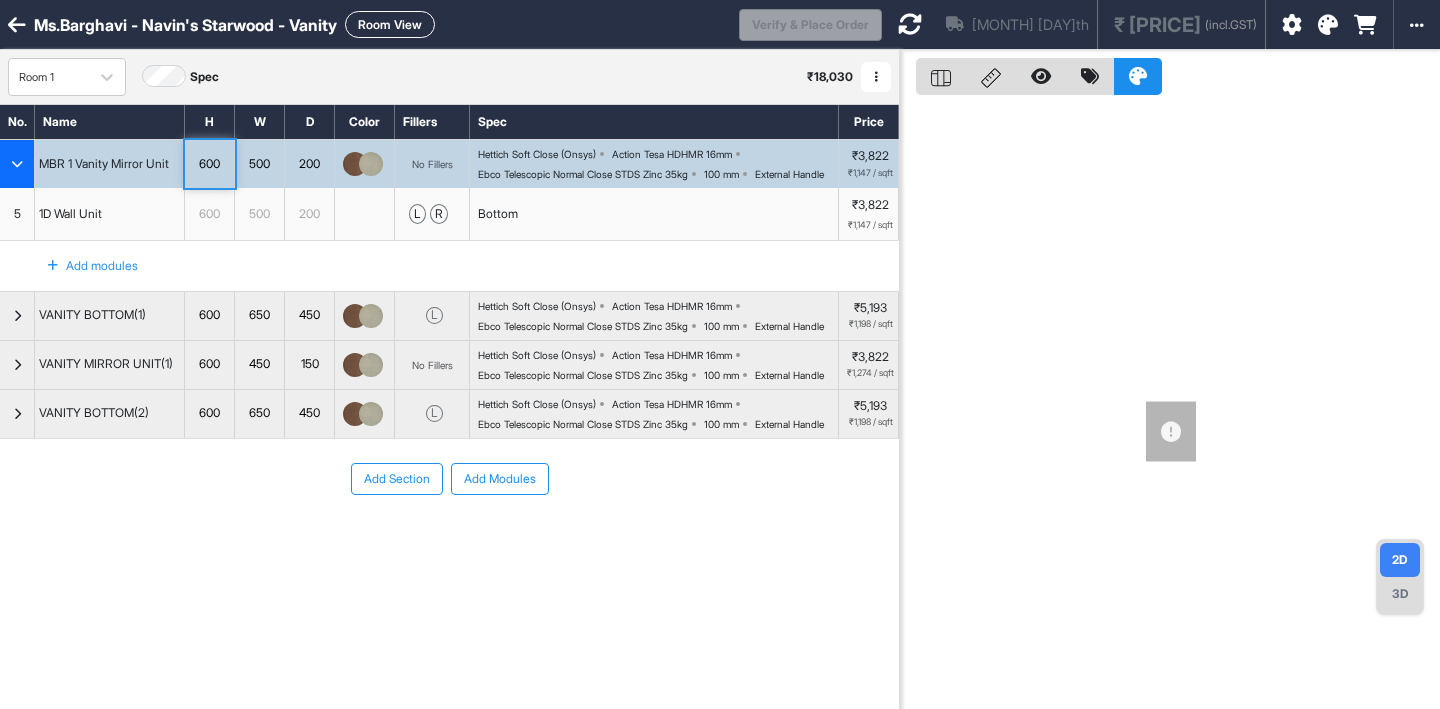 click on "Ebco Telescopic Normal Close STDS Zinc 35kg" at bounding box center (583, 174) 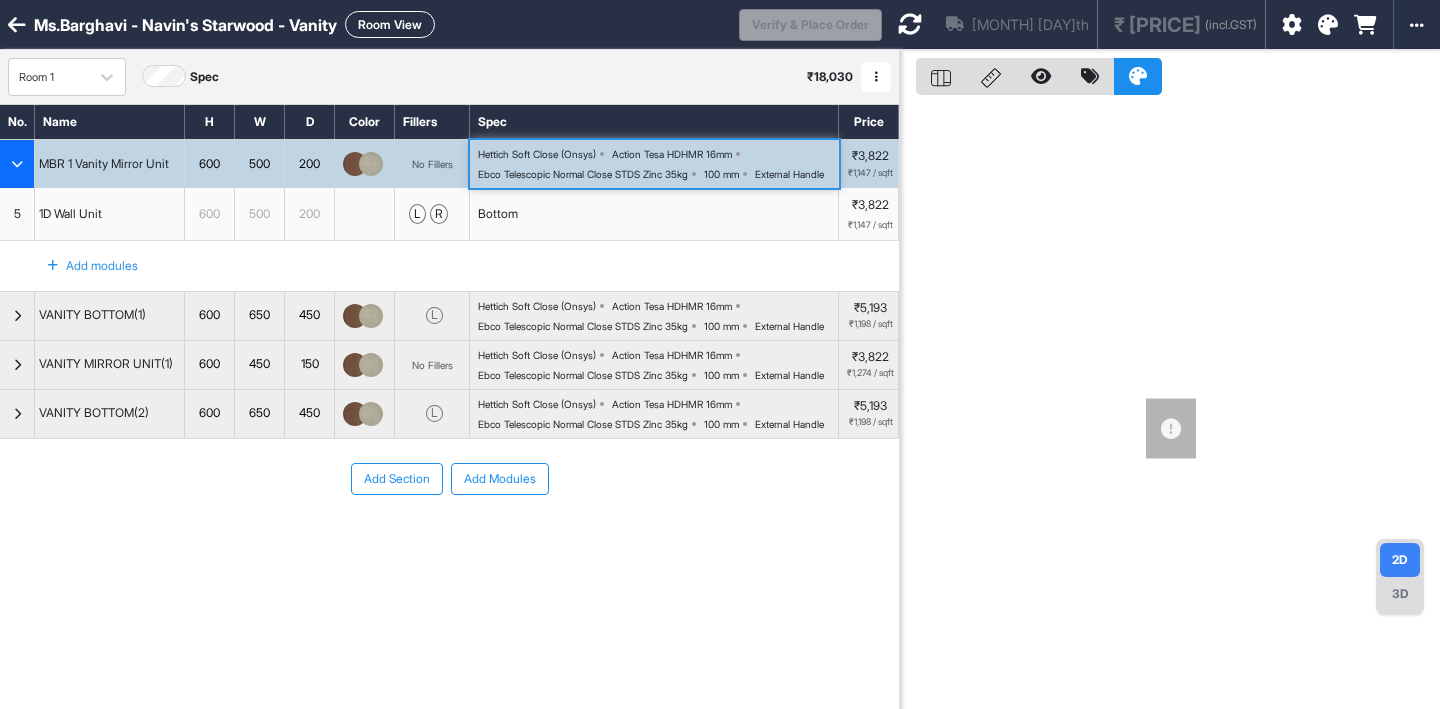 click on "Ebco Telescopic Normal Close STDS Zinc 35kg" at bounding box center (583, 174) 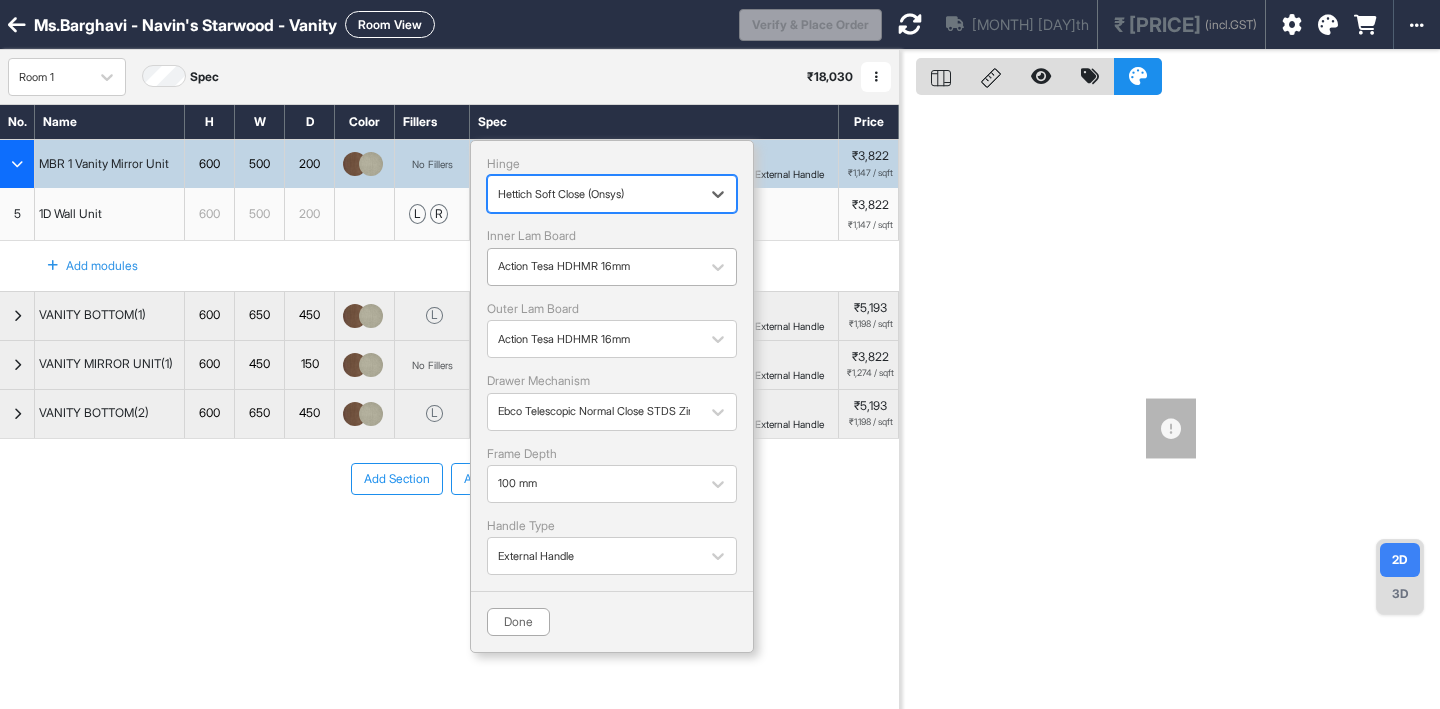 click at bounding box center (594, 267) 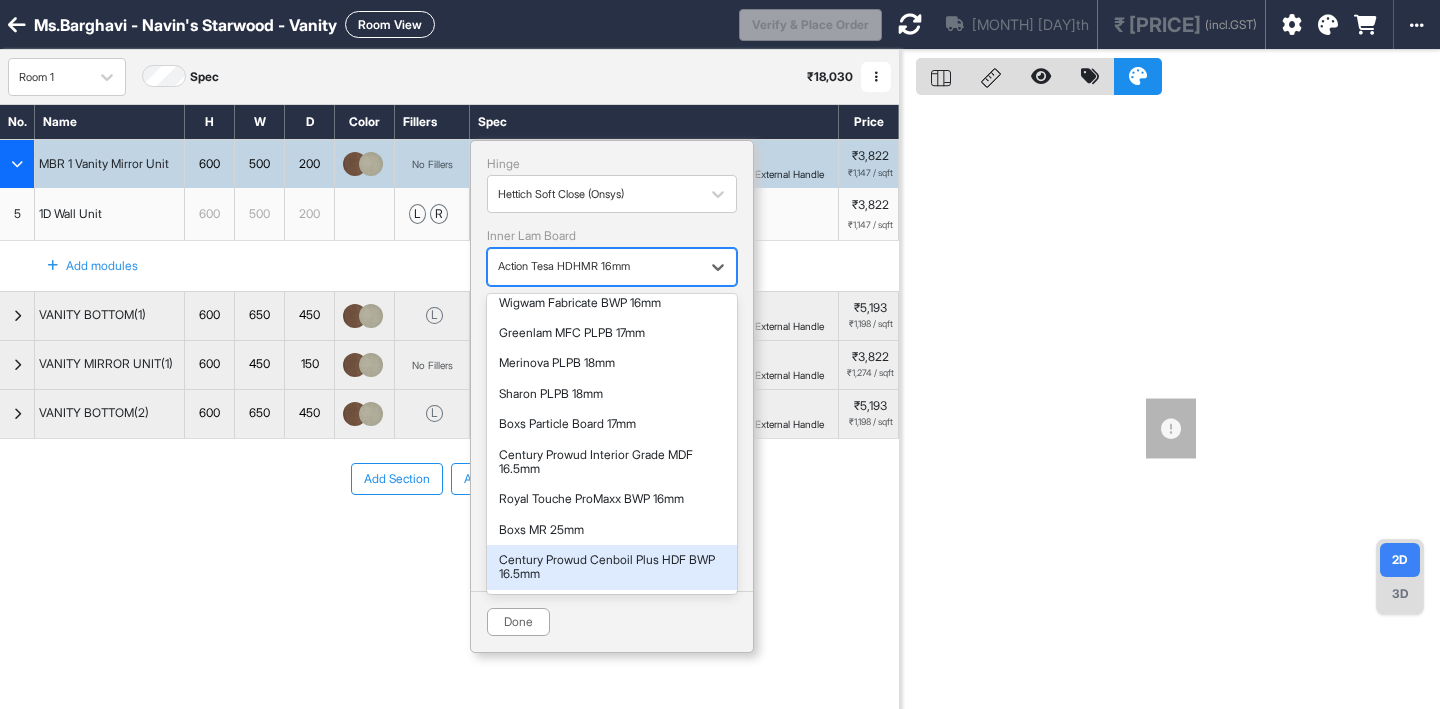 scroll, scrollTop: 770, scrollLeft: 0, axis: vertical 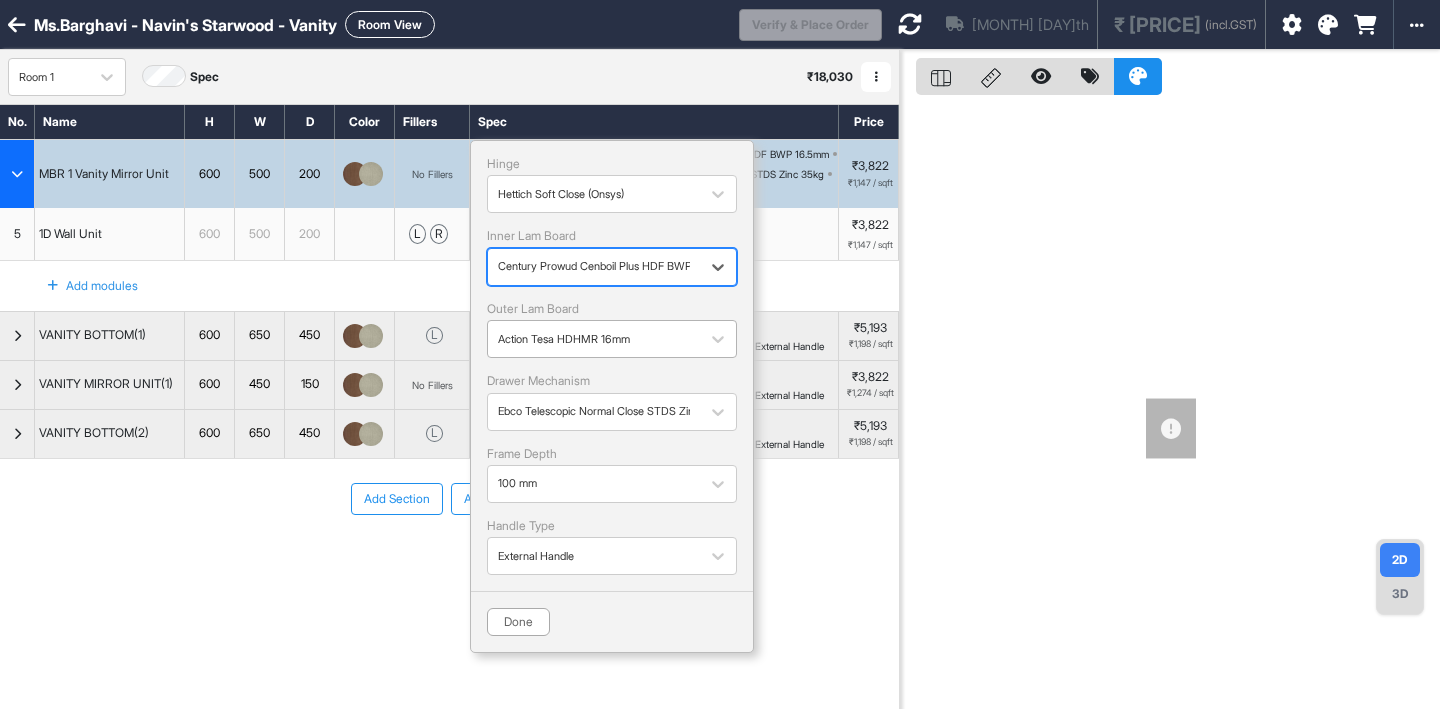 click at bounding box center [594, 339] 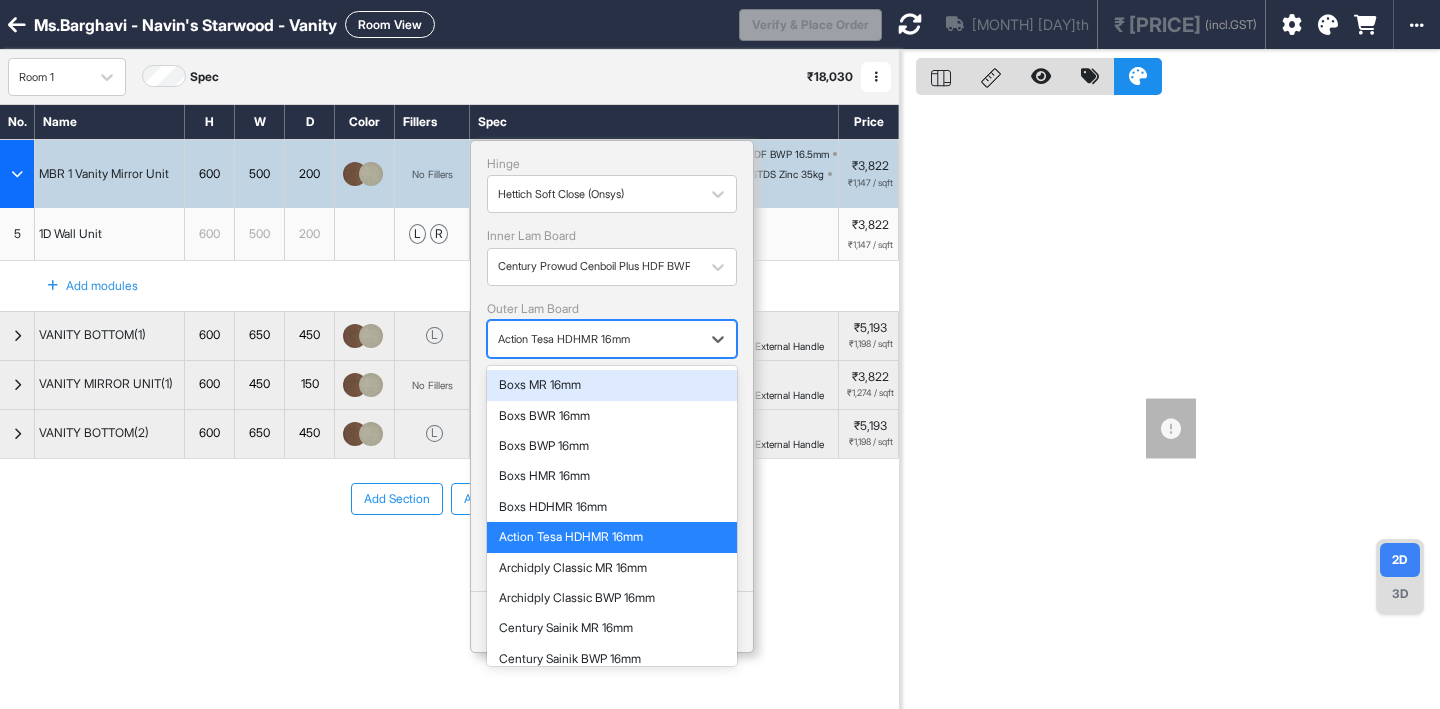 scroll, scrollTop: 770, scrollLeft: 0, axis: vertical 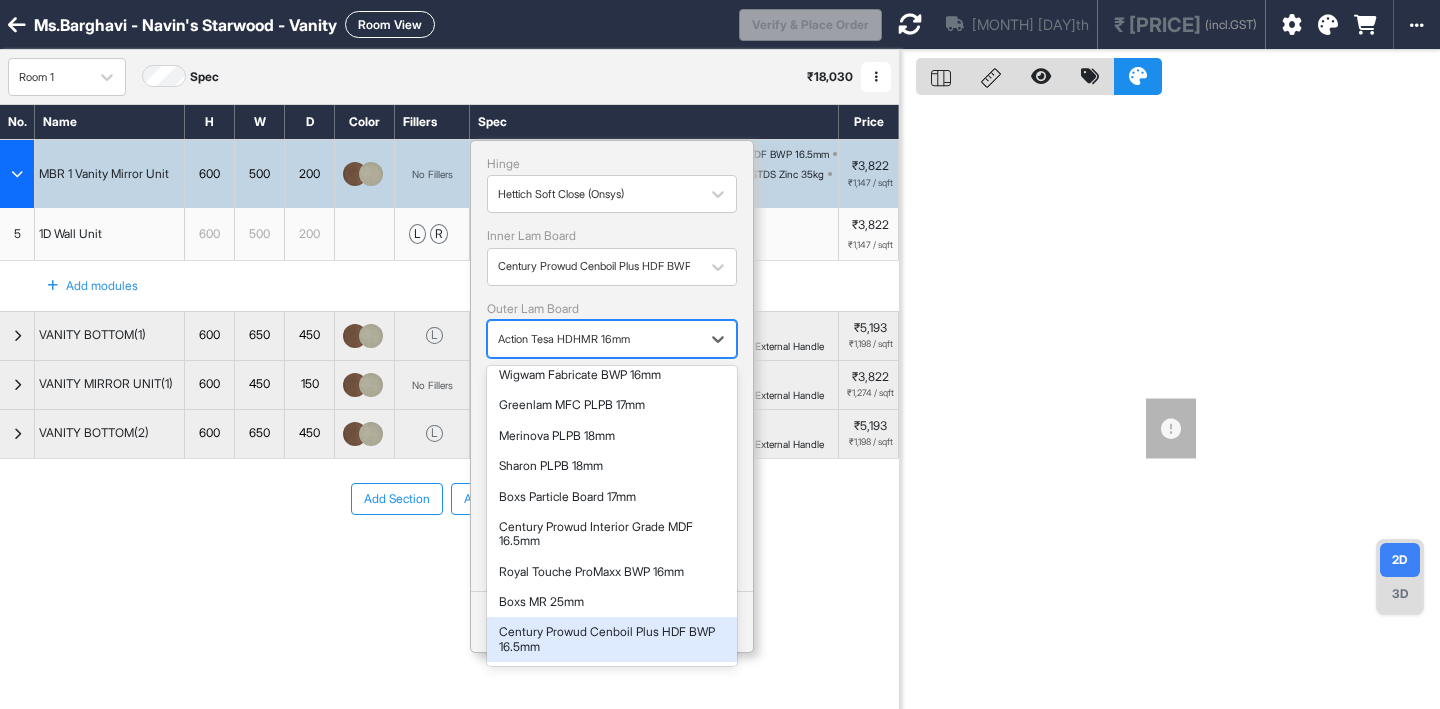 click on "Century Prowud Cenboil Plus HDF BWP 16.5mm" at bounding box center [612, 639] 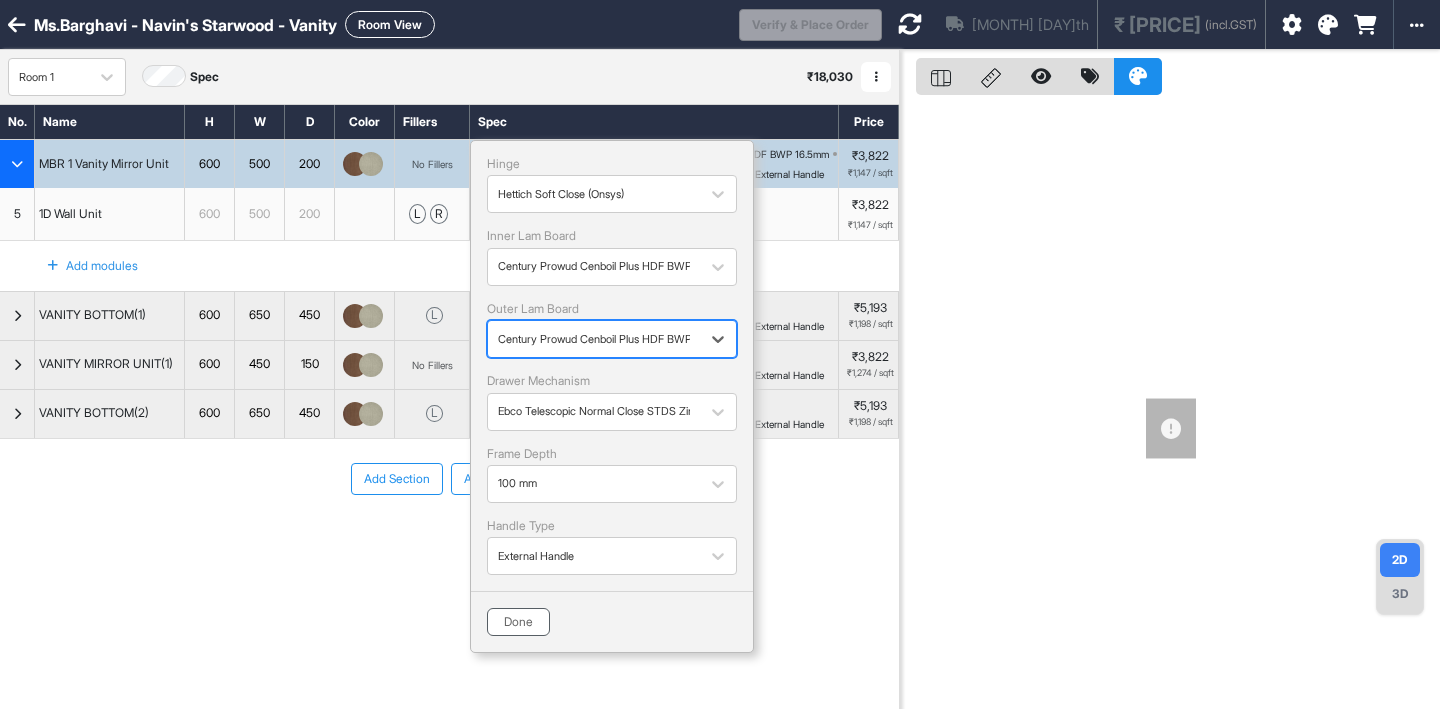 click on "Done" at bounding box center [518, 622] 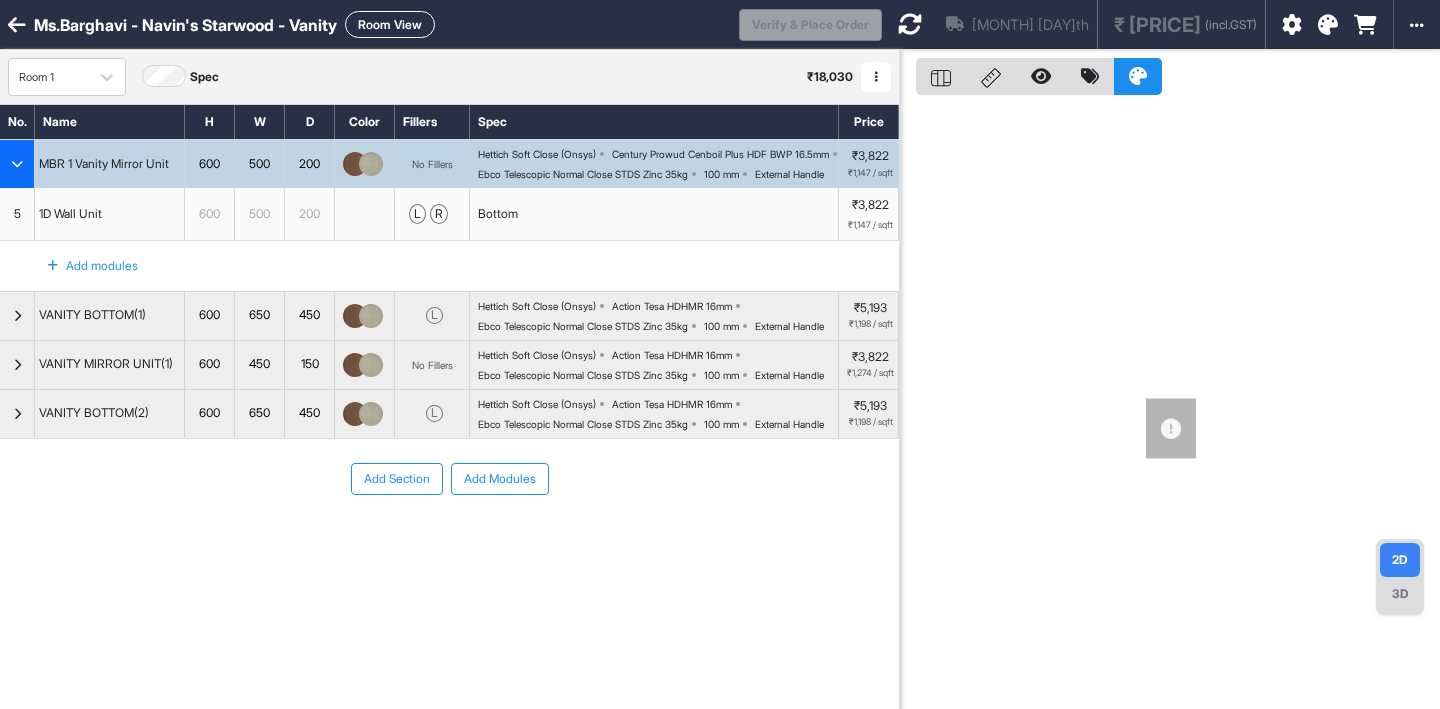 click at bounding box center [17, 164] 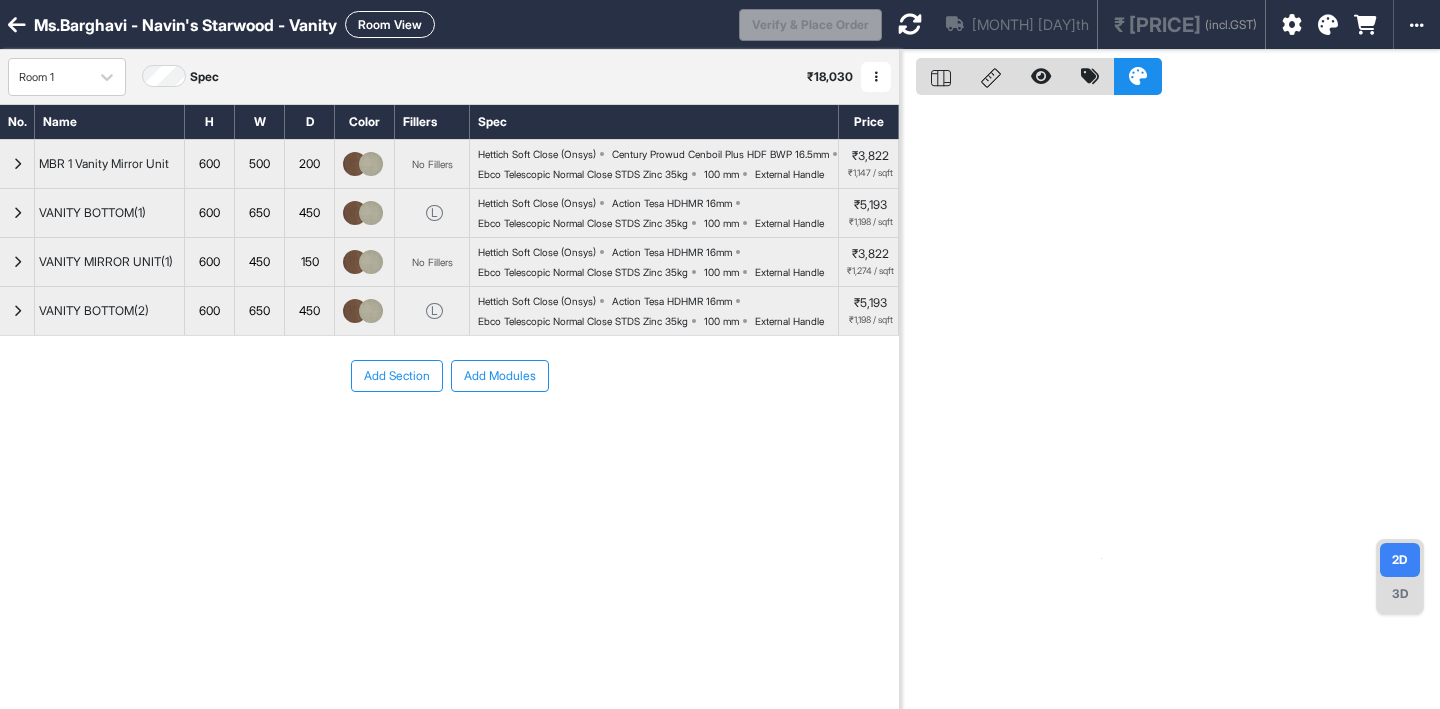 click on "450" at bounding box center [309, 213] 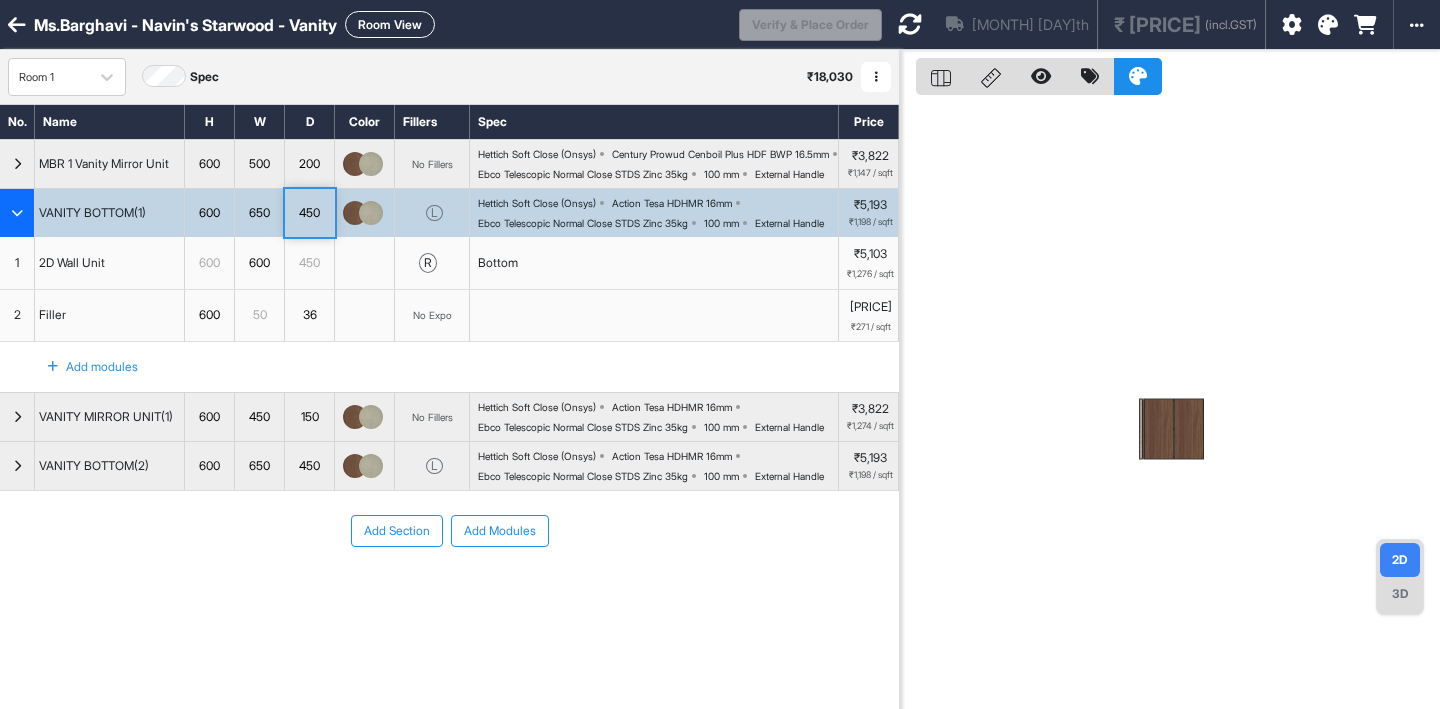 click on "450" at bounding box center [309, 213] 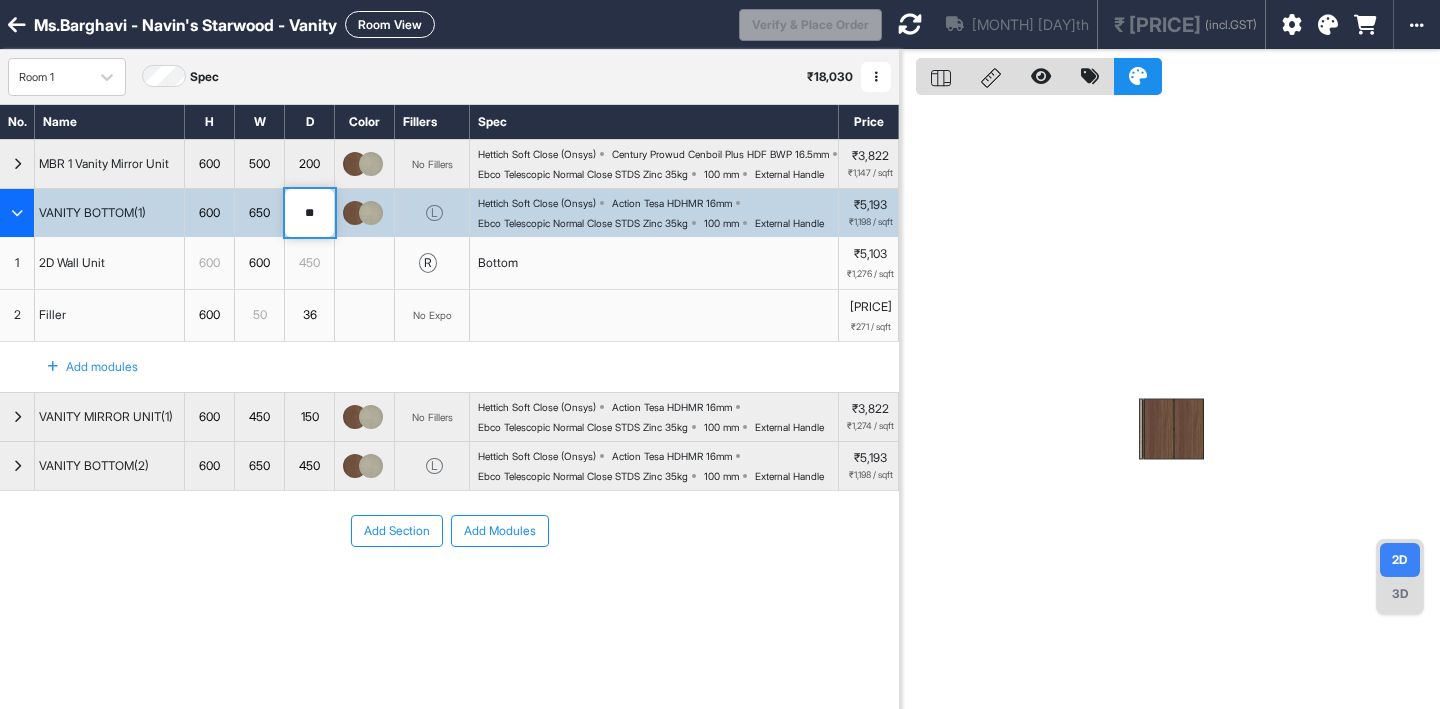 type on "*" 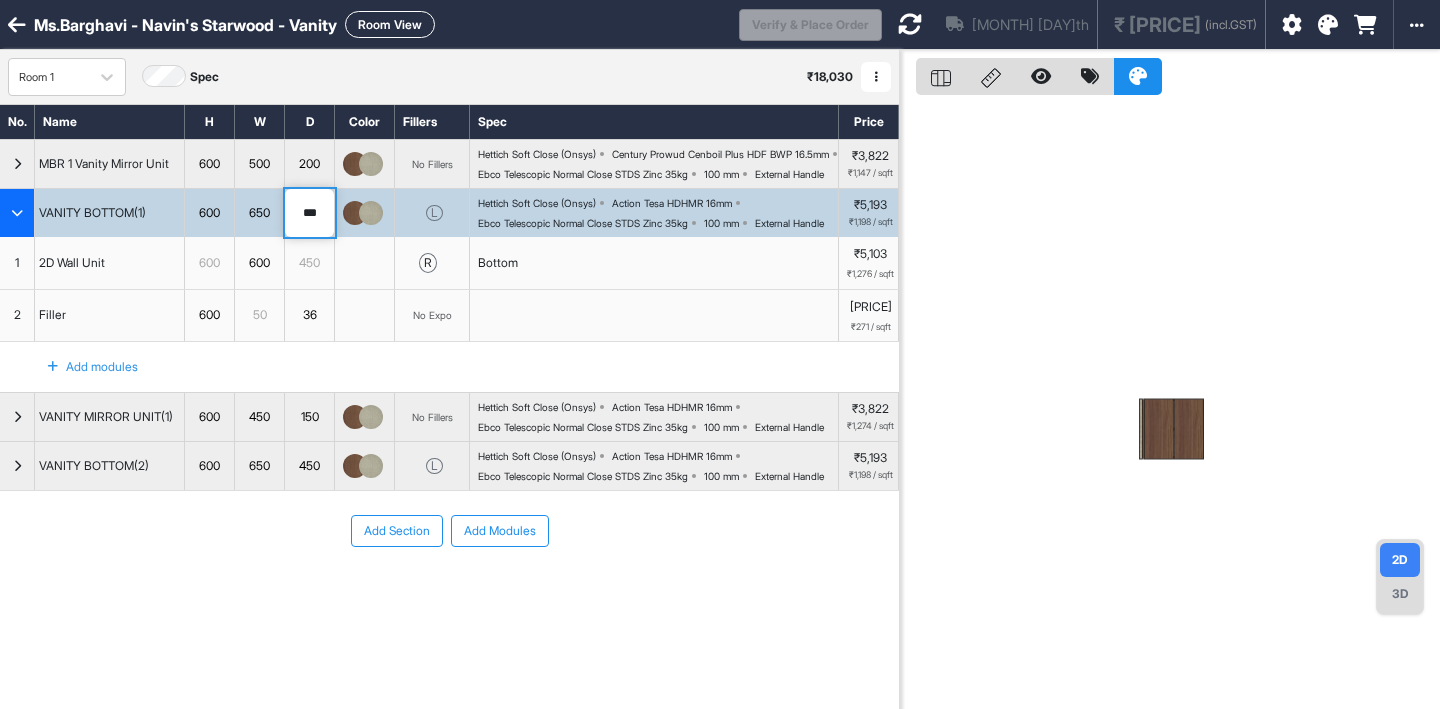 type on "***" 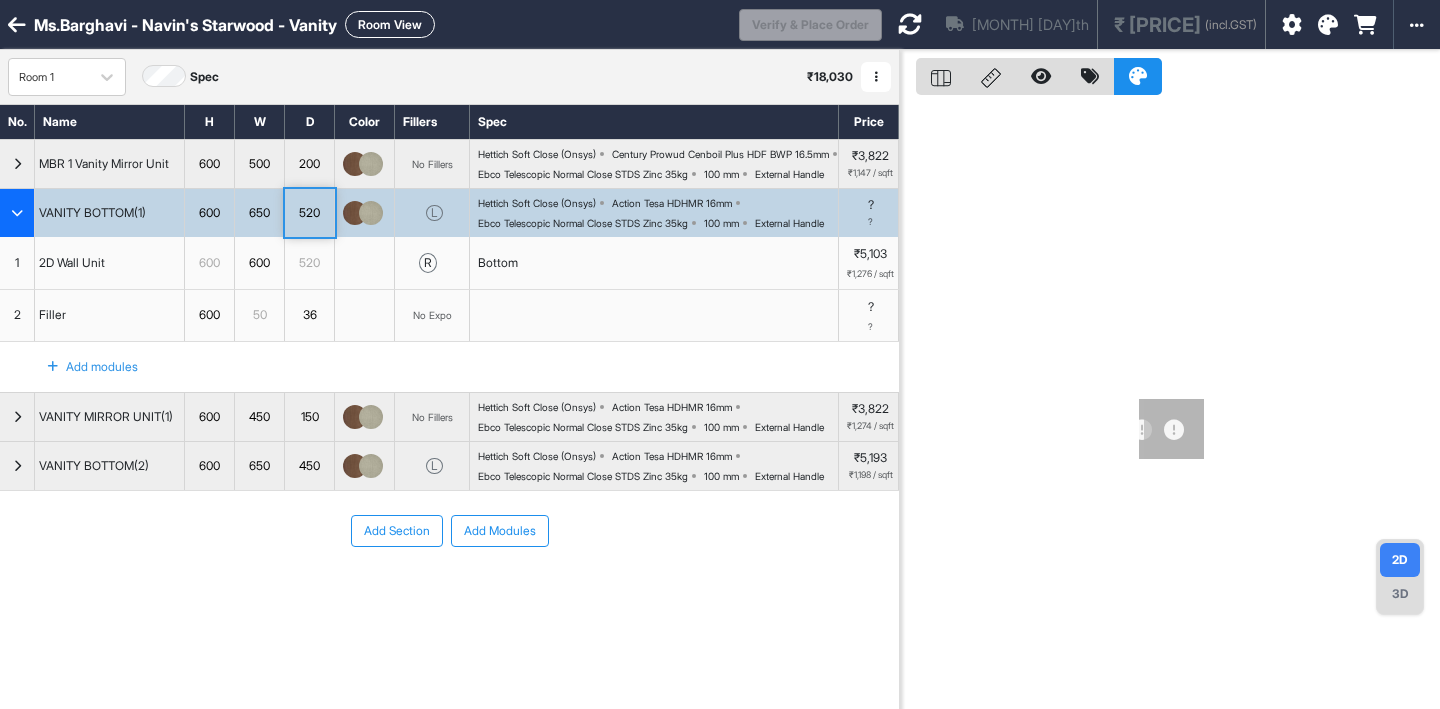 click on "Ebco Telescopic Normal Close STDS Zinc 35kg" at bounding box center (583, 223) 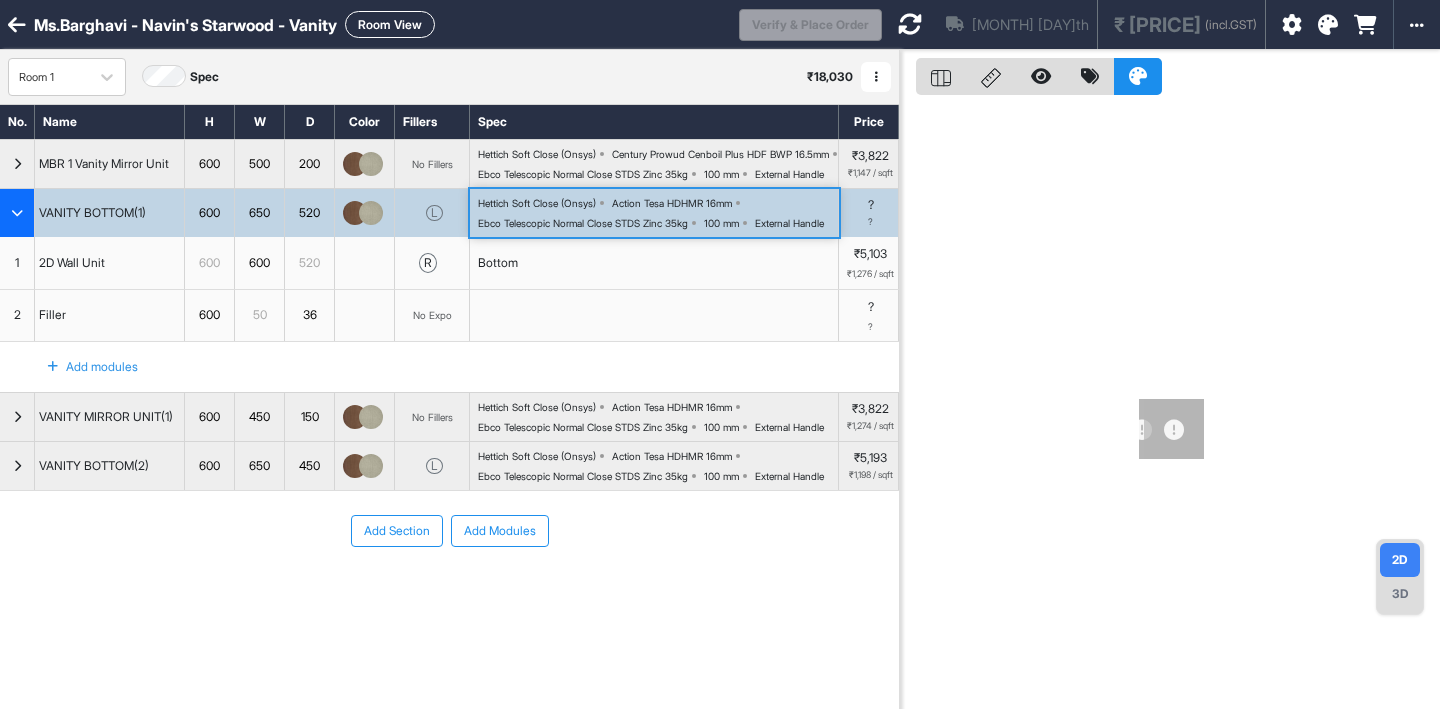 click on "Ebco Telescopic Normal Close STDS Zinc 35kg" at bounding box center (583, 223) 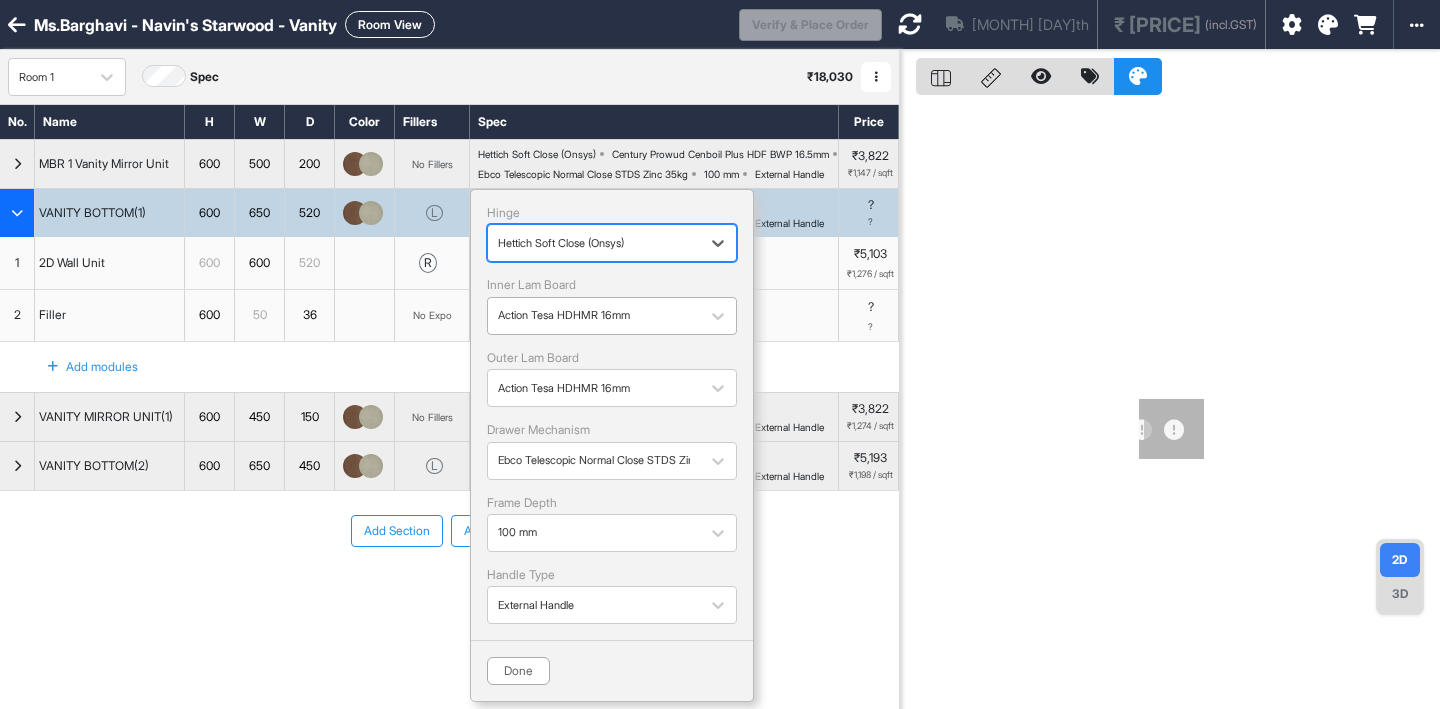 click at bounding box center (594, 316) 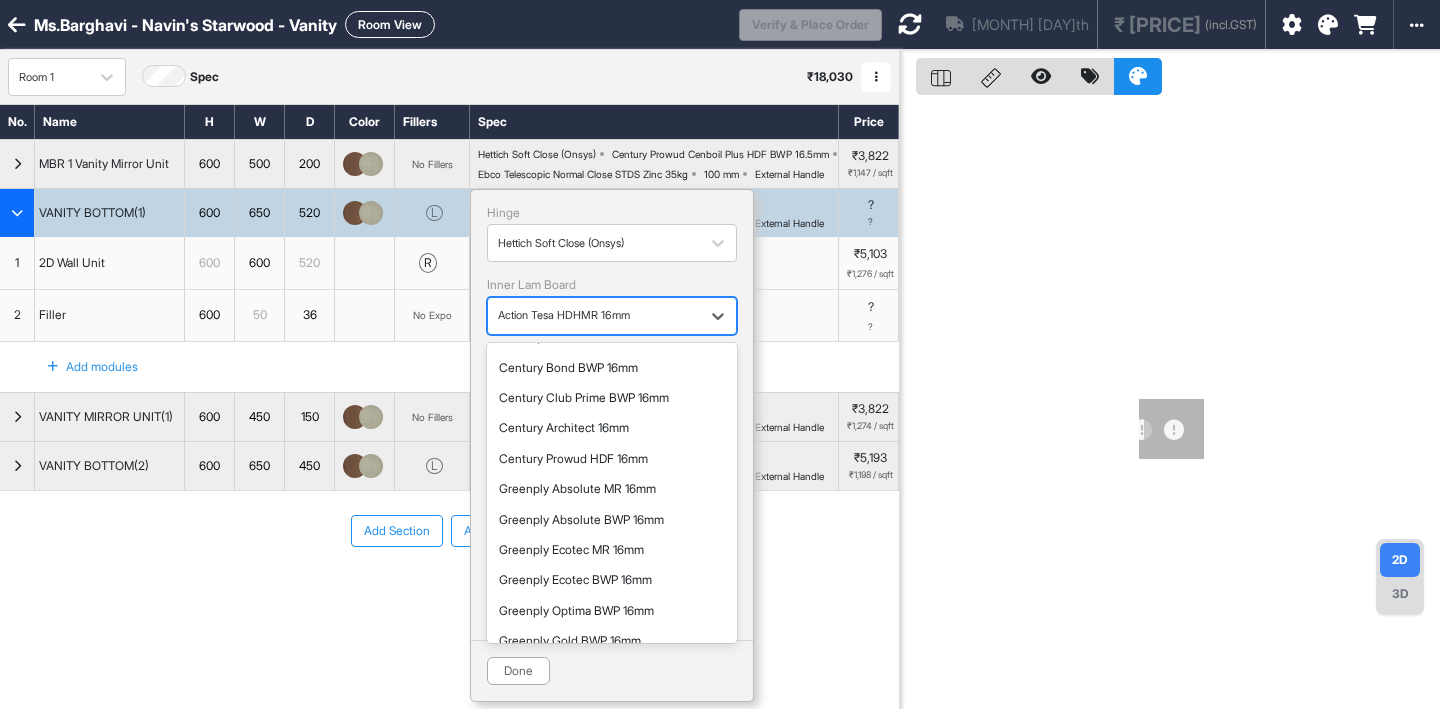 scroll, scrollTop: 770, scrollLeft: 0, axis: vertical 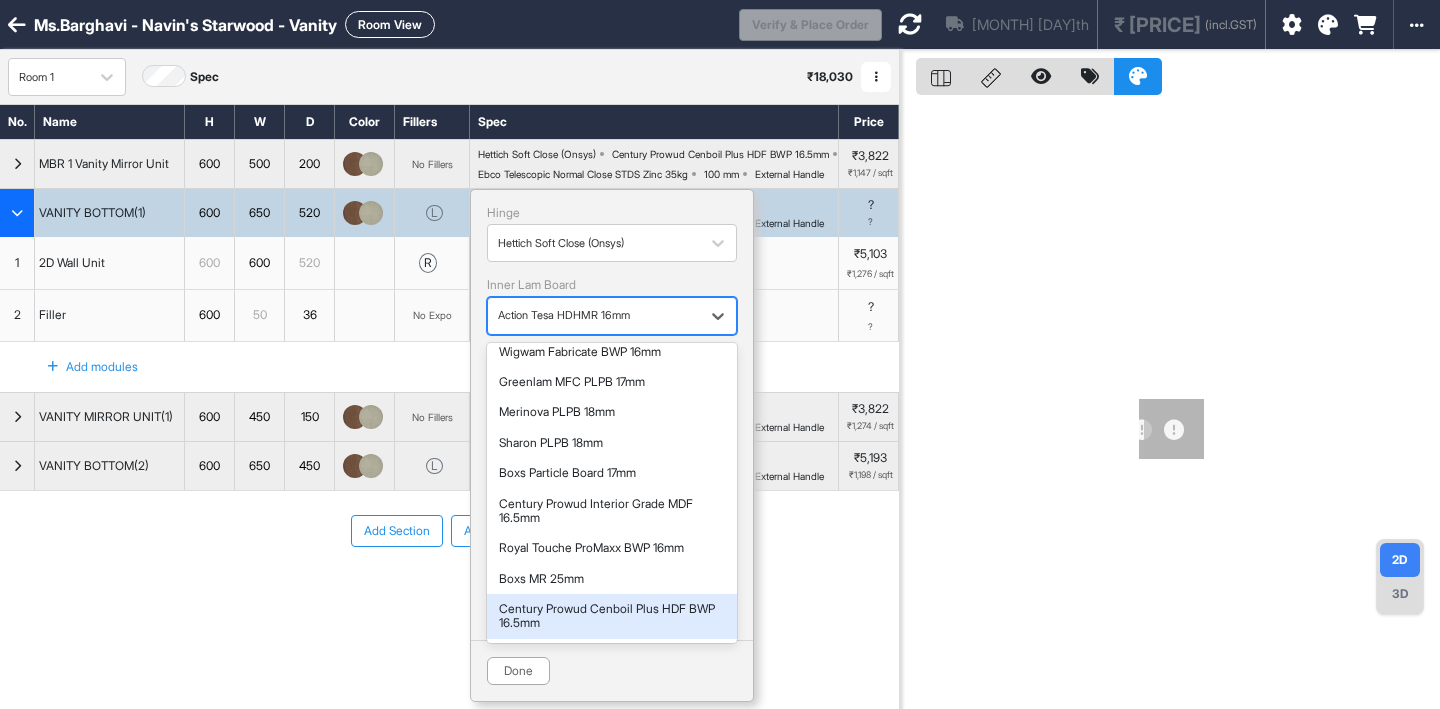 click on "Century Prowud Cenboil Plus HDF BWP 16.5mm" at bounding box center (612, 616) 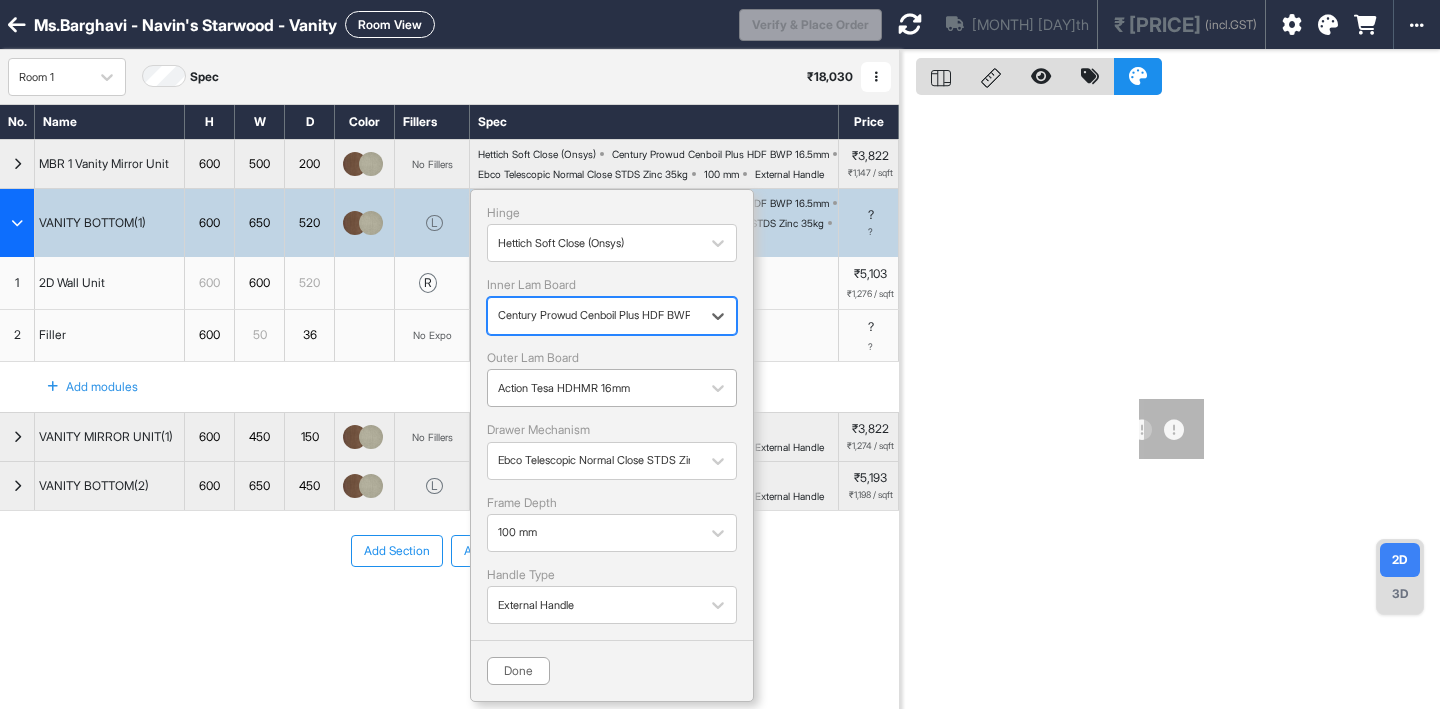 click at bounding box center (594, 388) 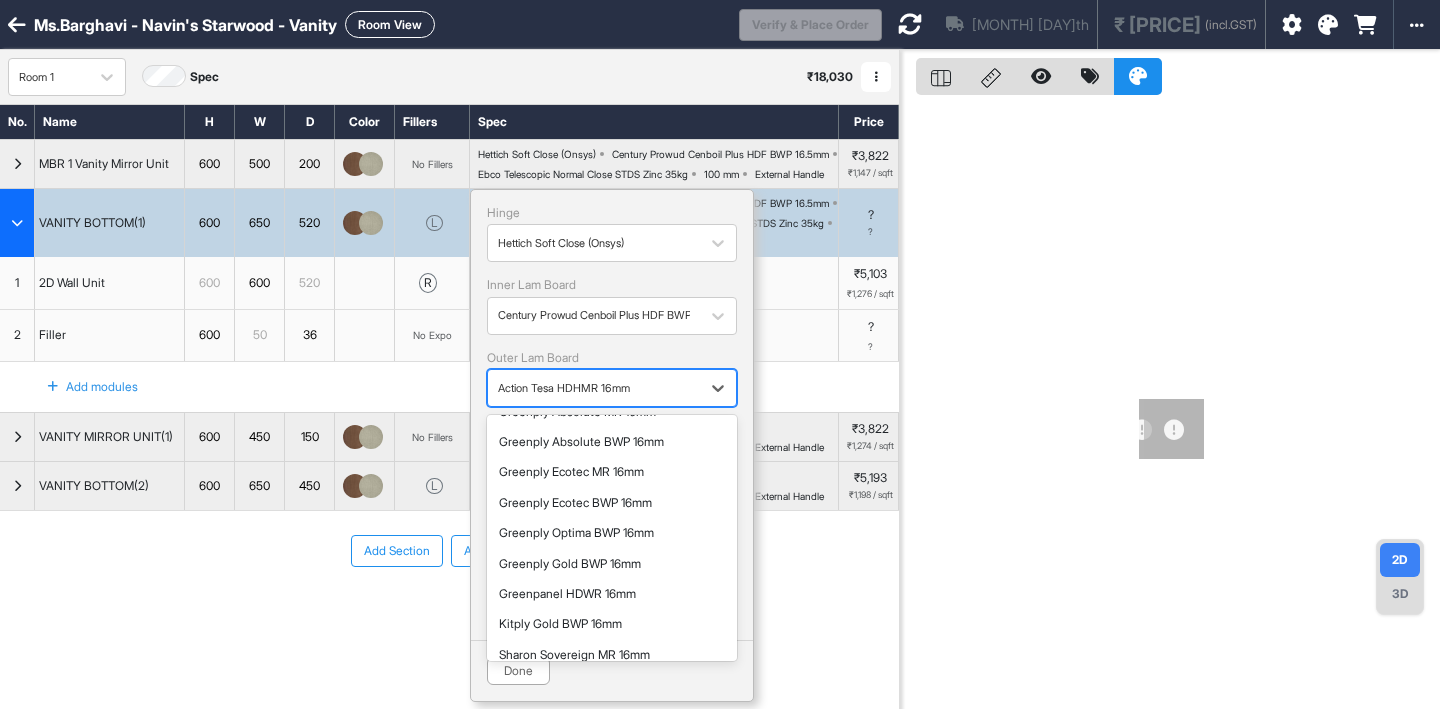scroll, scrollTop: 824, scrollLeft: 0, axis: vertical 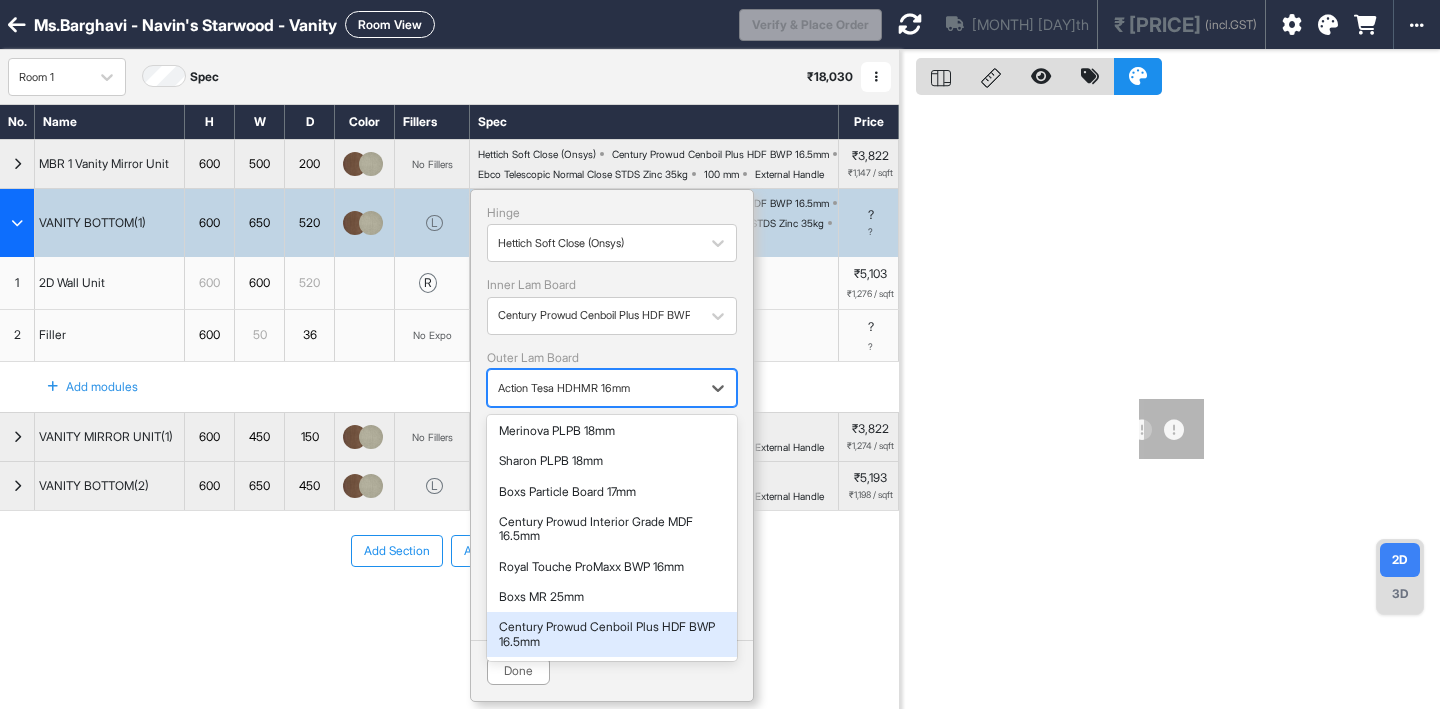 click on "Century Prowud Cenboil Plus HDF BWP 16.5mm" at bounding box center [612, 634] 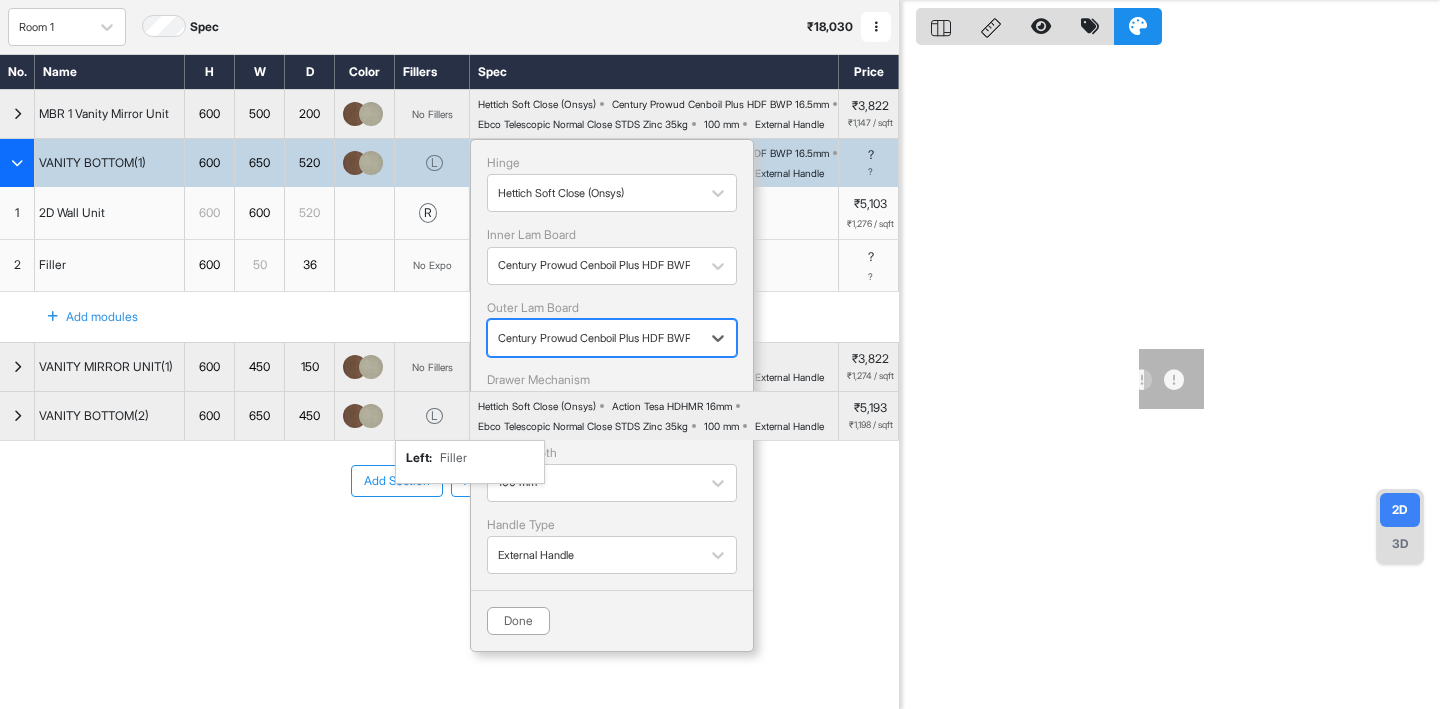scroll, scrollTop: 93, scrollLeft: 0, axis: vertical 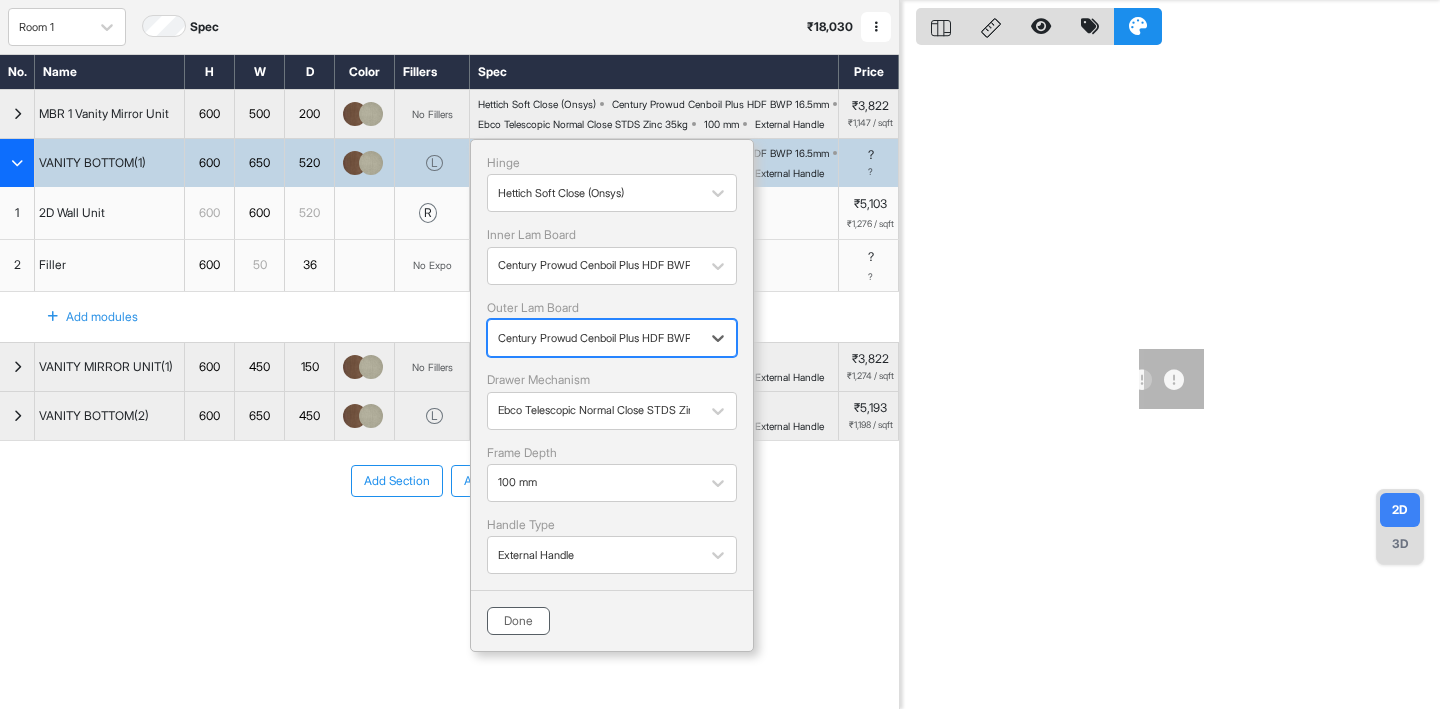 click on "Done" at bounding box center (518, 621) 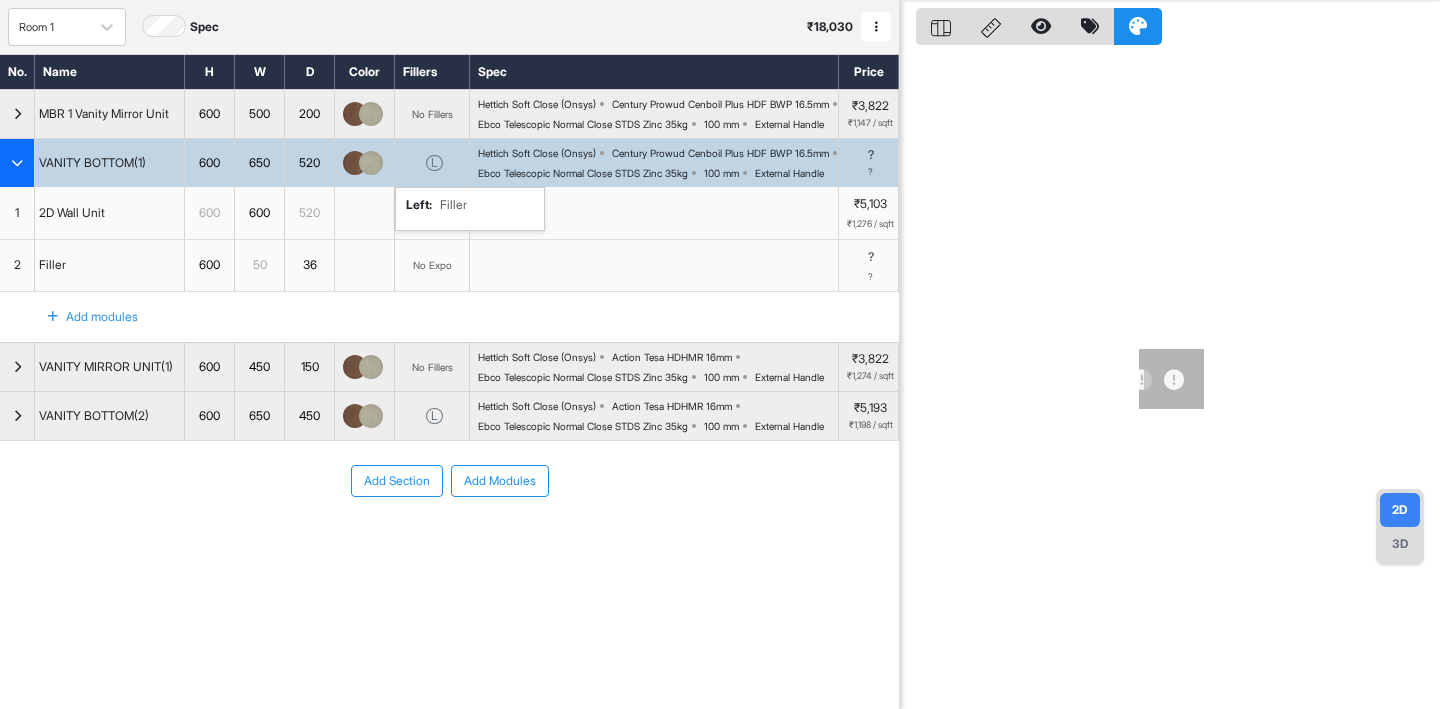 click on "L" at bounding box center (434, 163) 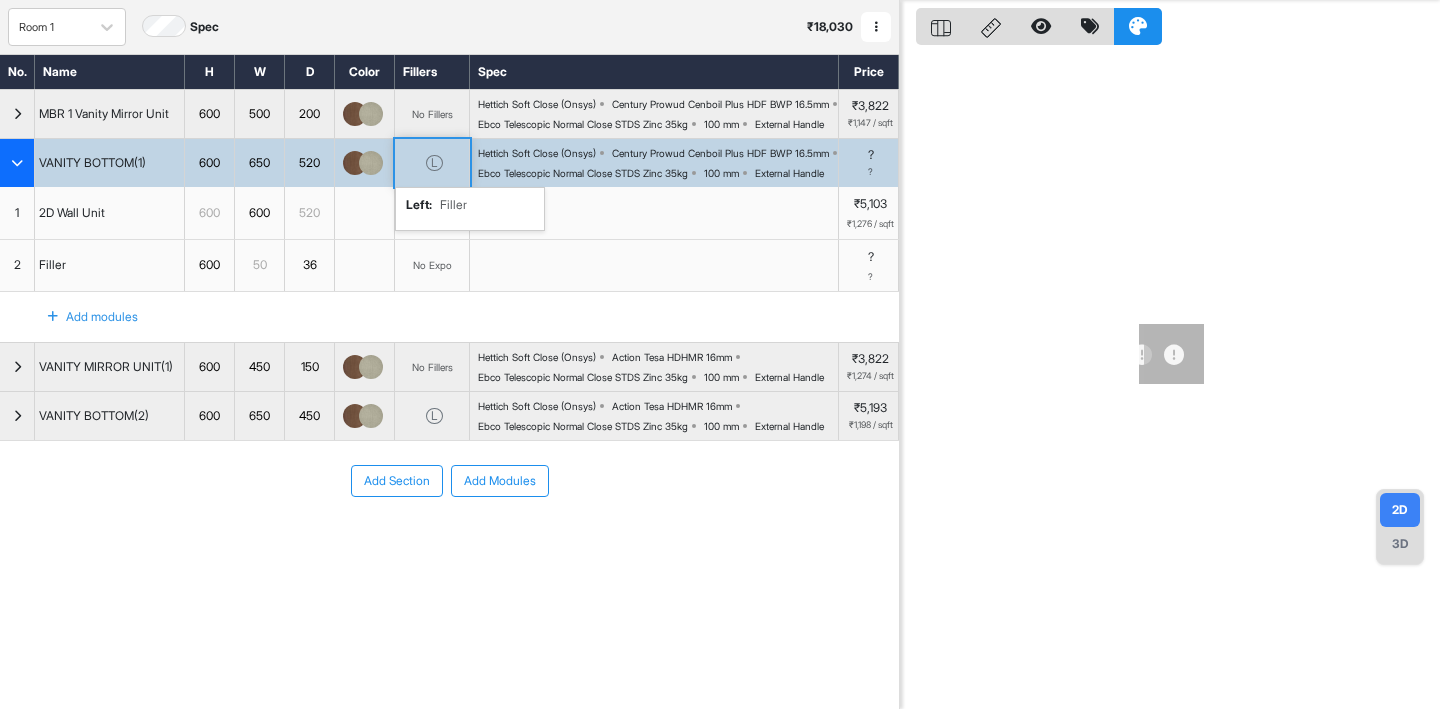 click on "L" at bounding box center [434, 163] 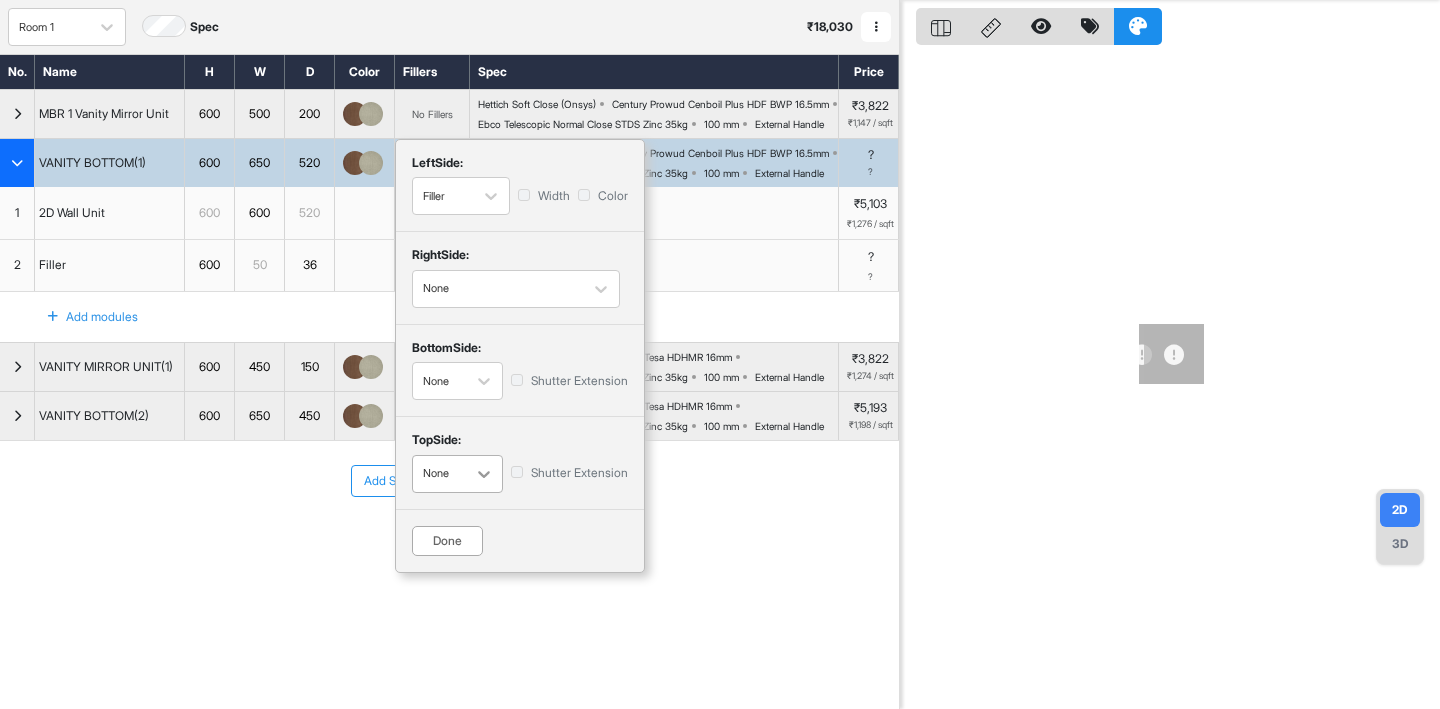 click at bounding box center (484, 474) 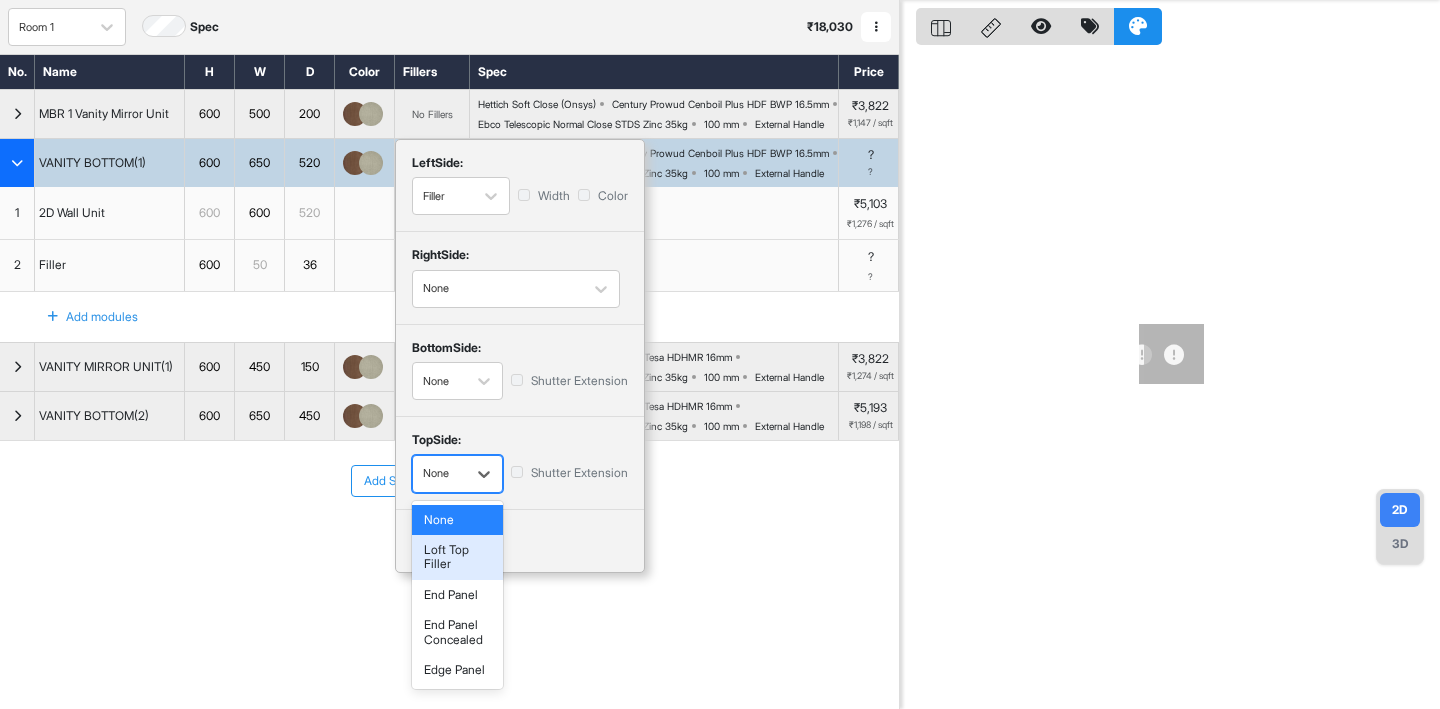 click on "Loft Top Filler" at bounding box center [457, 557] 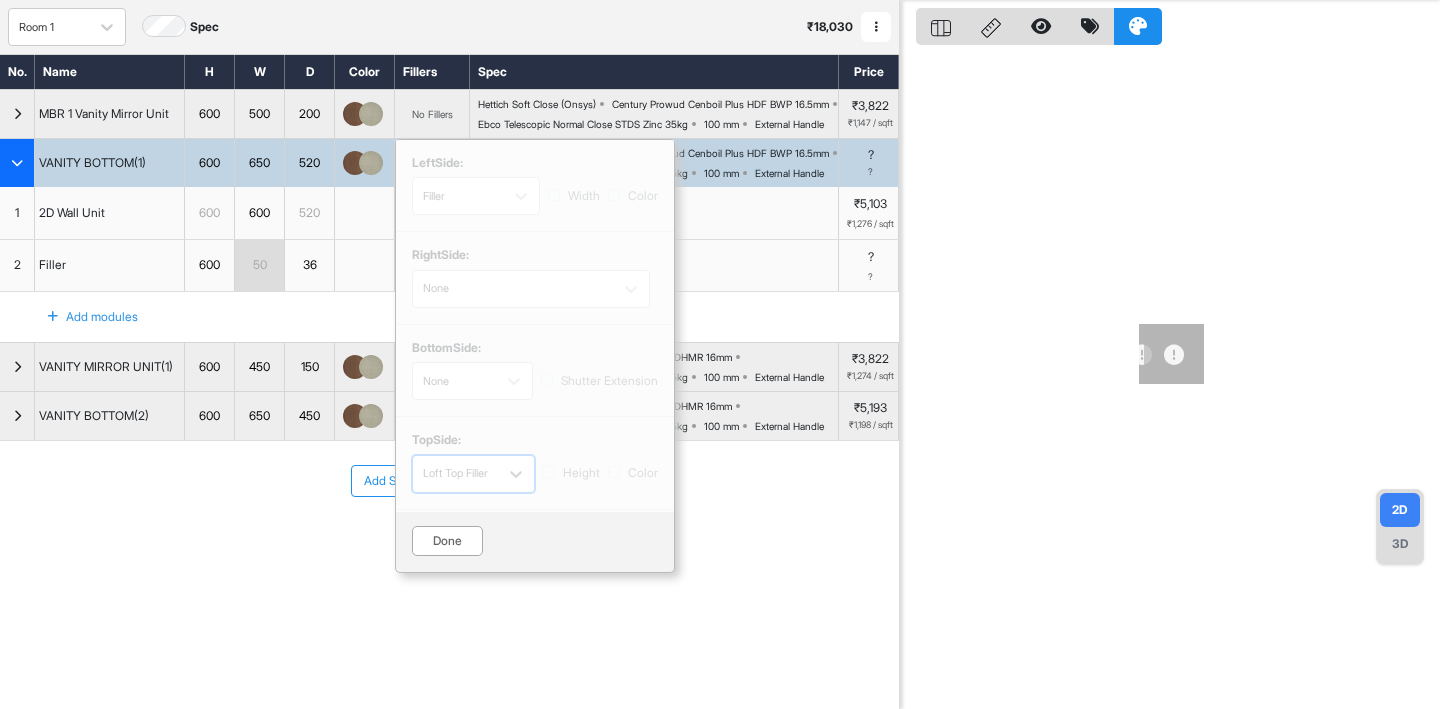 click on "Done" at bounding box center [447, 541] 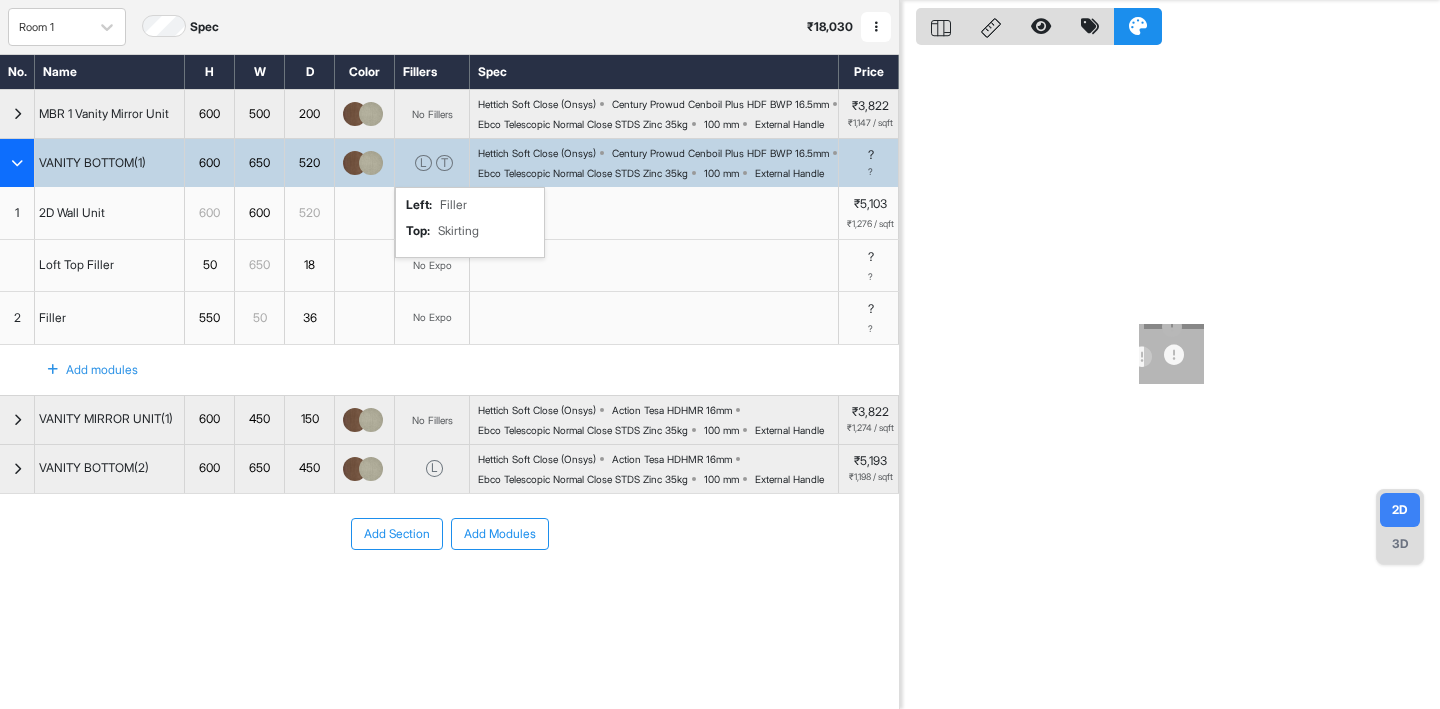 click at bounding box center (17, 163) 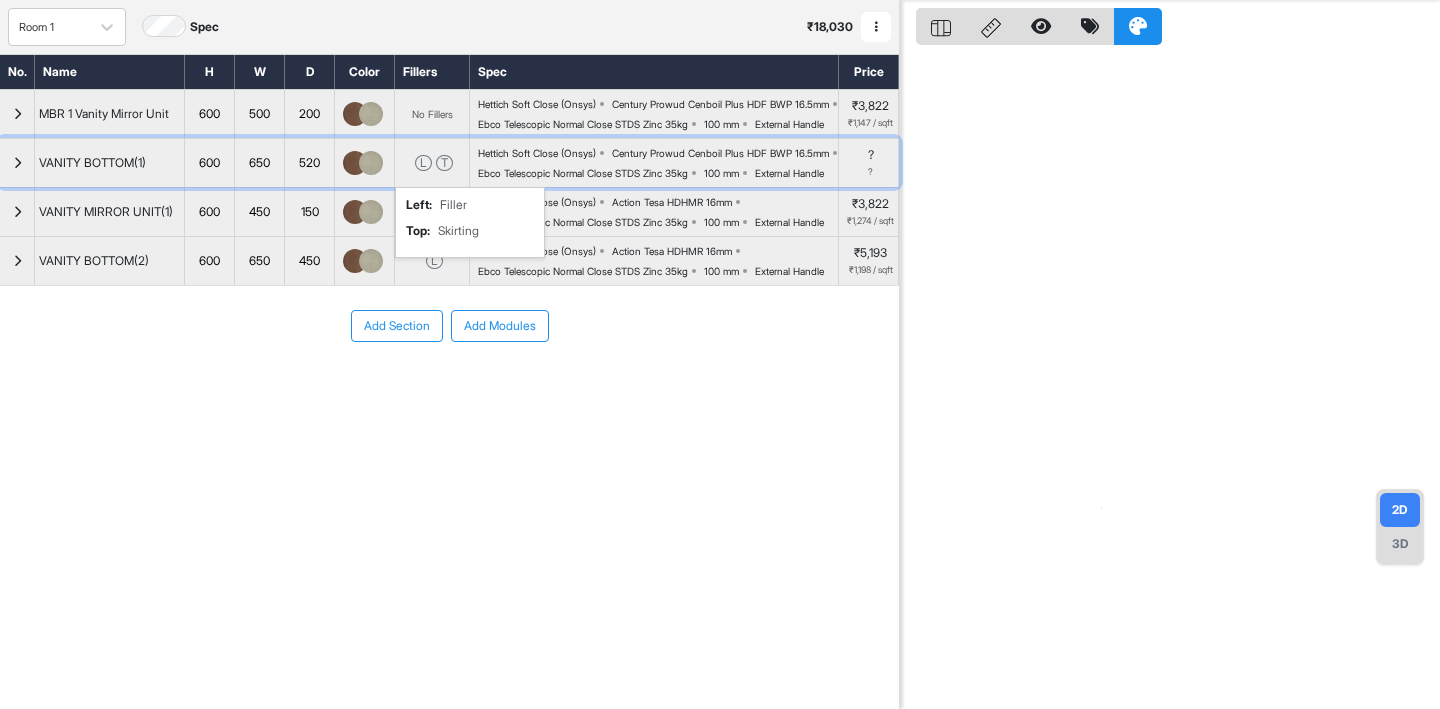 scroll, scrollTop: 50, scrollLeft: 0, axis: vertical 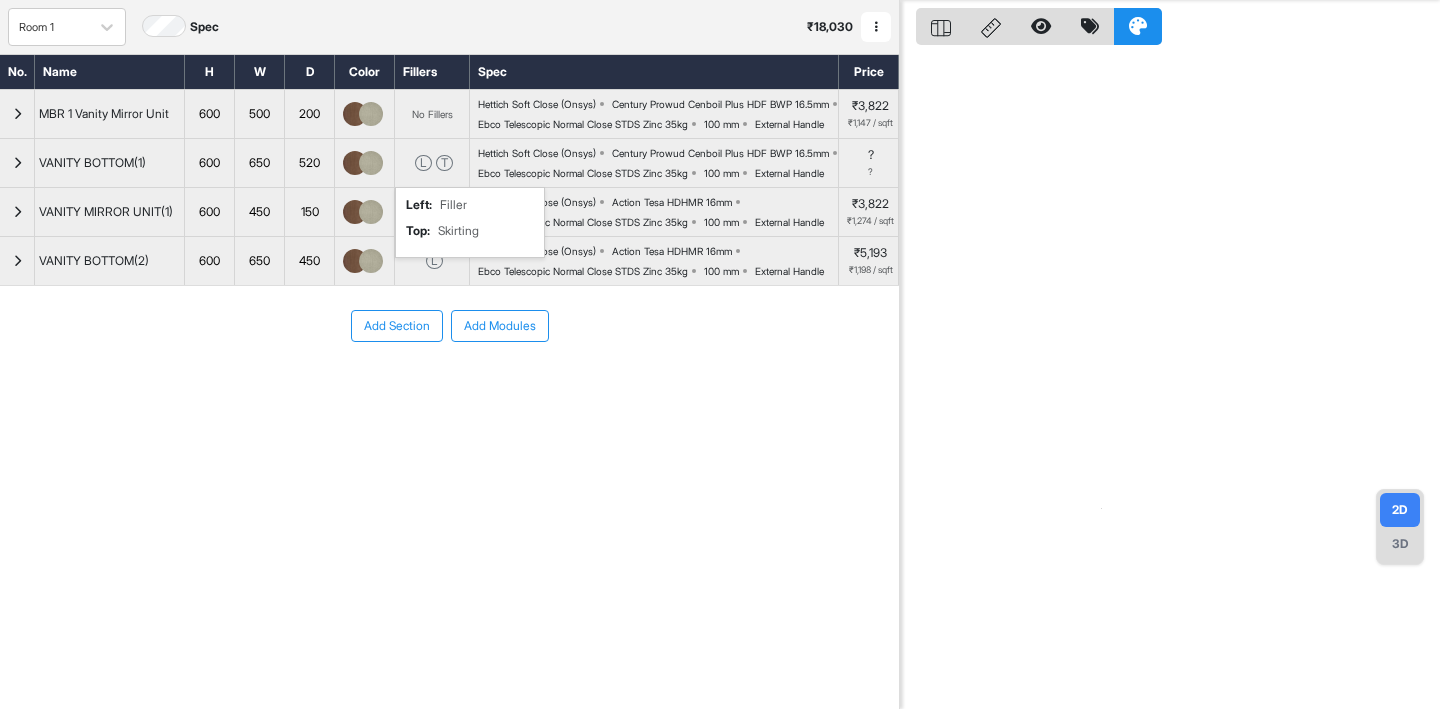 click on "150" at bounding box center [309, 212] 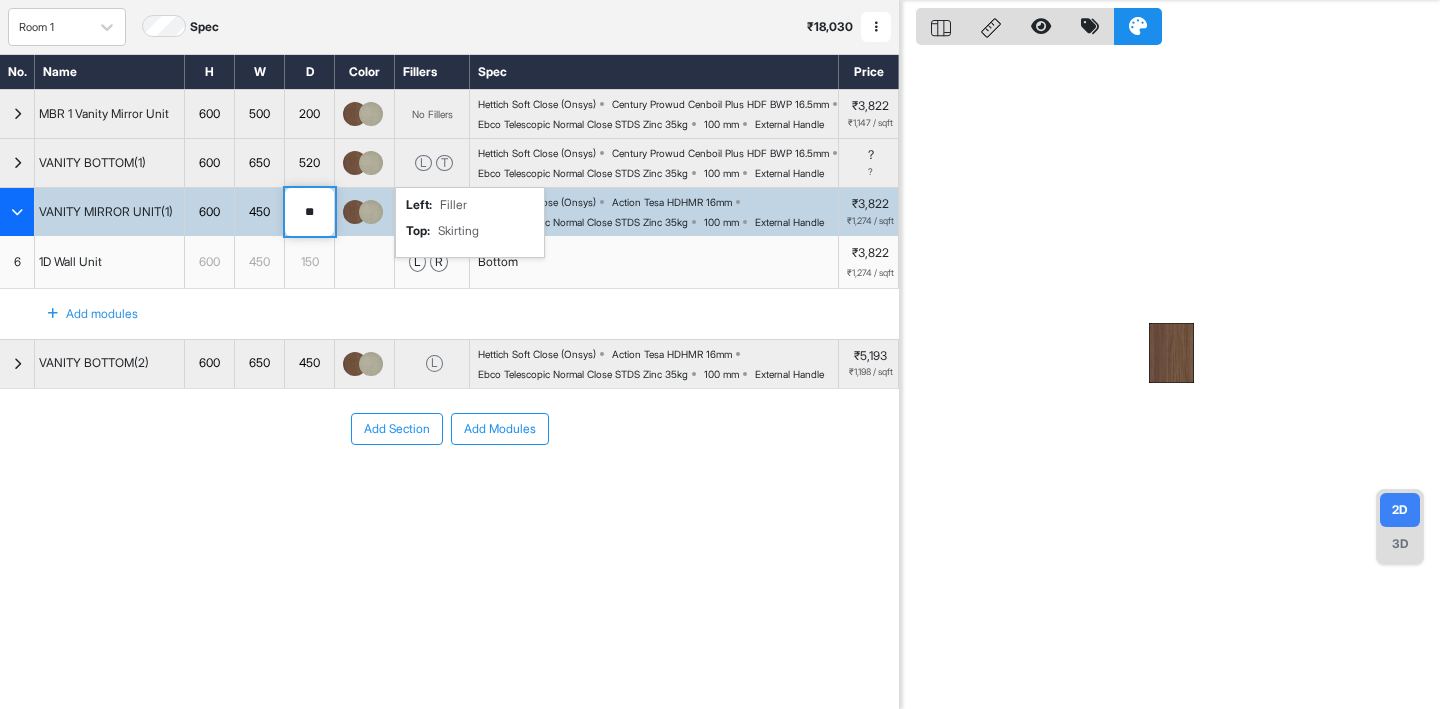 type on "*" 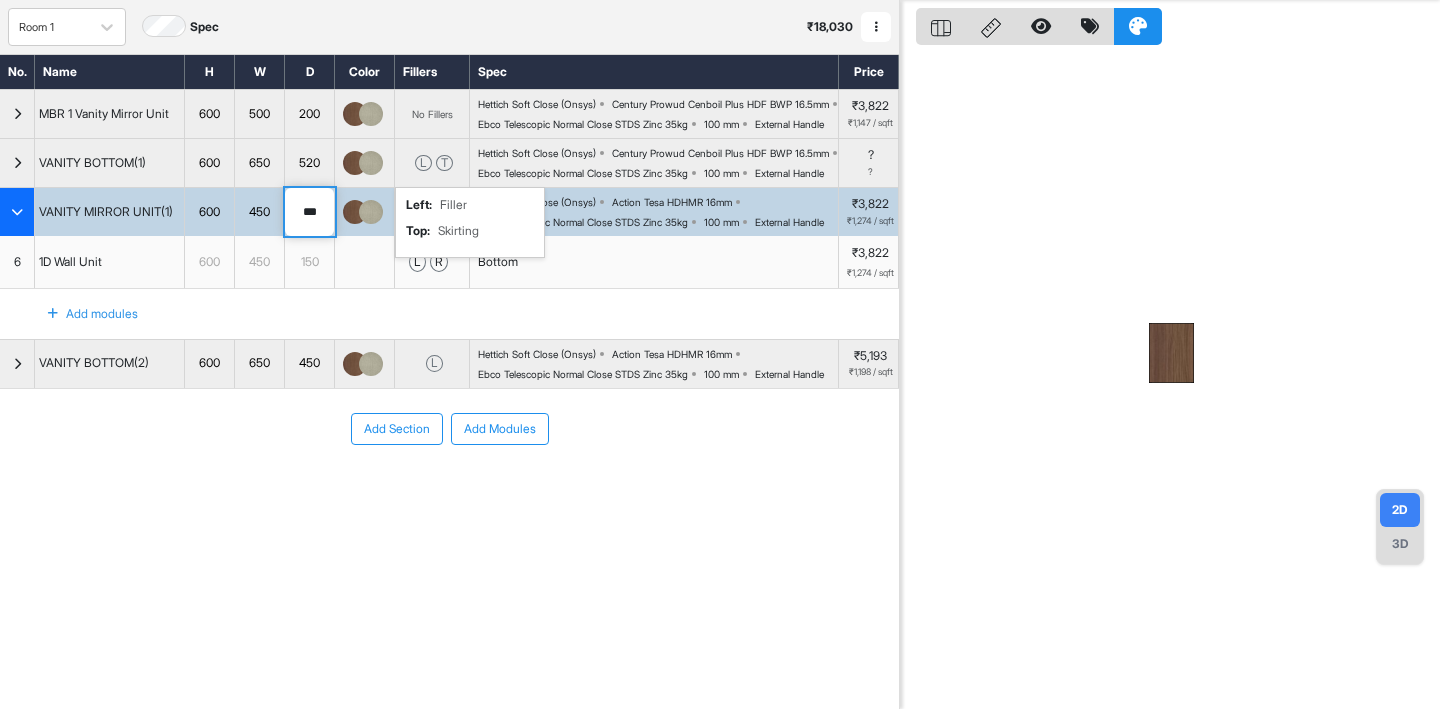 type on "***" 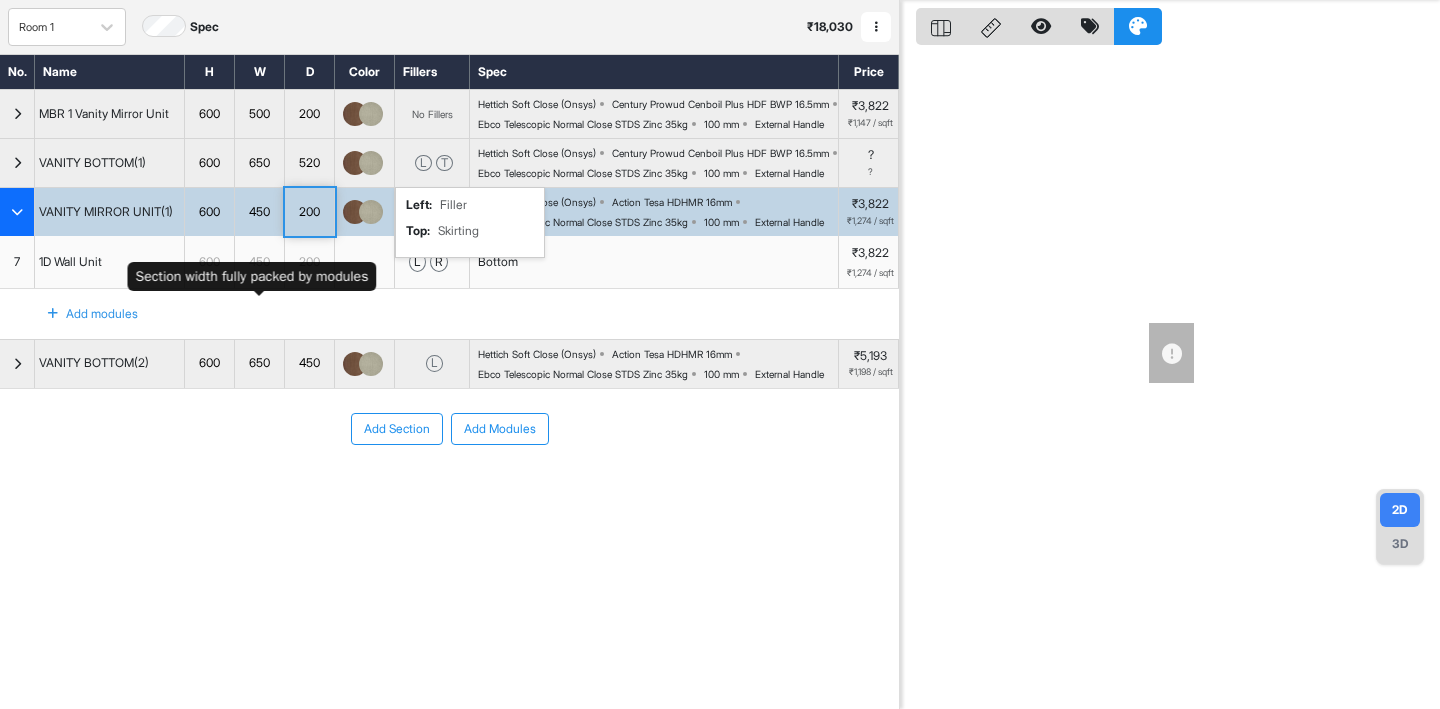 click on "450" at bounding box center [259, 212] 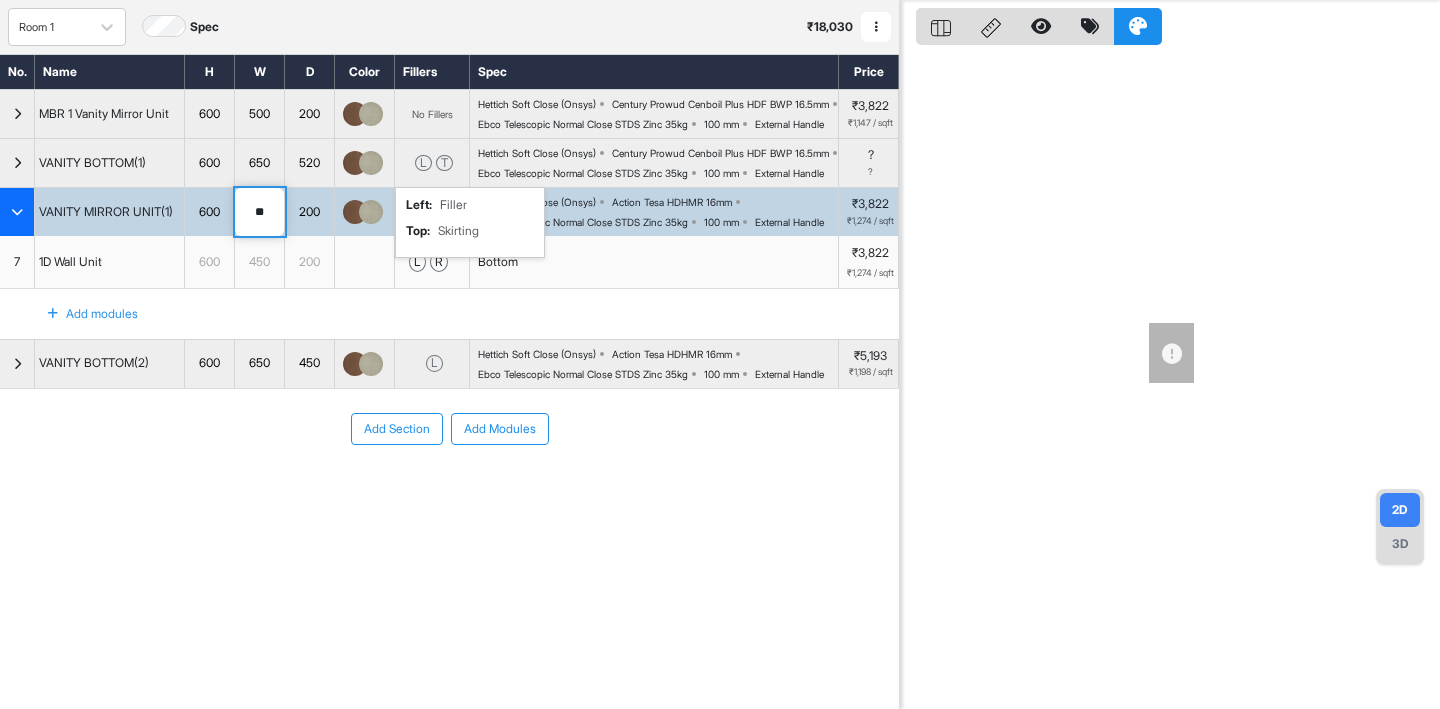 type on "*" 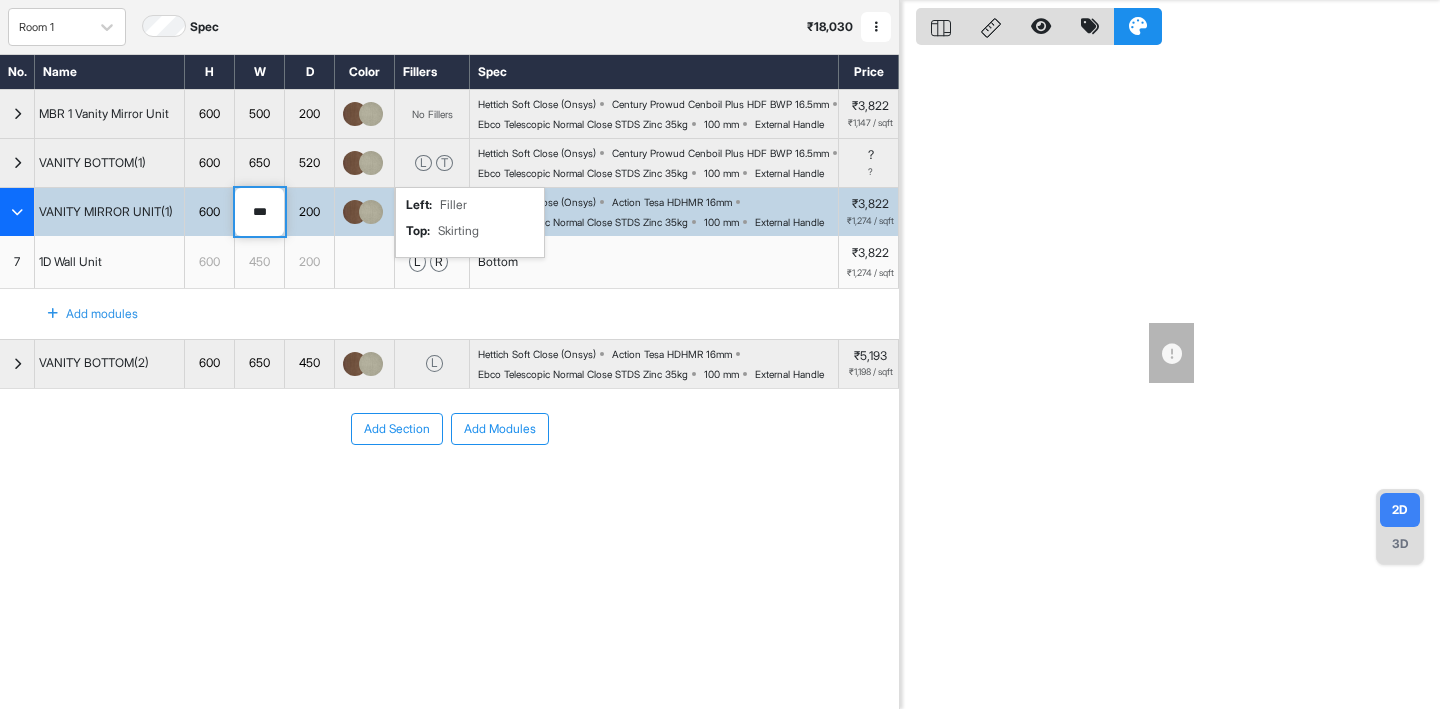 type on "***" 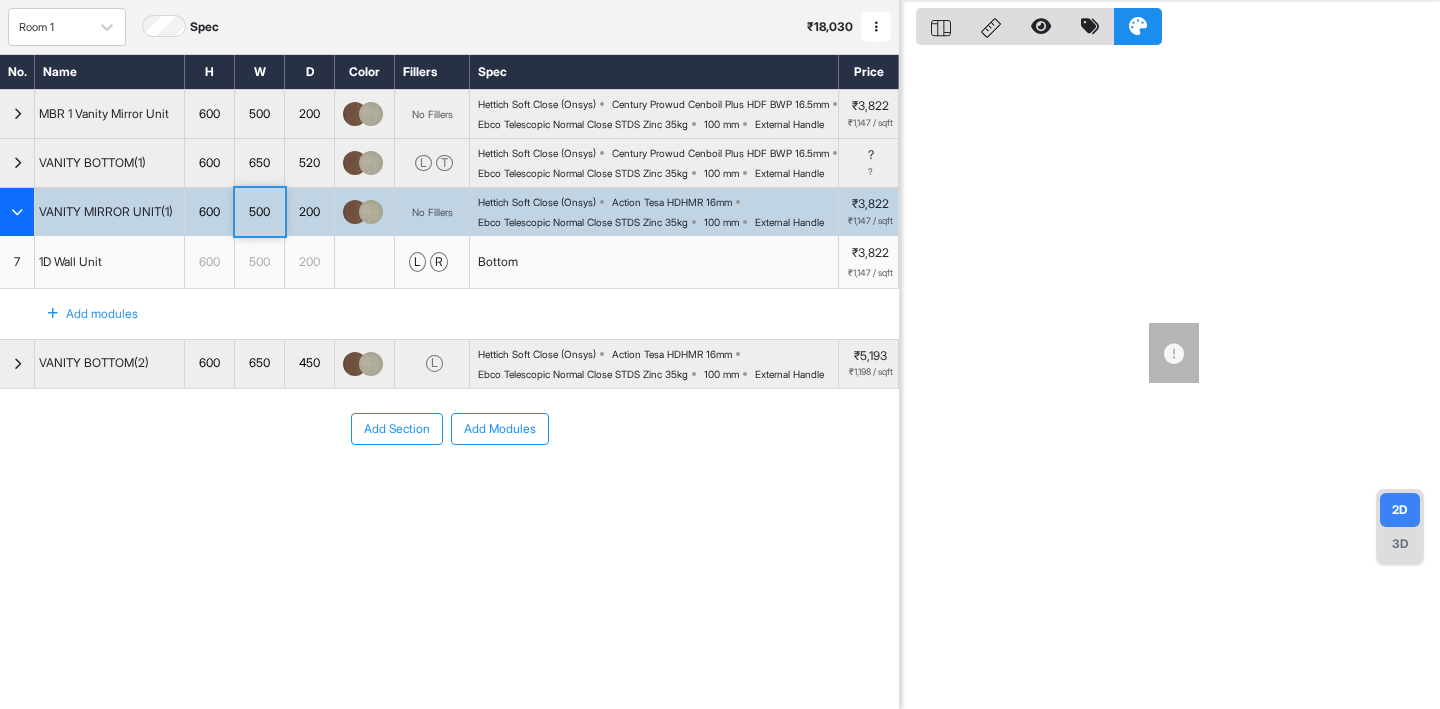 click on "Action Tesa HDHMR 16mm" at bounding box center (672, 202) 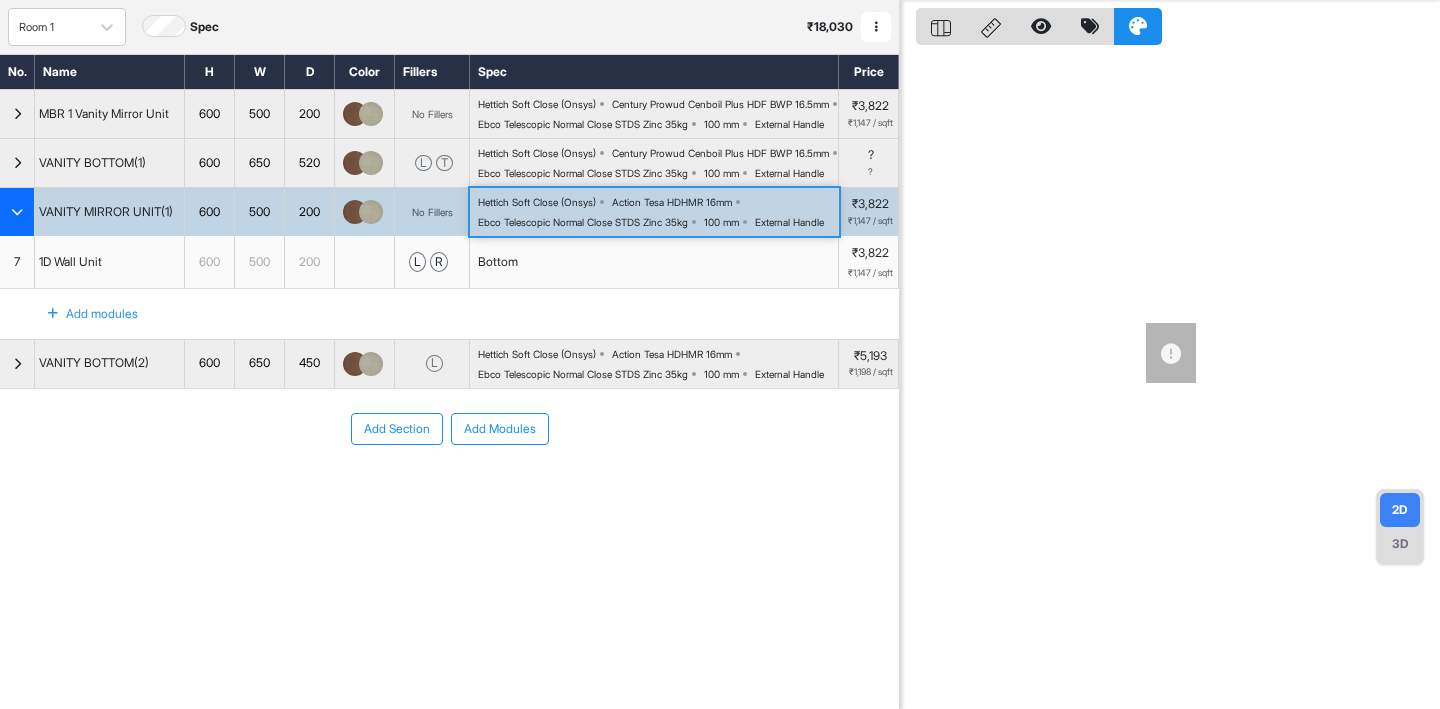 click on "Action Tesa HDHMR 16mm" at bounding box center [672, 202] 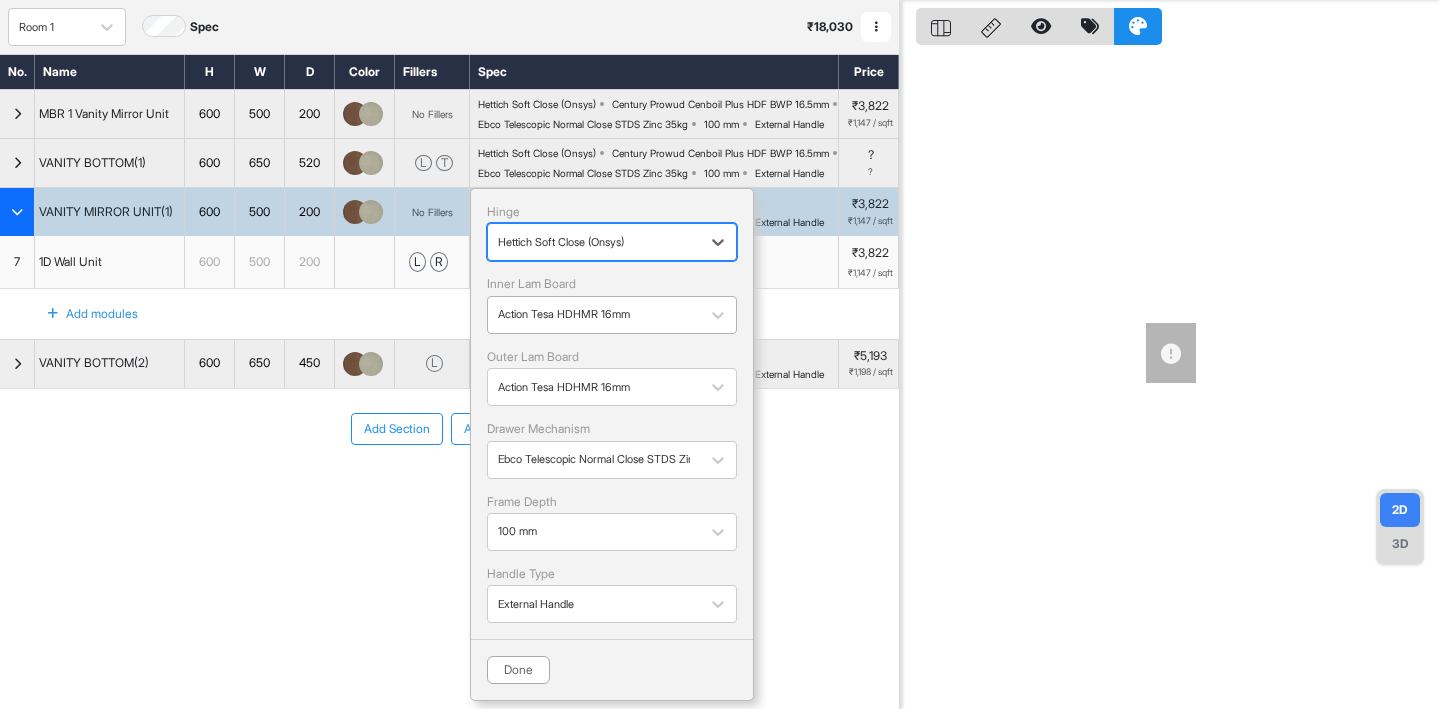 click at bounding box center (594, 315) 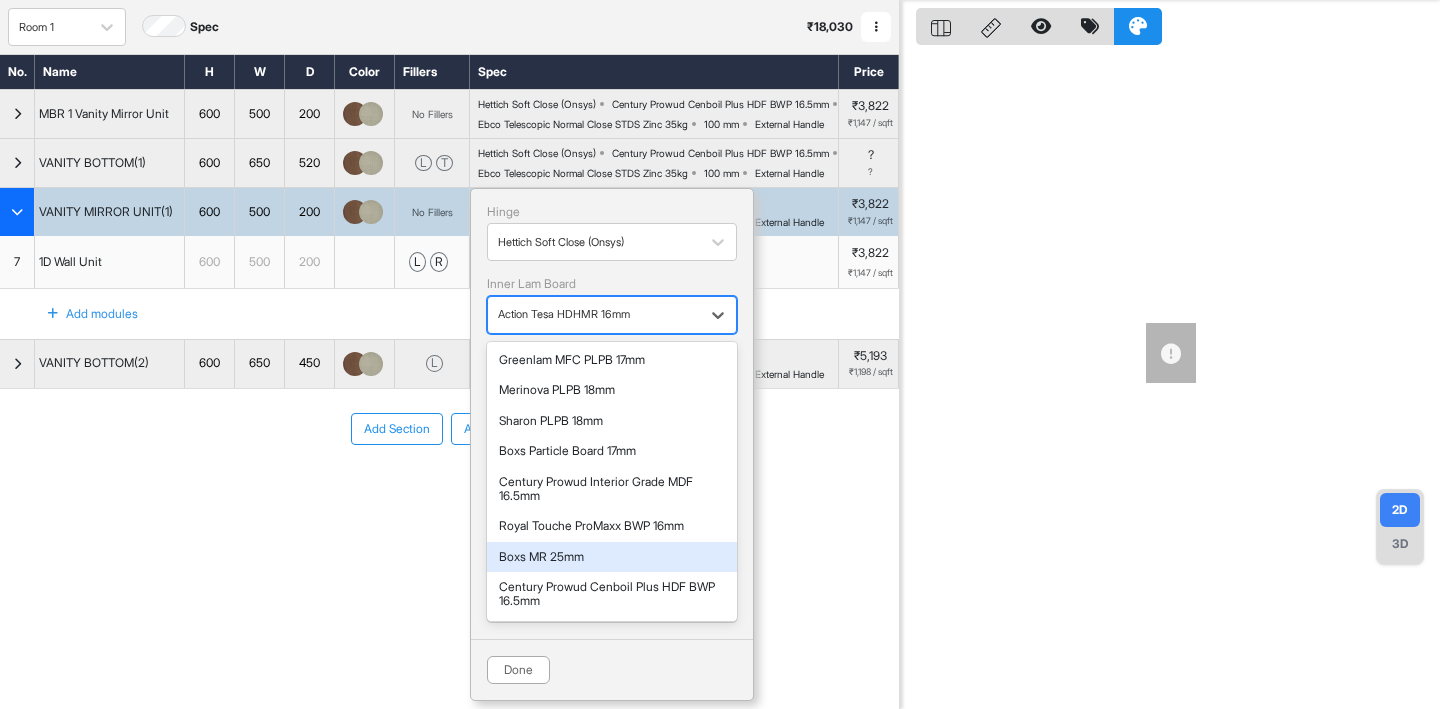 scroll, scrollTop: 791, scrollLeft: 0, axis: vertical 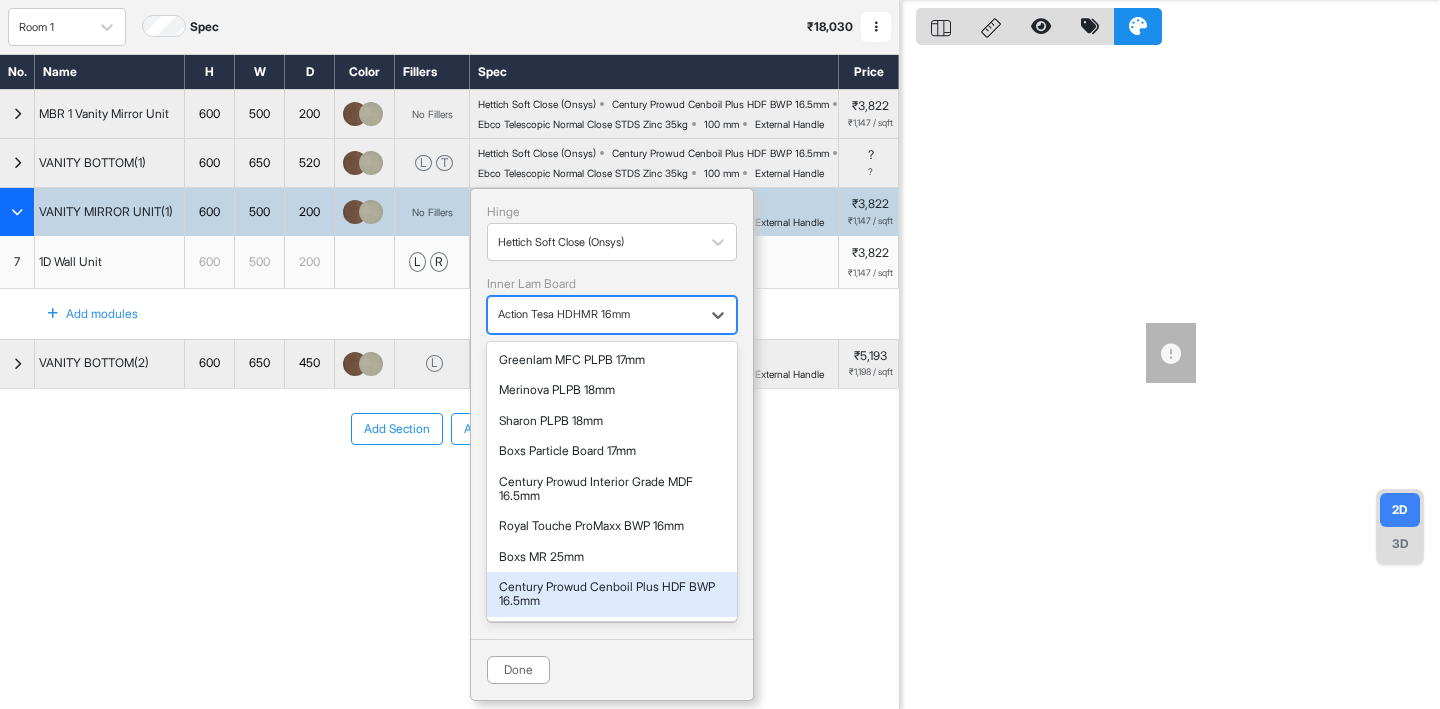 click on "Century Prowud Cenboil Plus HDF BWP 16.5mm" at bounding box center (612, 594) 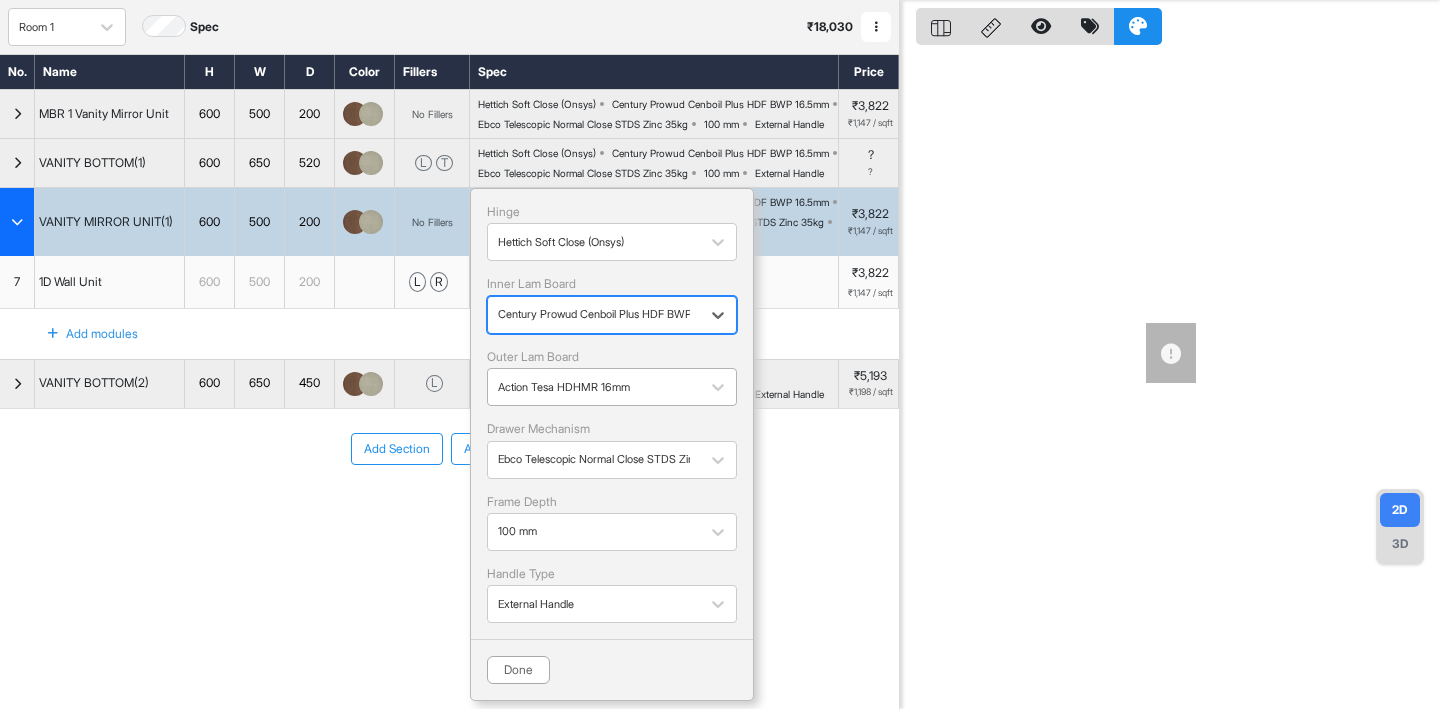 click at bounding box center [594, 387] 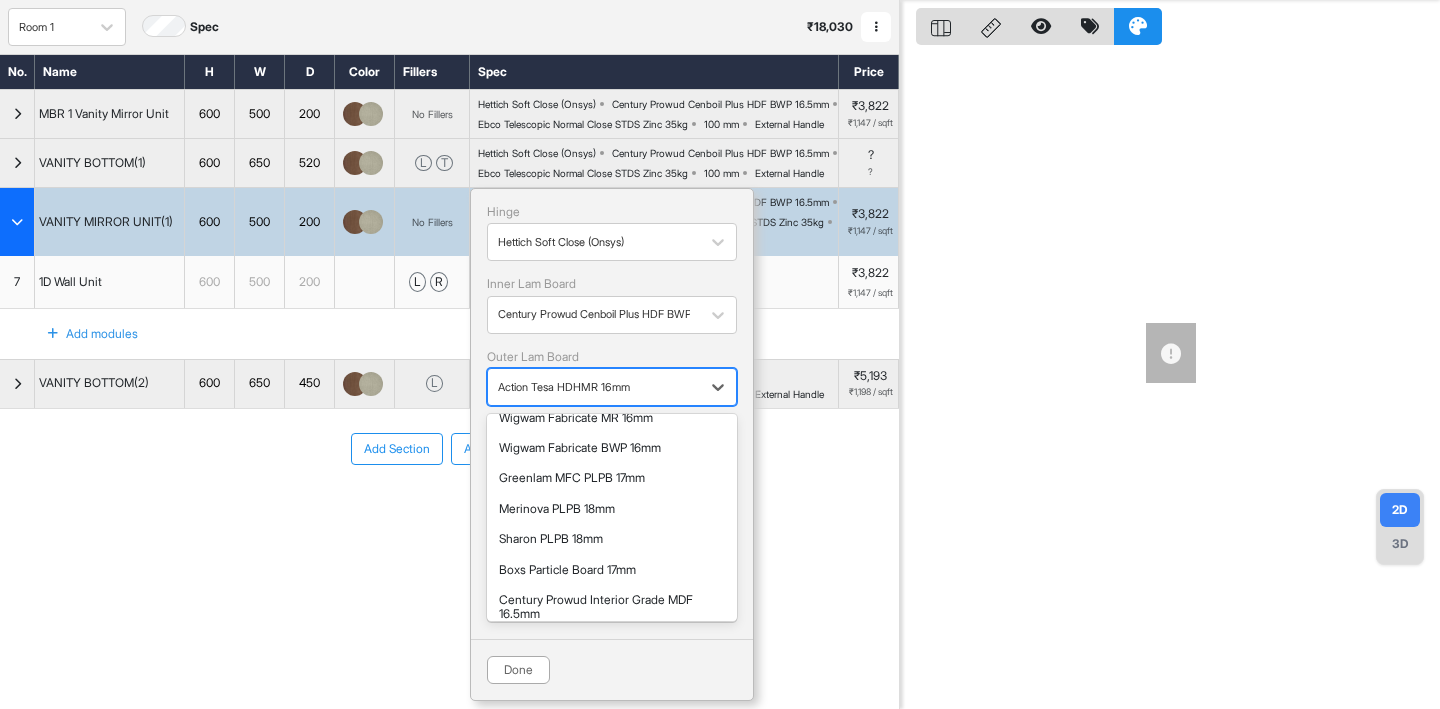 scroll, scrollTop: 863, scrollLeft: 0, axis: vertical 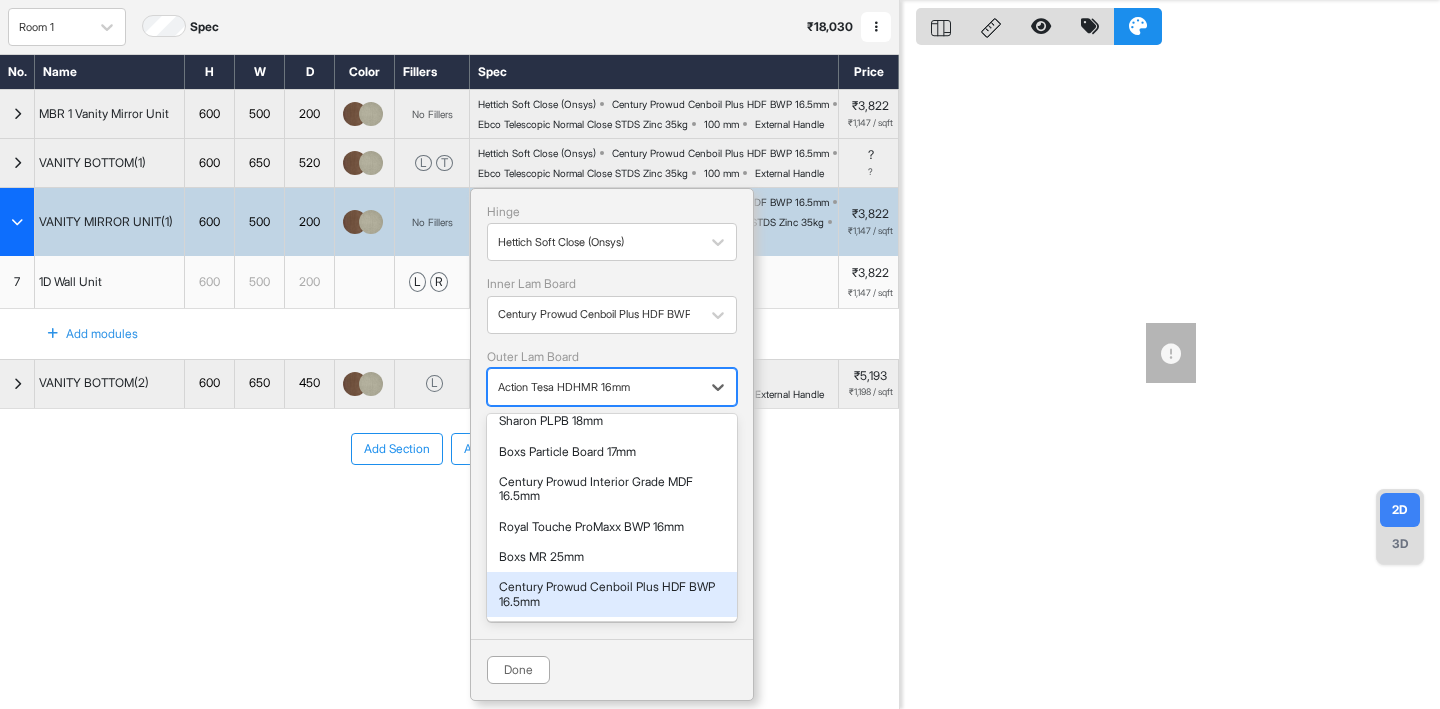 click on "Century Prowud Cenboil Plus HDF BWP 16.5mm" at bounding box center (612, 594) 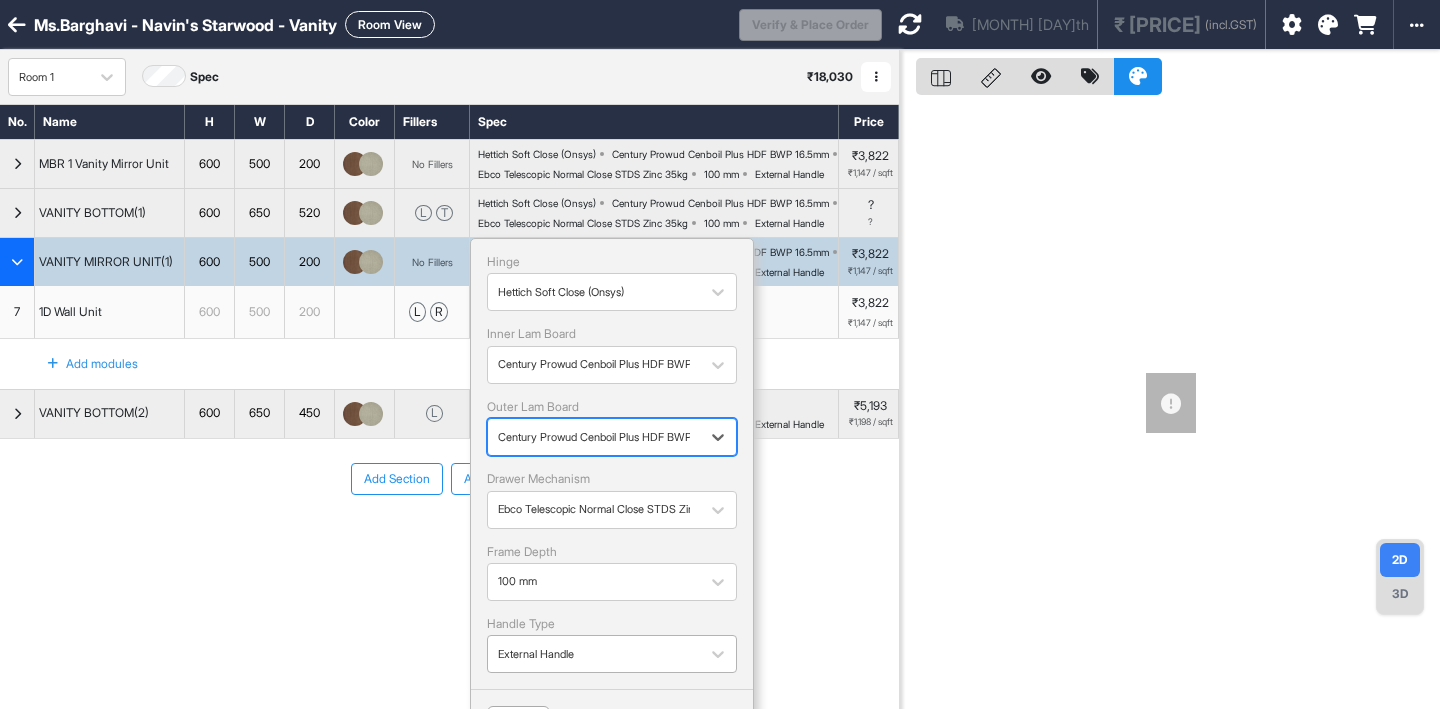 scroll, scrollTop: 122, scrollLeft: 0, axis: vertical 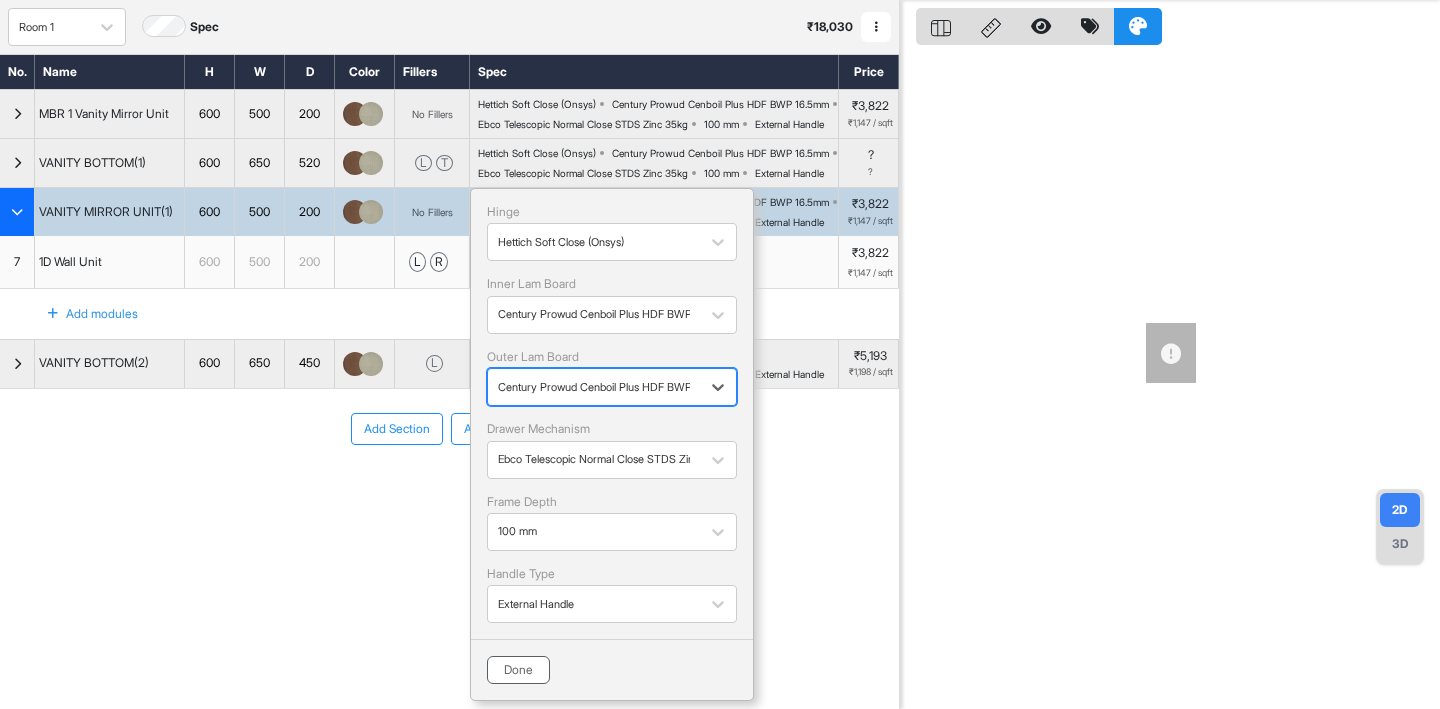 click on "Done" at bounding box center [518, 670] 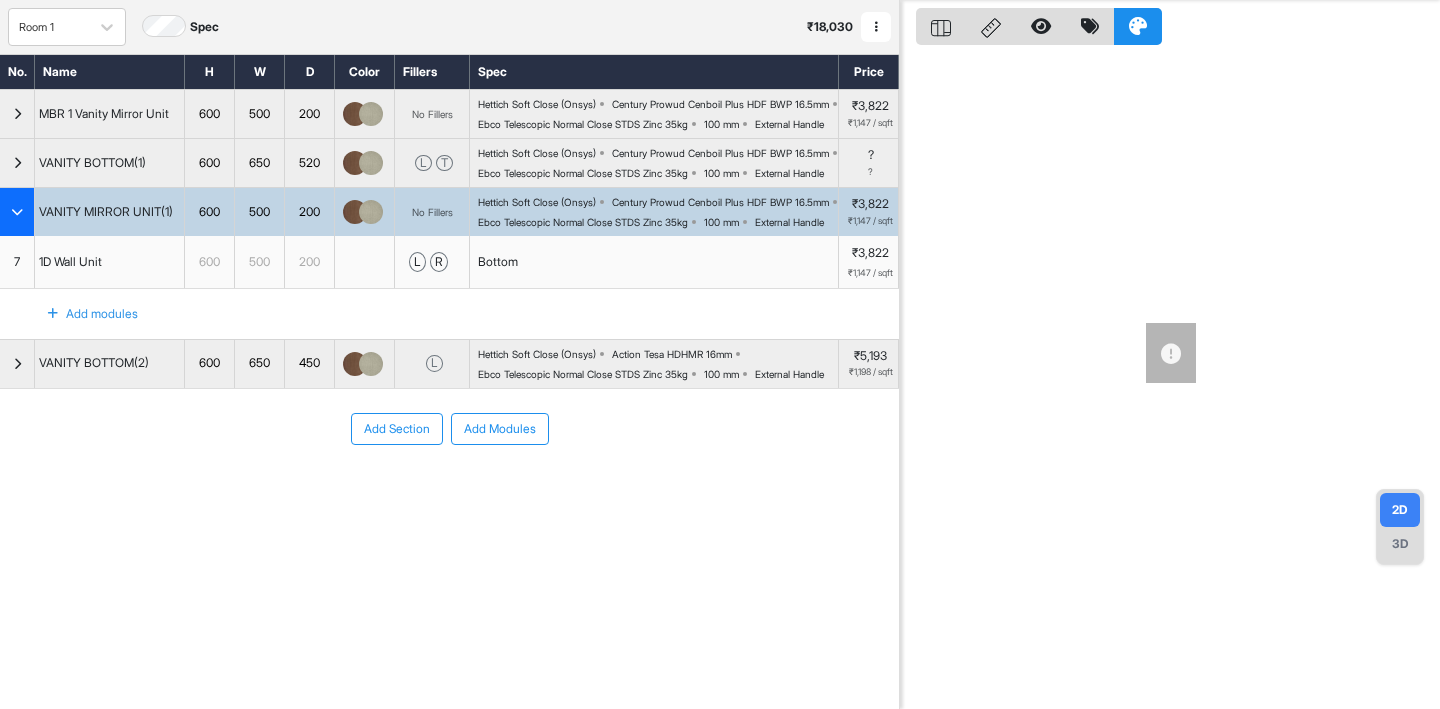 click at bounding box center [17, 212] 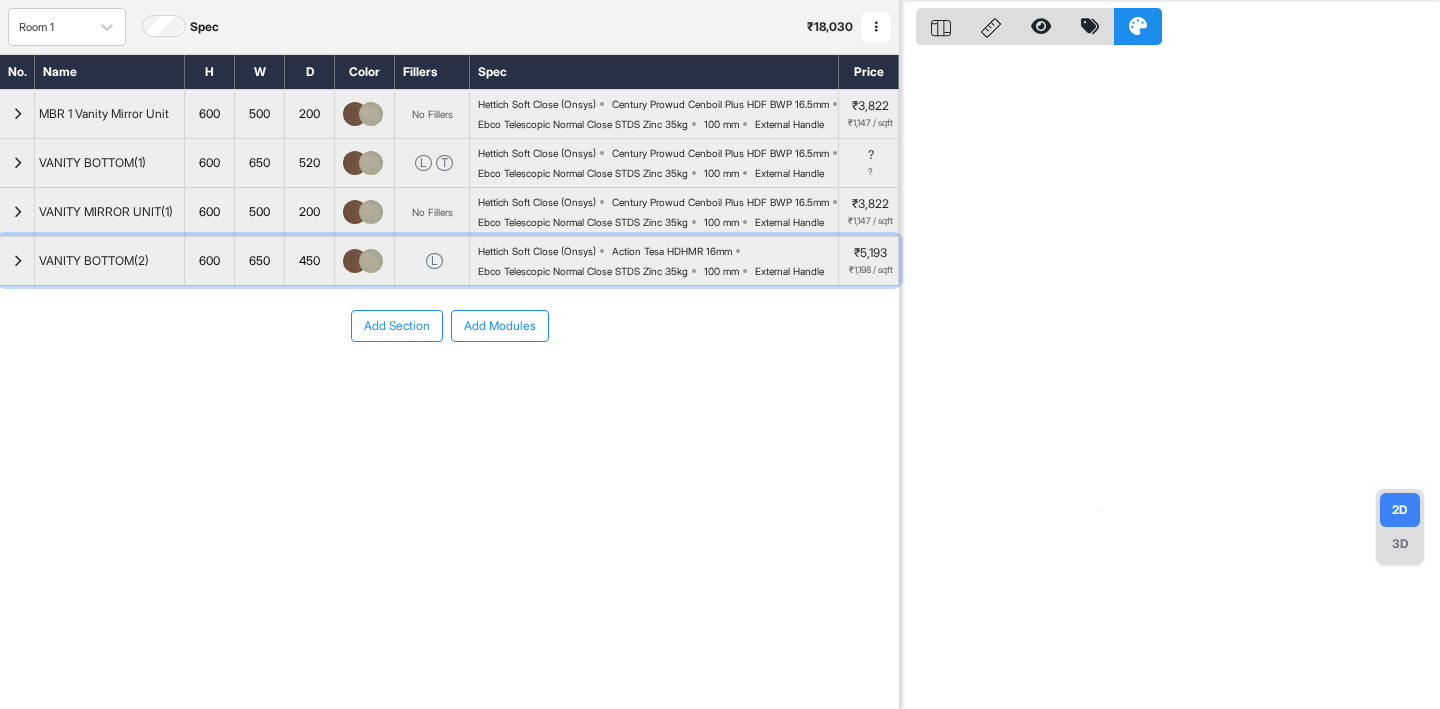 click at bounding box center (17, 261) 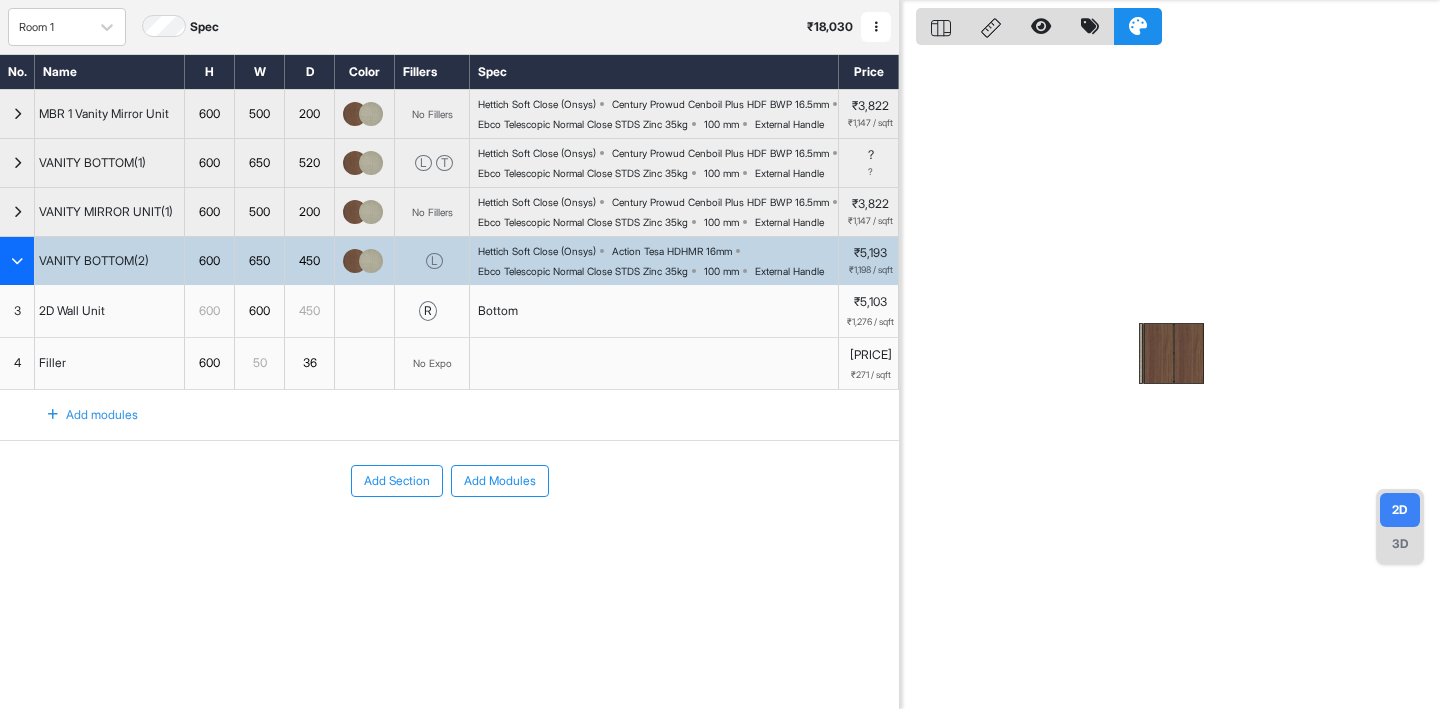 click at bounding box center [17, 261] 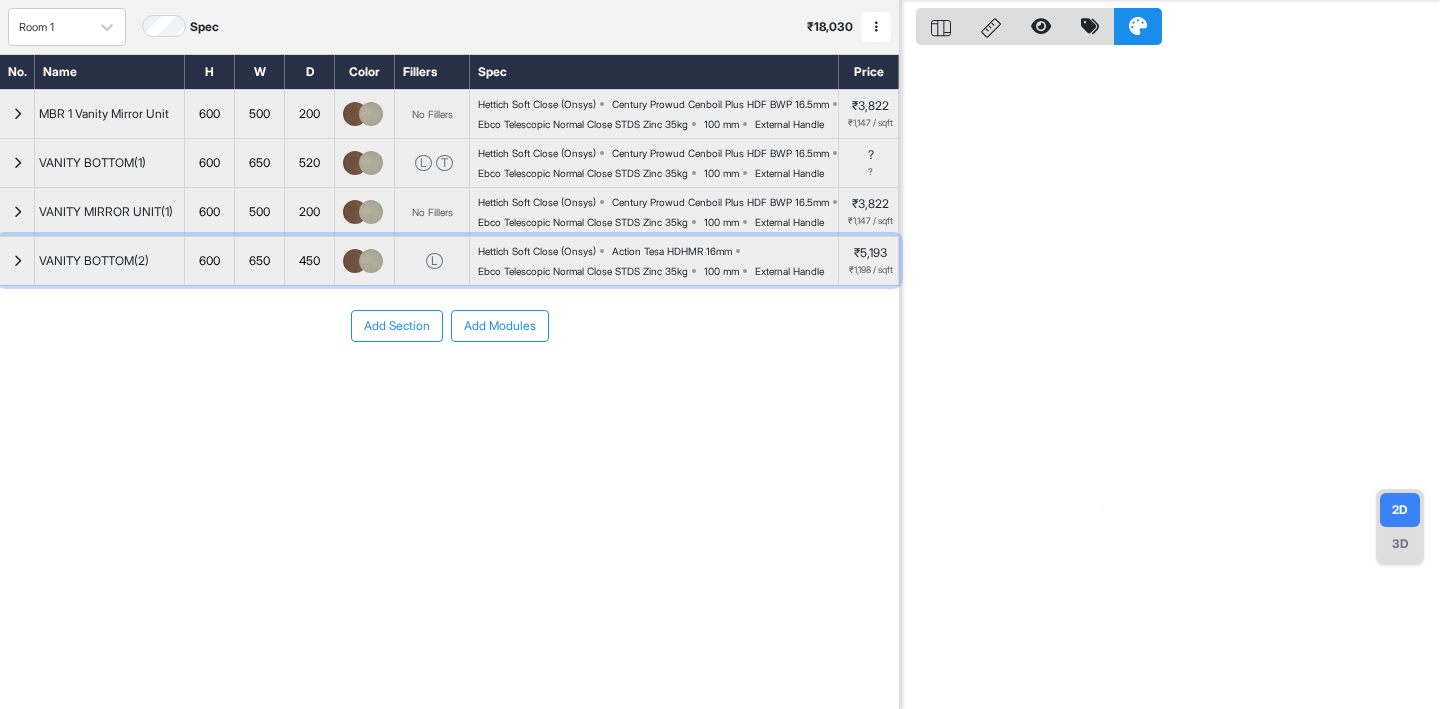 click on "600" at bounding box center (210, 261) 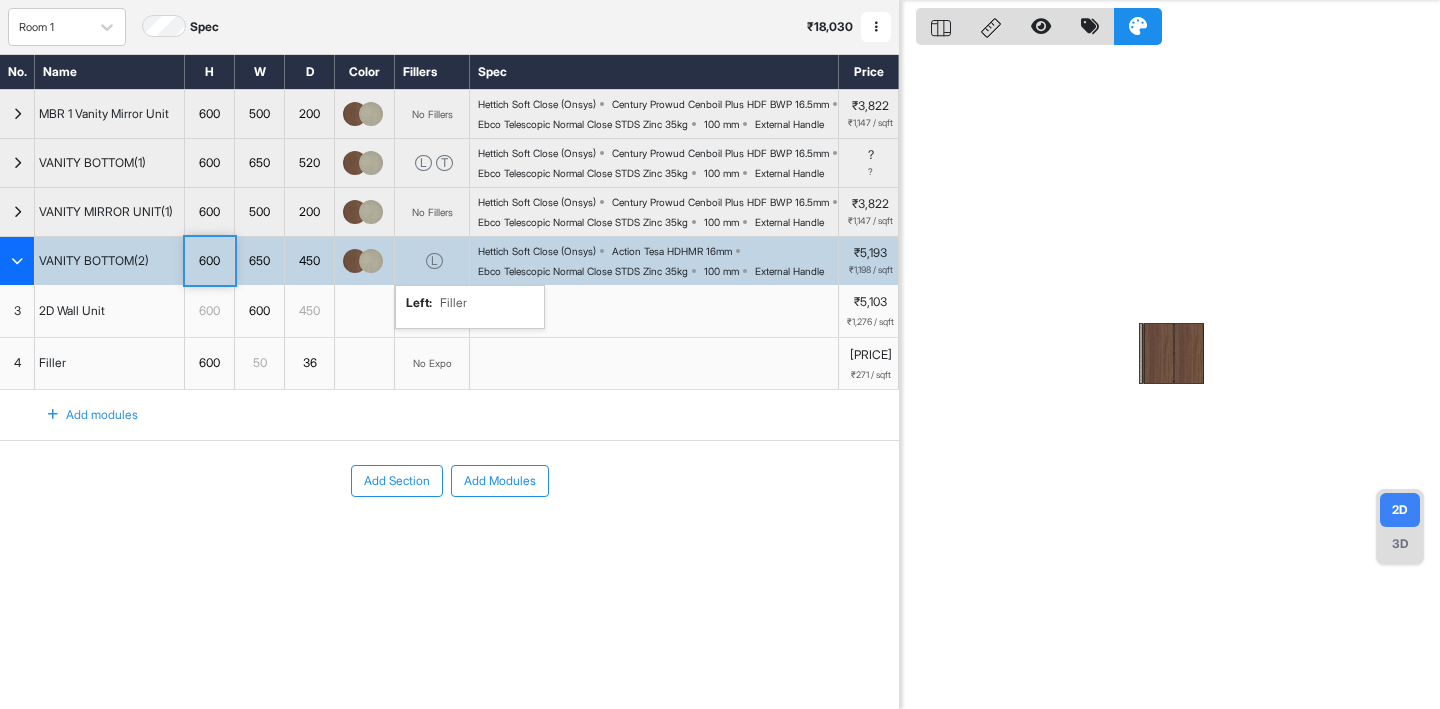 click on "L" at bounding box center [434, 261] 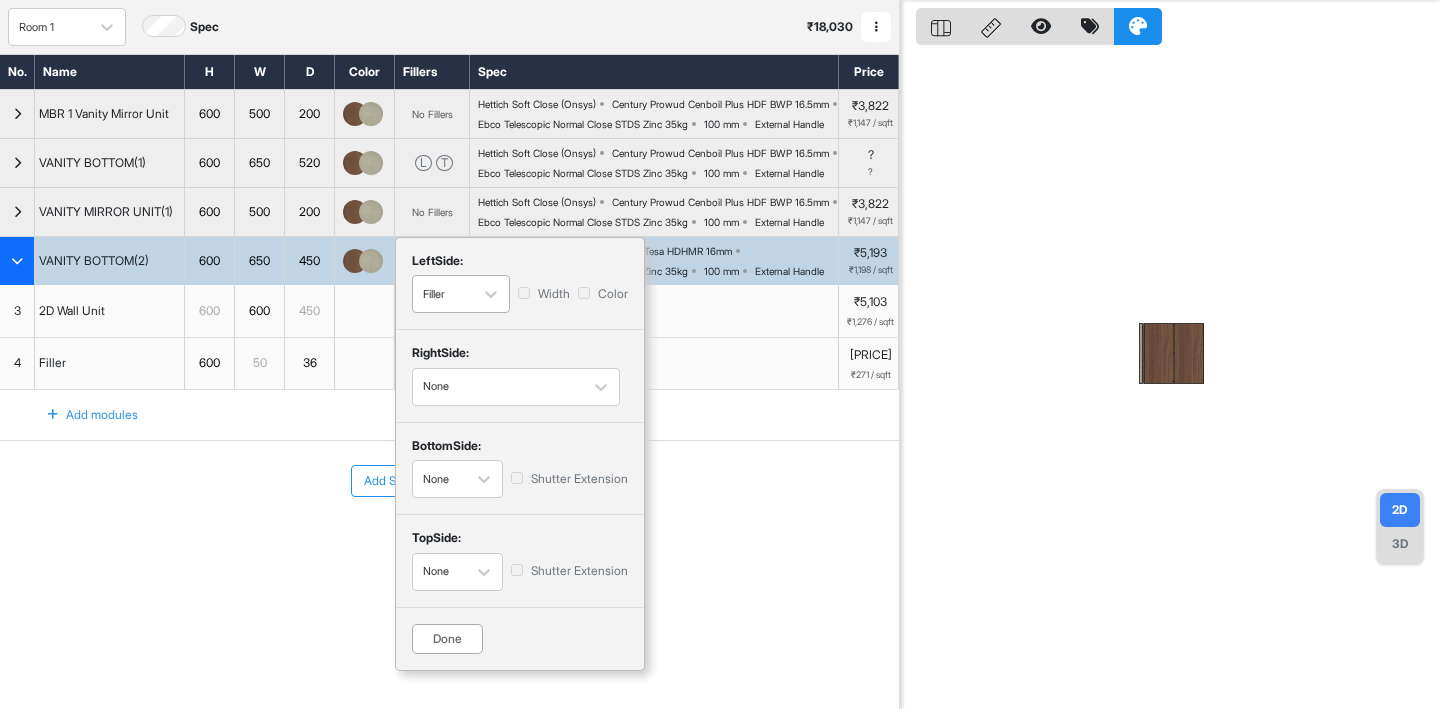 click at bounding box center [443, 294] 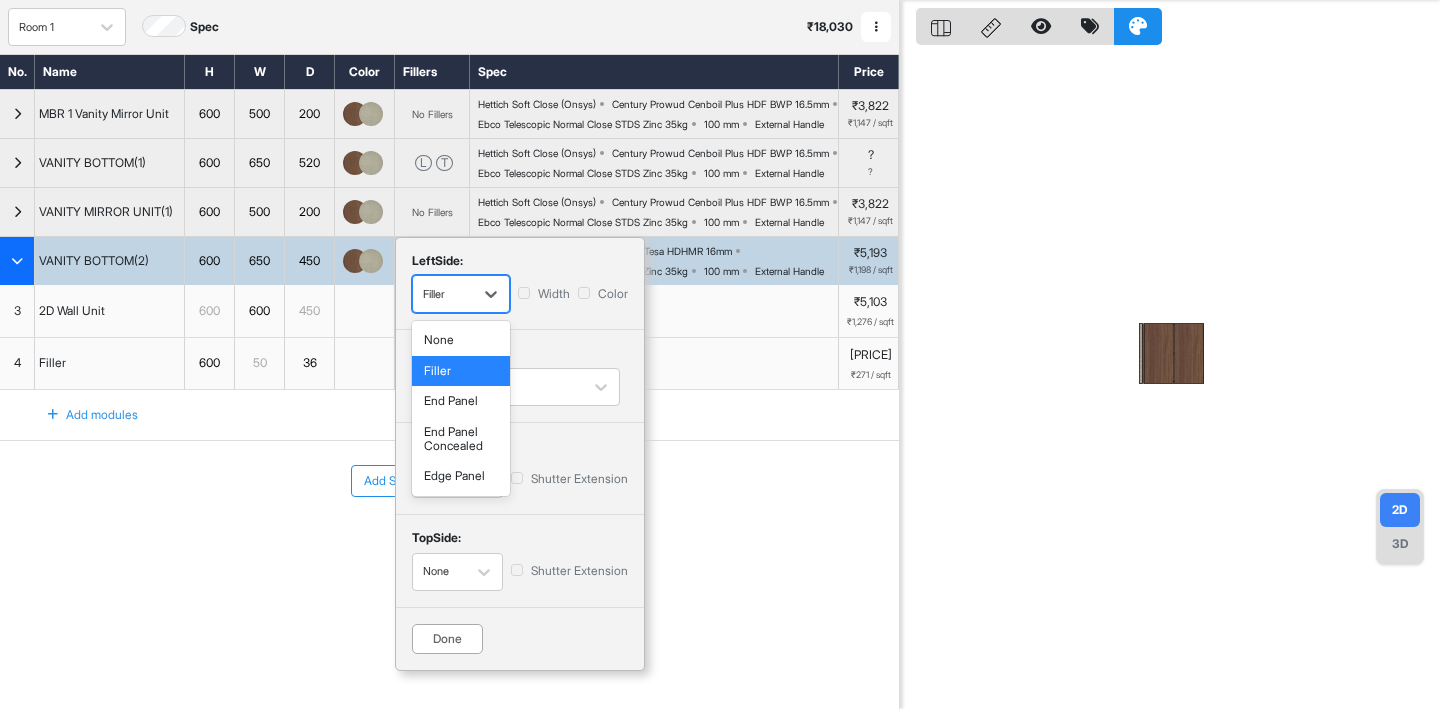click on "Filler" at bounding box center [461, 371] 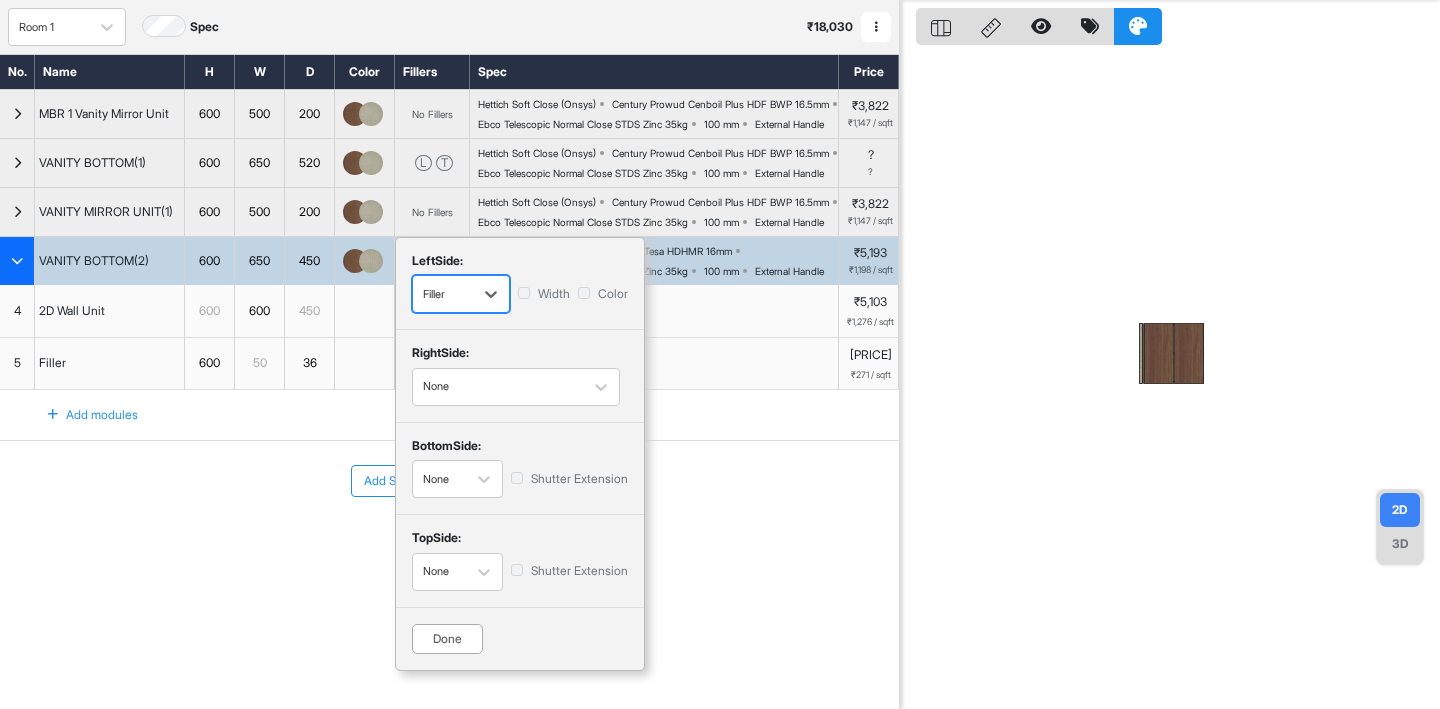 scroll, scrollTop: 130, scrollLeft: 0, axis: vertical 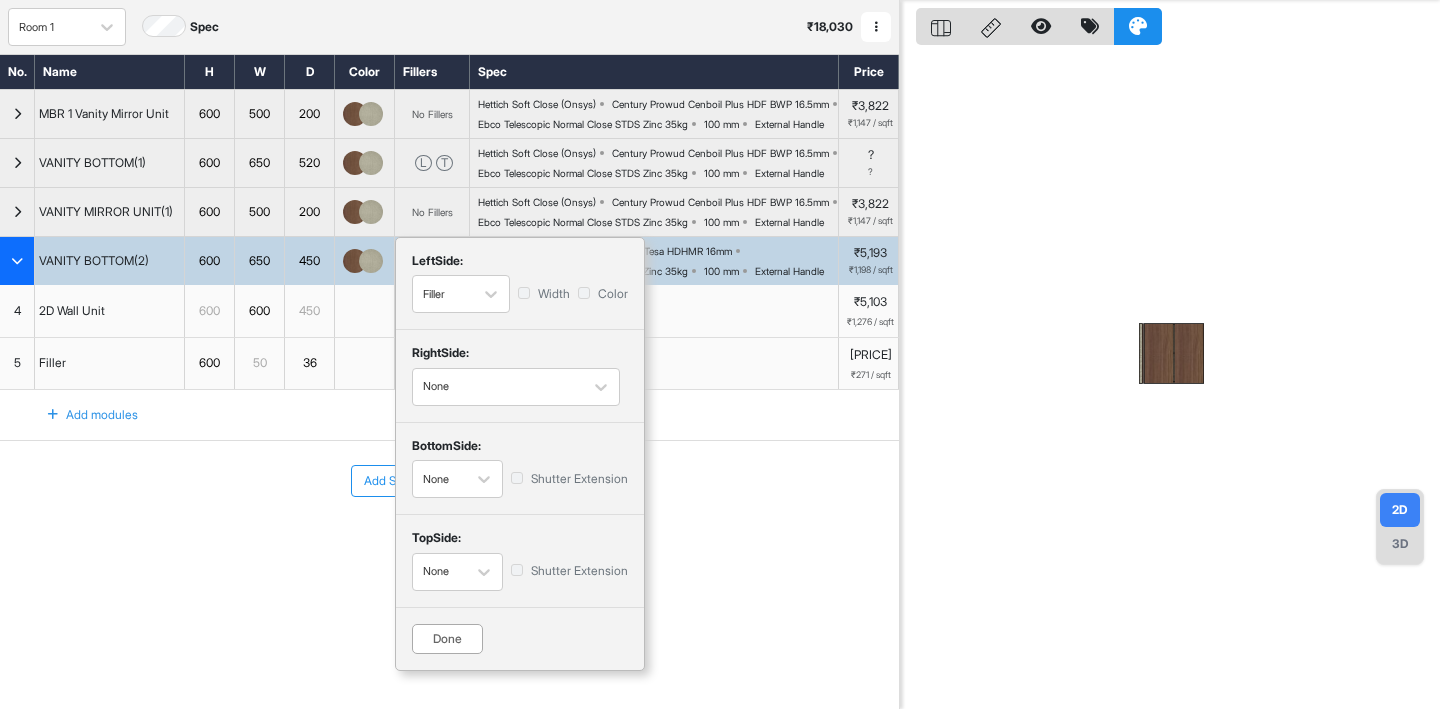 click on "Done" at bounding box center (447, 639) 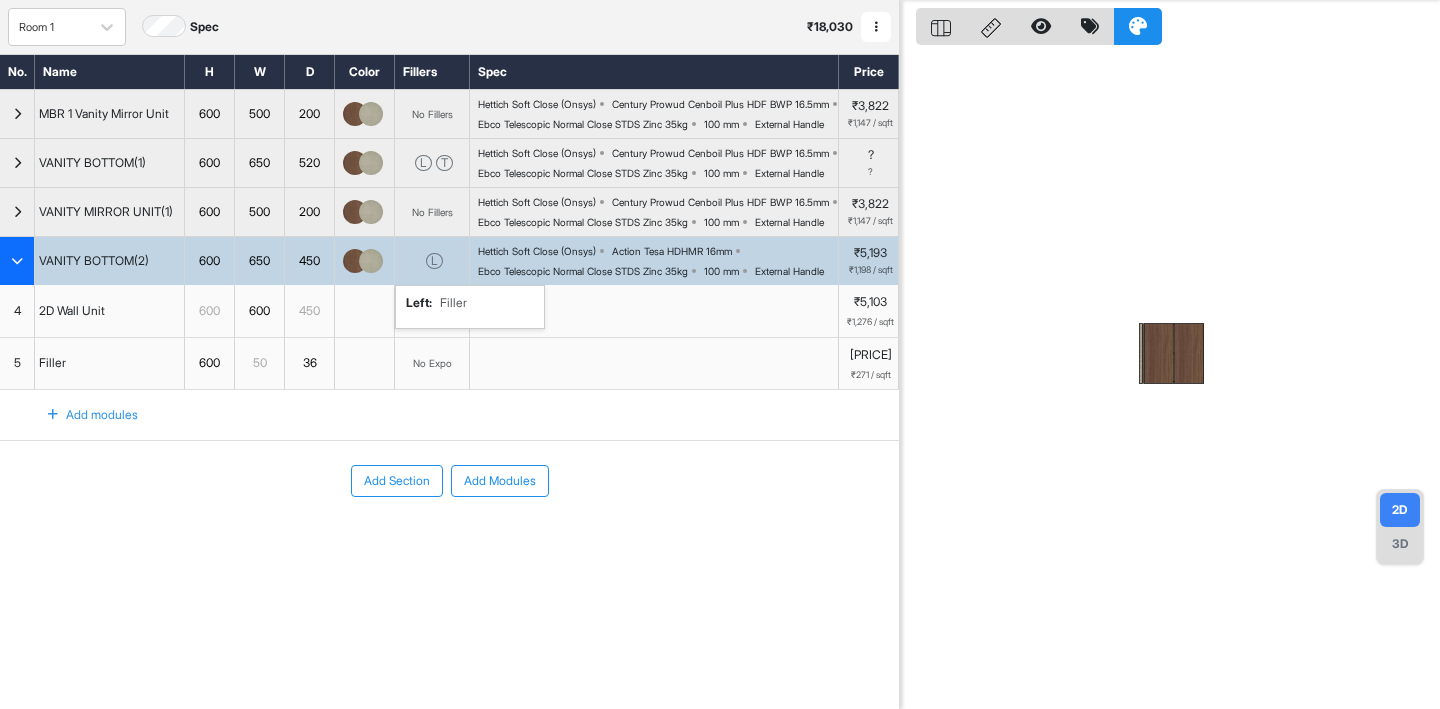 click on "Add Section Add Modules" at bounding box center [449, 541] 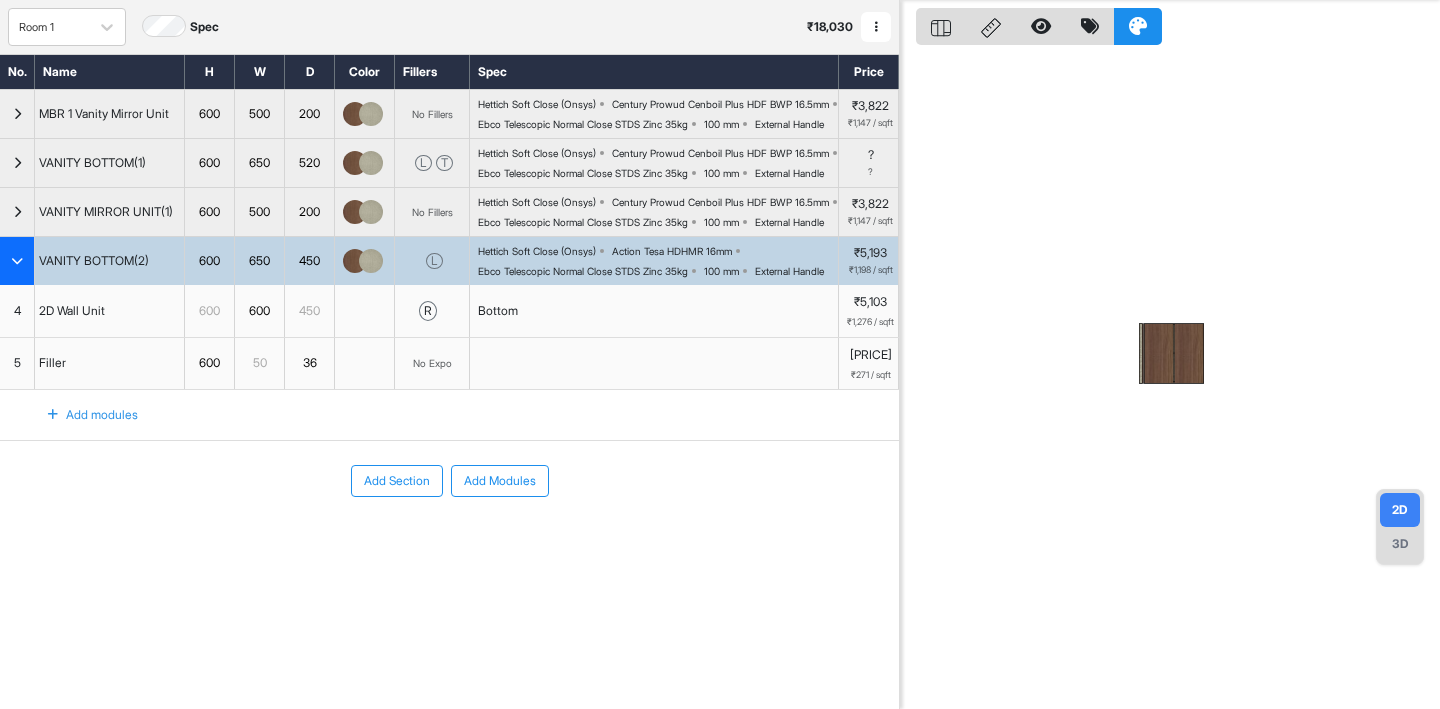 drag, startPoint x: 401, startPoint y: 359, endPoint x: 336, endPoint y: 424, distance: 91.92388 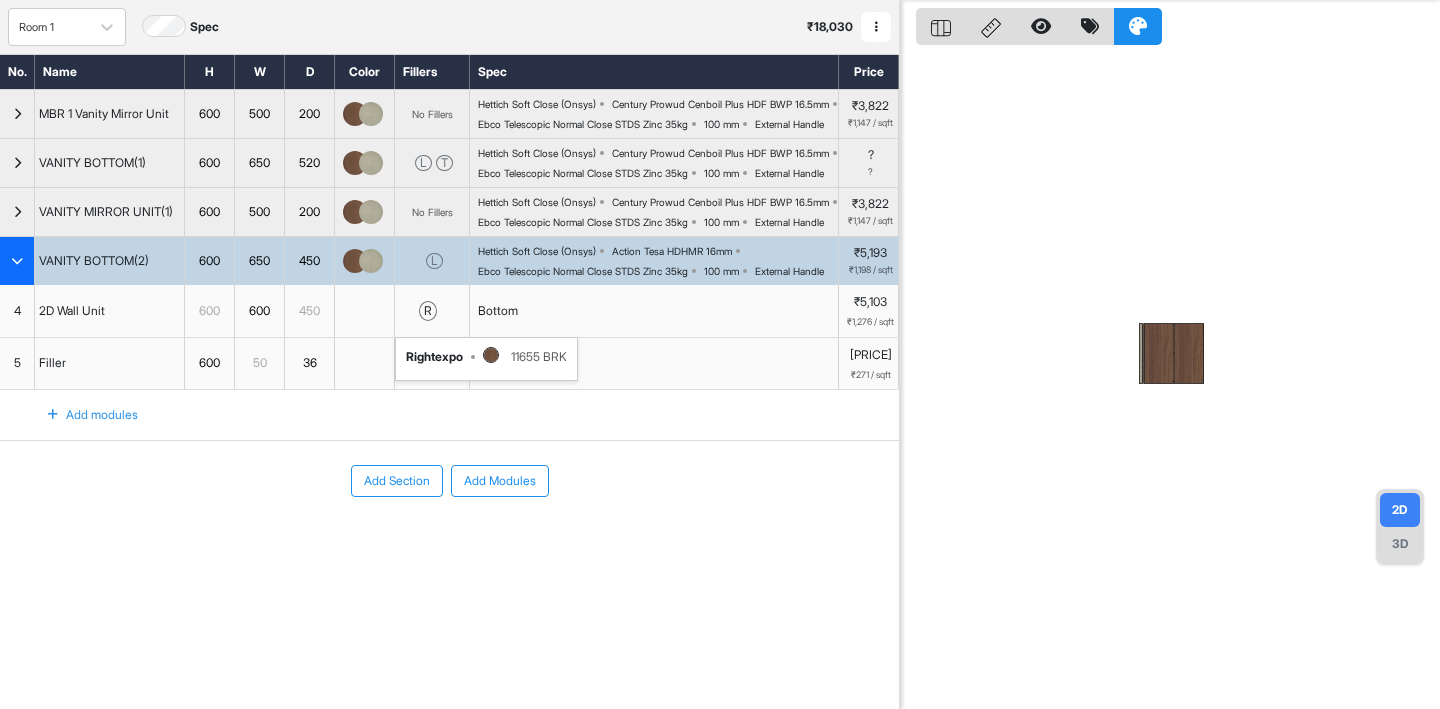 click on "r" at bounding box center (428, 311) 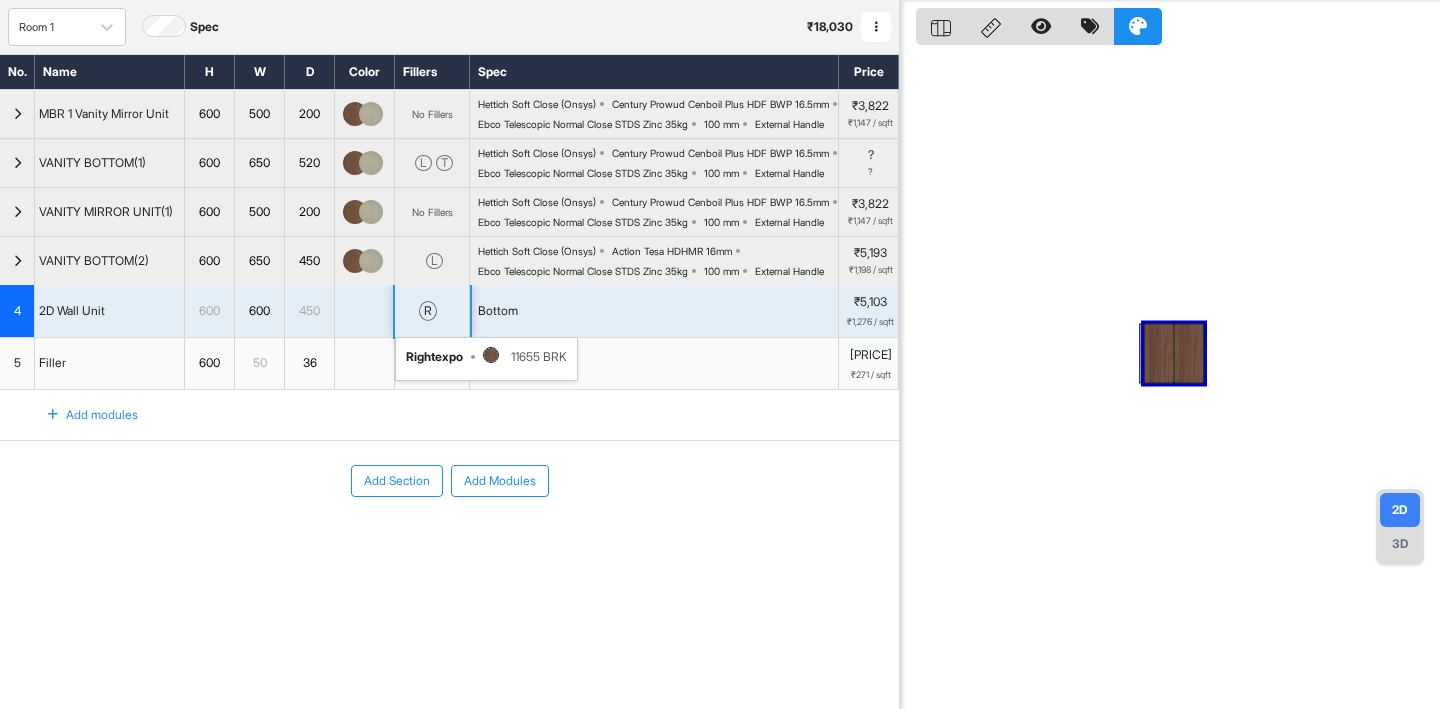 click on "r" at bounding box center [428, 311] 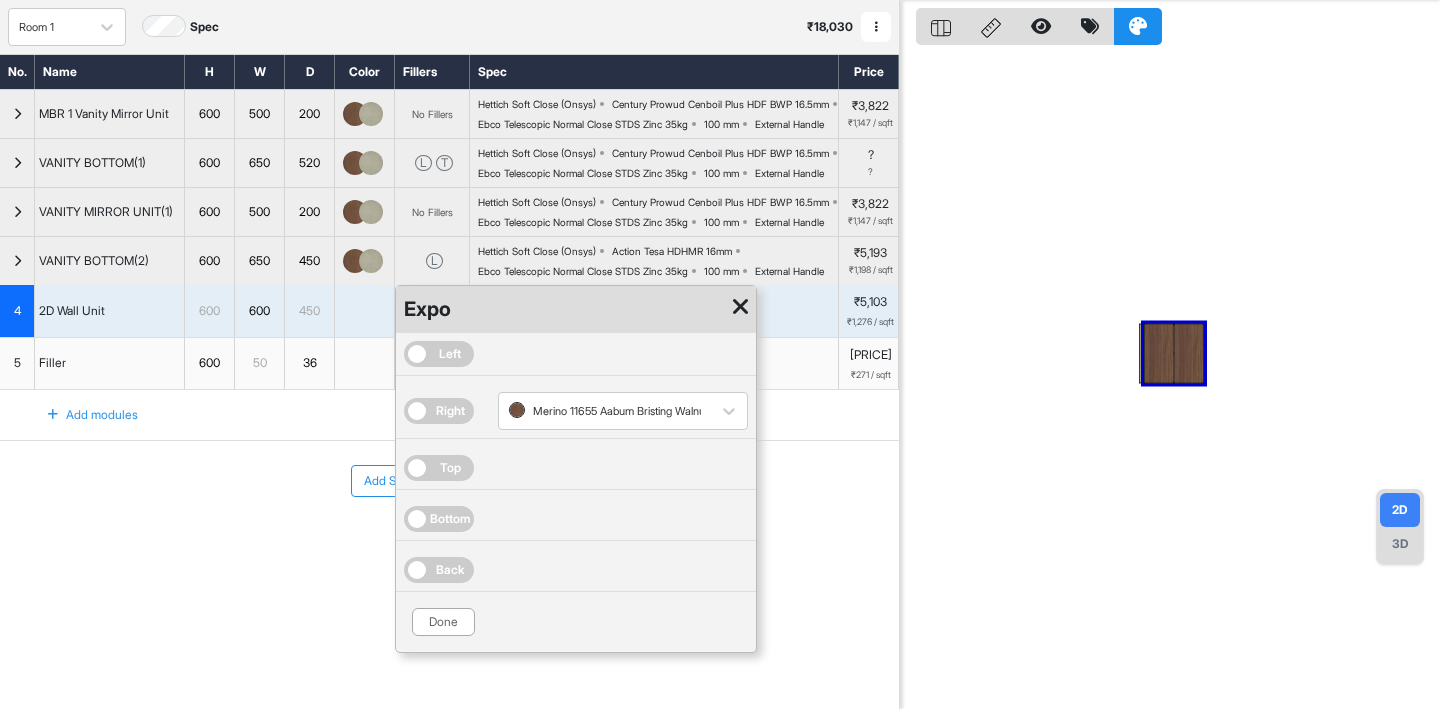 click at bounding box center (740, 307) 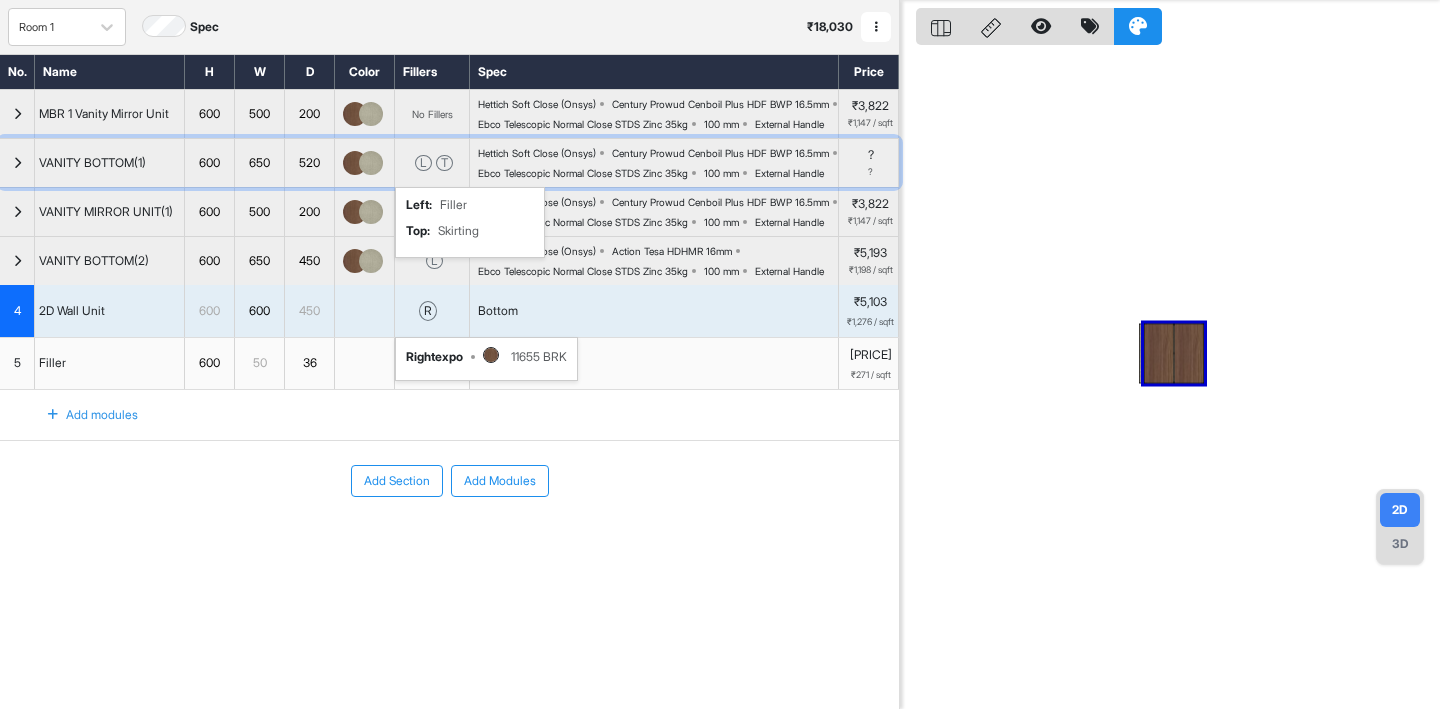click on "T" at bounding box center (444, 163) 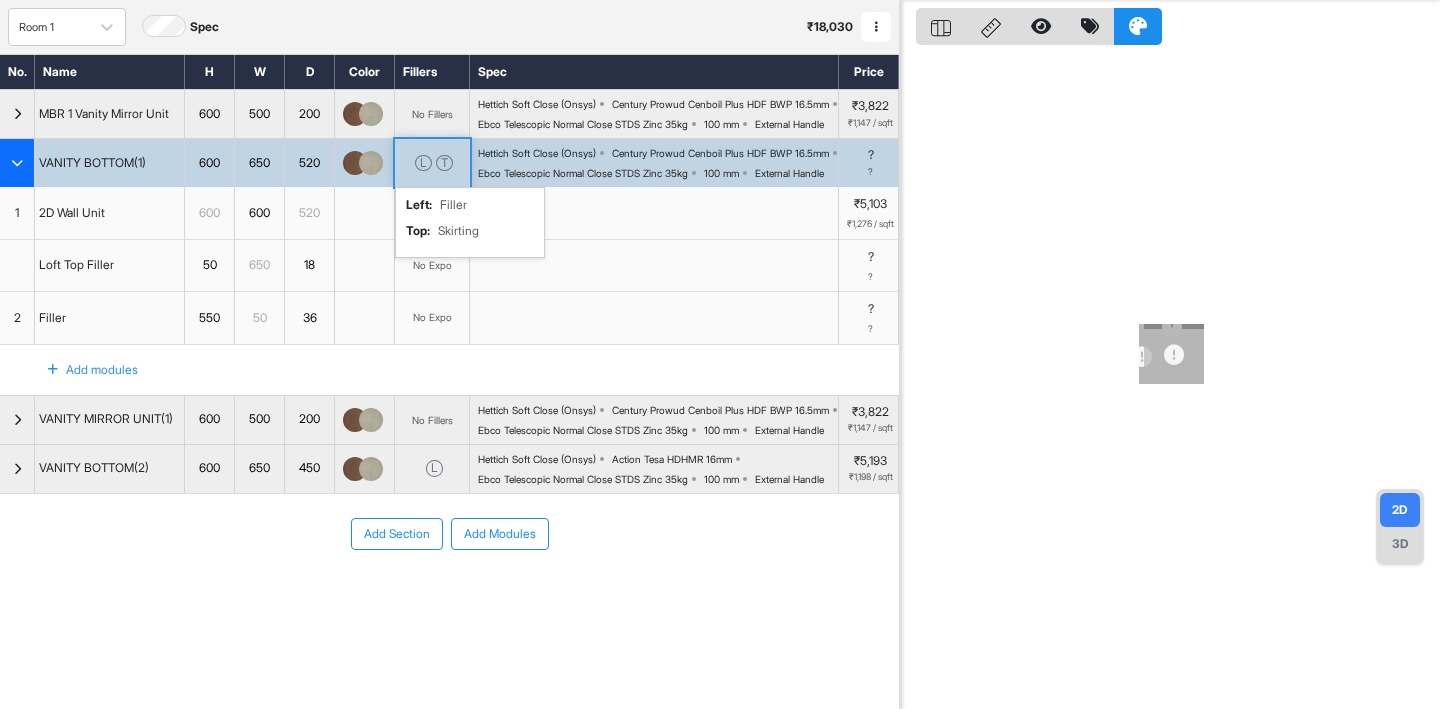 click on "L T left : Filler top : Skirting" at bounding box center (432, 163) 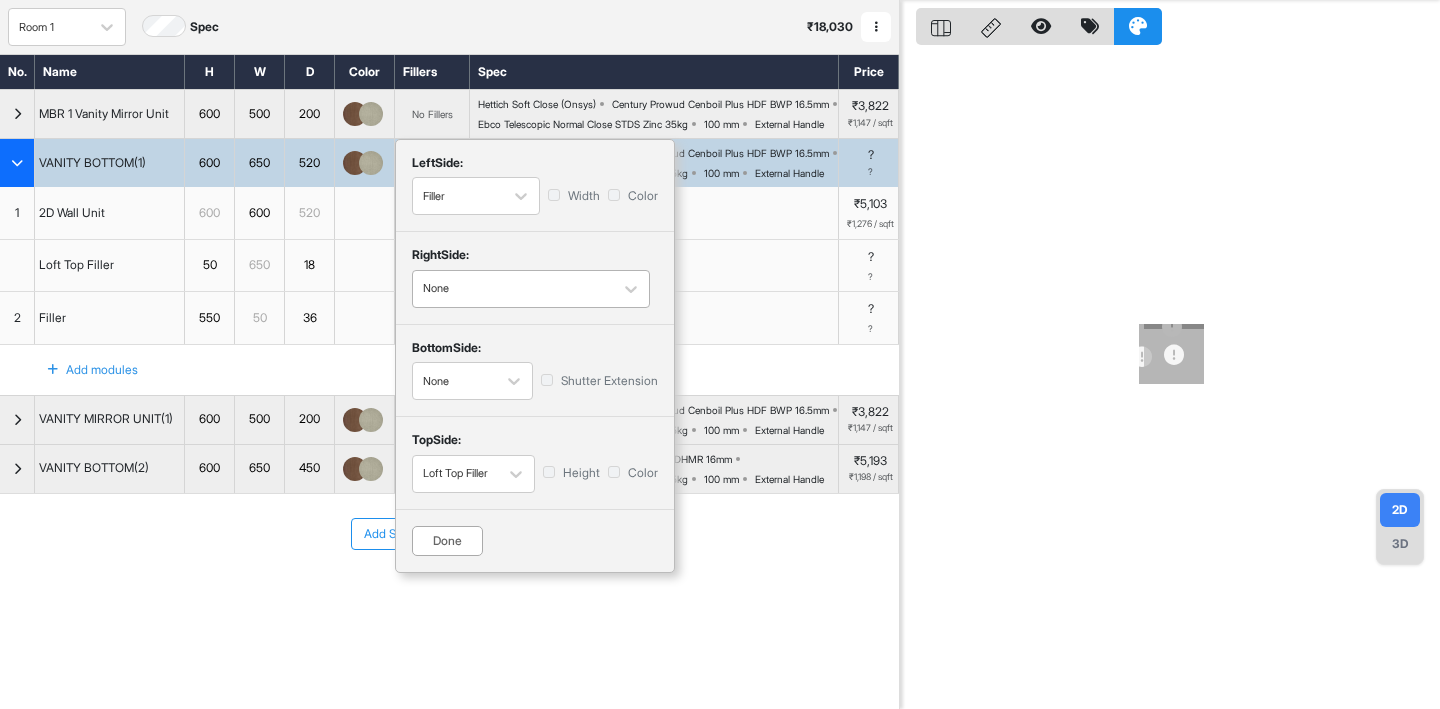 click at bounding box center (513, 289) 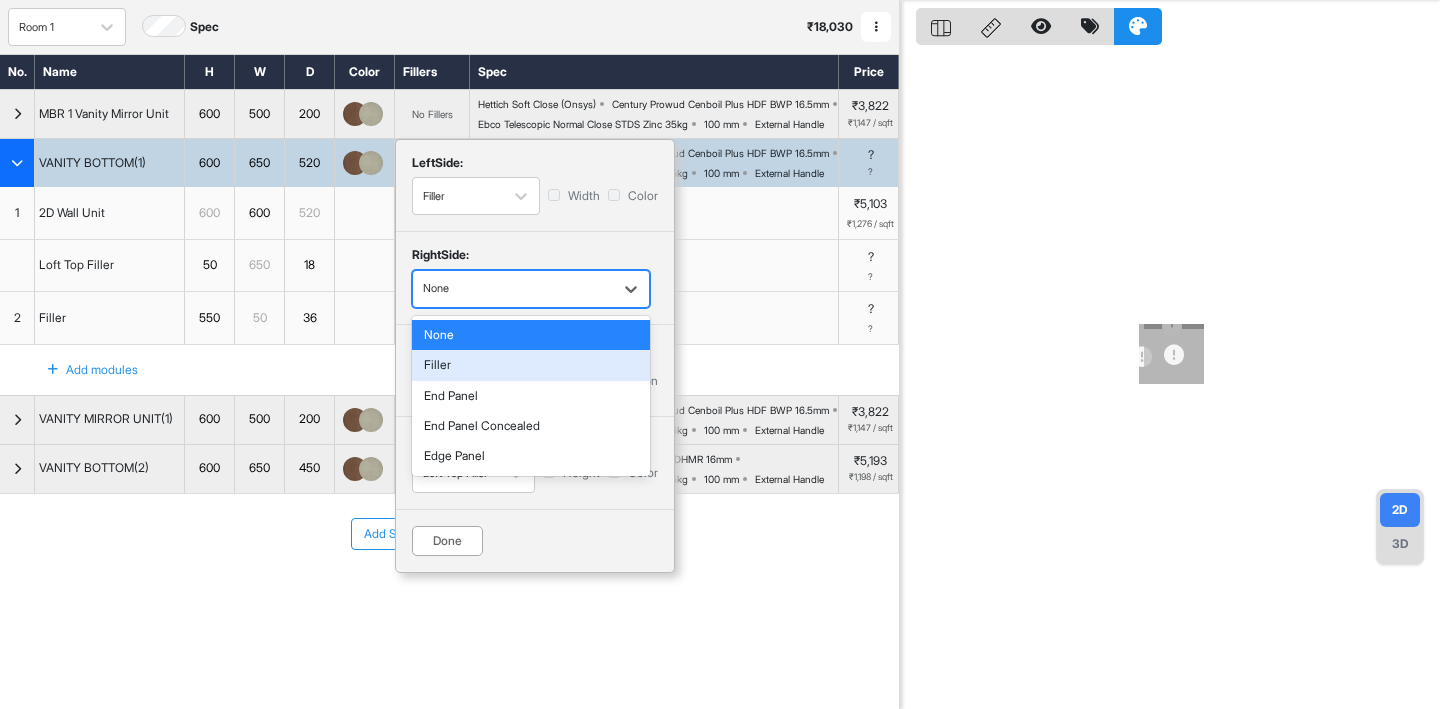 click on "Filler" at bounding box center [531, 365] 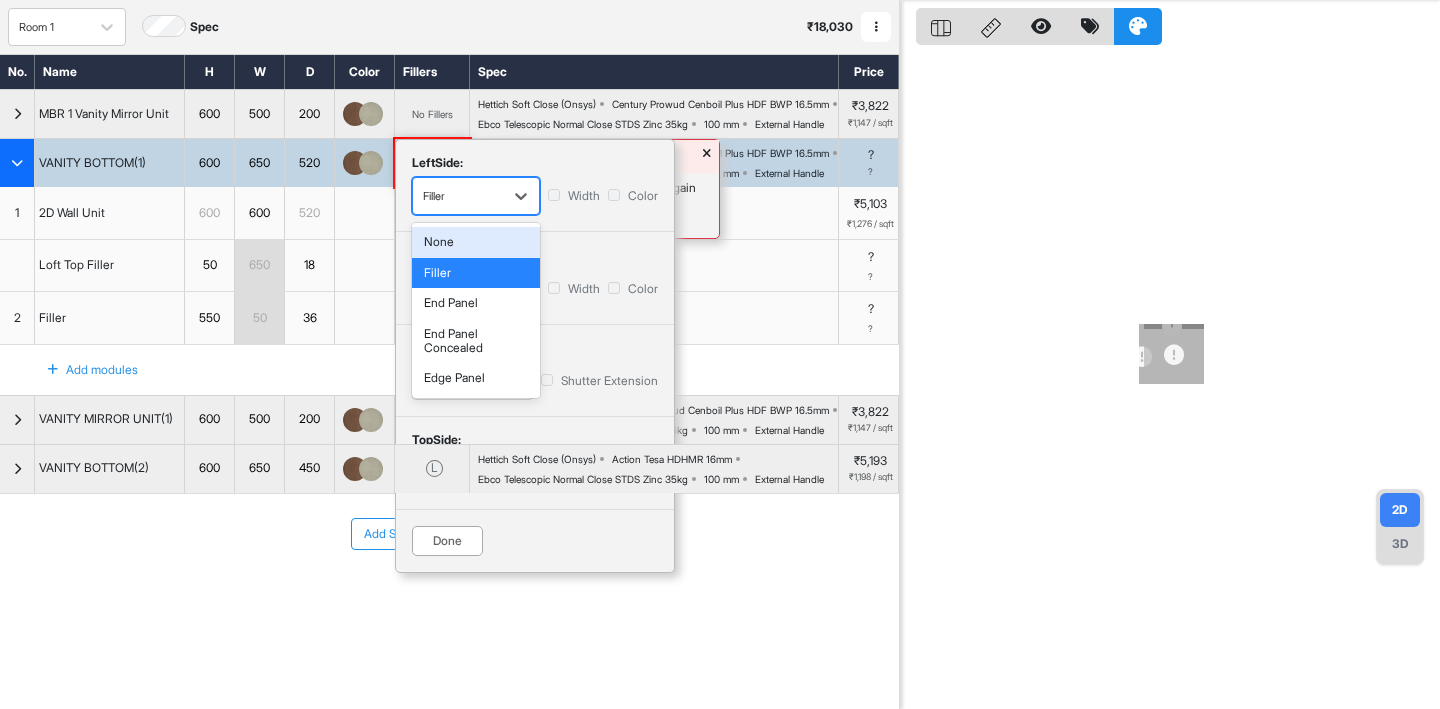 click at bounding box center (458, 196) 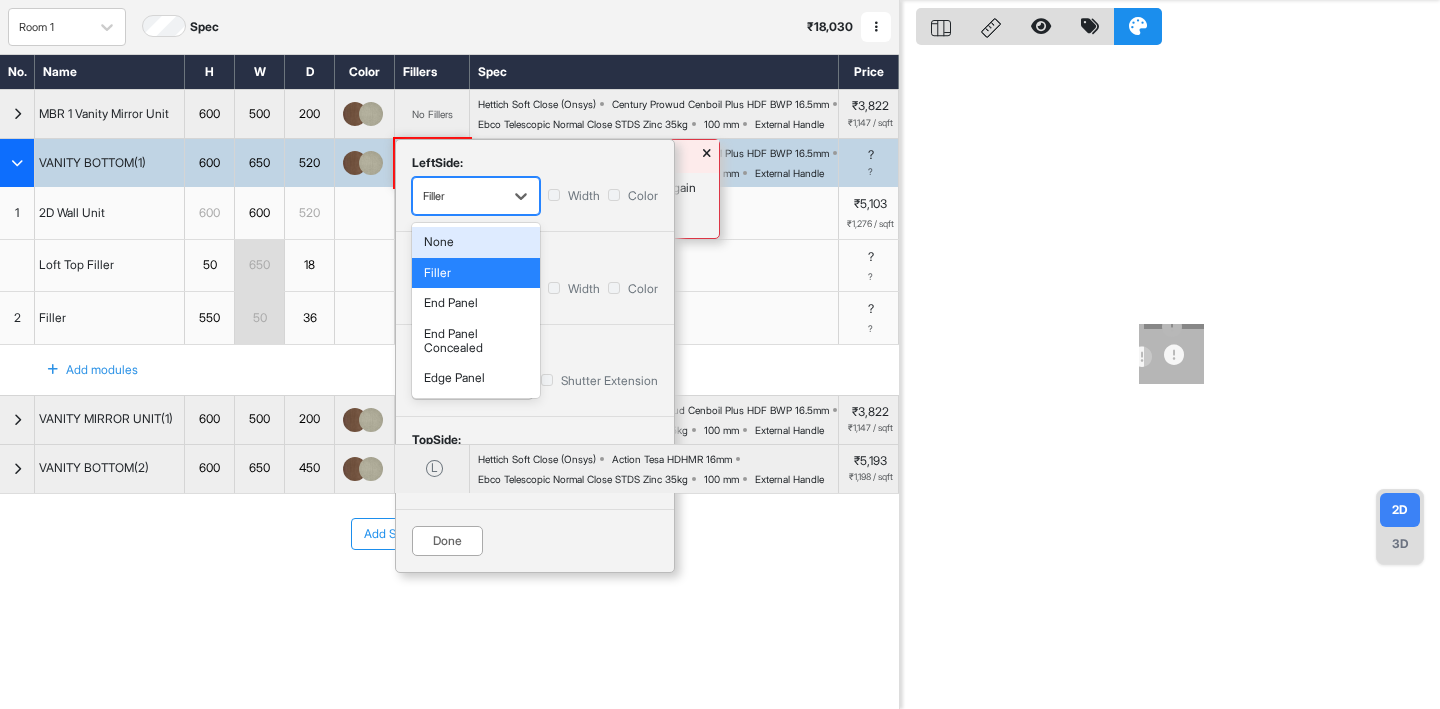 click on "None" at bounding box center (476, 242) 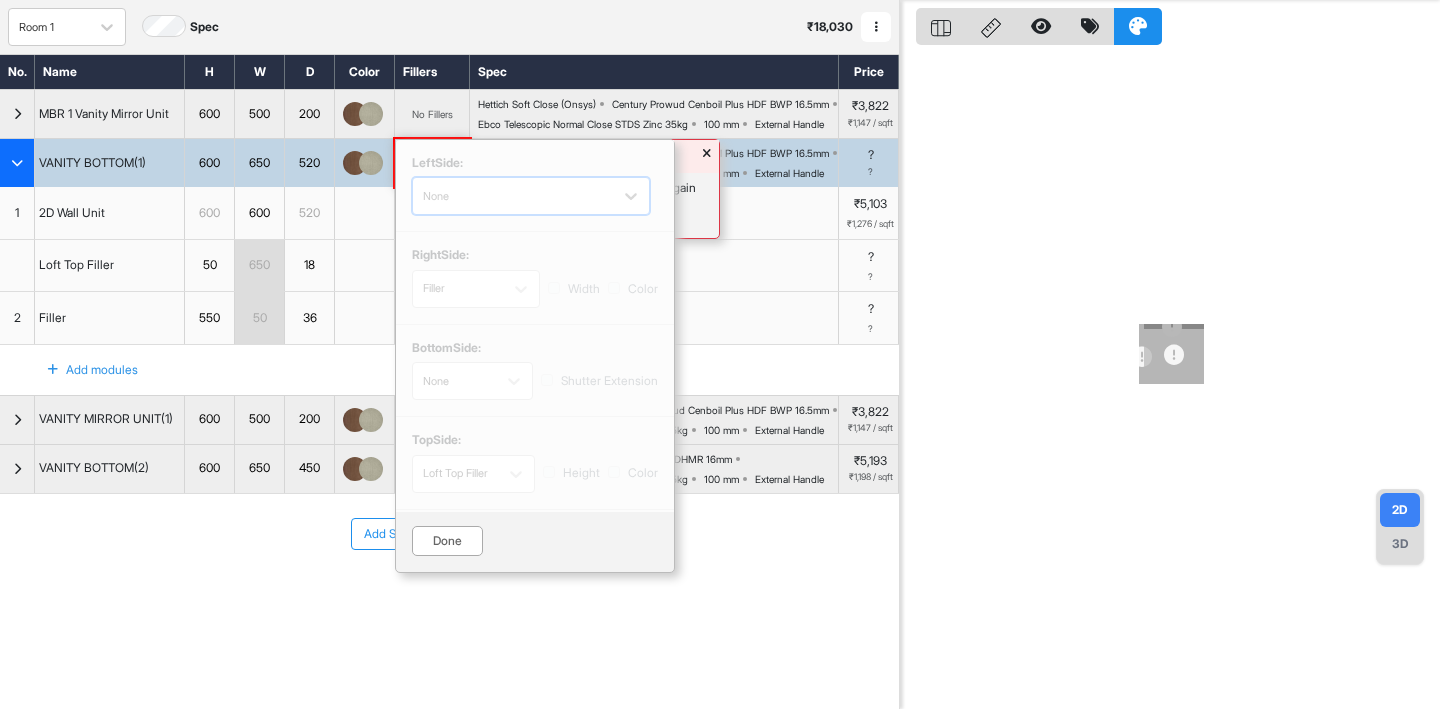 click on "Done" at bounding box center [447, 541] 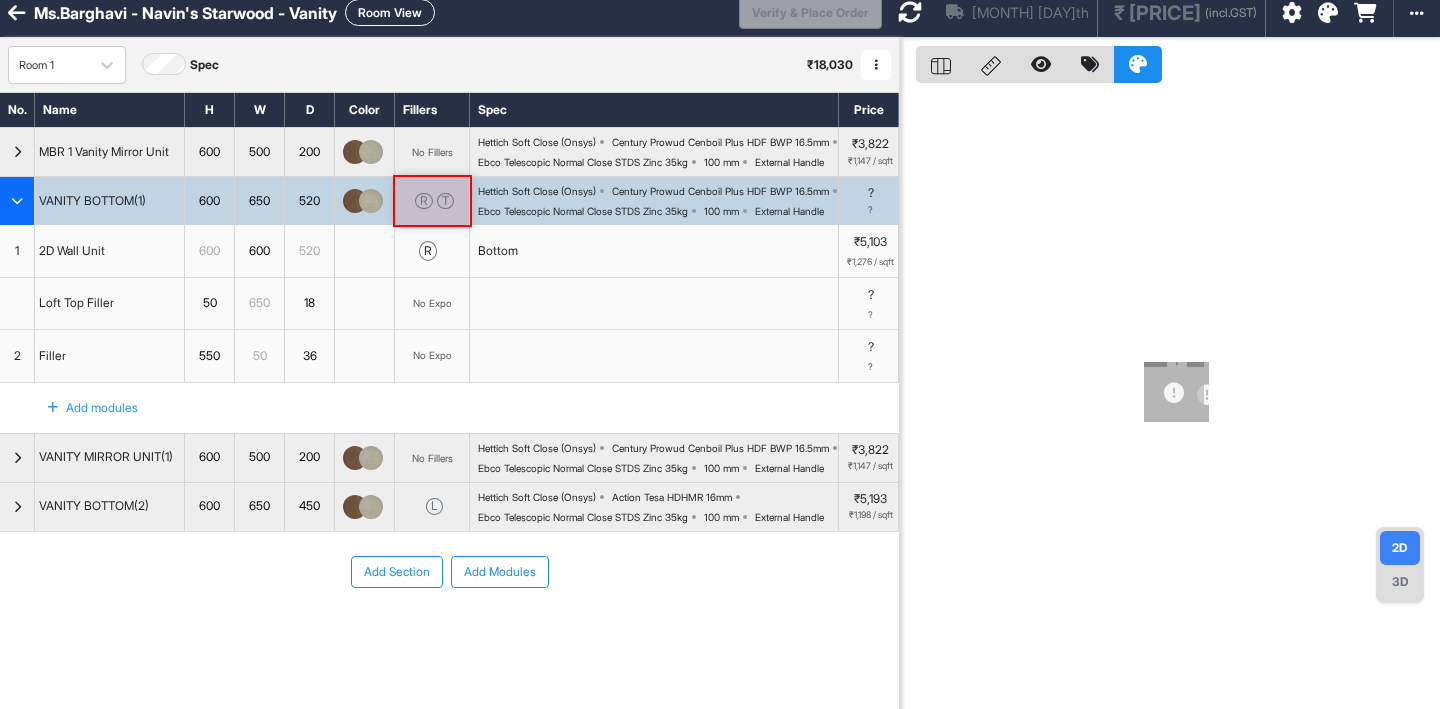 scroll, scrollTop: 7, scrollLeft: 0, axis: vertical 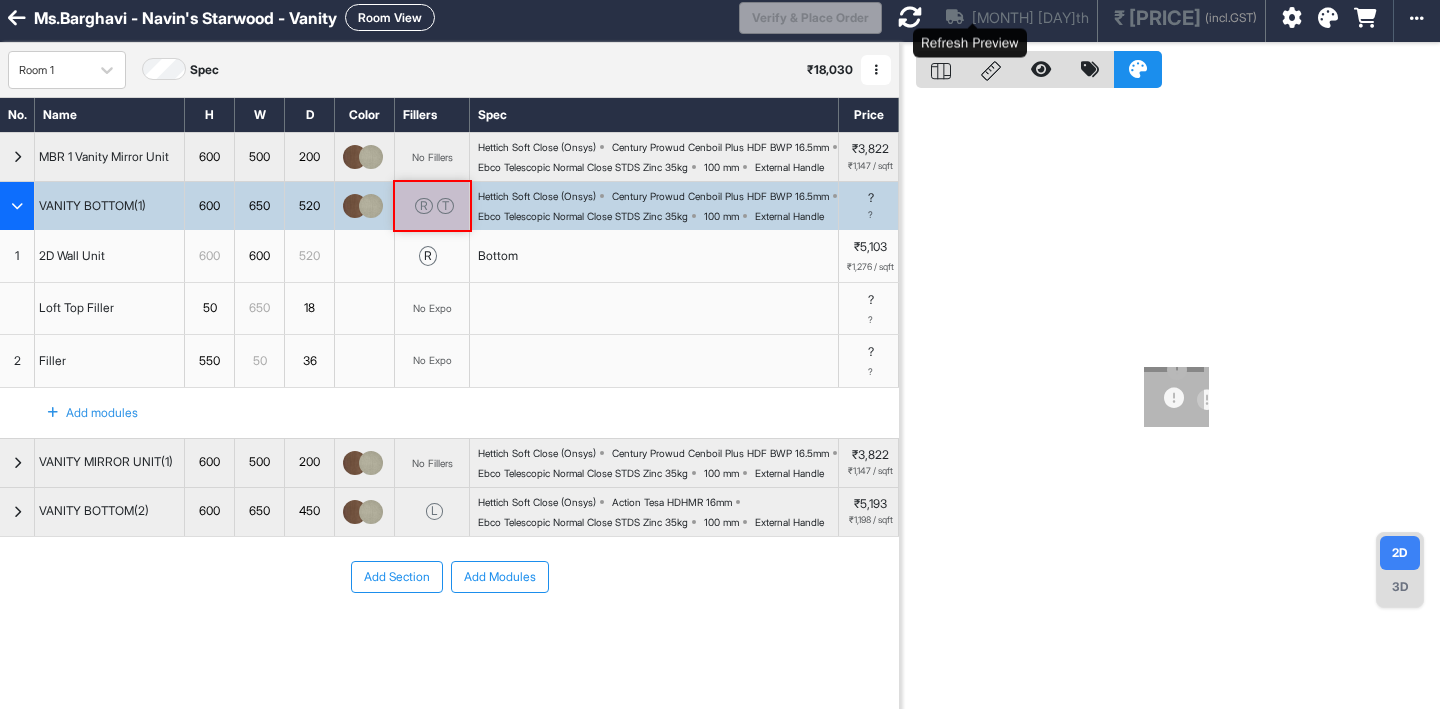 click at bounding box center (910, 17) 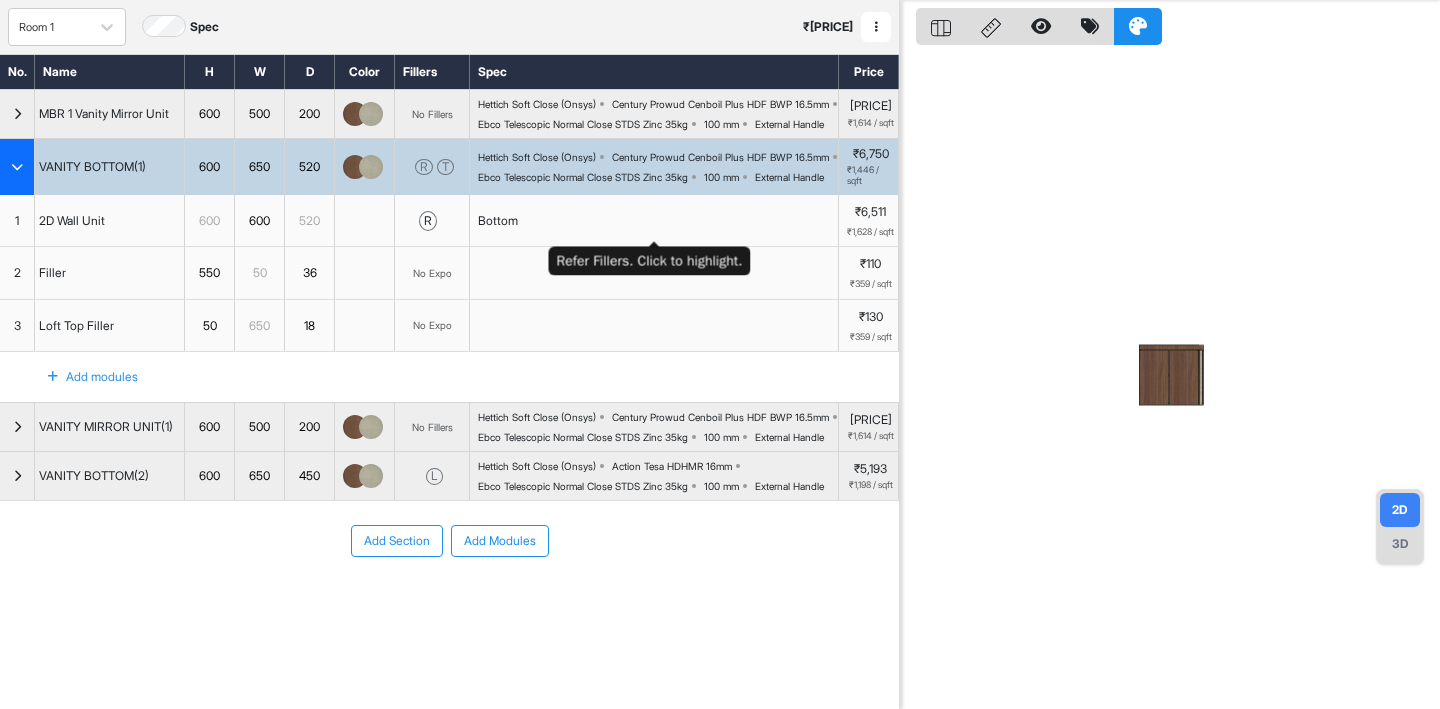 scroll, scrollTop: 188, scrollLeft: 0, axis: vertical 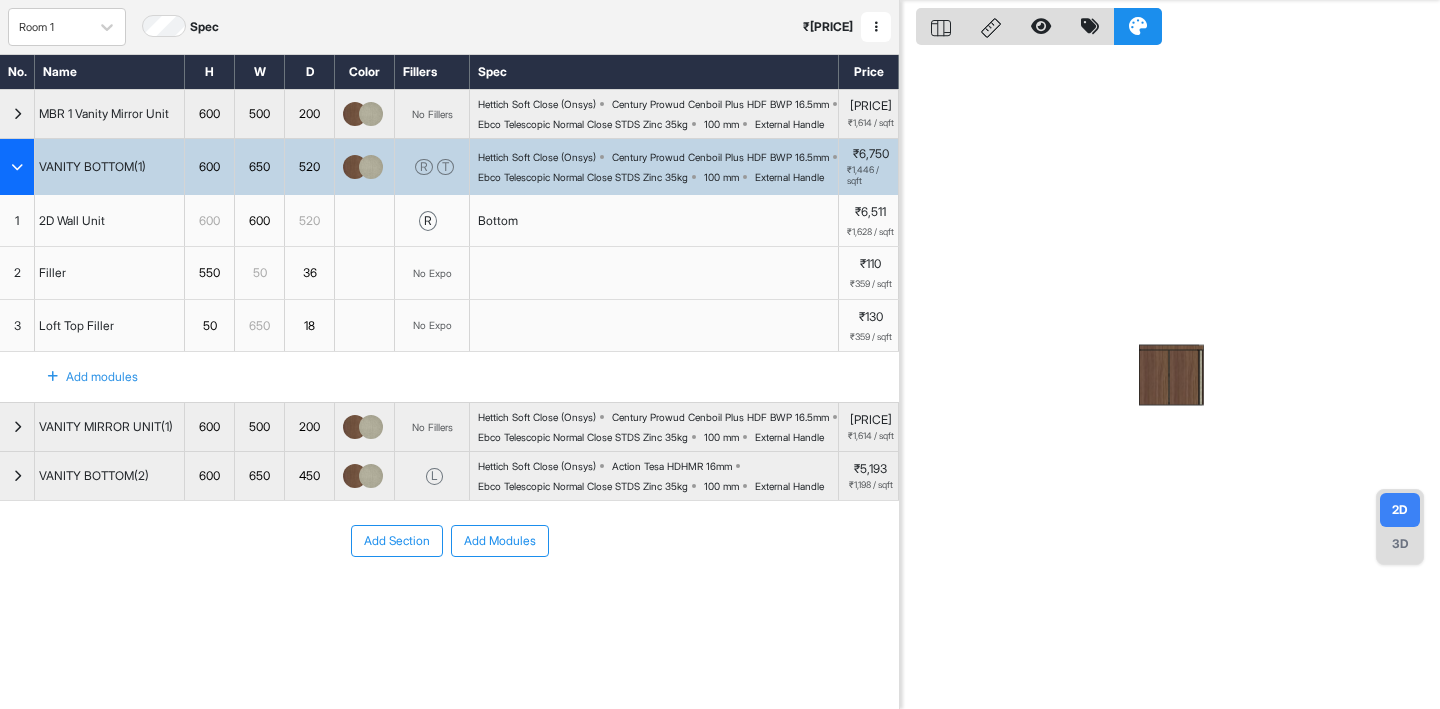 click at bounding box center (17, 167) 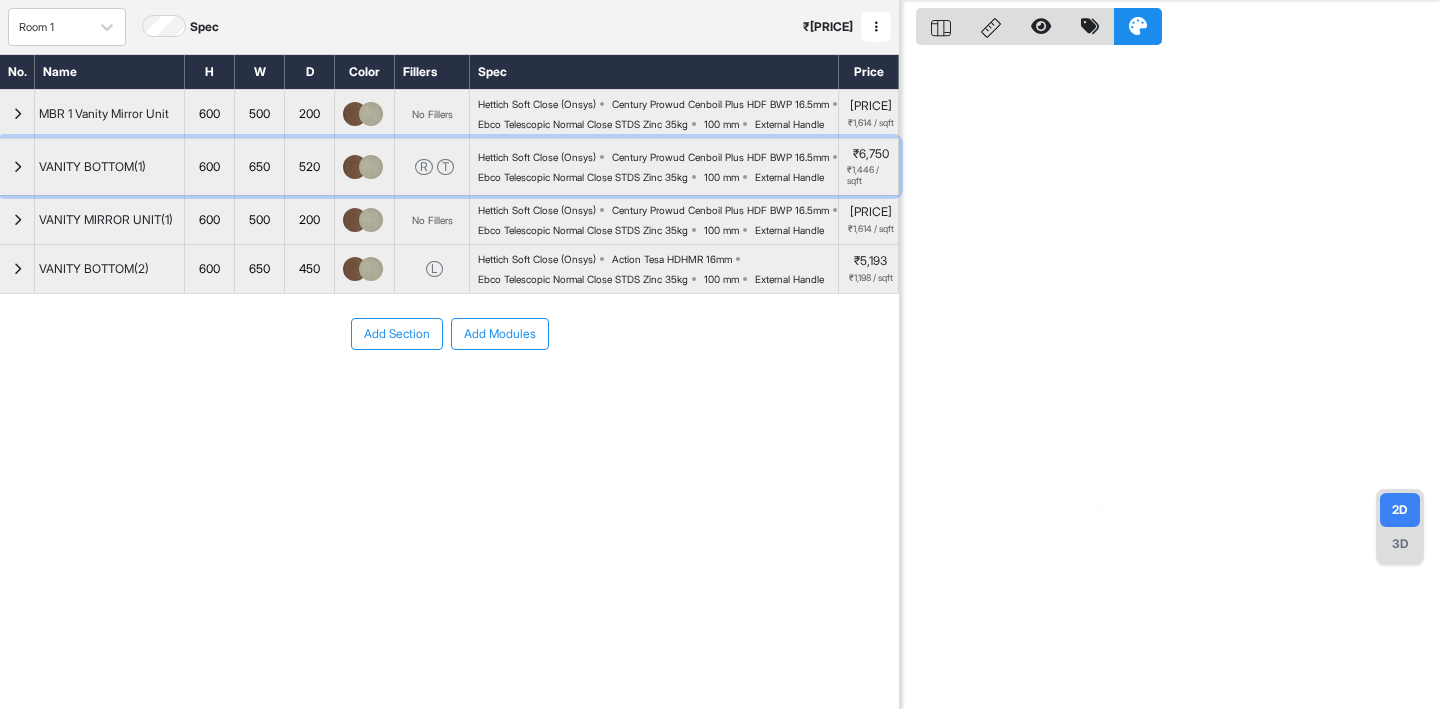 scroll, scrollTop: 0, scrollLeft: 0, axis: both 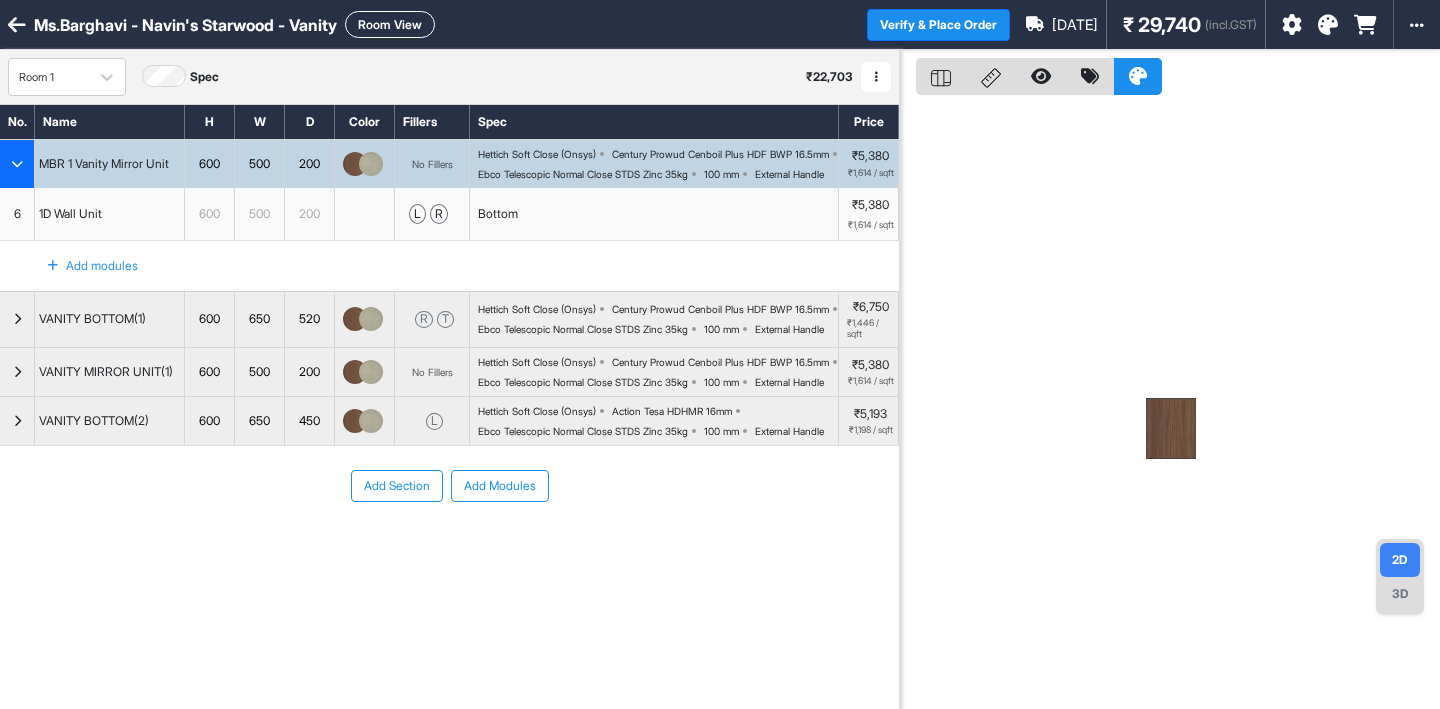 click on "External Handle" at bounding box center (789, 174) 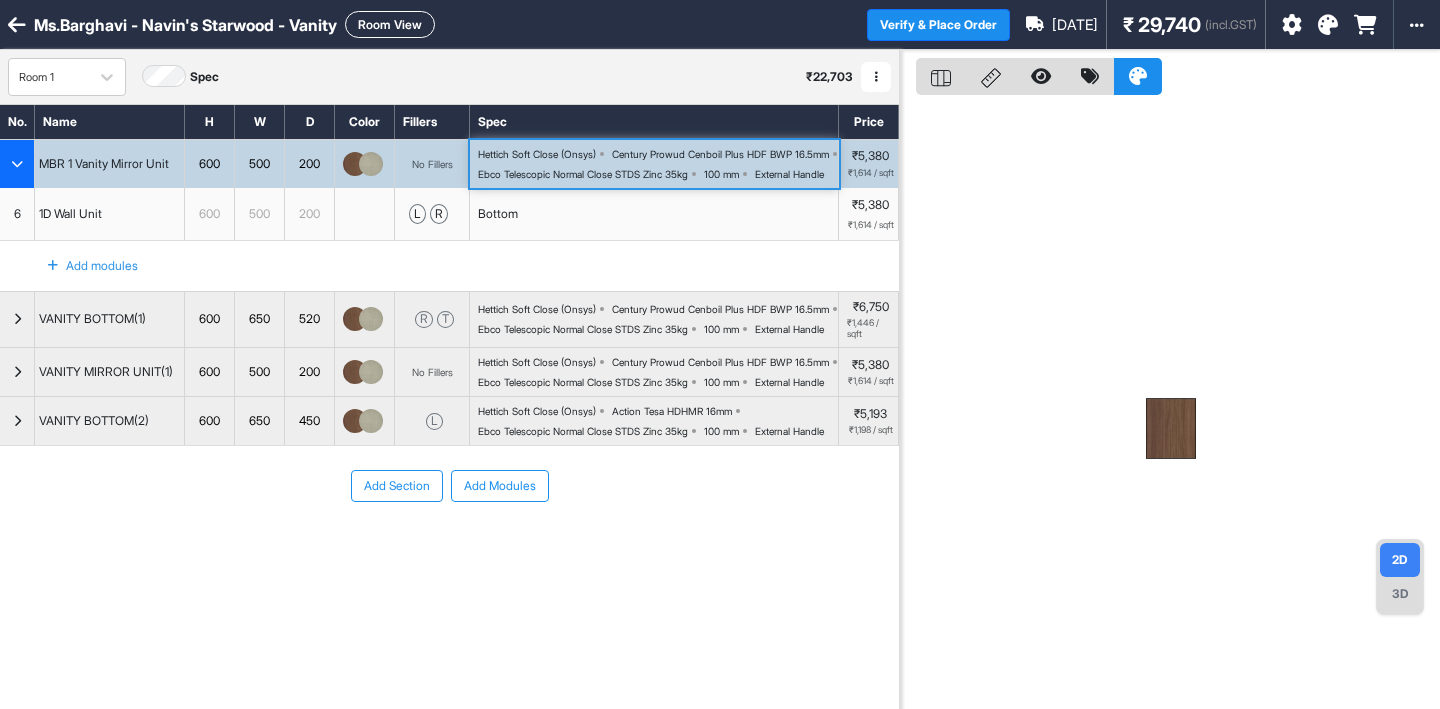 click on "External Handle" at bounding box center [789, 174] 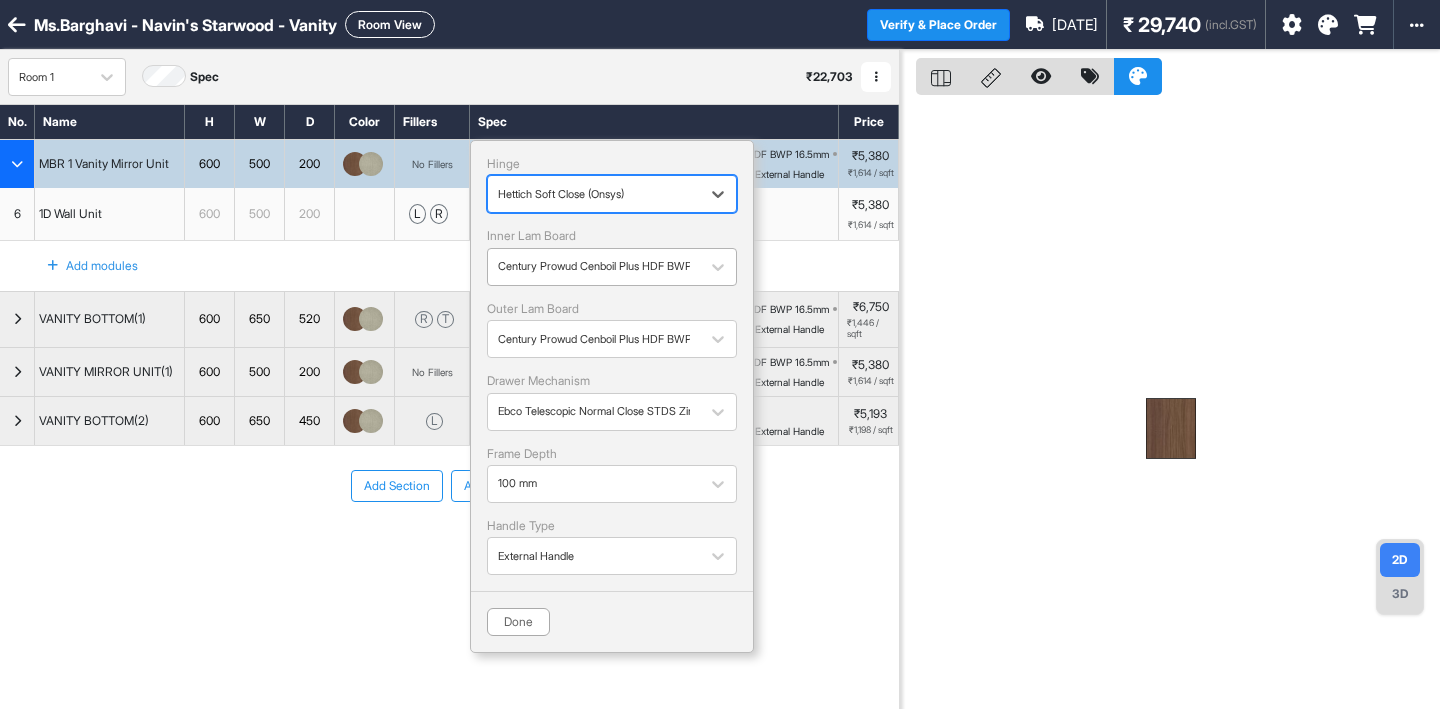 click at bounding box center [594, 267] 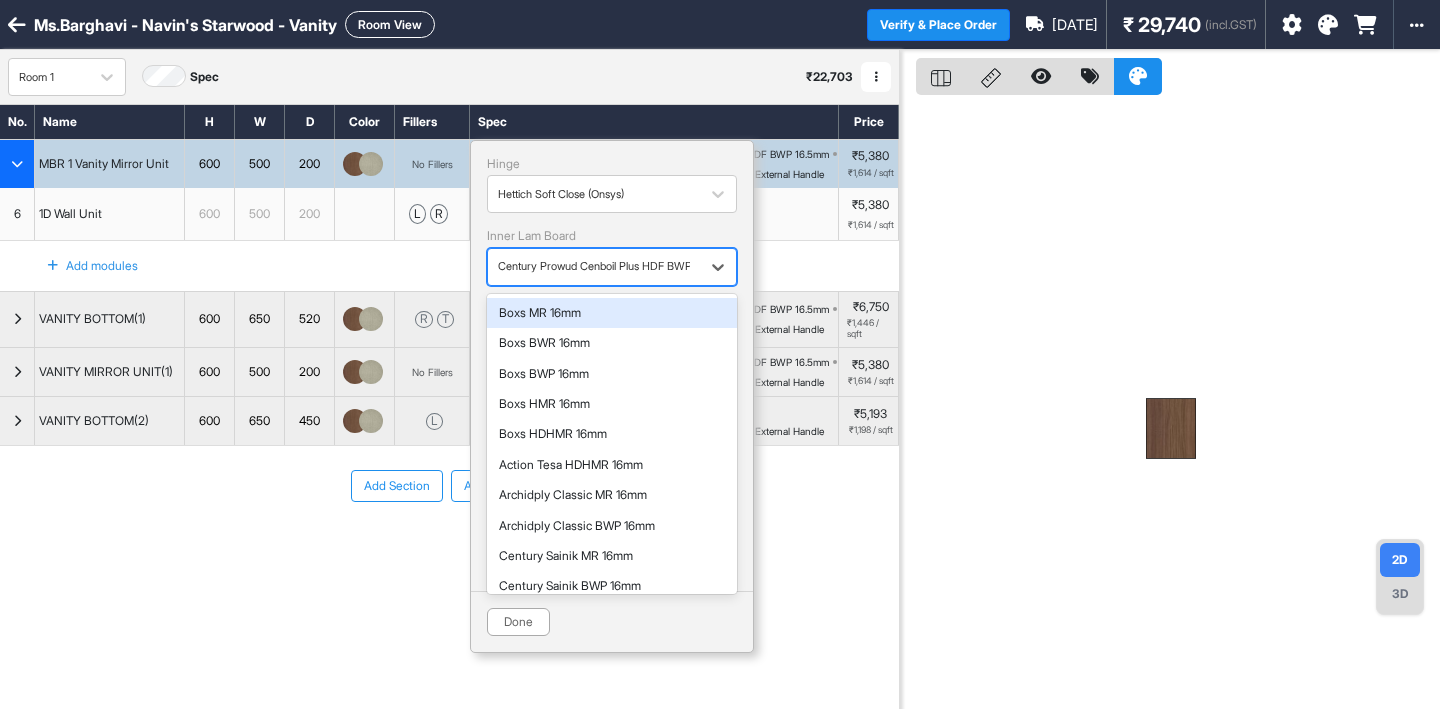 click at bounding box center (594, 267) 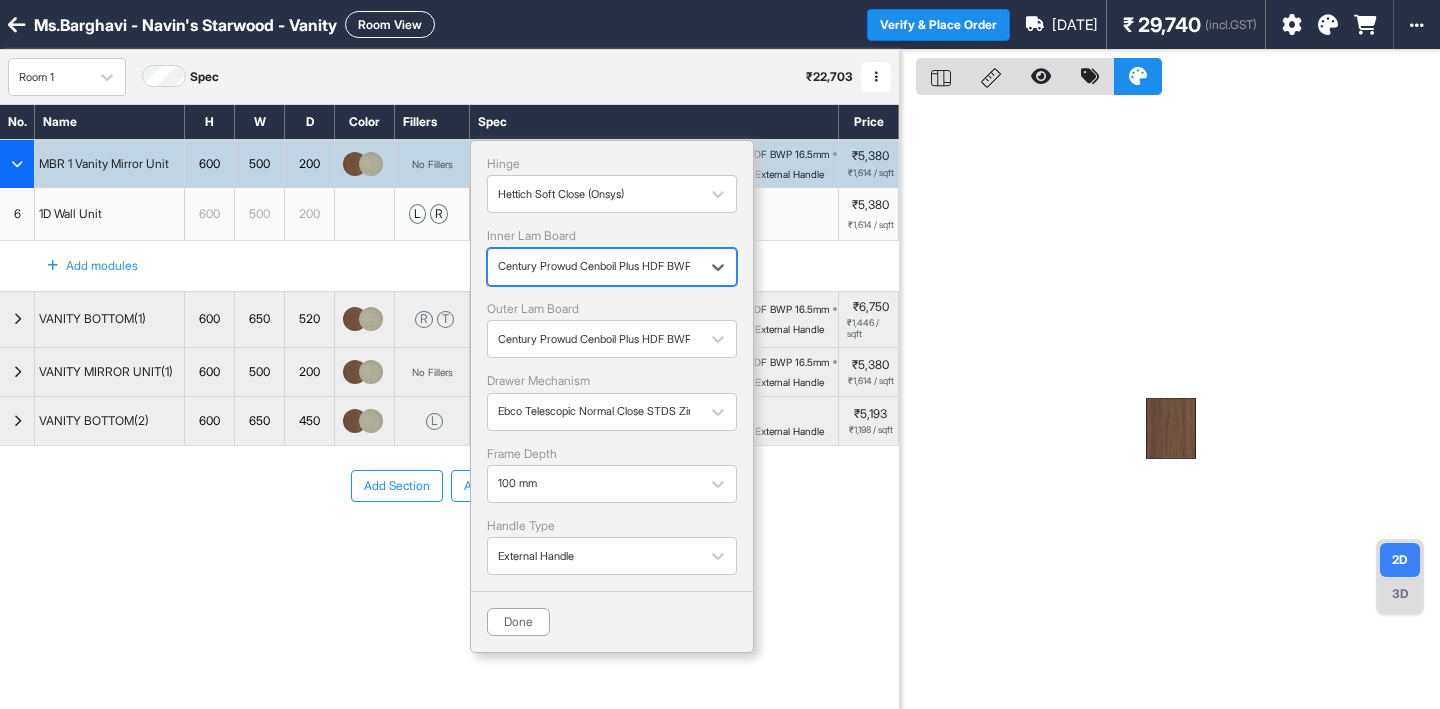 click at bounding box center (594, 267) 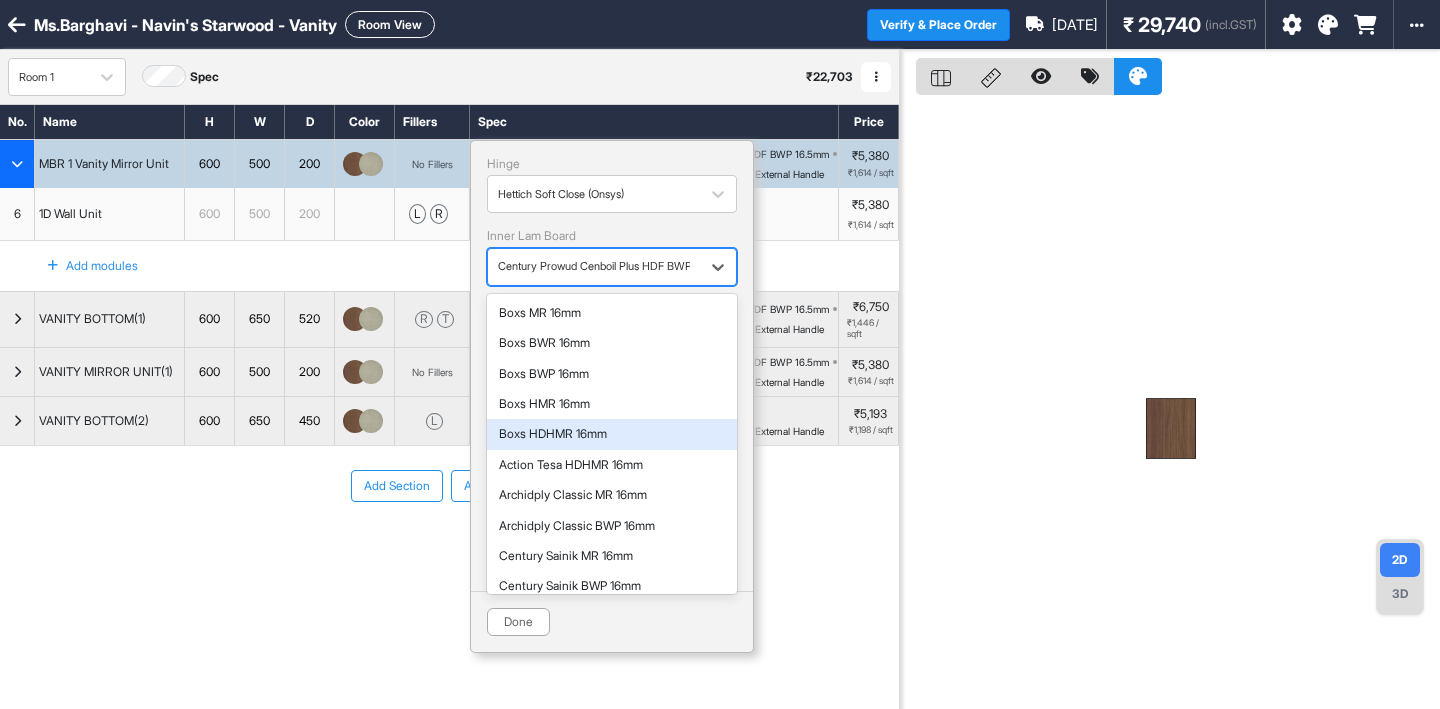 click on "Boxs HDHMR 16mm" at bounding box center [612, 434] 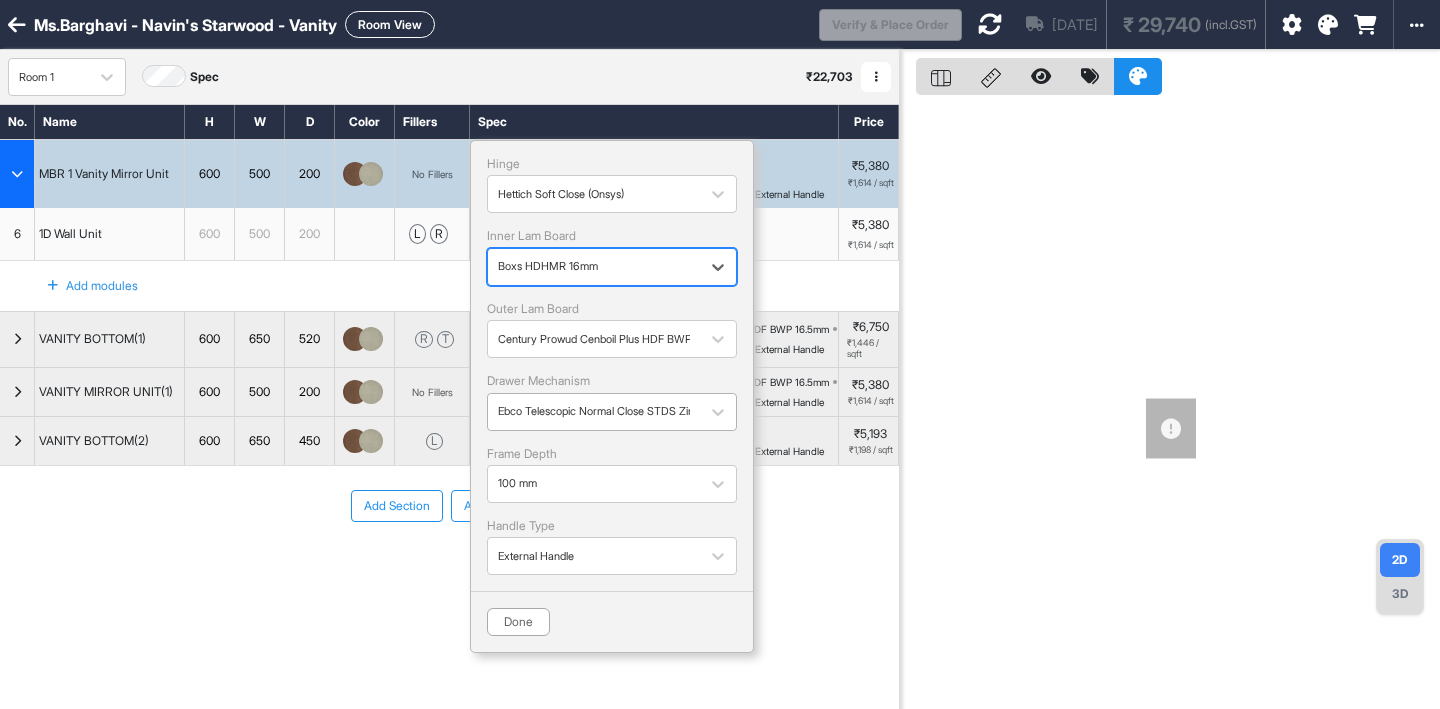 click at bounding box center (594, 411) 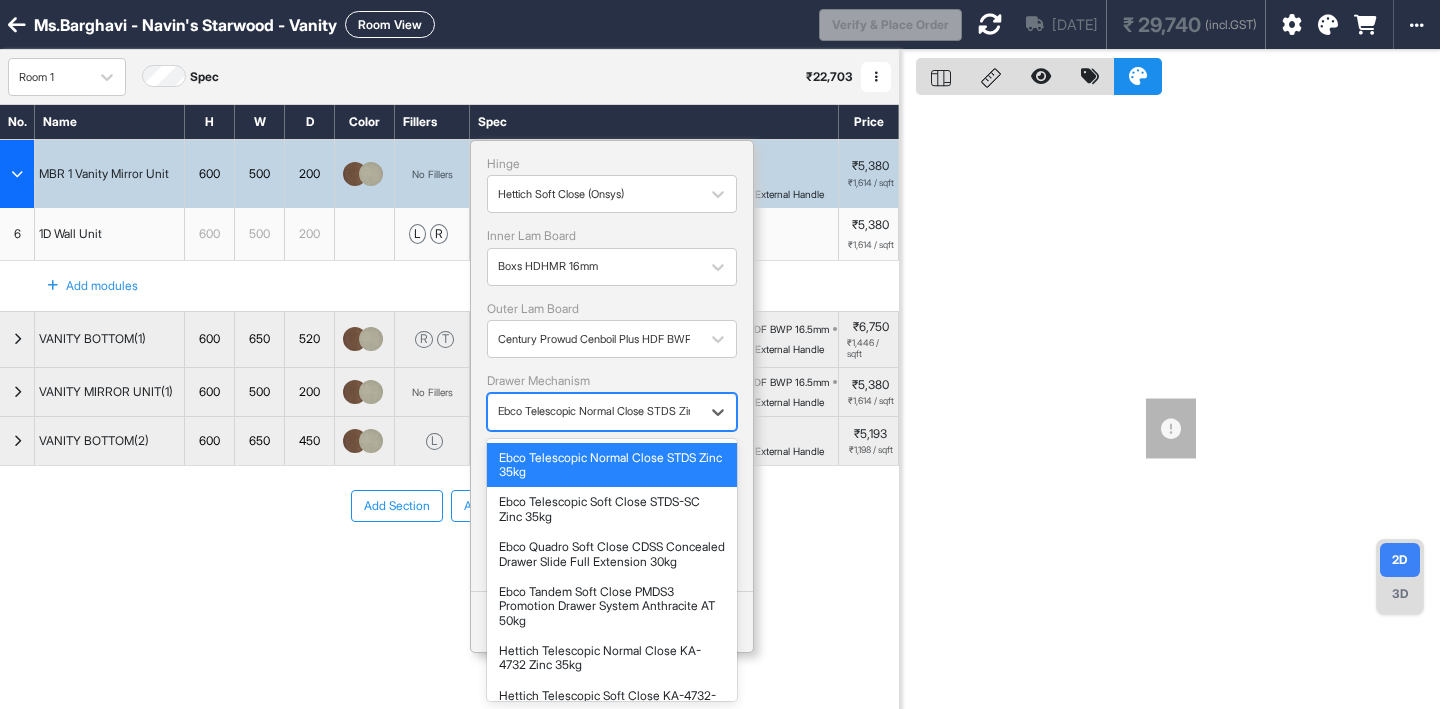 click at bounding box center (594, 411) 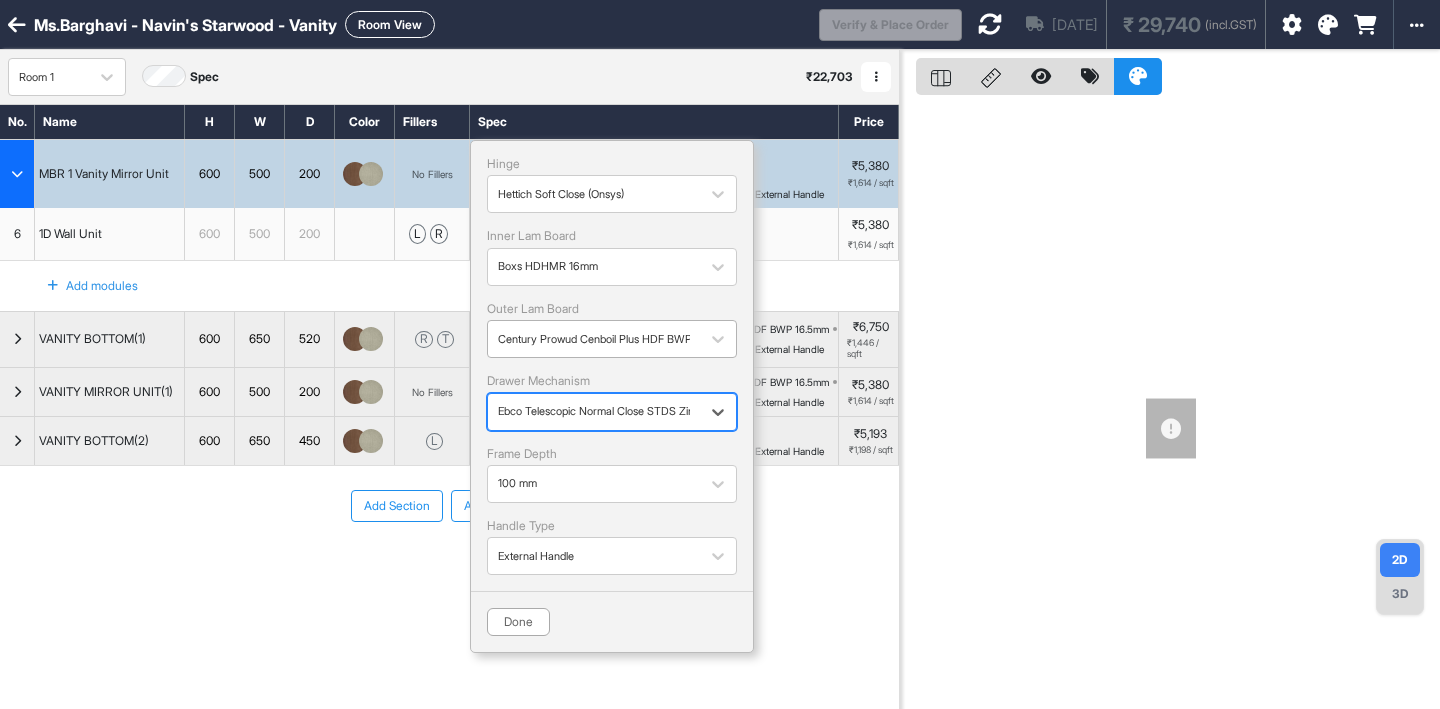 click at bounding box center (594, 339) 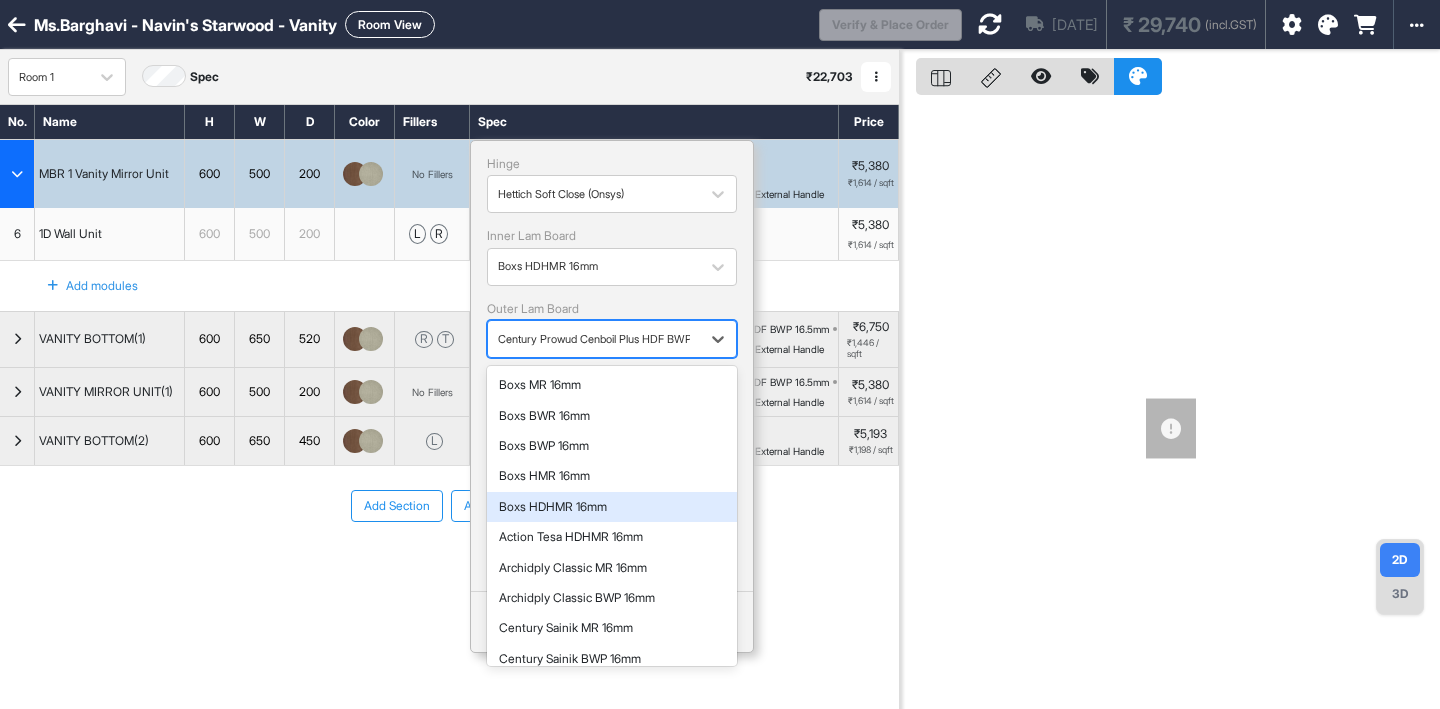 click on "Boxs HDHMR 16mm" at bounding box center [612, 507] 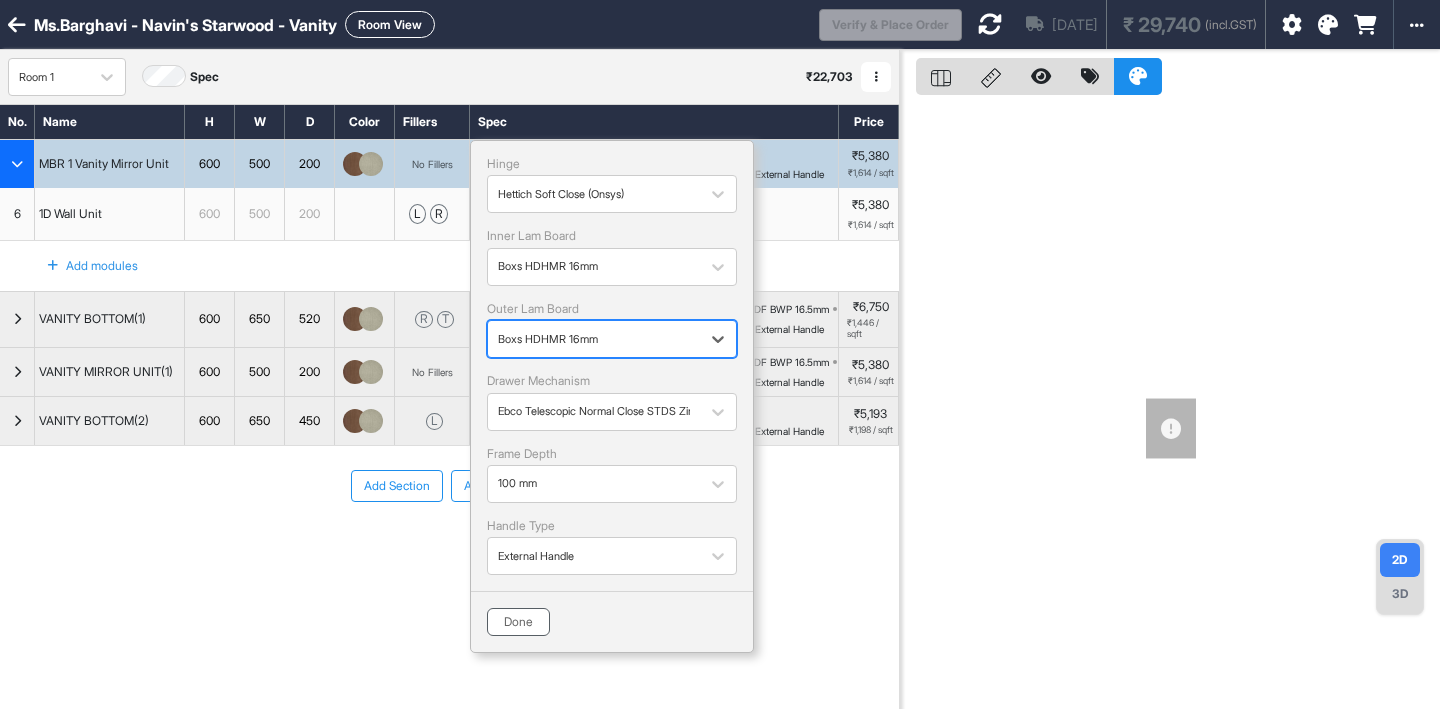 click on "Done" at bounding box center (518, 622) 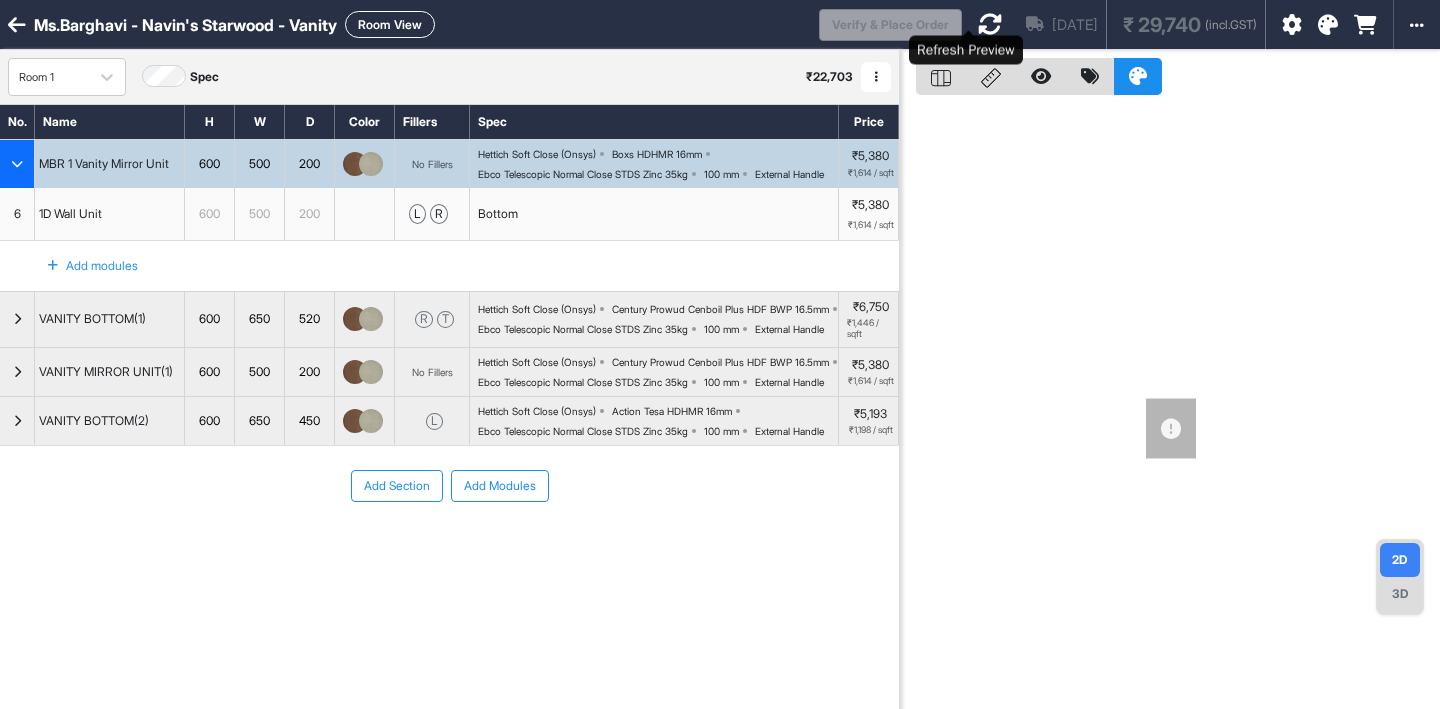 click at bounding box center (990, 24) 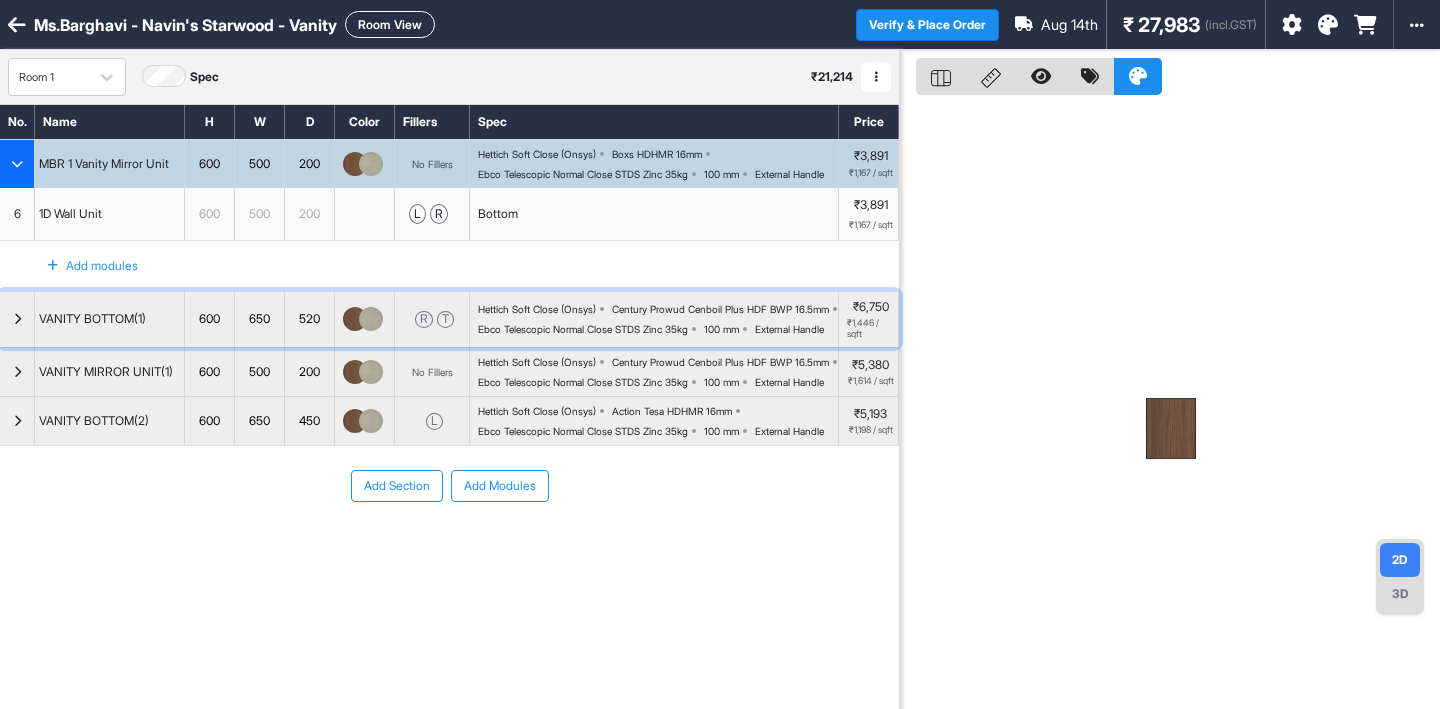 click on "Hettich Soft Close (Onsys) Century Prowud Cenboil Plus HDF BWP 16.5mm Ebco Telescopic Normal Close STDS Zinc 35kg 100 mm External Handle" at bounding box center [658, 319] 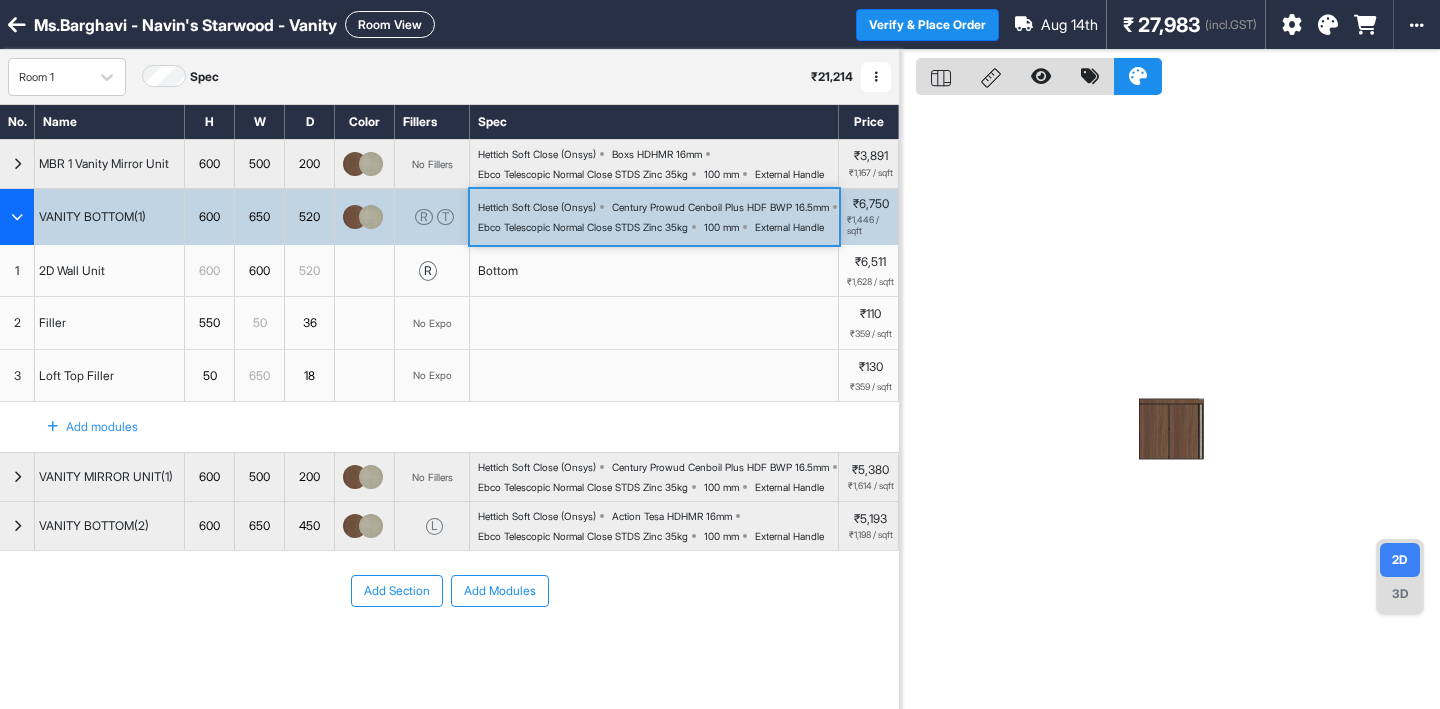 click on "Hettich Soft Close (Onsys) Century Prowud Cenboil Plus HDF BWP 16.5mm Ebco Telescopic Normal Close STDS Zinc 35kg 100 mm External Handle" at bounding box center [658, 217] 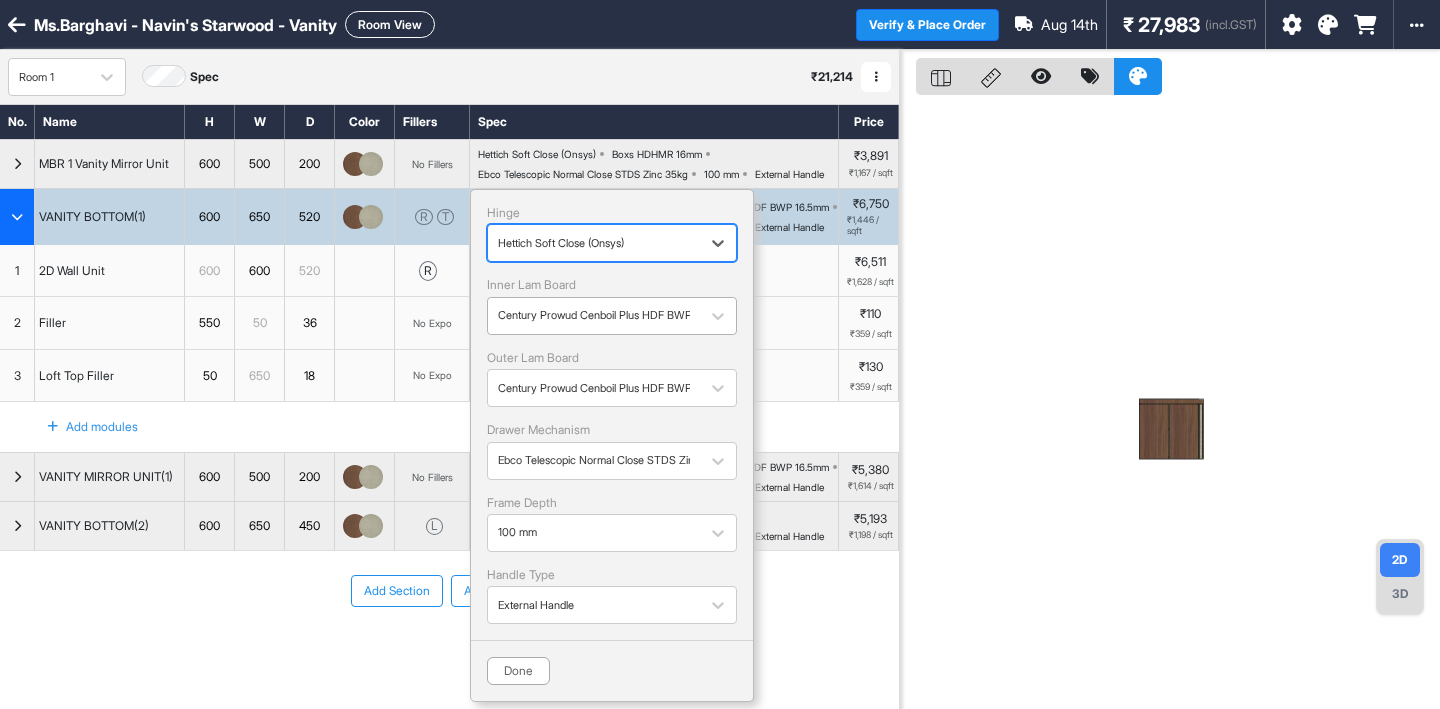 click at bounding box center (594, 316) 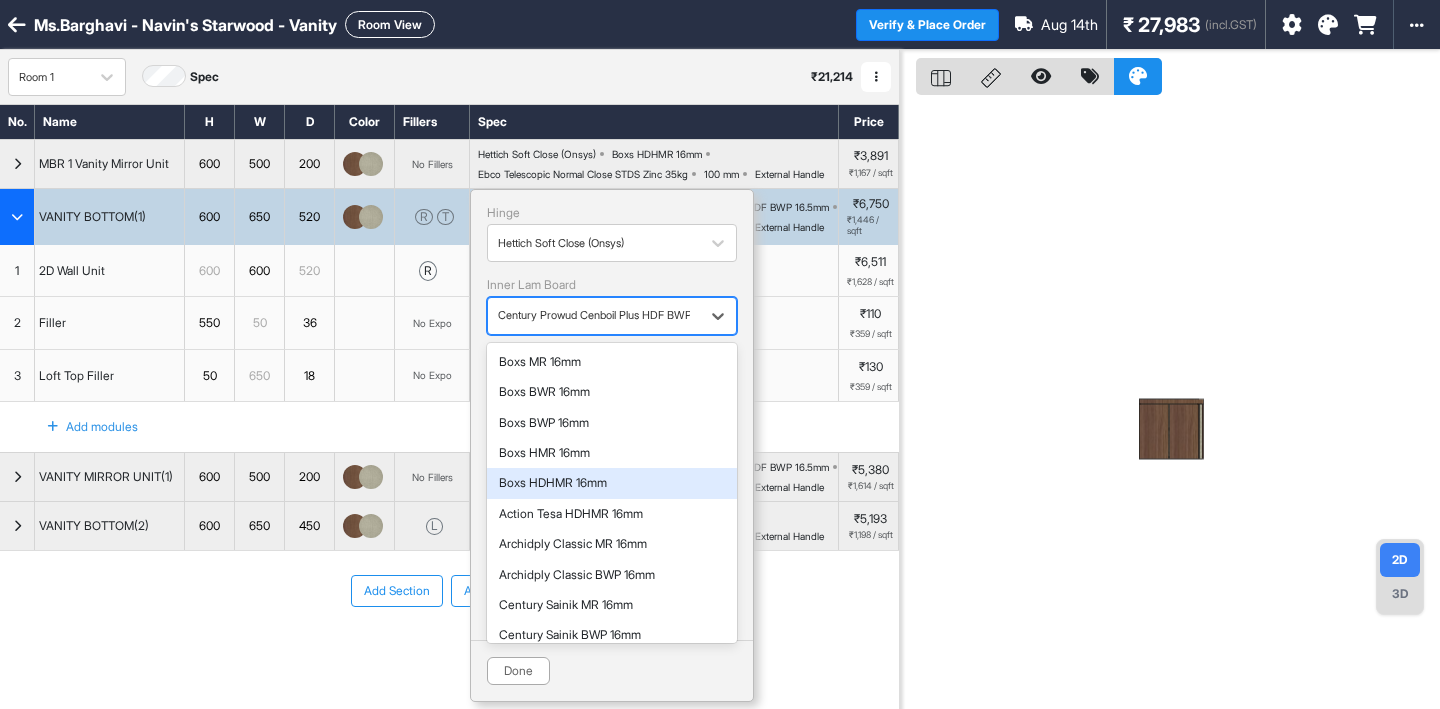 click on "Boxs HDHMR 16mm" at bounding box center [612, 483] 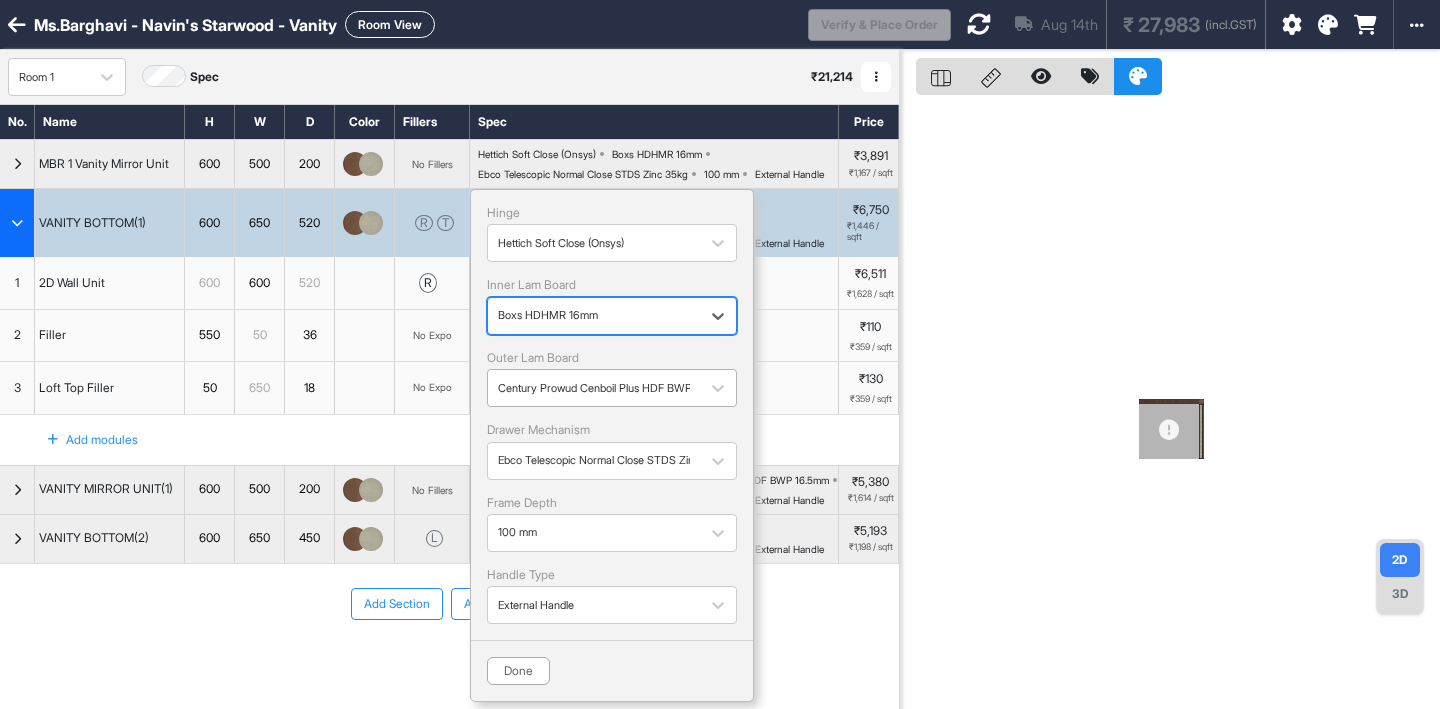 click at bounding box center [594, 388] 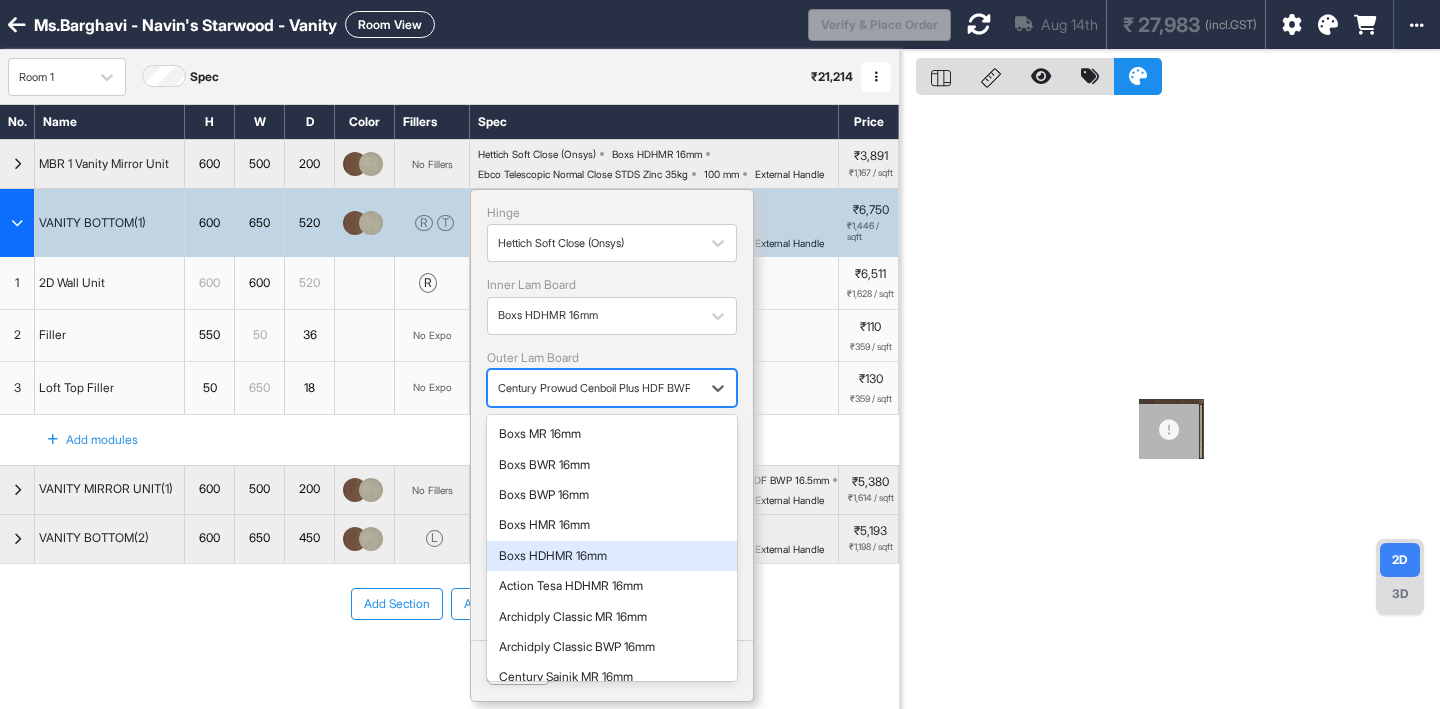 click on "Boxs HDHMR 16mm" at bounding box center [612, 556] 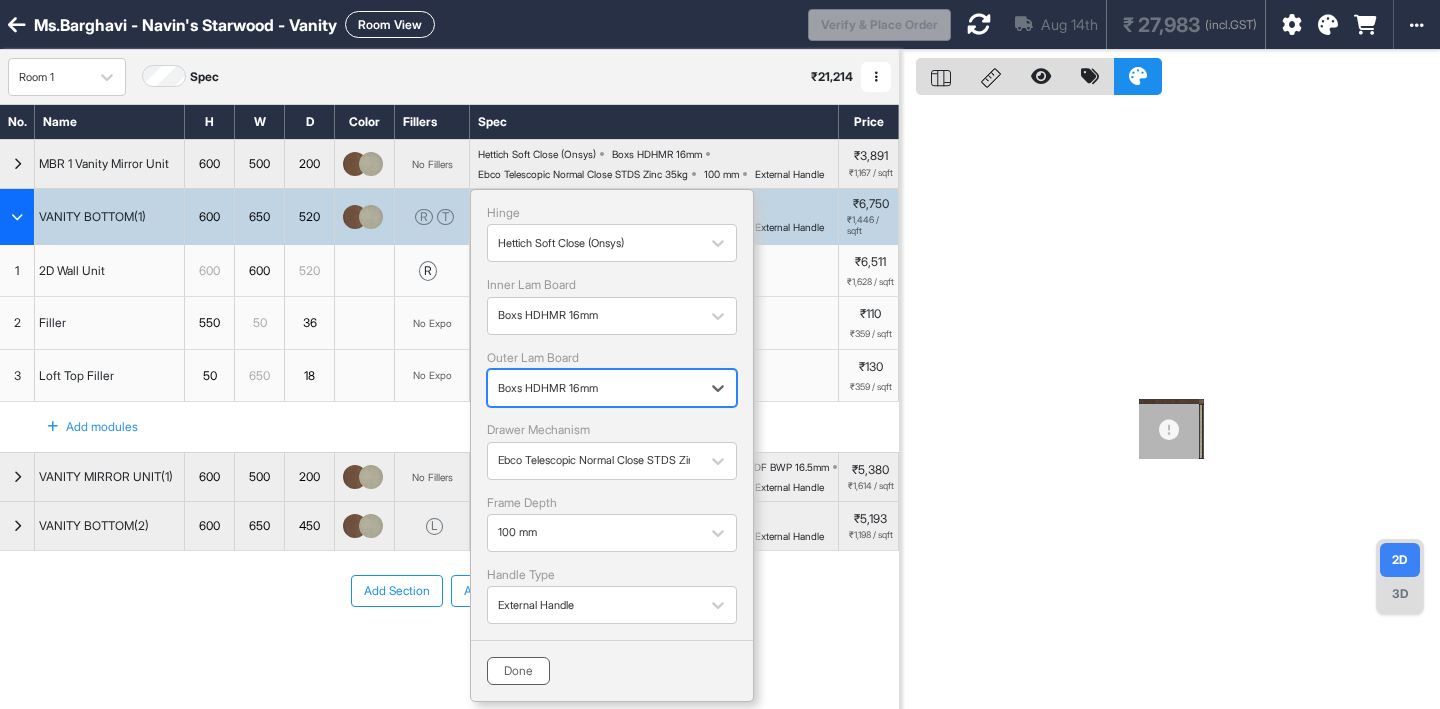 click on "Done" at bounding box center [518, 671] 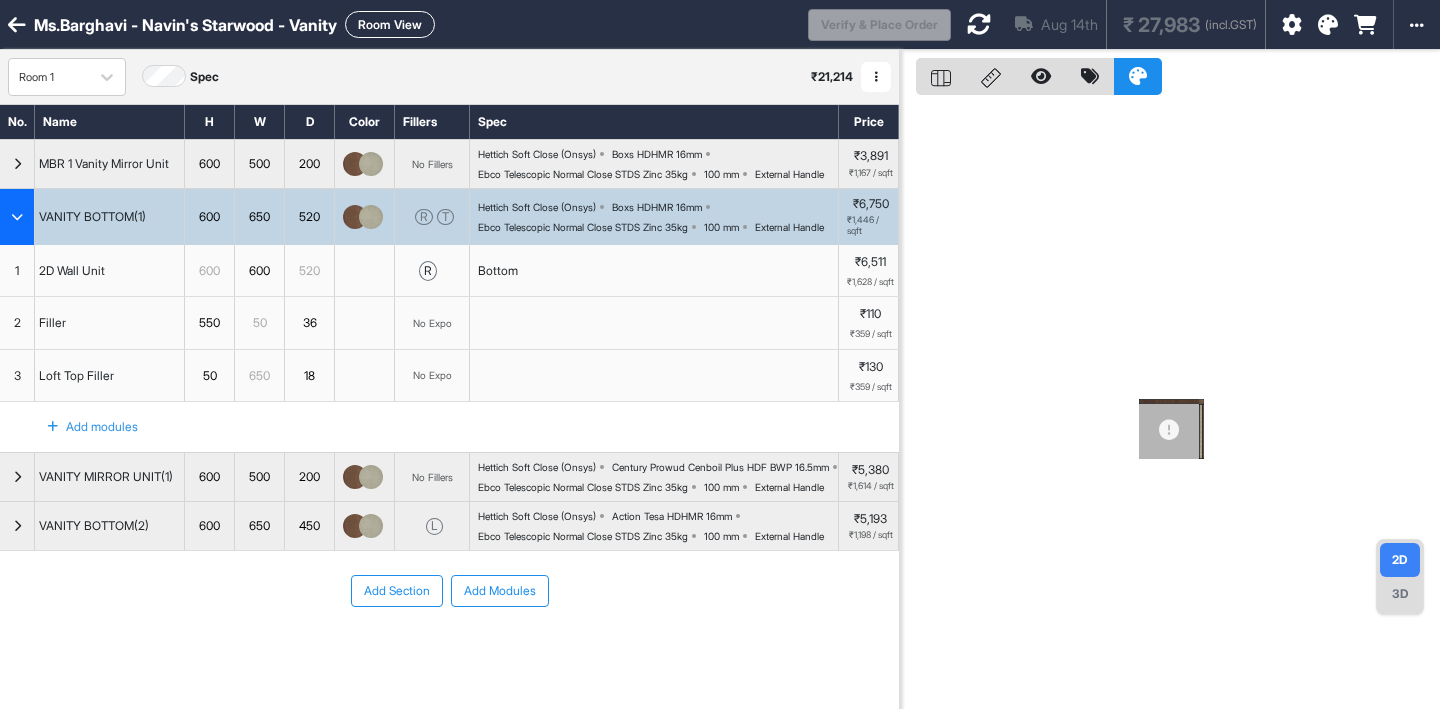 click at bounding box center [979, 24] 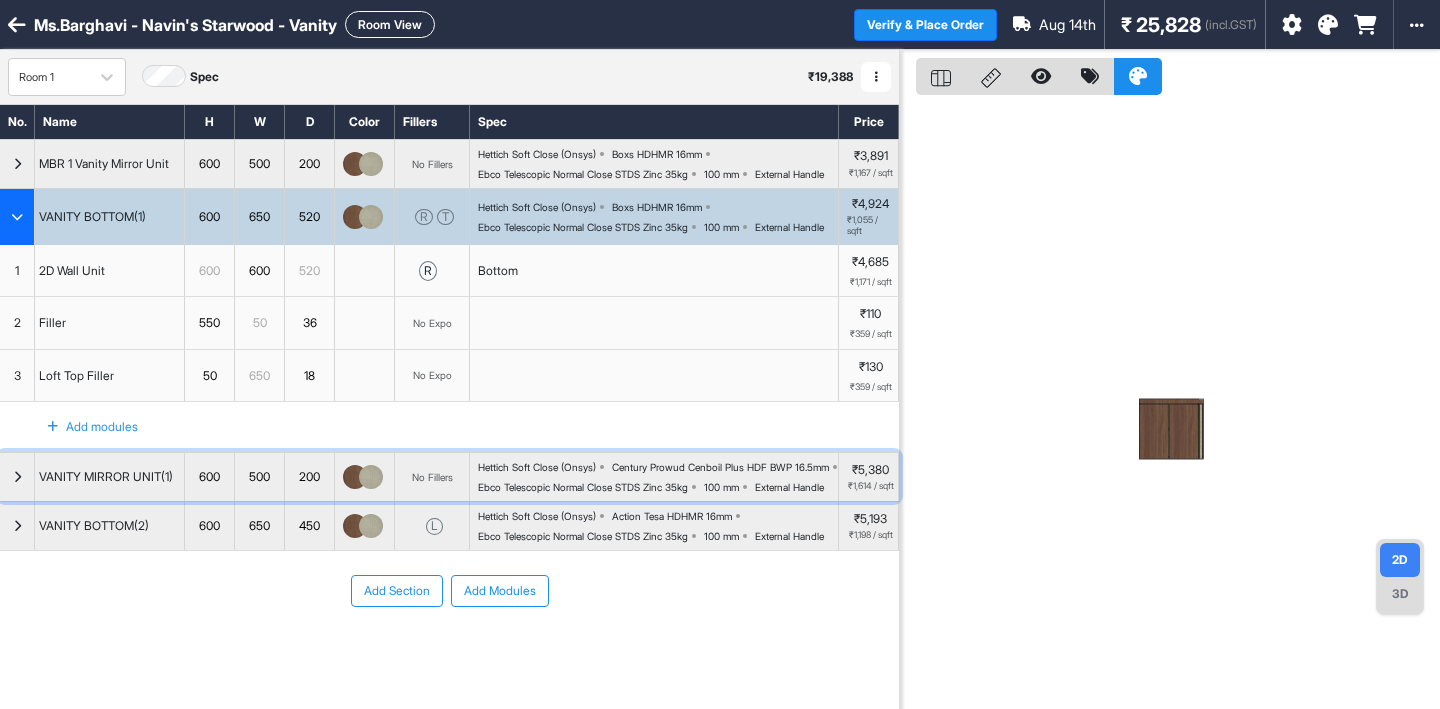 click on "Hettich Soft Close (Onsys) Century Prowud Cenboil Plus HDF BWP 16.5mm Ebco Telescopic Normal Close STDS Zinc 35kg 100 mm External Handle" at bounding box center (658, 477) 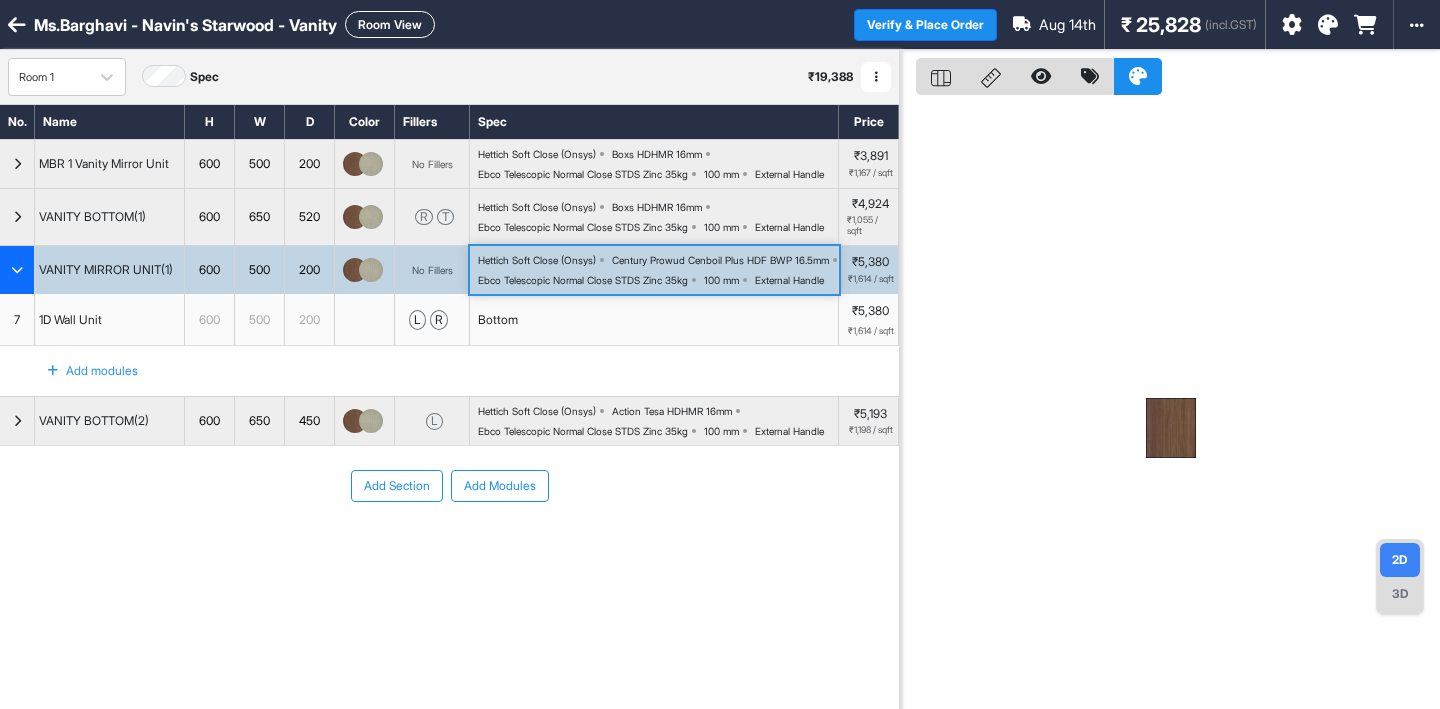 click on "Hettich Soft Close (Onsys) Century Prowud Cenboil Plus HDF BWP 16.5mm Ebco Telescopic Normal Close STDS Zinc 35kg 100 mm External Handle" at bounding box center [658, 270] 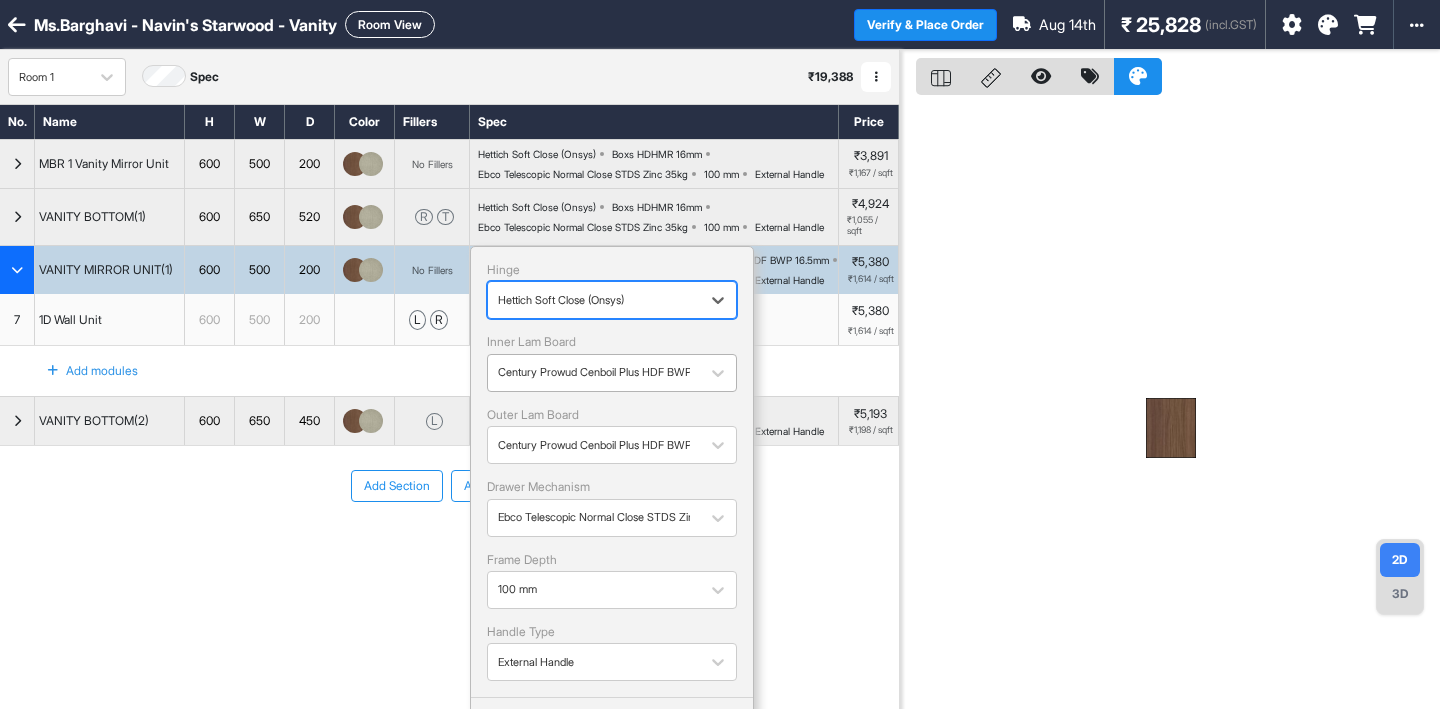 click on "Century Prowud Cenboil Plus HDF BWP 16.5mm" at bounding box center [594, 372] 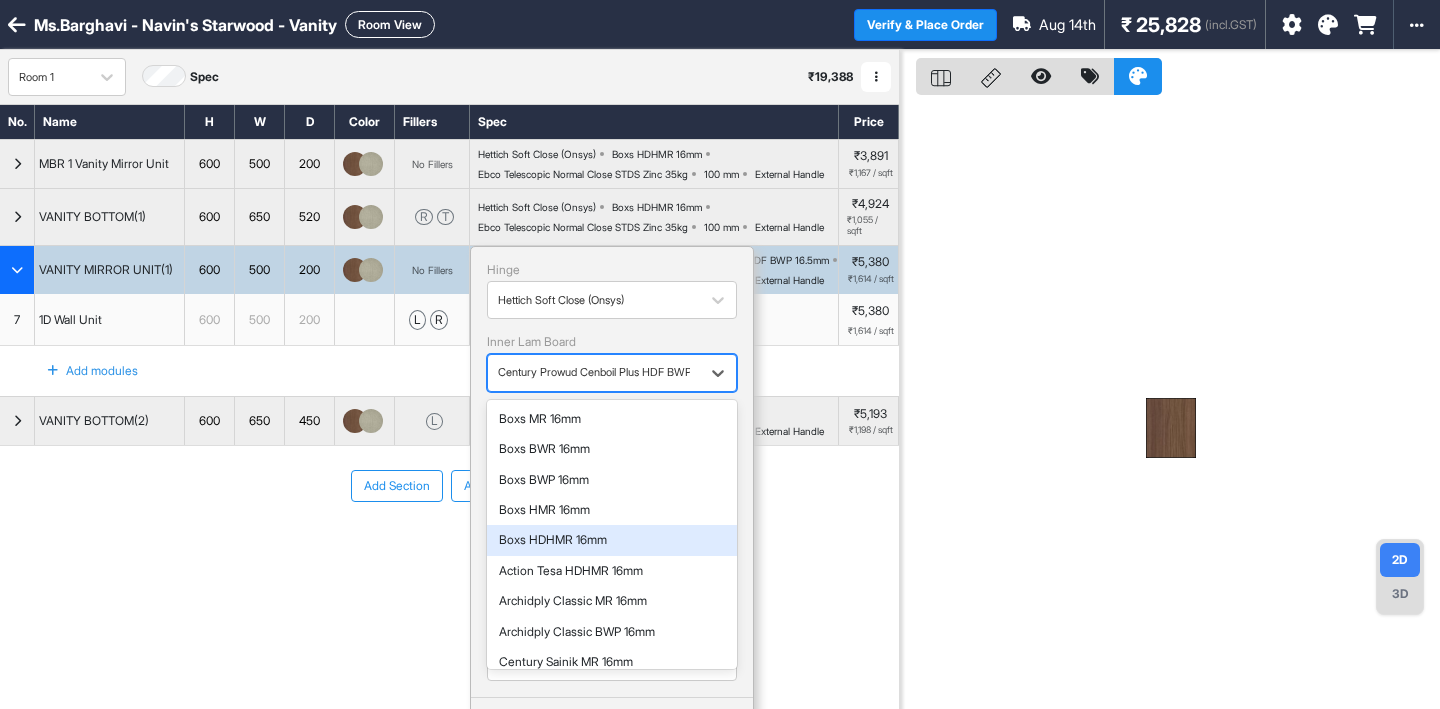 click on "Boxs HDHMR 16mm" at bounding box center [612, 540] 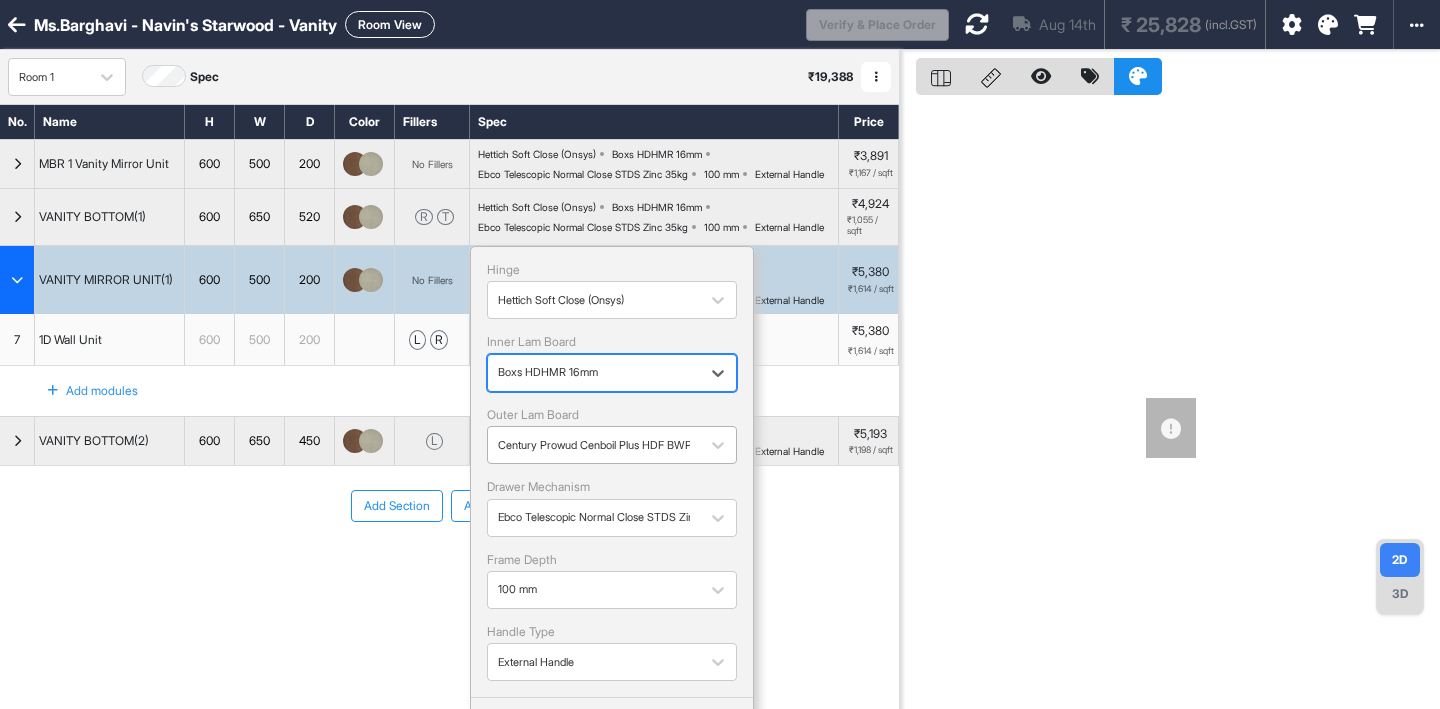 click on "Century Prowud Cenboil Plus HDF BWP 16.5mm" at bounding box center [594, 445] 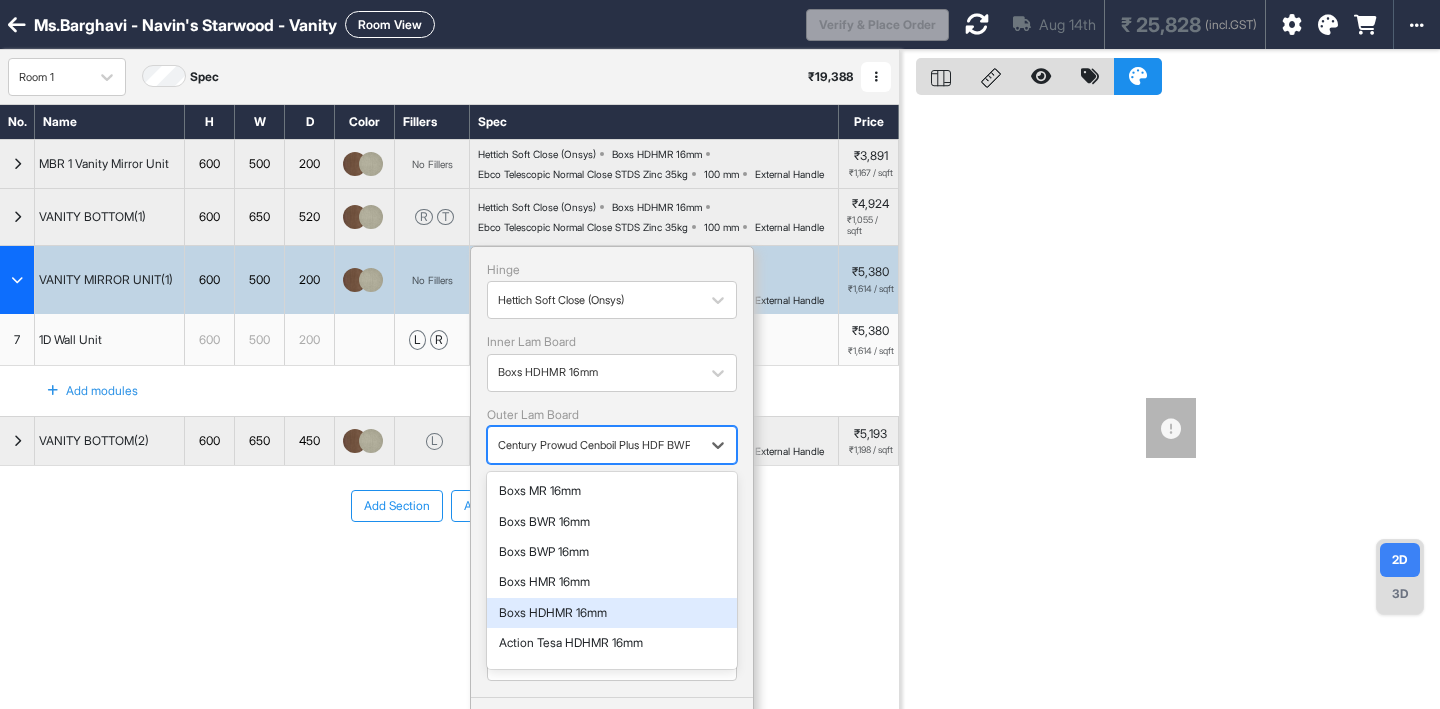 click on "Boxs HDHMR 16mm" at bounding box center [612, 613] 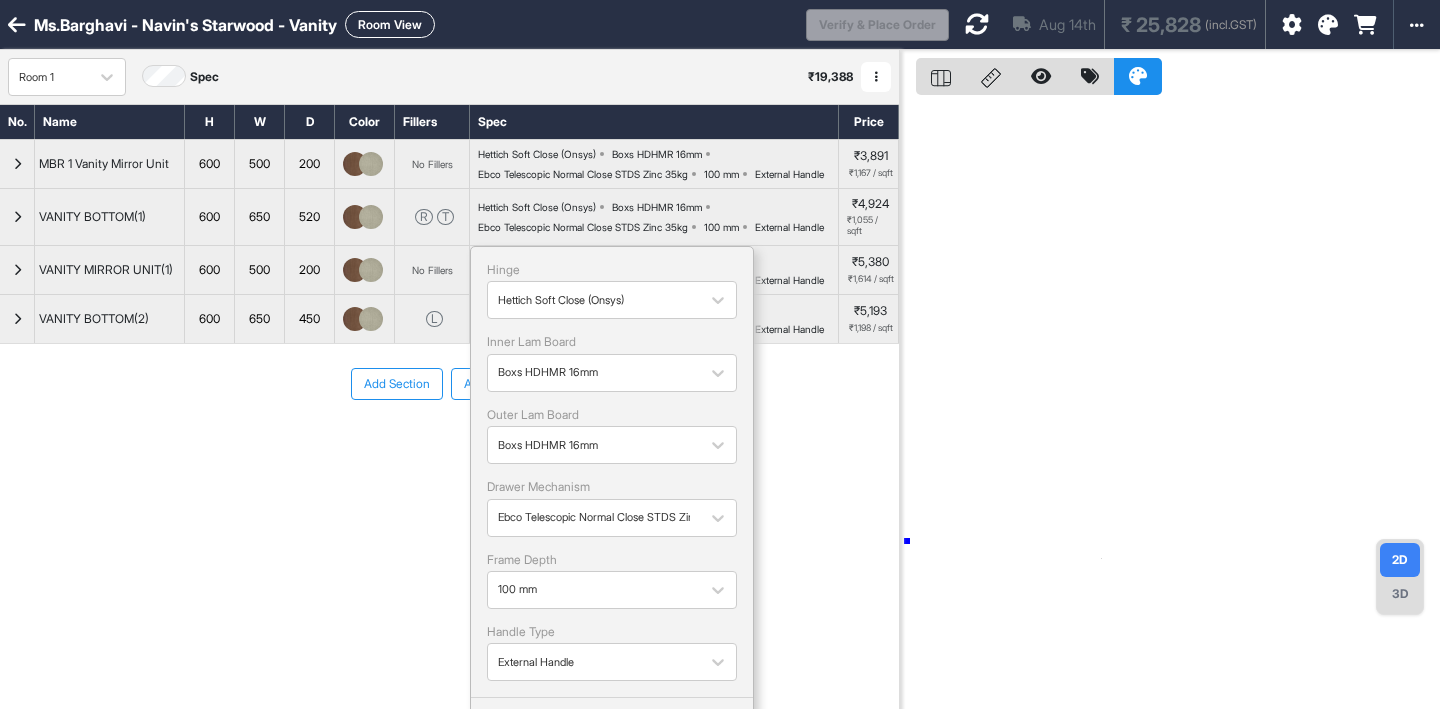 click at bounding box center [1170, 404] 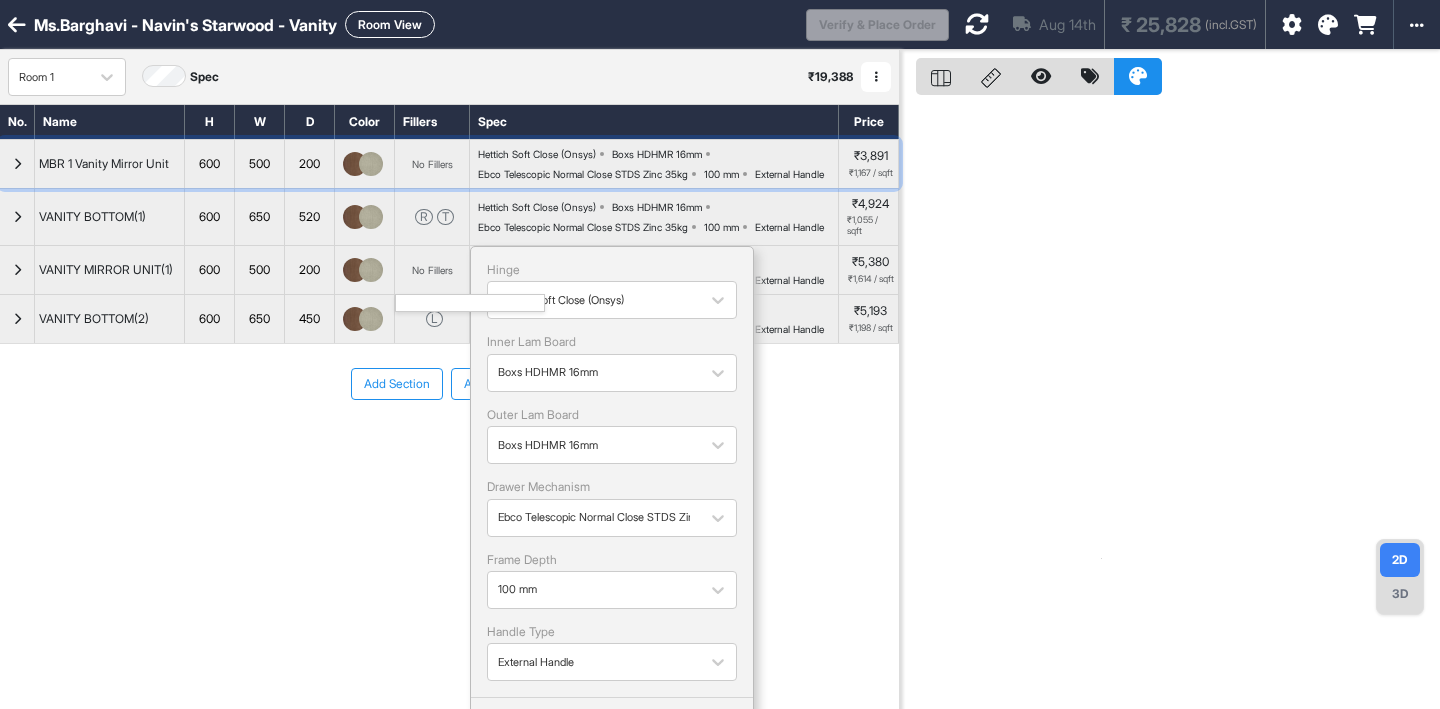 click at bounding box center [365, 164] 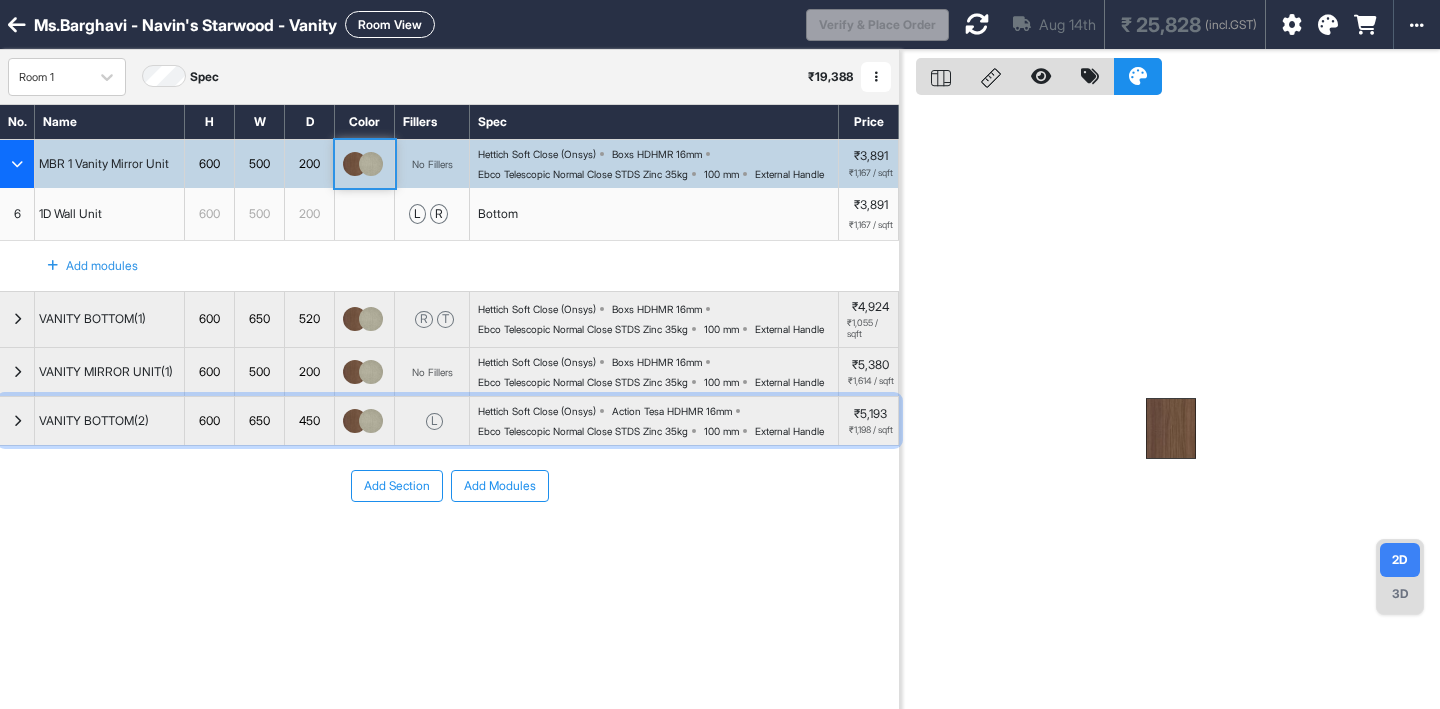 click on "Ebco Telescopic Normal Close STDS Zinc 35kg" at bounding box center [583, 431] 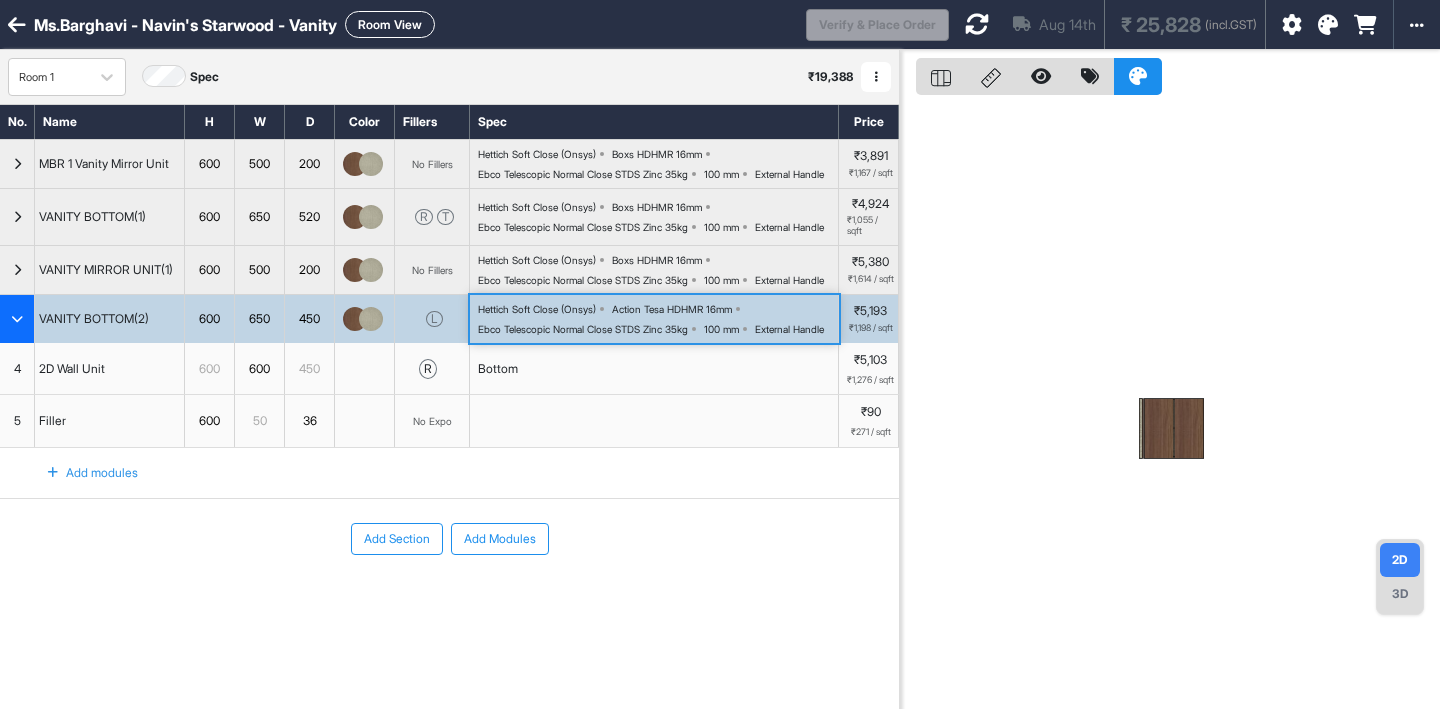 click on "Hettich Soft Close (Onsys) Action Tesa HDHMR 16mm Ebco Telescopic Normal Close STDS Zinc 35kg 100 mm External Handle" at bounding box center (658, 319) 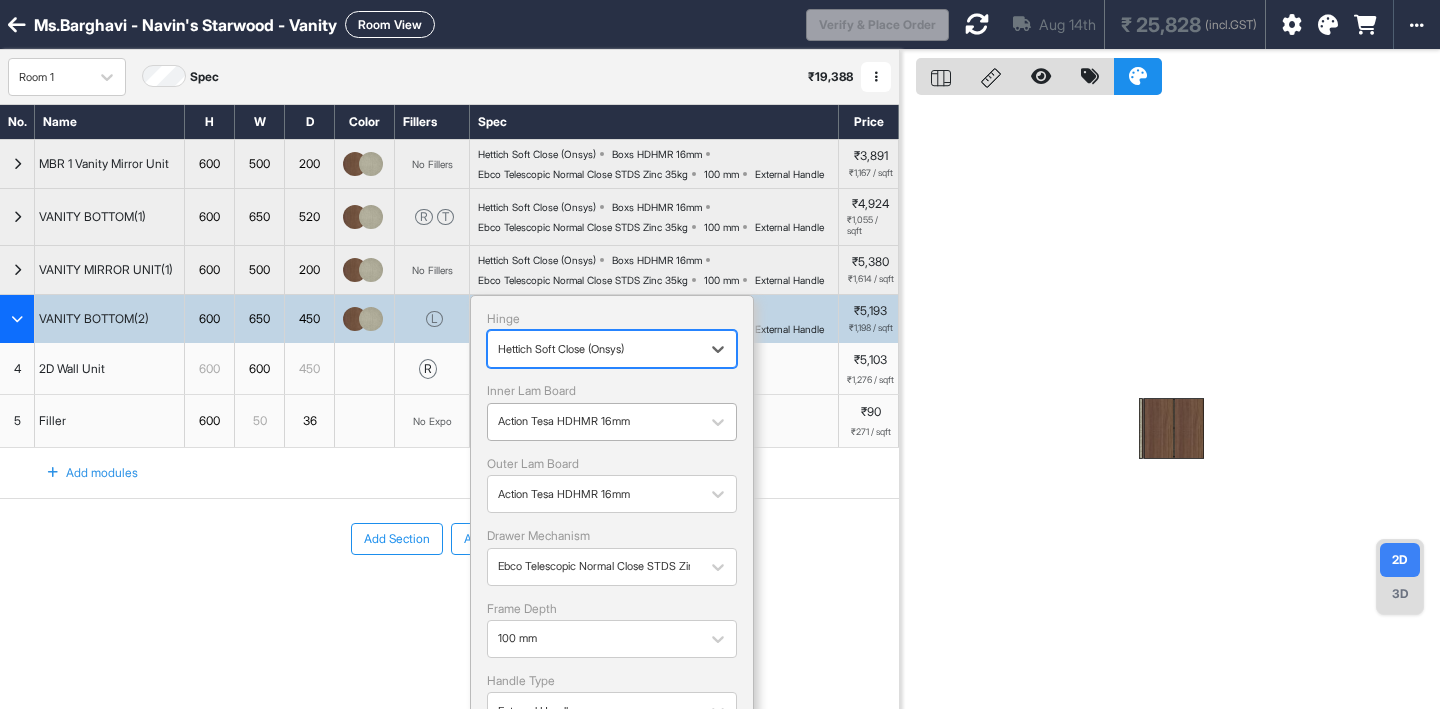 click at bounding box center [594, 422] 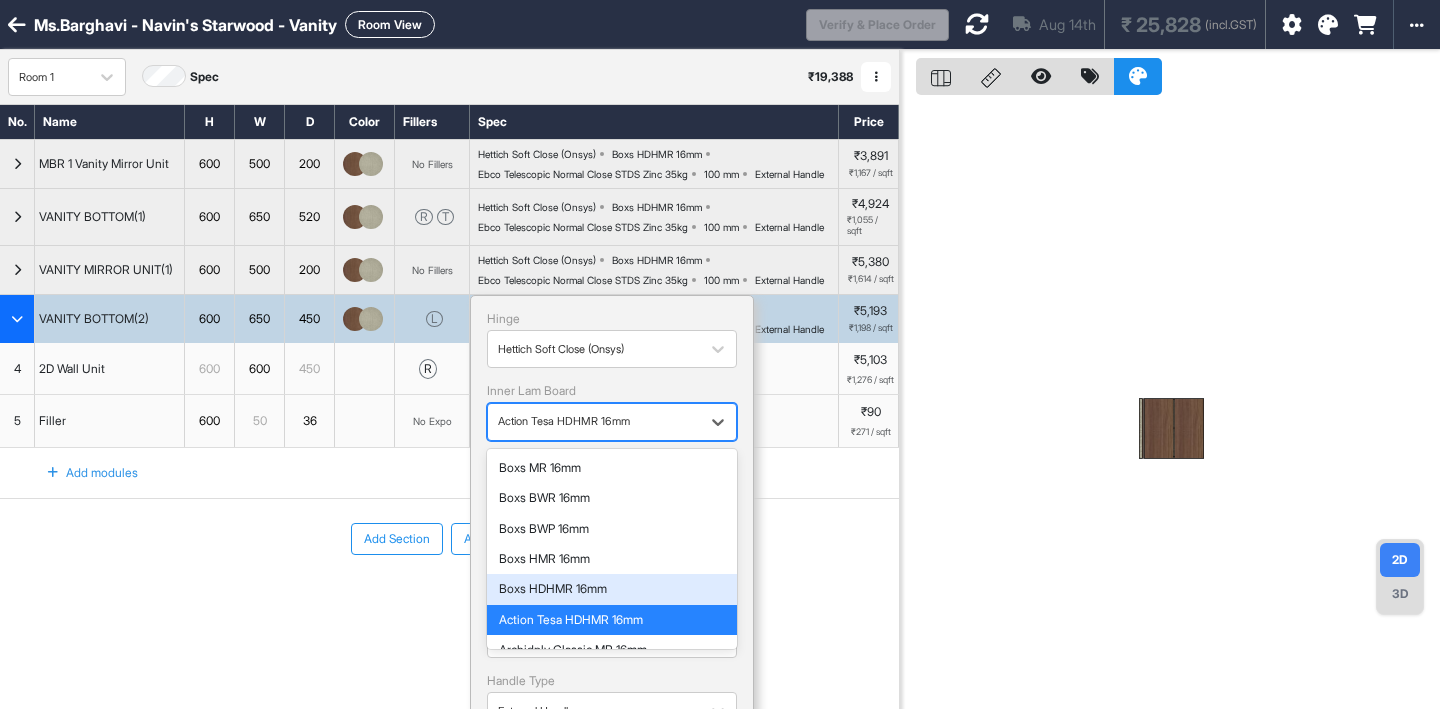 click on "Boxs HDHMR 16mm" at bounding box center (612, 589) 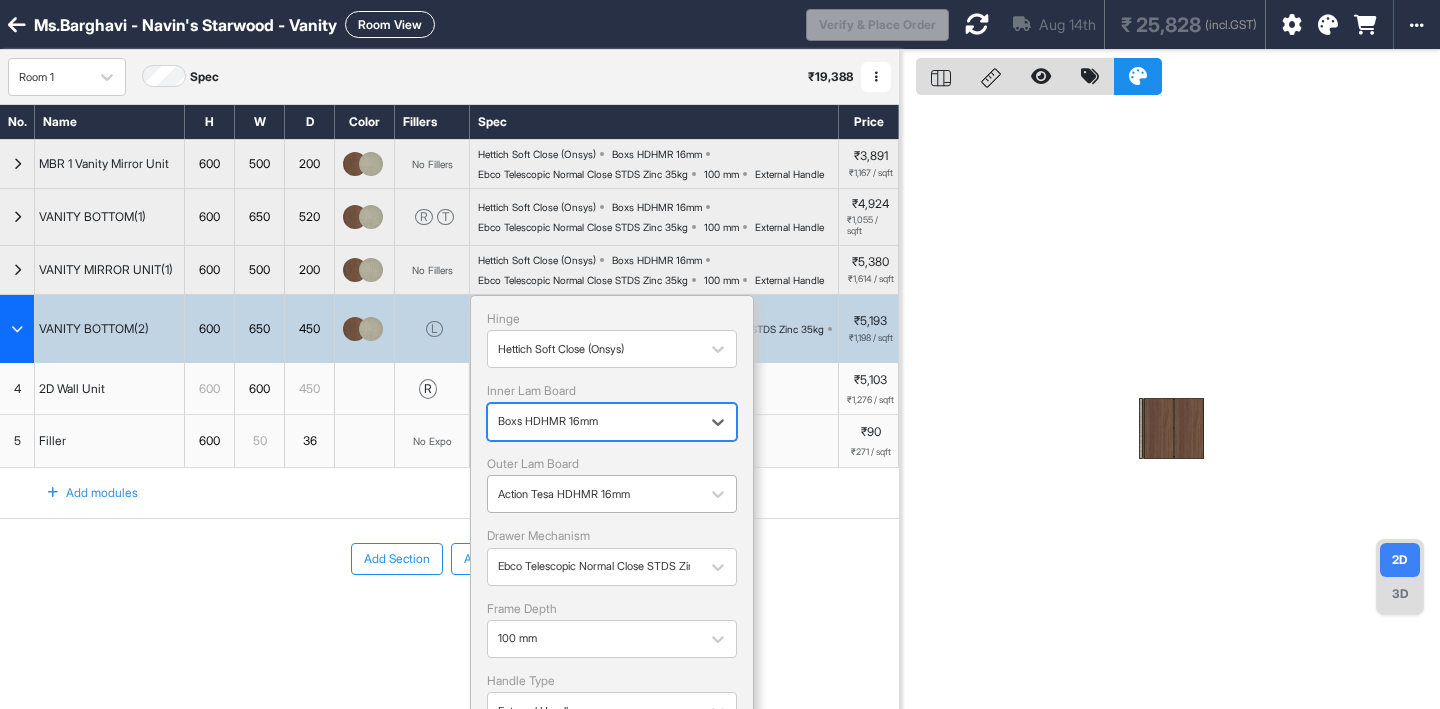 click at bounding box center (594, 494) 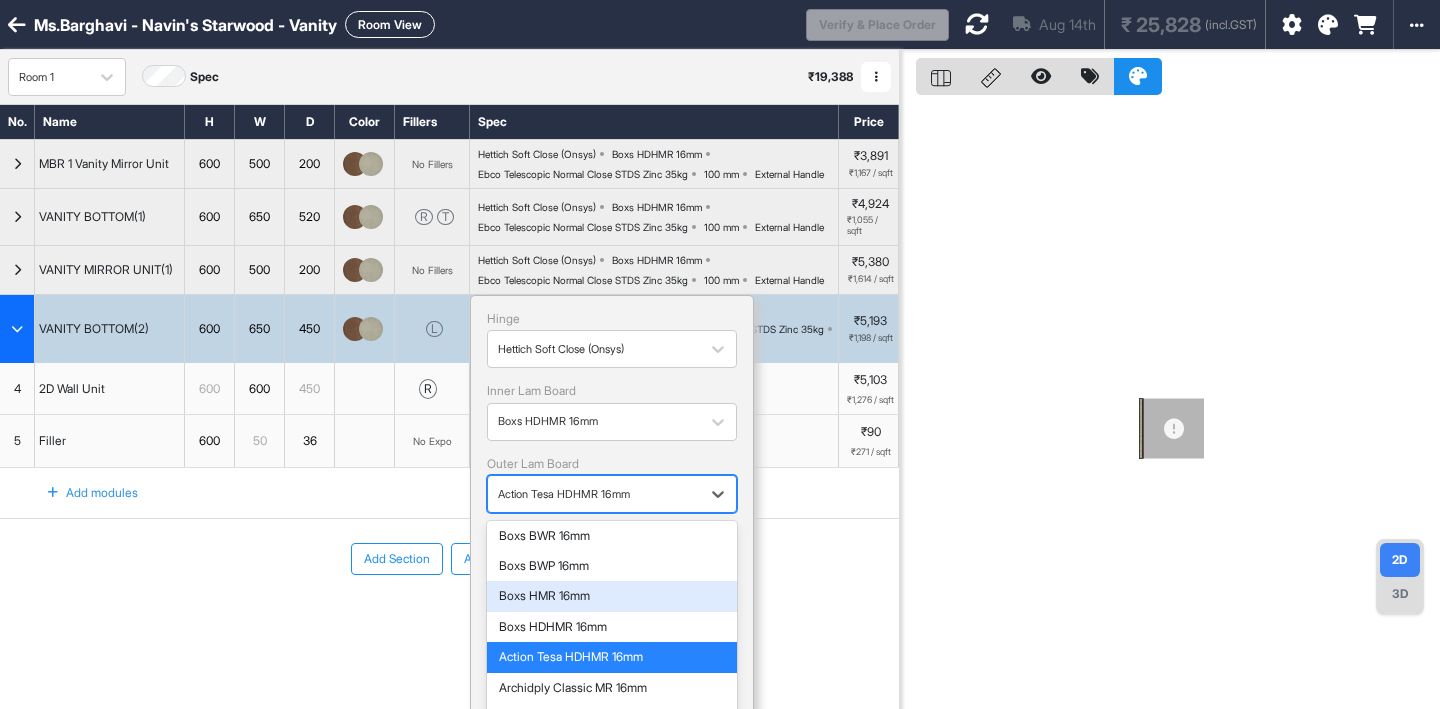 scroll, scrollTop: 32, scrollLeft: 0, axis: vertical 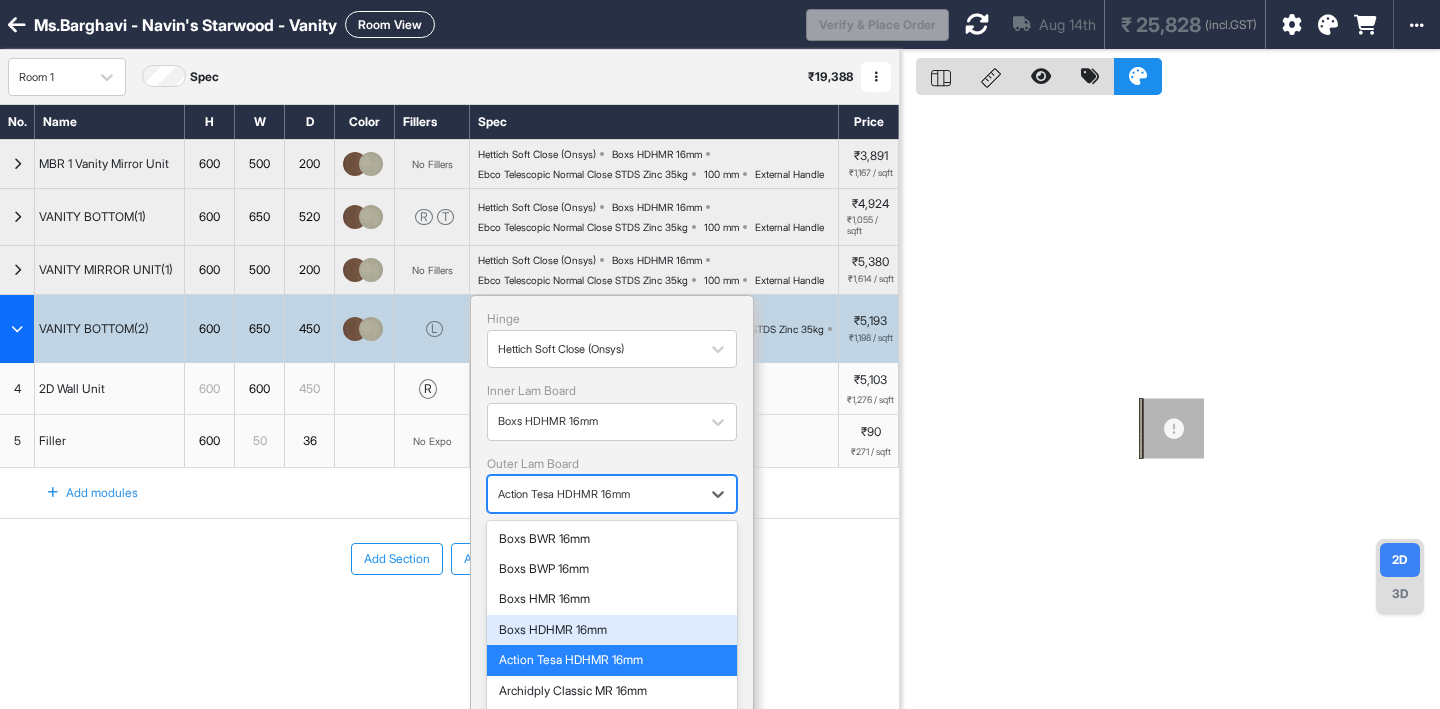 click on "Boxs HDHMR 16mm" at bounding box center (612, 630) 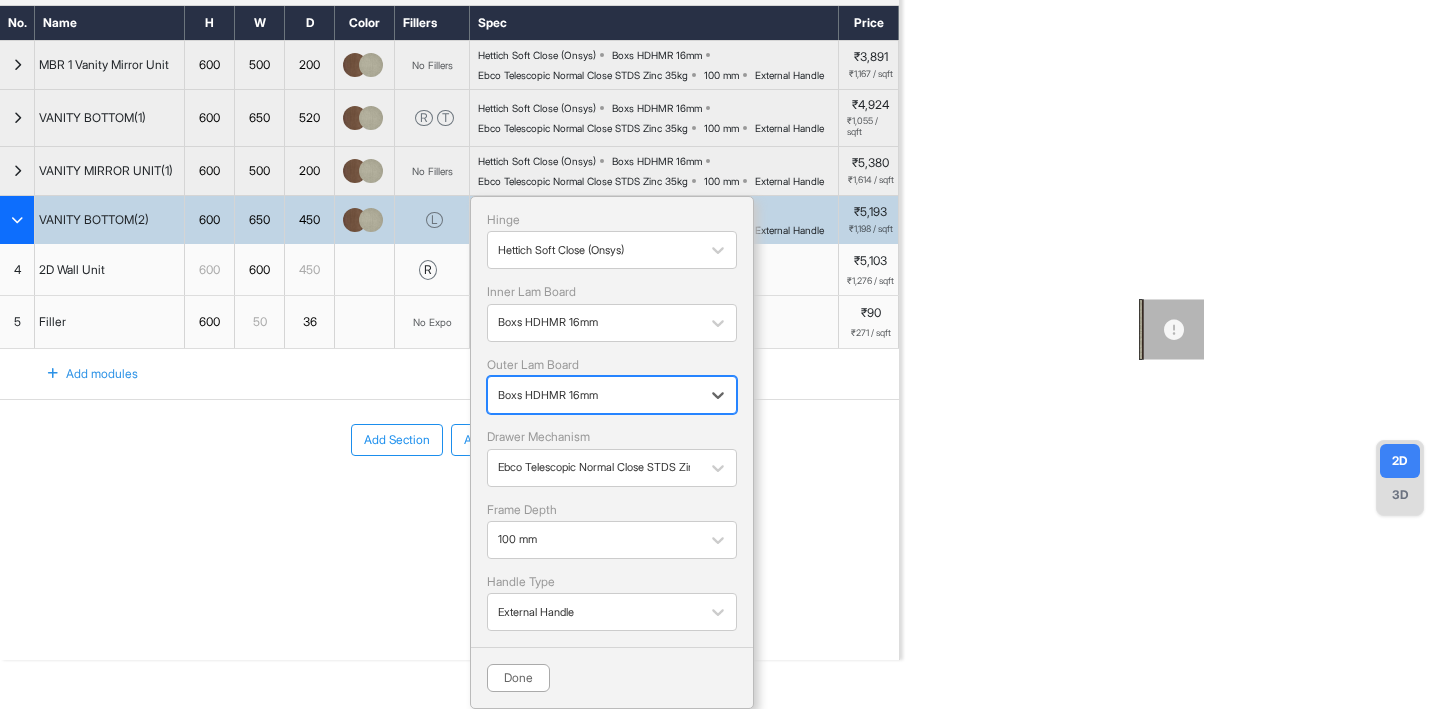scroll, scrollTop: 151, scrollLeft: 0, axis: vertical 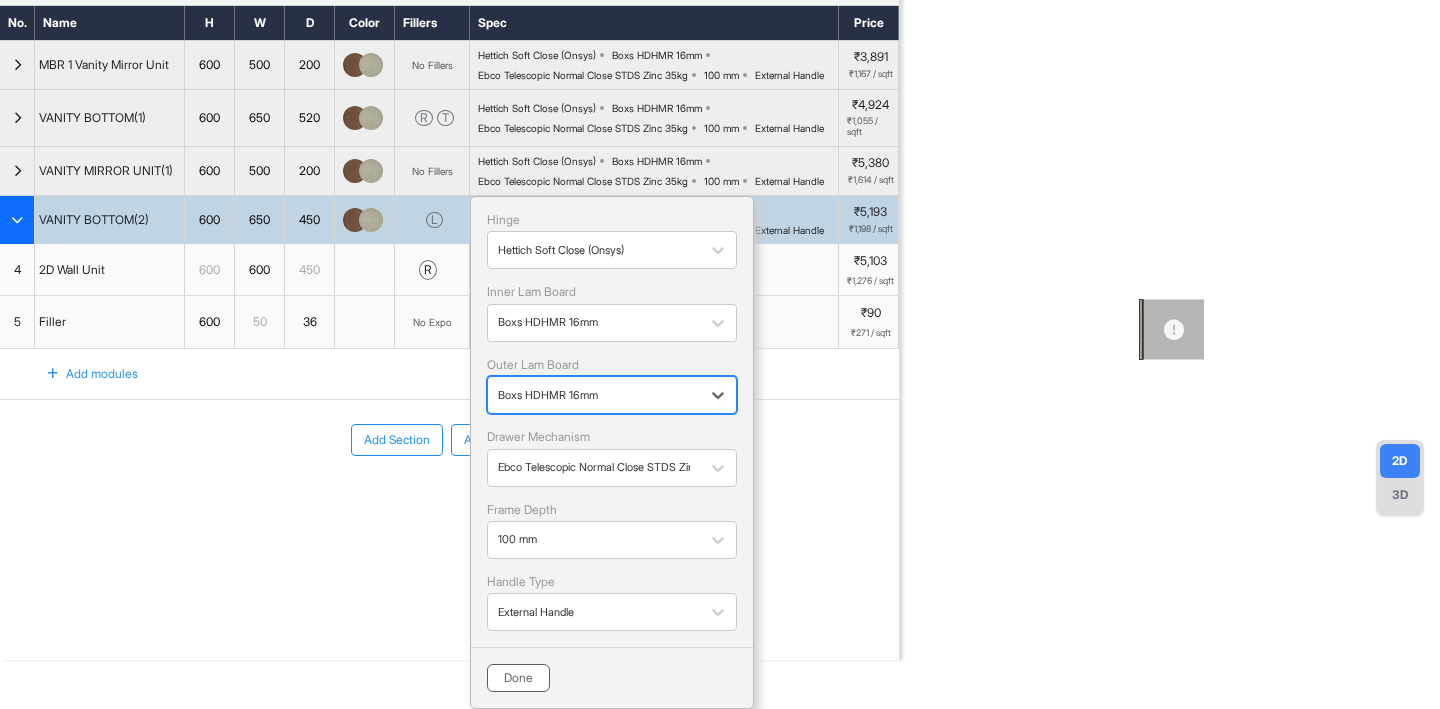 click on "Done" at bounding box center [518, 678] 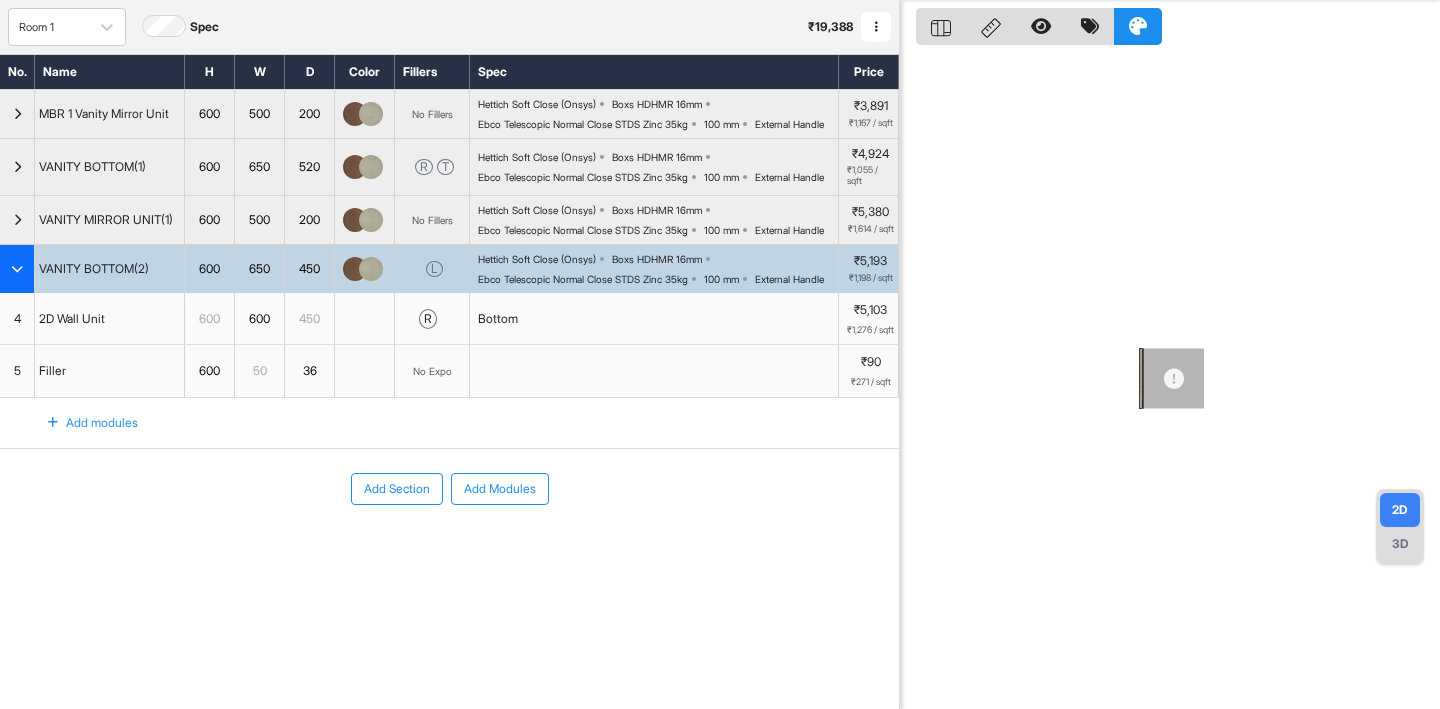 scroll, scrollTop: 0, scrollLeft: 0, axis: both 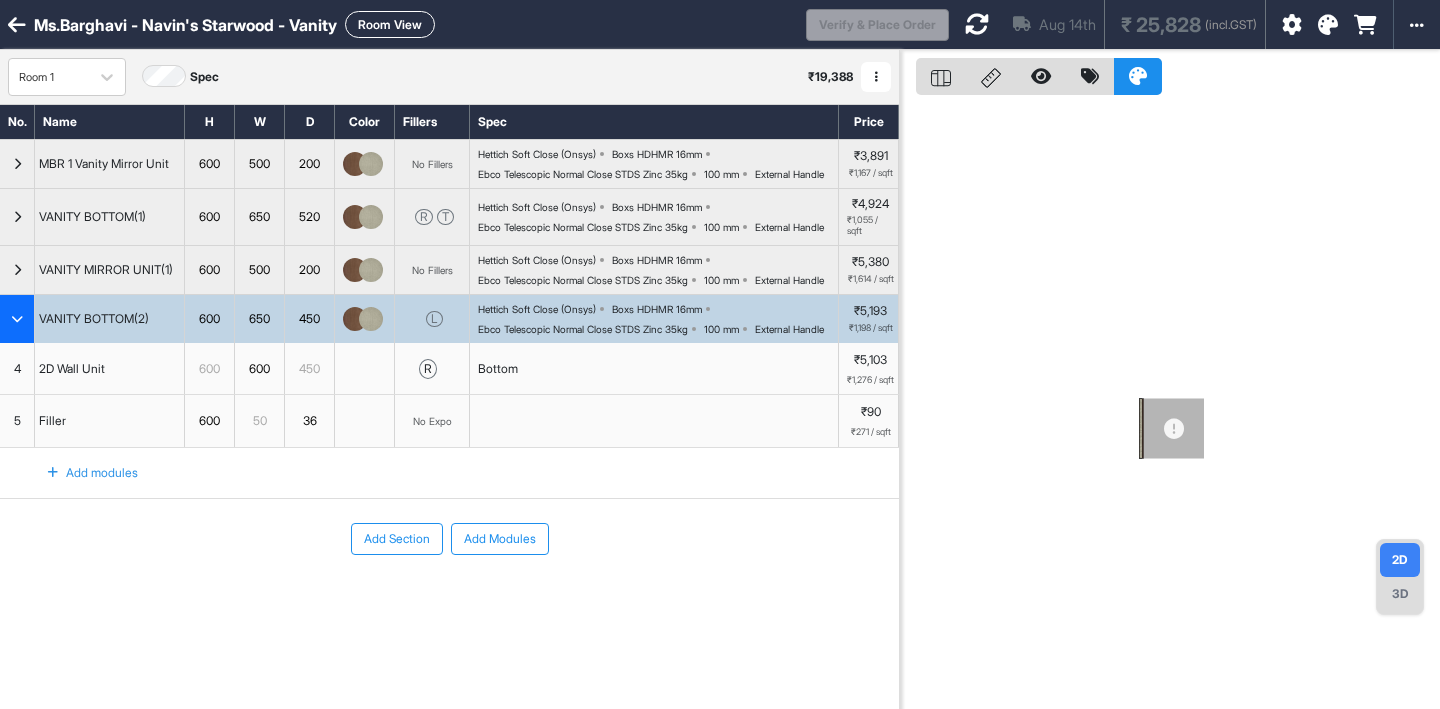 click at bounding box center (977, 24) 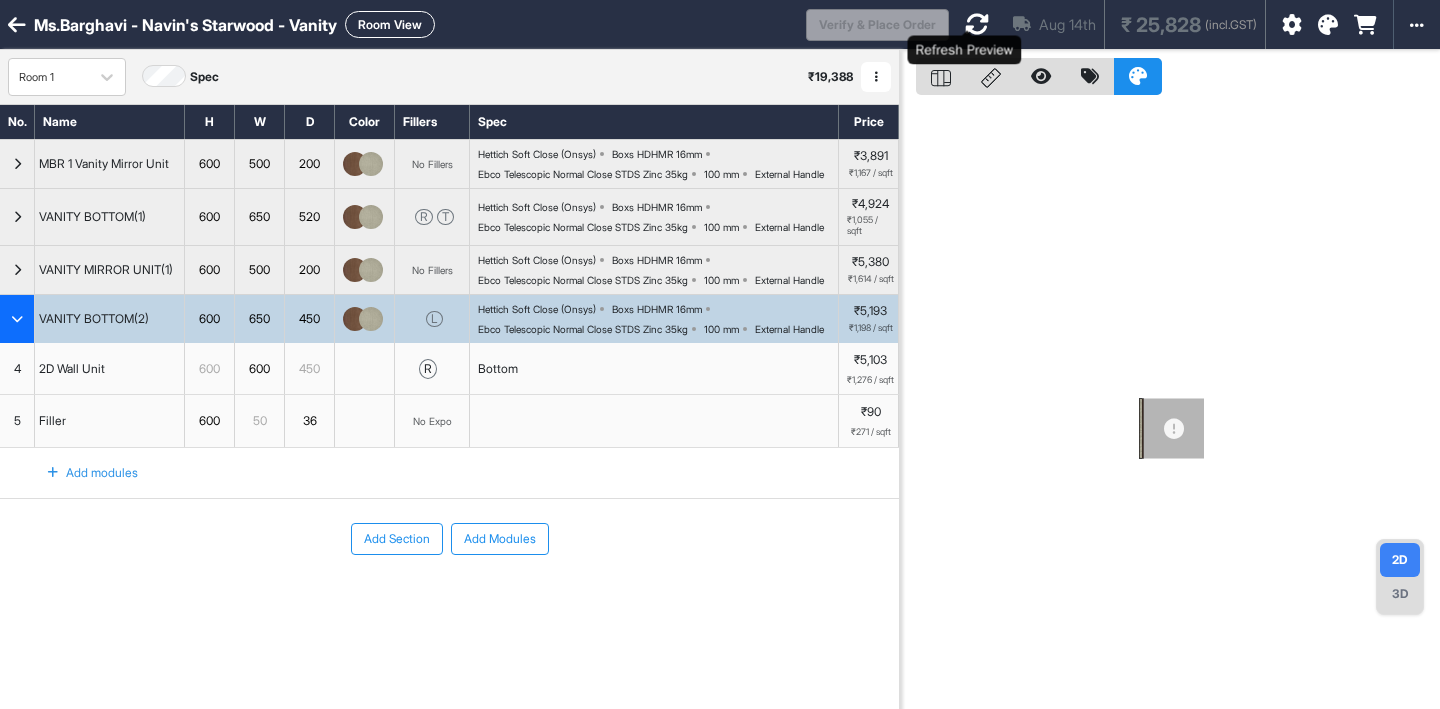 click at bounding box center (977, 24) 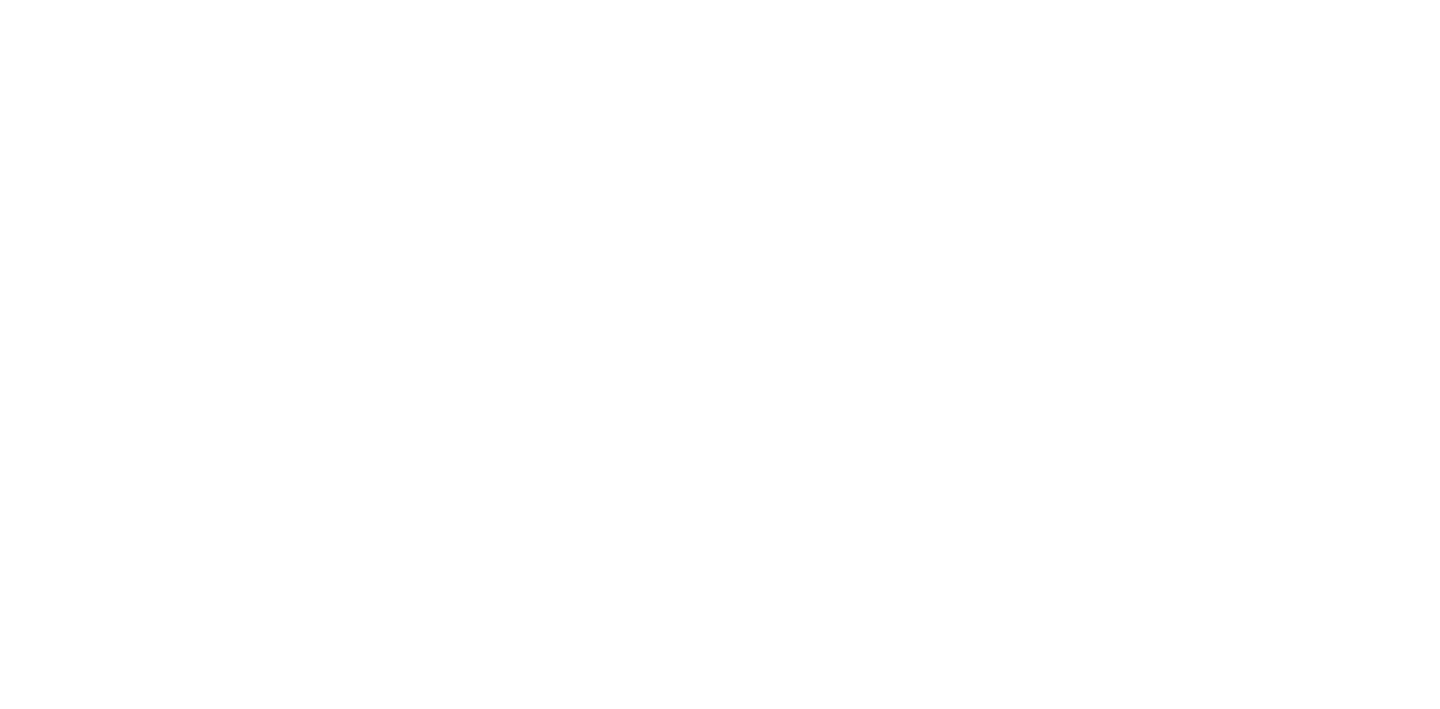 scroll, scrollTop: 0, scrollLeft: 0, axis: both 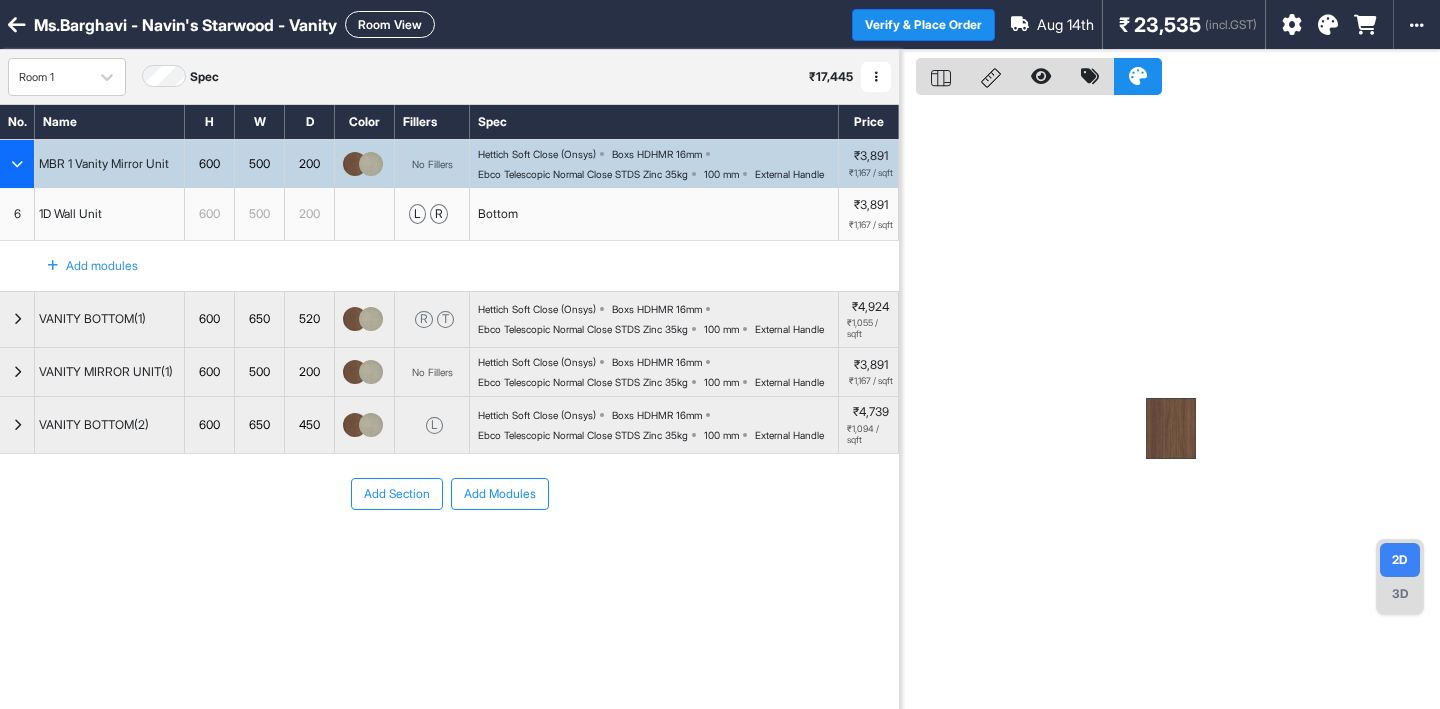 click on "Boxs HDHMR 16mm" at bounding box center (657, 154) 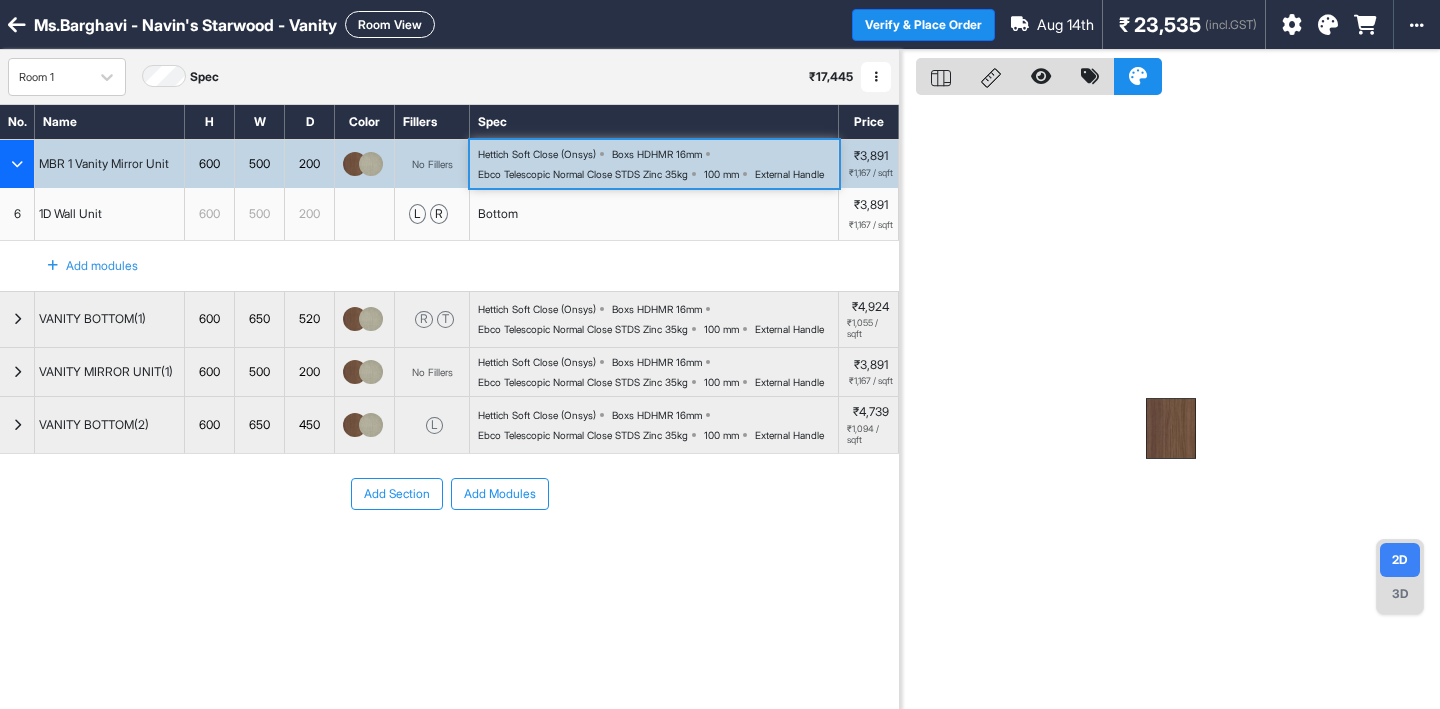 click on "Boxs HDHMR 16mm" at bounding box center (657, 154) 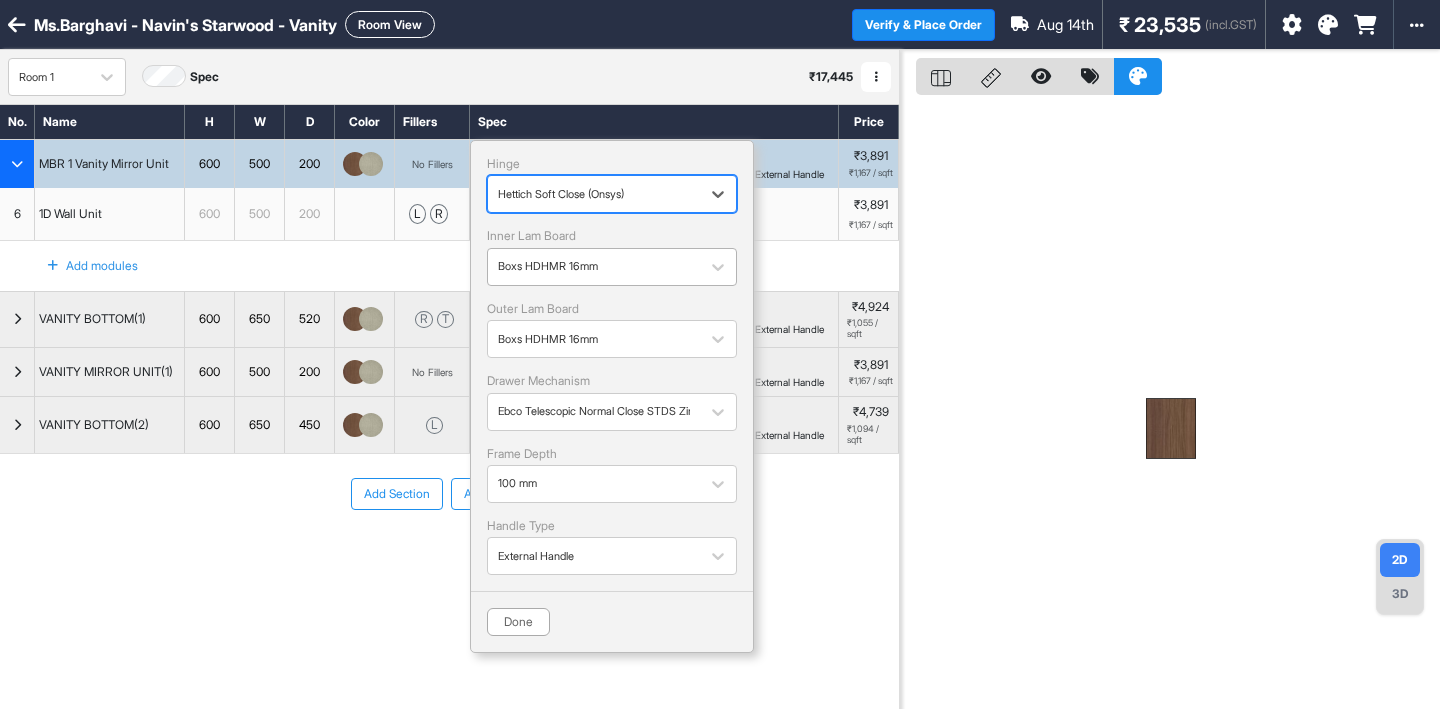 click at bounding box center [594, 267] 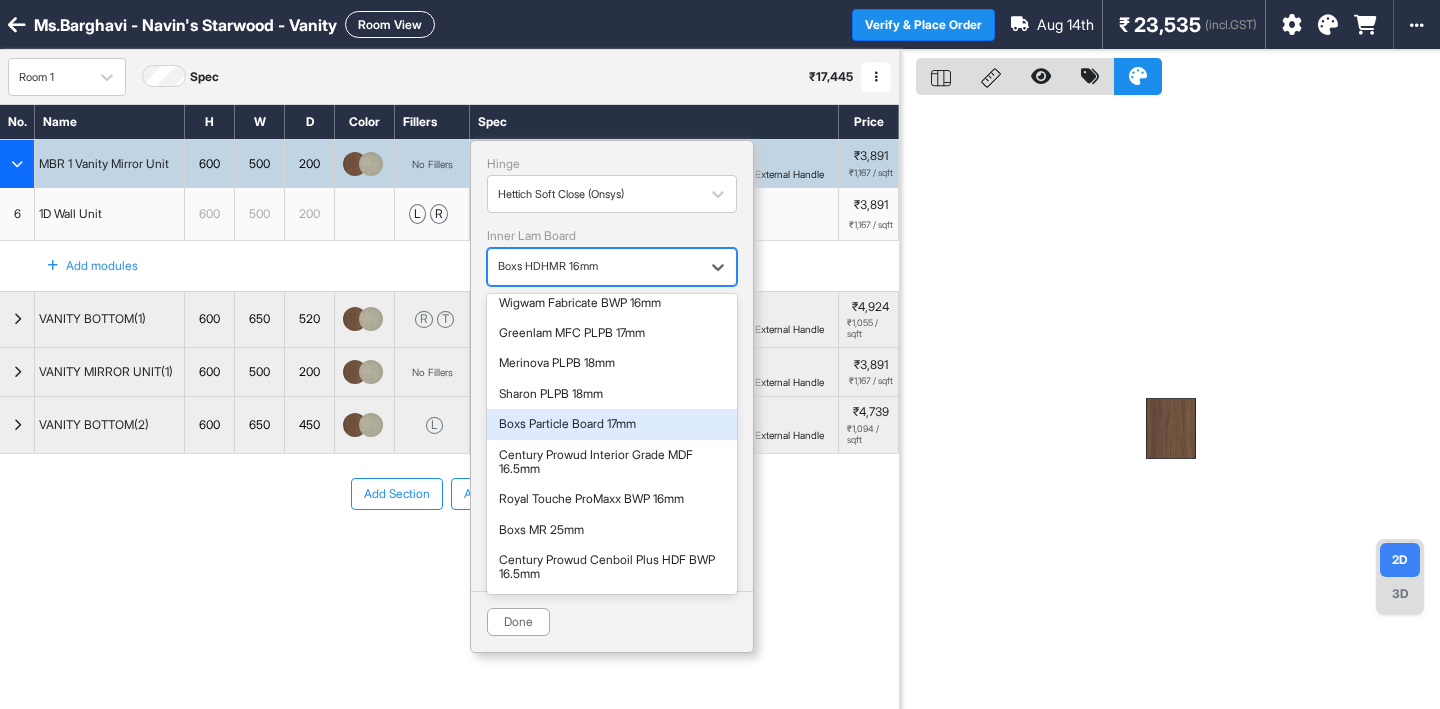 scroll, scrollTop: 770, scrollLeft: 0, axis: vertical 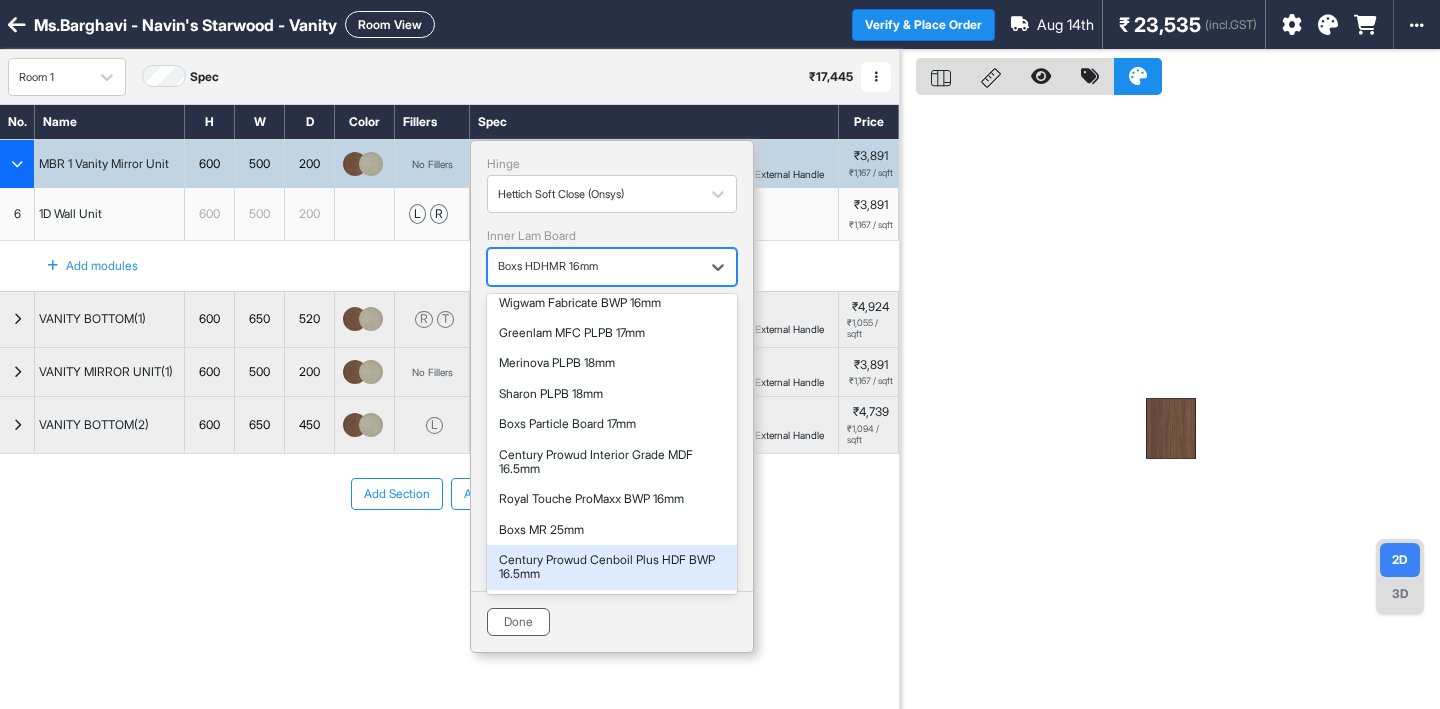 click on "Done" at bounding box center [518, 622] 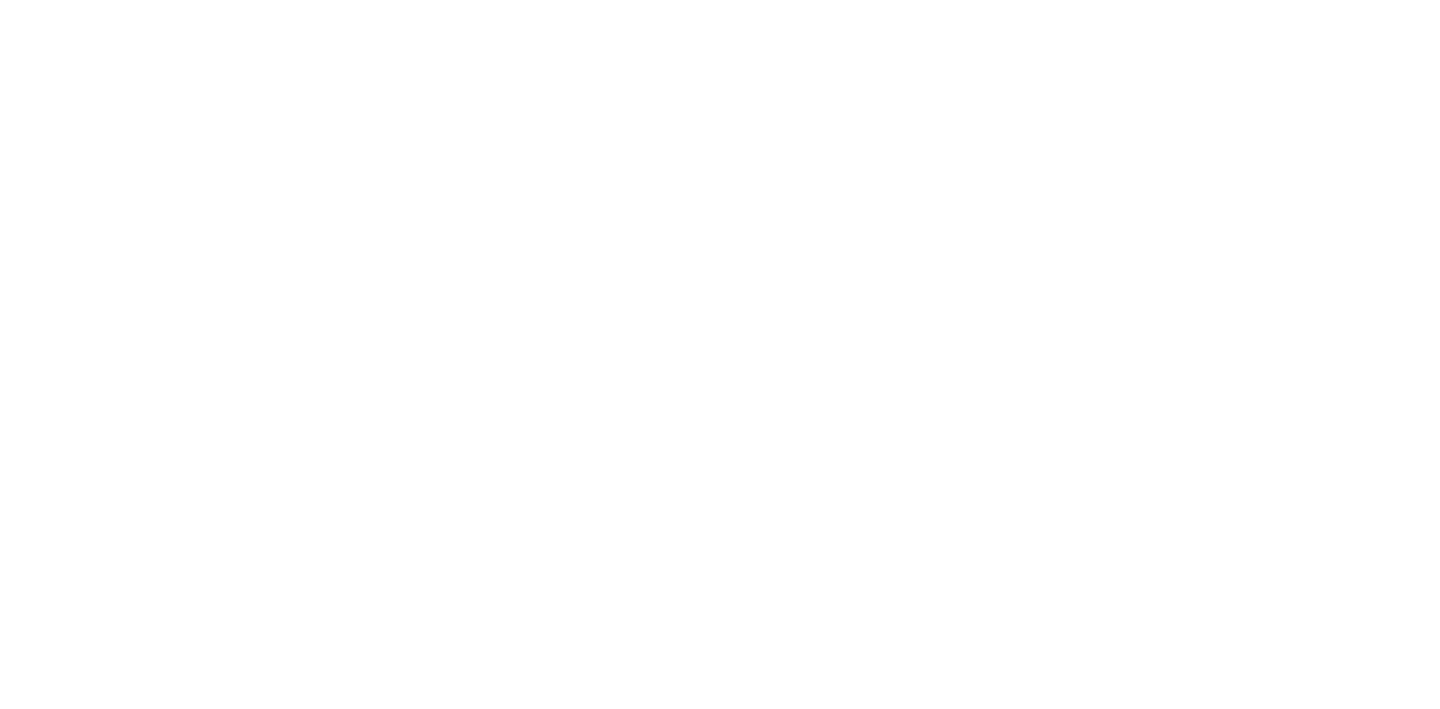 scroll, scrollTop: 0, scrollLeft: 0, axis: both 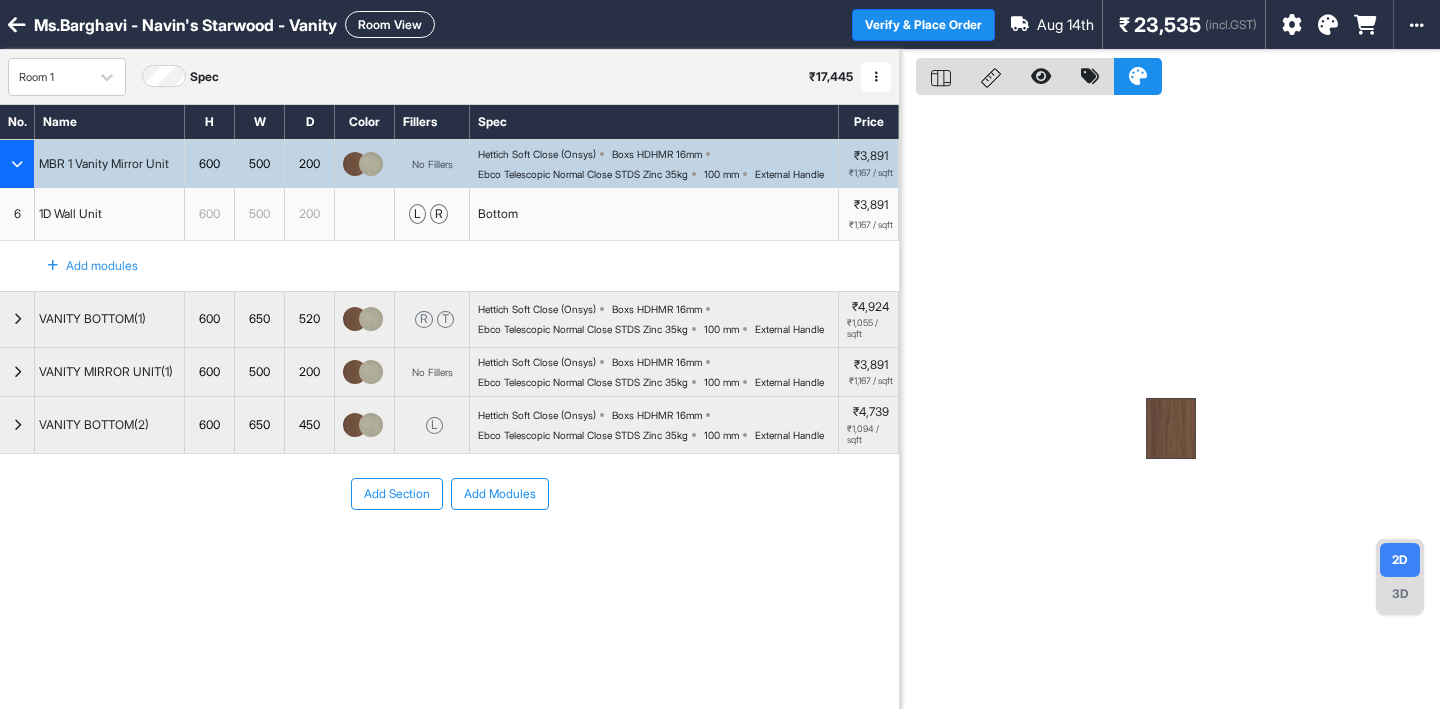 click on "Ebco Telescopic Normal Close STDS Zinc 35kg" at bounding box center [583, 174] 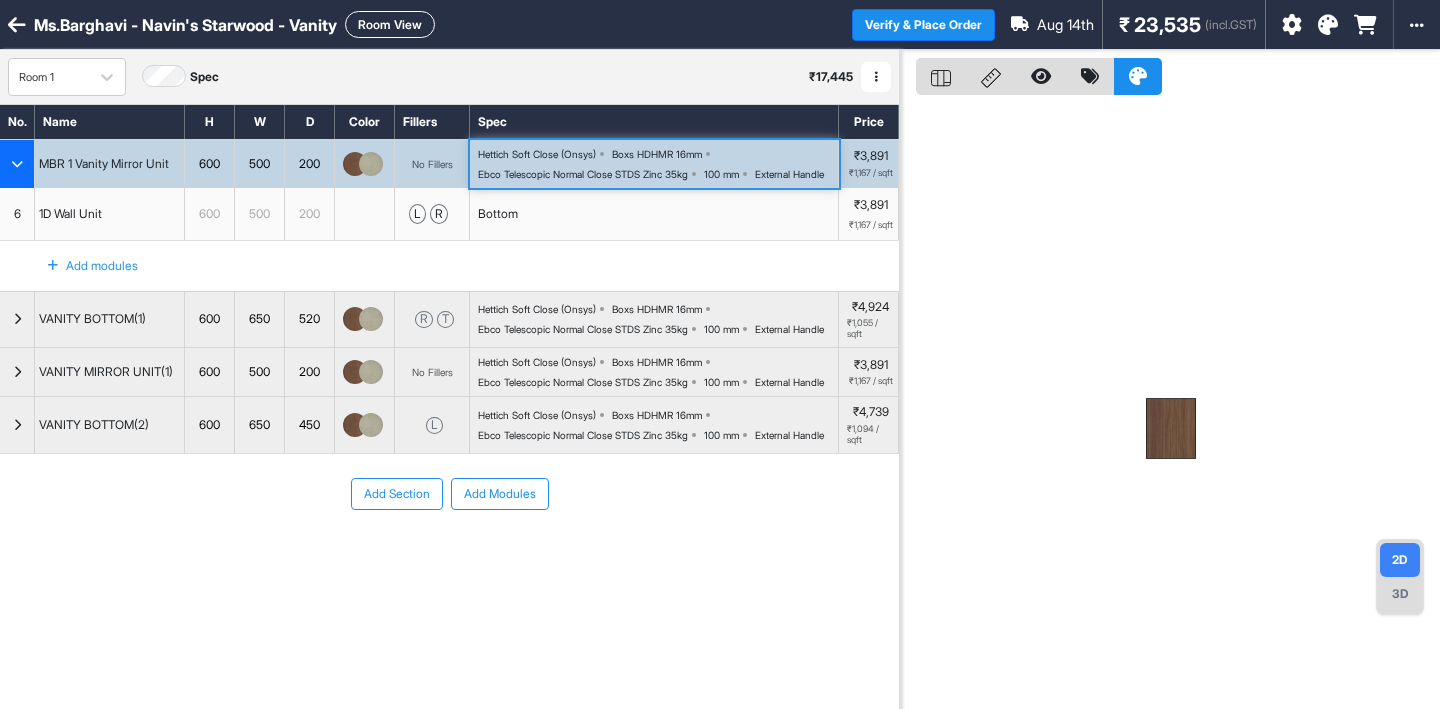 click on "Hettich Soft Close (Onsys) Boxs HDHMR 16mm Ebco Telescopic Normal Close STDS Zinc 35kg 100 mm External Handle" at bounding box center (658, 164) 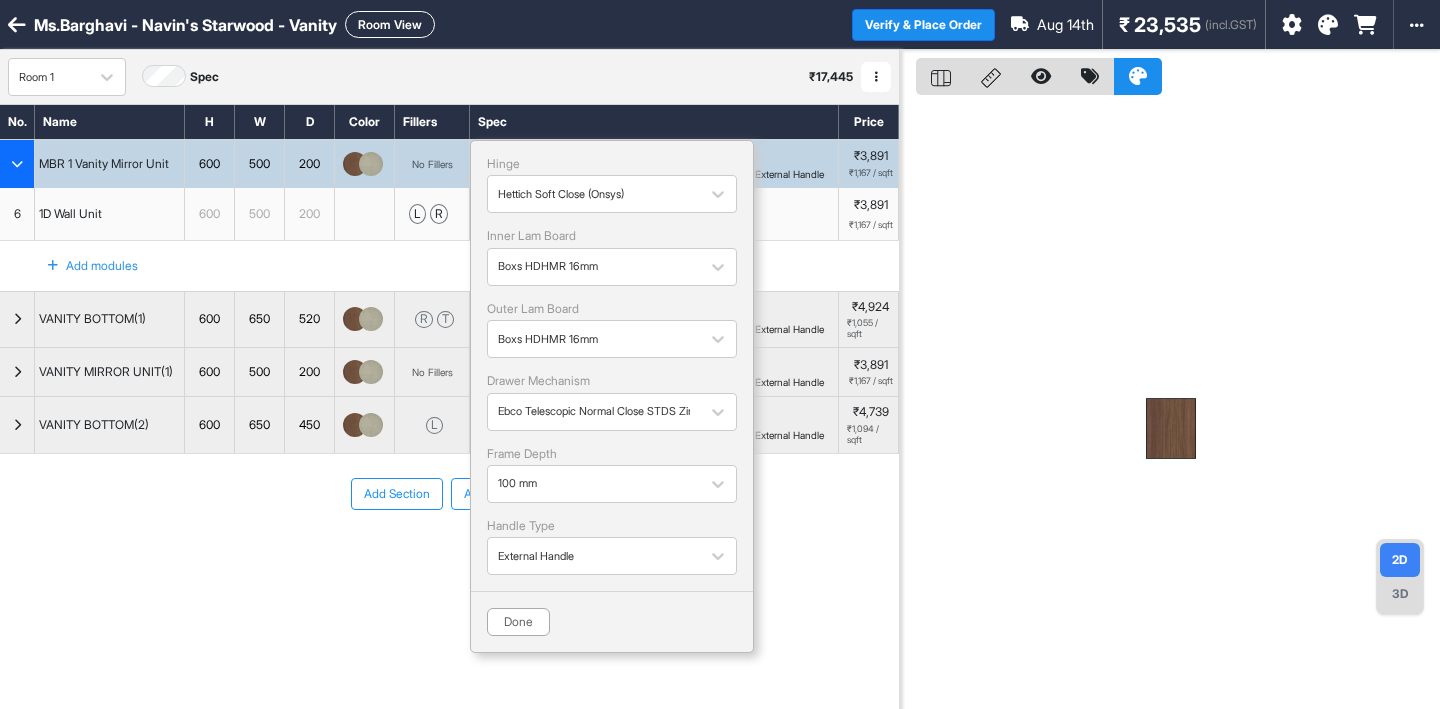 click at bounding box center [1170, 404] 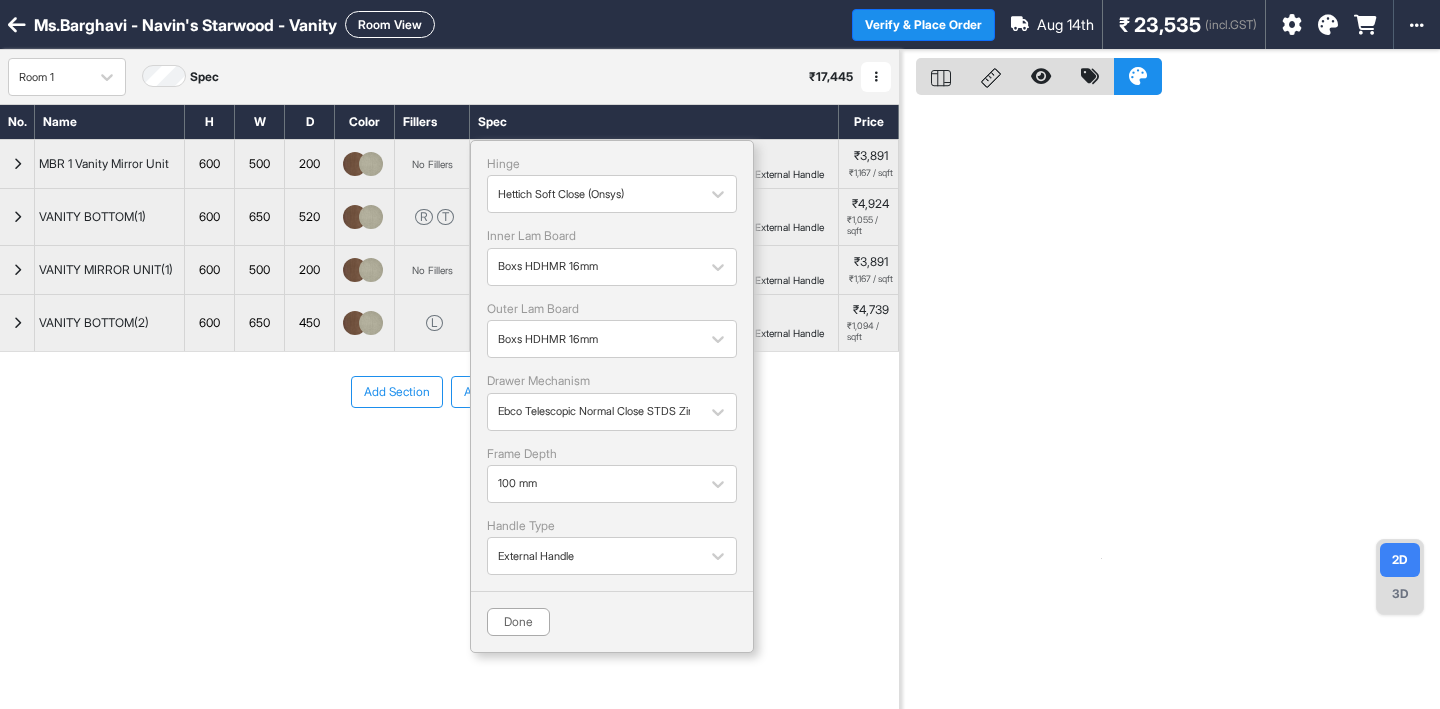 click at bounding box center [365, 164] 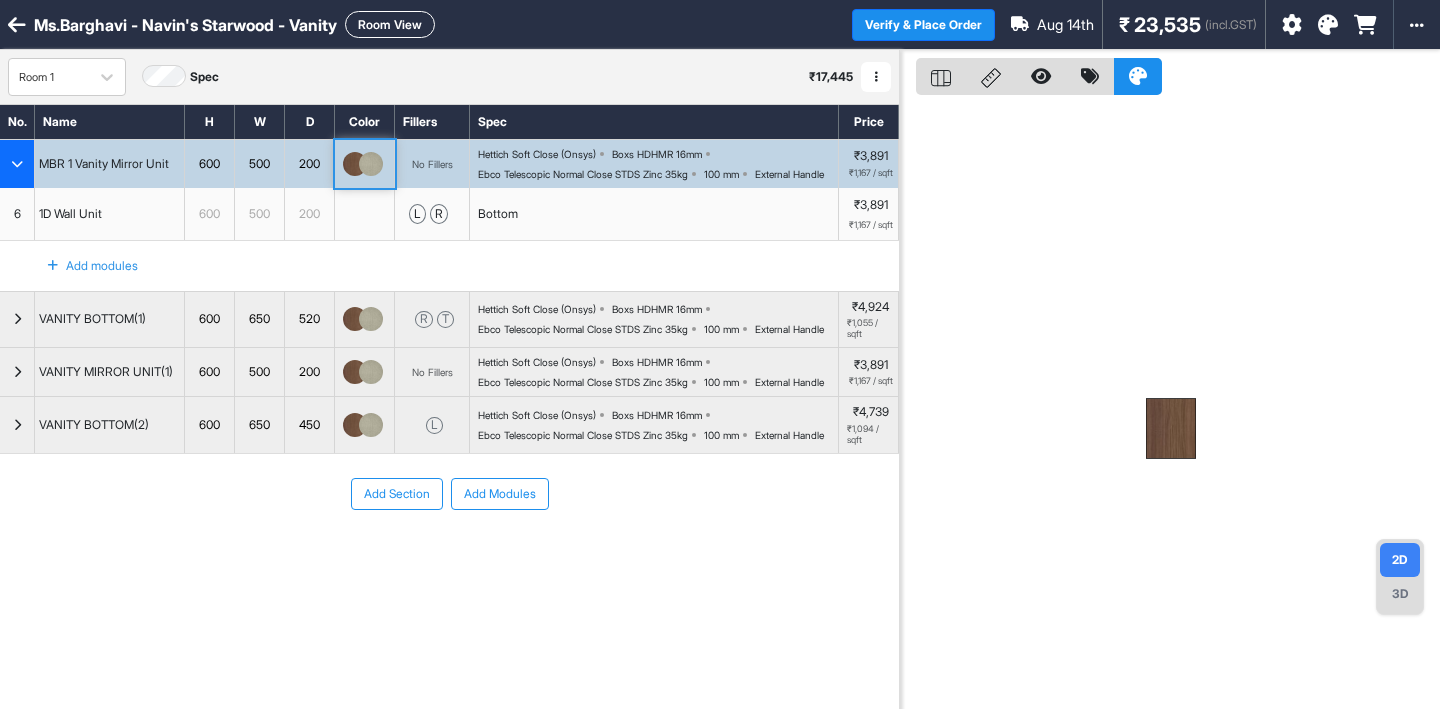 click at bounding box center [365, 164] 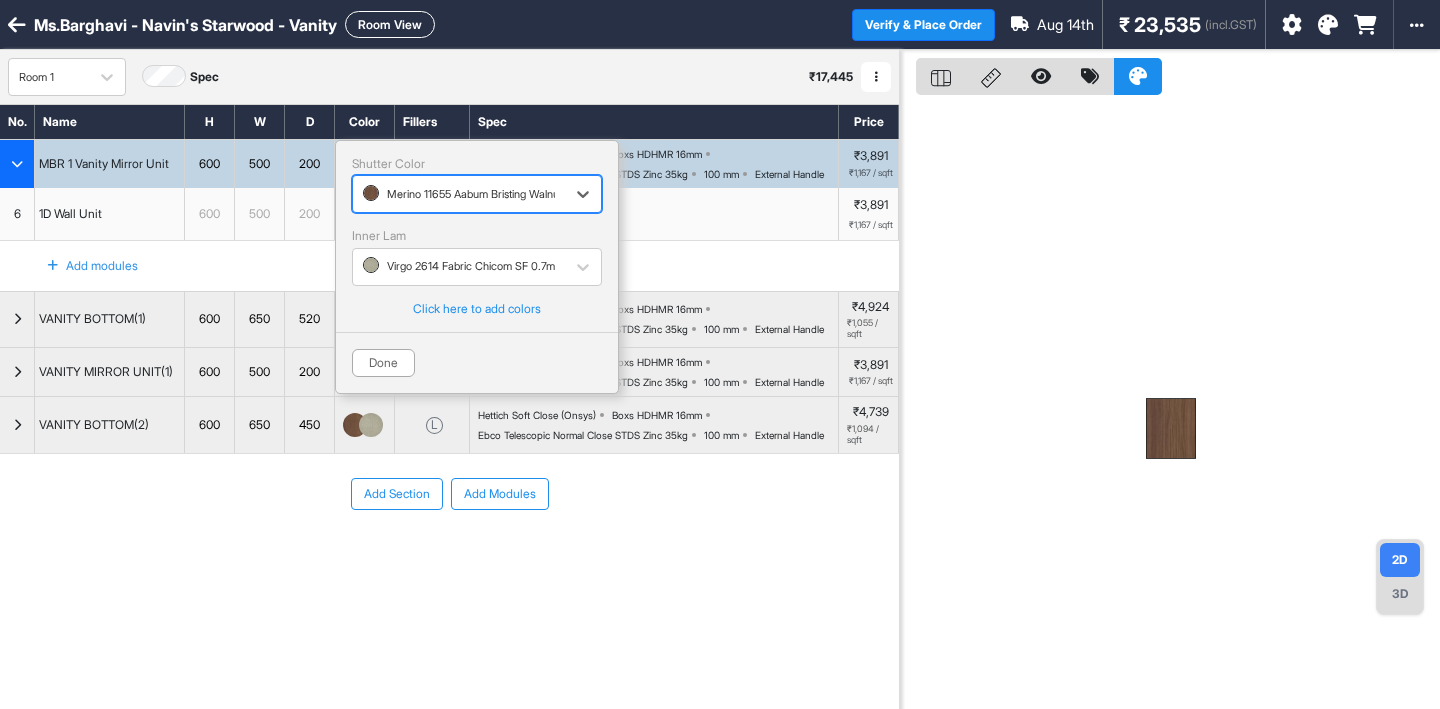 click at bounding box center [459, 194] 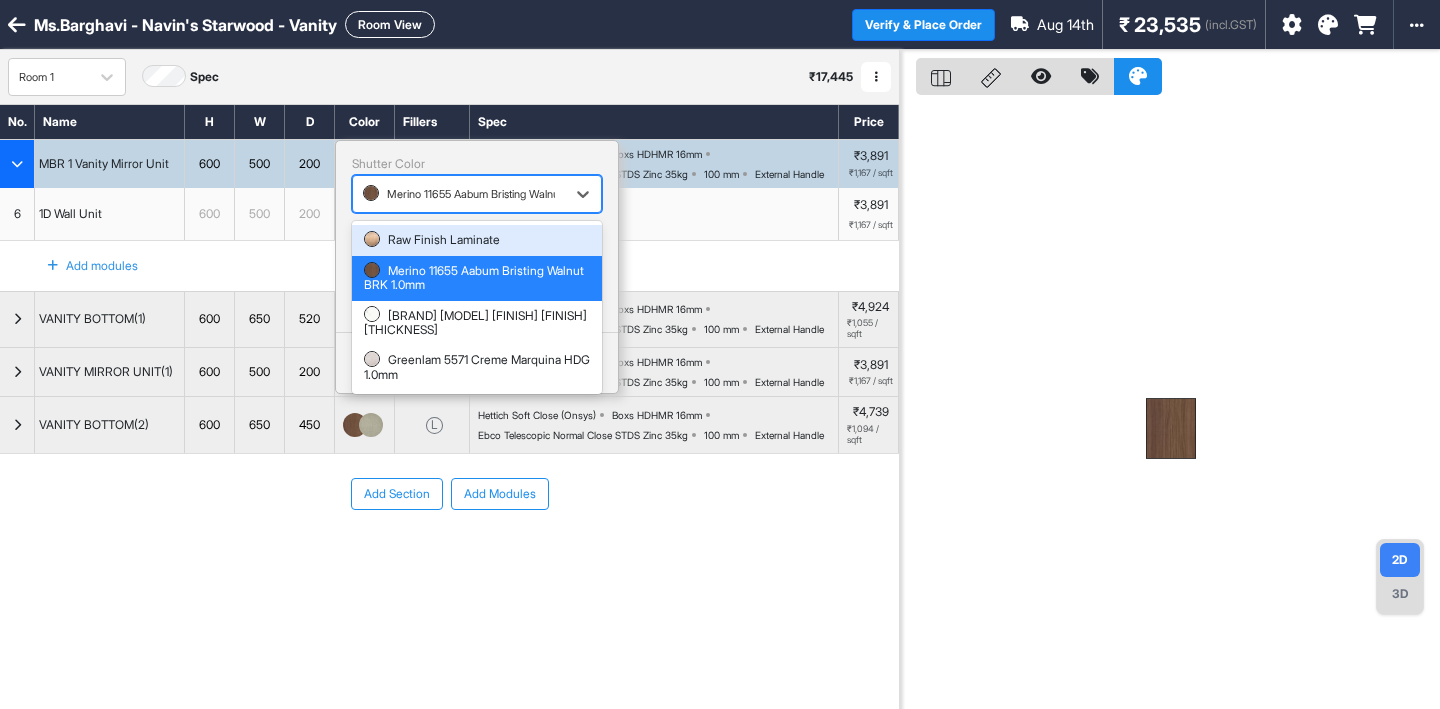click at bounding box center (459, 194) 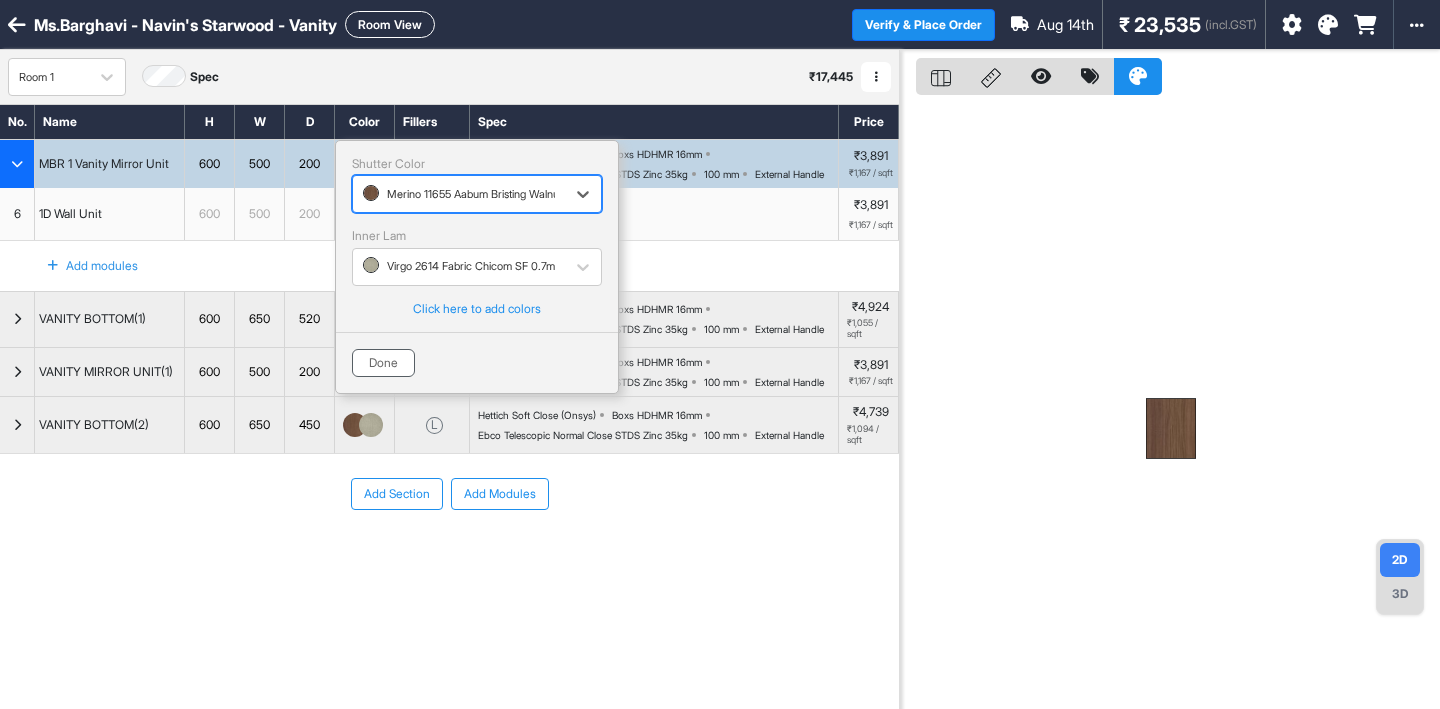 click on "Done" at bounding box center (383, 363) 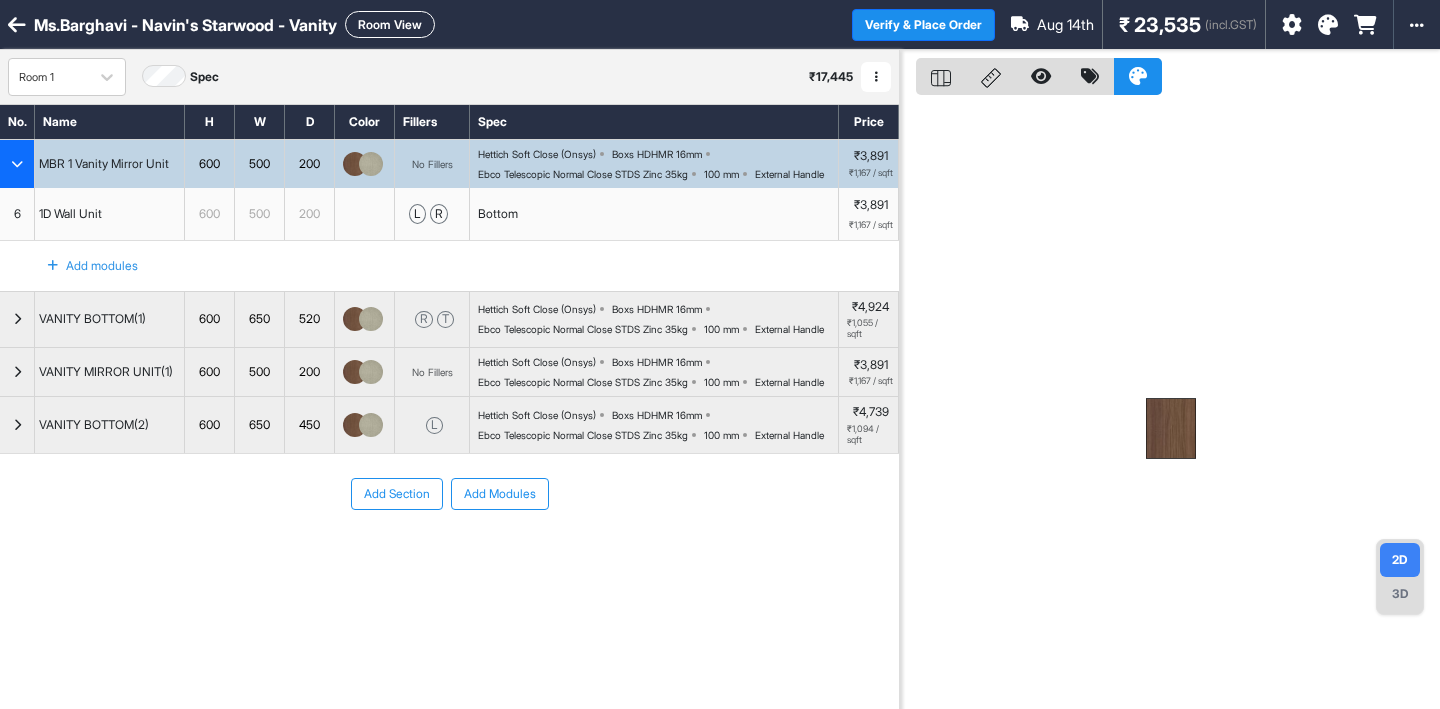 click at bounding box center [1328, 25] 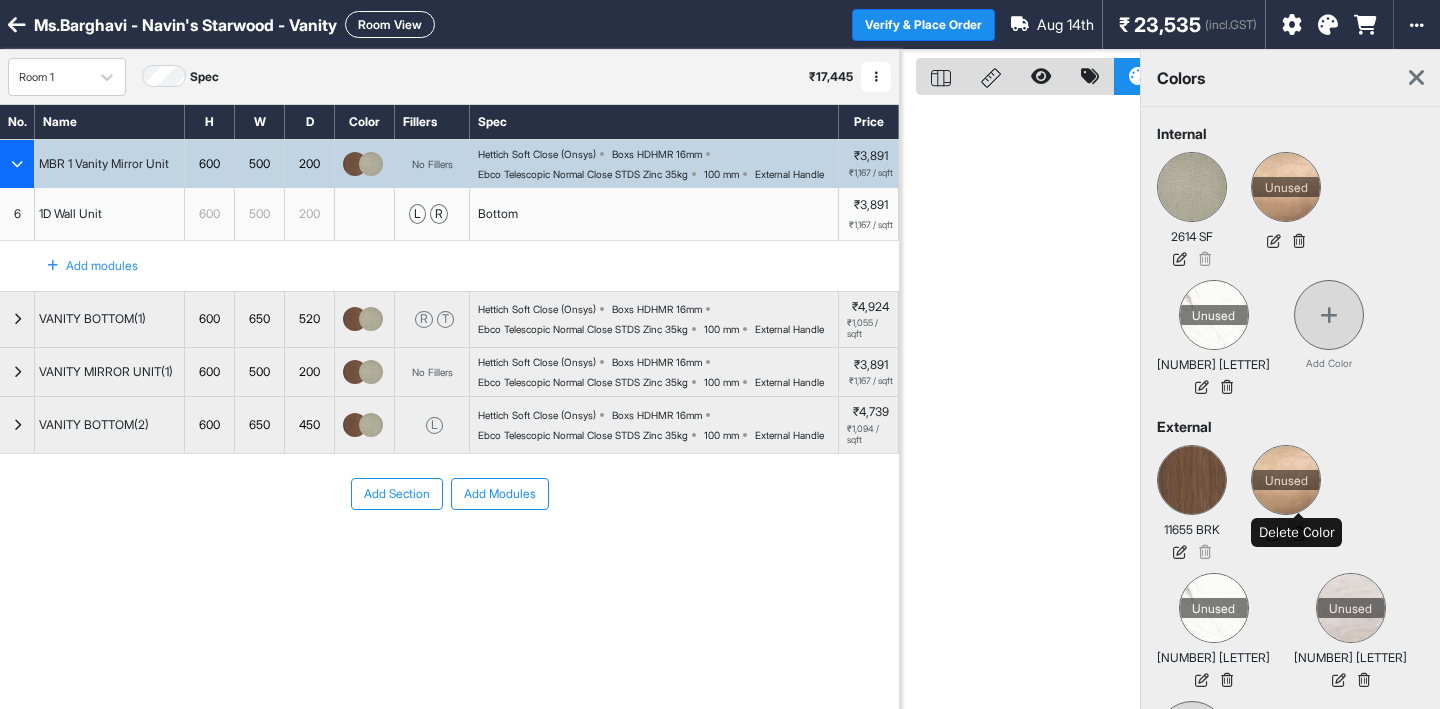 click at bounding box center (1299, 534) 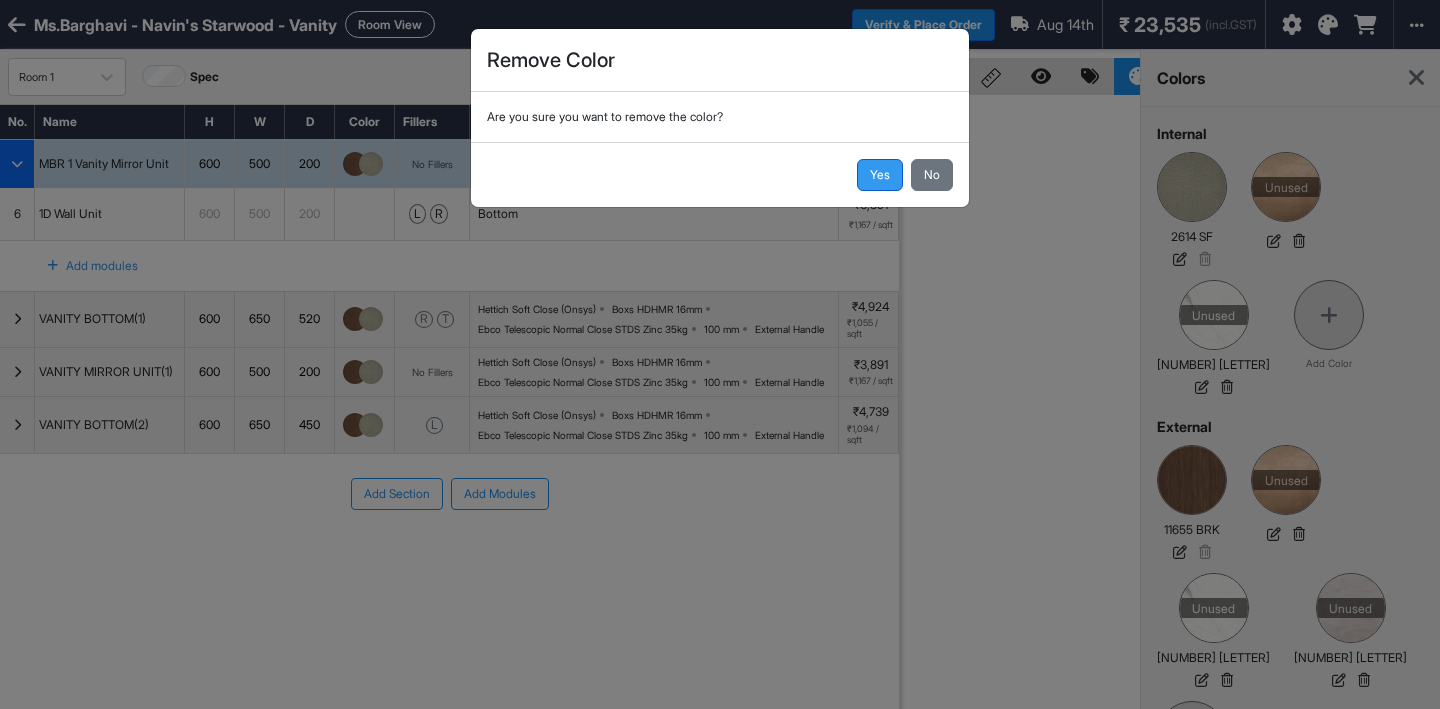 click on "Yes" at bounding box center [880, 175] 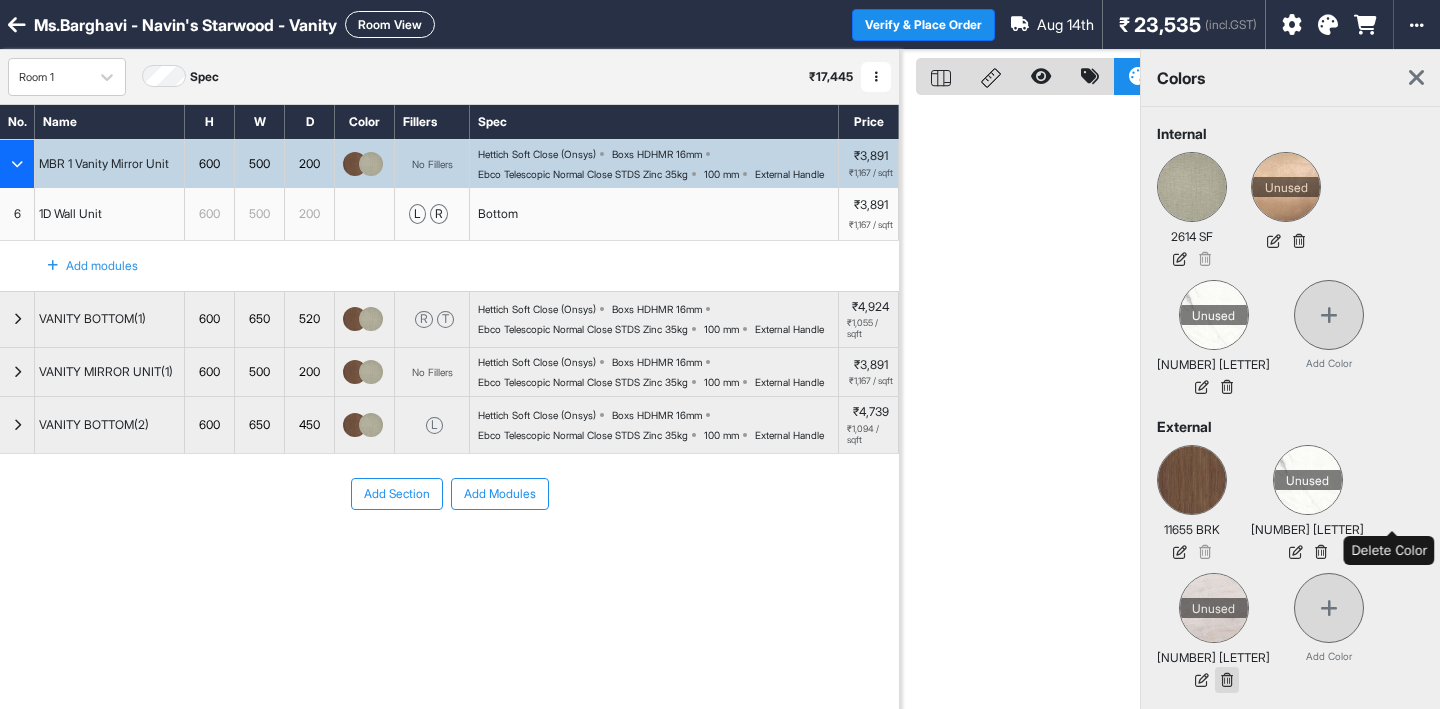 click at bounding box center [1227, 680] 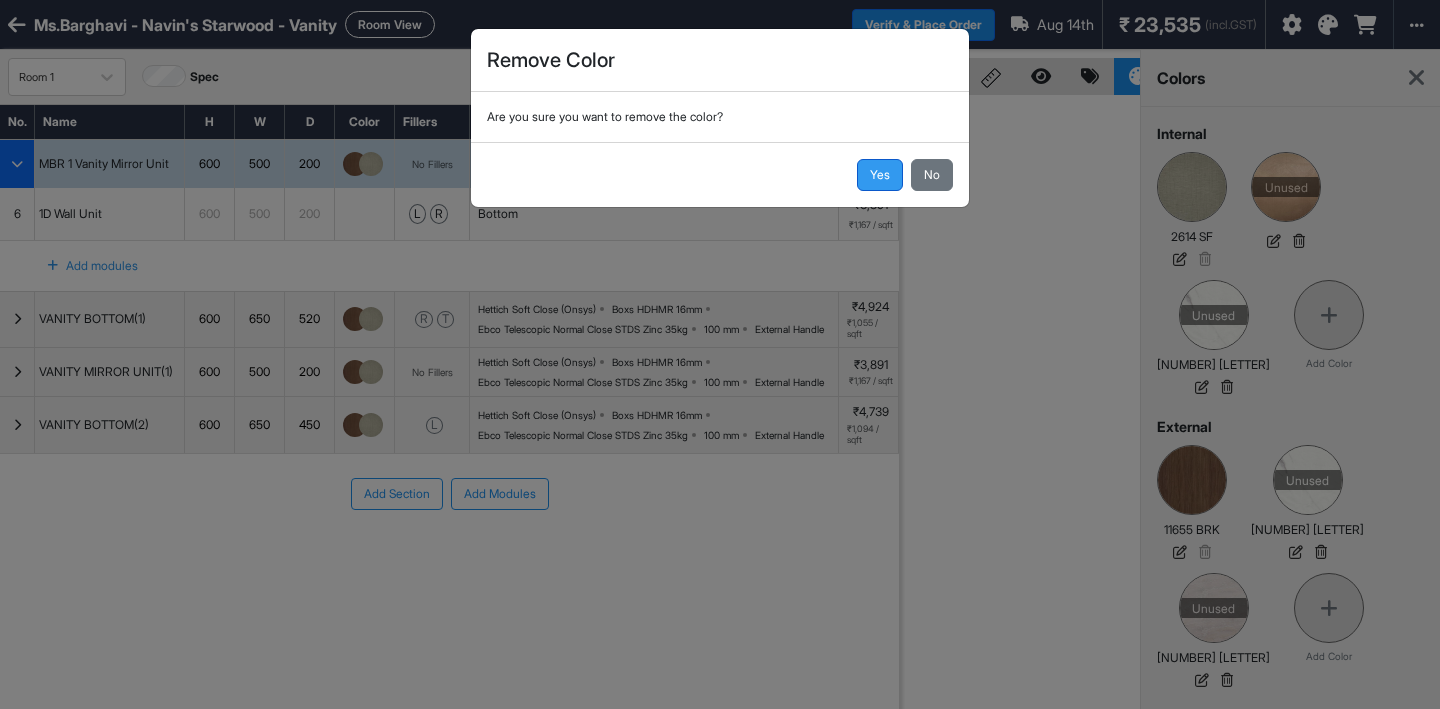 click on "Yes" at bounding box center (880, 175) 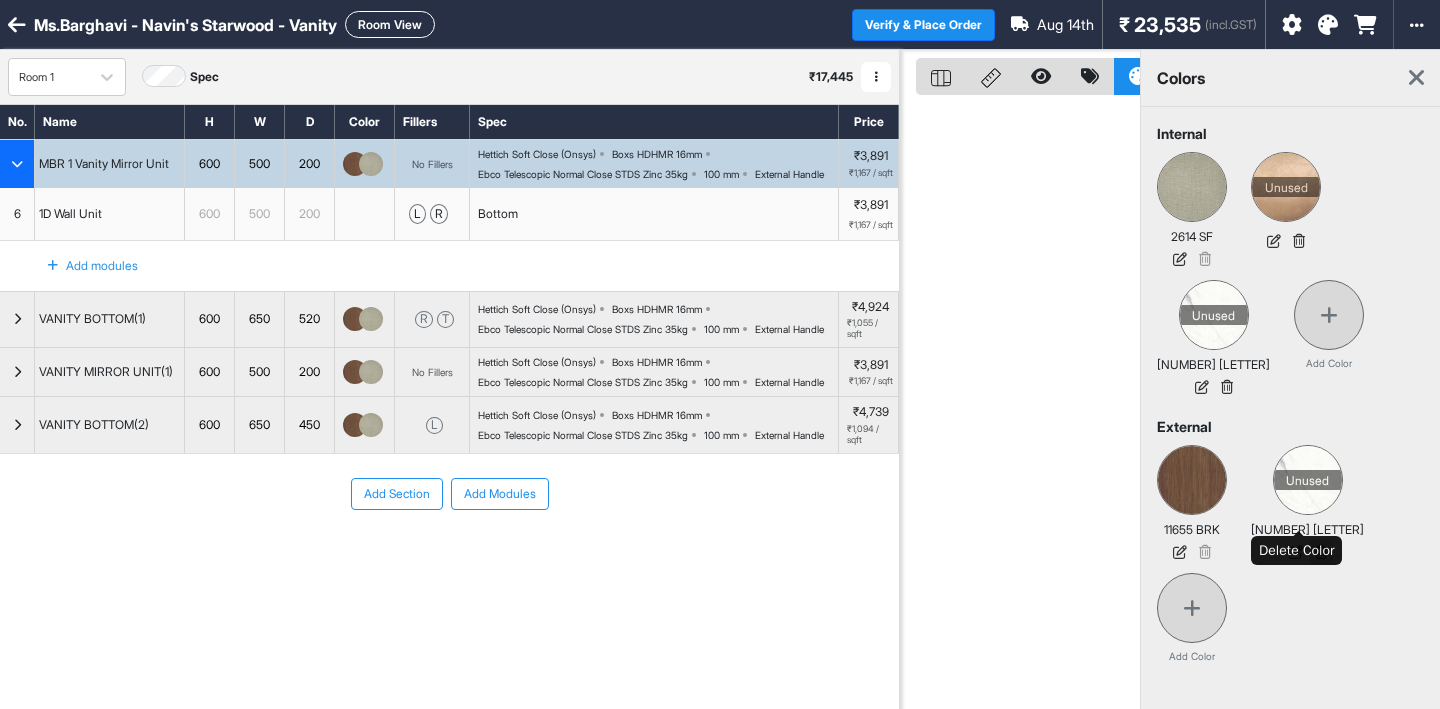 click at bounding box center (1321, 552) 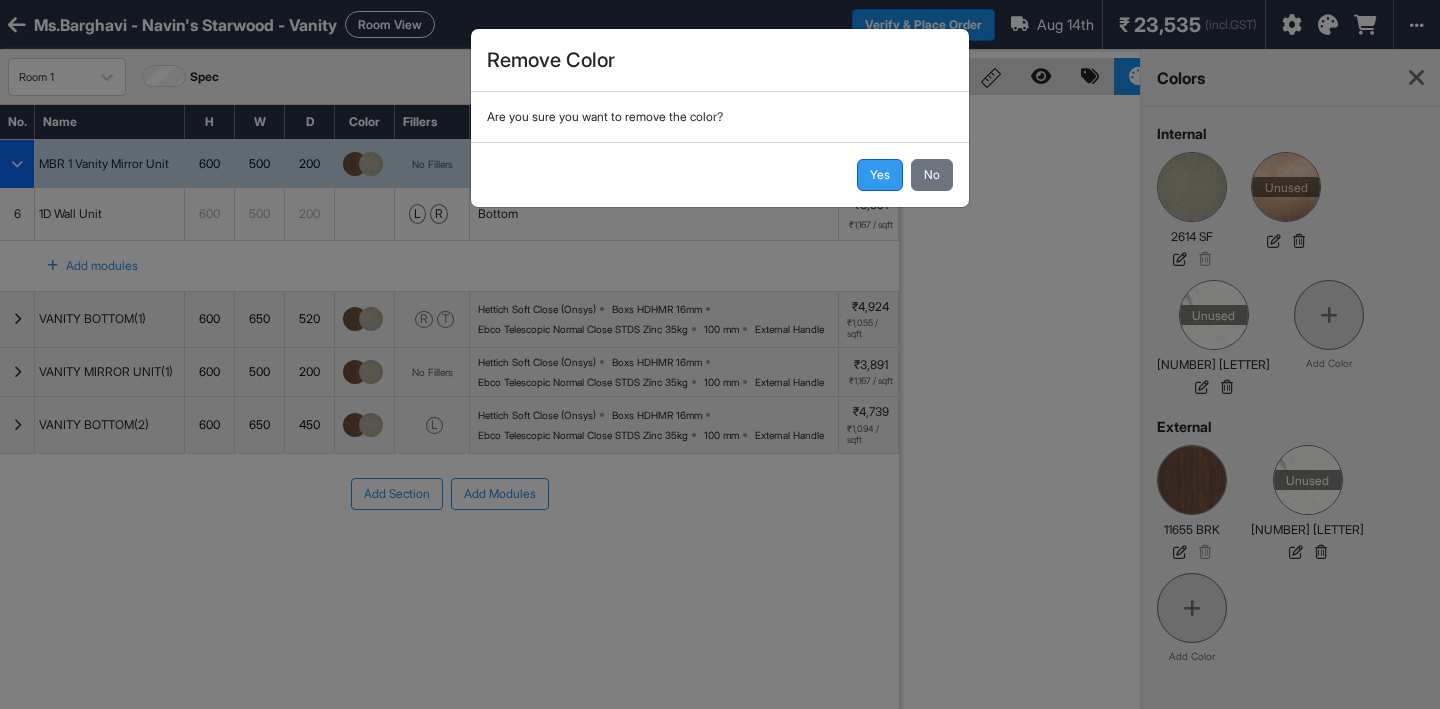 click on "Yes" at bounding box center [880, 175] 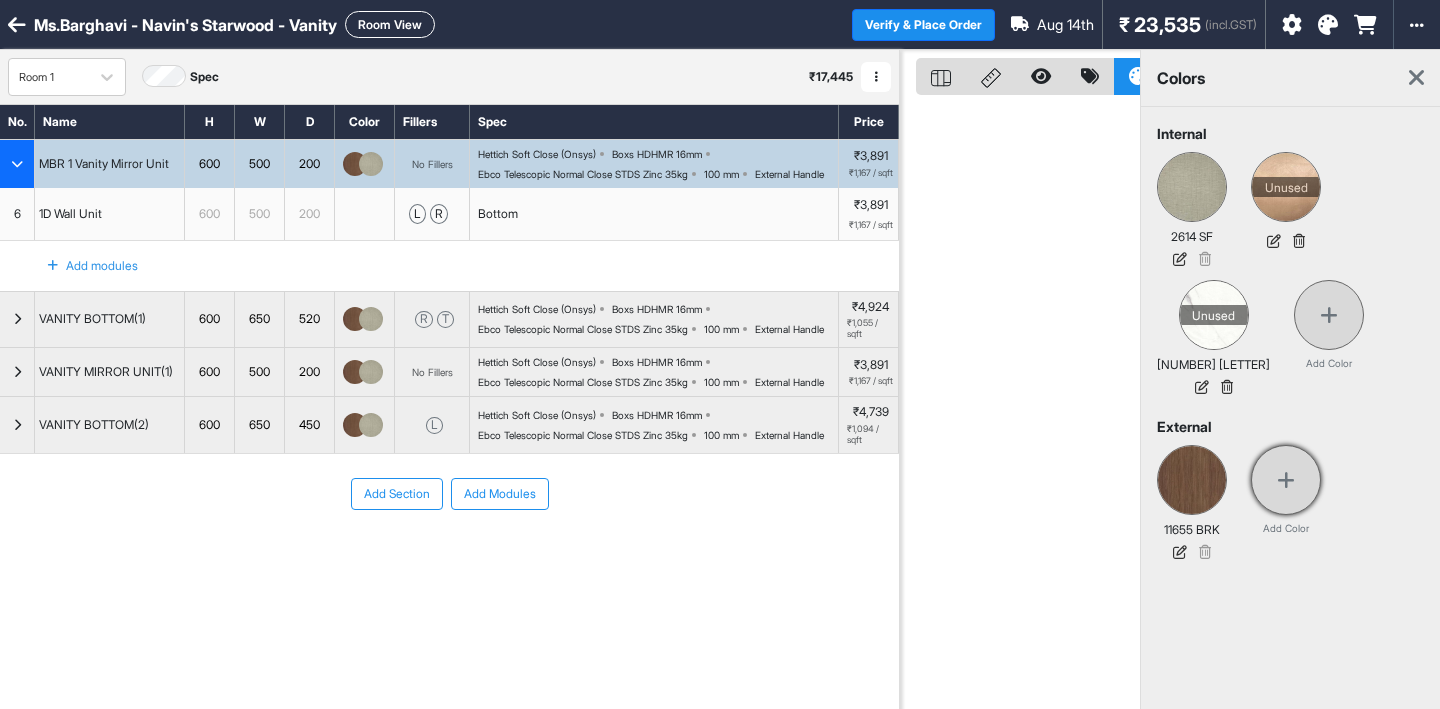 click at bounding box center [1286, 480] 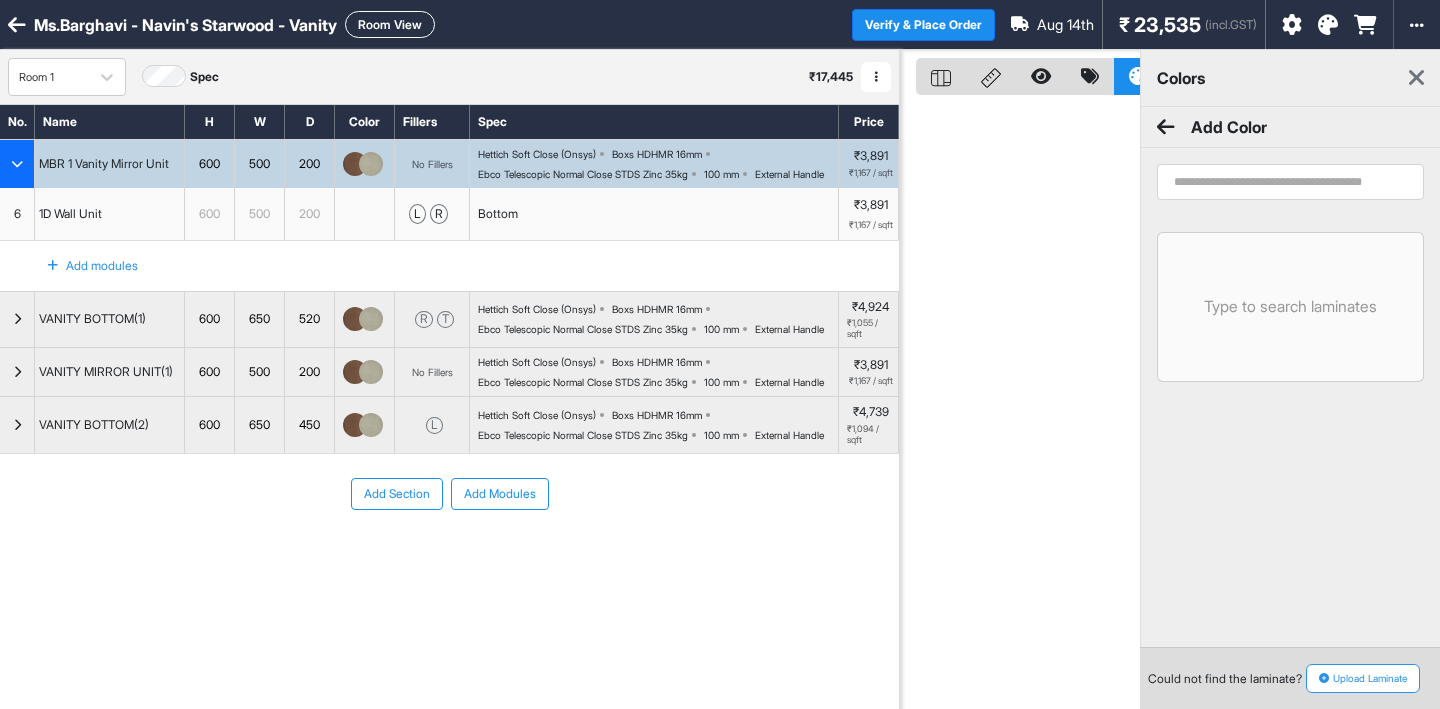 click at bounding box center [1290, 182] 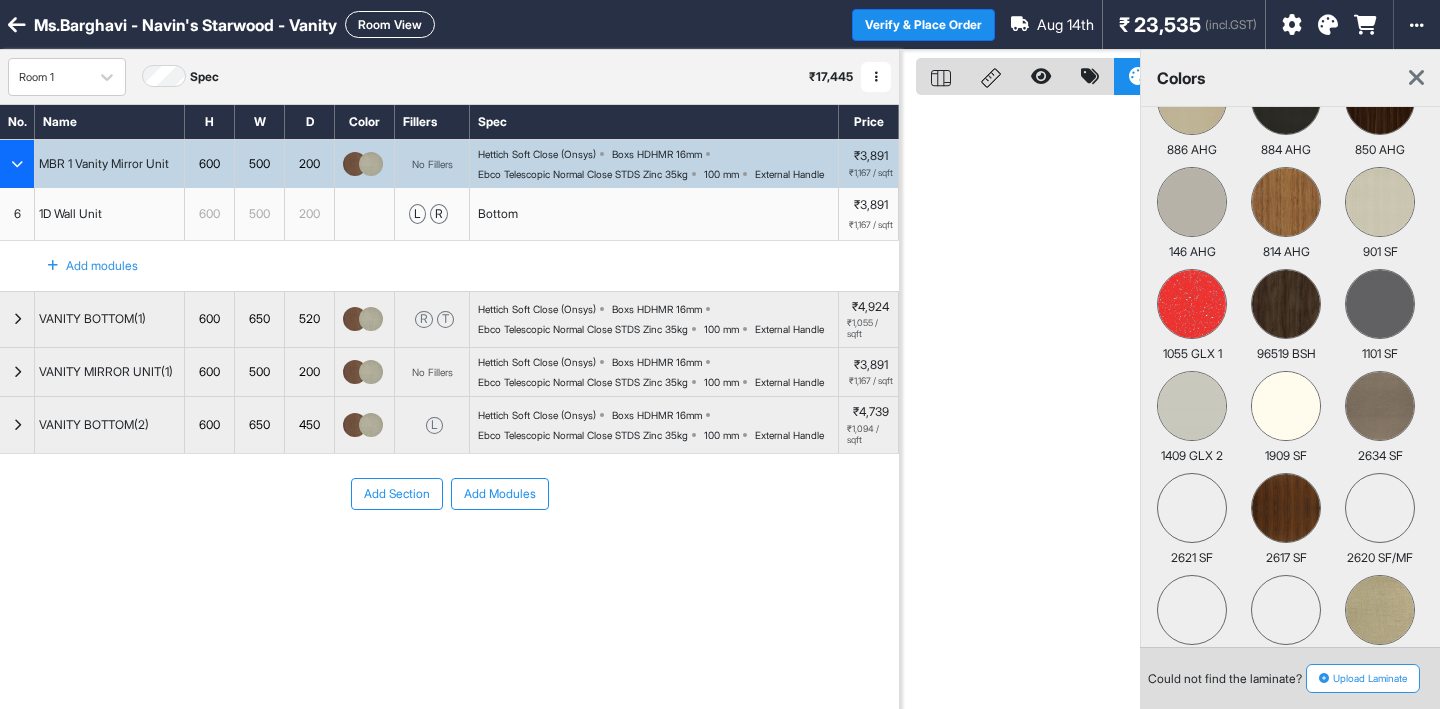 scroll, scrollTop: 2096, scrollLeft: 0, axis: vertical 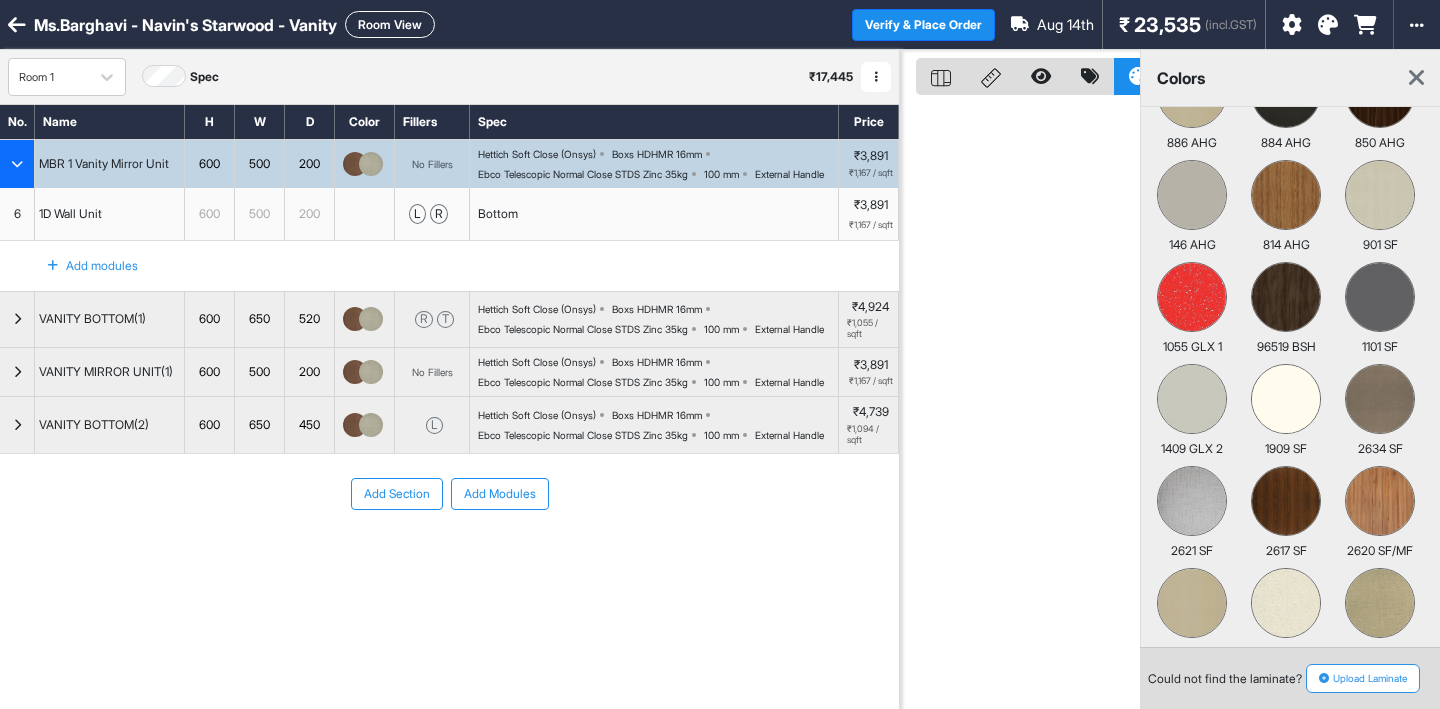type on "*****" 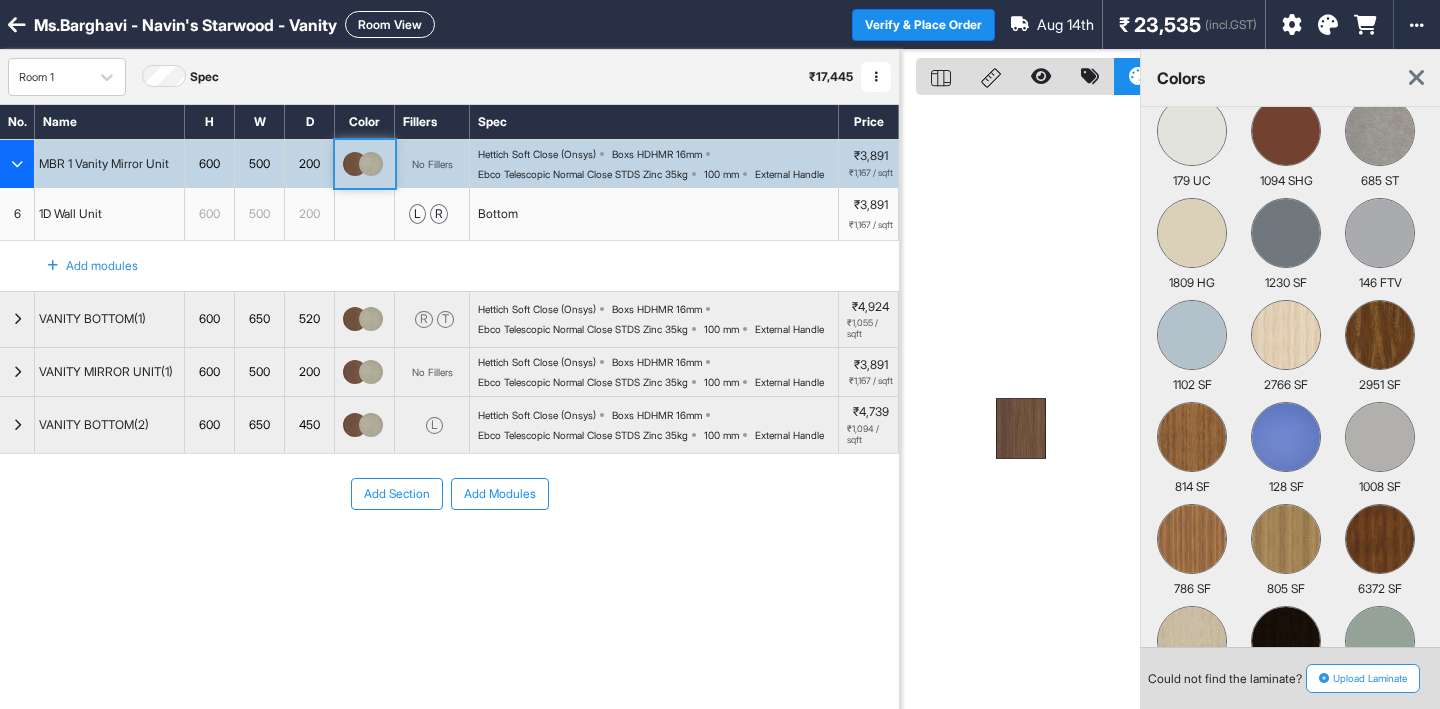 scroll, scrollTop: 0, scrollLeft: 0, axis: both 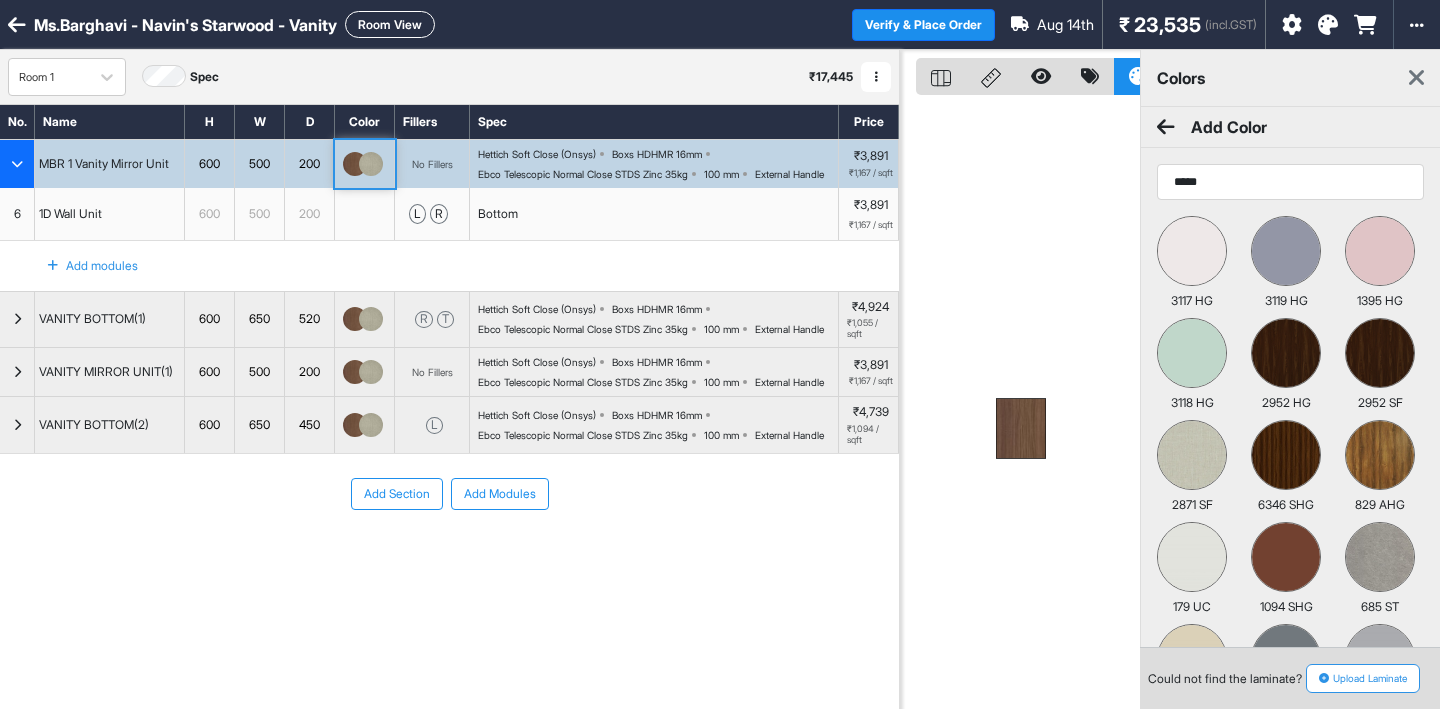 click on "Add Color" at bounding box center (1212, 127) 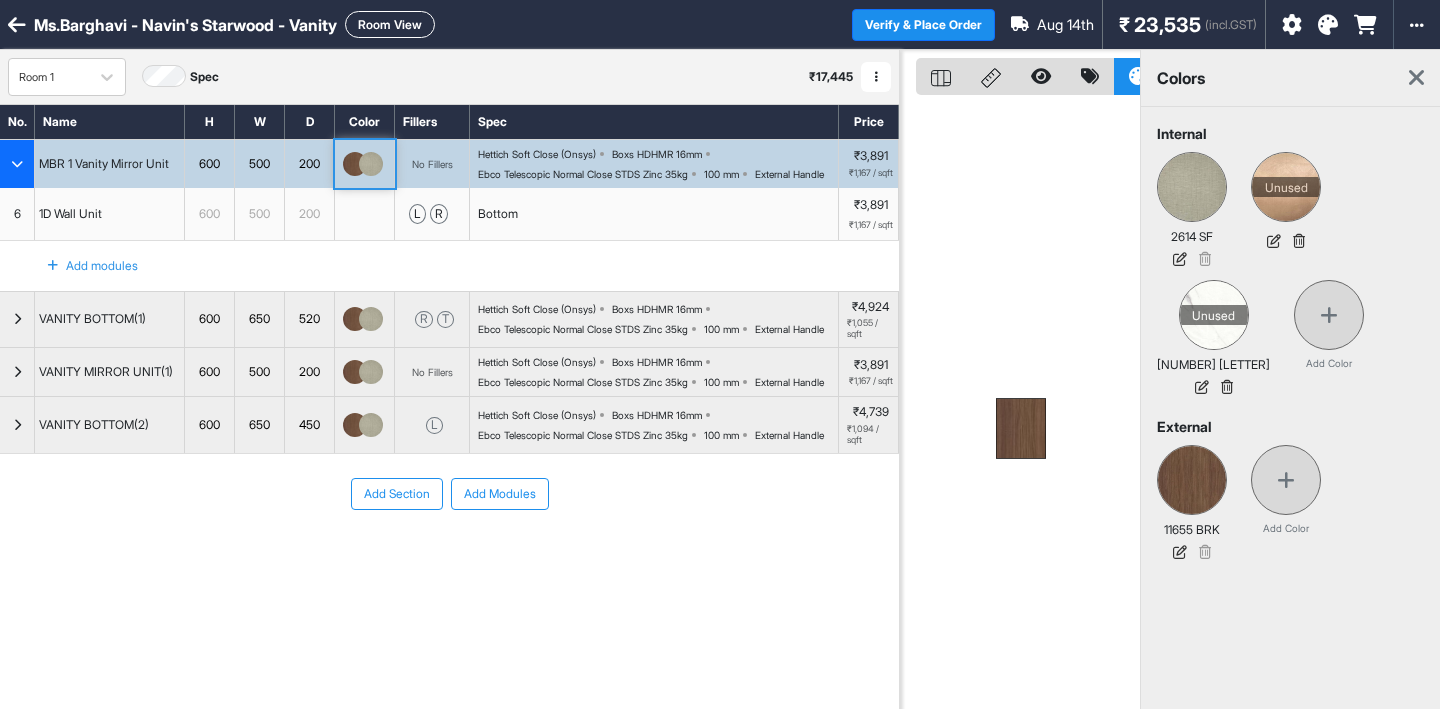 click on "11655 BRK" at bounding box center [1192, 530] 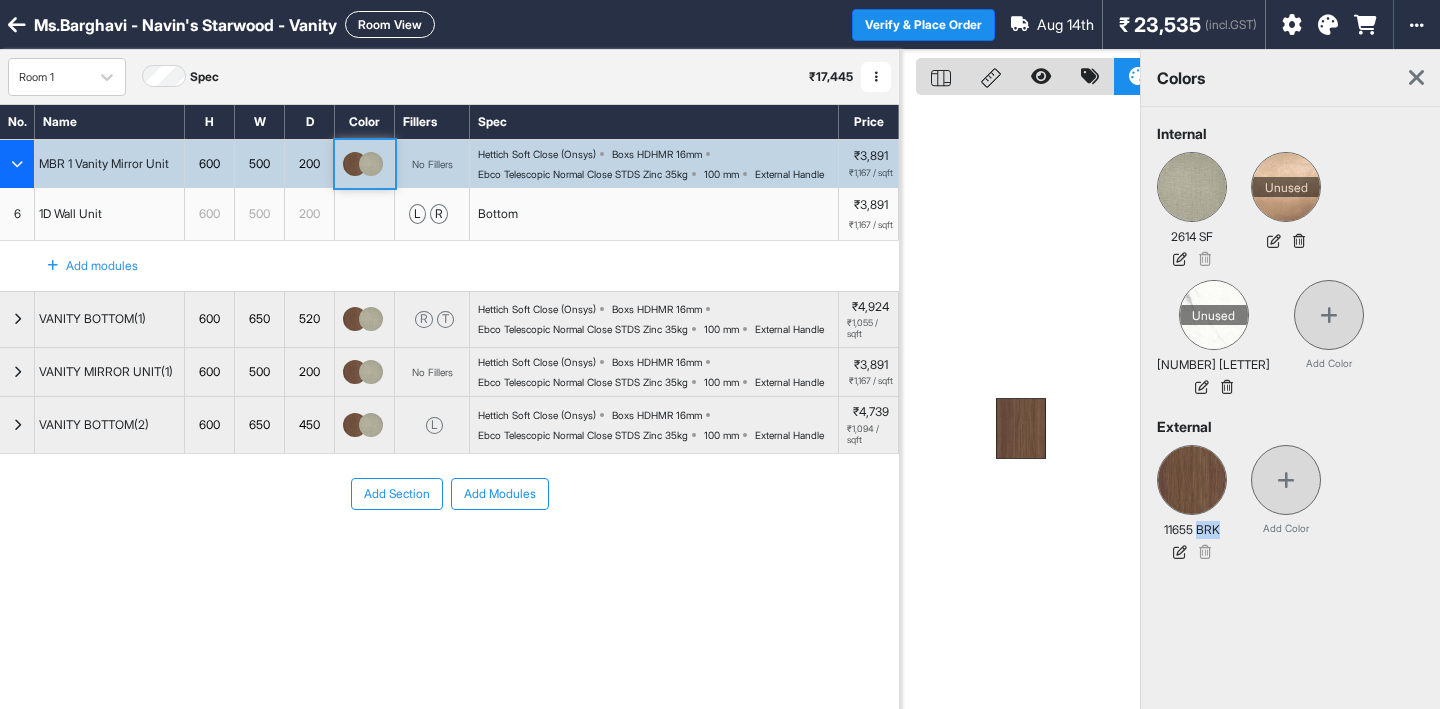 click on "11655 BRK" at bounding box center [1192, 530] 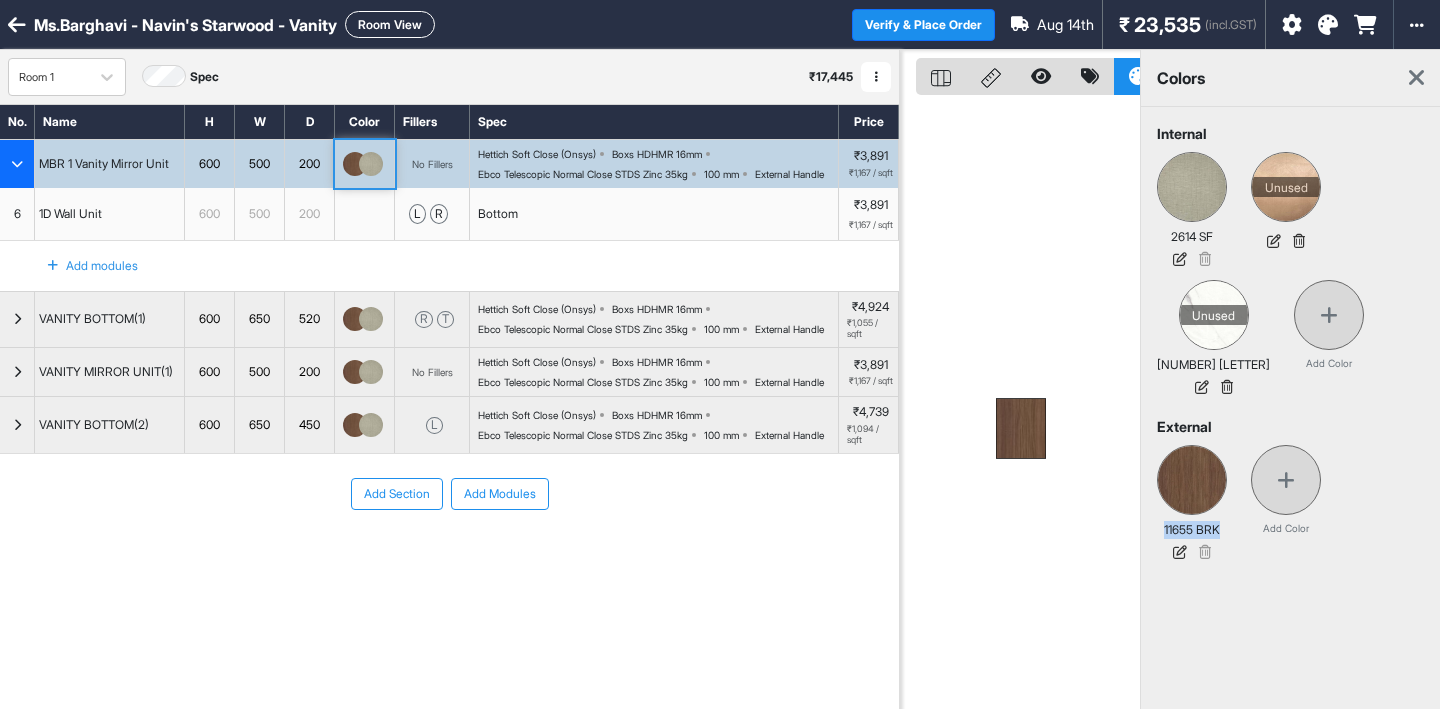 click on "11655 BRK" at bounding box center (1192, 530) 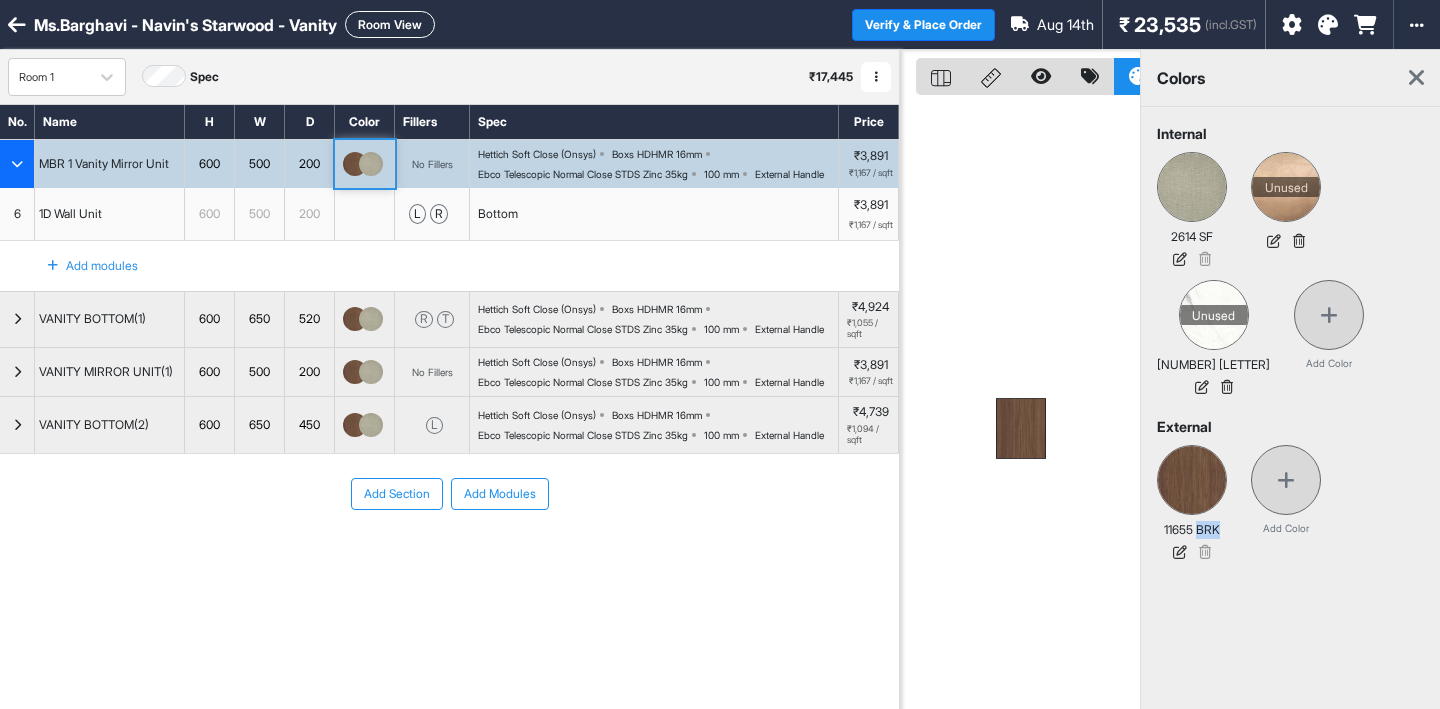 click on "11655 BRK" at bounding box center [1192, 530] 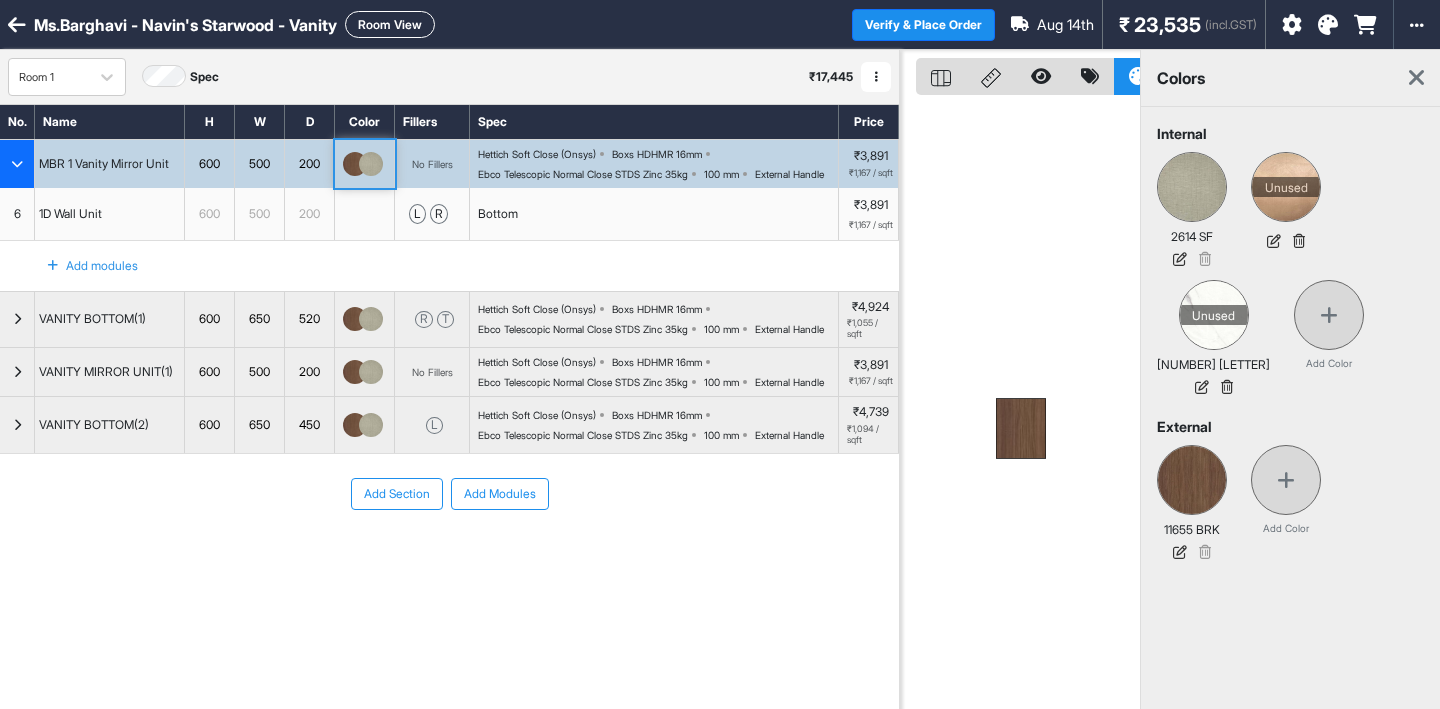 click on "11655 BRK" at bounding box center [1192, 530] 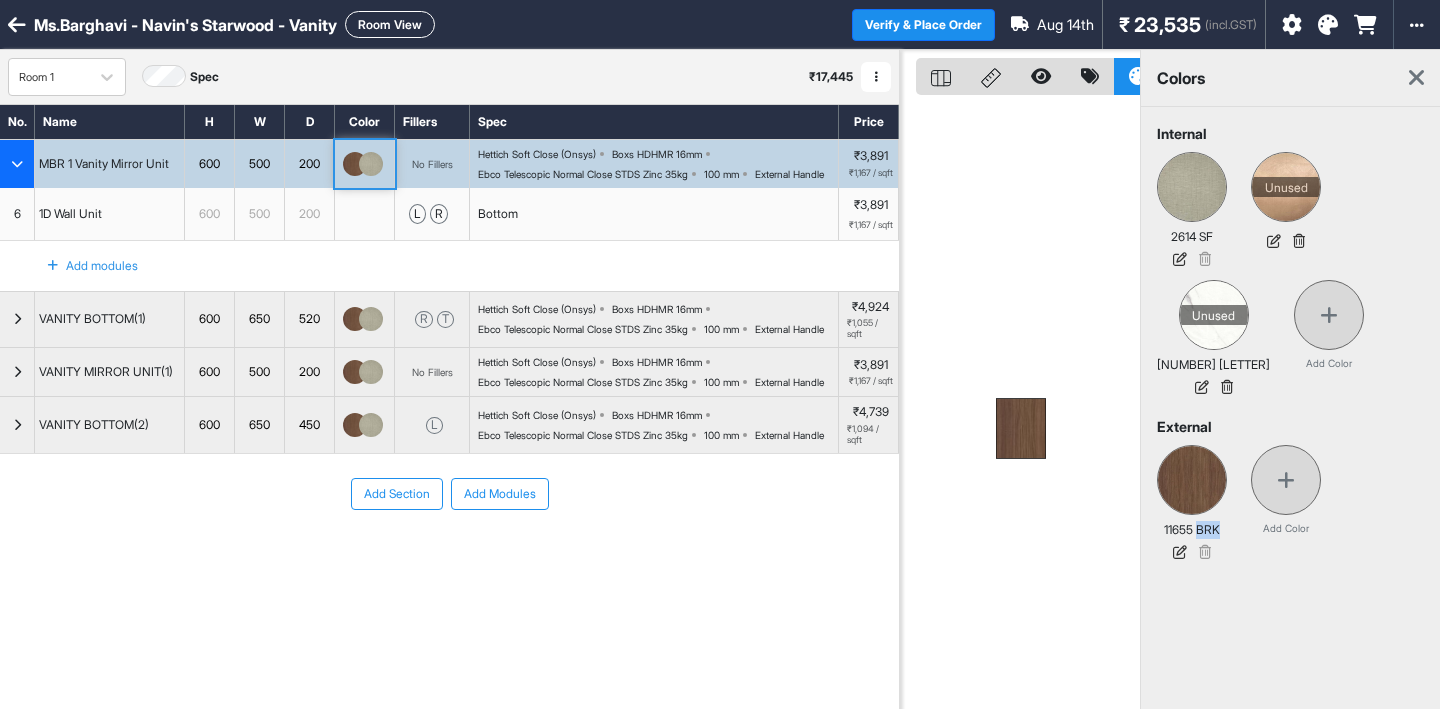 click on "11655 BRK" at bounding box center [1192, 530] 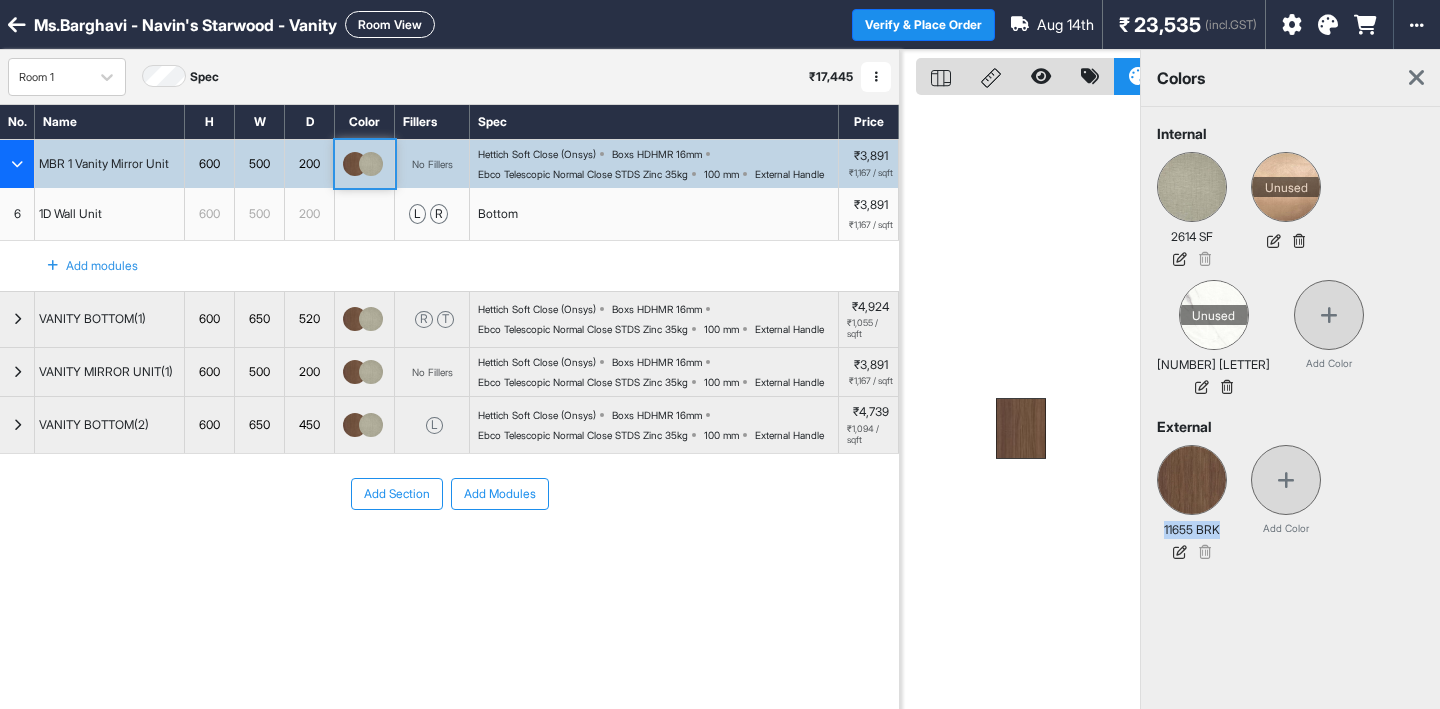 click on "11655 BRK" at bounding box center [1192, 530] 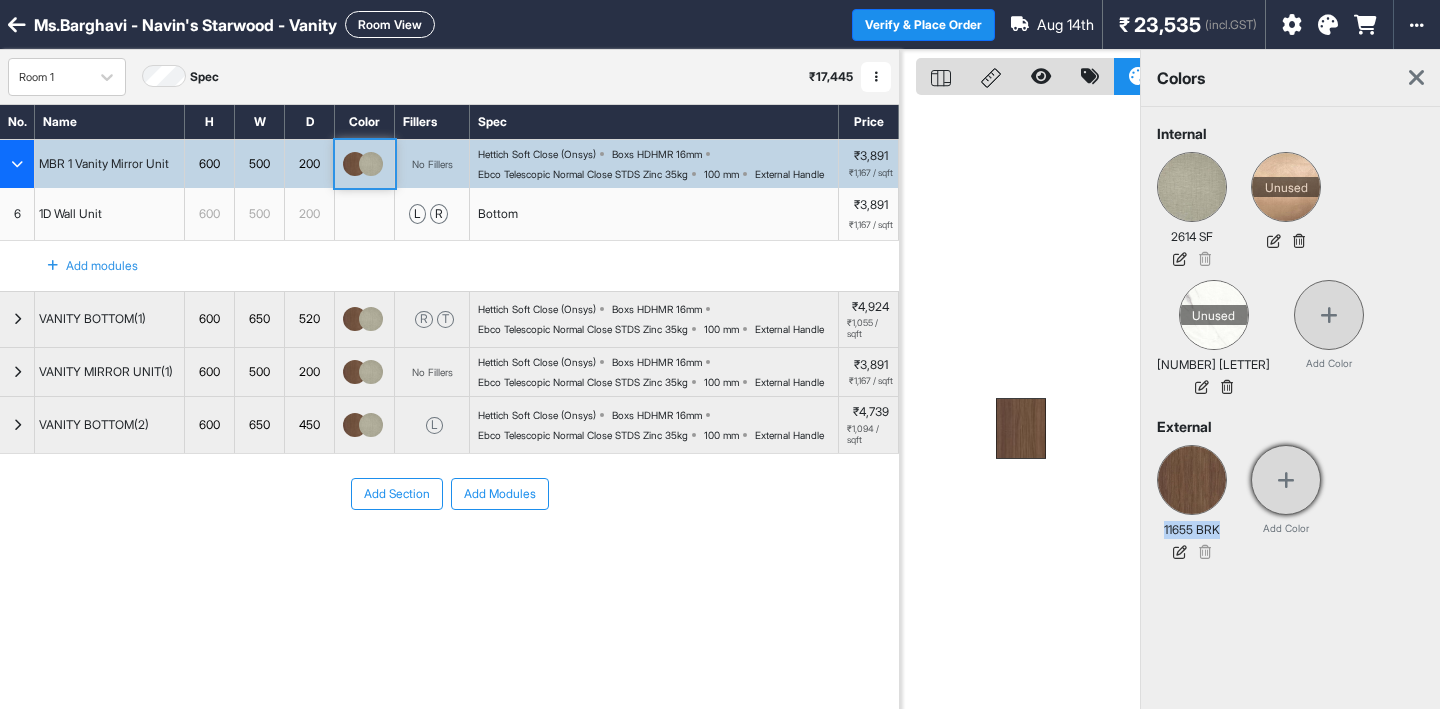 click at bounding box center [1286, 480] 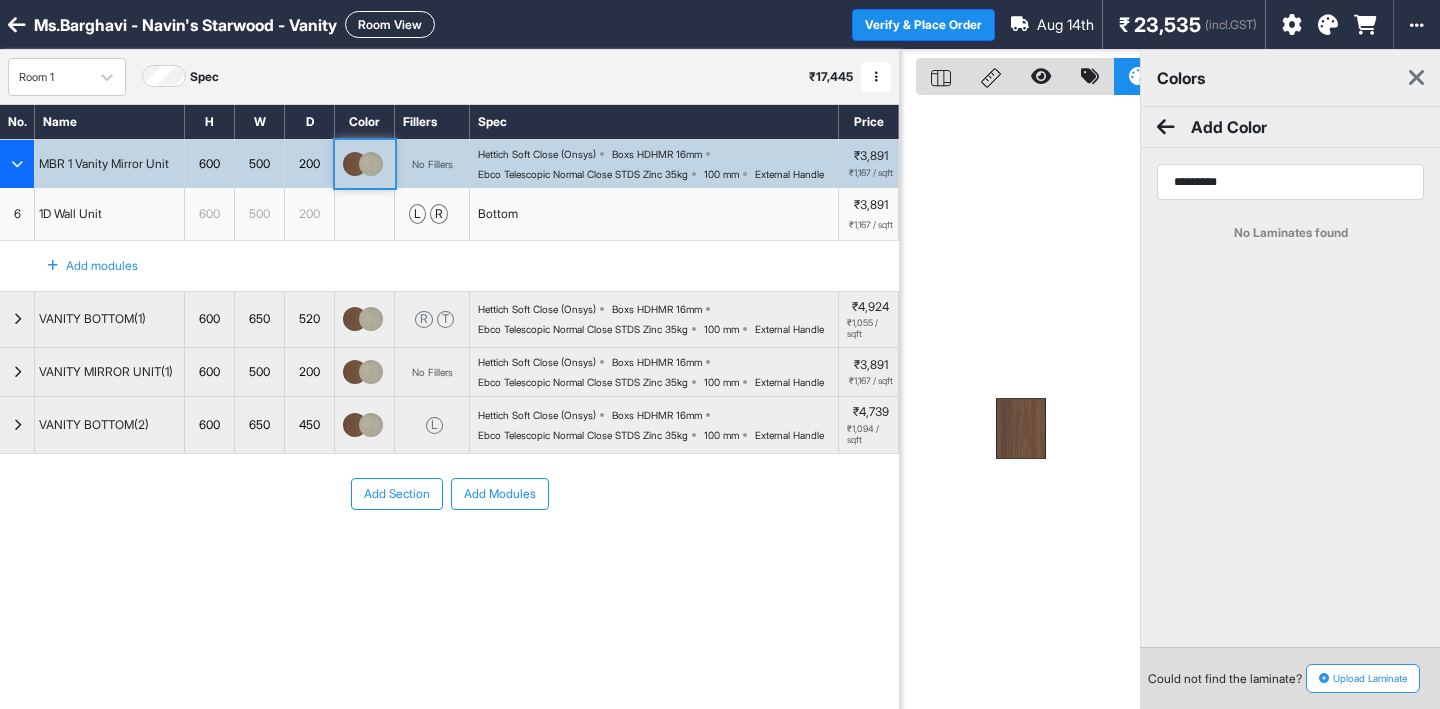 click on "*********" at bounding box center [1290, 182] 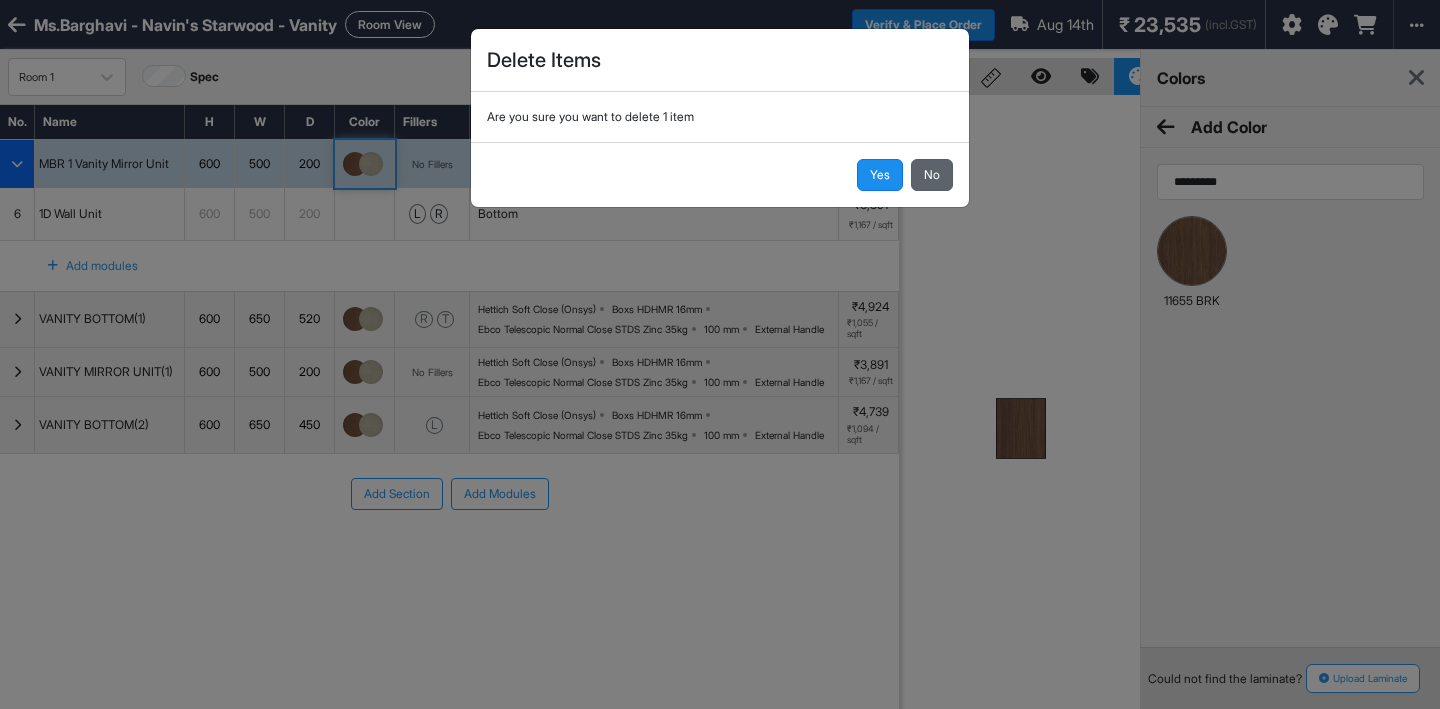 click on "No" at bounding box center (932, 175) 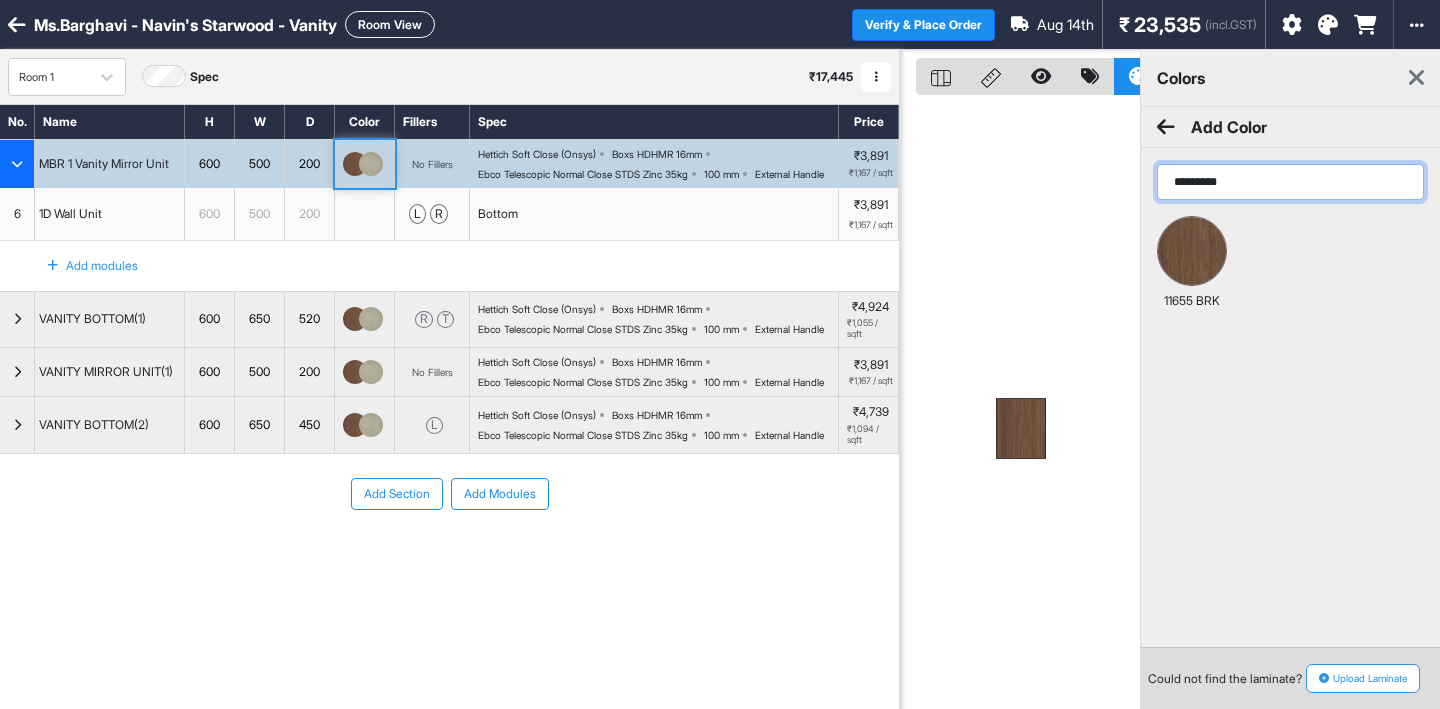 click on "*********" at bounding box center [1290, 182] 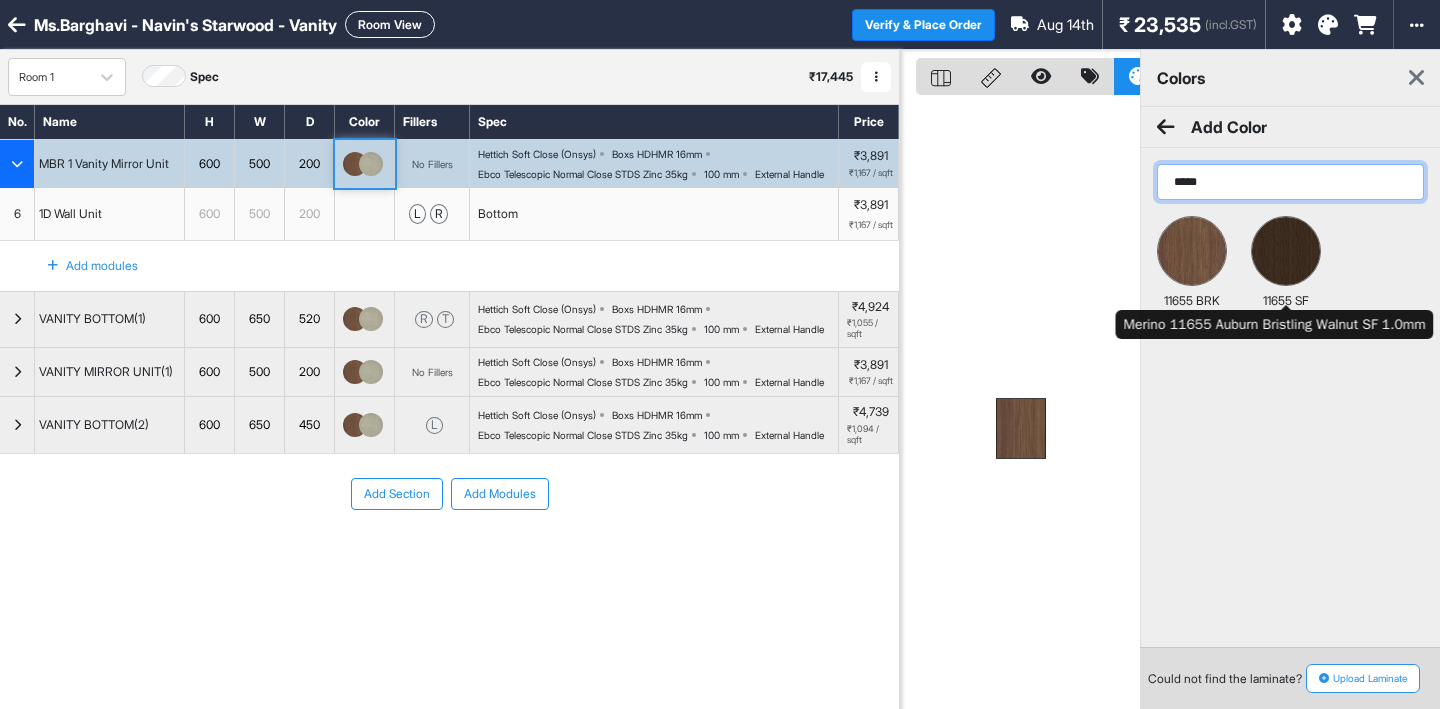 type on "*****" 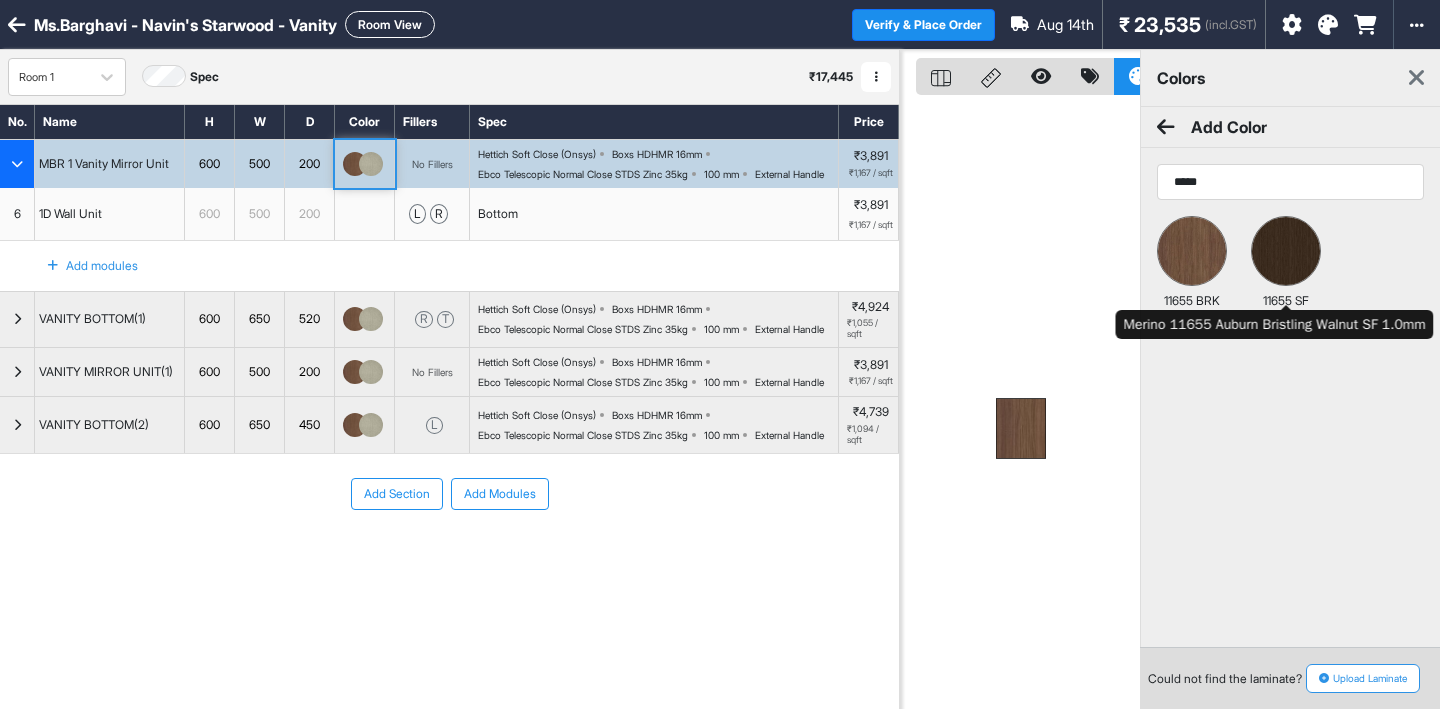 click at bounding box center [1286, 251] 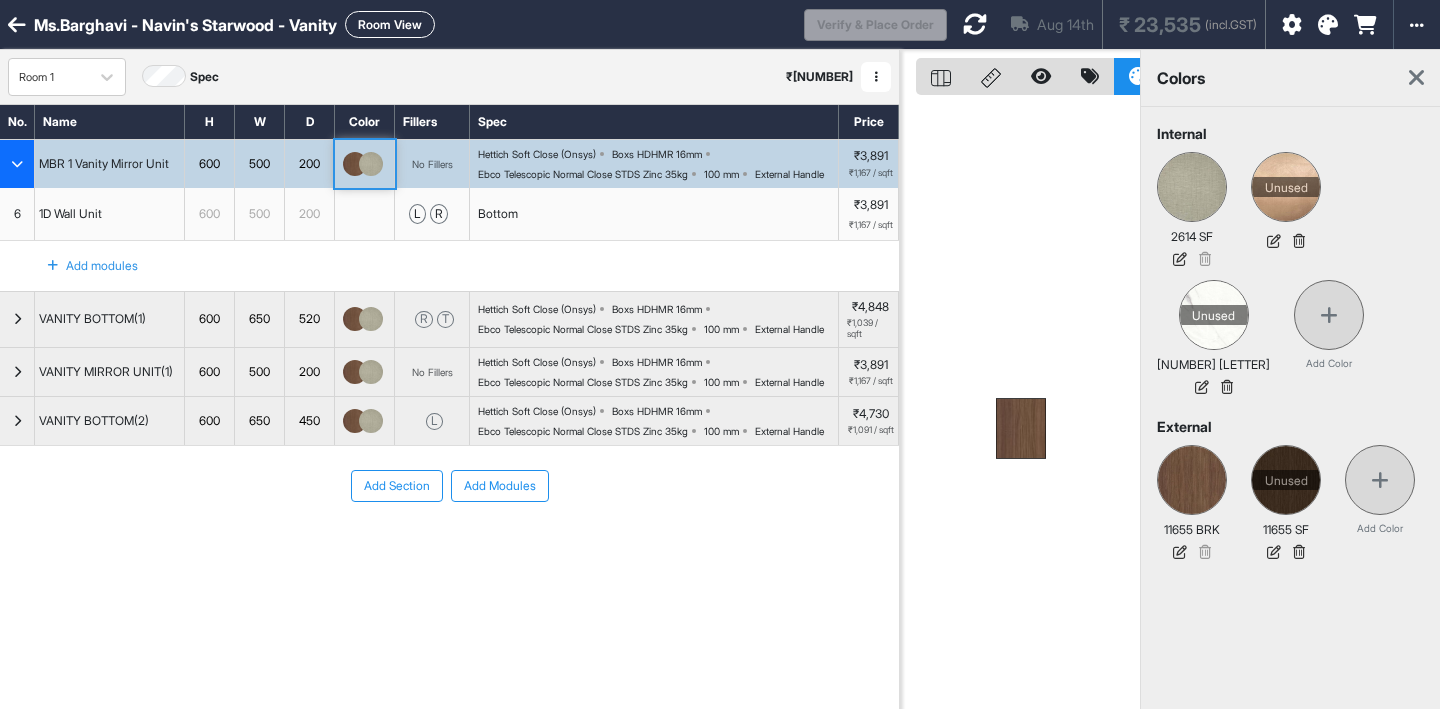 click at bounding box center [371, 164] 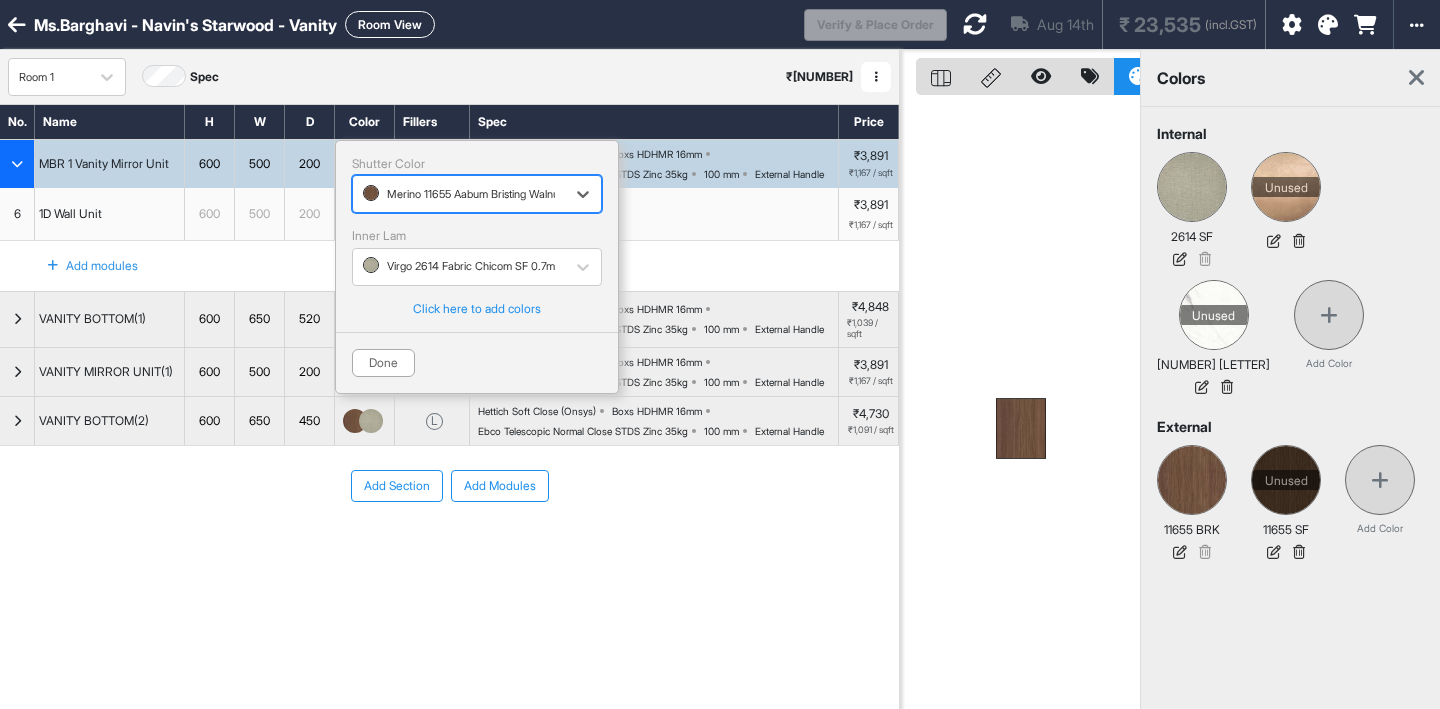 click at bounding box center [459, 194] 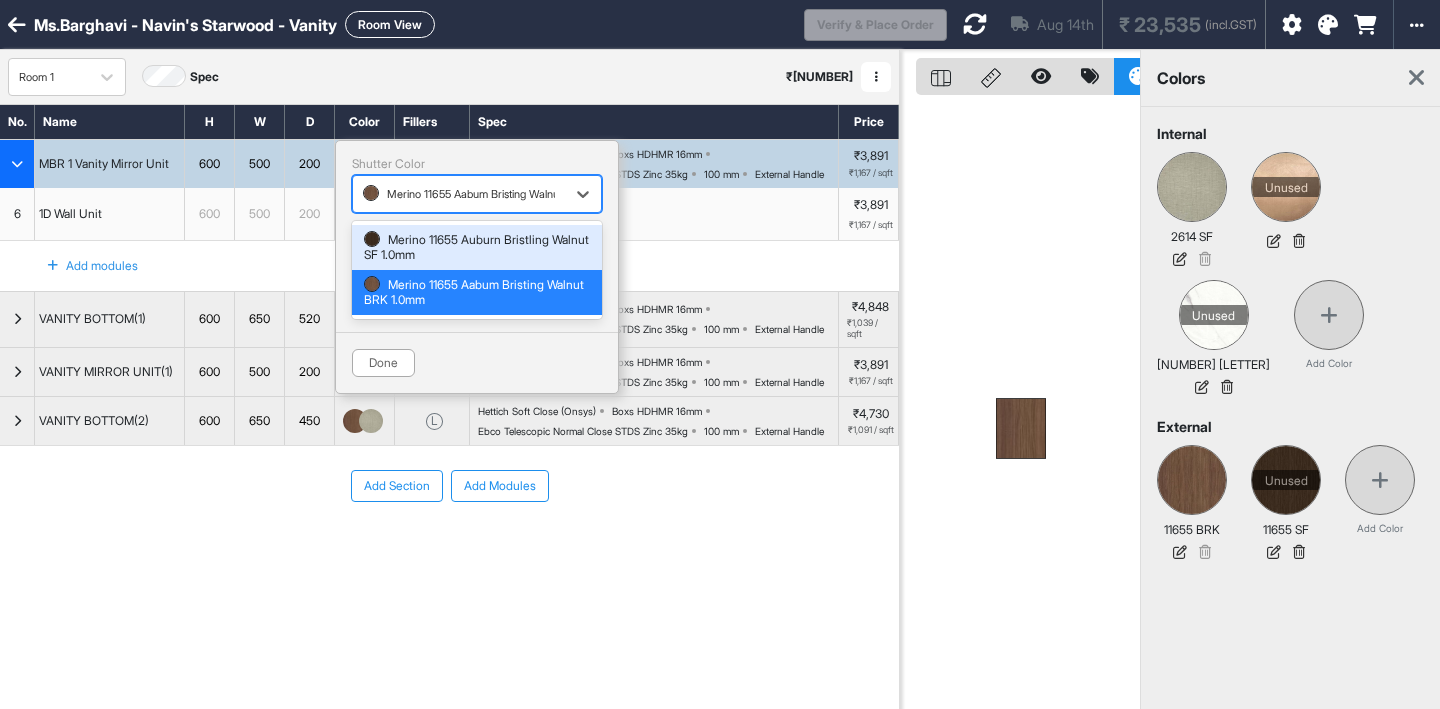click on "Merino 11655 Auburn Bristling Walnut SF 1.0mm" at bounding box center [477, 247] 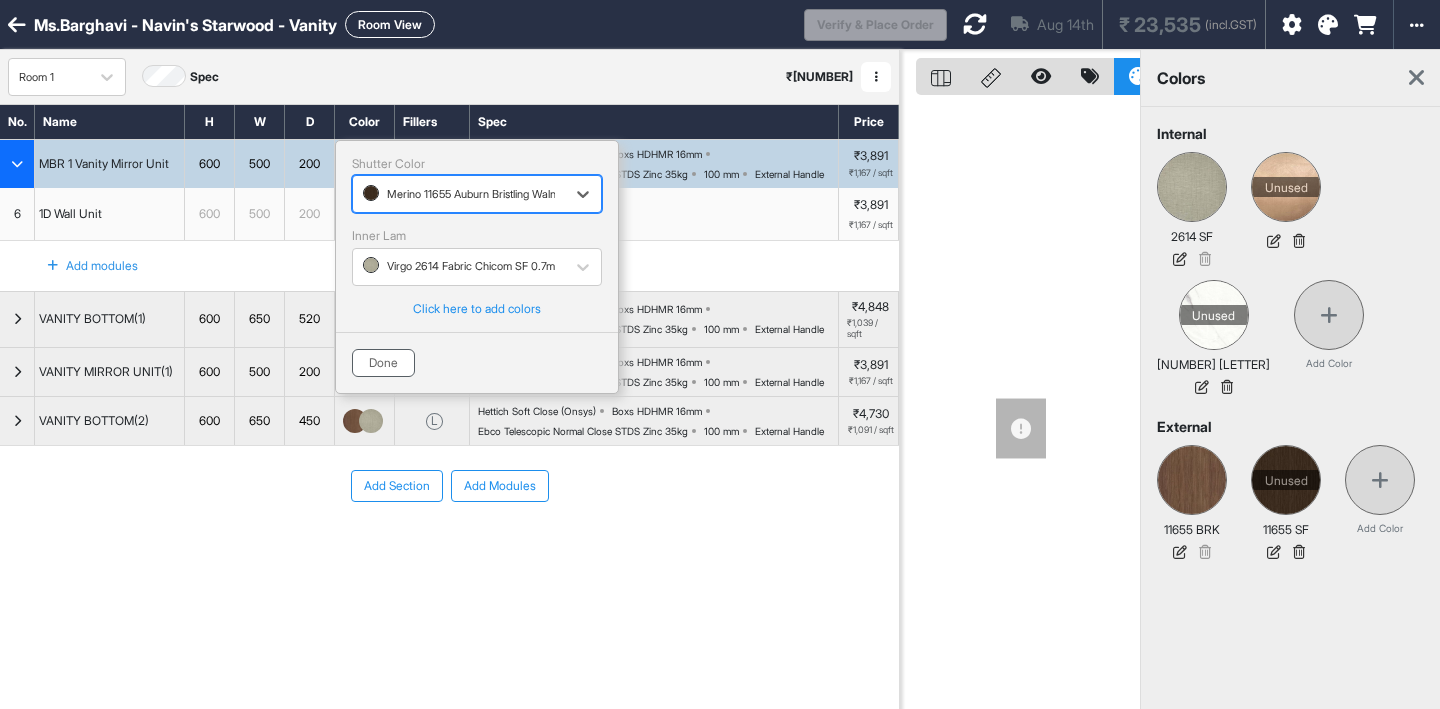 click on "Done" at bounding box center (383, 363) 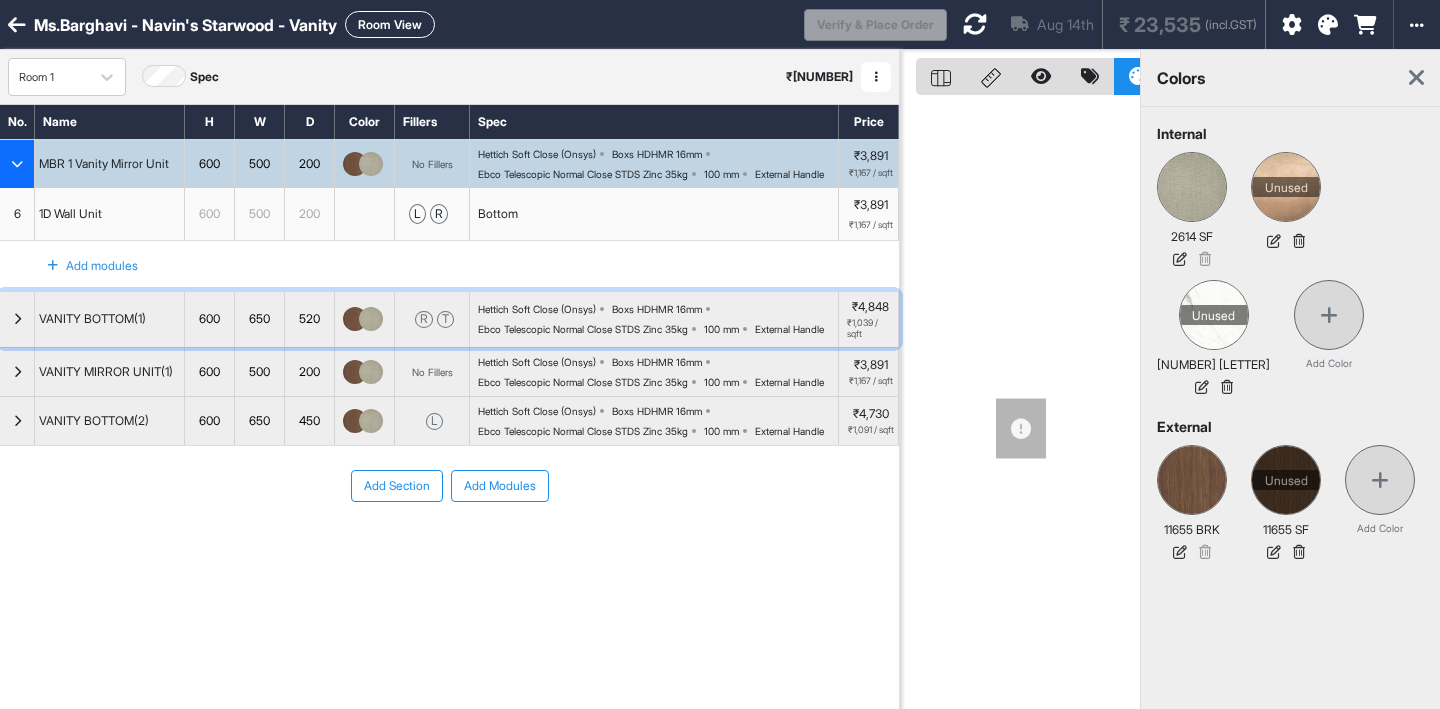click at bounding box center [371, 319] 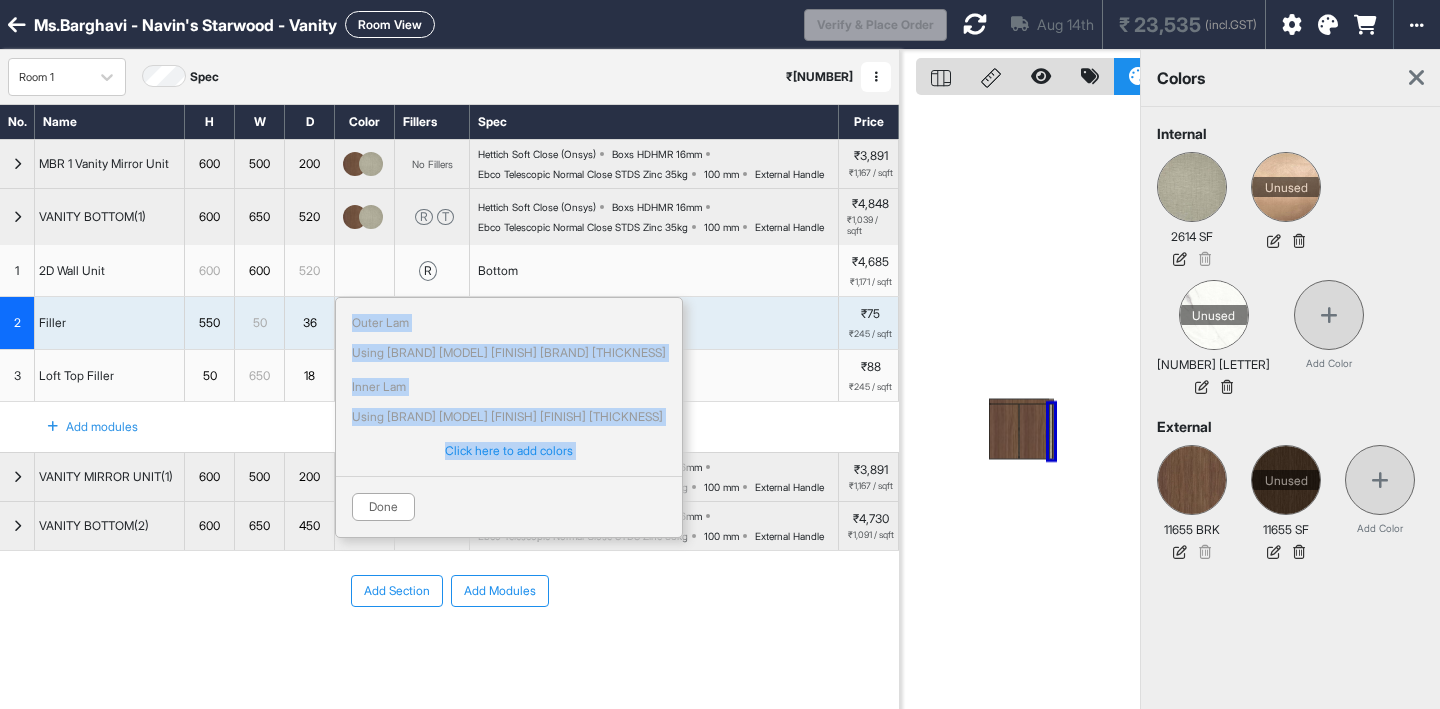click at bounding box center [371, 217] 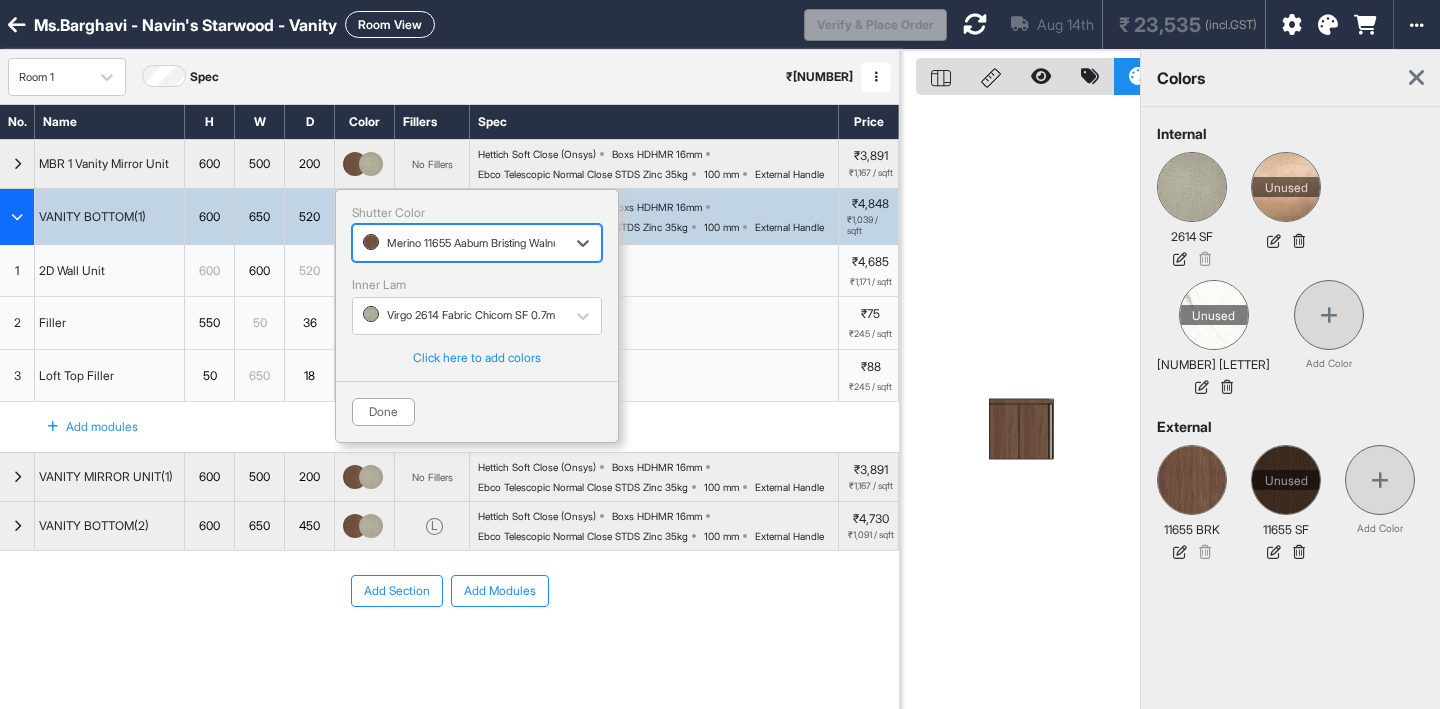 click on "Merino 11655 Aabum Bristing Walnut BRK 1.0mm" at bounding box center (477, 243) 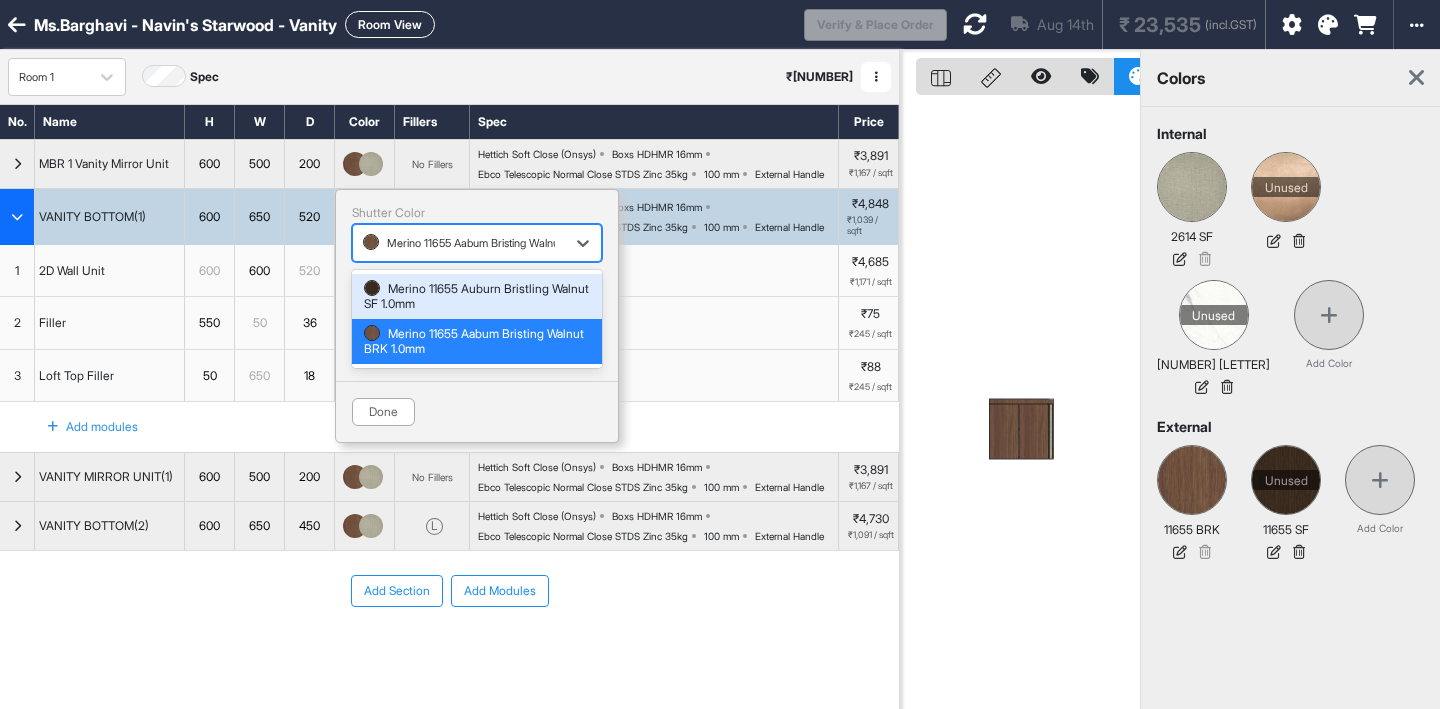 click on "Merino 11655 Auburn Bristling Walnut SF 1.0mm" at bounding box center (477, 296) 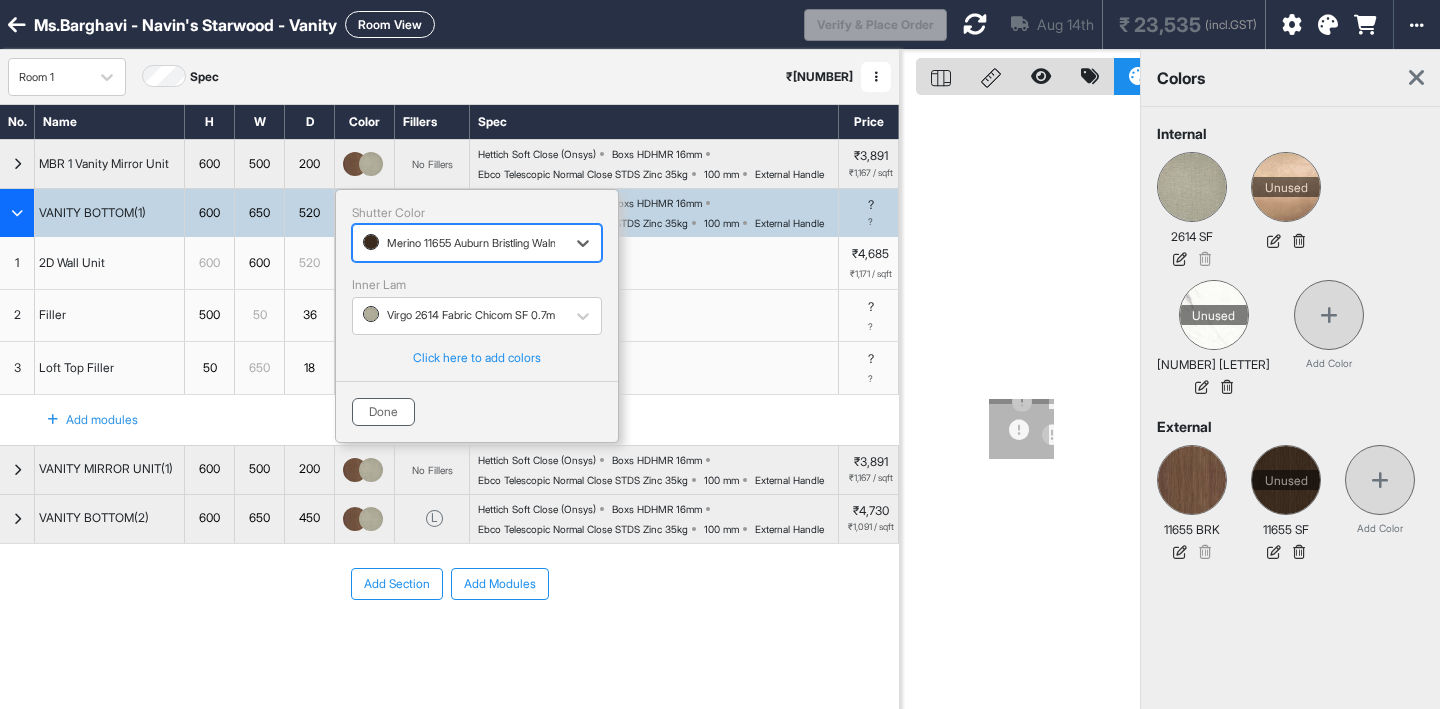 click on "Done" at bounding box center (383, 412) 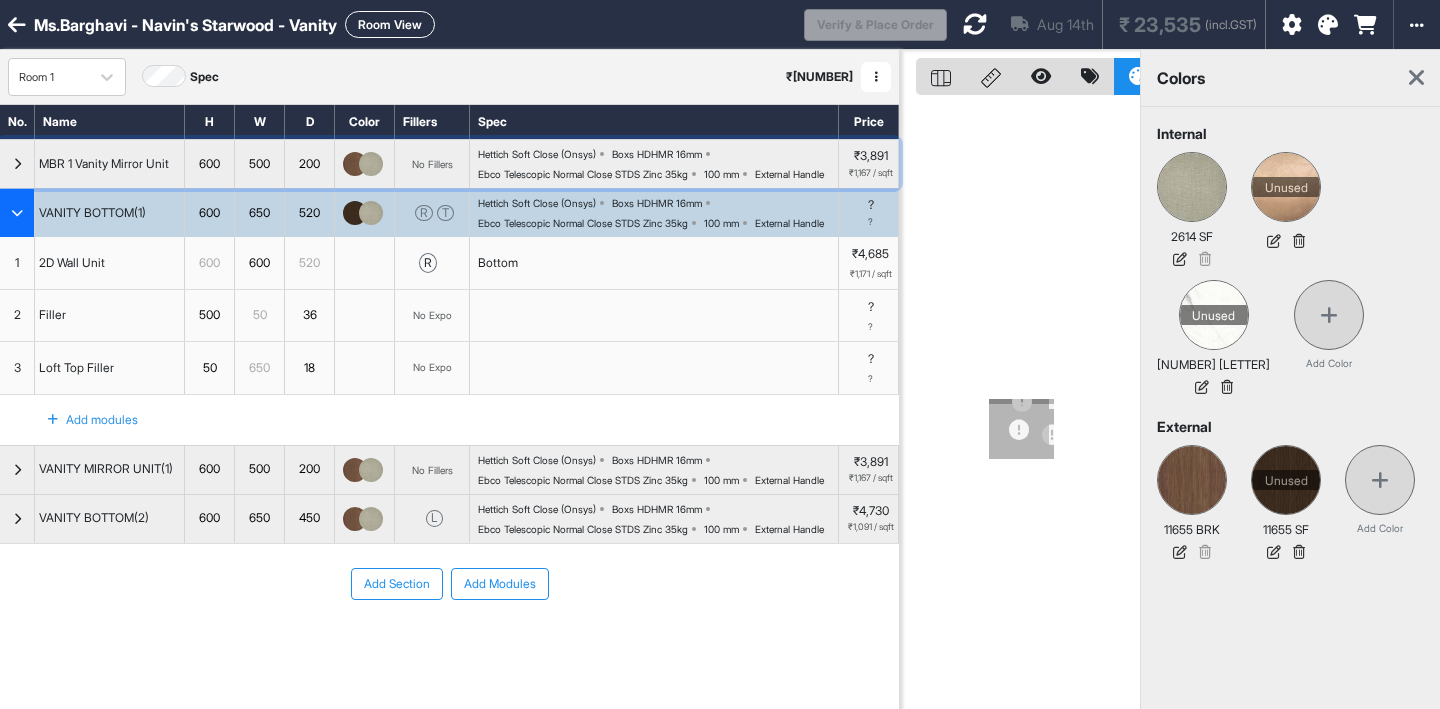 click at bounding box center [365, 164] 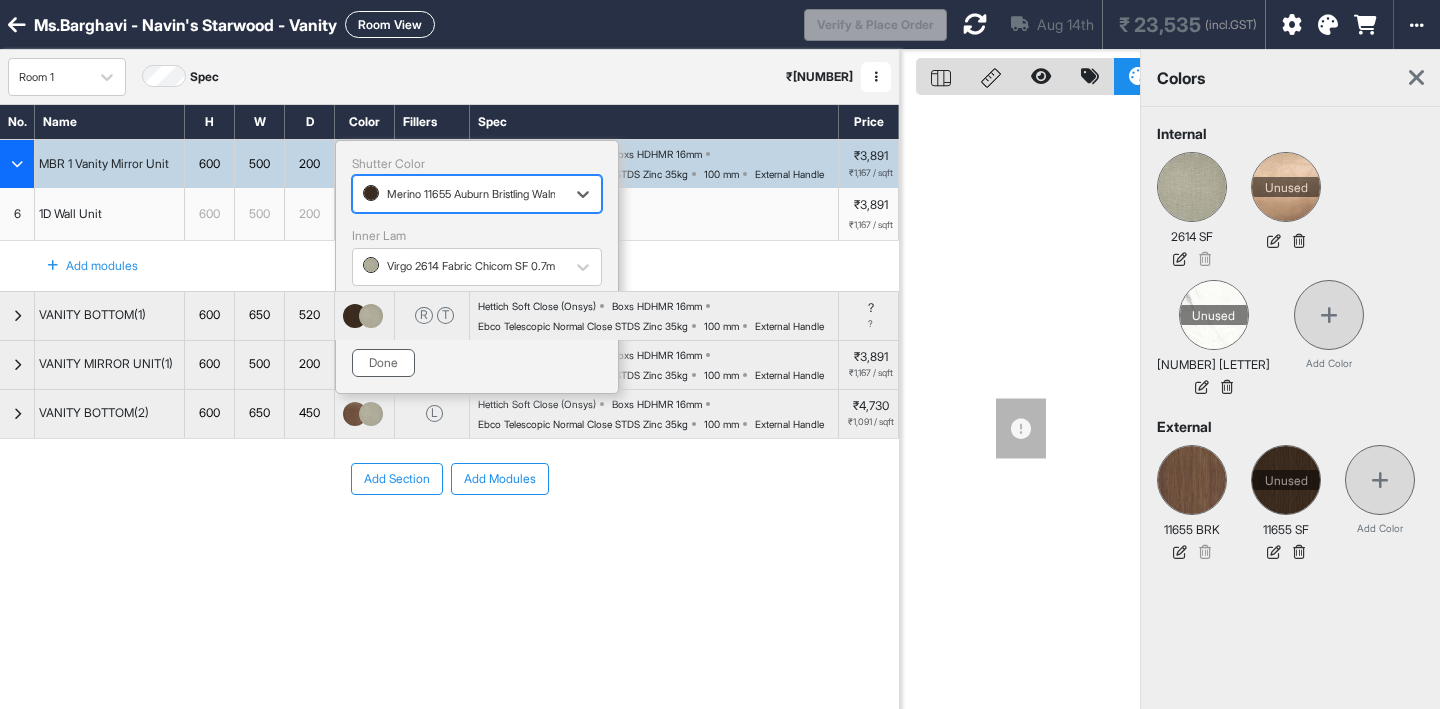 click on "Done" at bounding box center (383, 363) 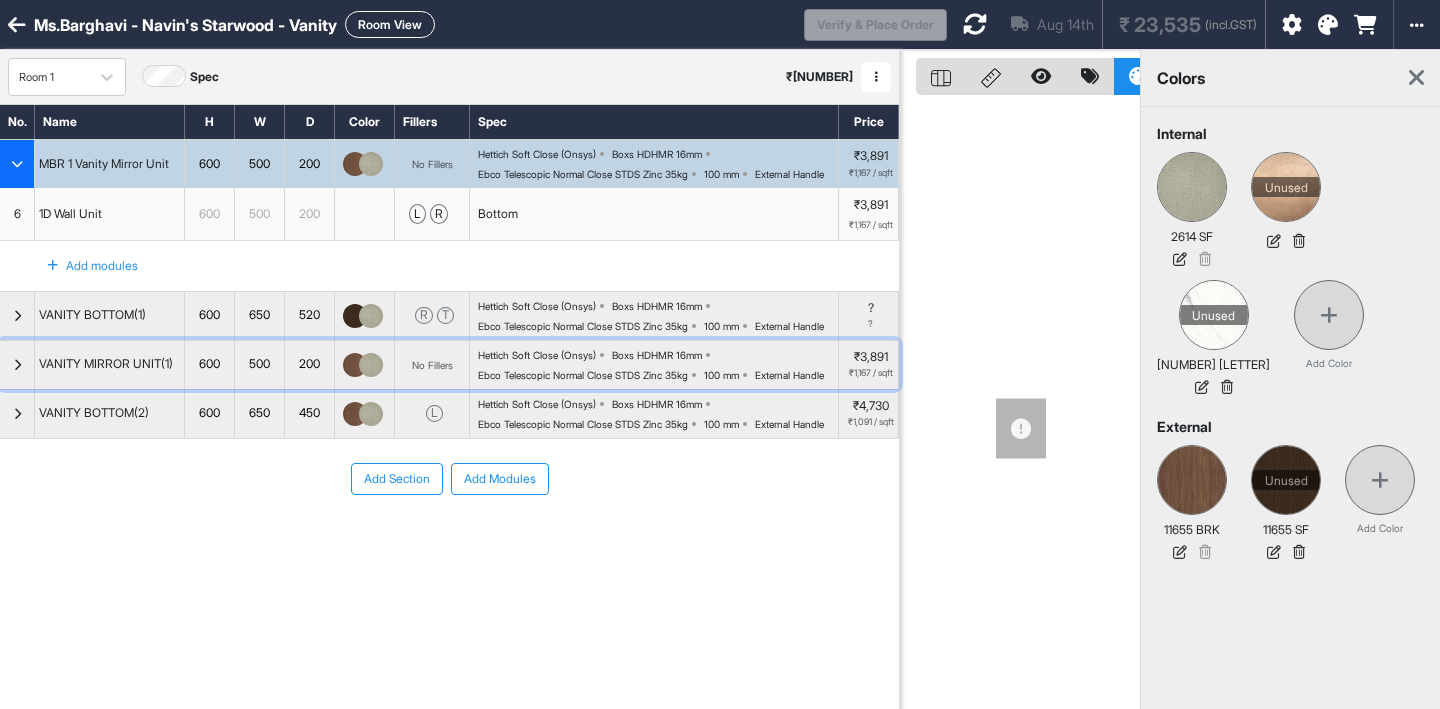 click at bounding box center (371, 365) 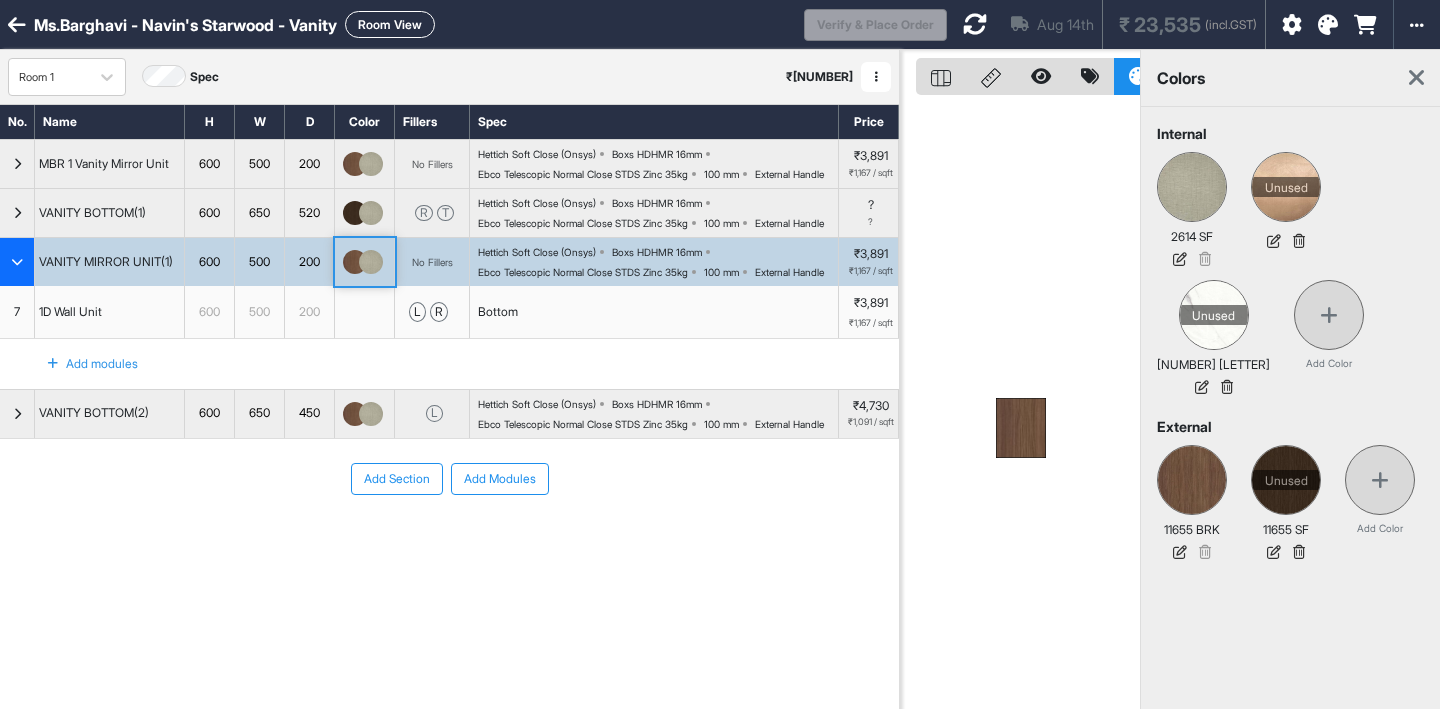 click on "Add modules" at bounding box center [449, 364] 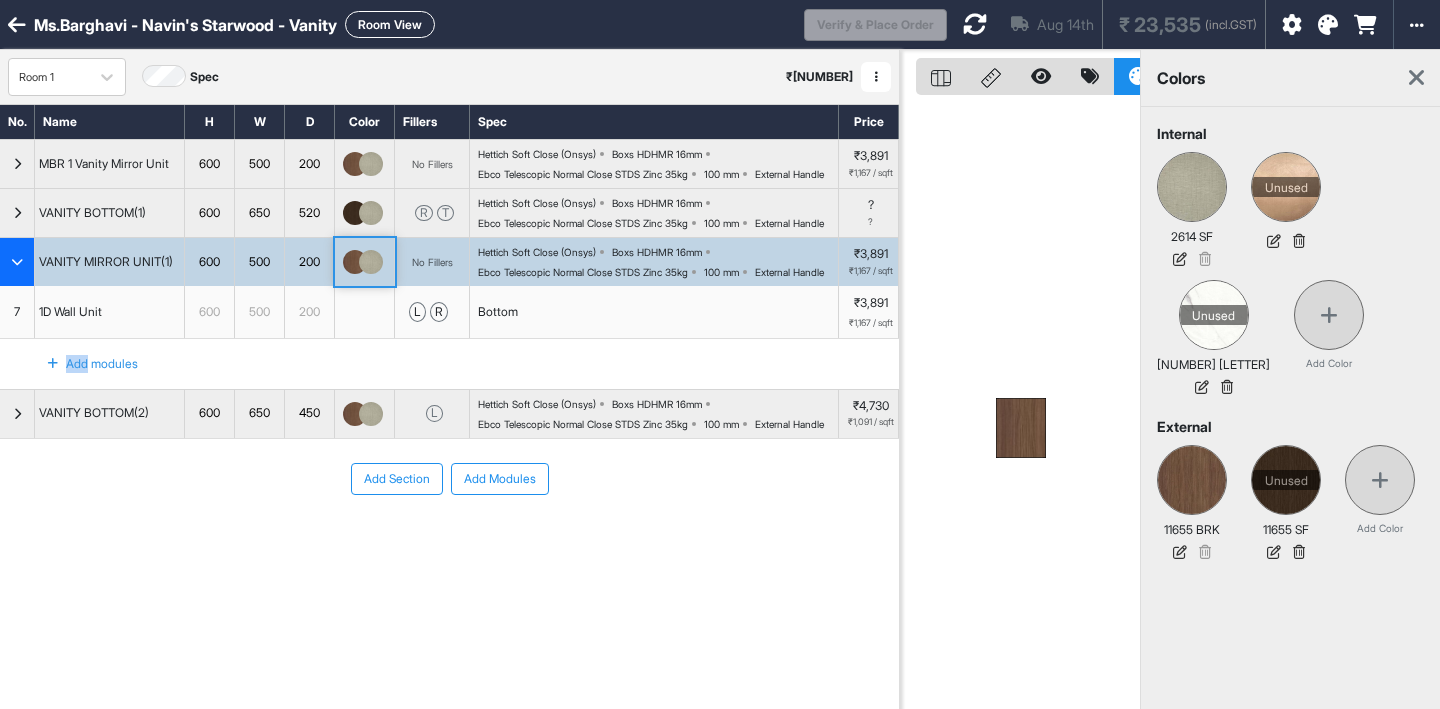 click at bounding box center [371, 262] 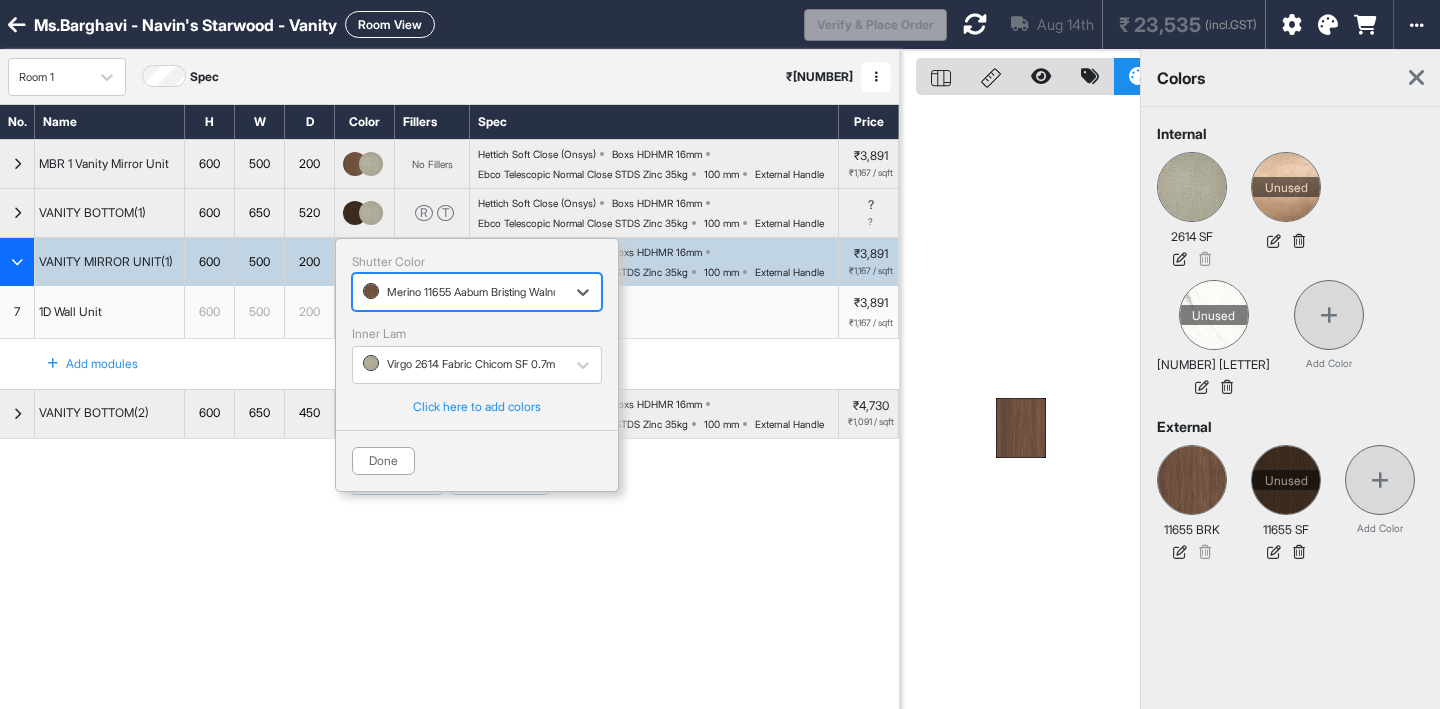 click at bounding box center [459, 292] 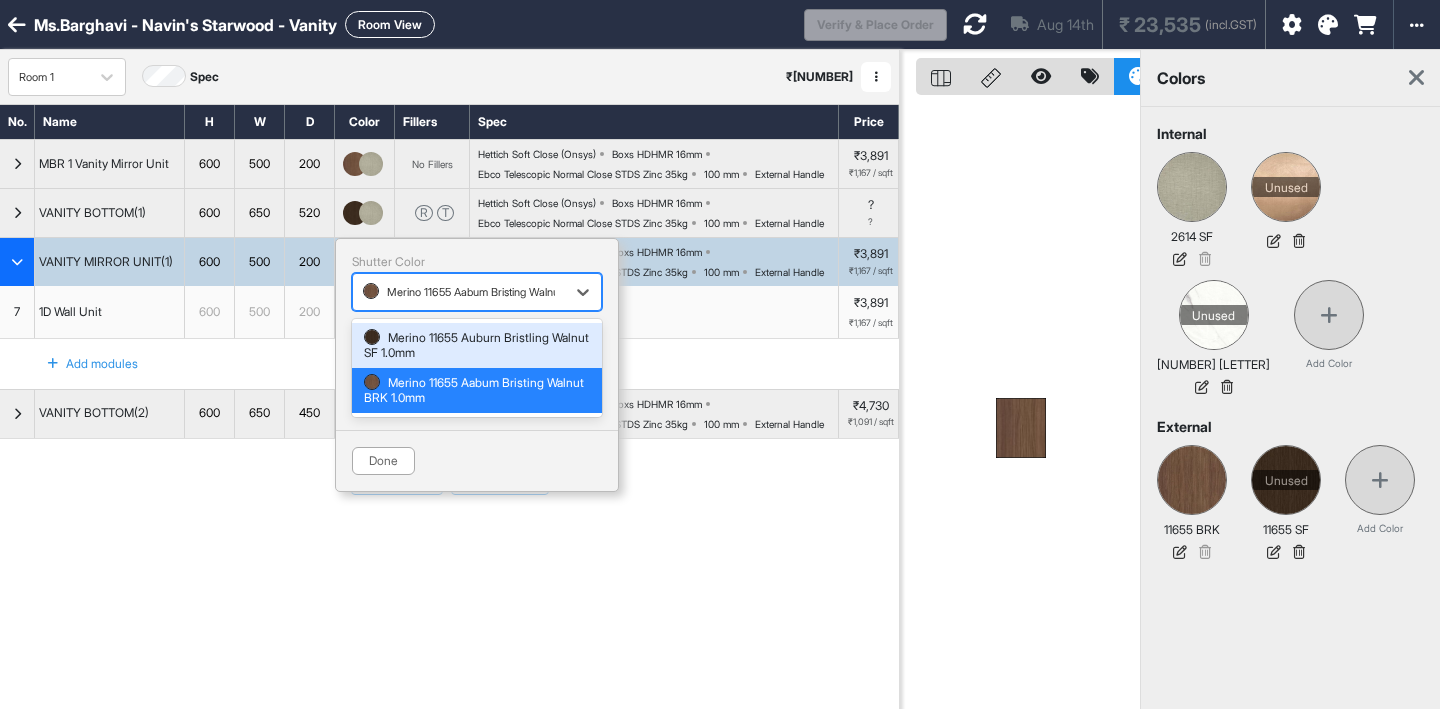 click on "Merino 11655 Auburn Bristling Walnut SF 1.0mm" at bounding box center [477, 345] 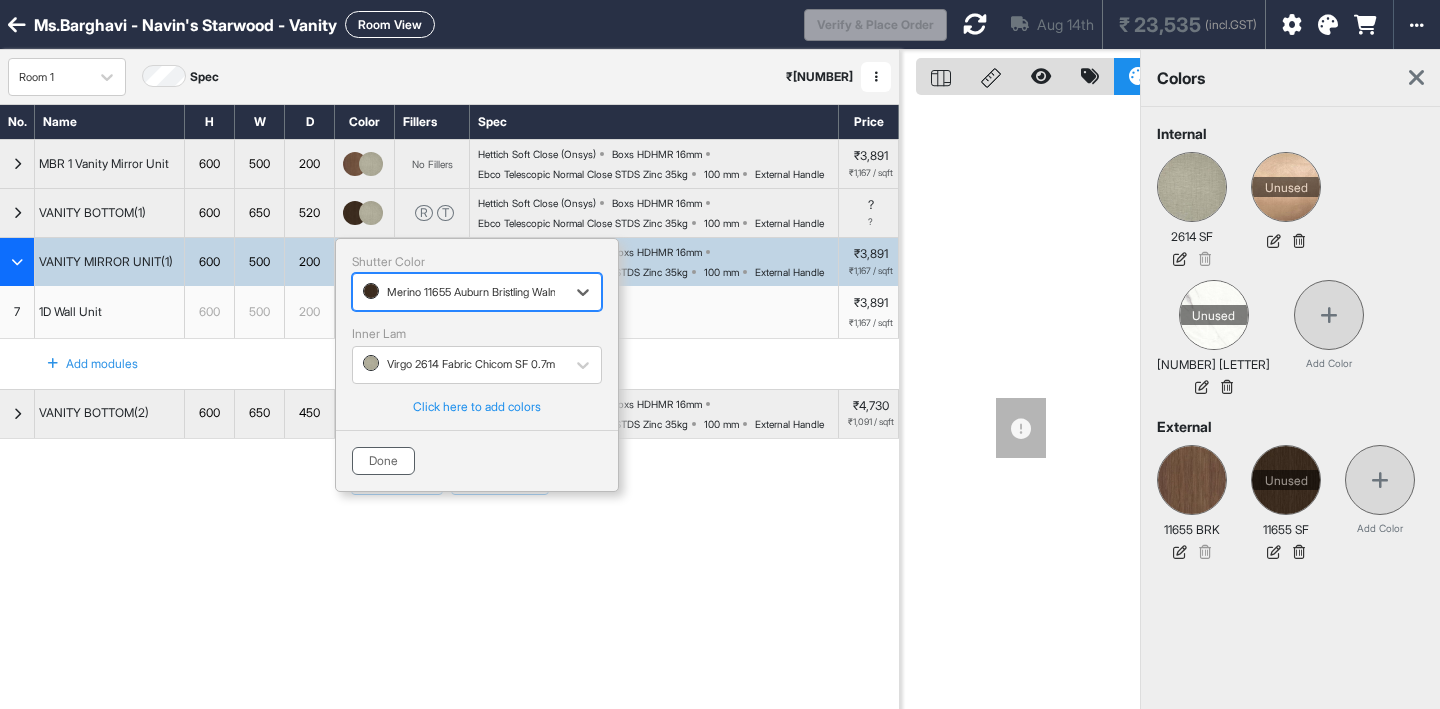 click on "Done" at bounding box center (383, 461) 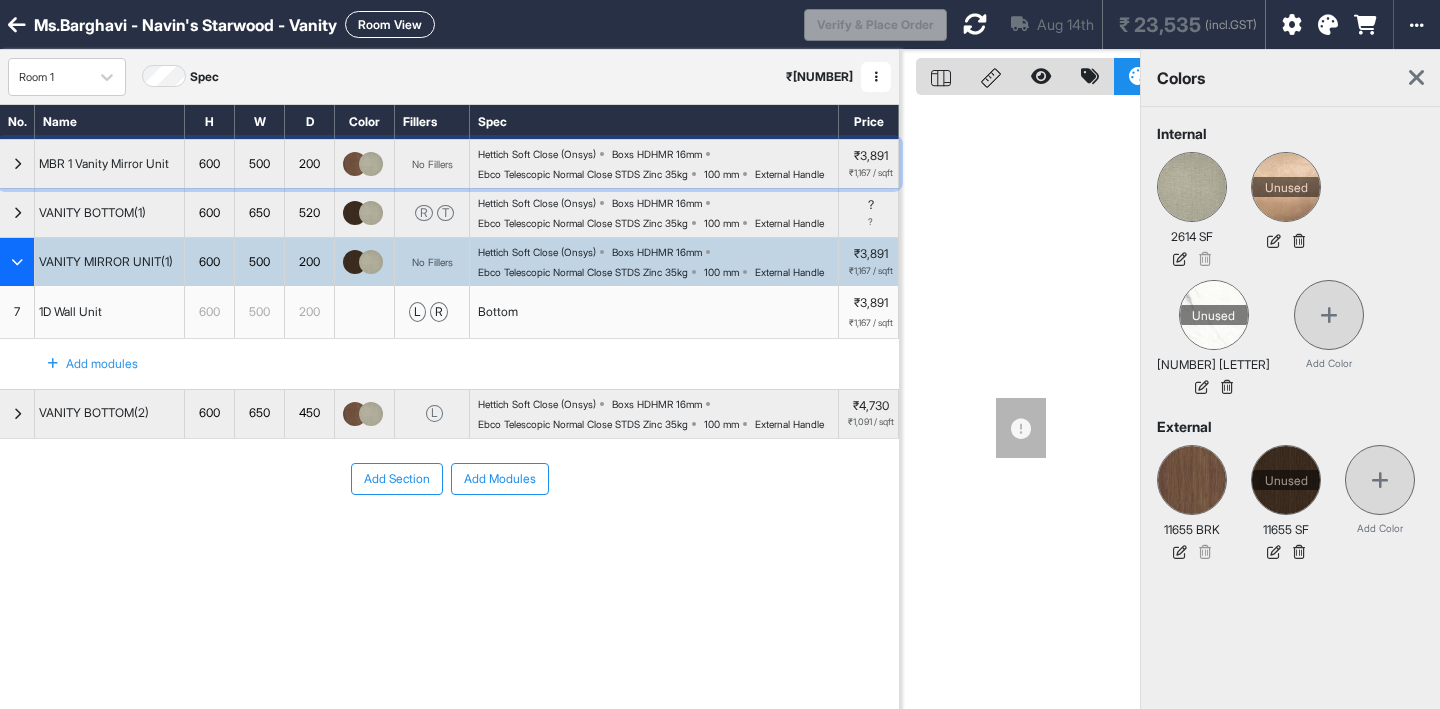 click at bounding box center [355, 164] 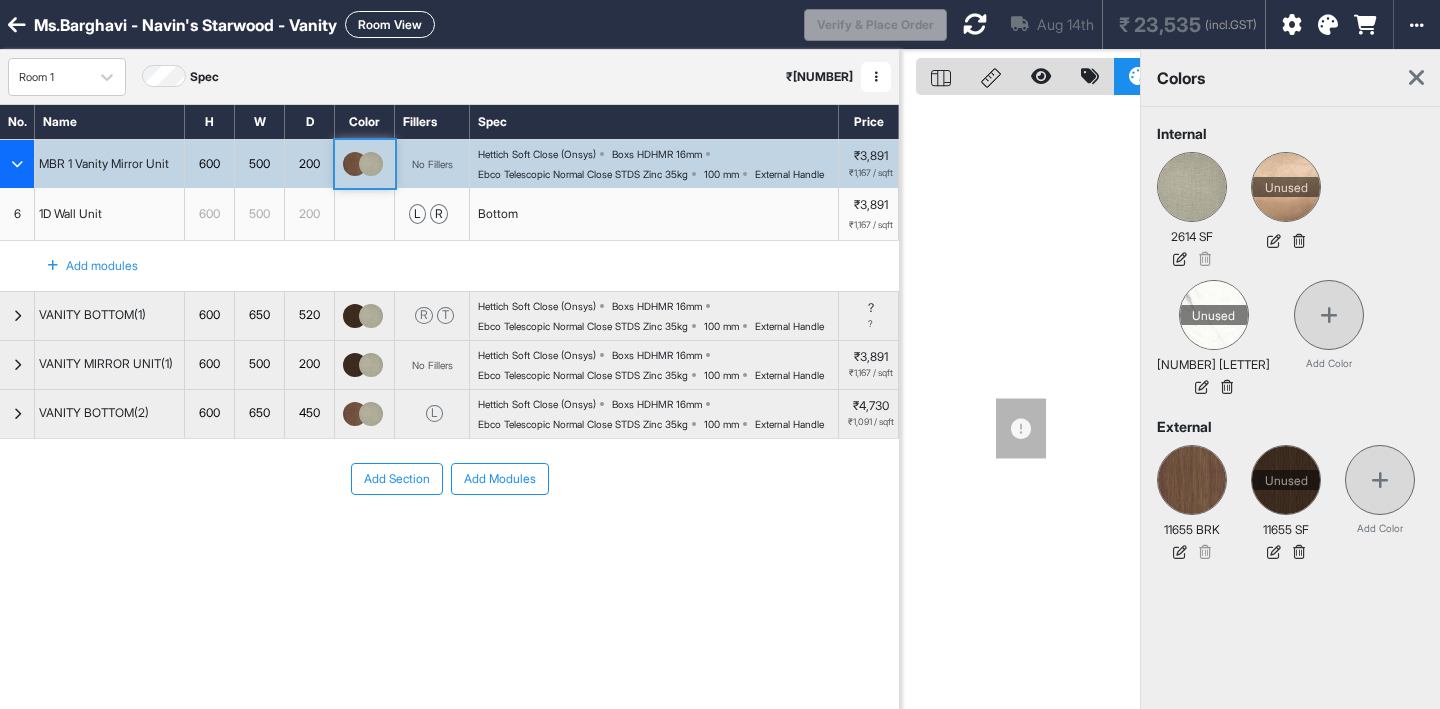 click at bounding box center (355, 164) 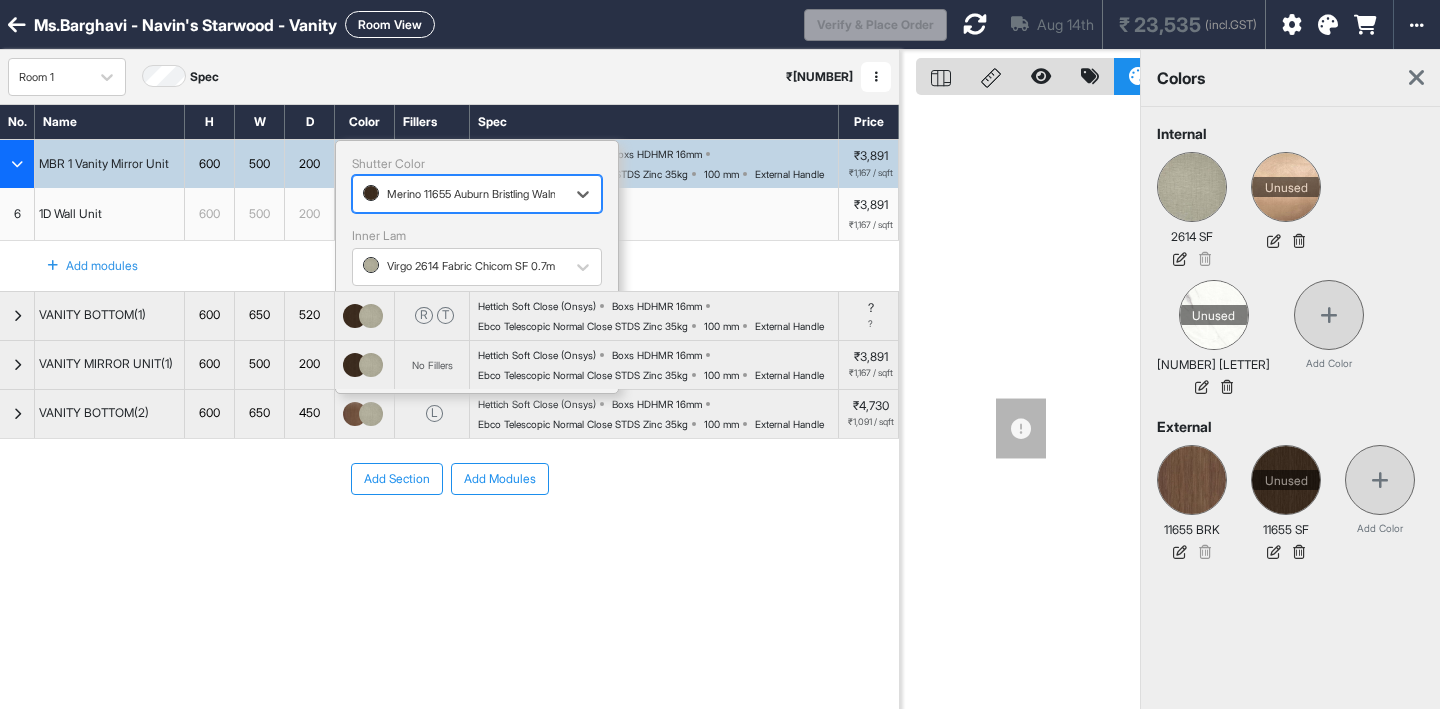click on "Done" at bounding box center (383, 363) 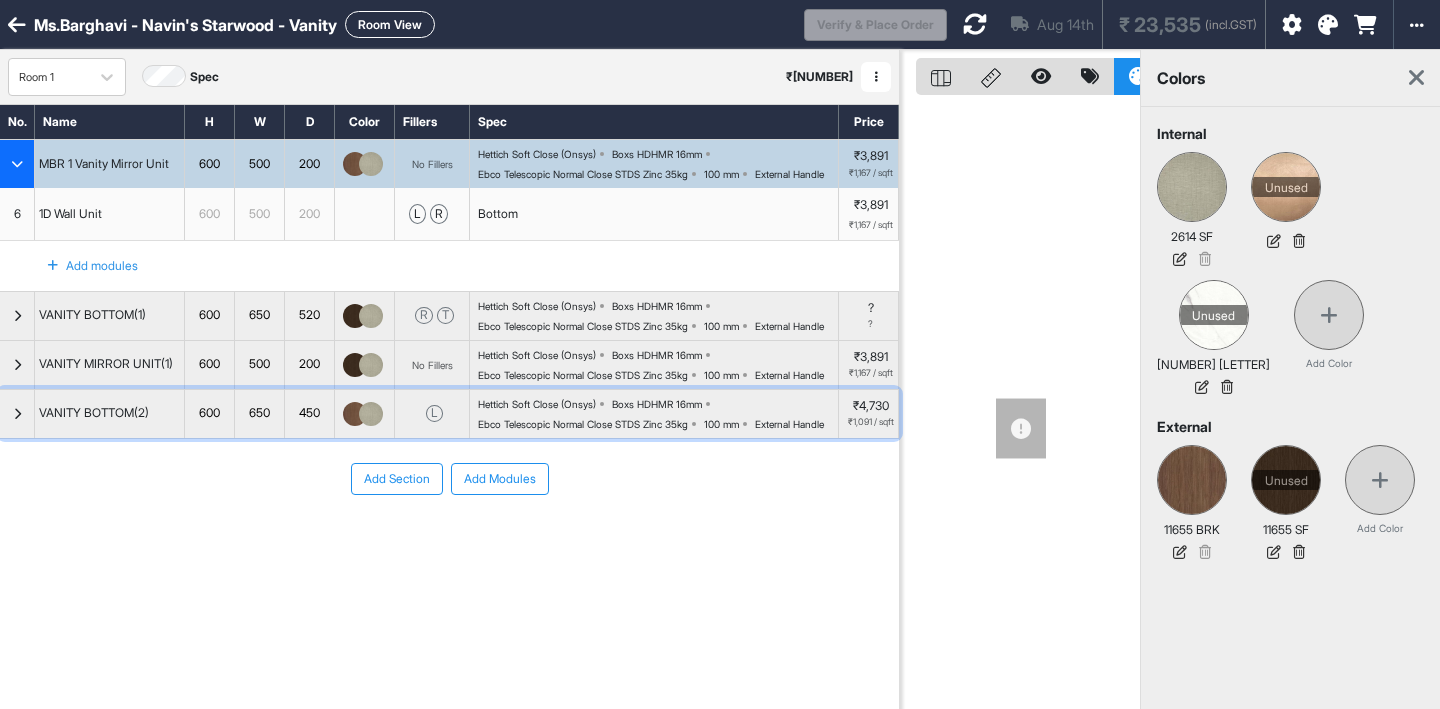 click at bounding box center (371, 414) 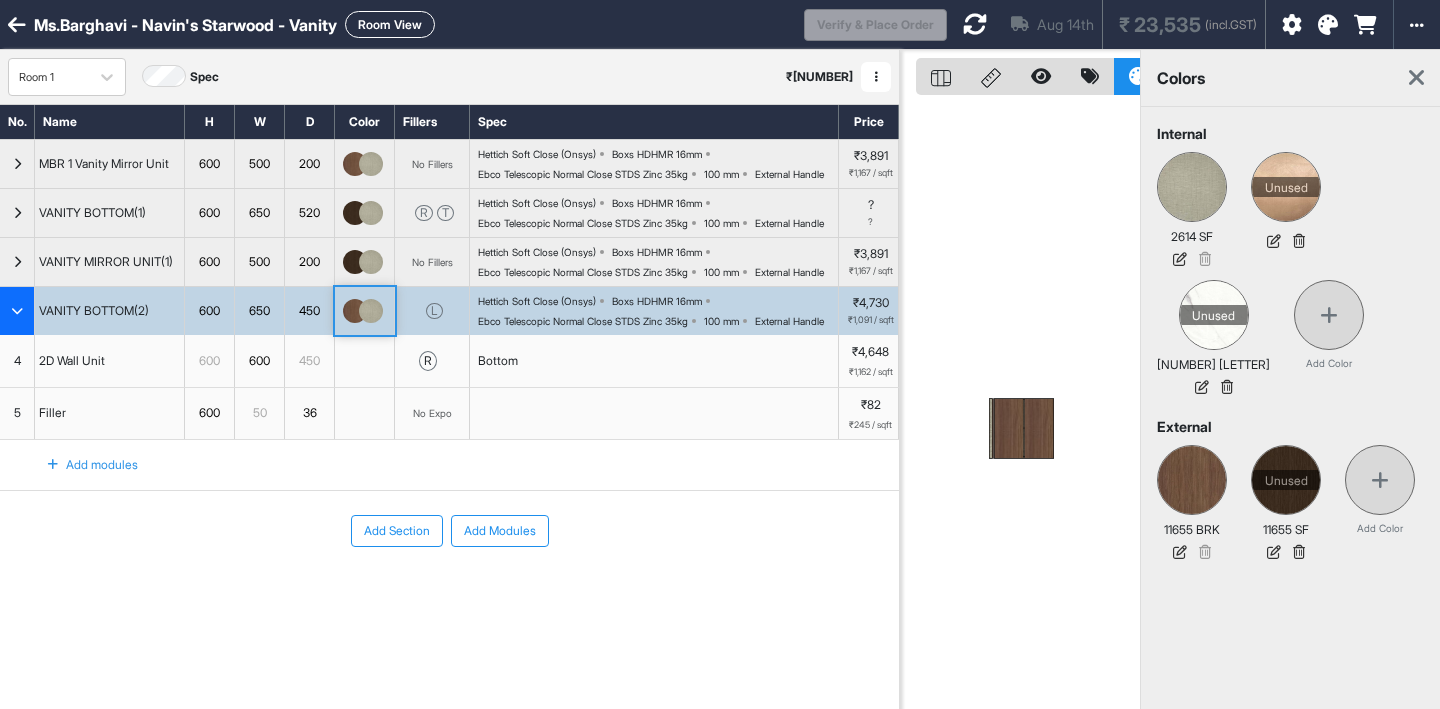 click at bounding box center (365, 414) 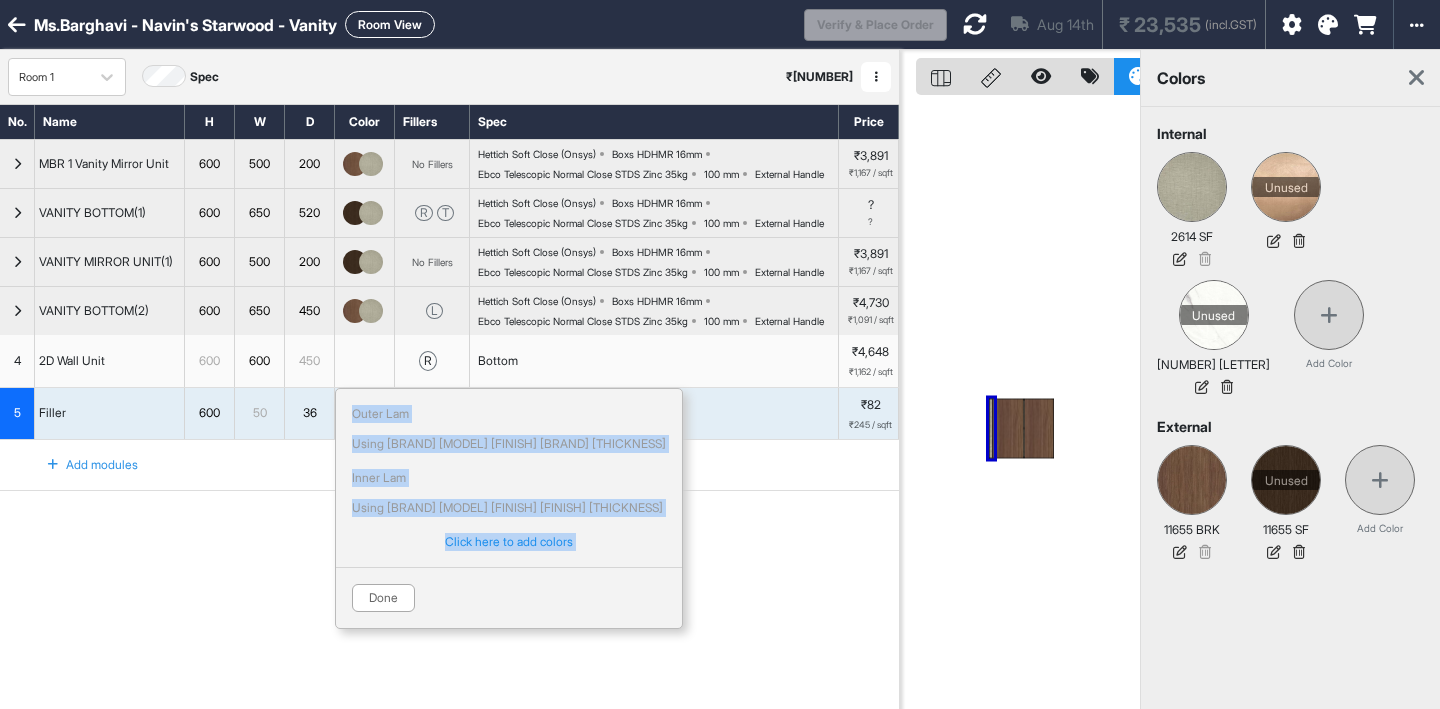 click at bounding box center [355, 311] 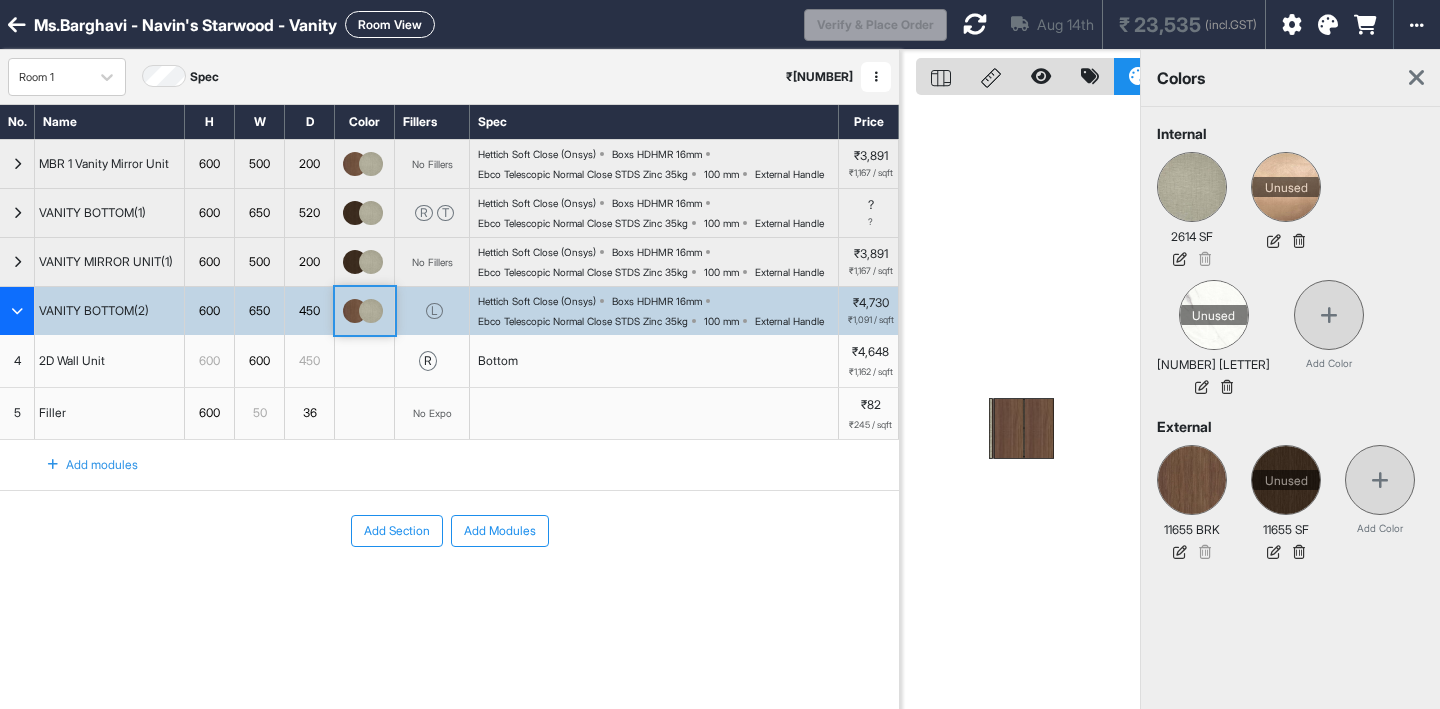 click at bounding box center [355, 311] 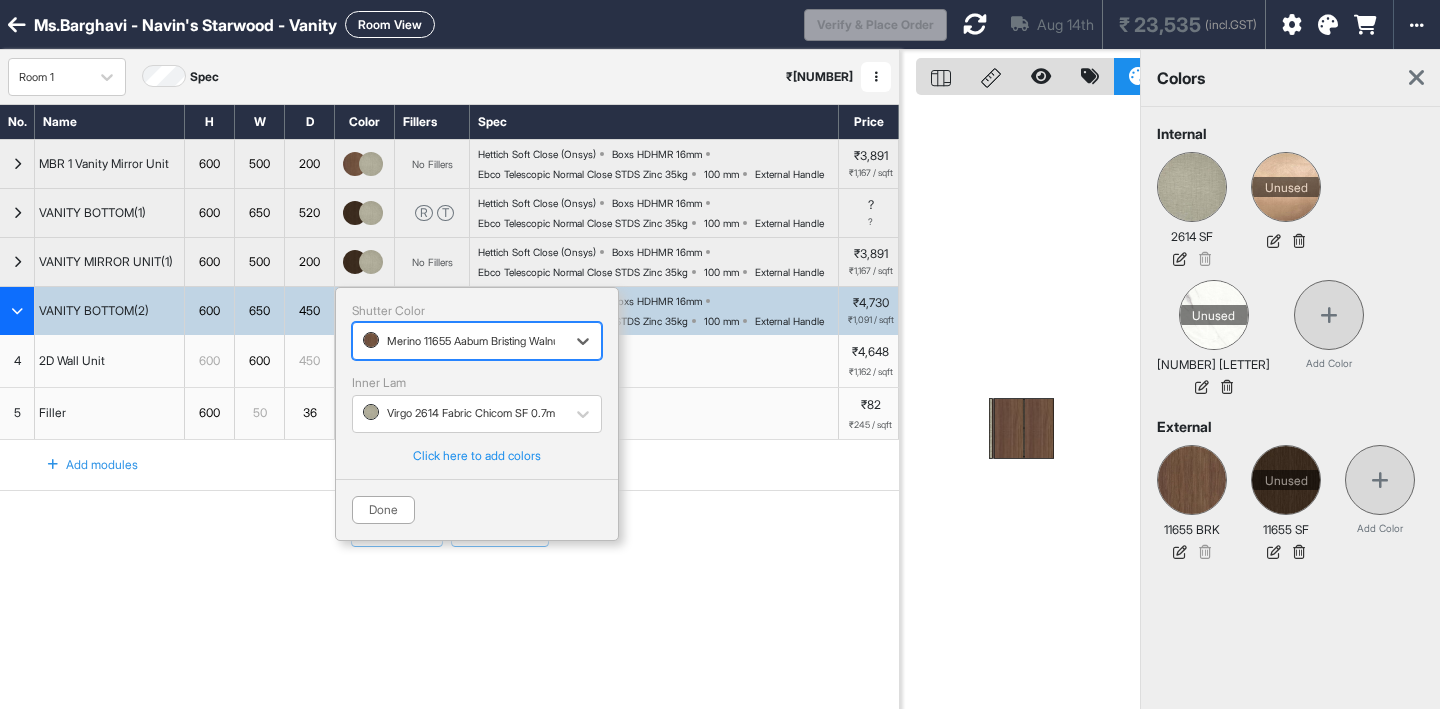 click on "Merino 11655 Aabum Bristing Walnut BRK 1.0mm" at bounding box center (477, 341) 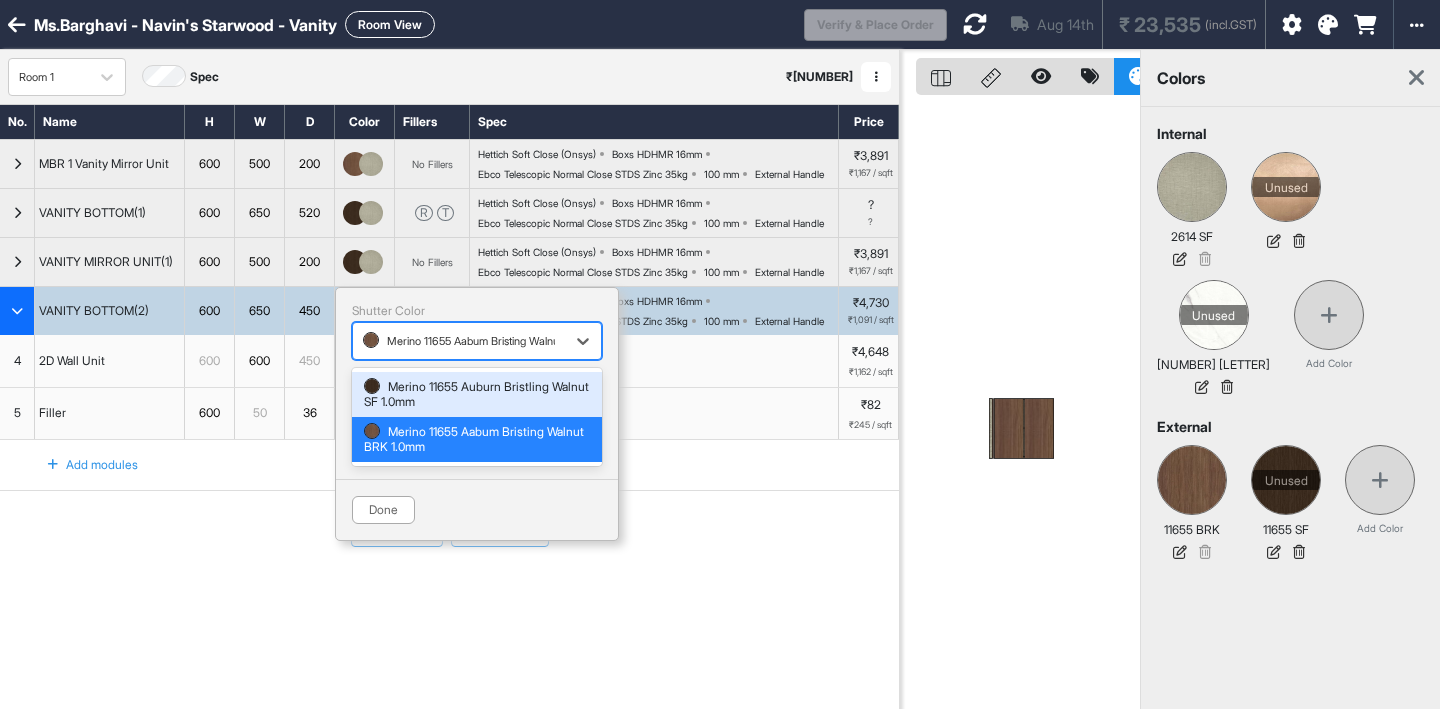 click on "Merino 11655 Auburn Bristling Walnut SF 1.0mm" at bounding box center (477, 394) 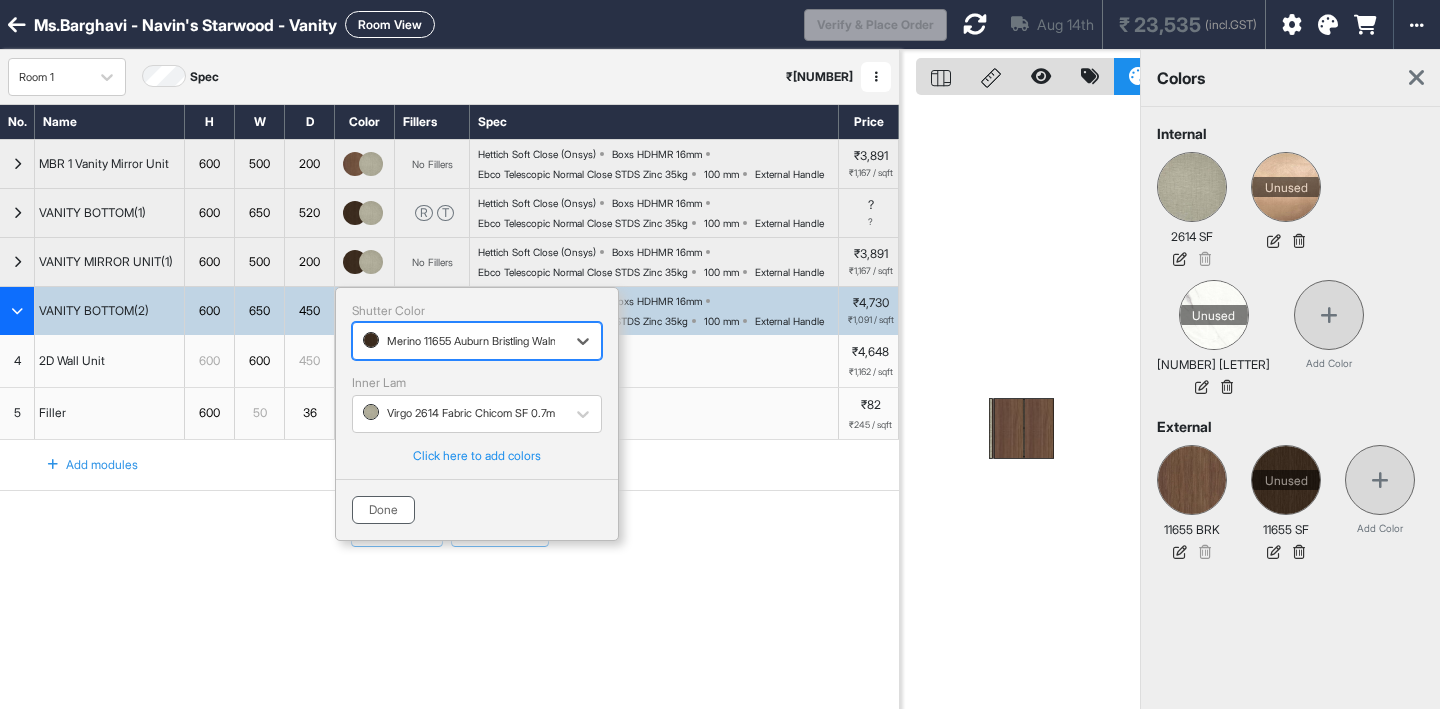 click on "Done" at bounding box center [383, 510] 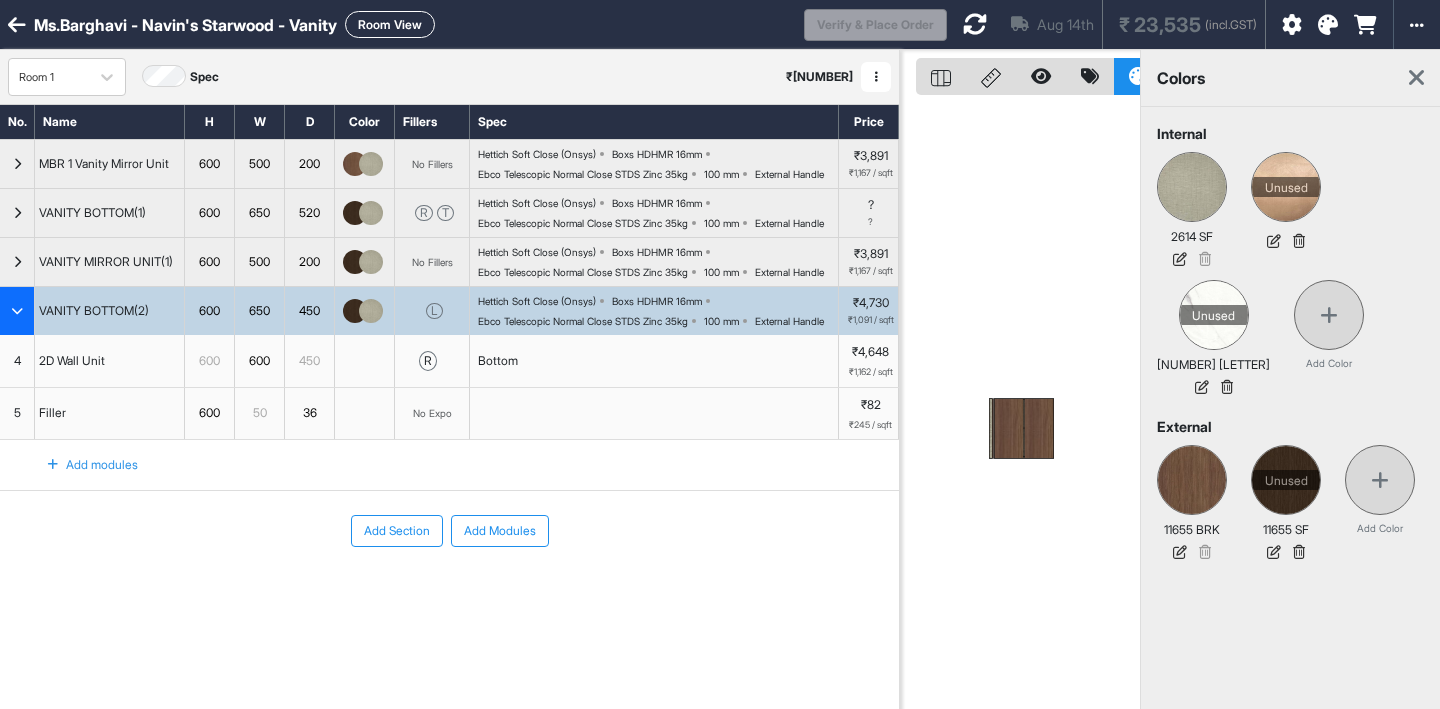 click on "Add modules" at bounding box center (449, 465) 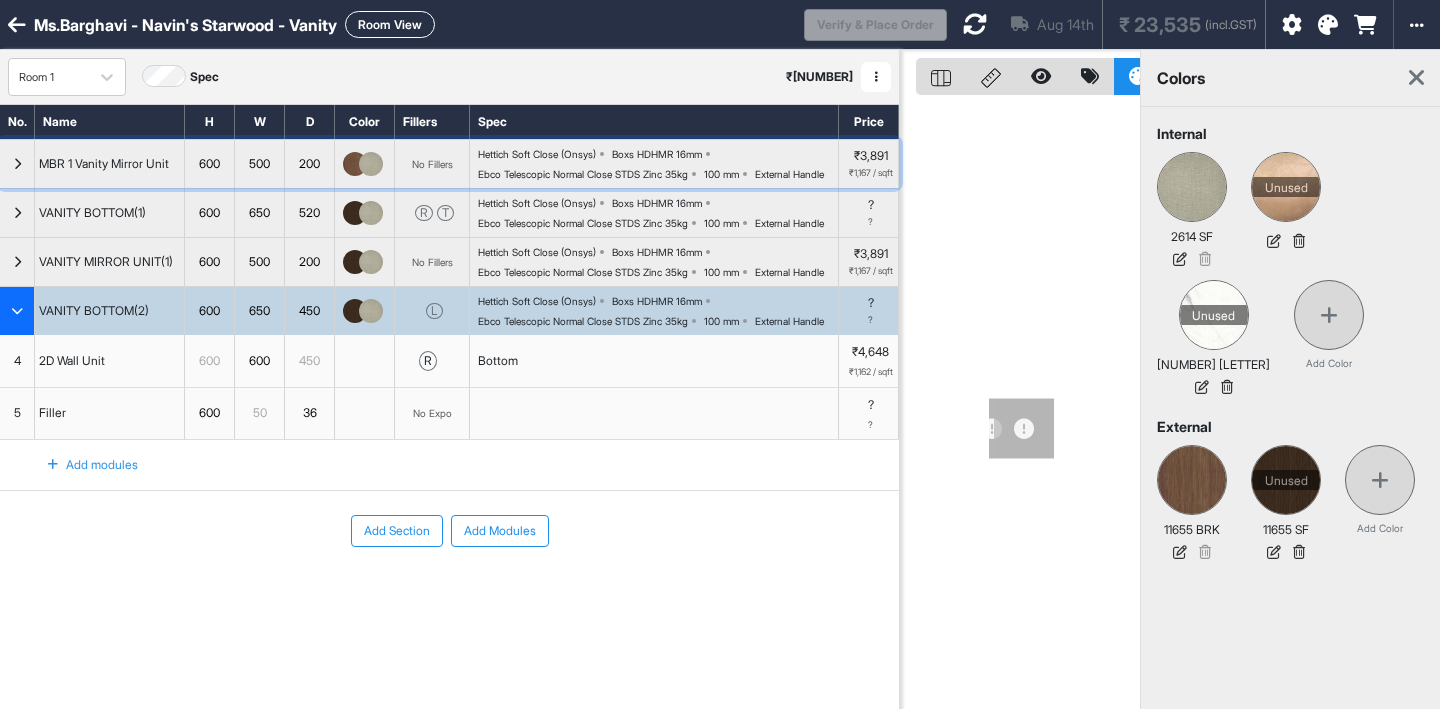 click at bounding box center (363, 164) 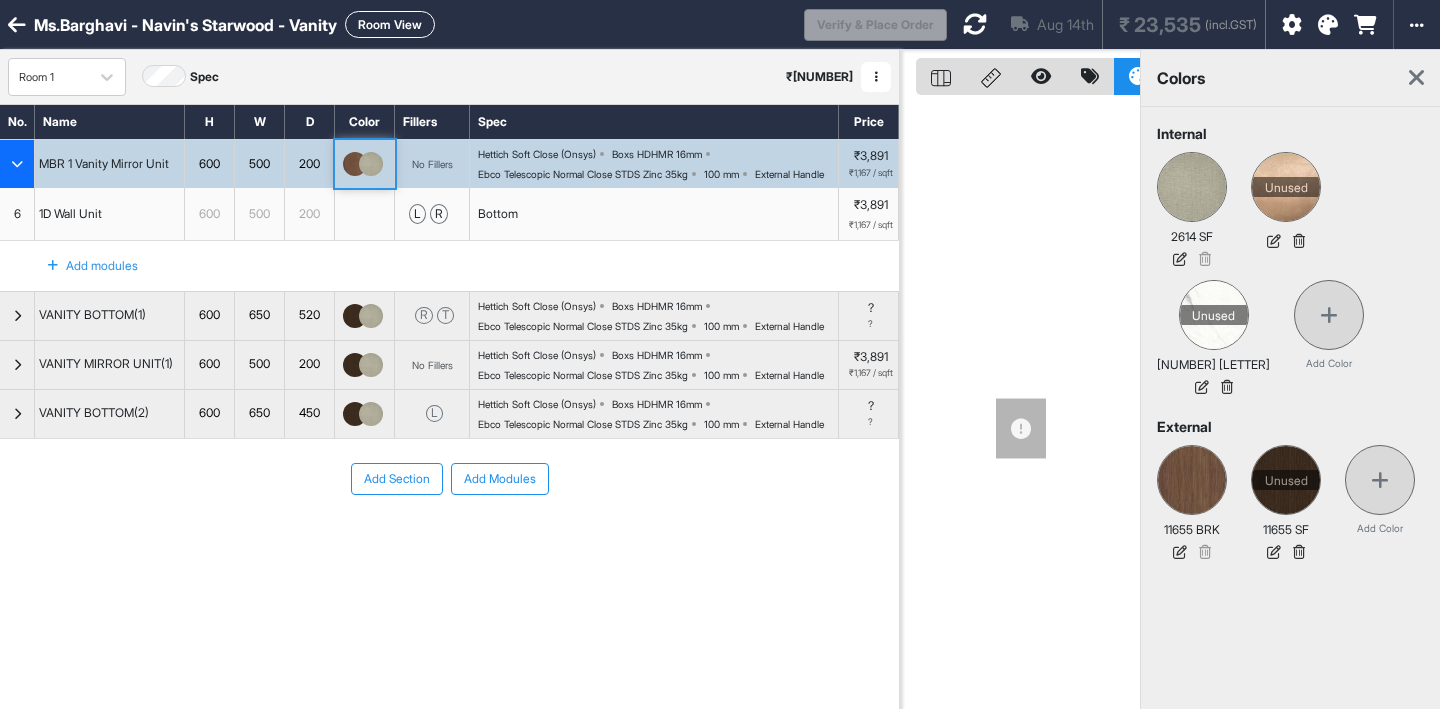 click at bounding box center (363, 164) 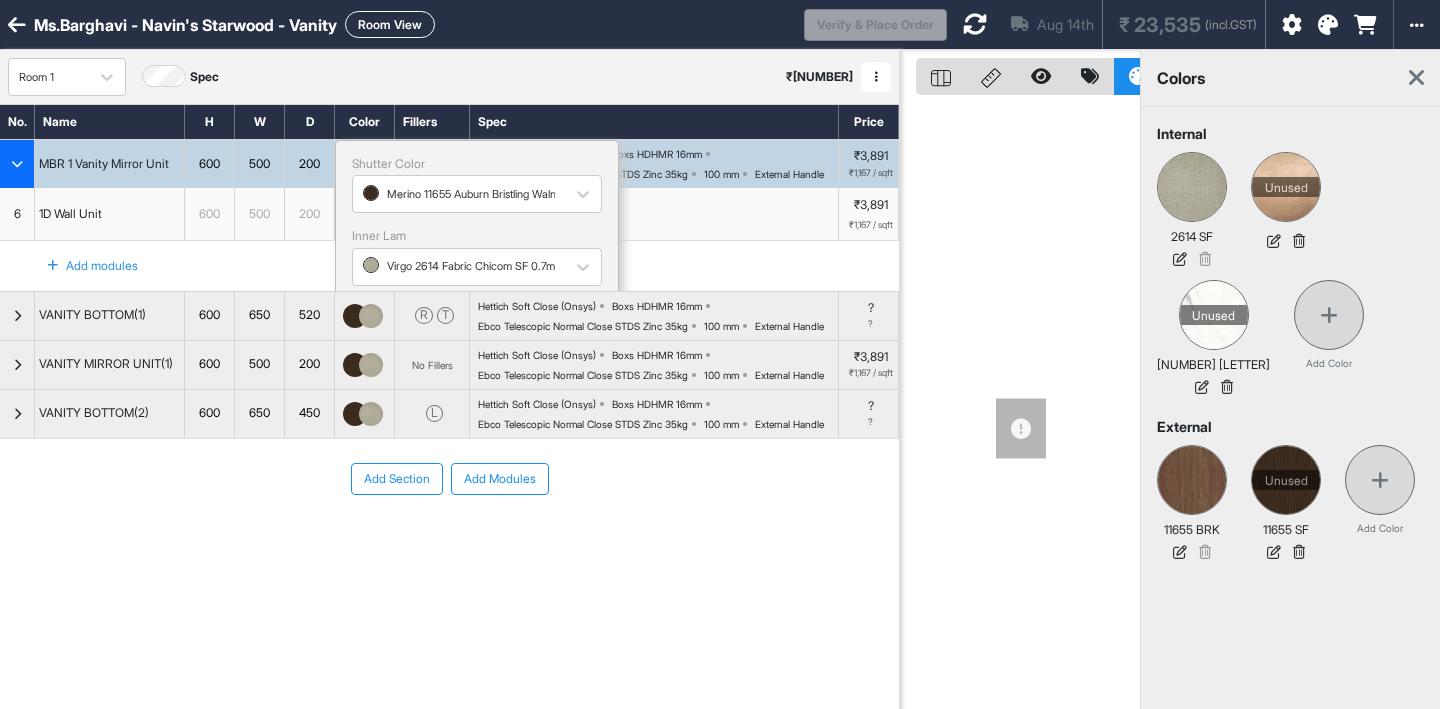 click on "Done" at bounding box center (383, 363) 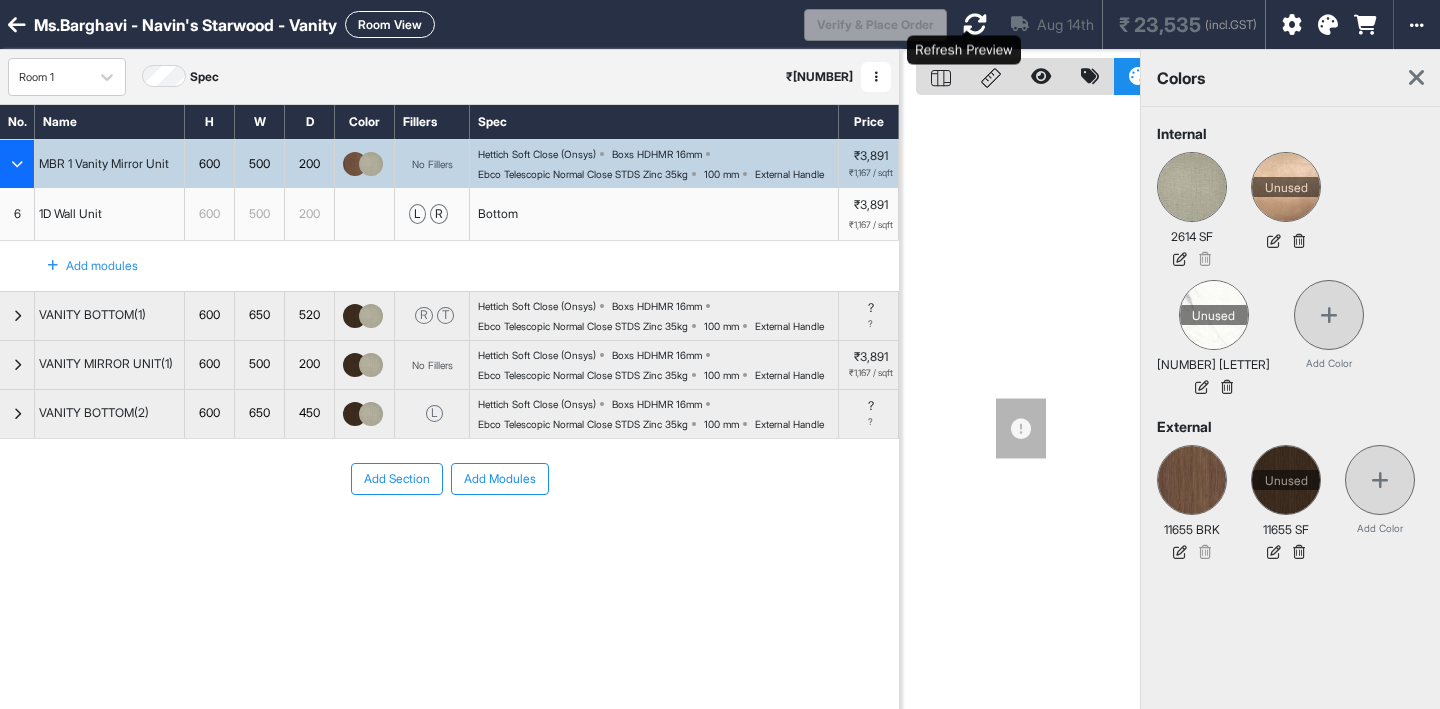 click at bounding box center [975, 24] 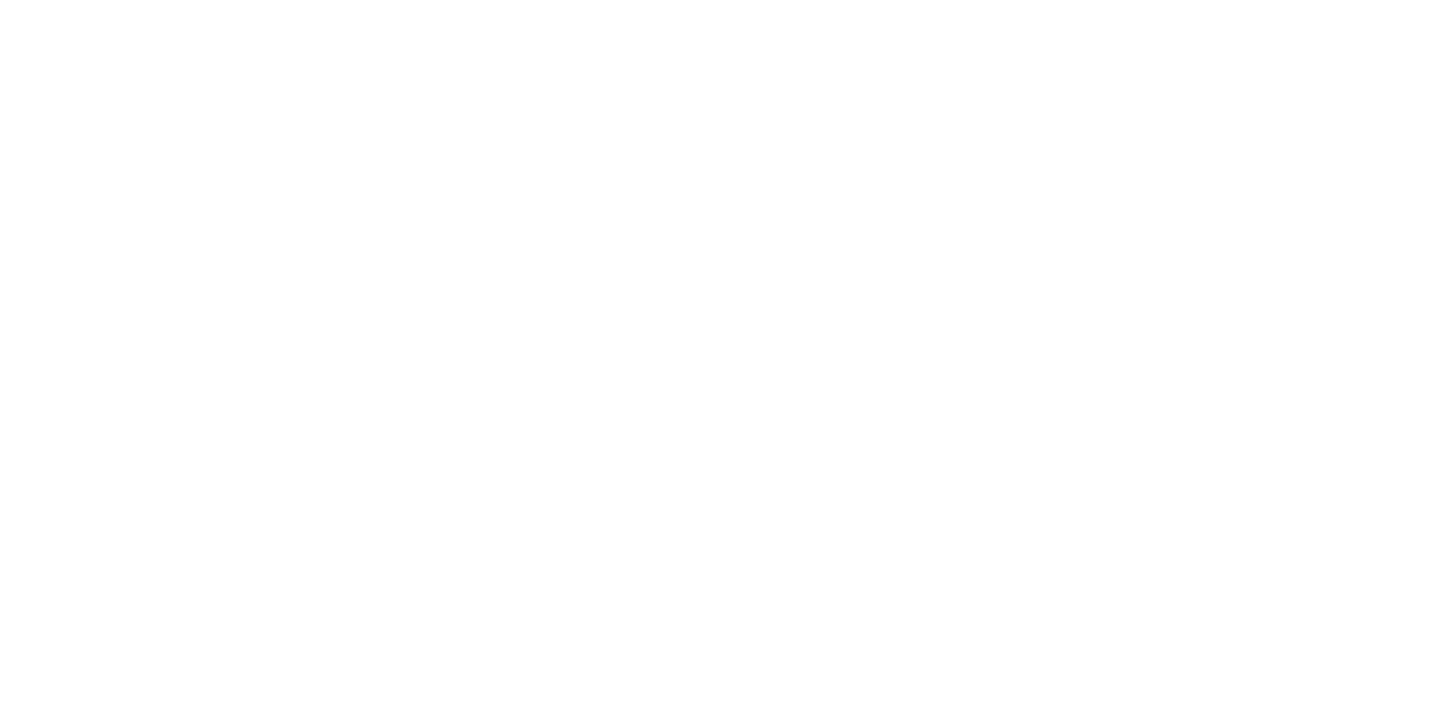 scroll, scrollTop: 0, scrollLeft: 0, axis: both 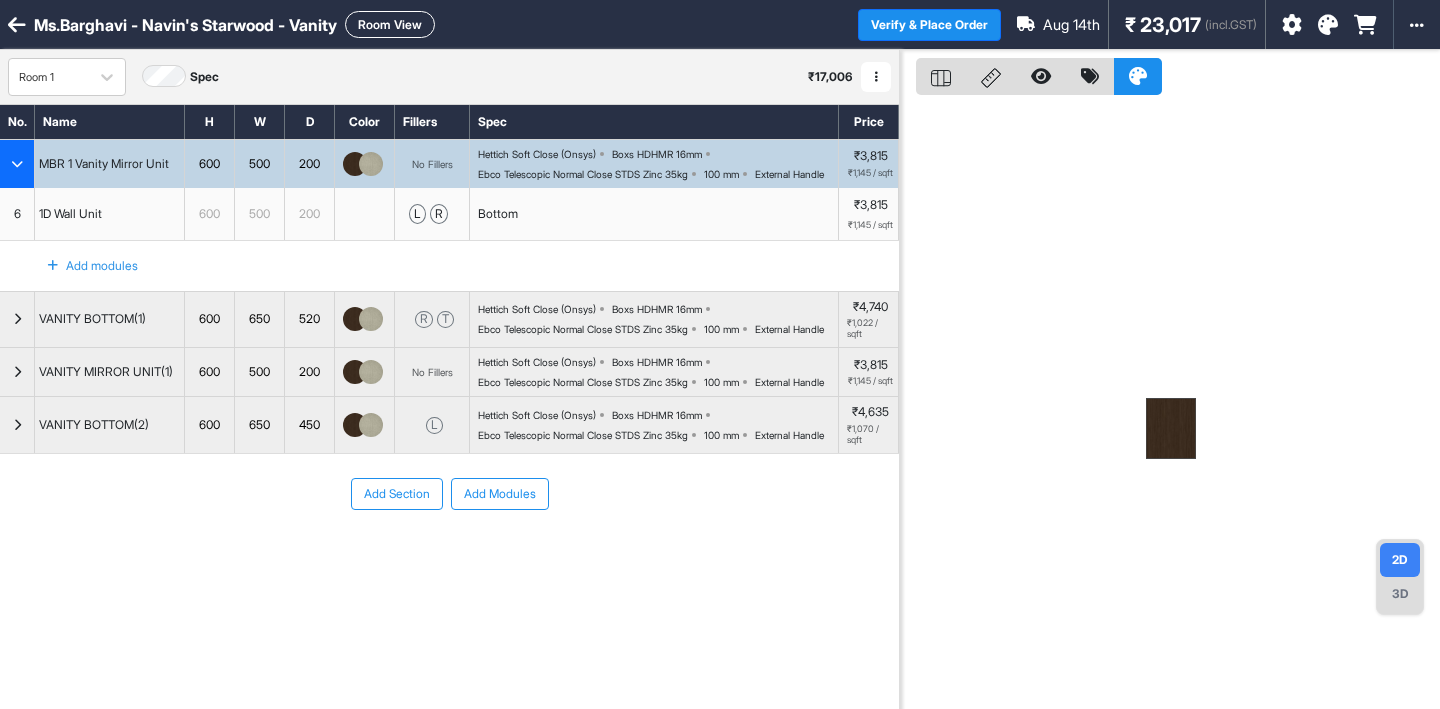 click at bounding box center [1321, 24] 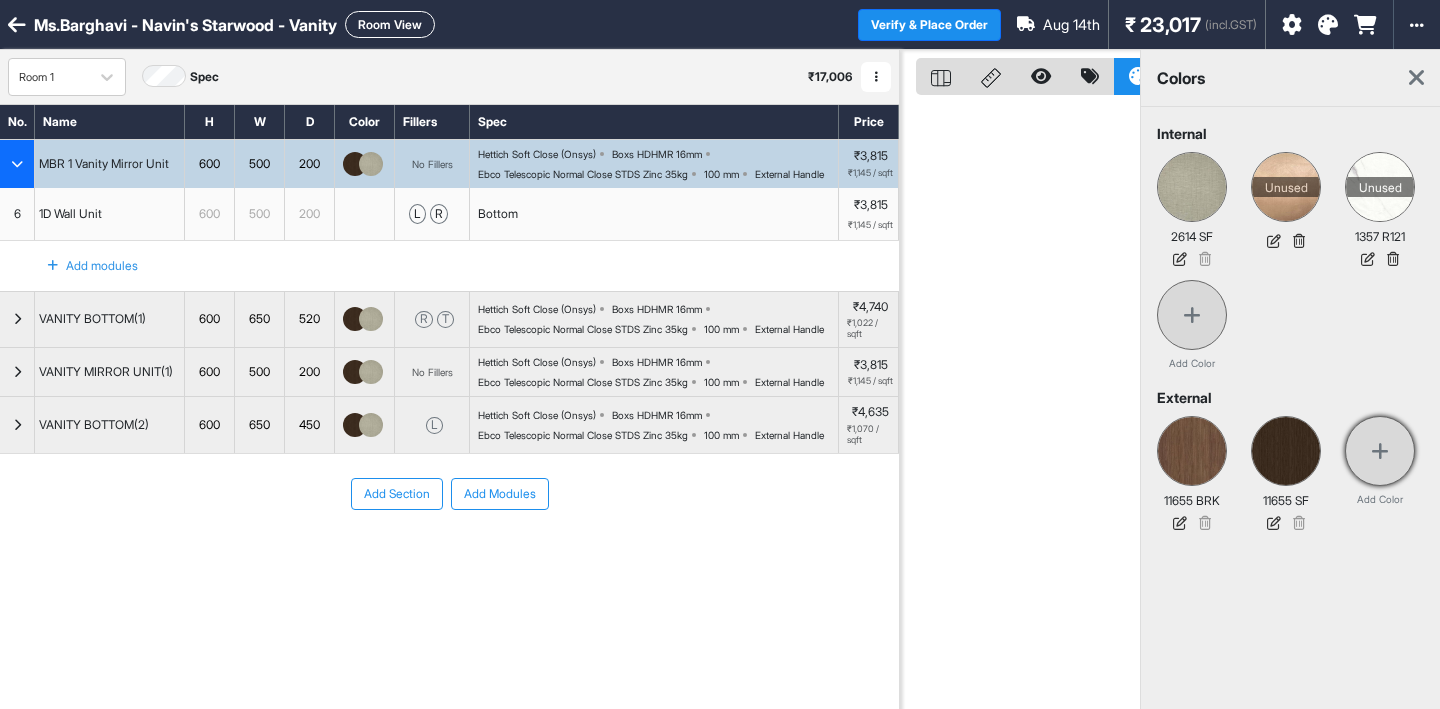 click at bounding box center (1380, 451) 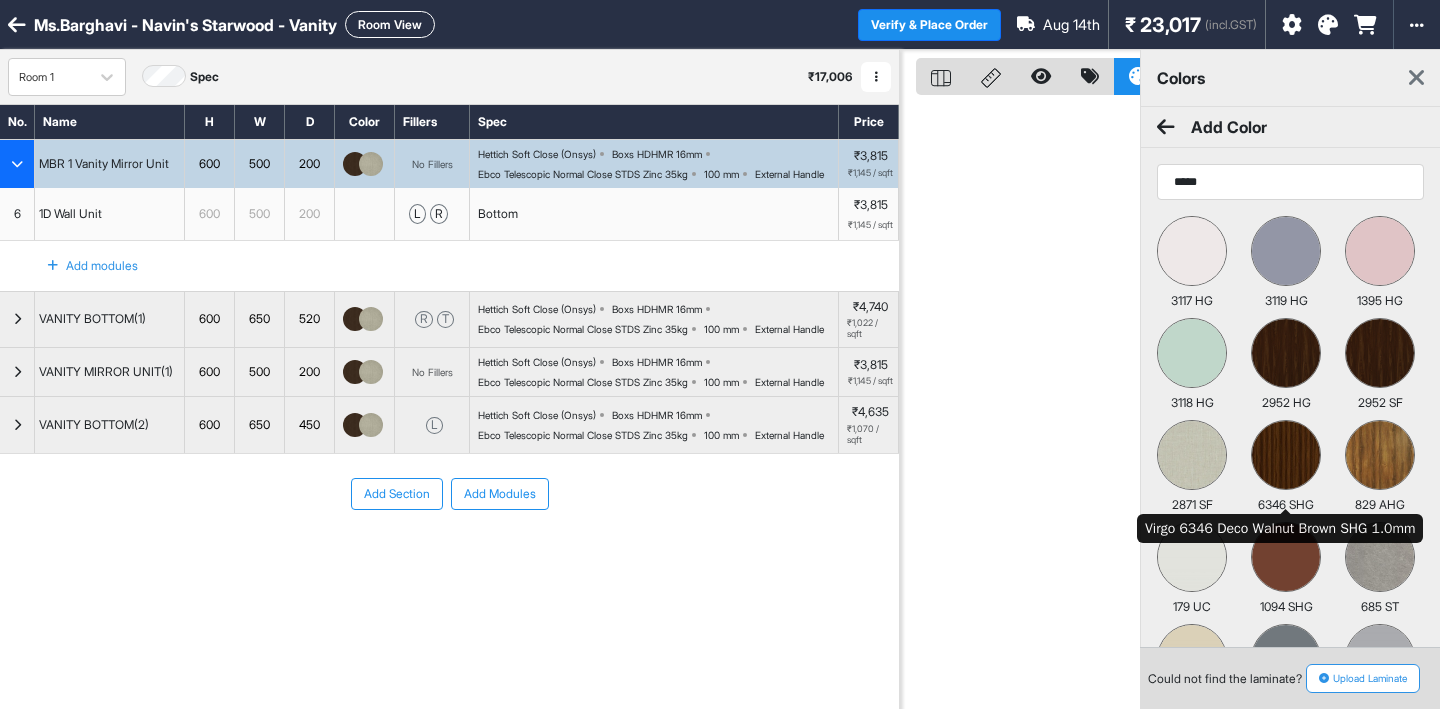 type on "*****" 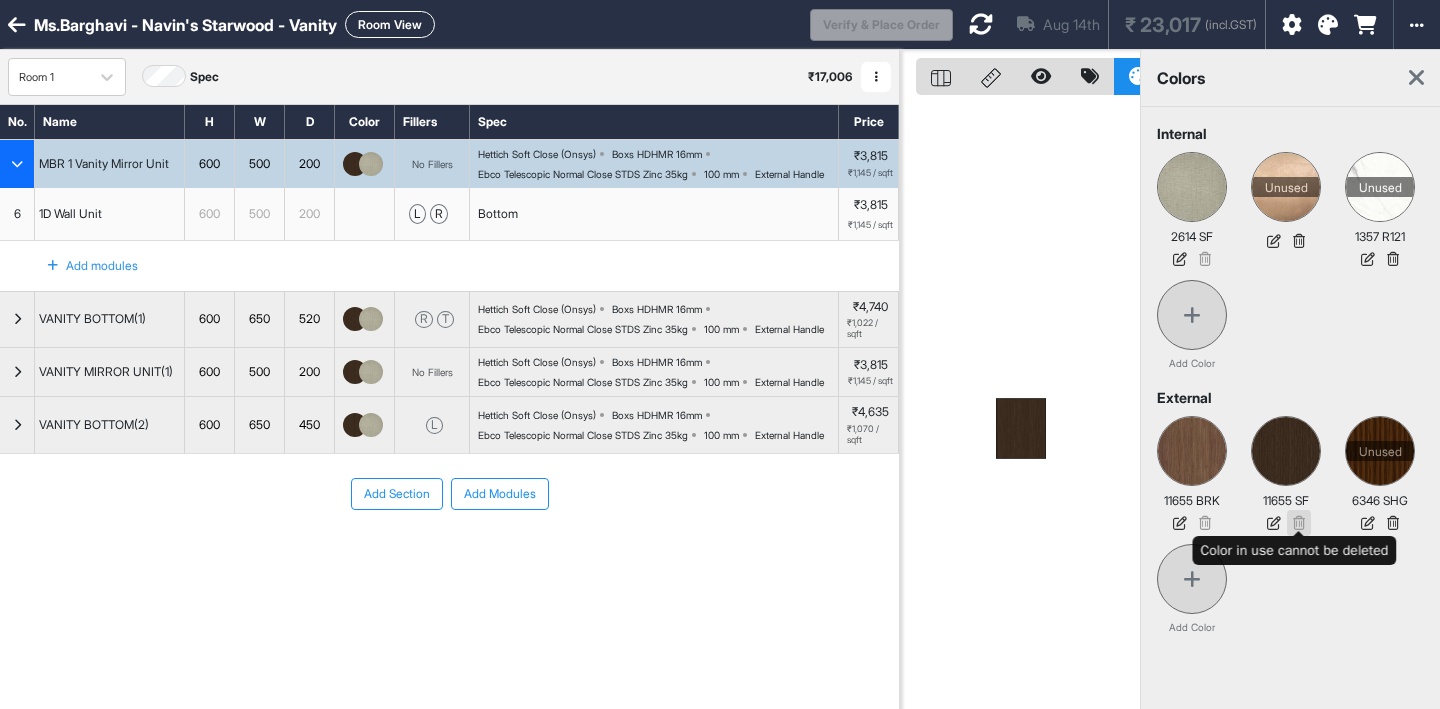 click at bounding box center (1299, 523) 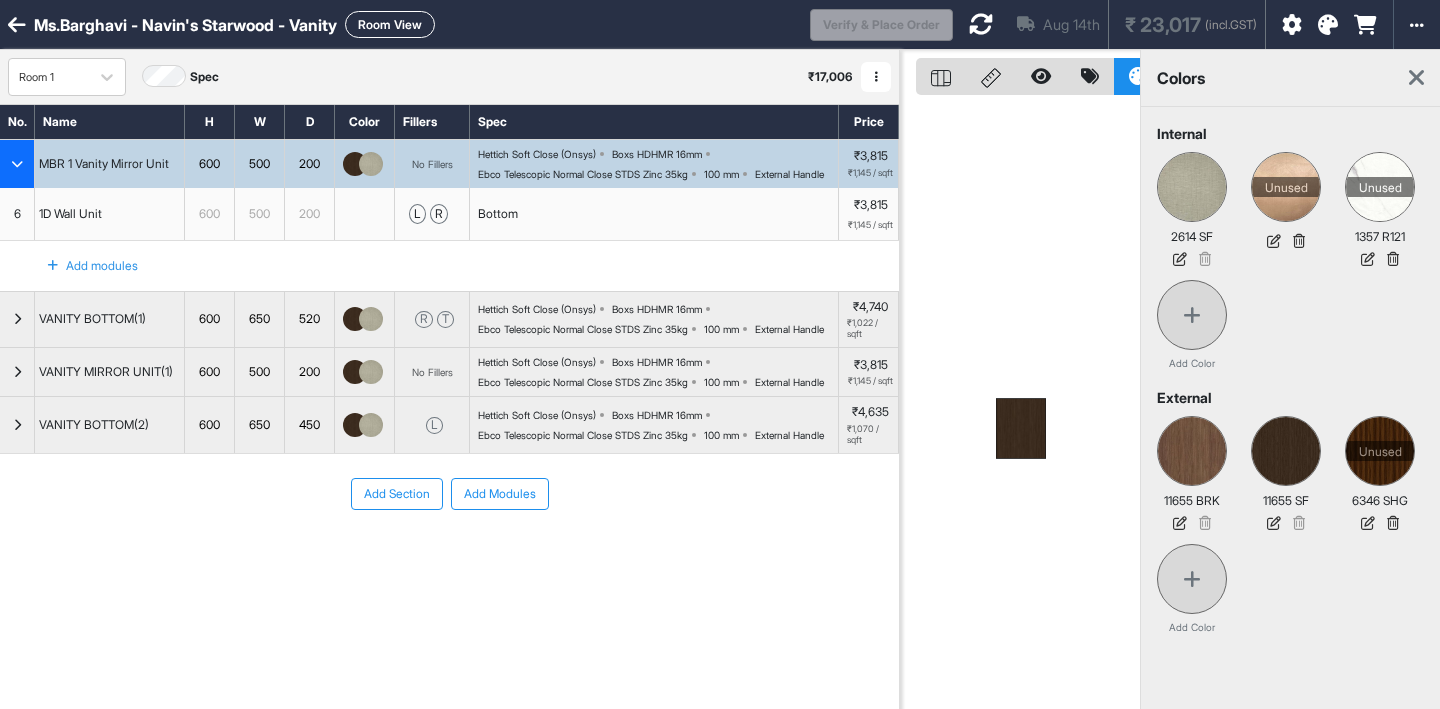 click at bounding box center (355, 164) 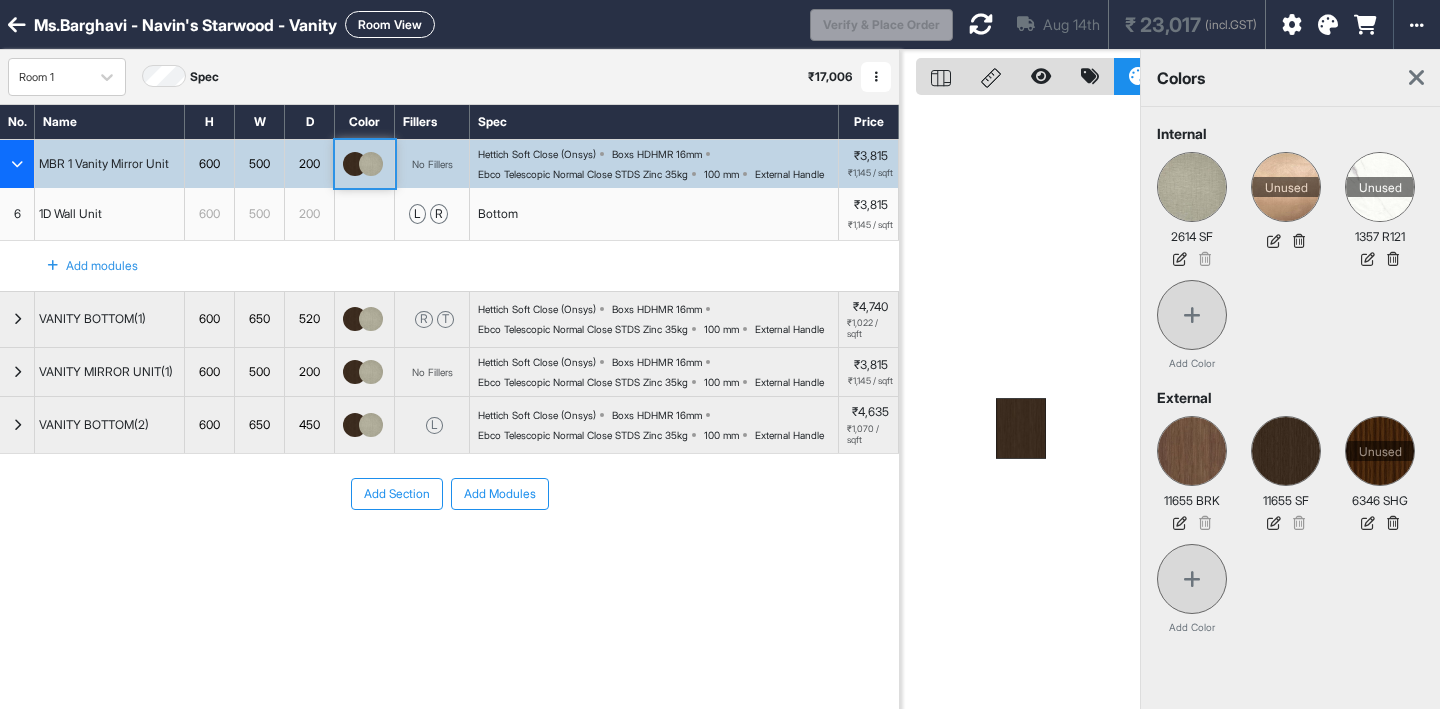 click at bounding box center (355, 164) 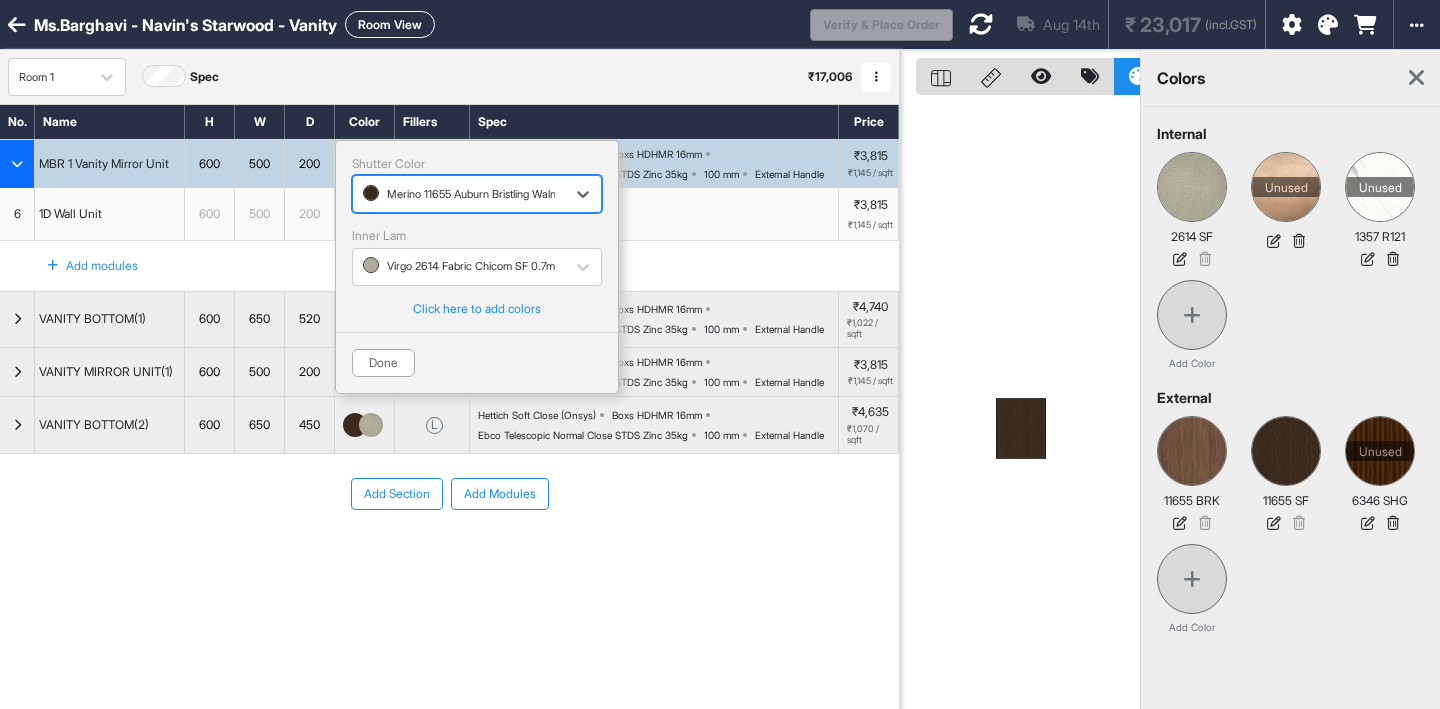 click at bounding box center (459, 194) 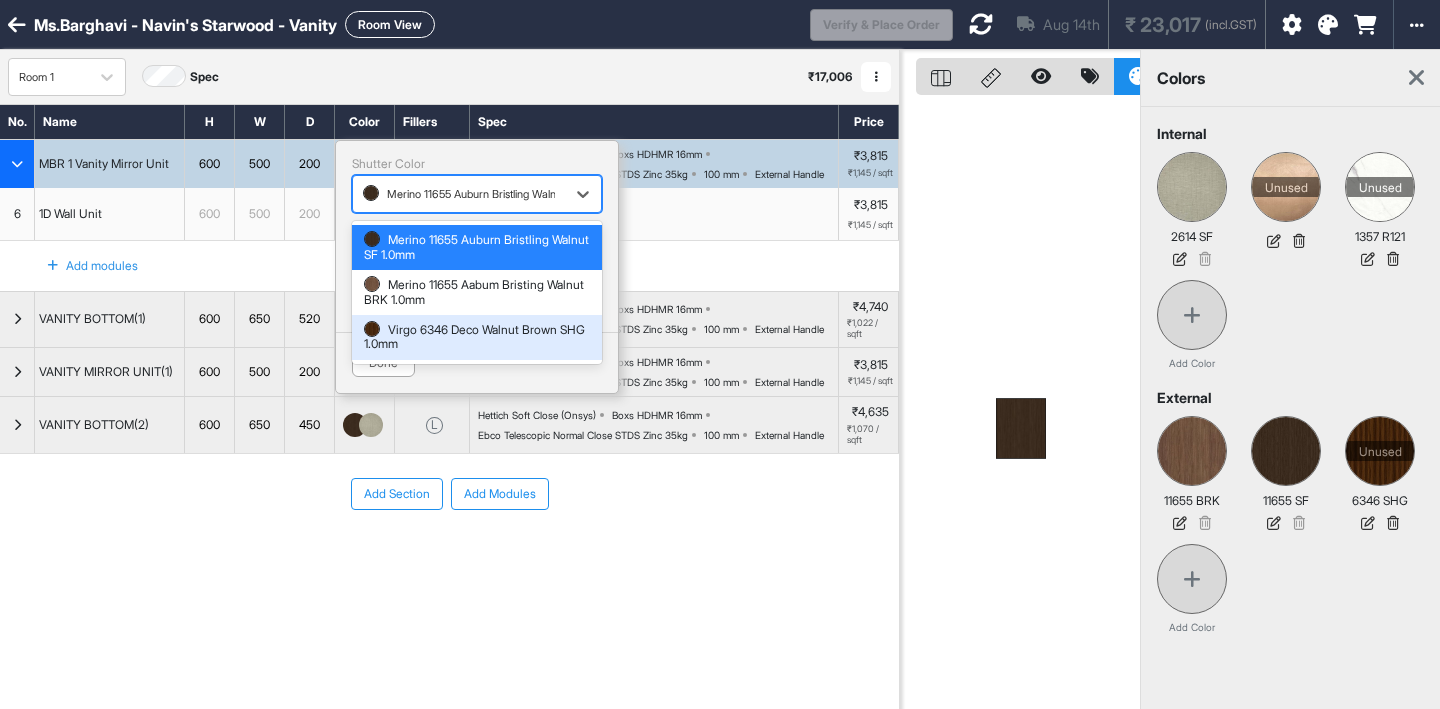 click on "Virgo 6346 Deco Walnut Brown SHG 1.0mm" at bounding box center (477, 337) 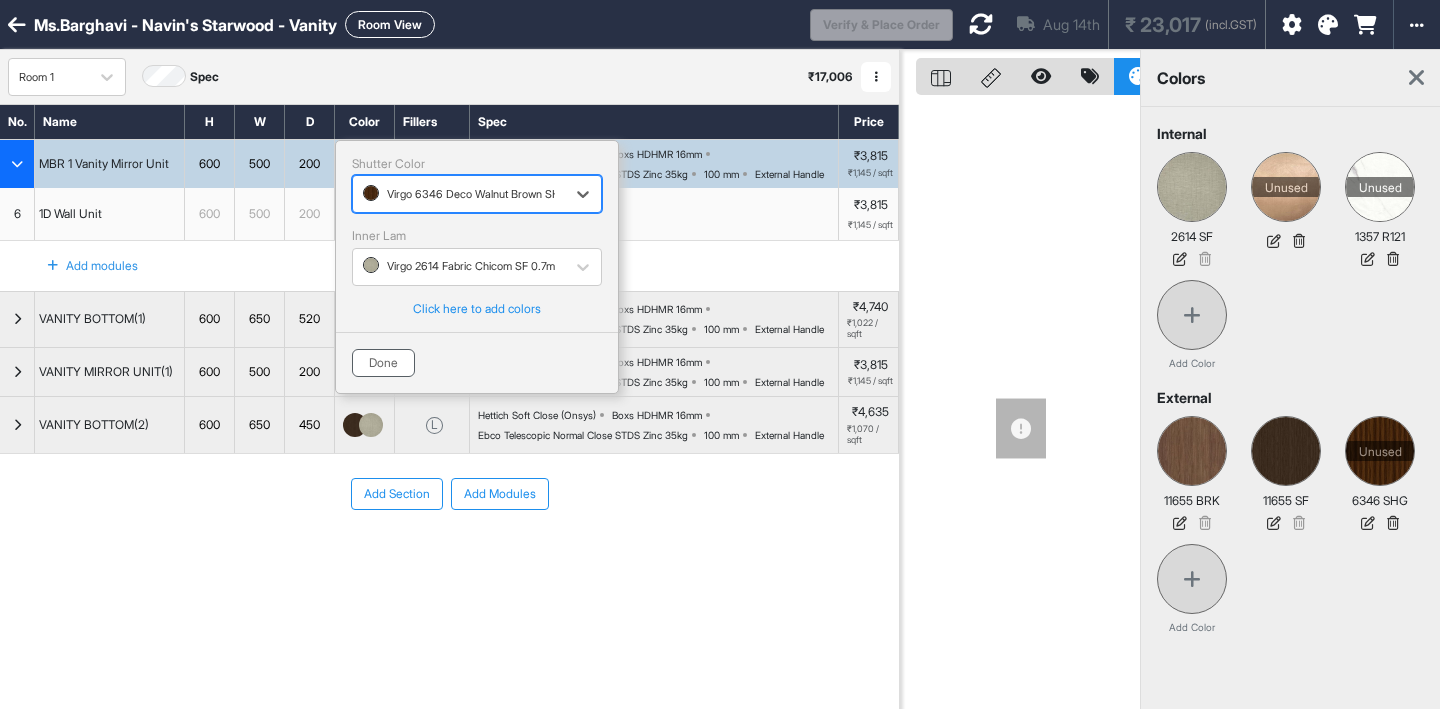 click on "Done" at bounding box center (383, 363) 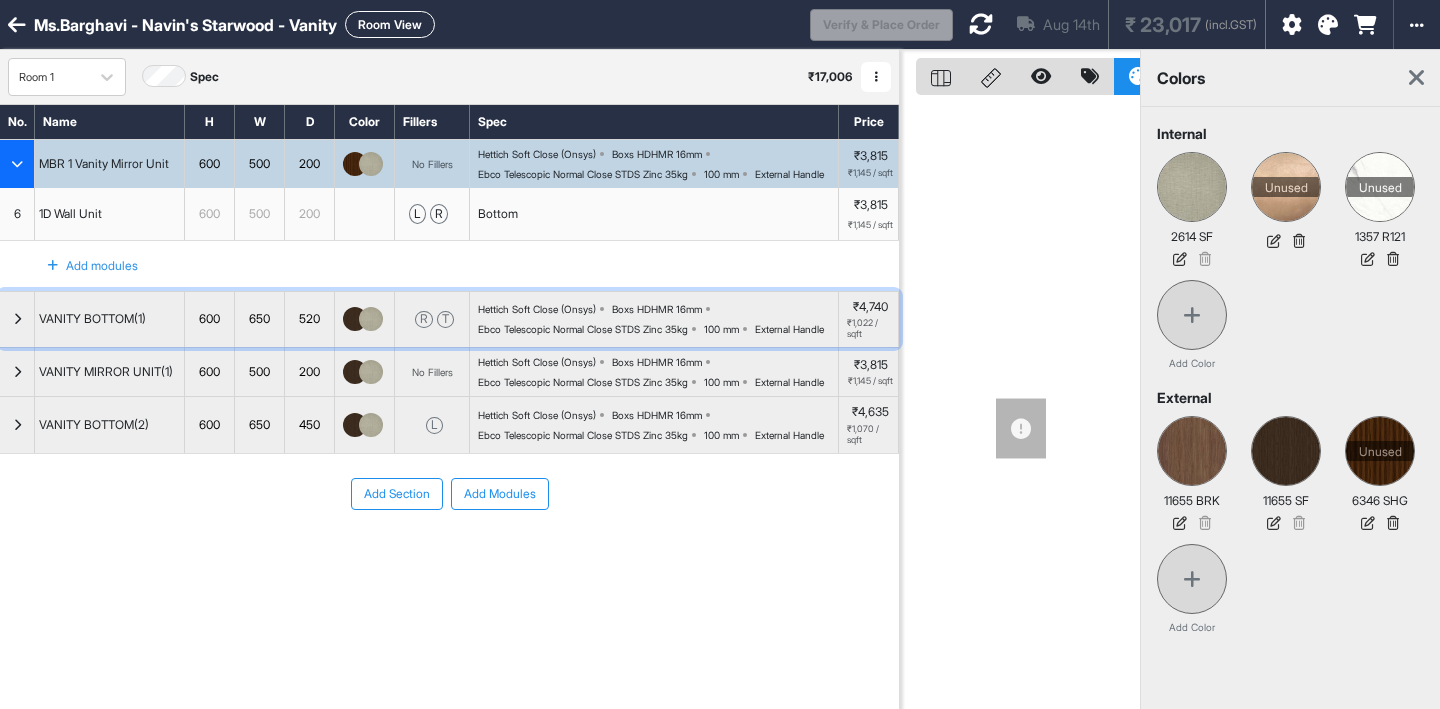 click at bounding box center (371, 319) 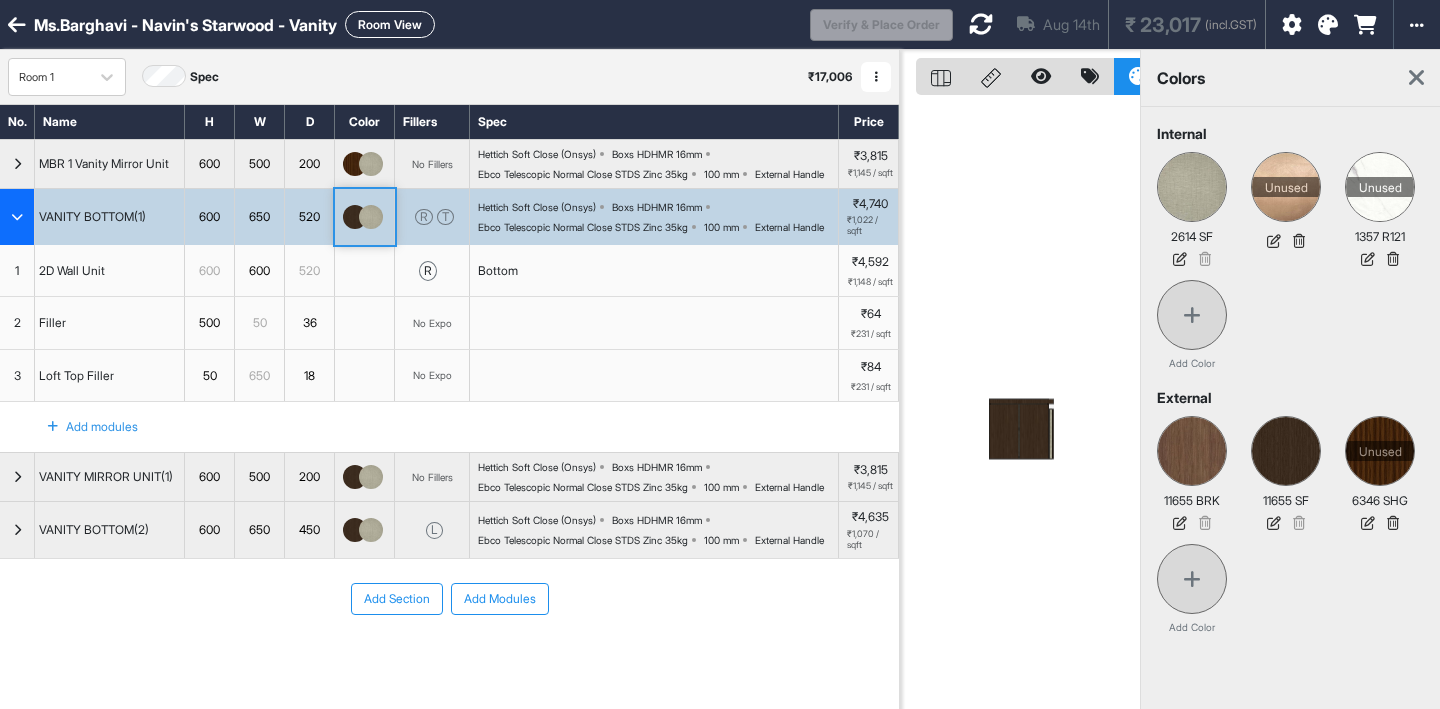 click at bounding box center (365, 323) 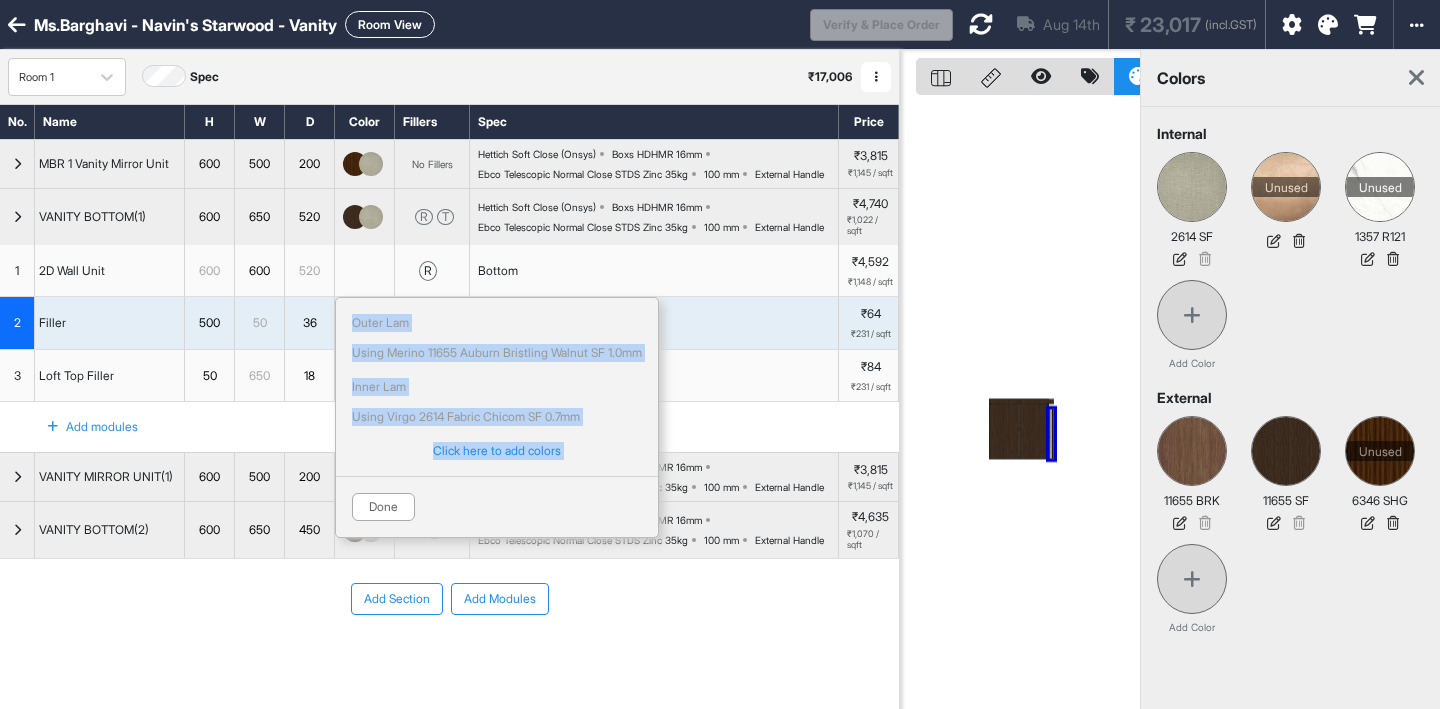 click at bounding box center [371, 217] 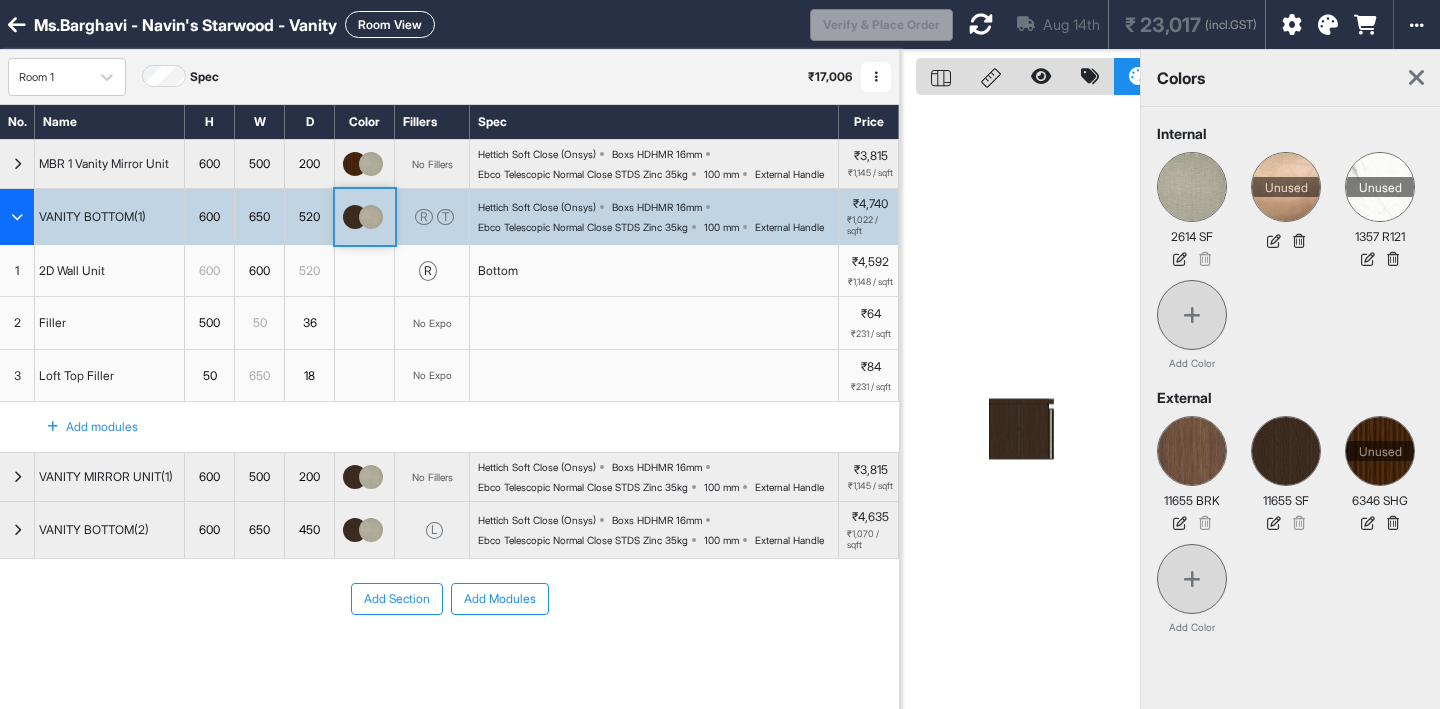 click at bounding box center [371, 217] 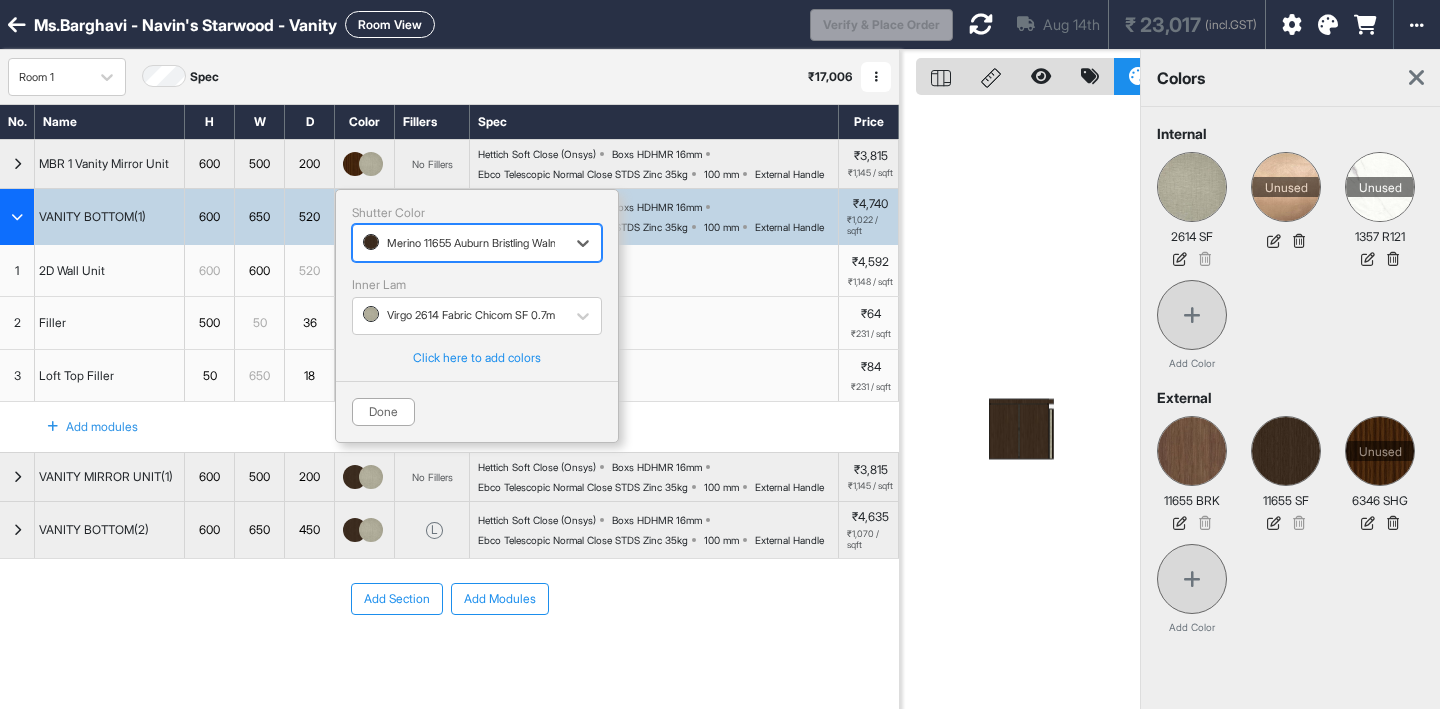 click on "Merino 11655 Auburn Bristling Walnut SF 1.0mm" at bounding box center [459, 243] 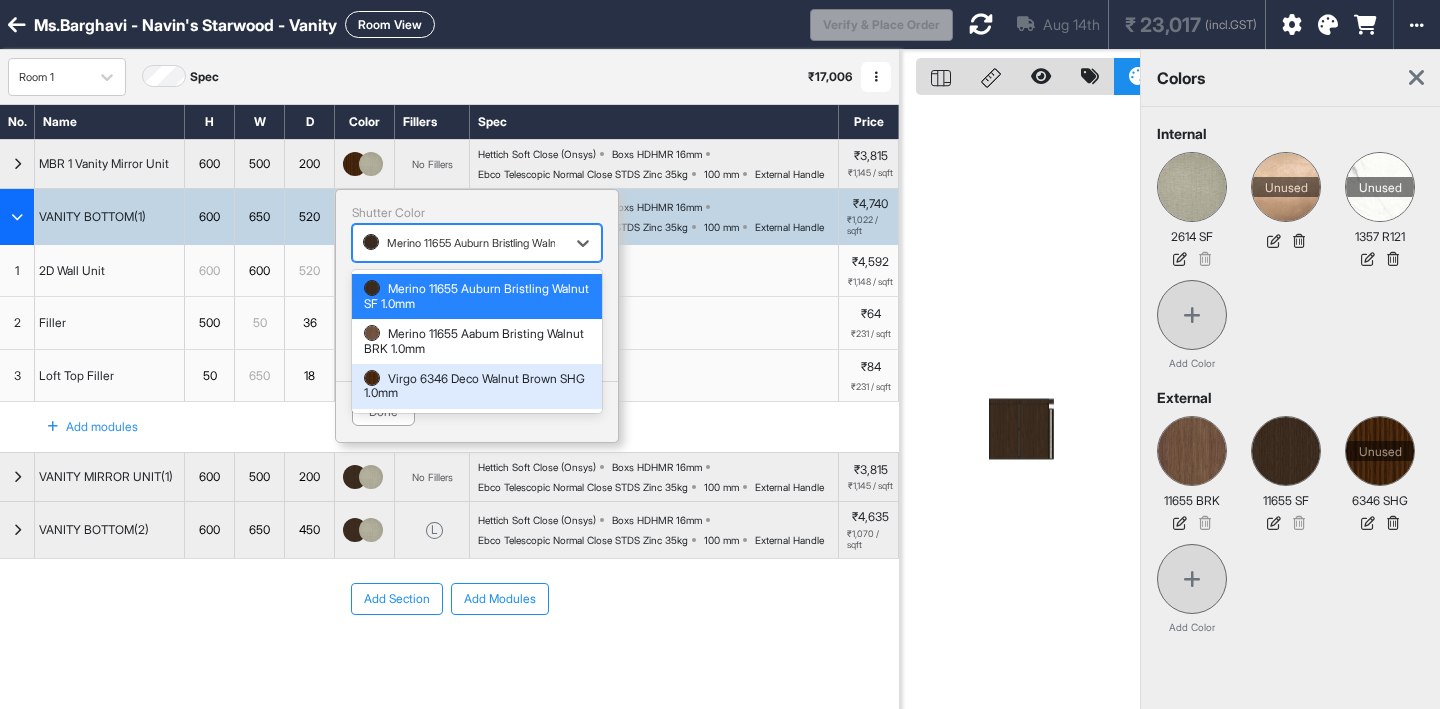 click on "Virgo 6346 Deco Walnut Brown SHG 1.0mm" at bounding box center (477, 386) 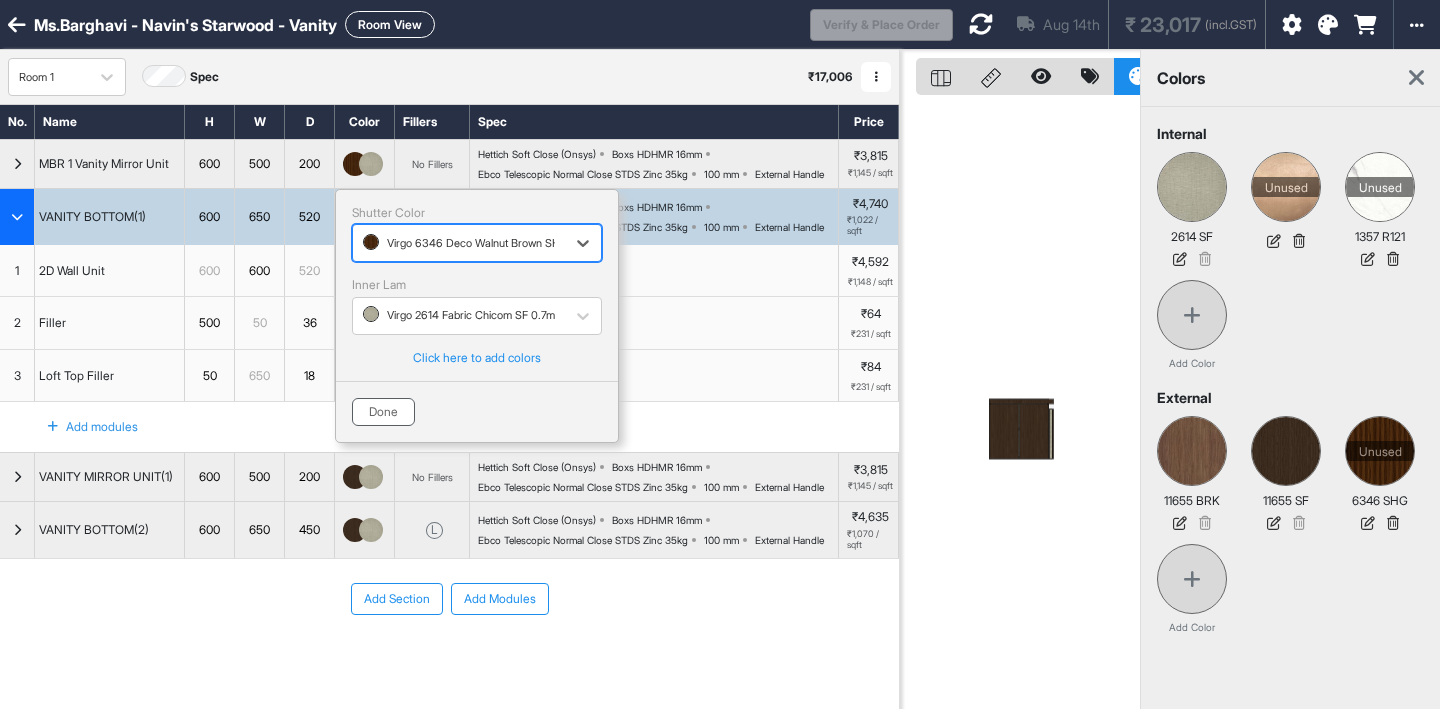 click on "Done" at bounding box center (383, 412) 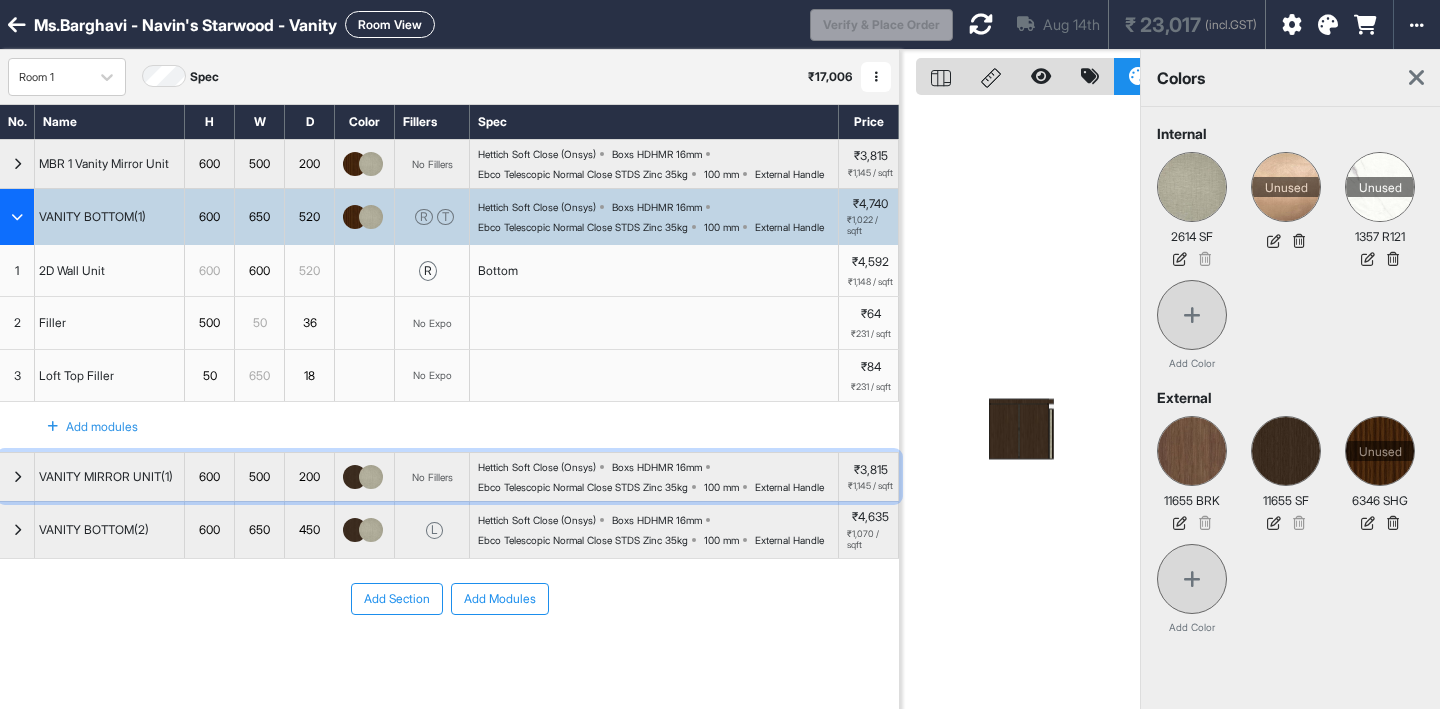 click at bounding box center (371, 477) 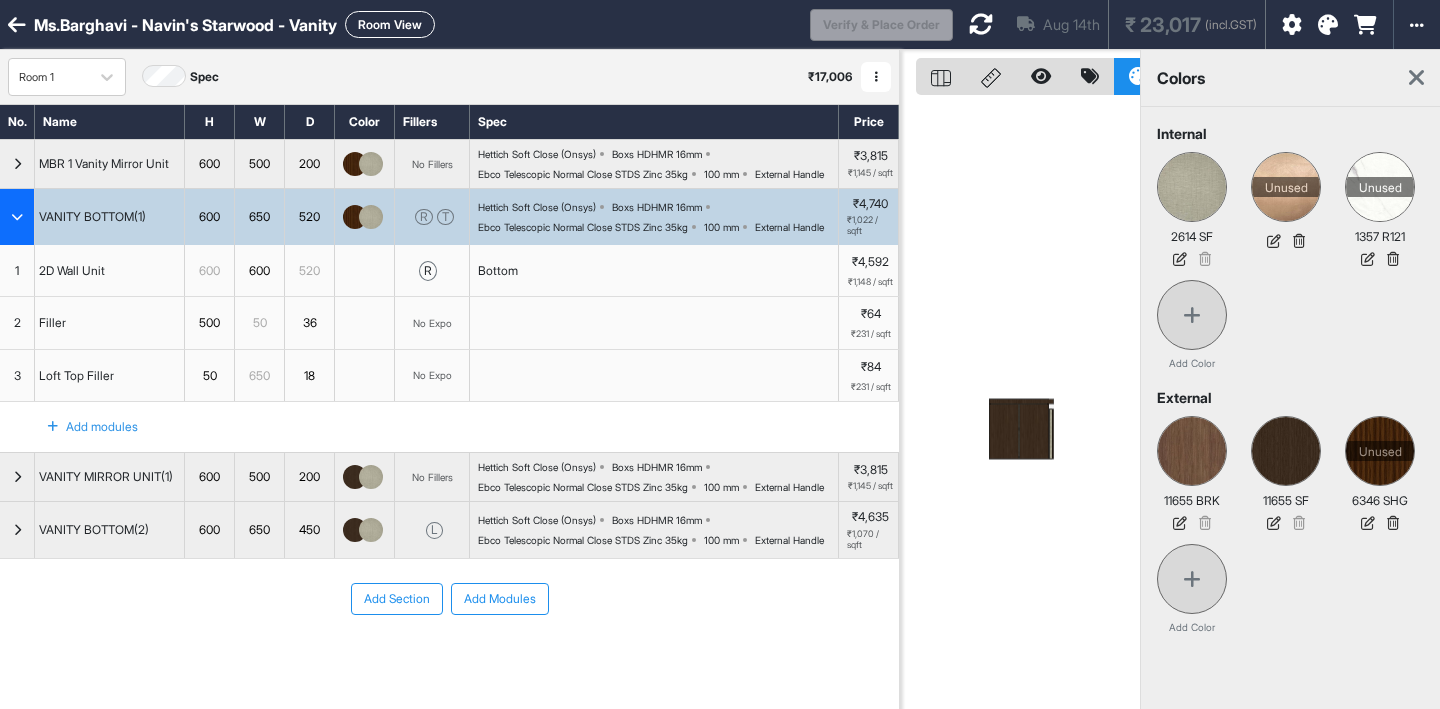 click on "Add Section Add Modules" at bounding box center [449, 659] 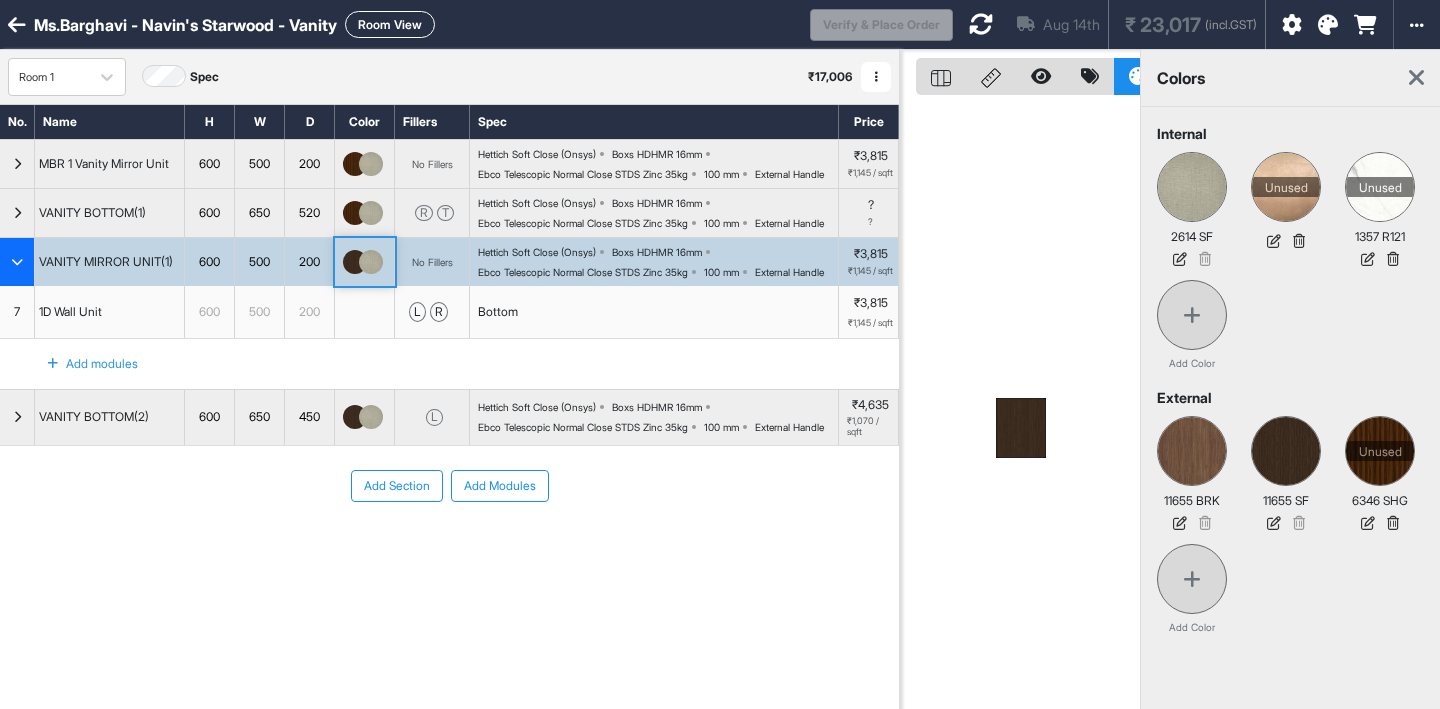 click at bounding box center (371, 262) 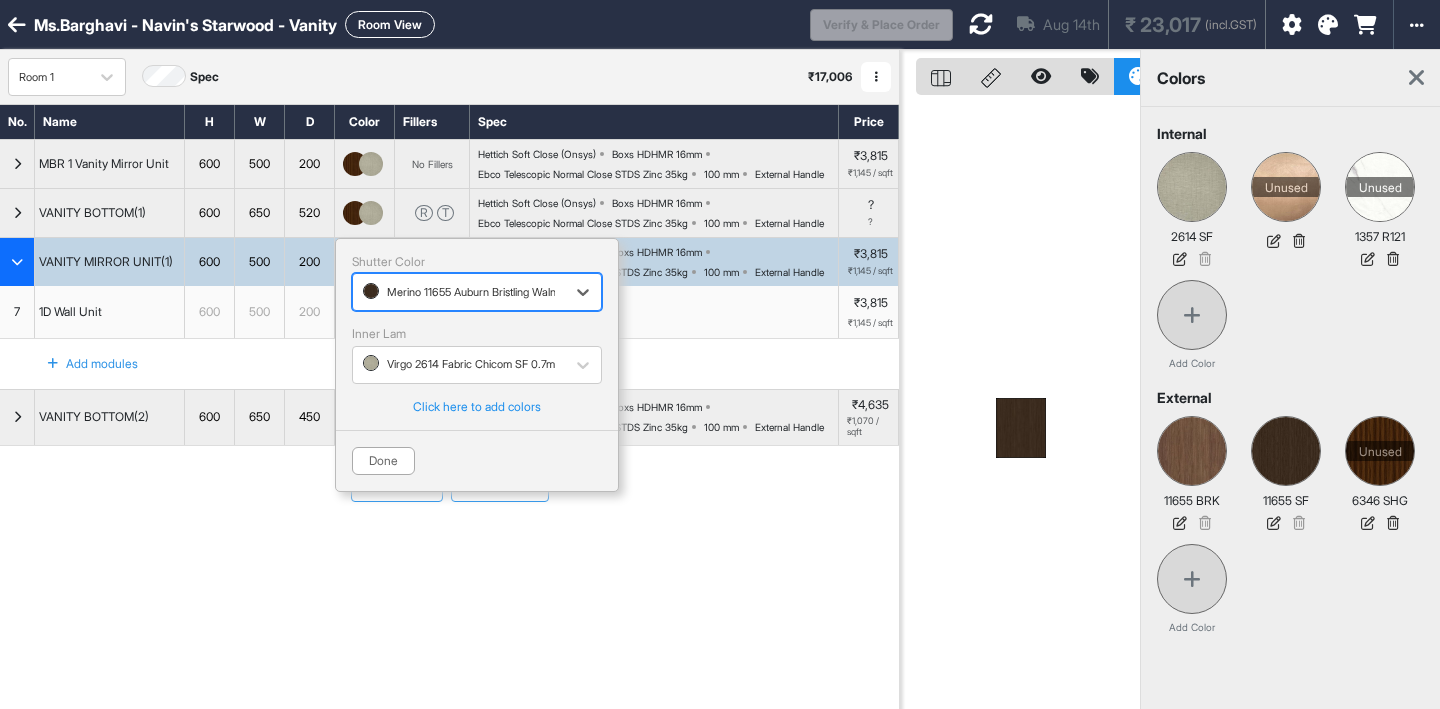 click on "Merino 11655 Auburn Bristling Walnut SF 1.0mm" at bounding box center [477, 292] 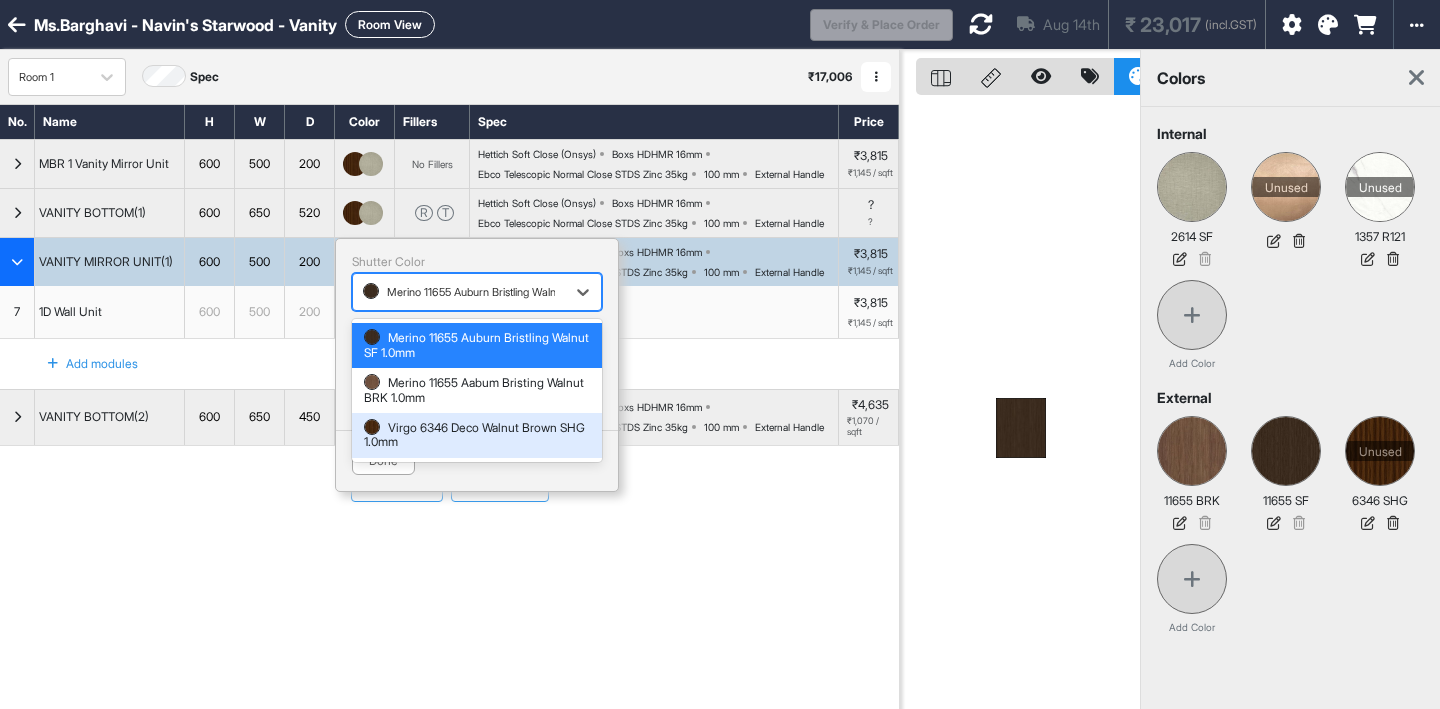 click on "Virgo 6346 Deco Walnut Brown SHG 1.0mm" at bounding box center (477, 435) 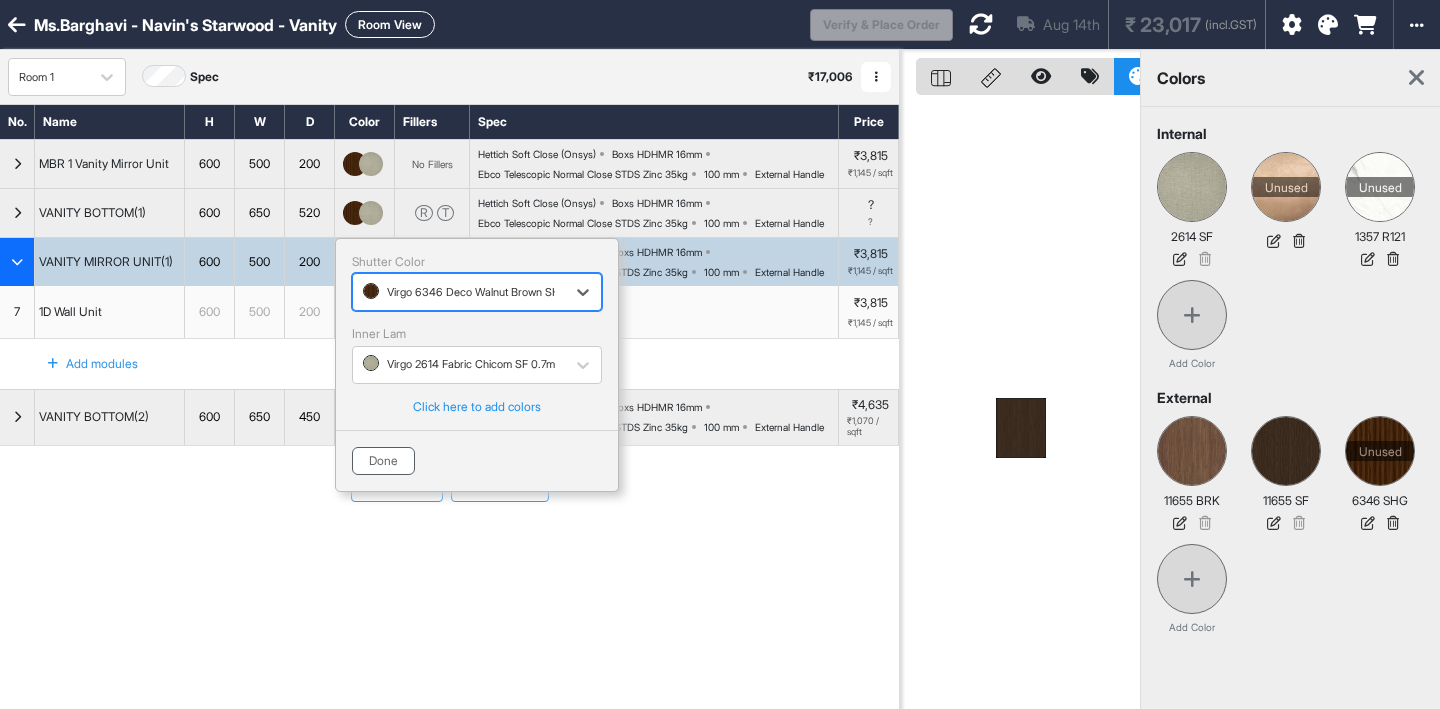 click on "Done" at bounding box center [383, 461] 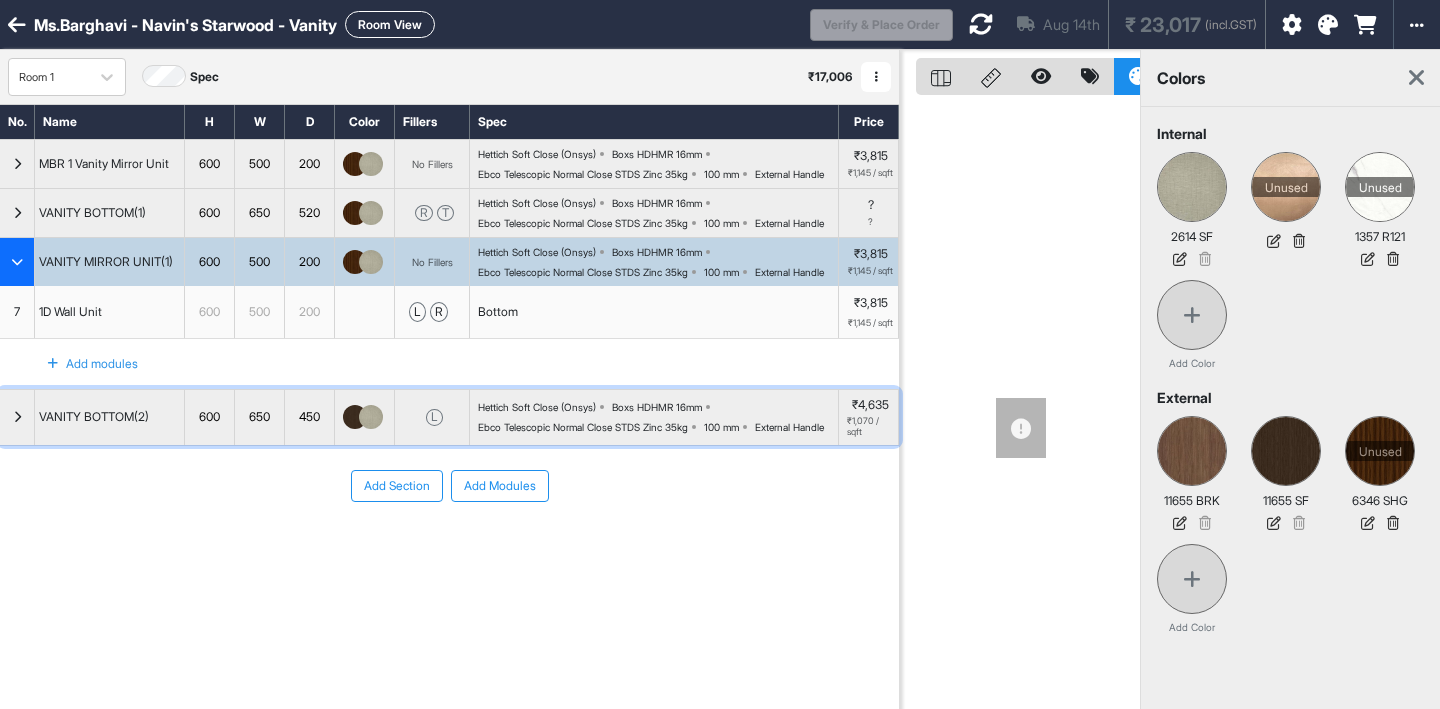 click at bounding box center (371, 417) 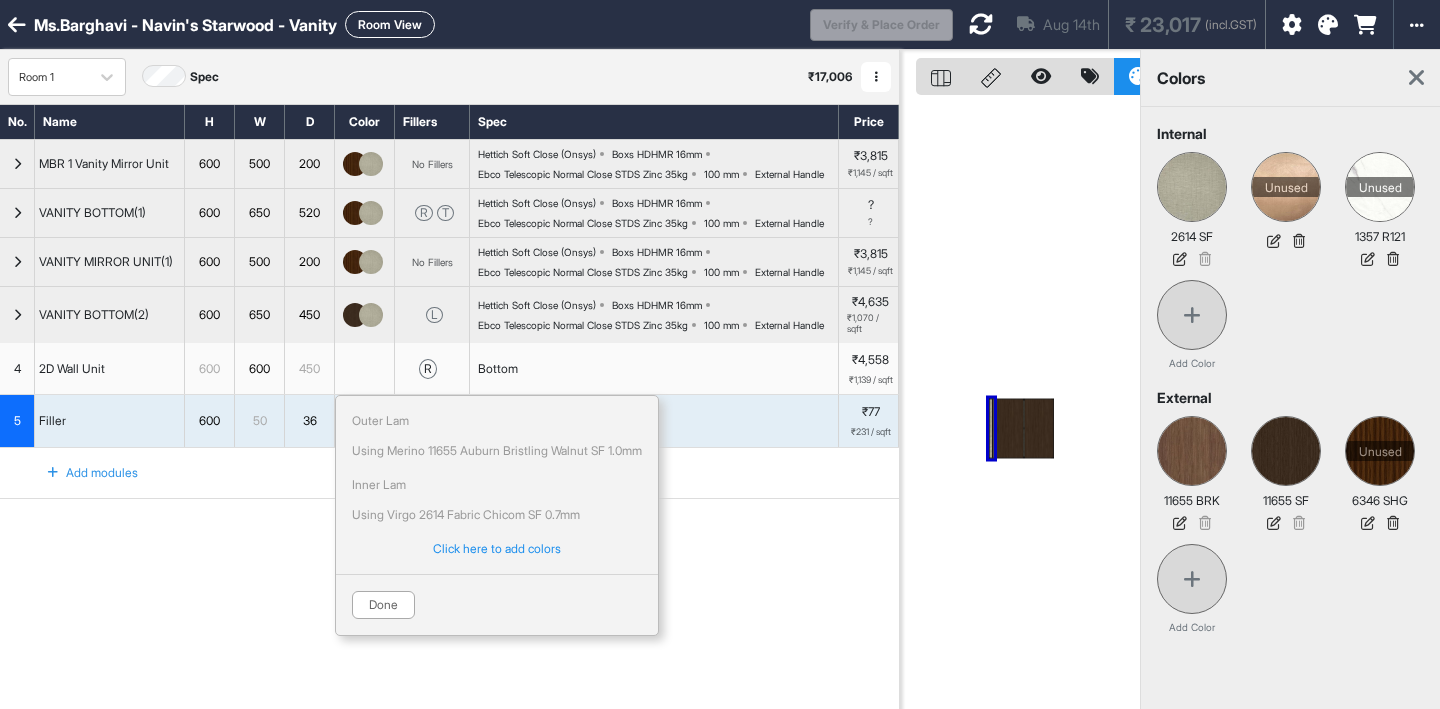 click at bounding box center (371, 315) 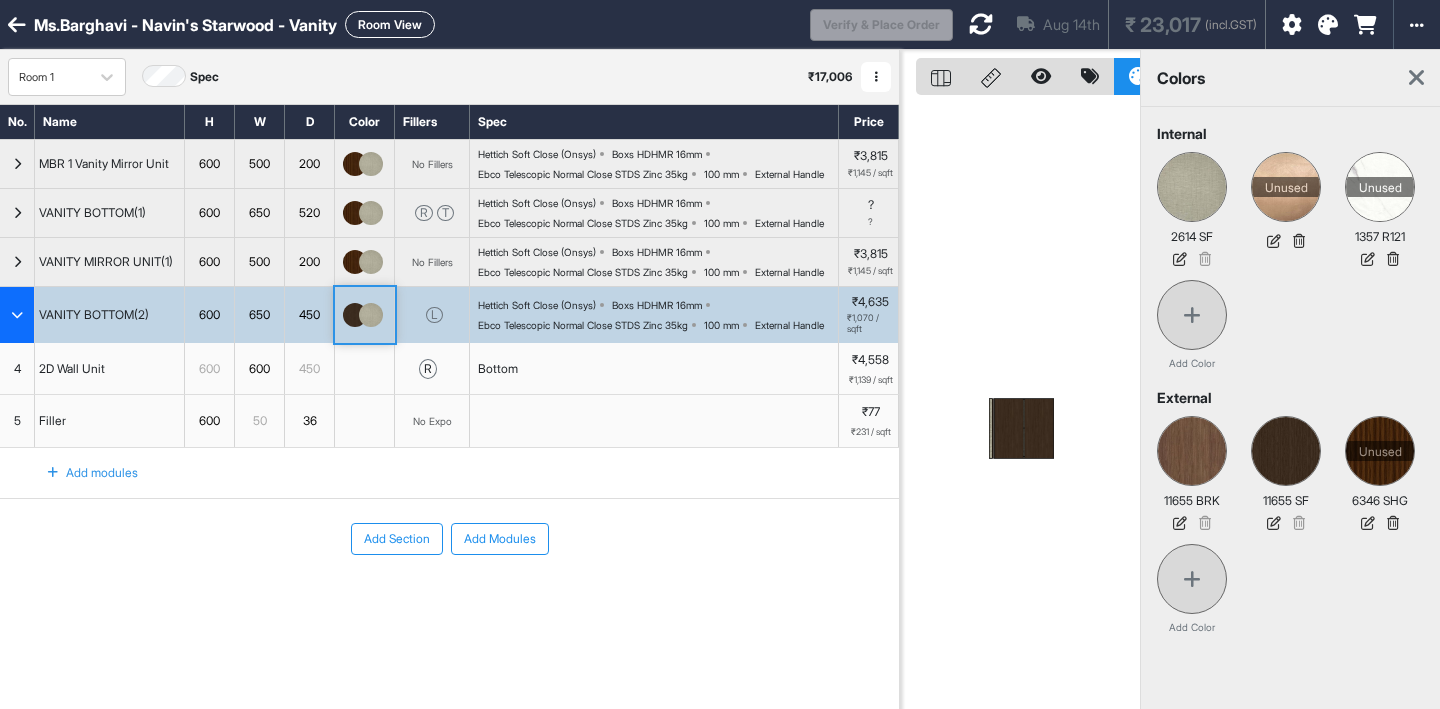 click at bounding box center [371, 315] 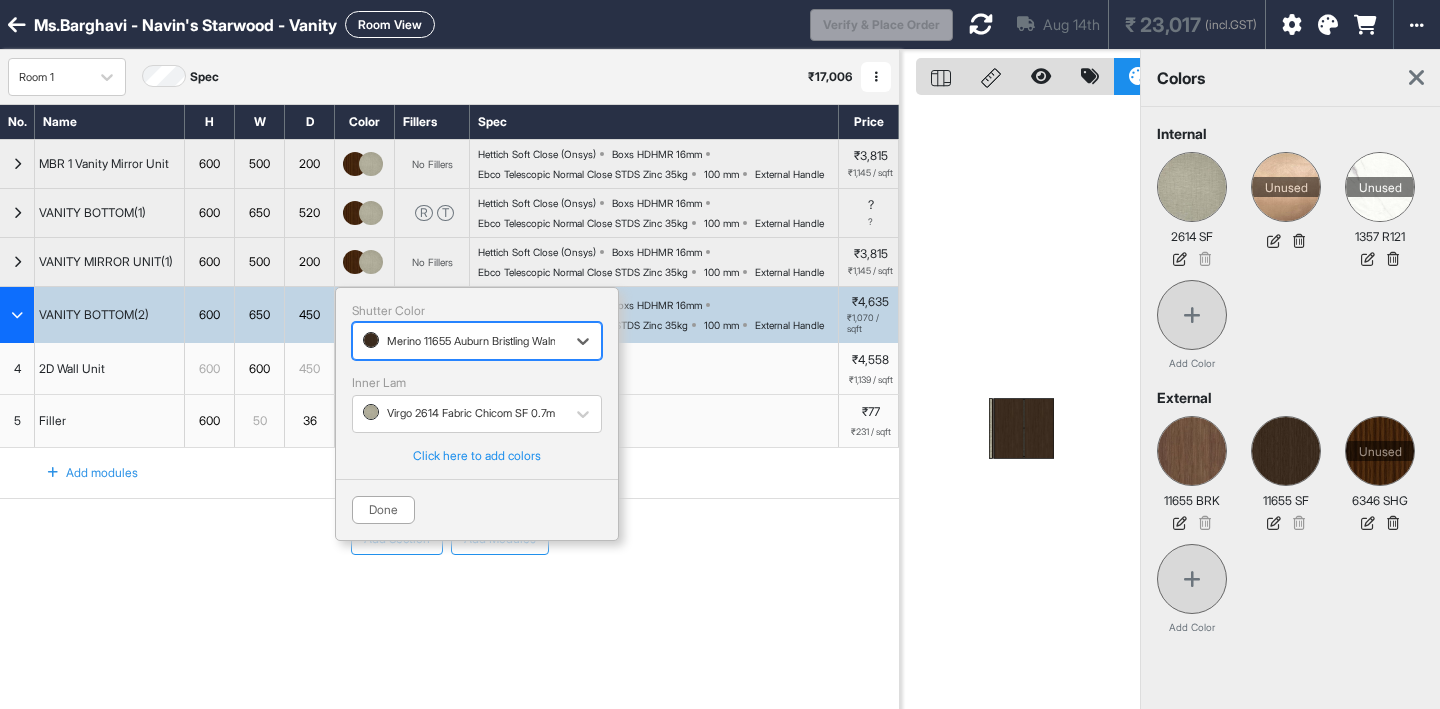 click on "Merino 11655 Auburn Bristling Walnut SF 1.0mm" at bounding box center [459, 341] 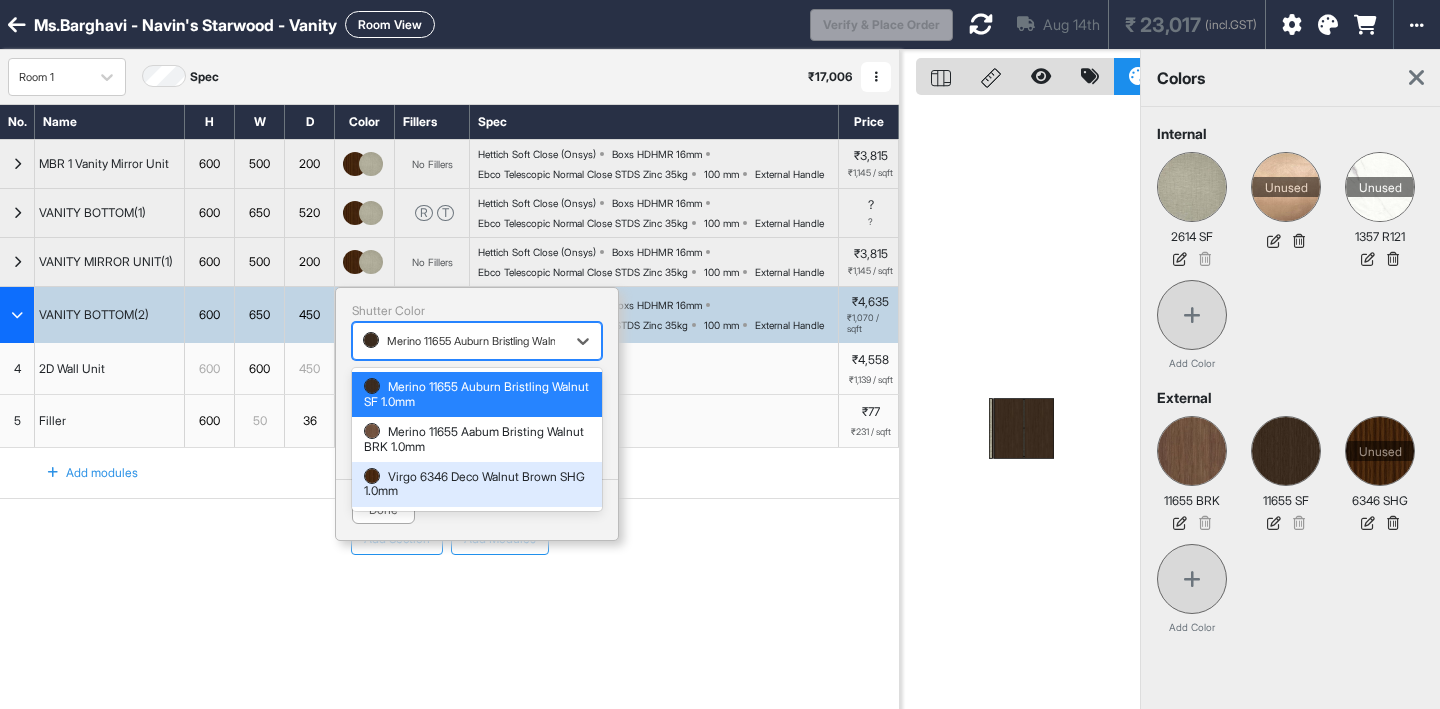 click on "Virgo 6346 Deco Walnut Brown SHG 1.0mm" at bounding box center (477, 484) 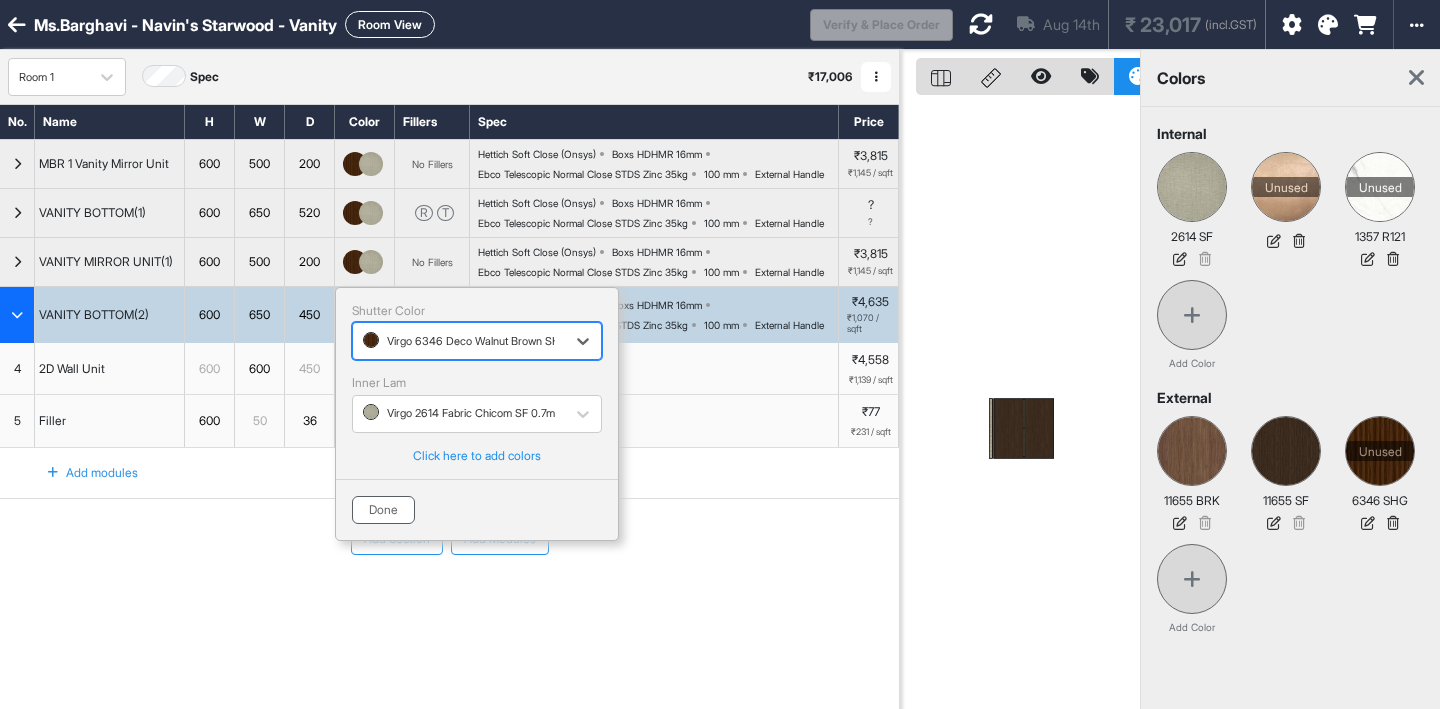 click on "Done" at bounding box center (383, 510) 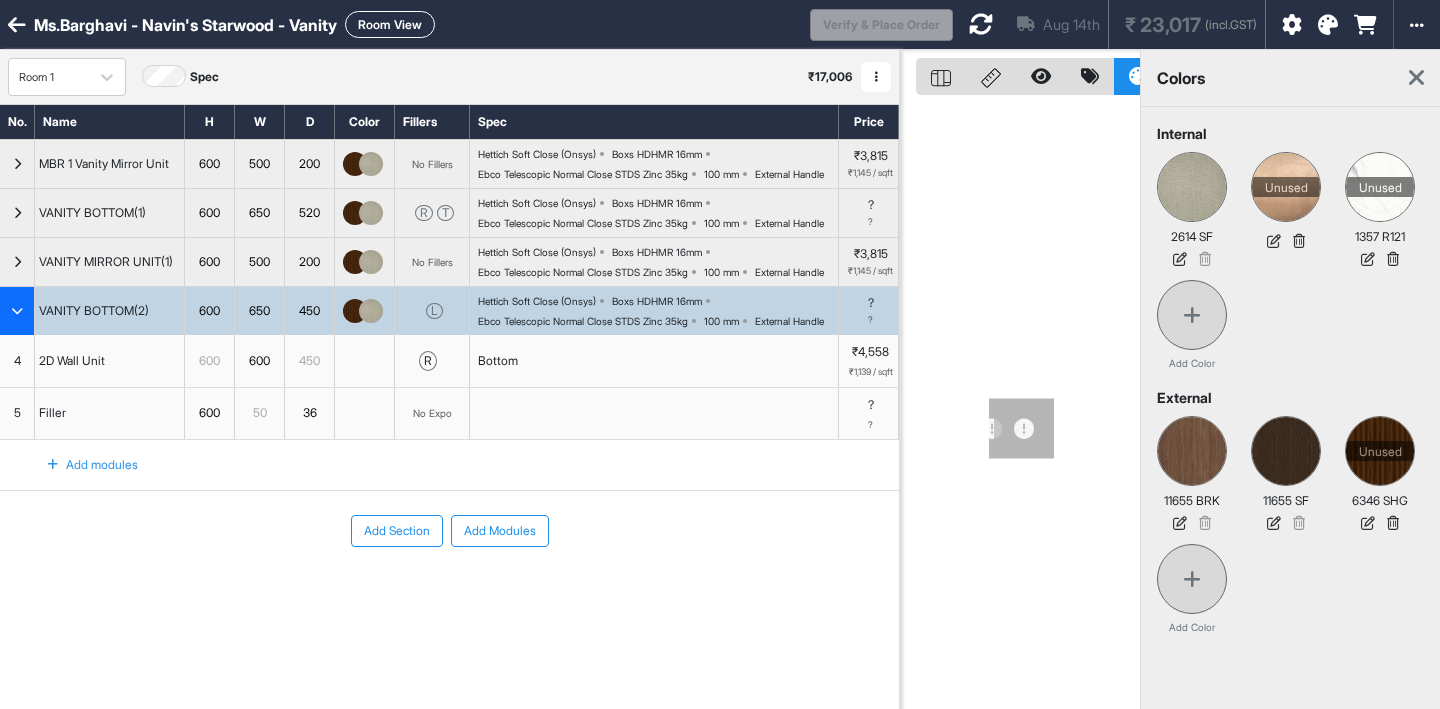 click at bounding box center [981, 24] 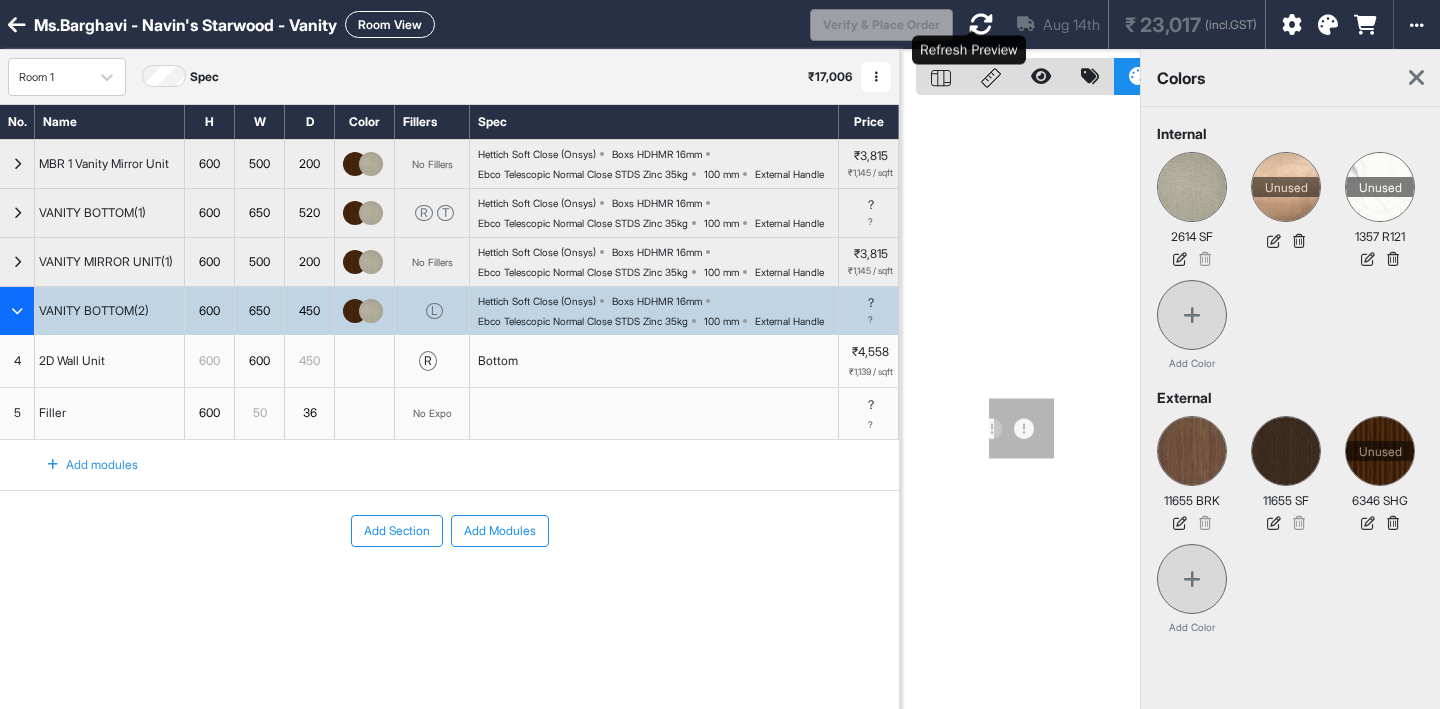 click at bounding box center (981, 24) 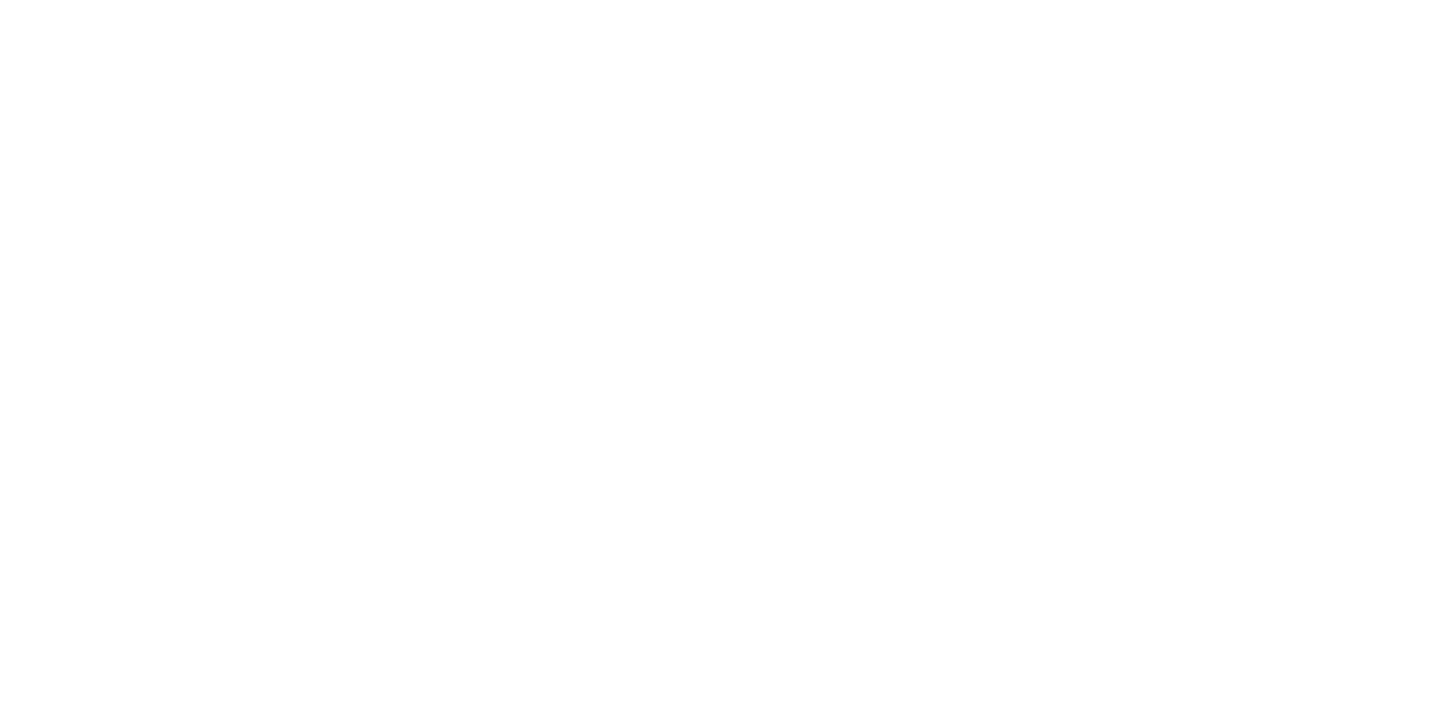 scroll, scrollTop: 0, scrollLeft: 0, axis: both 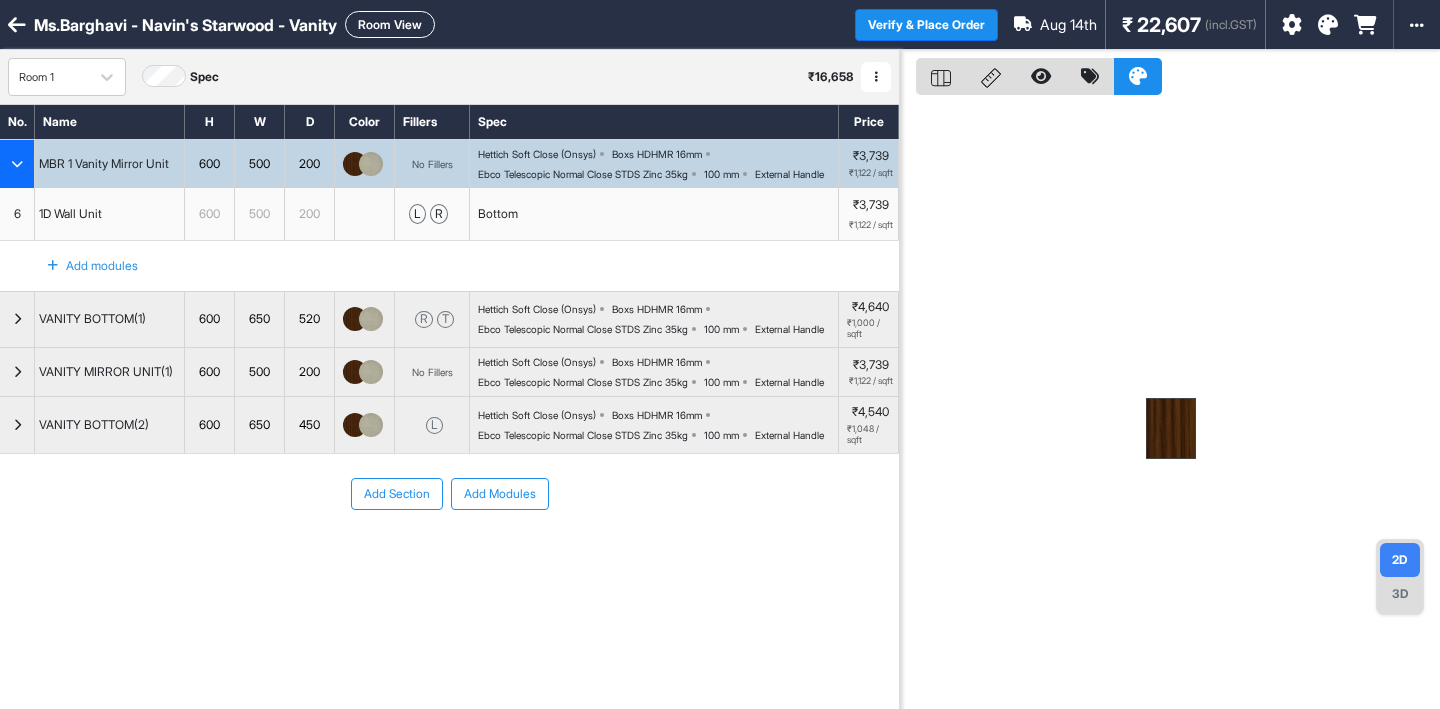 click at bounding box center (365, 164) 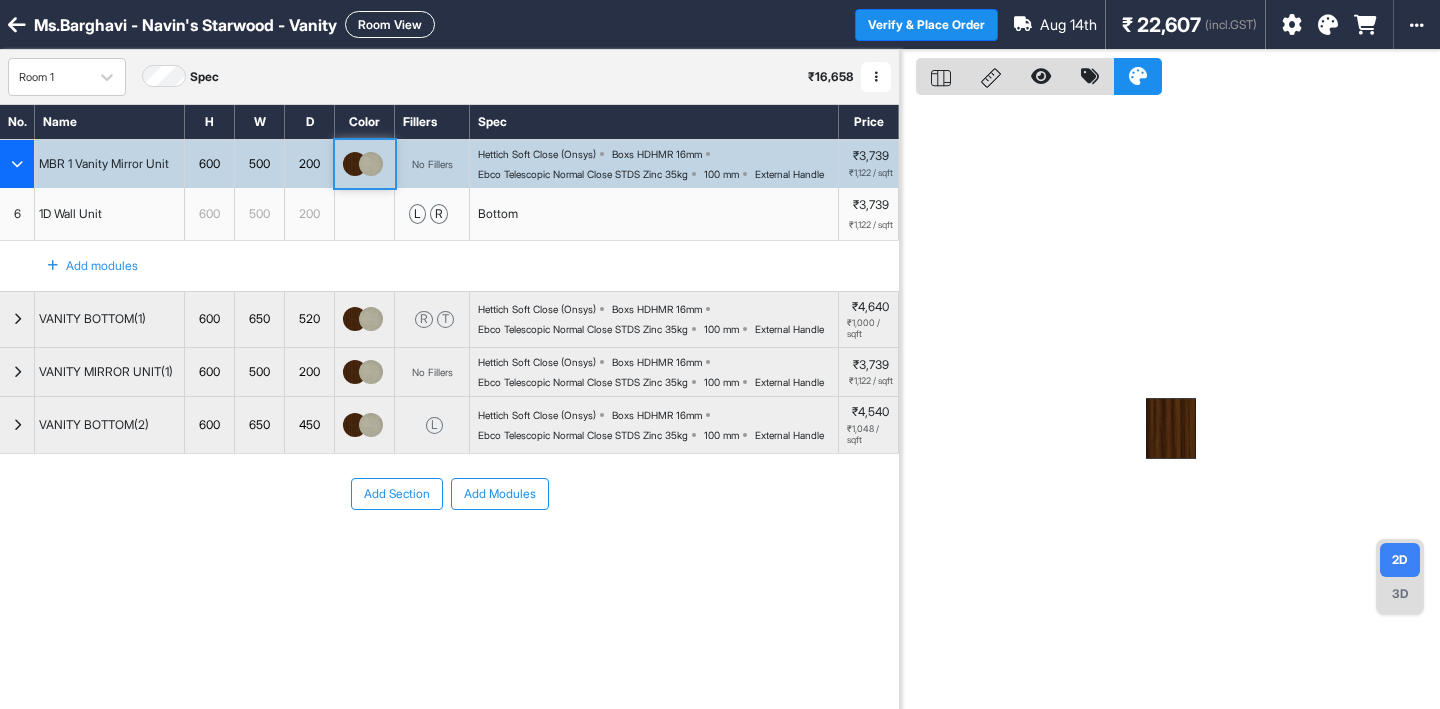 click at bounding box center (365, 164) 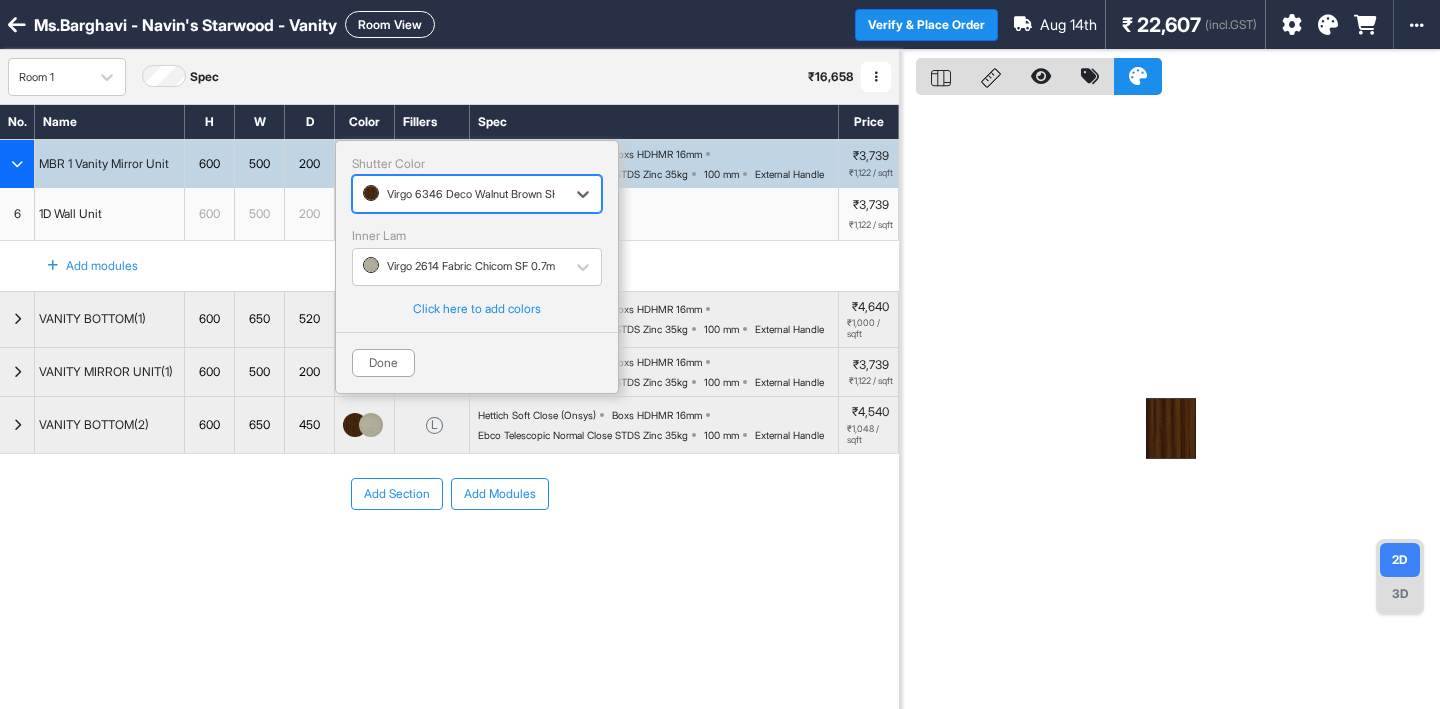 click at bounding box center [459, 194] 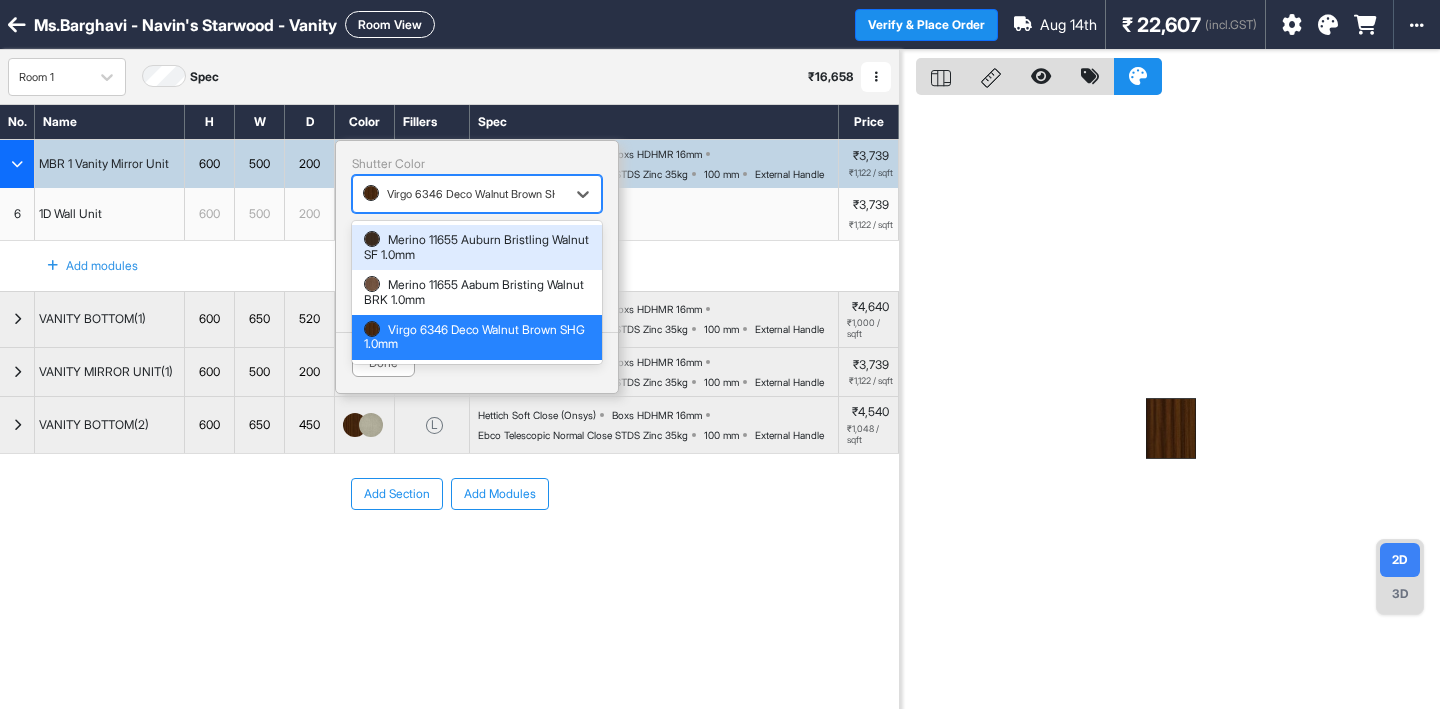 click on "Merino 11655 Auburn Bristling Walnut SF 1.0mm" at bounding box center (477, 247) 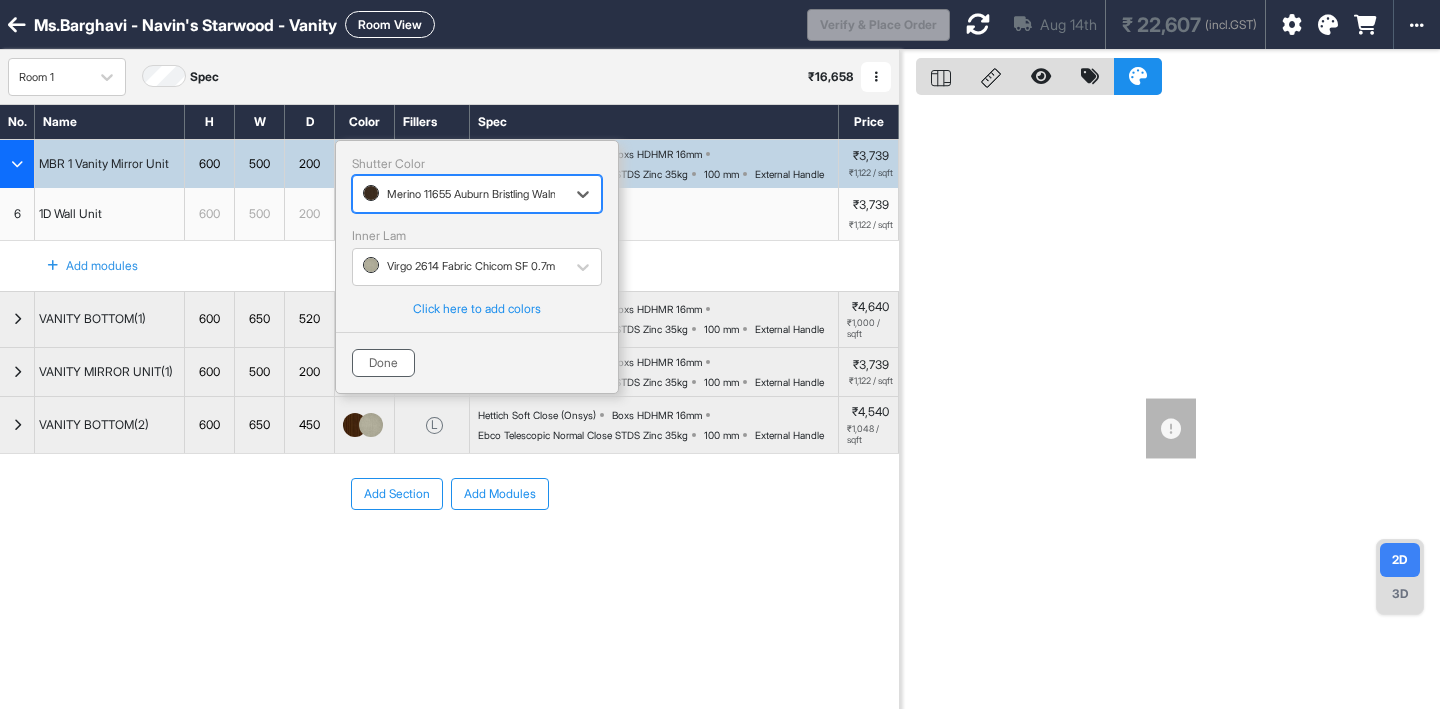 click on "Done" at bounding box center [383, 363] 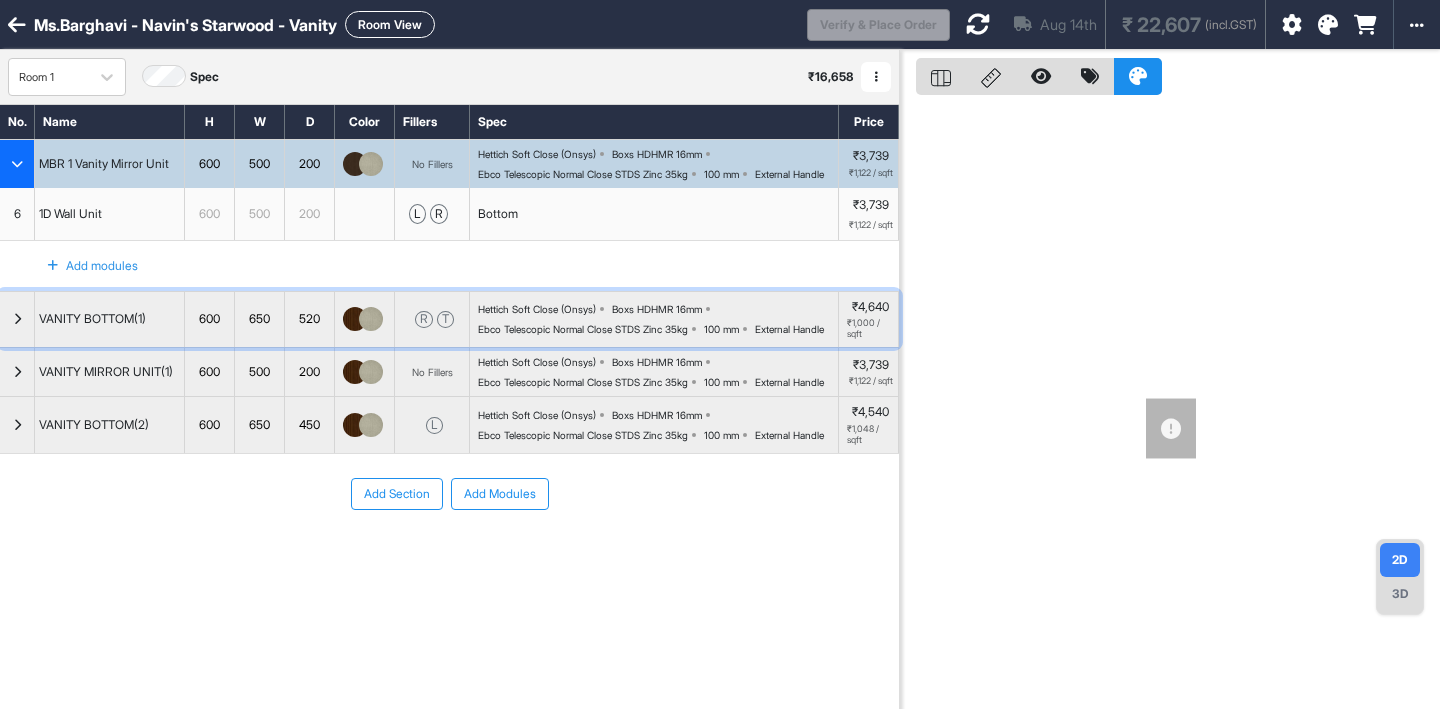 click at bounding box center (371, 319) 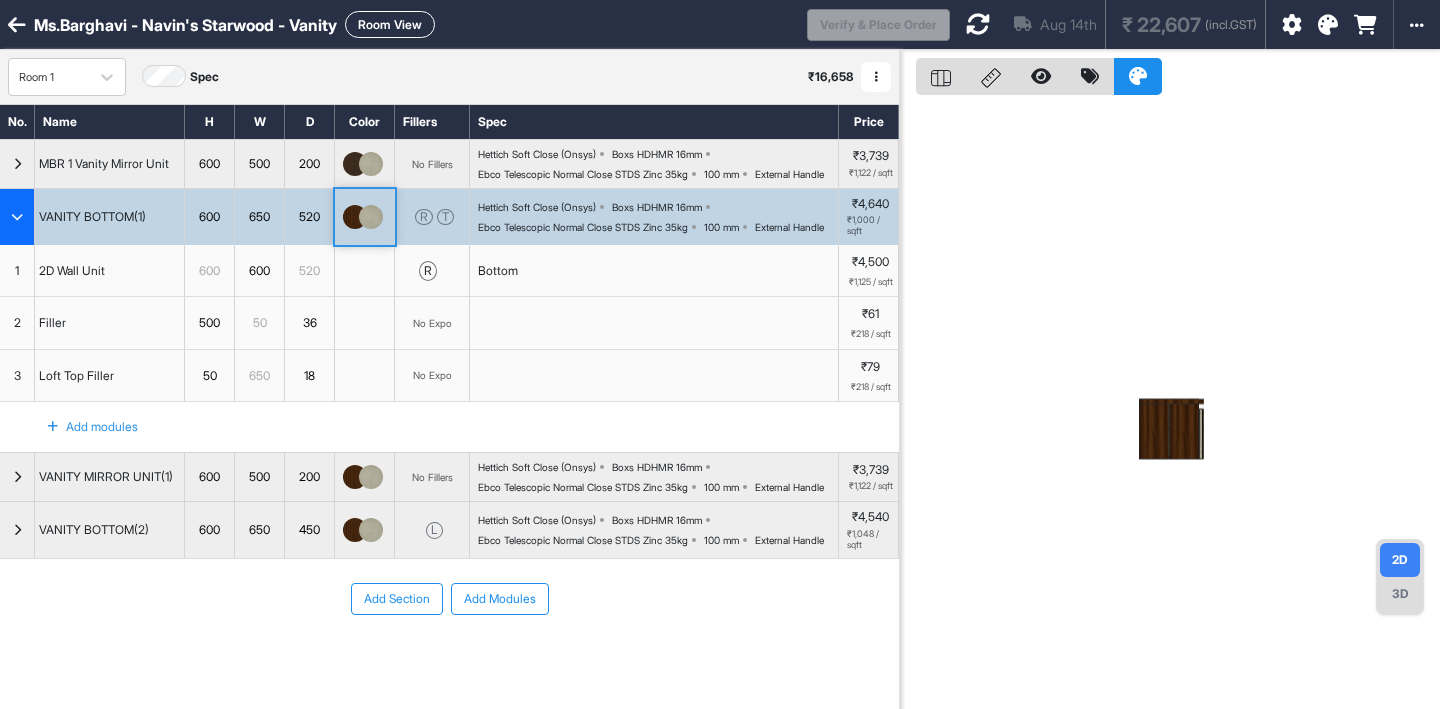 click at bounding box center (365, 323) 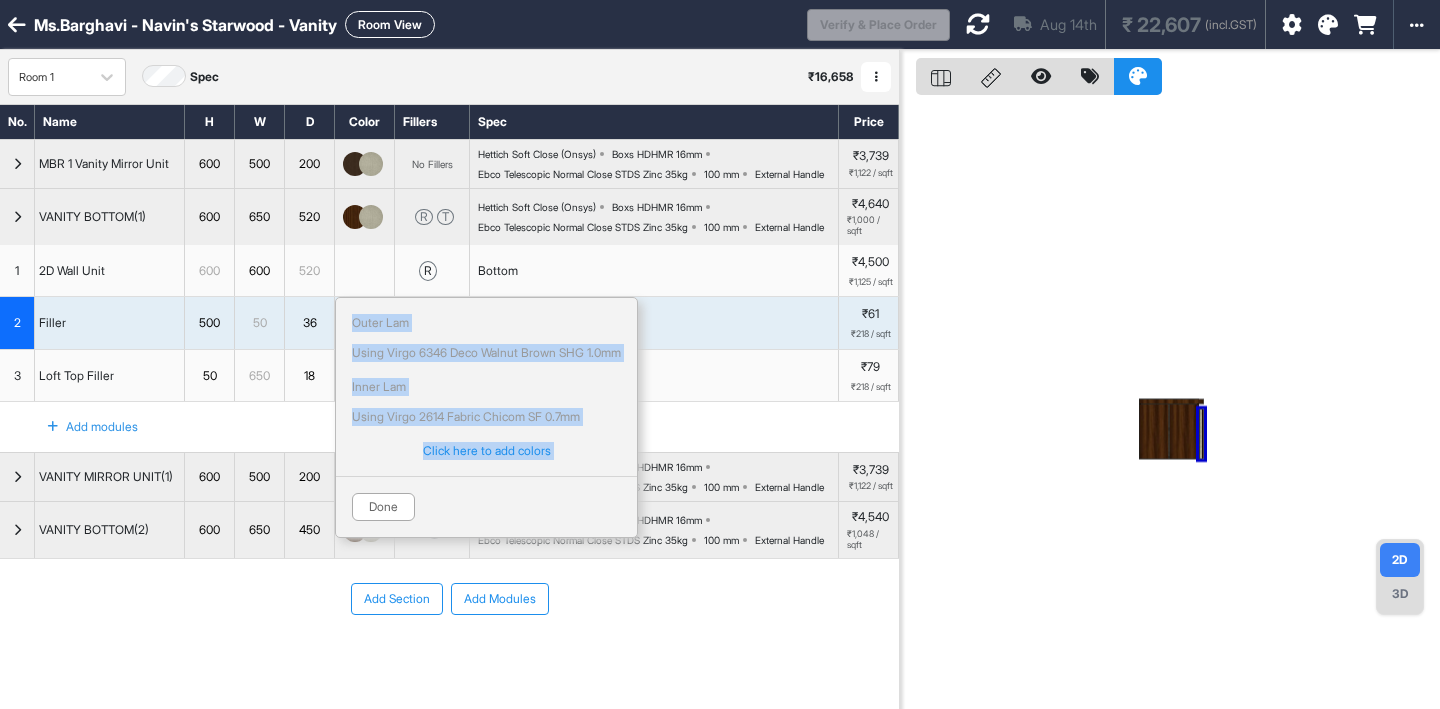 click at bounding box center [355, 217] 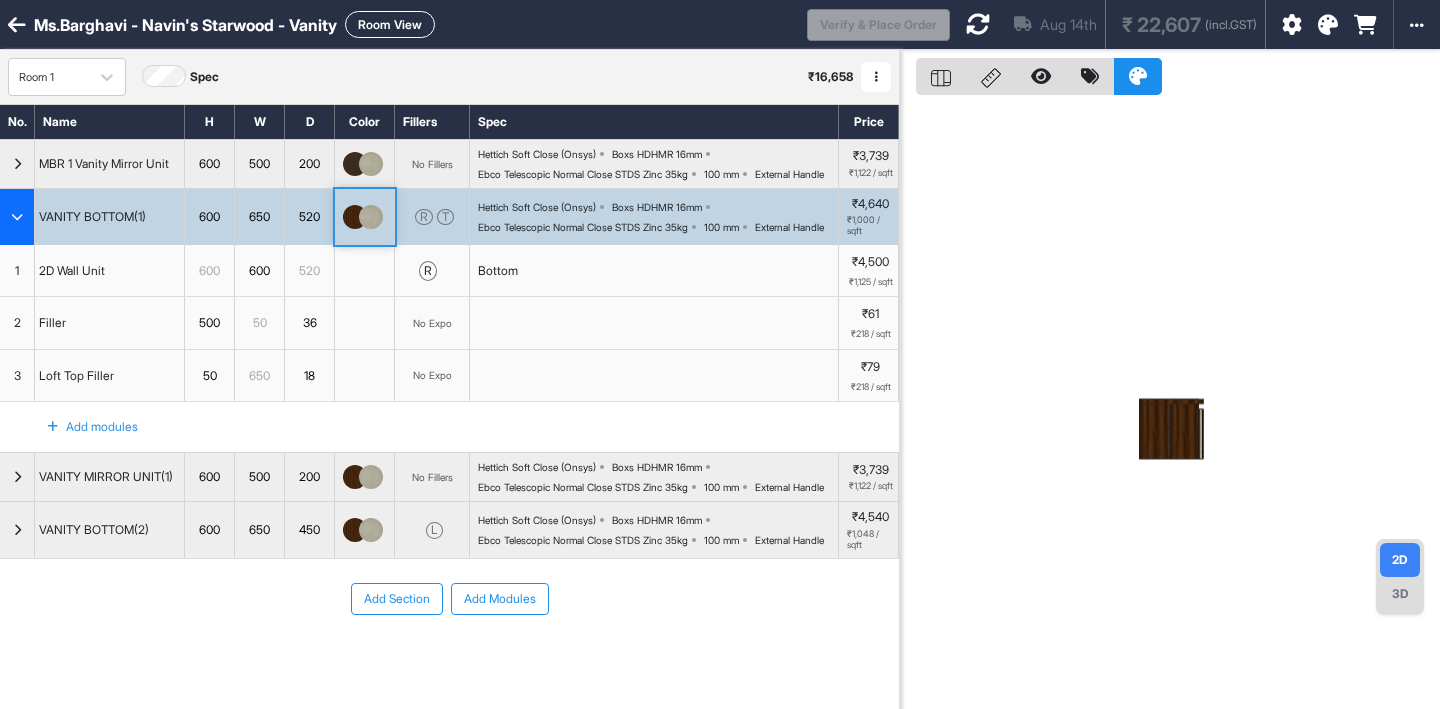 click at bounding box center [355, 217] 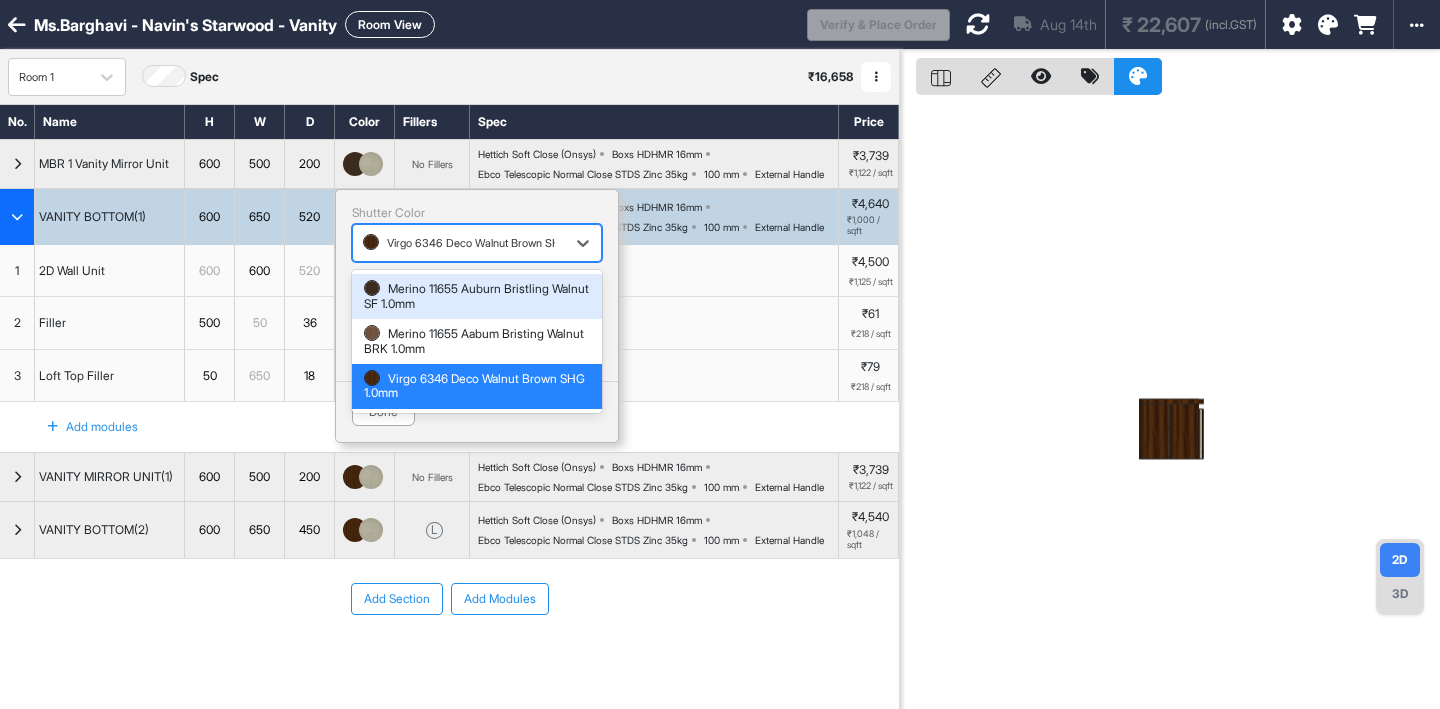 click at bounding box center (459, 243) 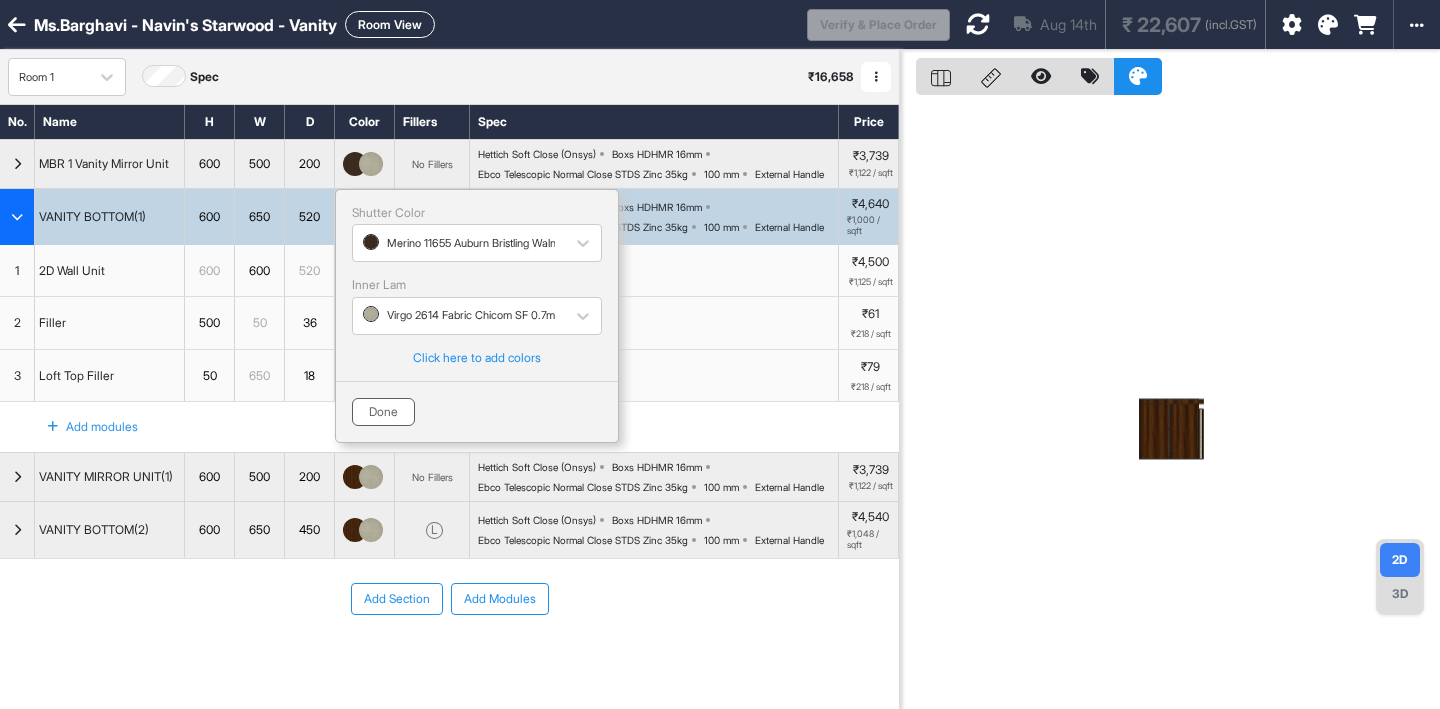 click on "Done" at bounding box center [383, 412] 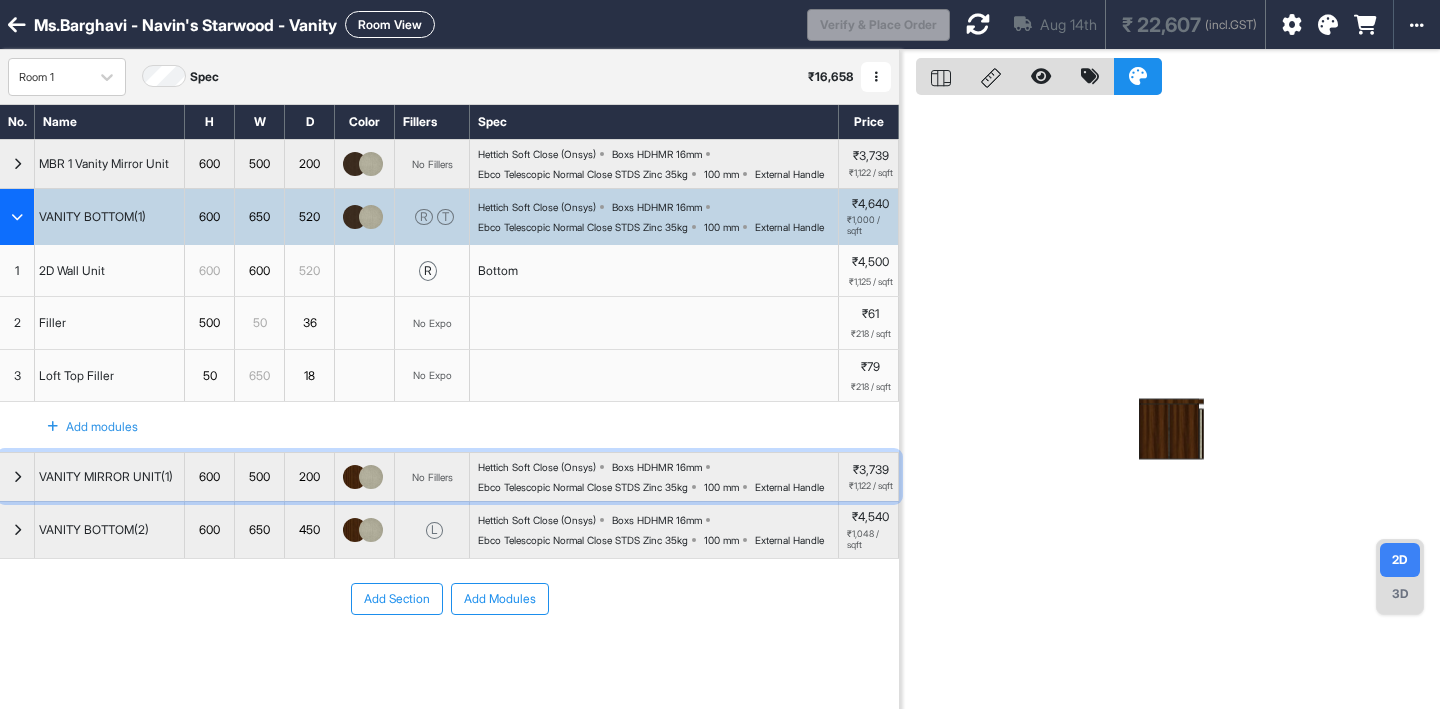 click at bounding box center (365, 477) 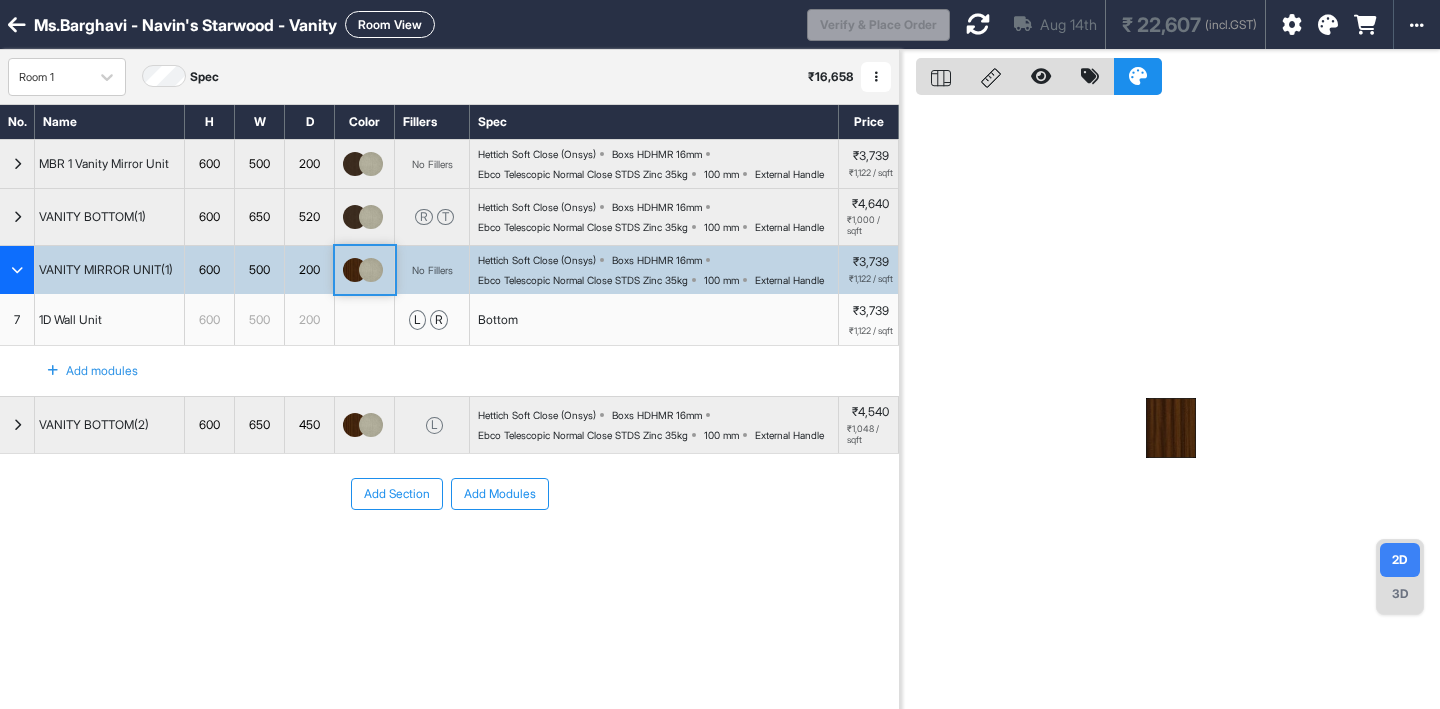 click on "Add Section Add Modules" at bounding box center (449, 554) 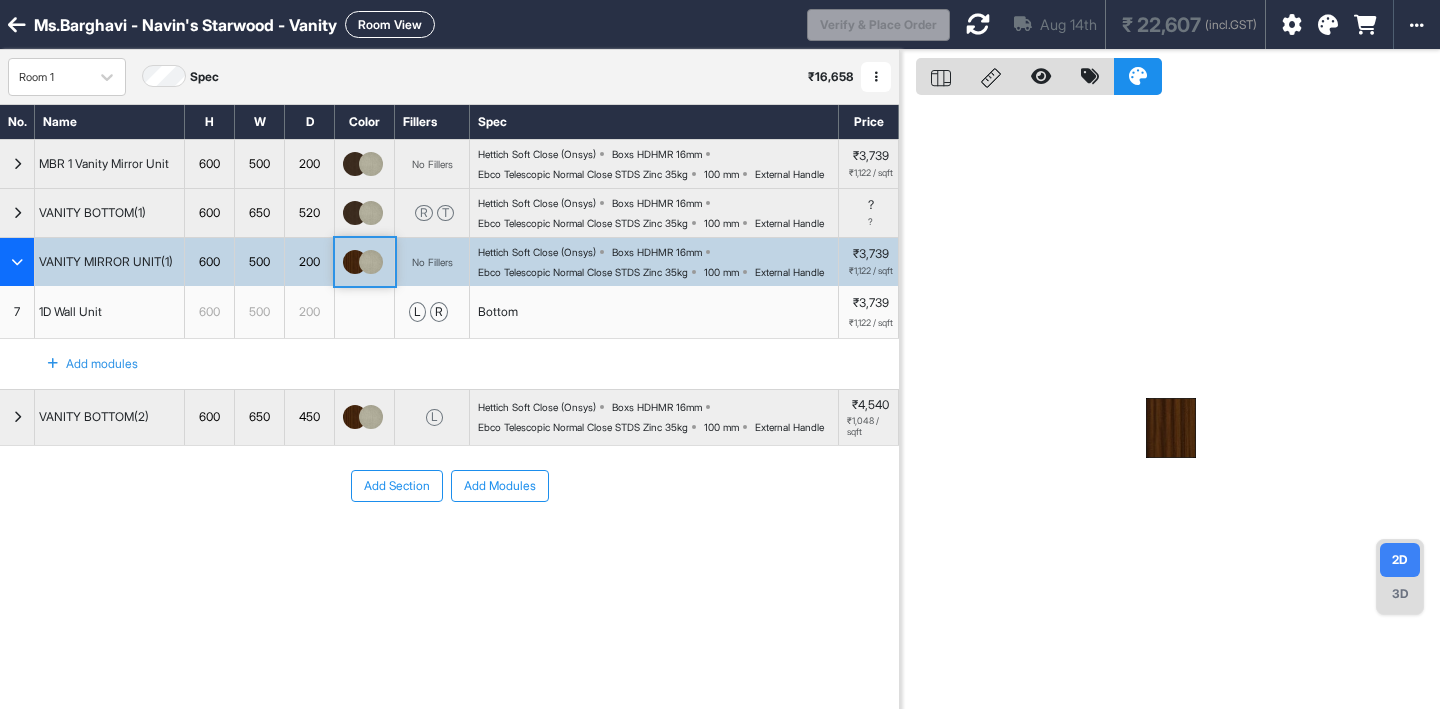 click at bounding box center [355, 262] 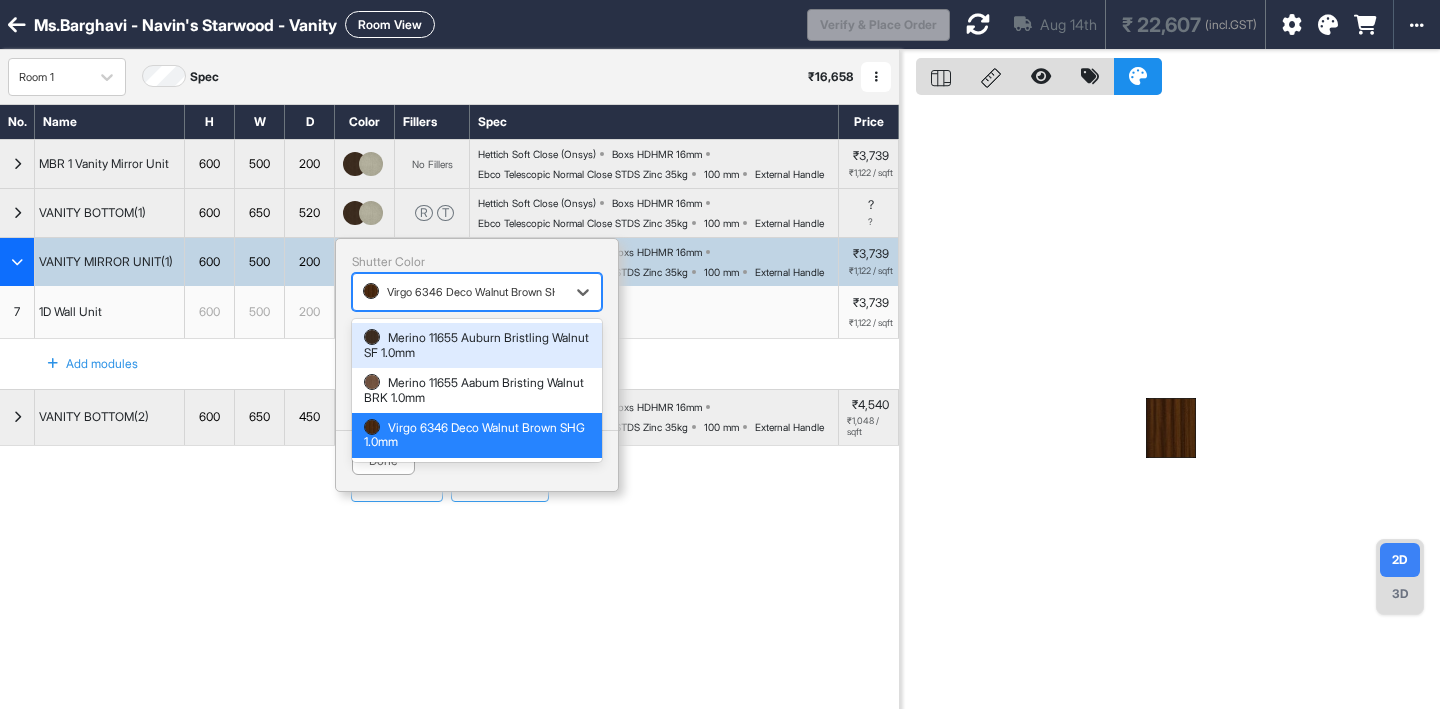 click at bounding box center (459, 292) 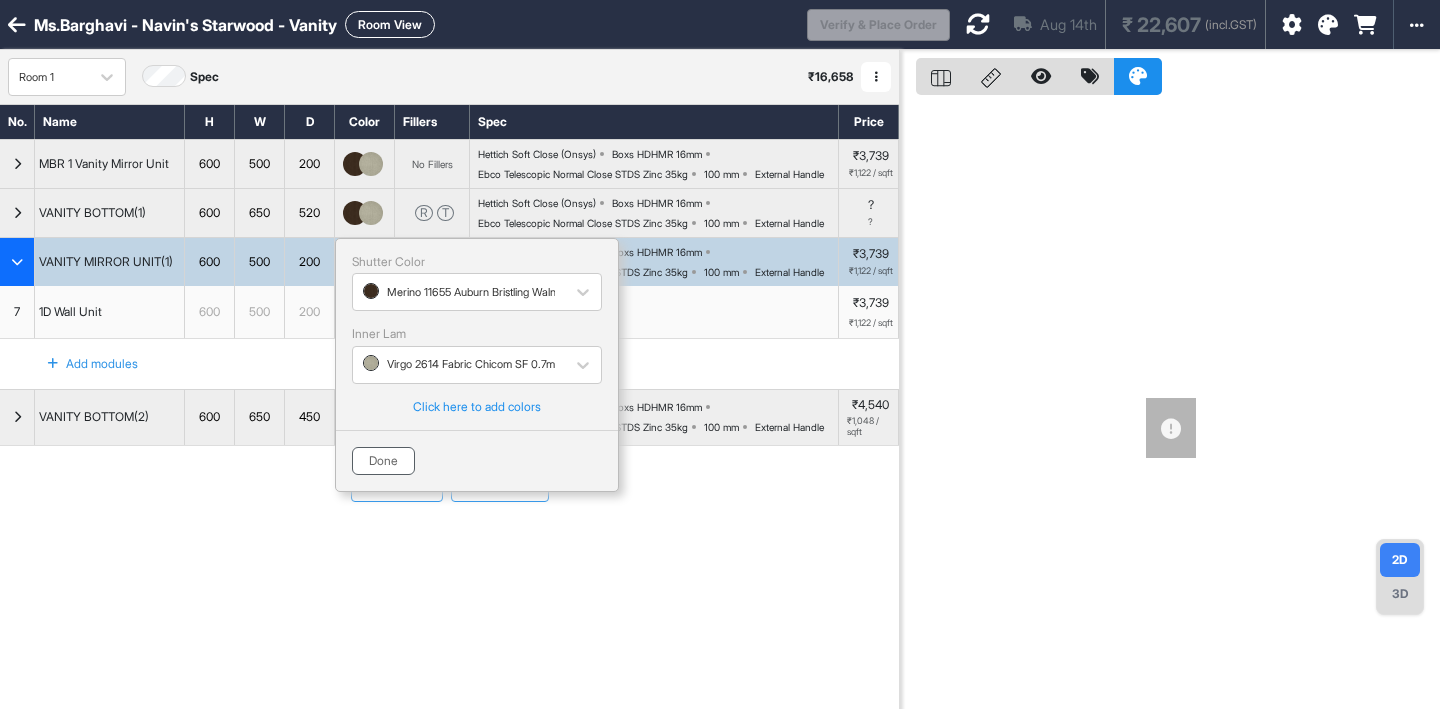 click on "Done" at bounding box center [383, 461] 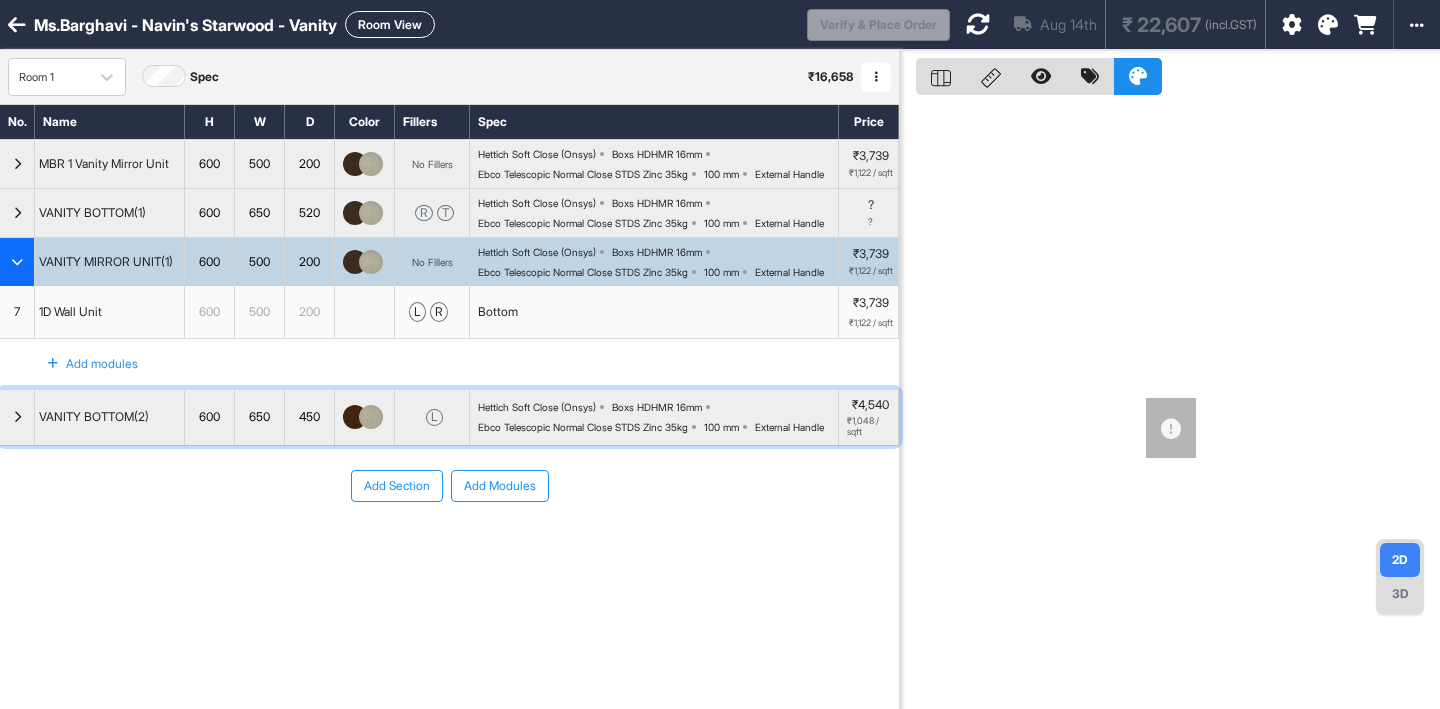 click at bounding box center (355, 417) 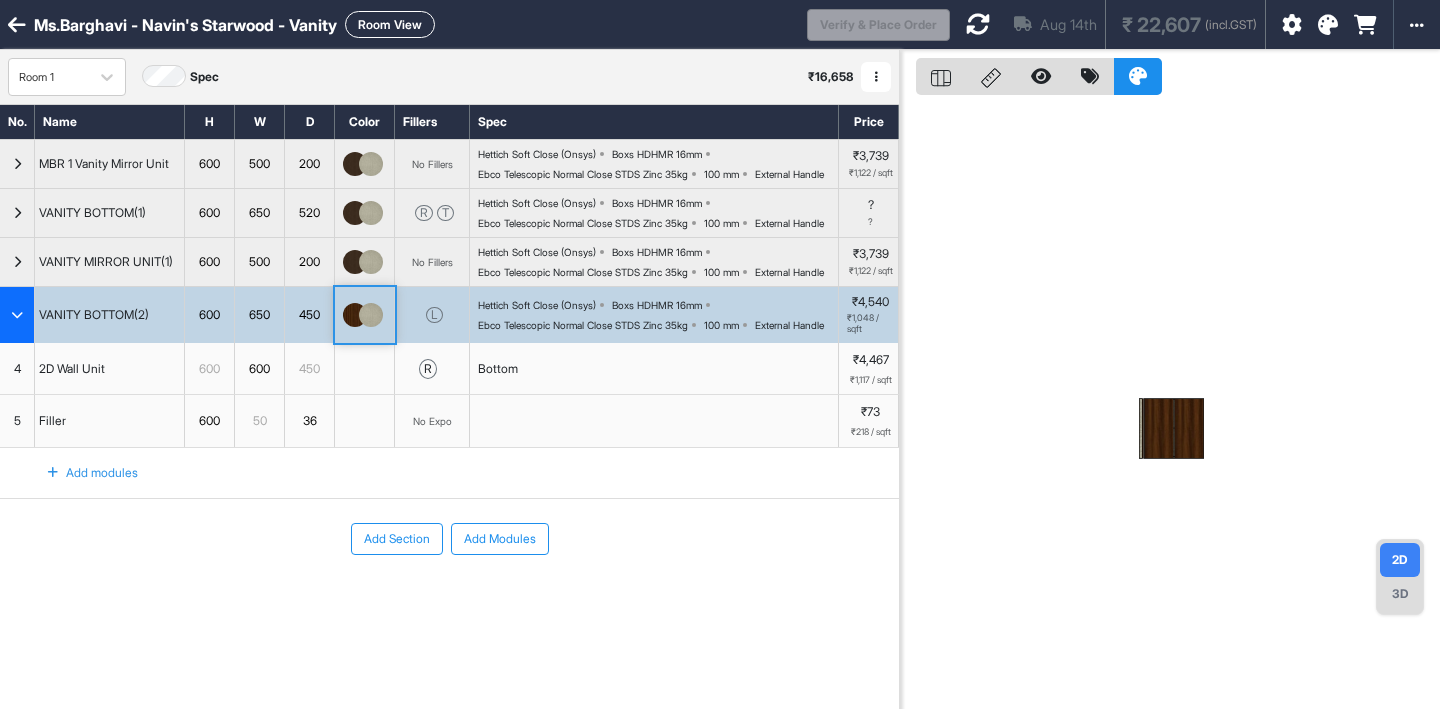 click at bounding box center (365, 421) 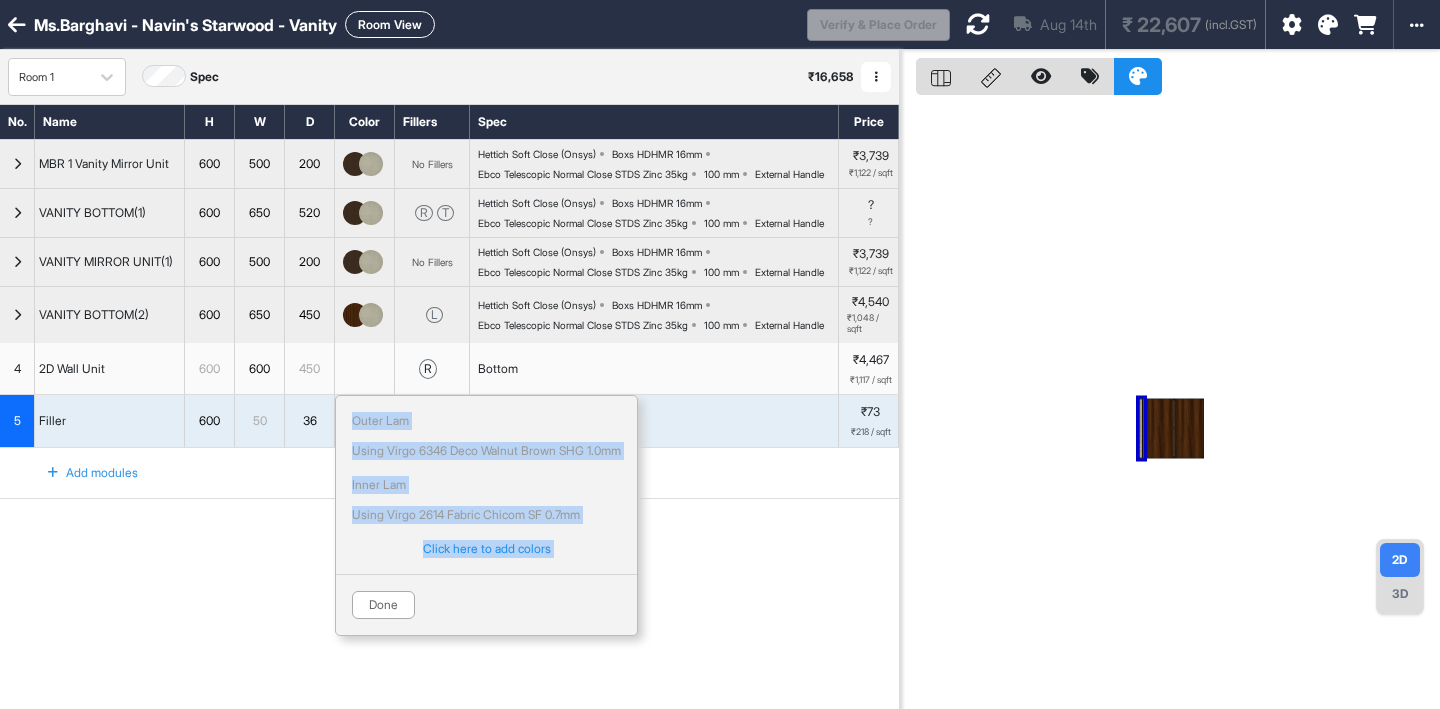 click at bounding box center [371, 315] 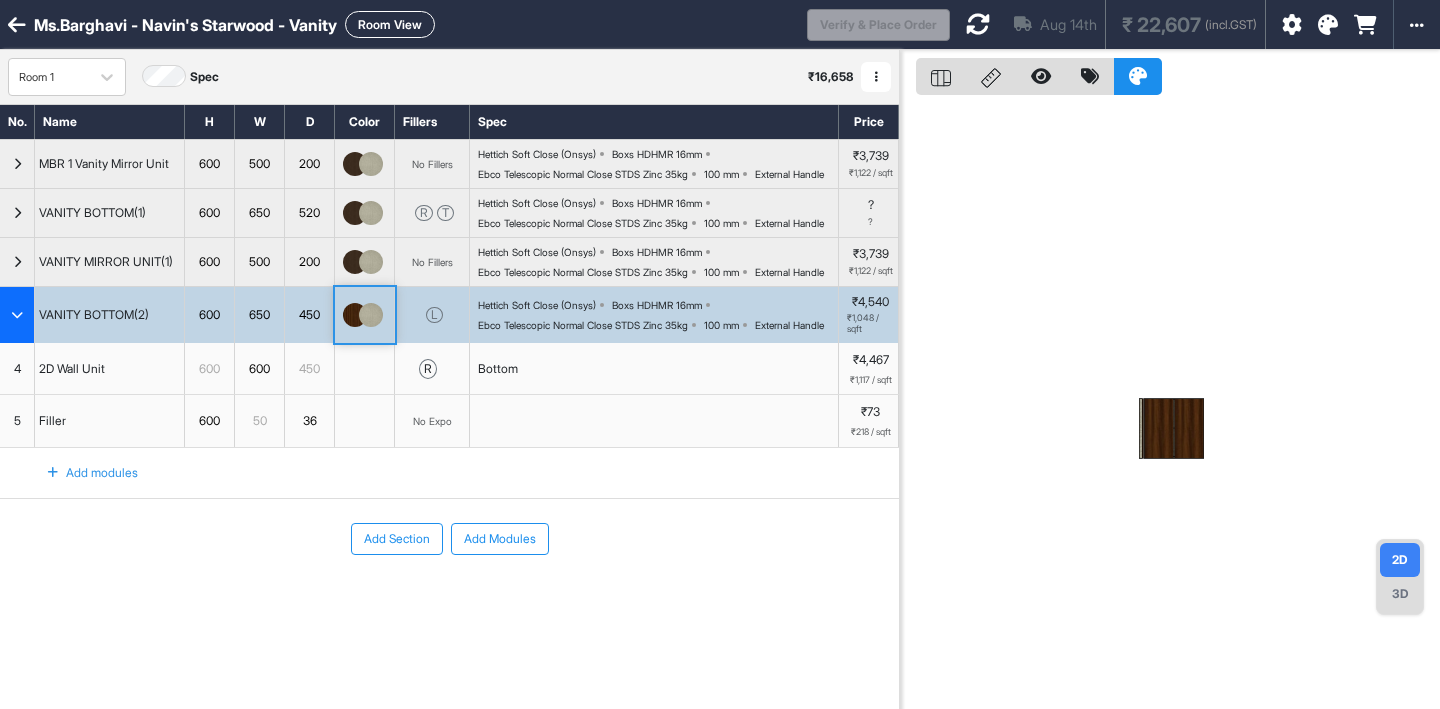 click at bounding box center [371, 315] 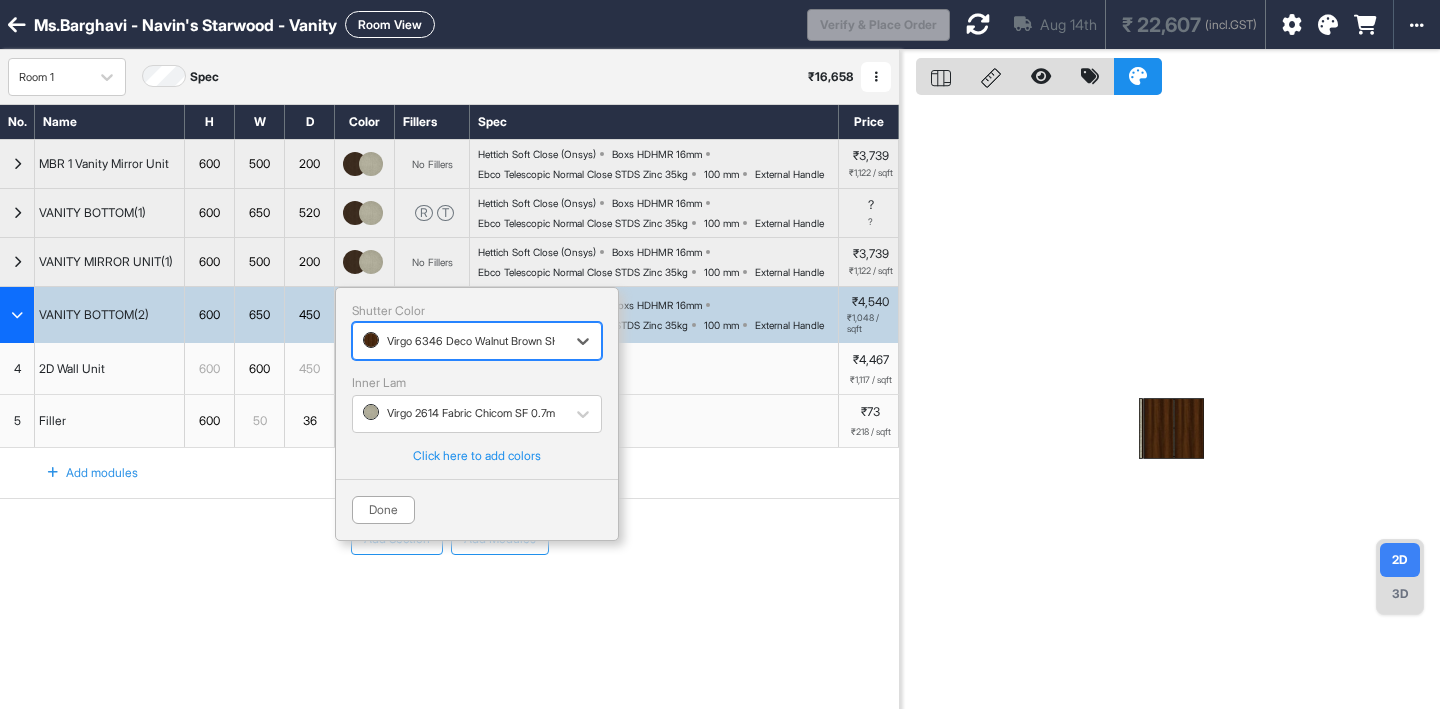click at bounding box center (459, 341) 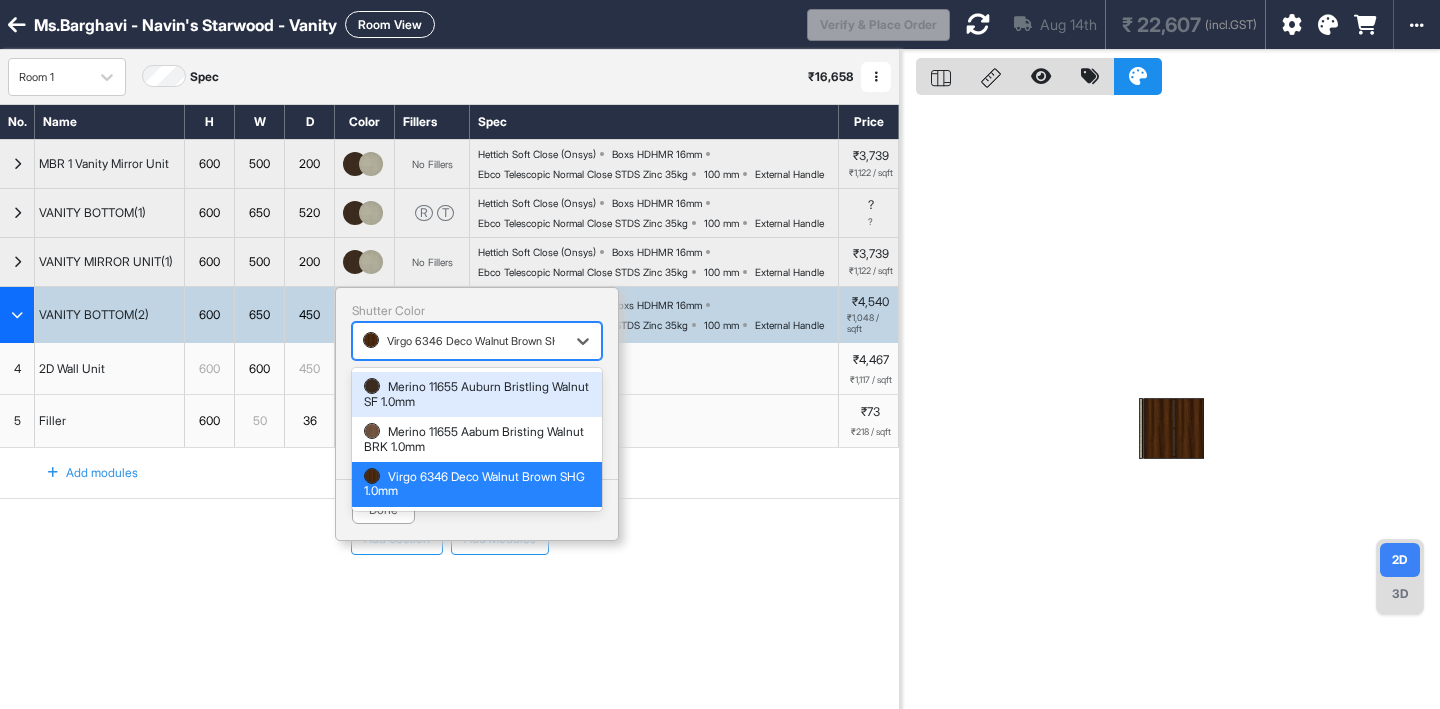 click on "Merino 11655 Auburn Bristling Walnut SF 1.0mm" at bounding box center (477, 394) 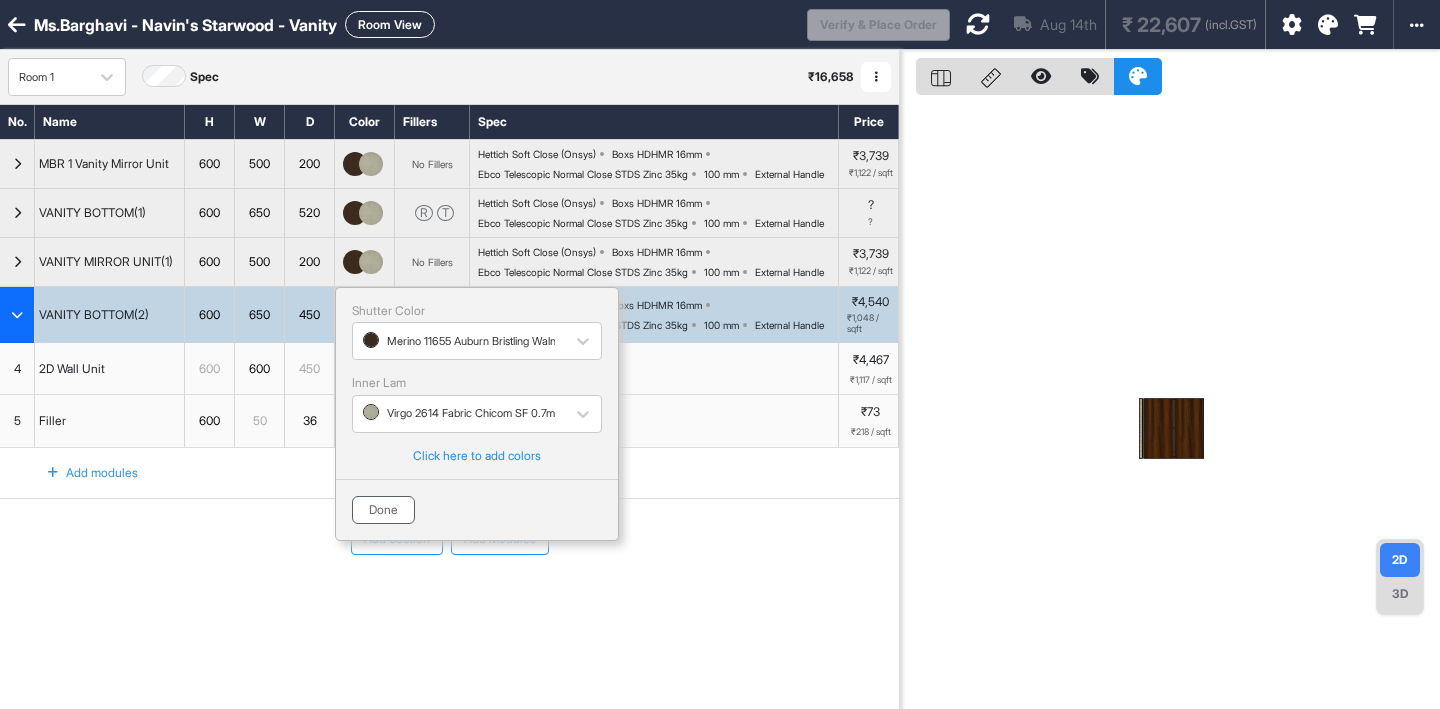 click on "Done" at bounding box center [383, 510] 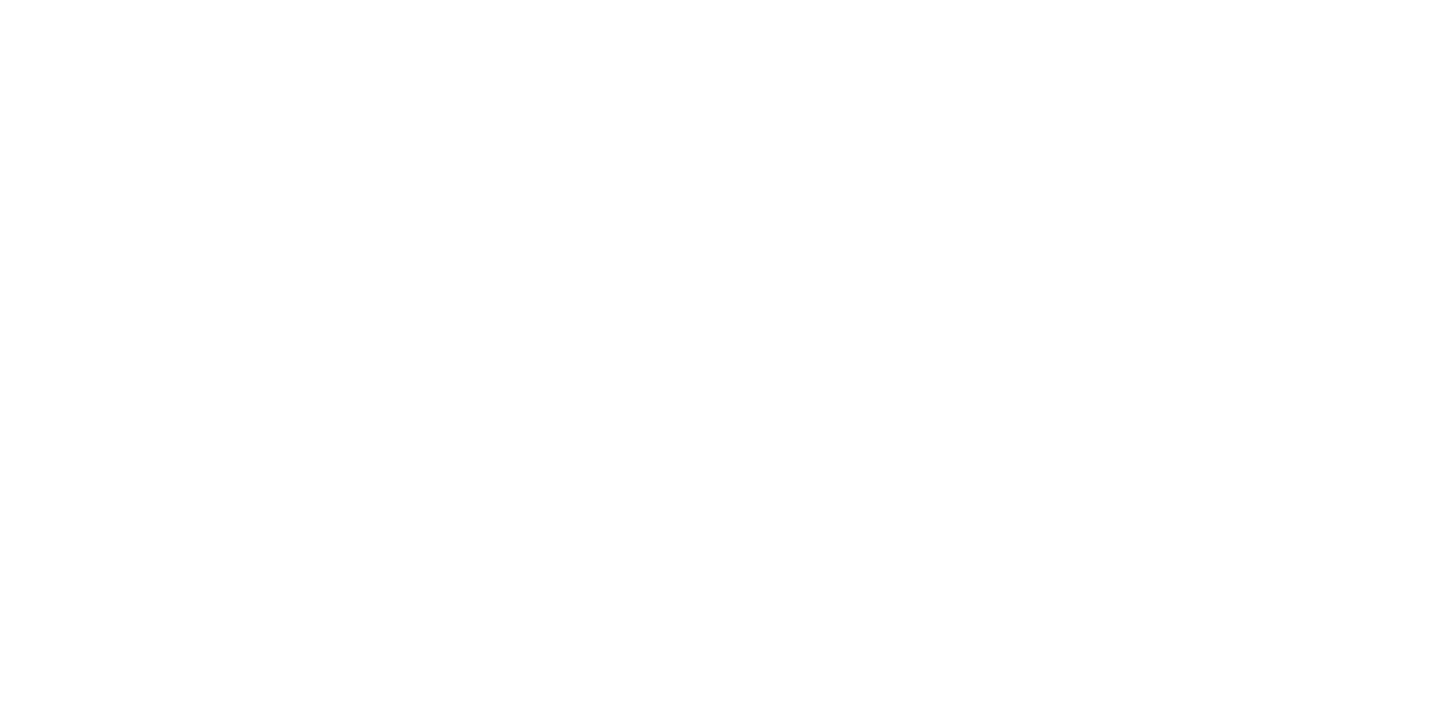 scroll, scrollTop: 0, scrollLeft: 0, axis: both 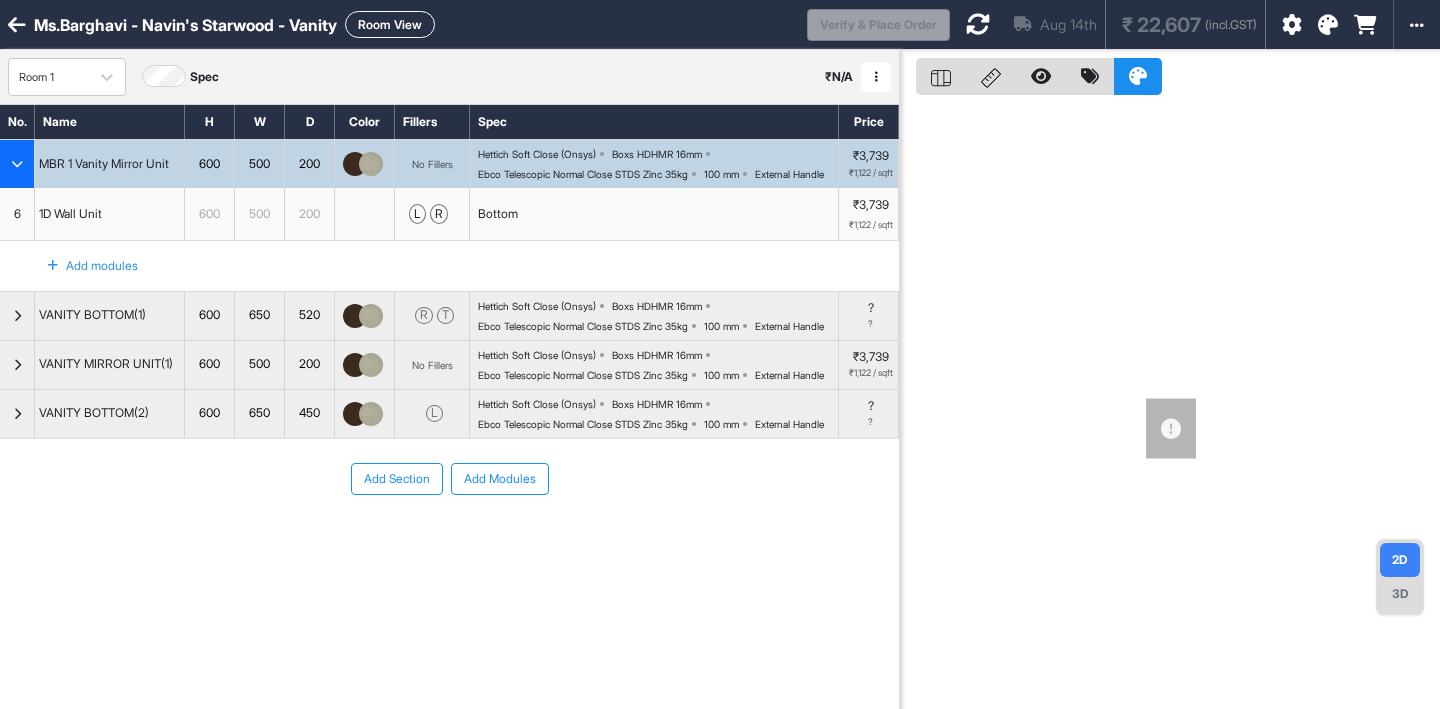 click at bounding box center (978, 24) 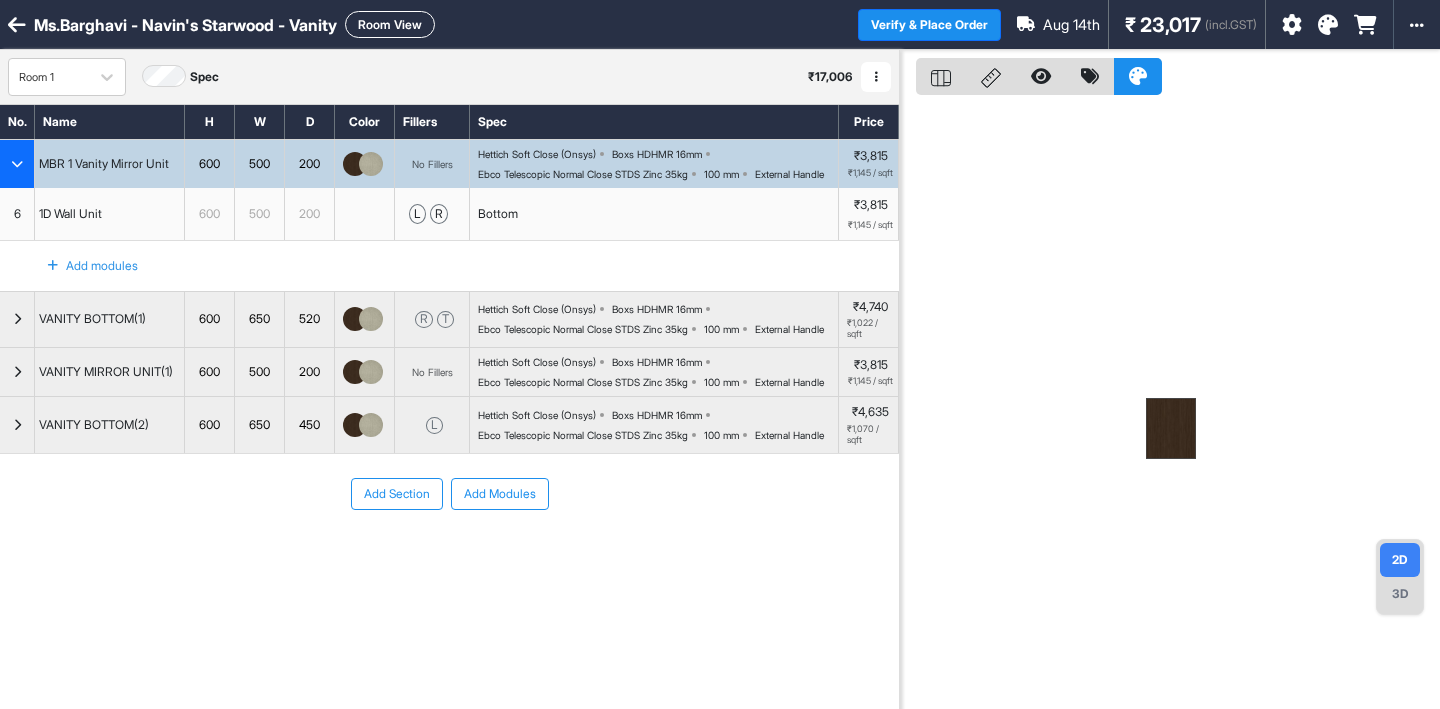 click on "Hettich Soft Close (Onsys) Boxs HDHMR 16mm Ebco Telescopic Normal Close STDS Zinc 35kg 100 mm External Handle" at bounding box center [658, 164] 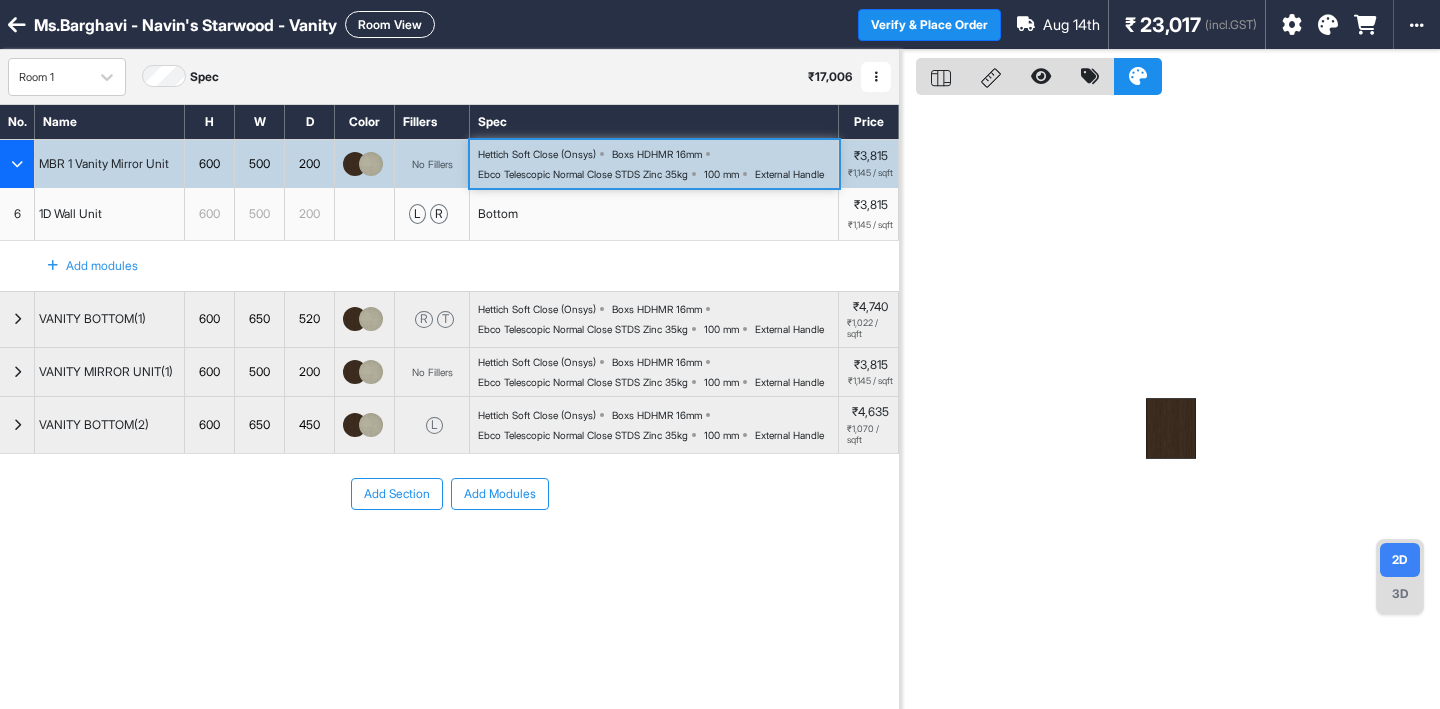click on "Hettich Soft Close (Onsys) Boxs HDHMR 16mm Ebco Telescopic Normal Close STDS Zinc 35kg 100 mm External Handle" at bounding box center (658, 164) 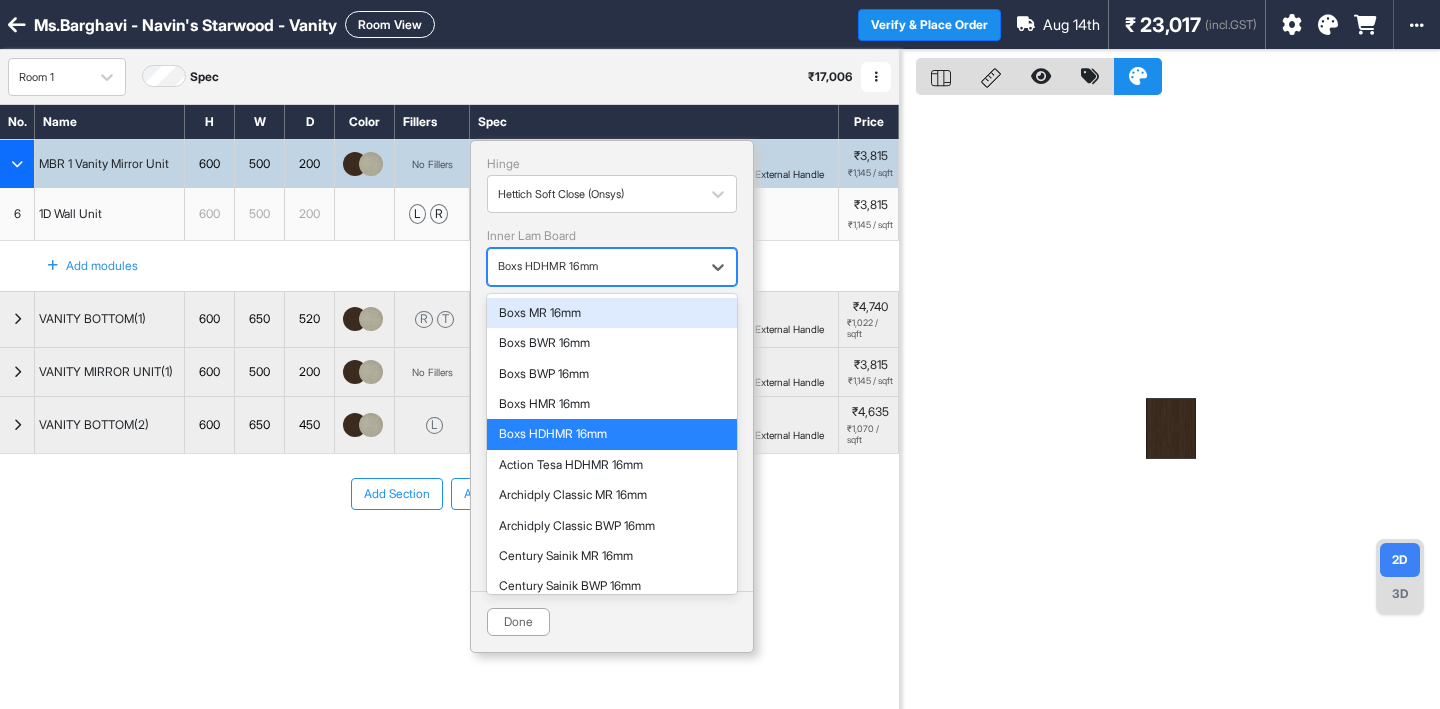 click at bounding box center [594, 267] 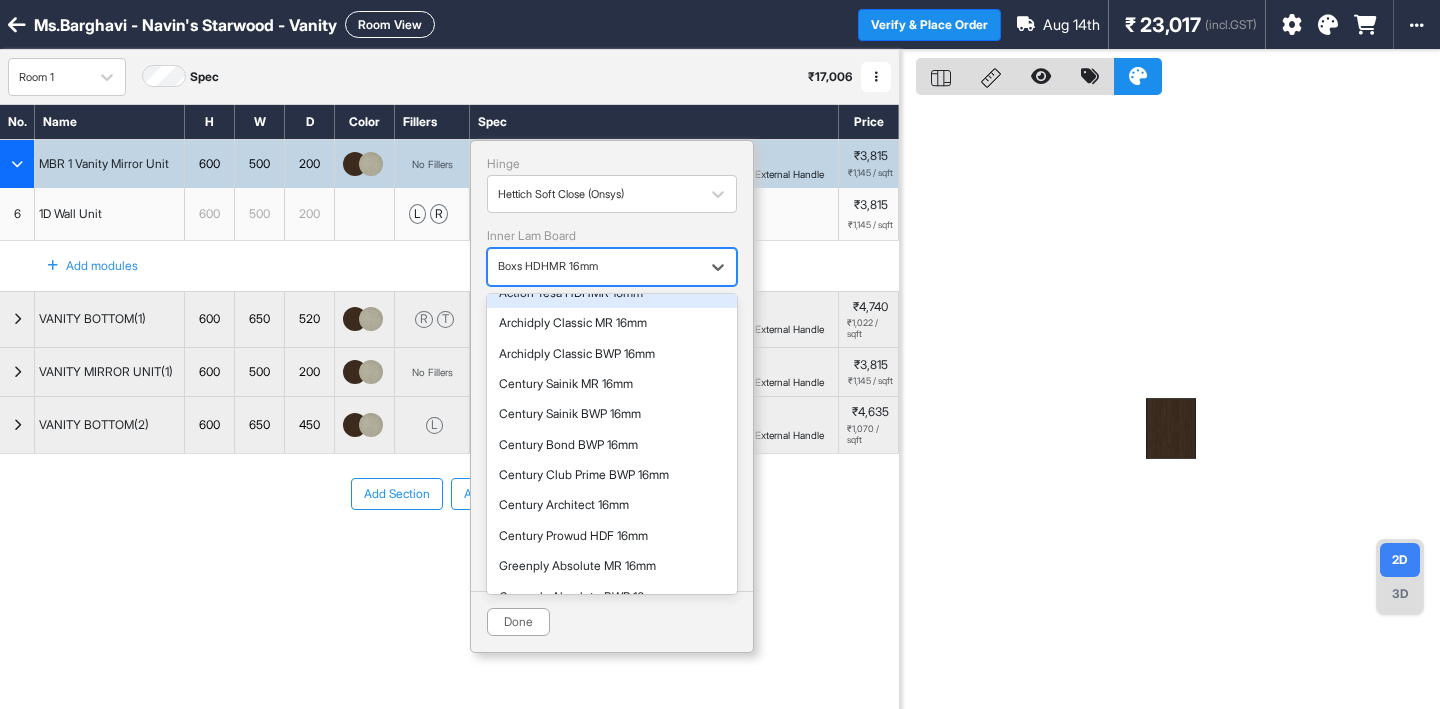 scroll, scrollTop: 0, scrollLeft: 0, axis: both 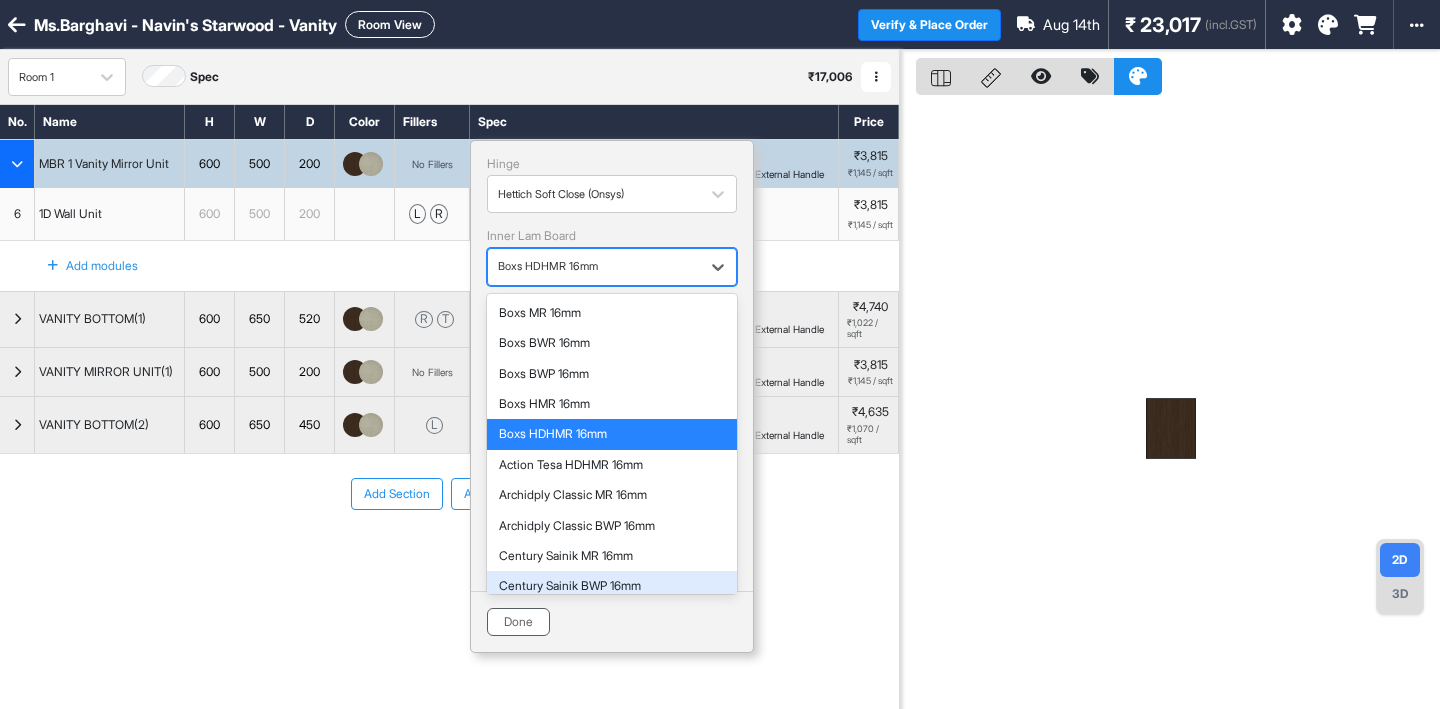 click on "Done" at bounding box center [518, 622] 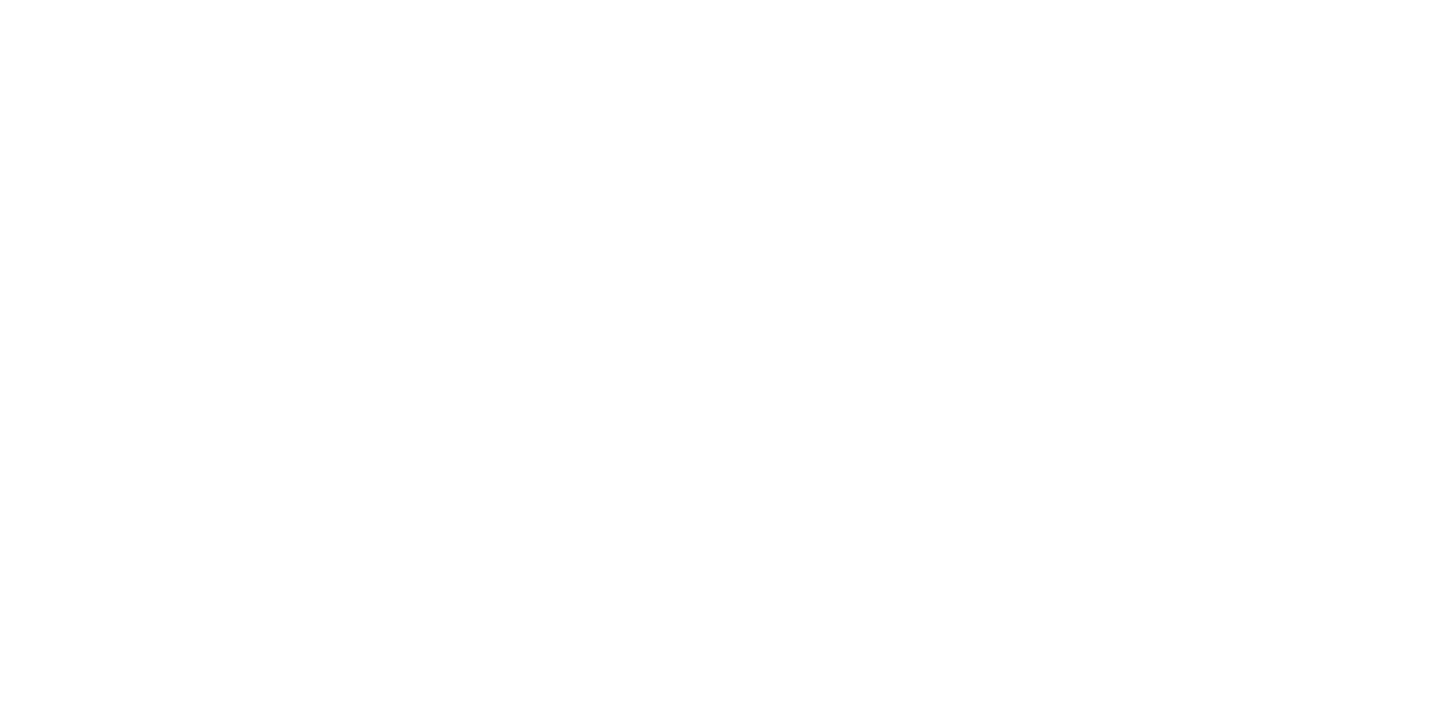 scroll, scrollTop: 0, scrollLeft: 0, axis: both 